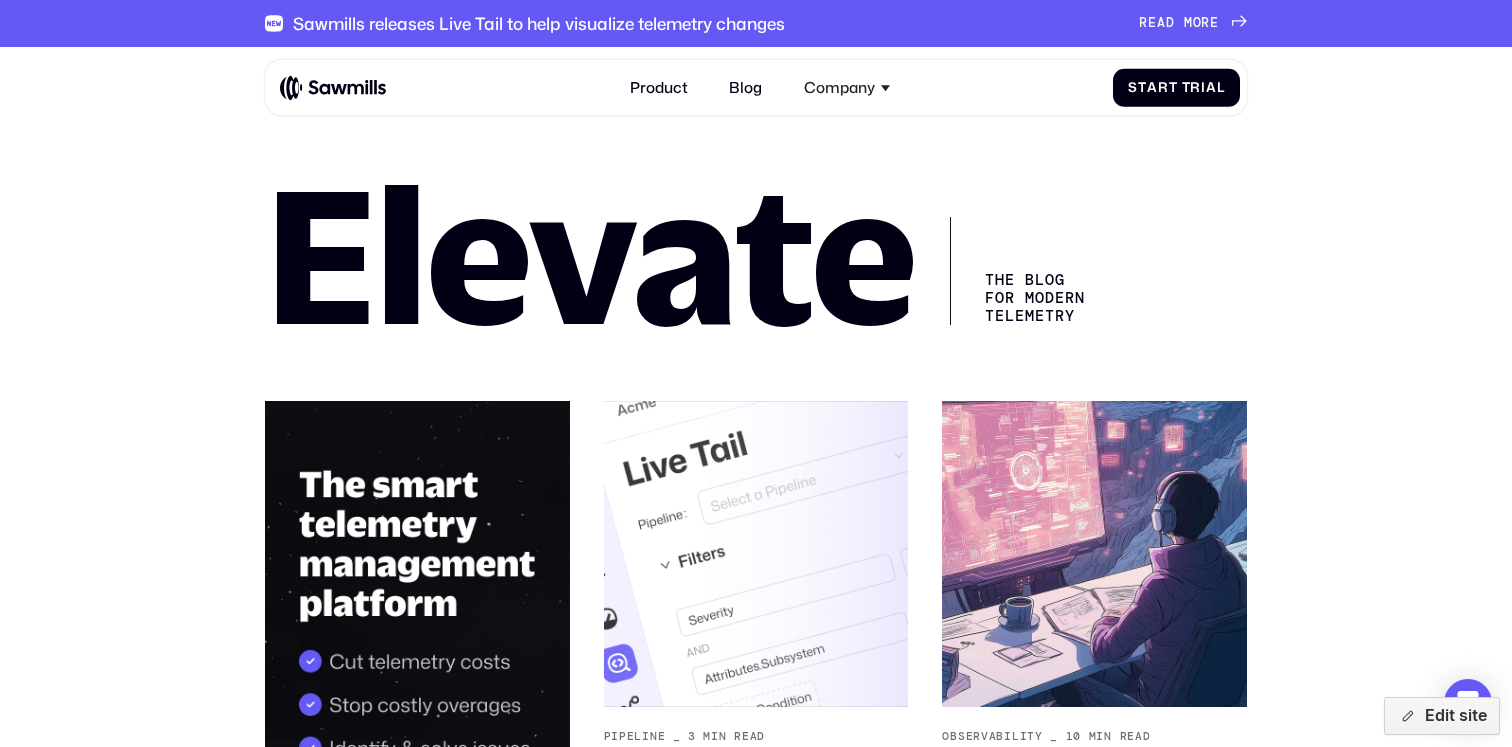 scroll, scrollTop: 262, scrollLeft: 0, axis: vertical 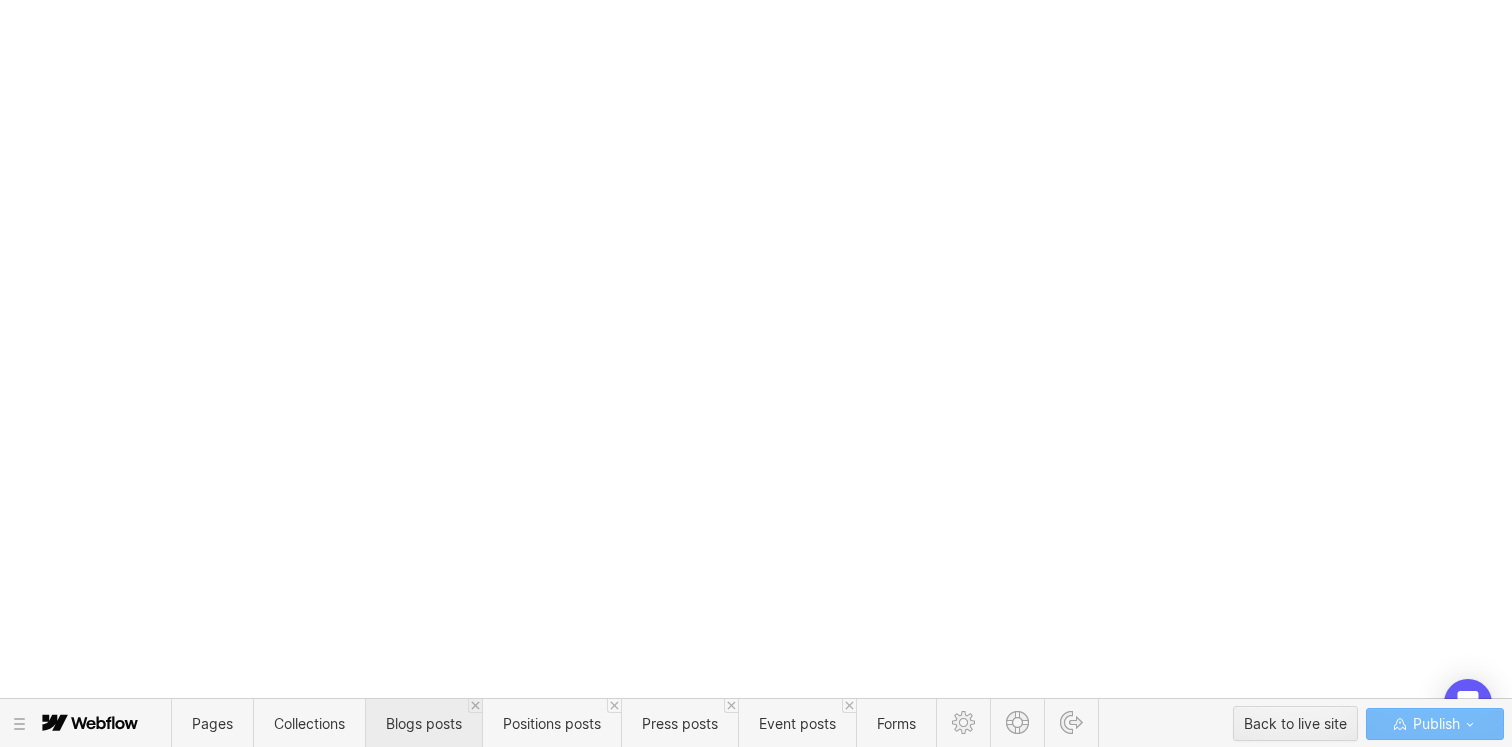 click on "Blogs posts" at bounding box center [423, 723] 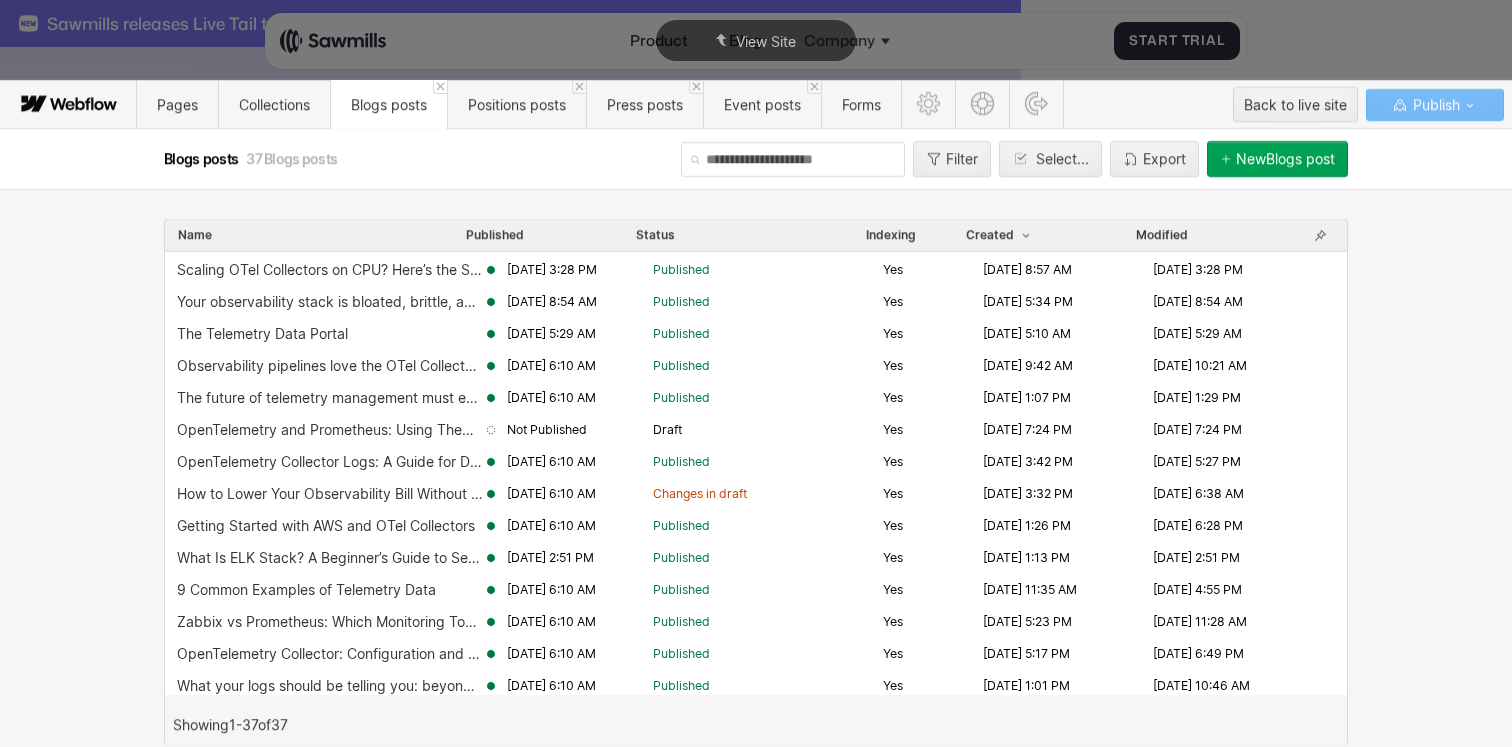 scroll, scrollTop: 262, scrollLeft: 0, axis: vertical 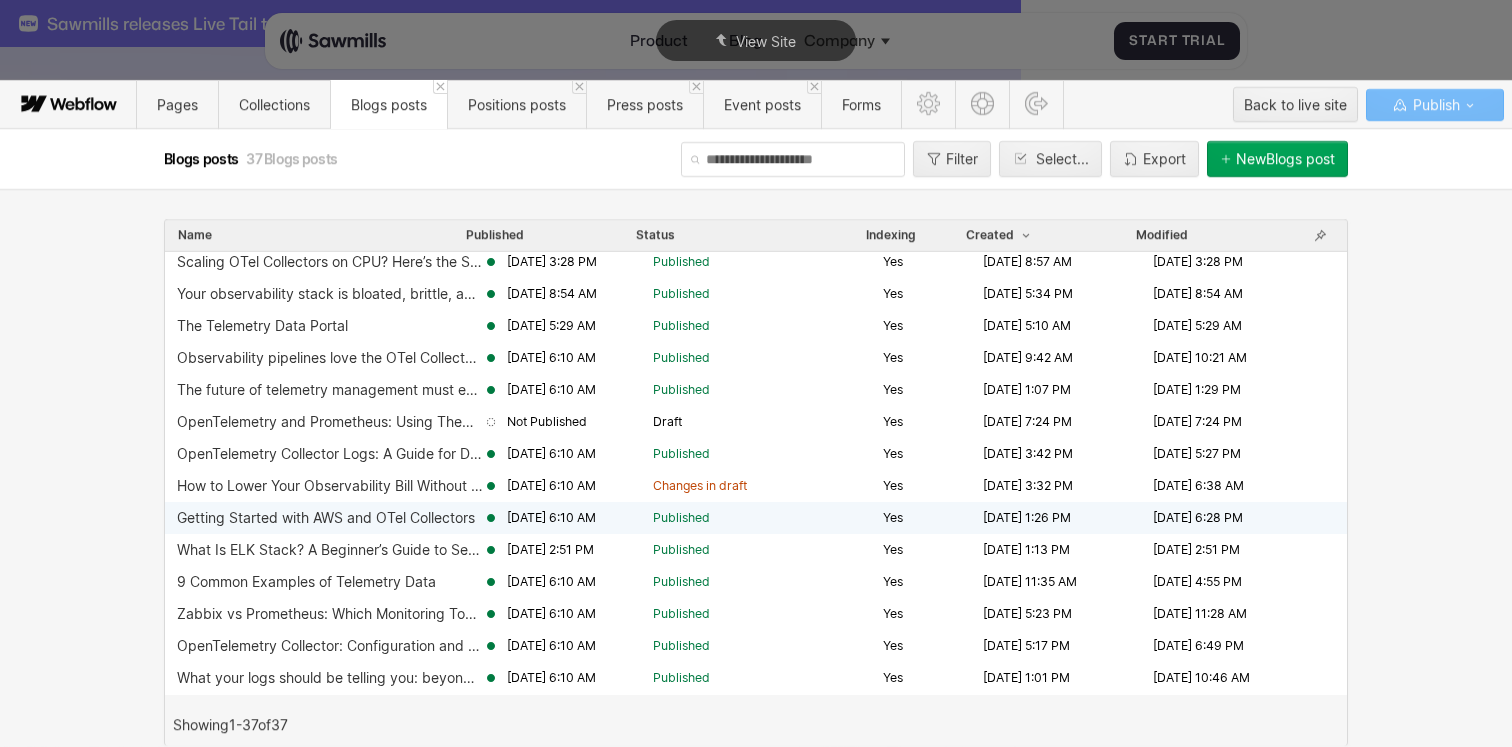 click on "Getting Started with AWS and OTel Collectors" at bounding box center (326, 518) 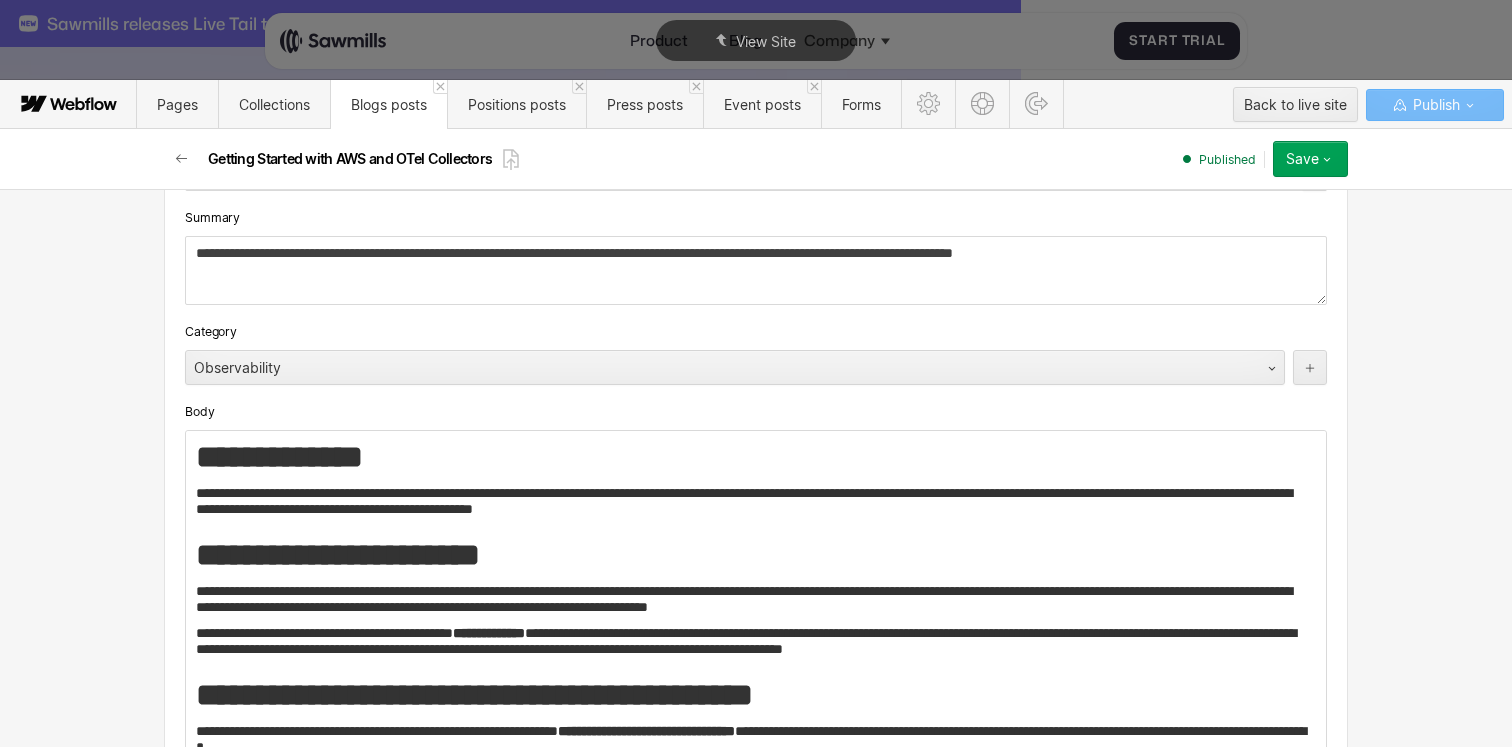 scroll, scrollTop: 1086, scrollLeft: 0, axis: vertical 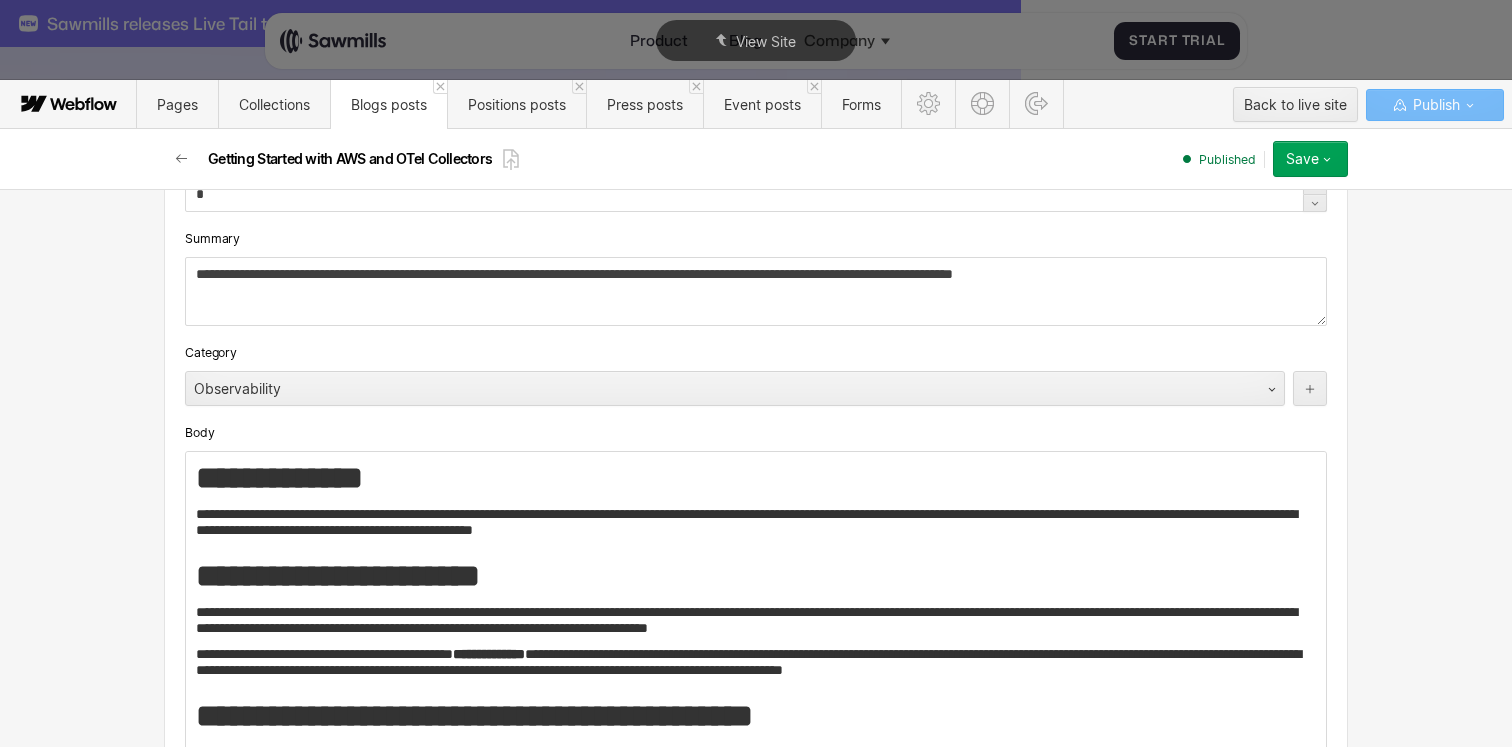 drag, startPoint x: 197, startPoint y: 467, endPoint x: 467, endPoint y: 584, distance: 294.2601 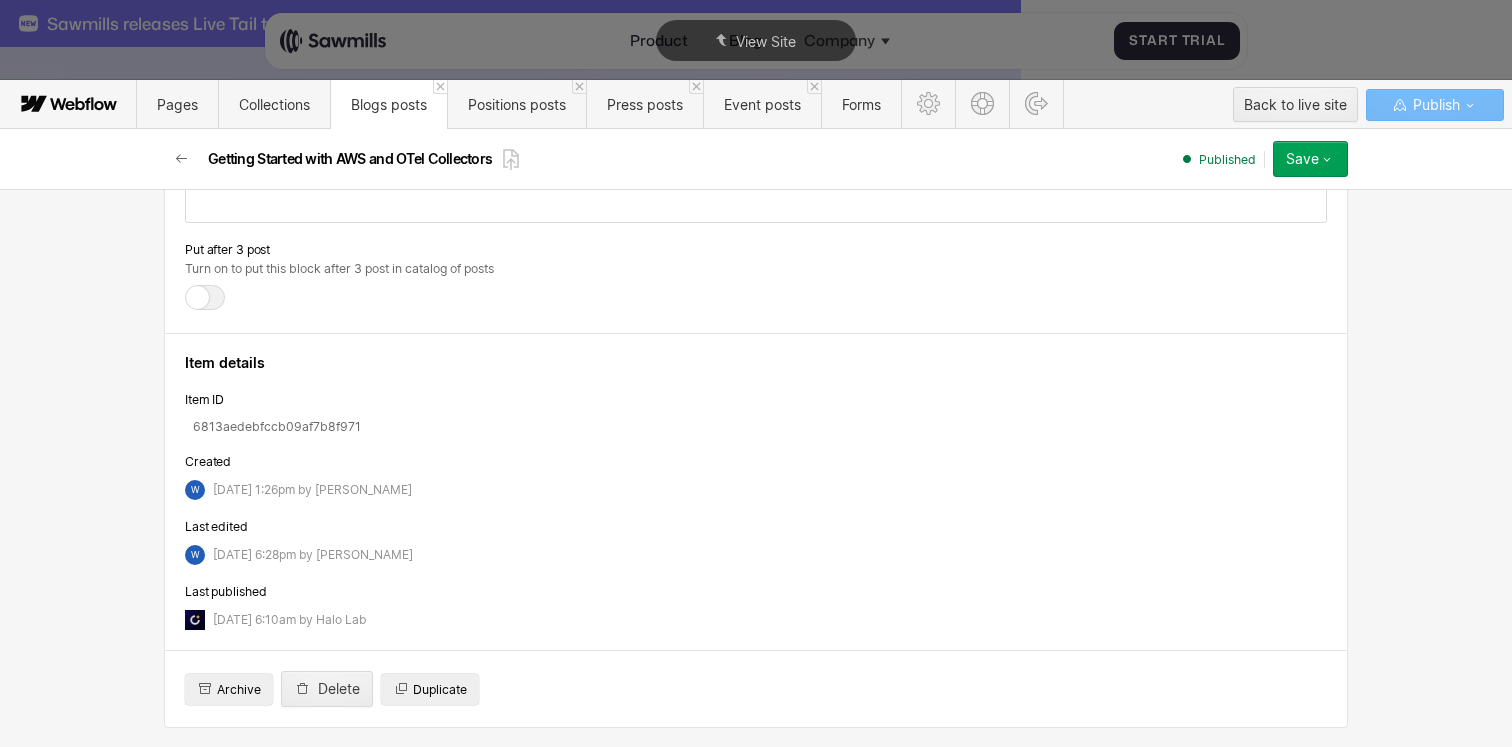 drag, startPoint x: 204, startPoint y: 478, endPoint x: 545, endPoint y: 601, distance: 362.50516 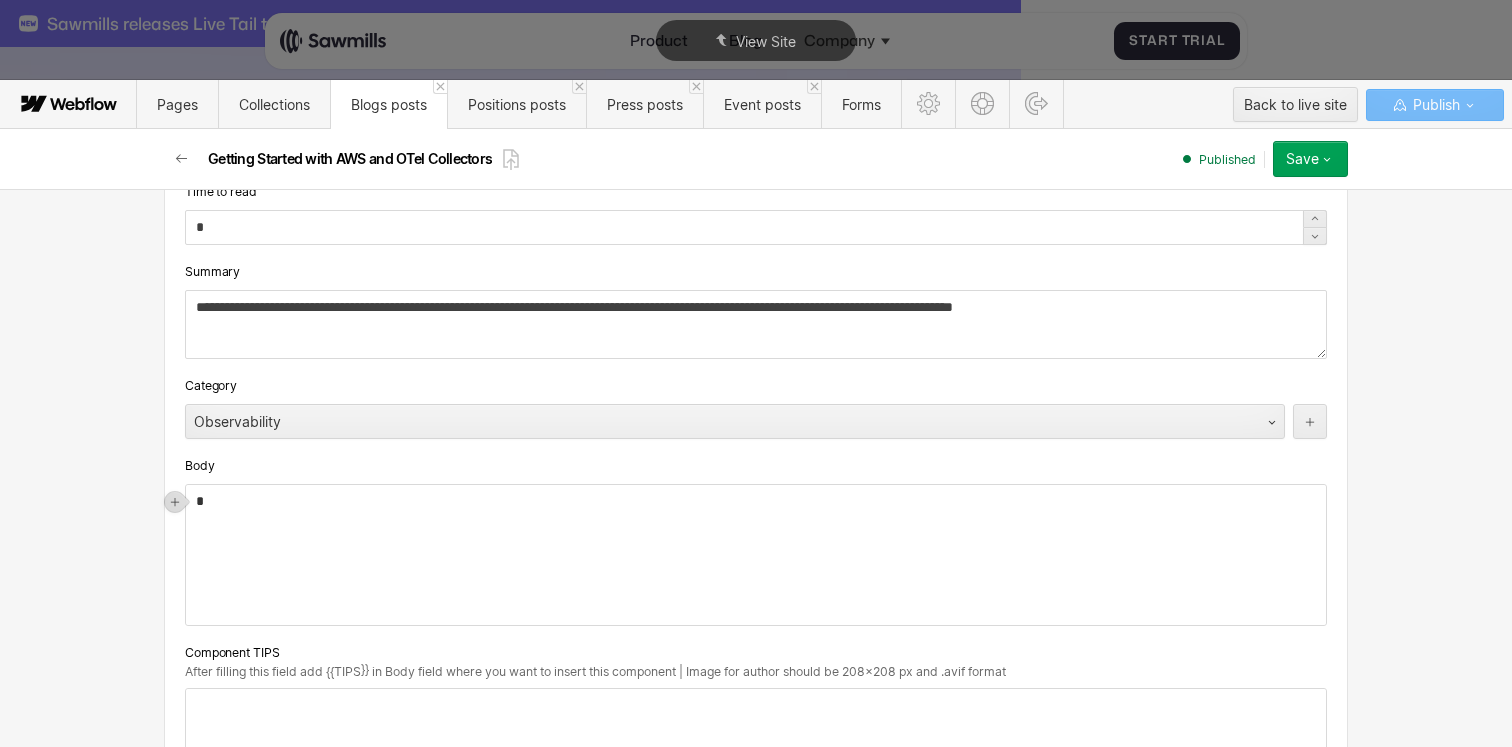 scroll, scrollTop: 1068, scrollLeft: 0, axis: vertical 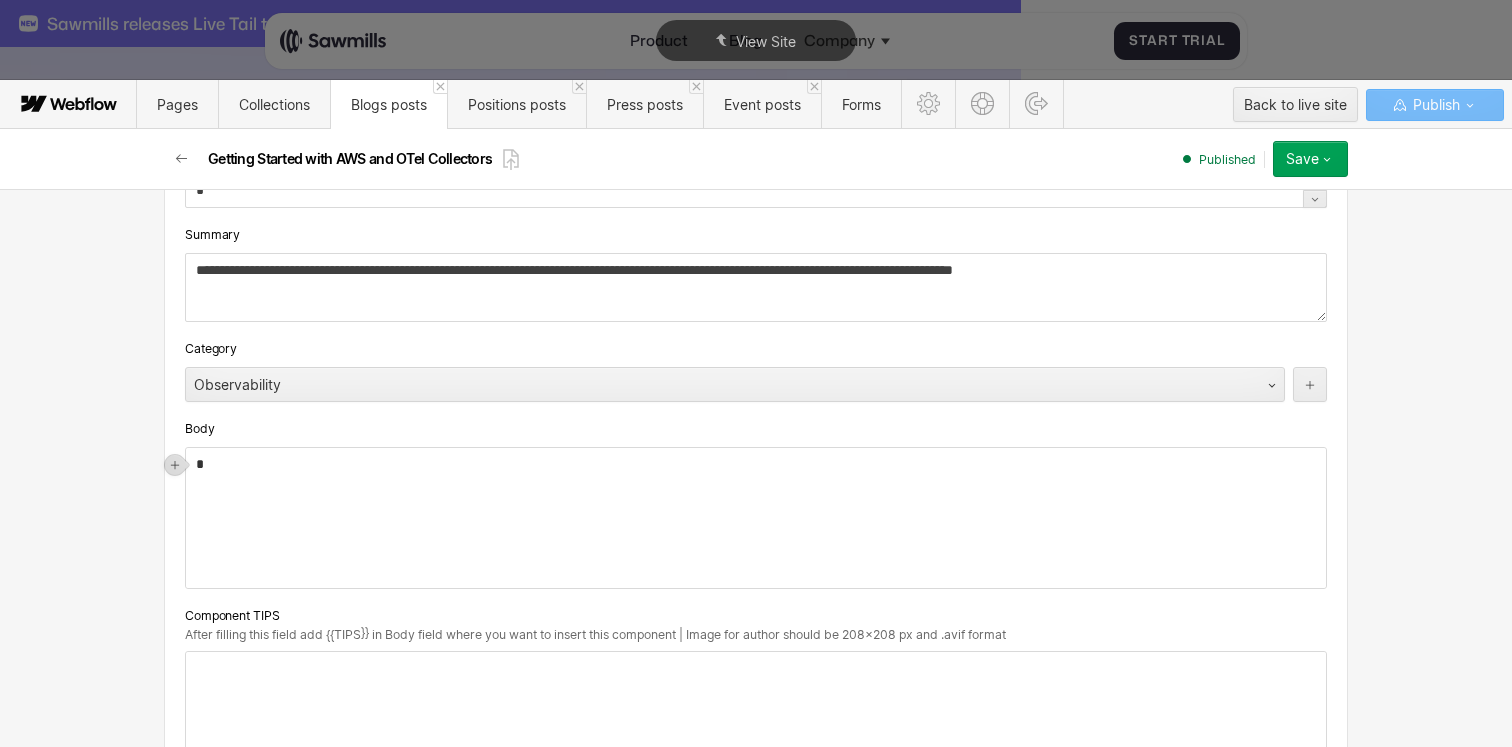 click on "*" at bounding box center [756, 518] 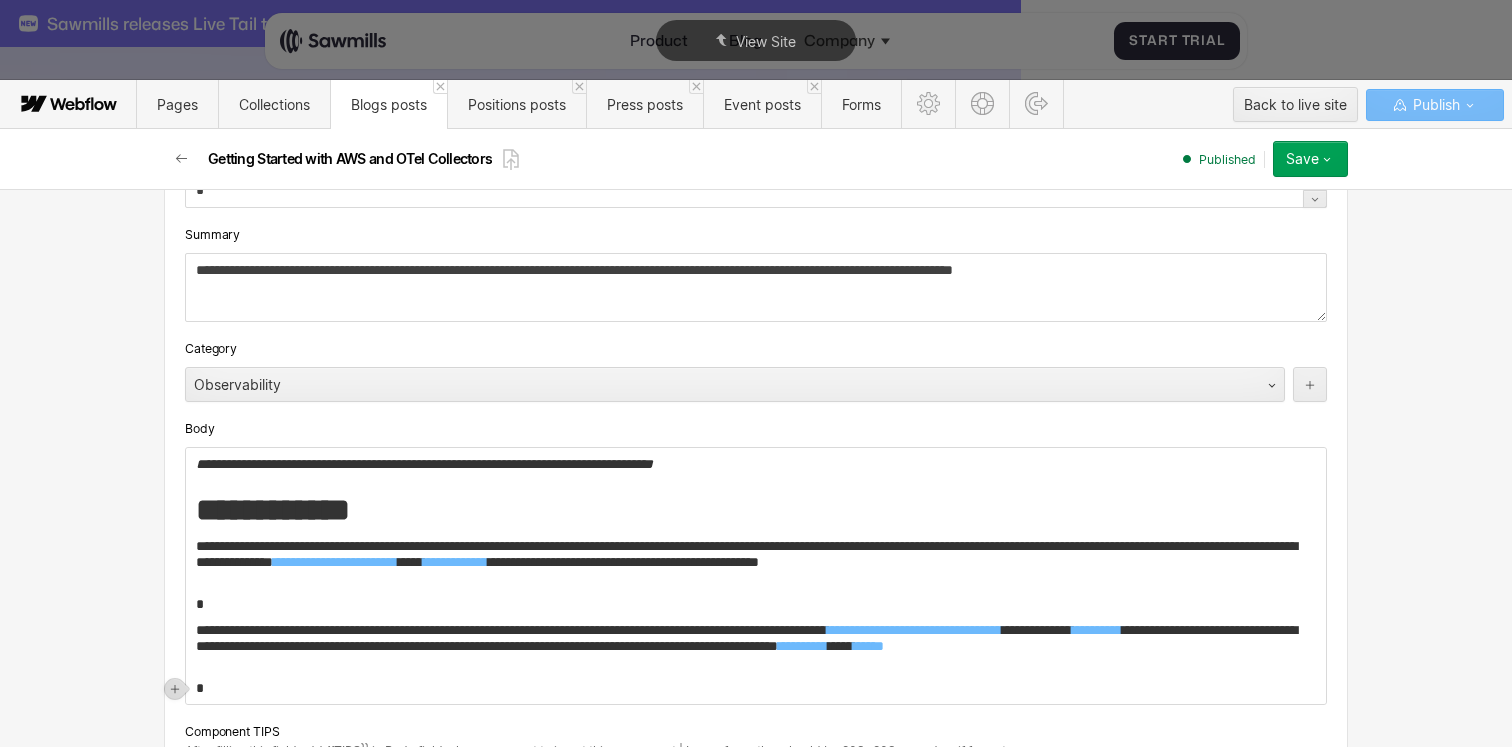 scroll, scrollTop: 1125, scrollLeft: 0, axis: vertical 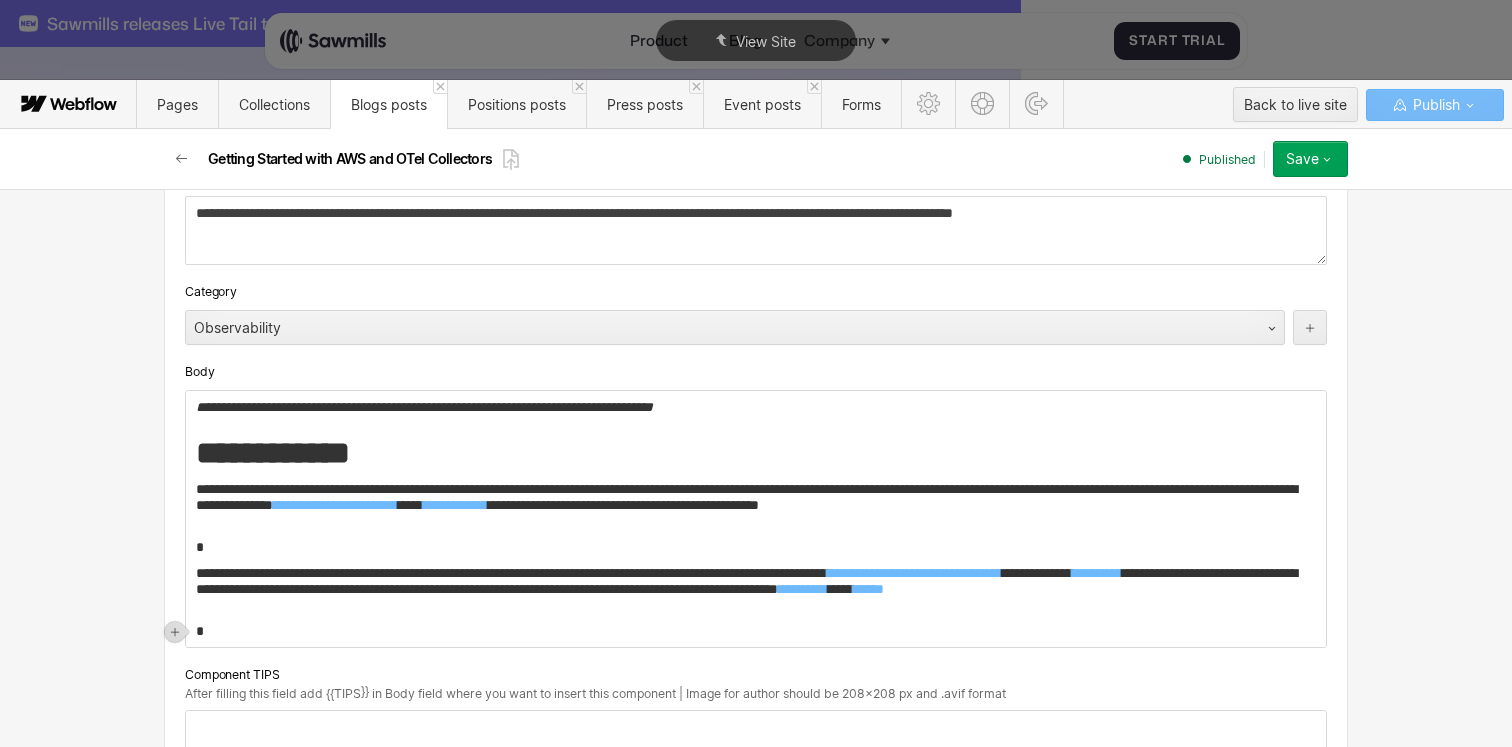 click on "*" at bounding box center (756, 547) 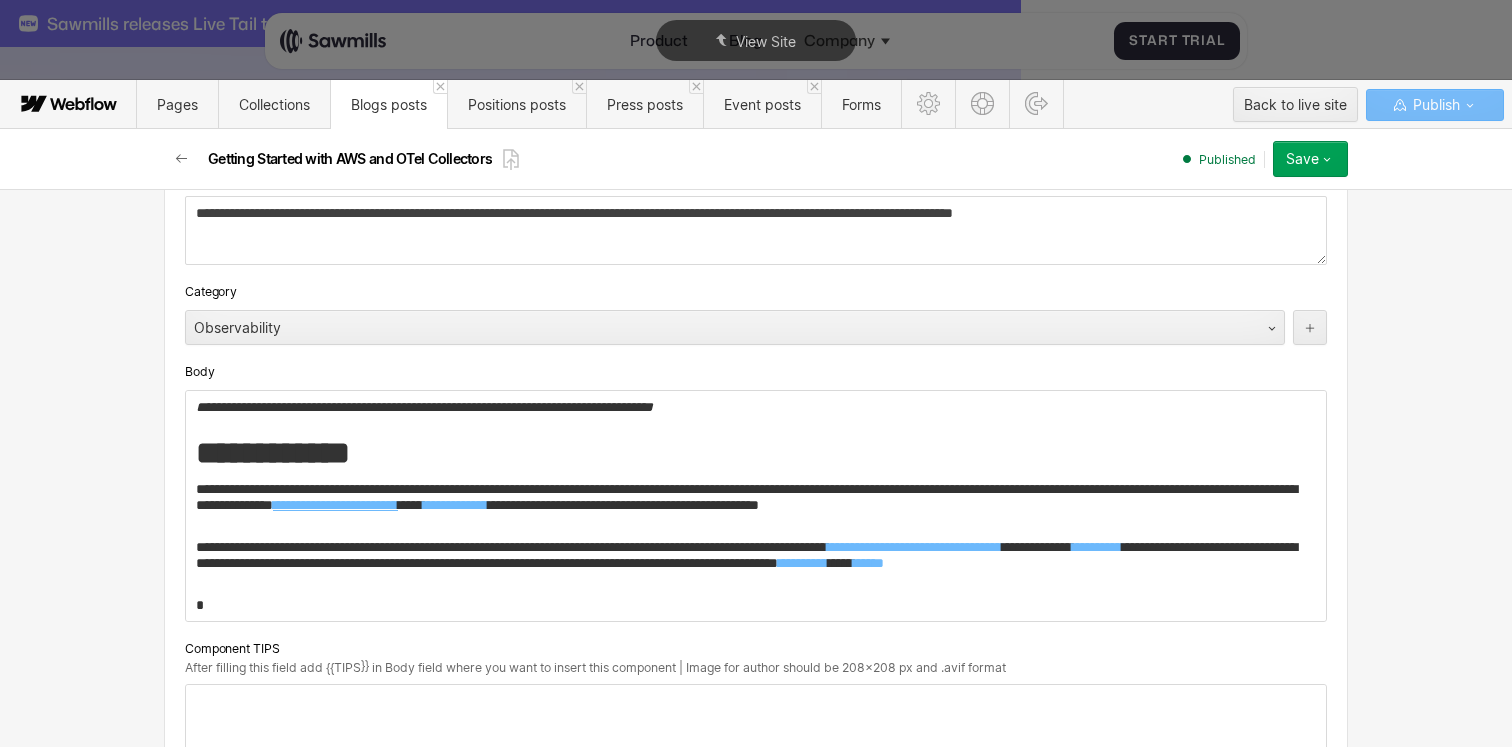 click on "**********" at bounding box center (335, 505) 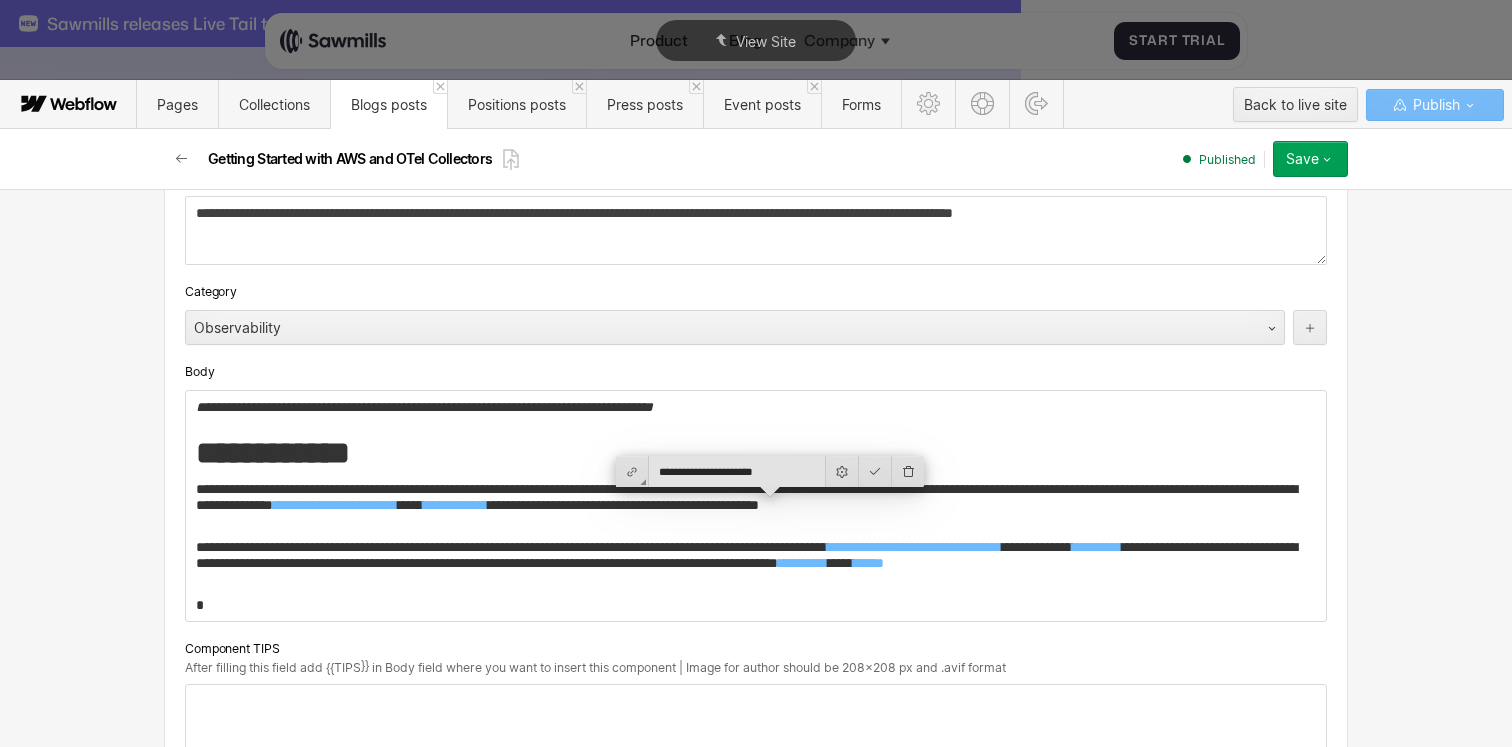 click on "**********" at bounding box center (756, 453) 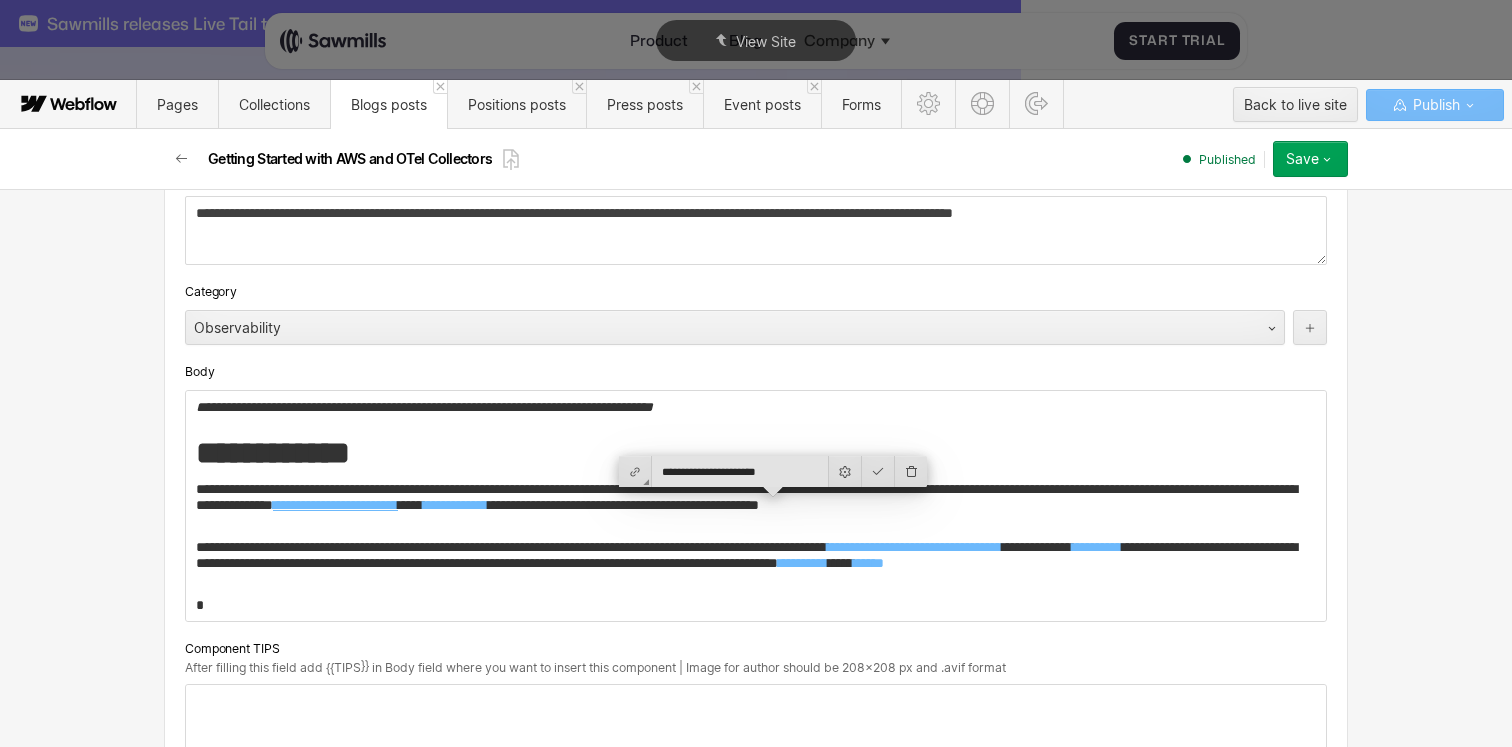 click on "**********" at bounding box center [335, 505] 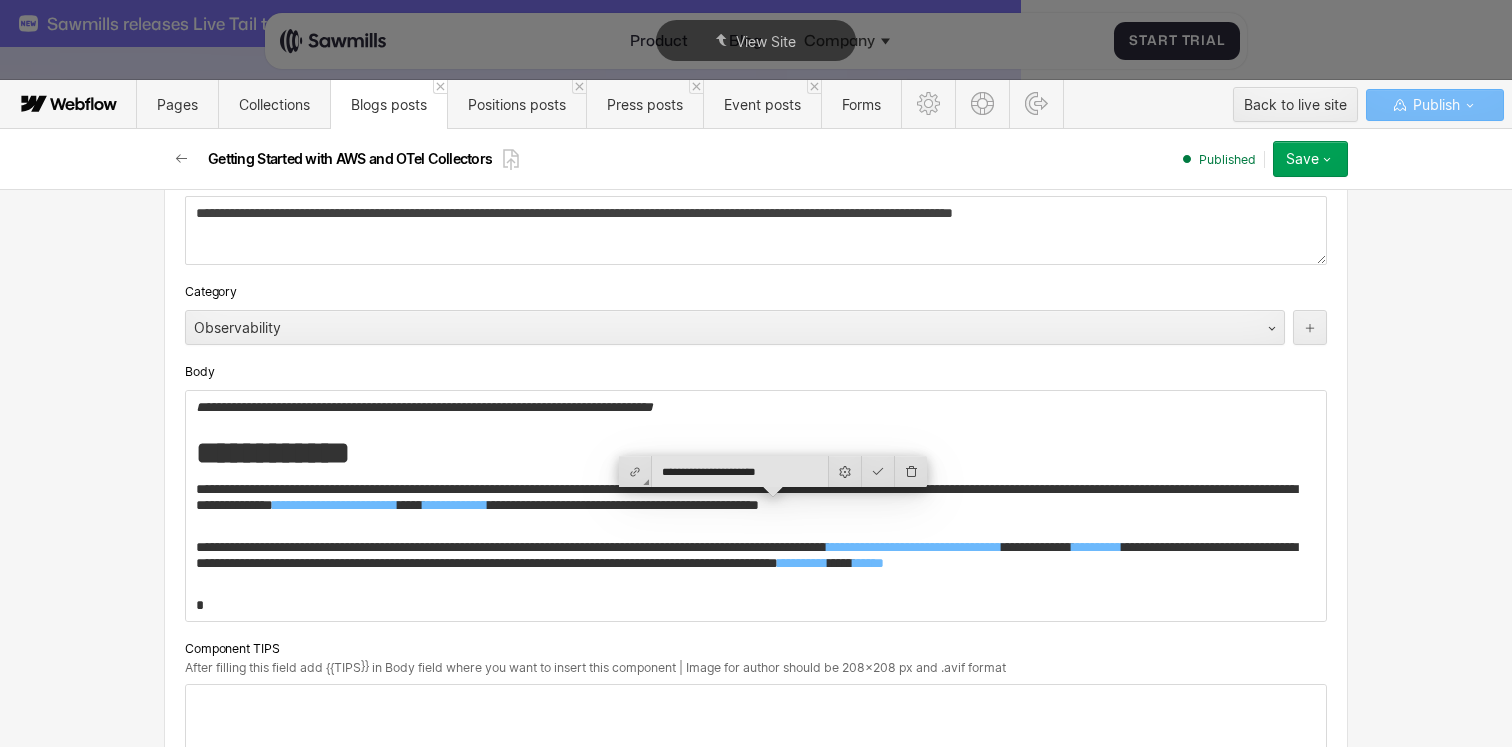click on "**********" at bounding box center [756, 453] 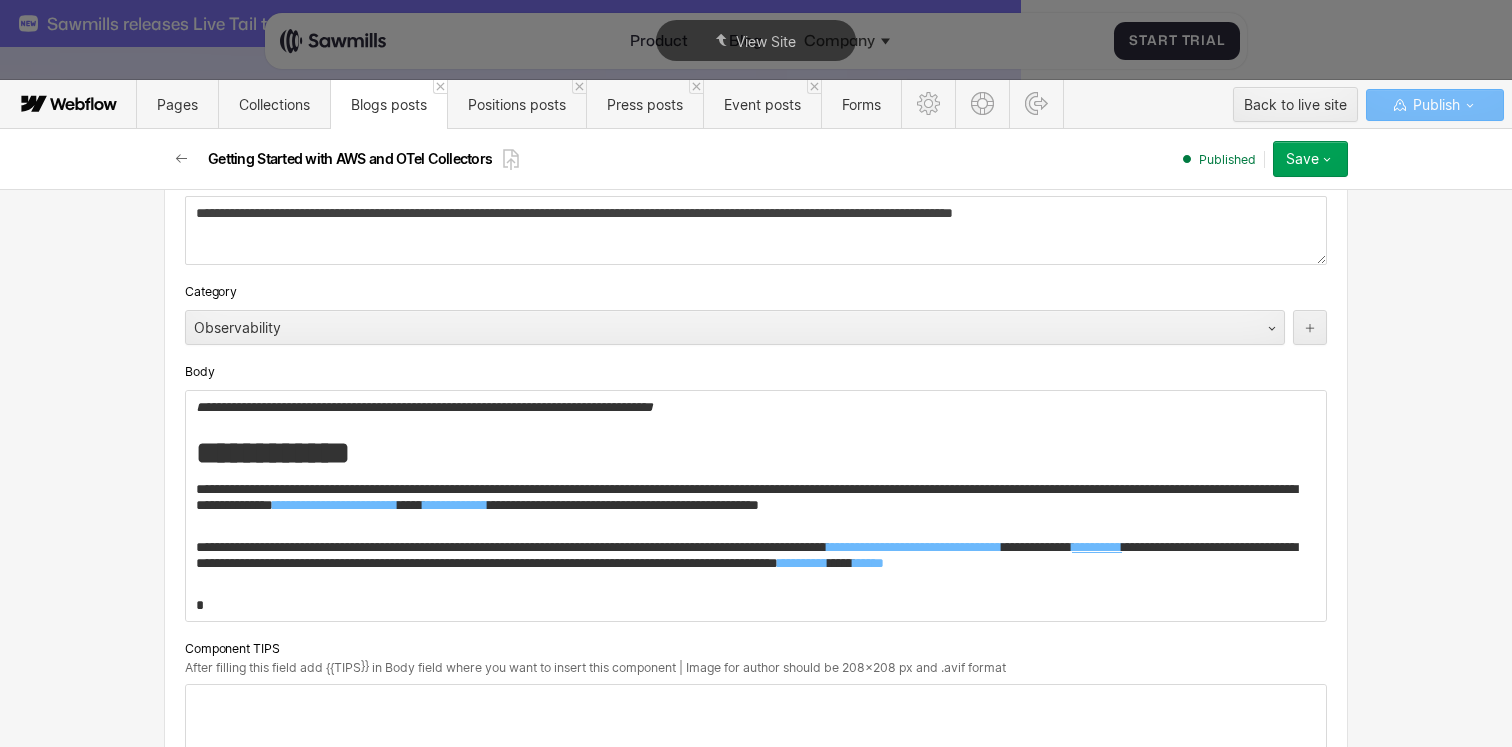 click on "**********" at bounding box center [1097, 547] 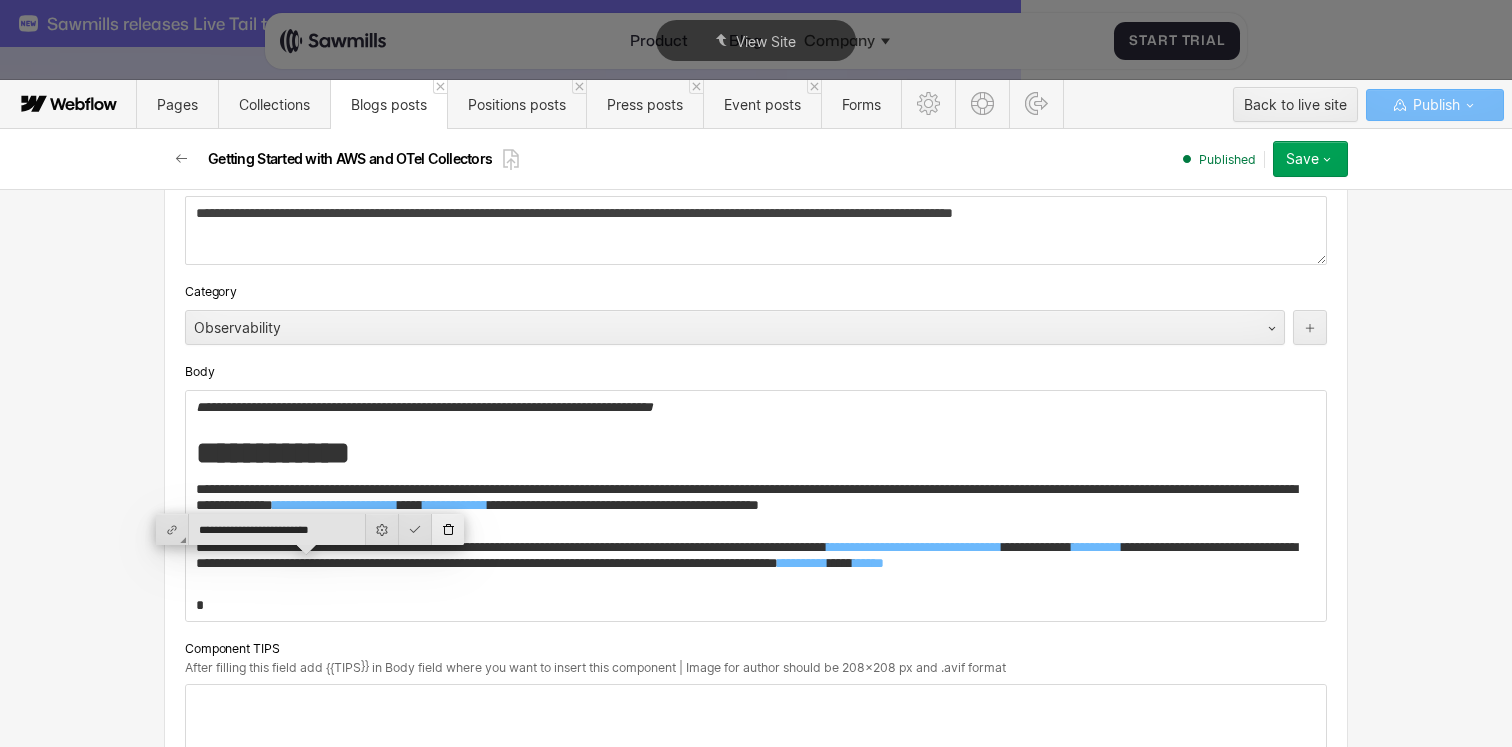 click at bounding box center [448, 529] 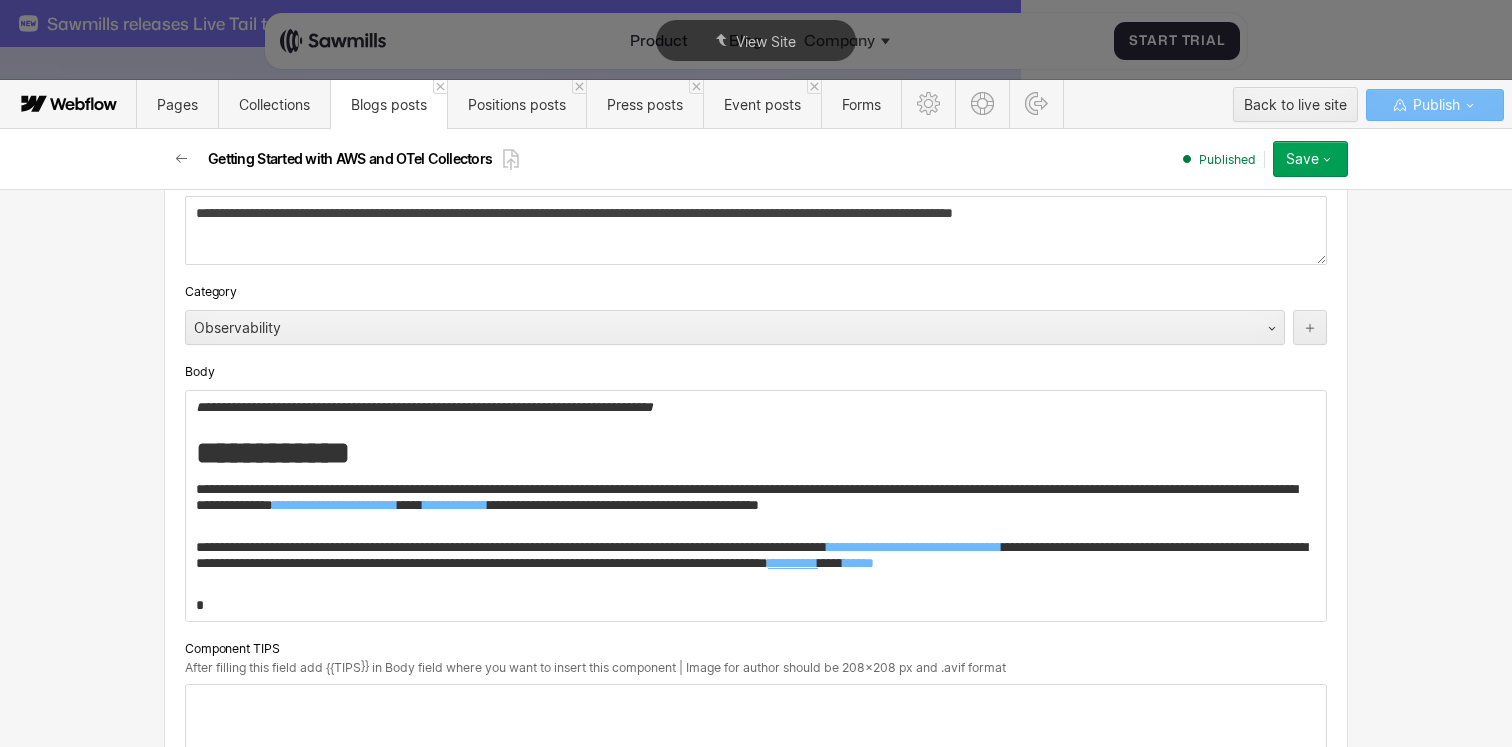 click on "**********" at bounding box center [793, 563] 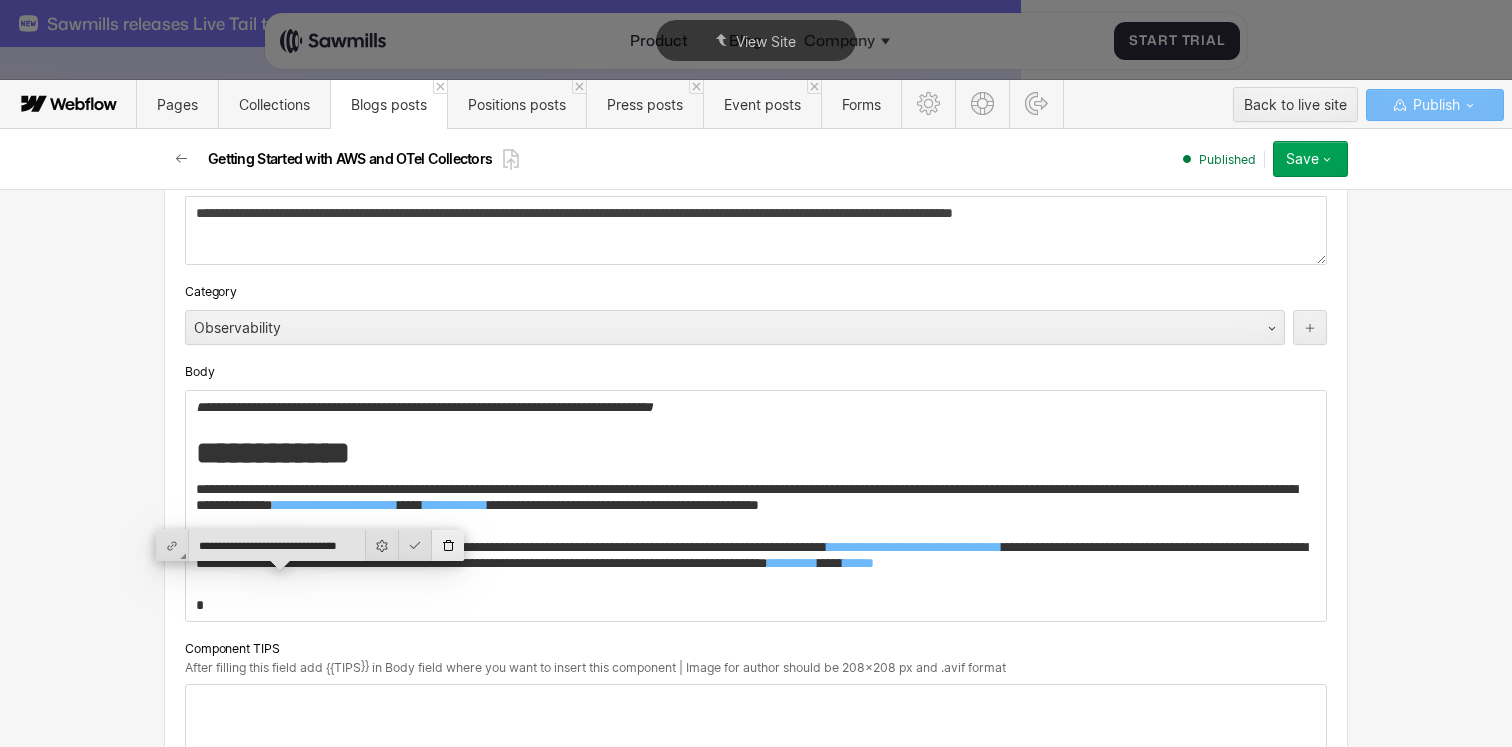 click at bounding box center [448, 545] 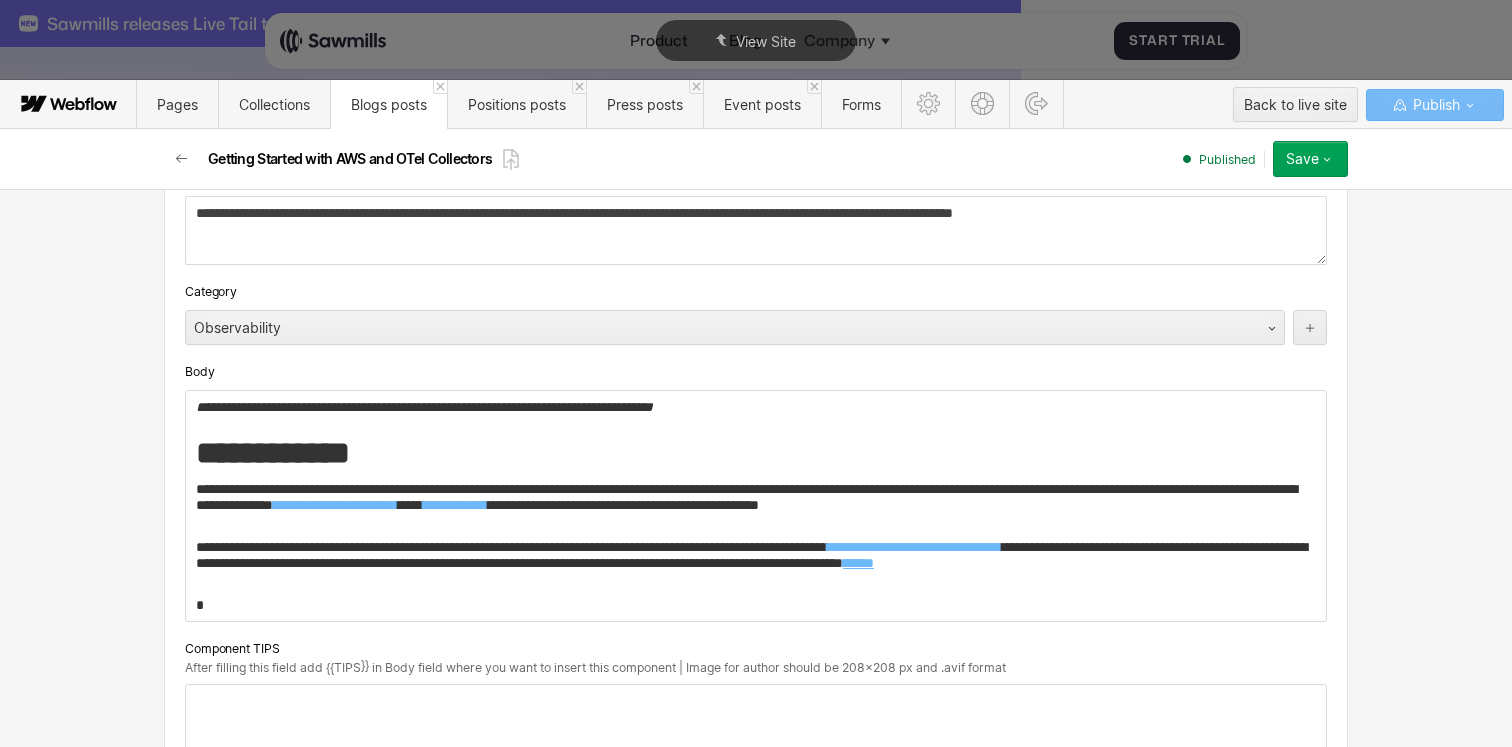 click on "*****" at bounding box center [858, 563] 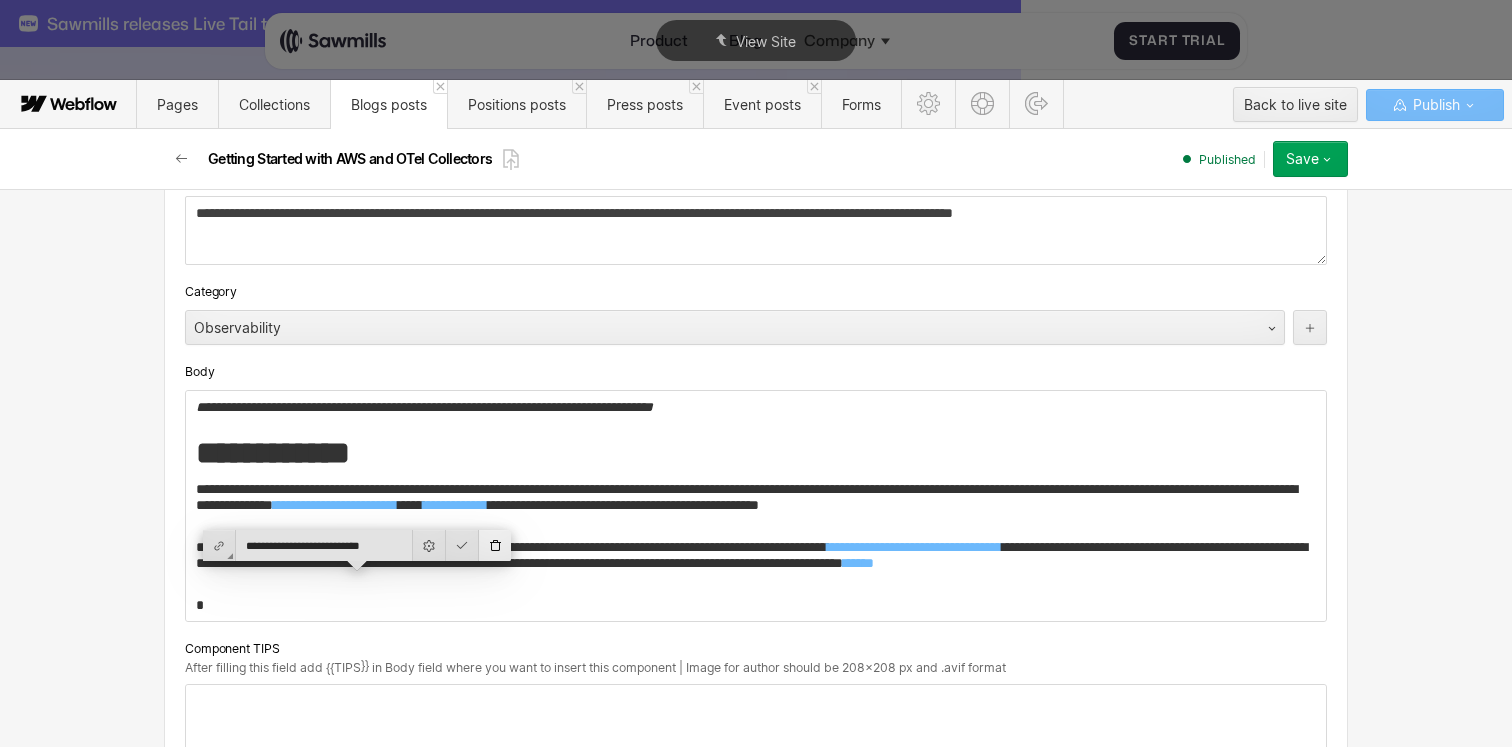 click at bounding box center (495, 545) 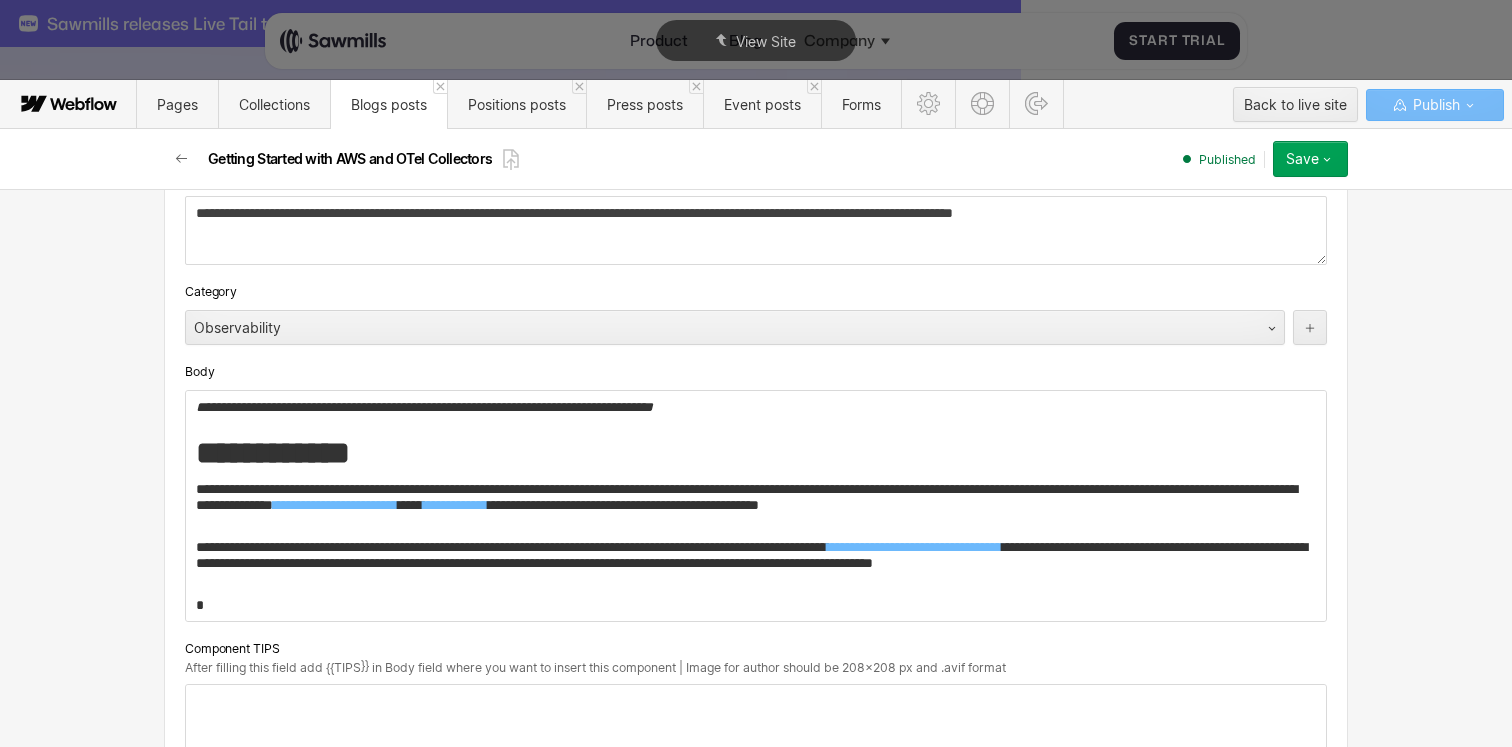click on "**********" at bounding box center (756, 563) 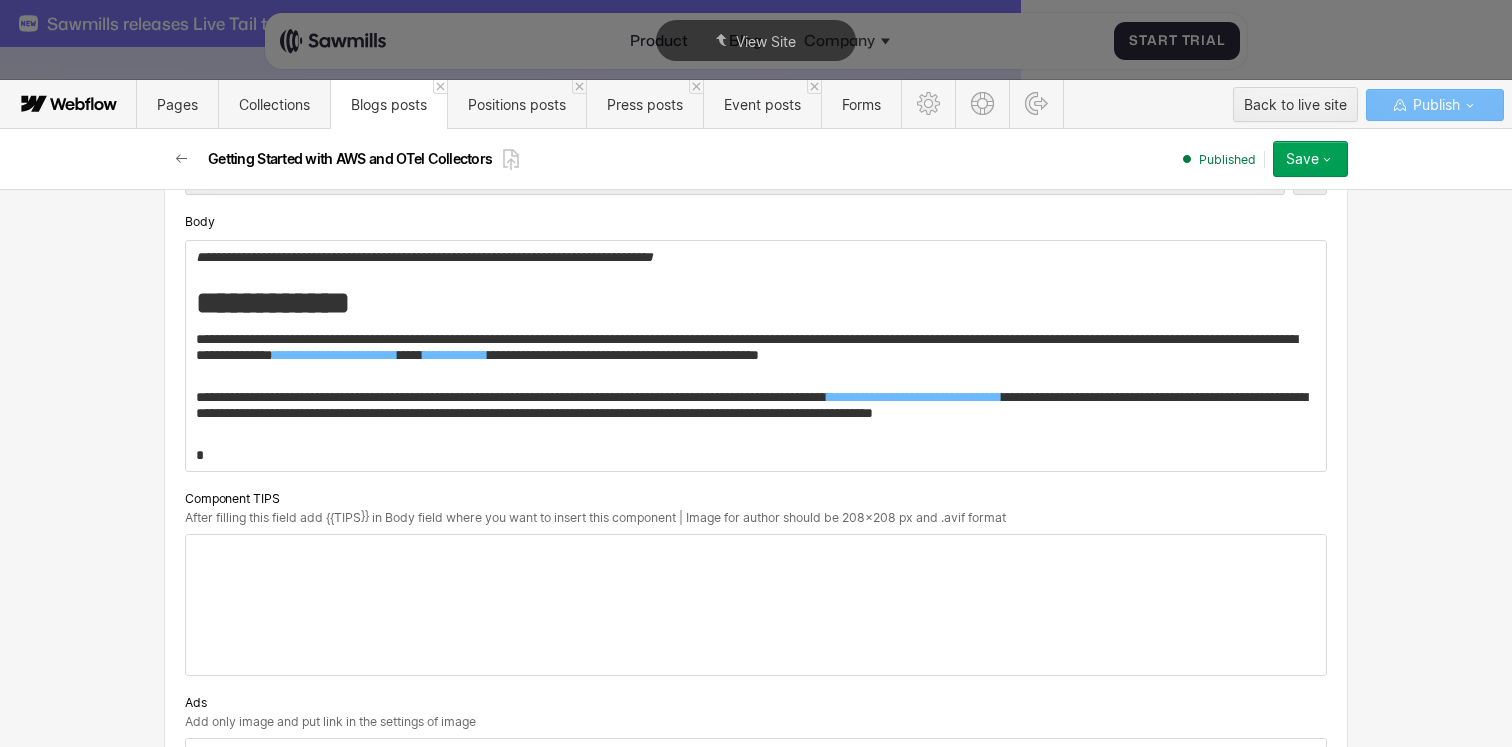 scroll, scrollTop: 1285, scrollLeft: 0, axis: vertical 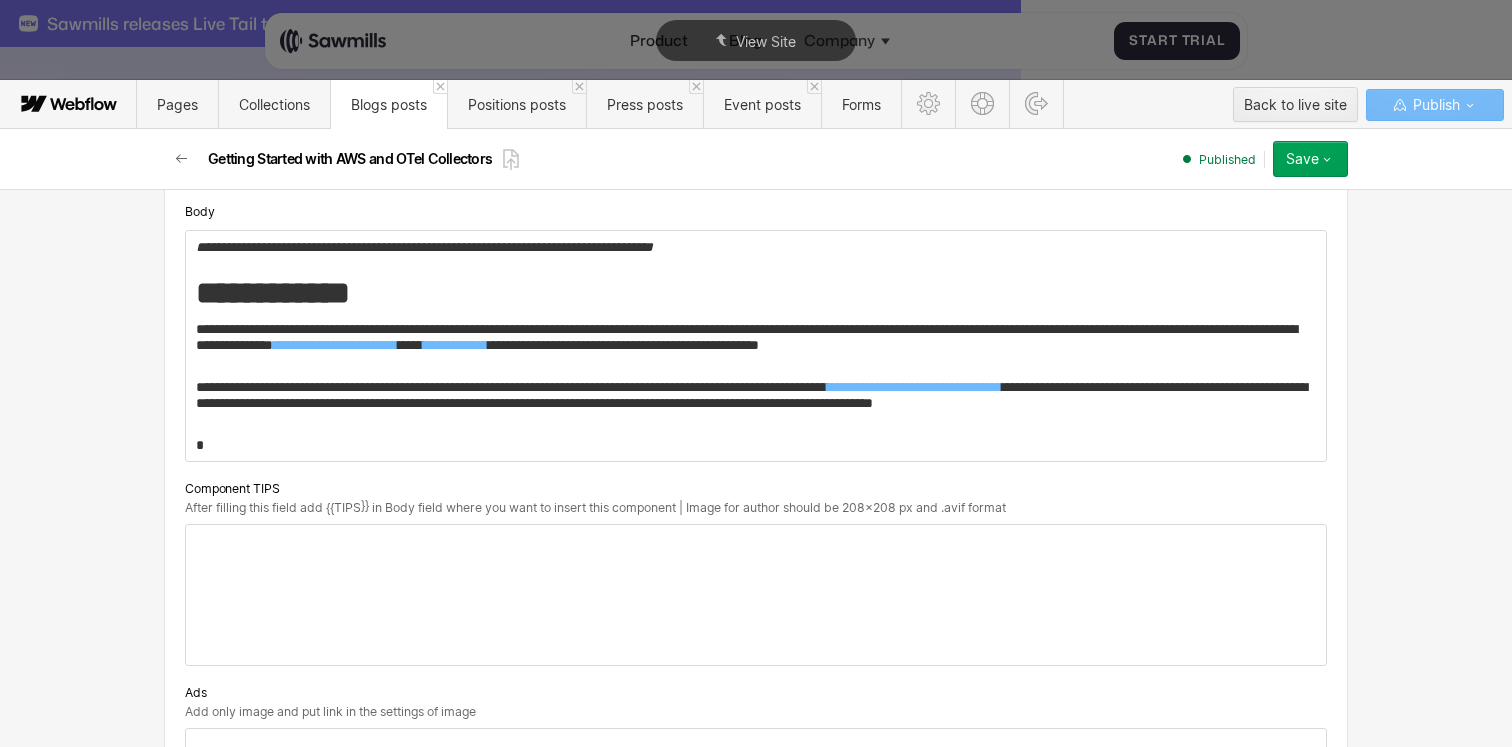 click on "**********" at bounding box center (756, 403) 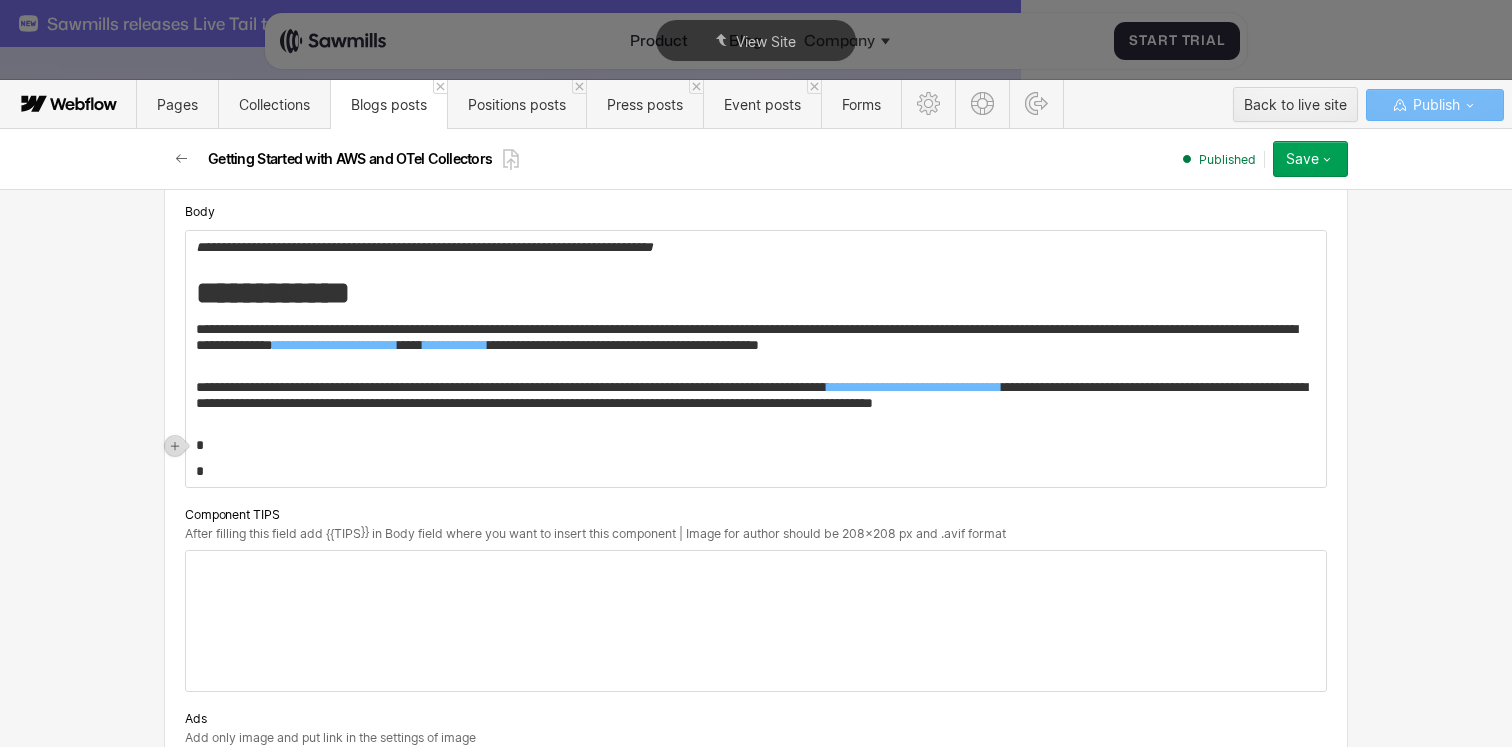 click on "*" at bounding box center [756, 445] 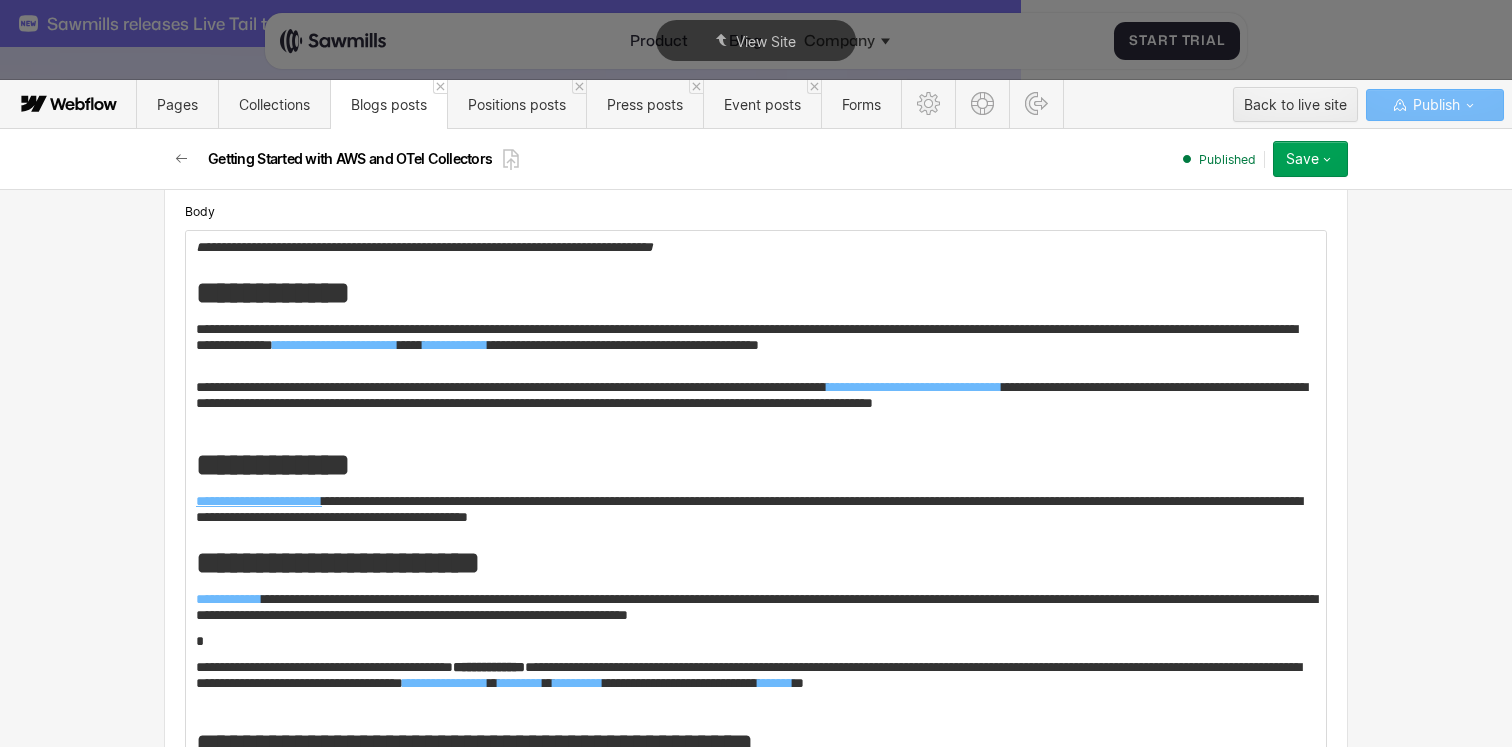 click on "**********" at bounding box center (259, 501) 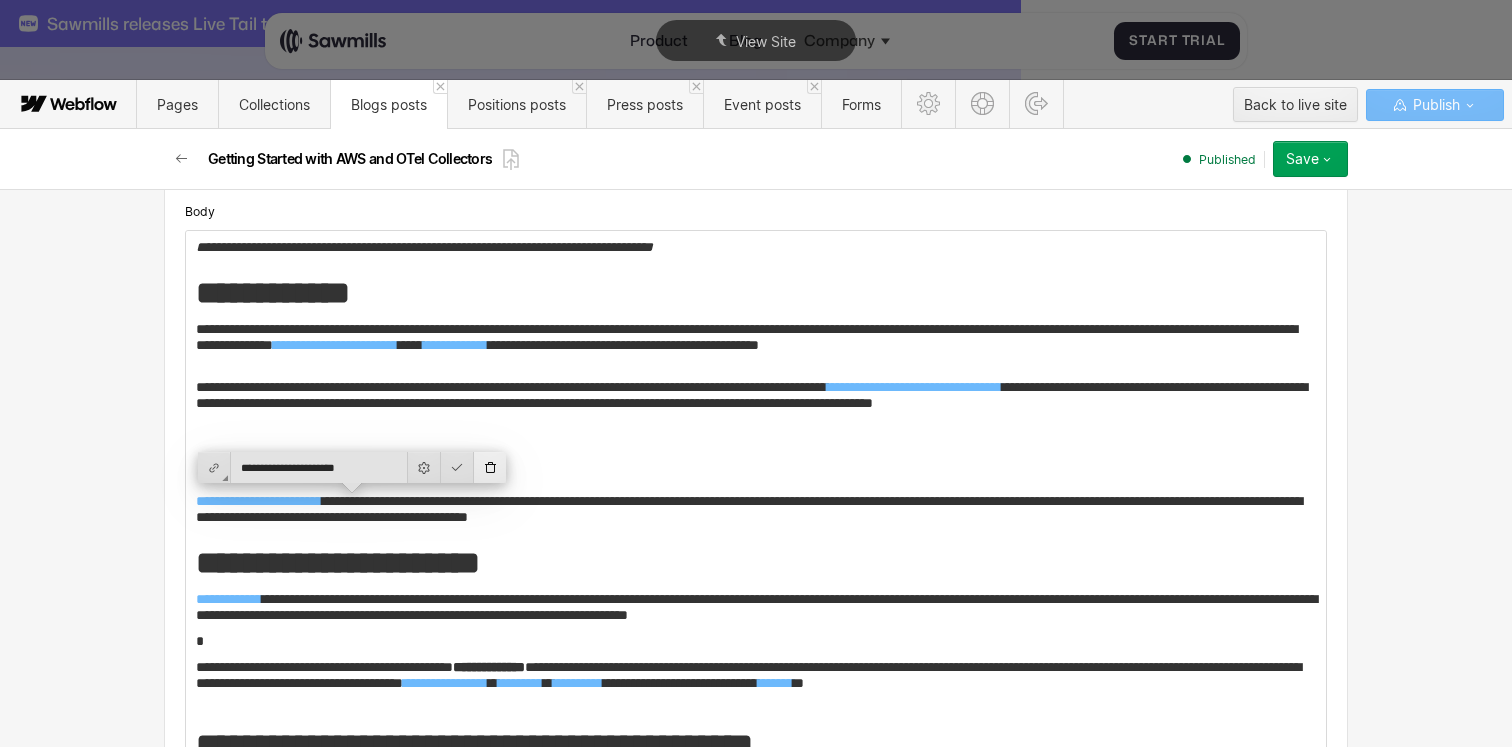 click at bounding box center (490, 467) 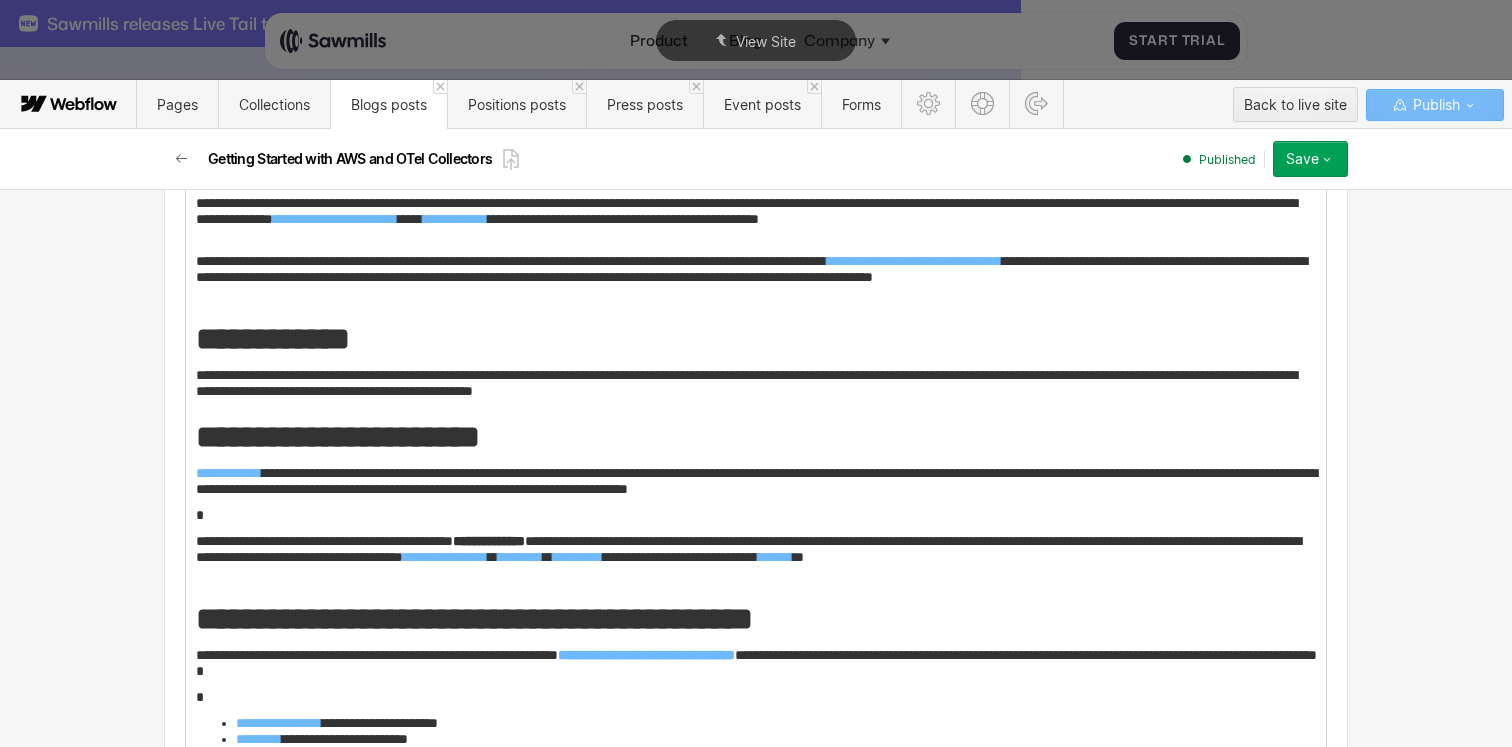 scroll, scrollTop: 1435, scrollLeft: 0, axis: vertical 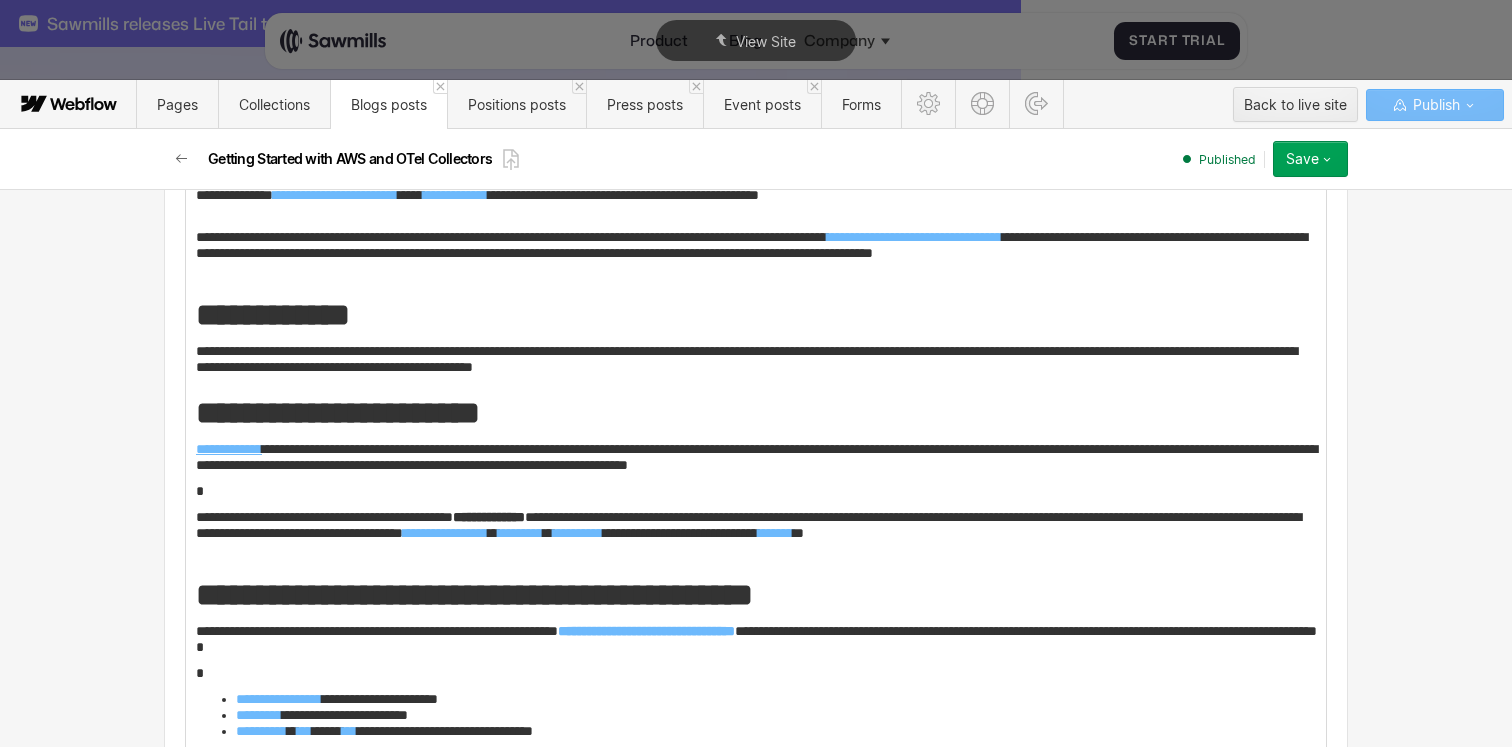 click on "**********" at bounding box center [229, 449] 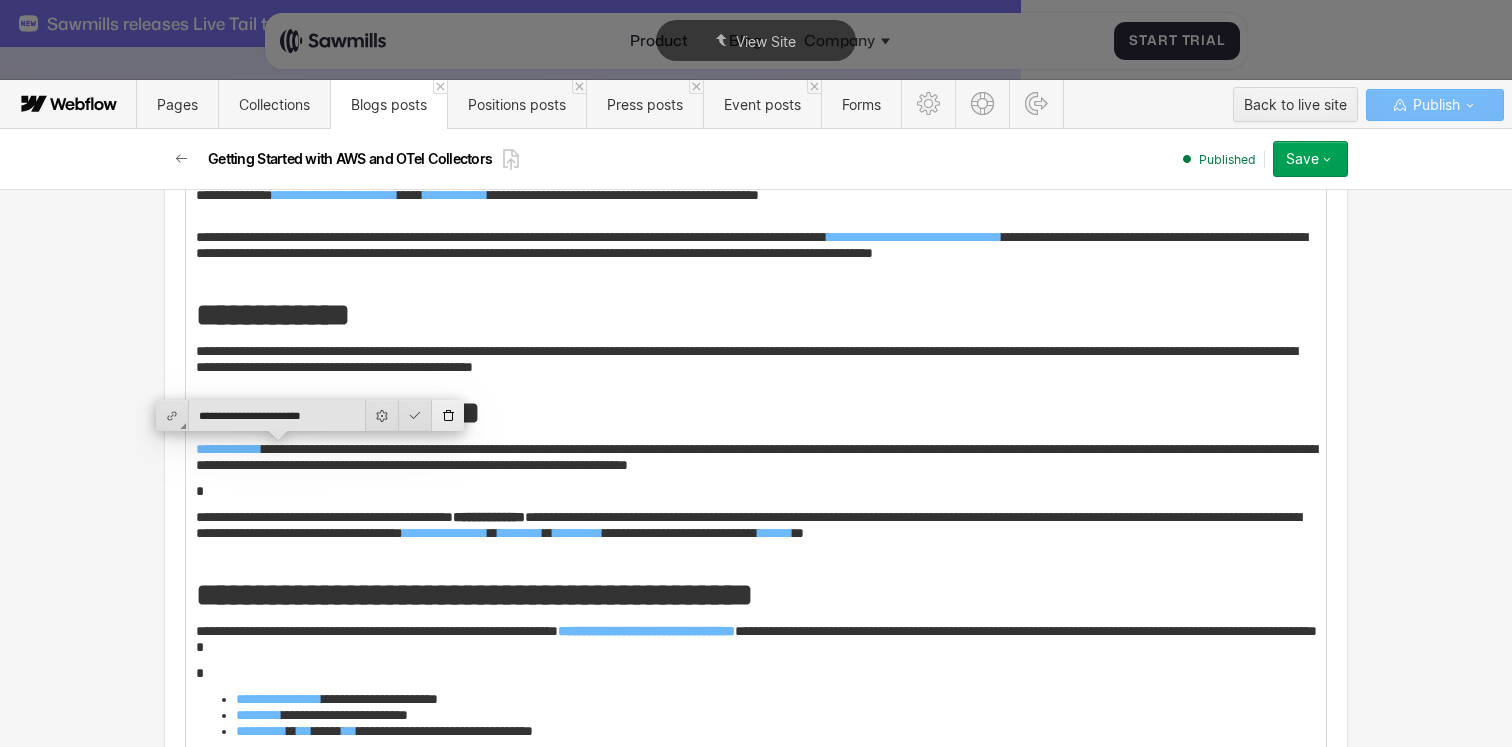 click at bounding box center (448, 415) 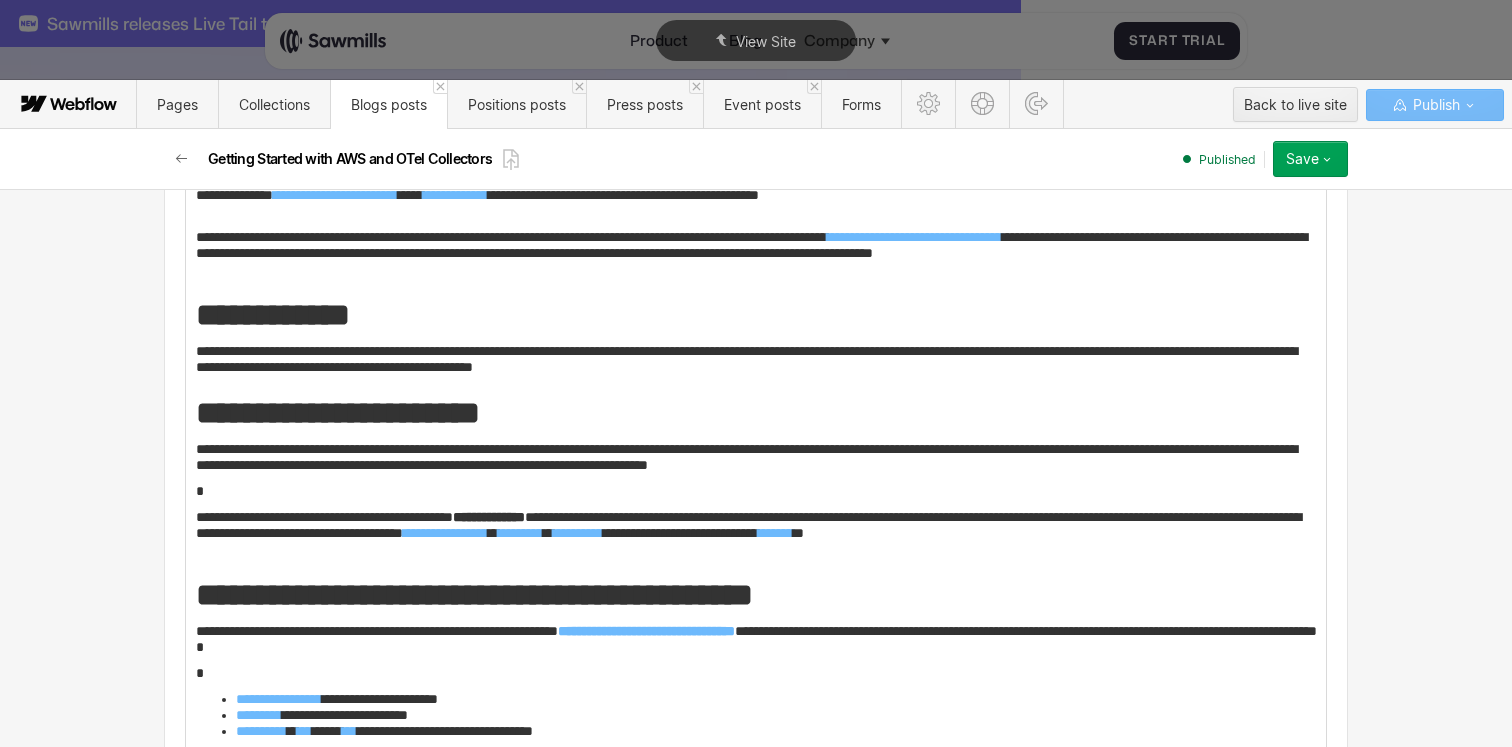 click on "**********" at bounding box center [756, 533] 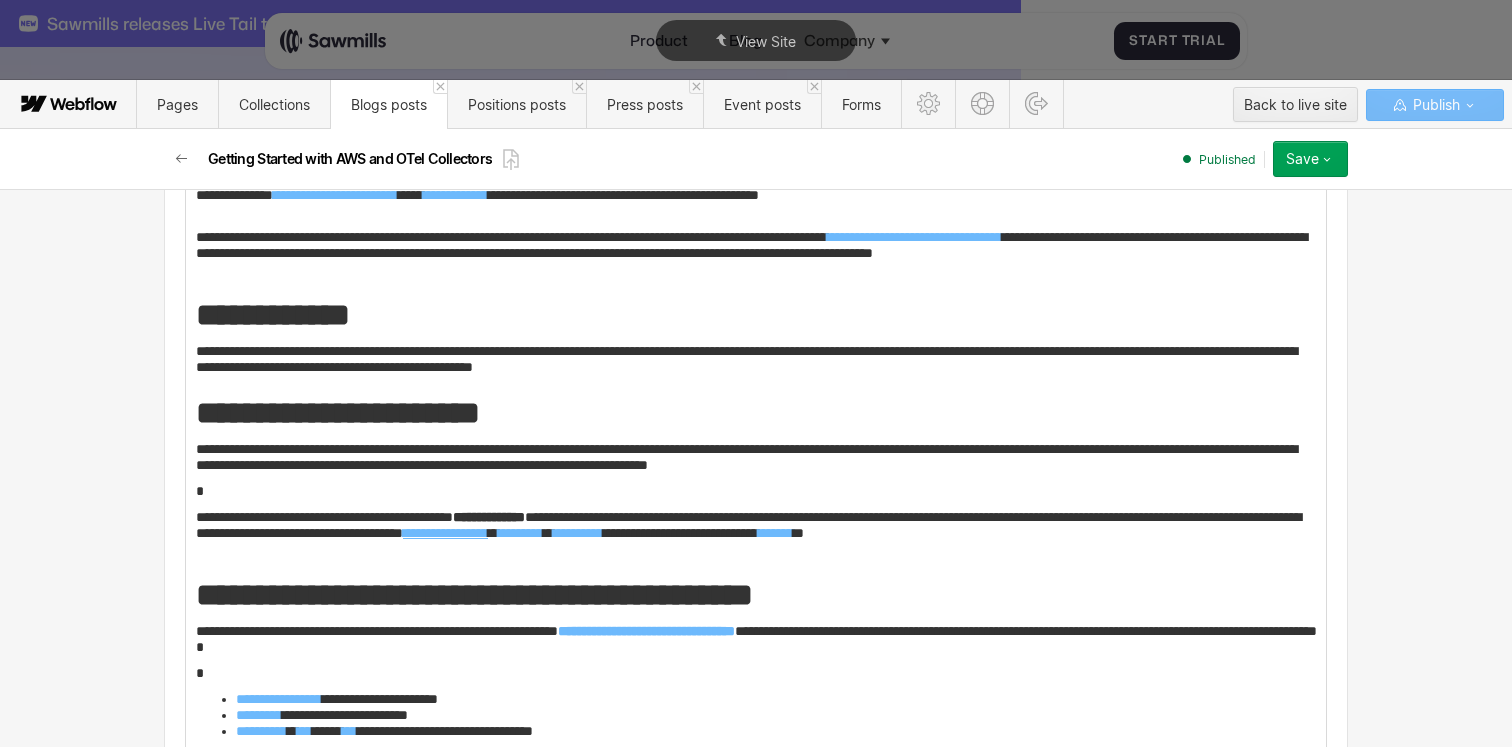 click on "**********" at bounding box center [445, 533] 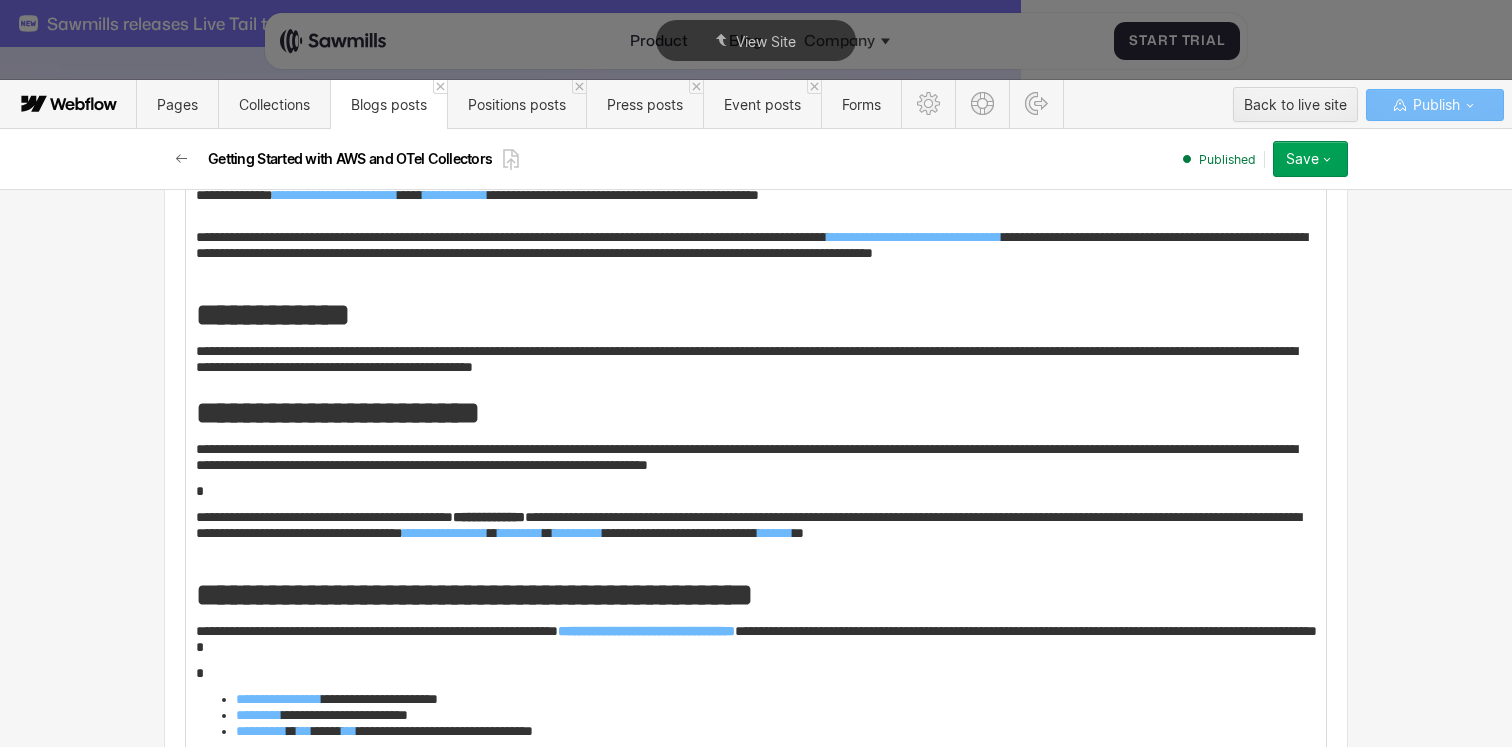 click on "**********" at bounding box center [756, 474] 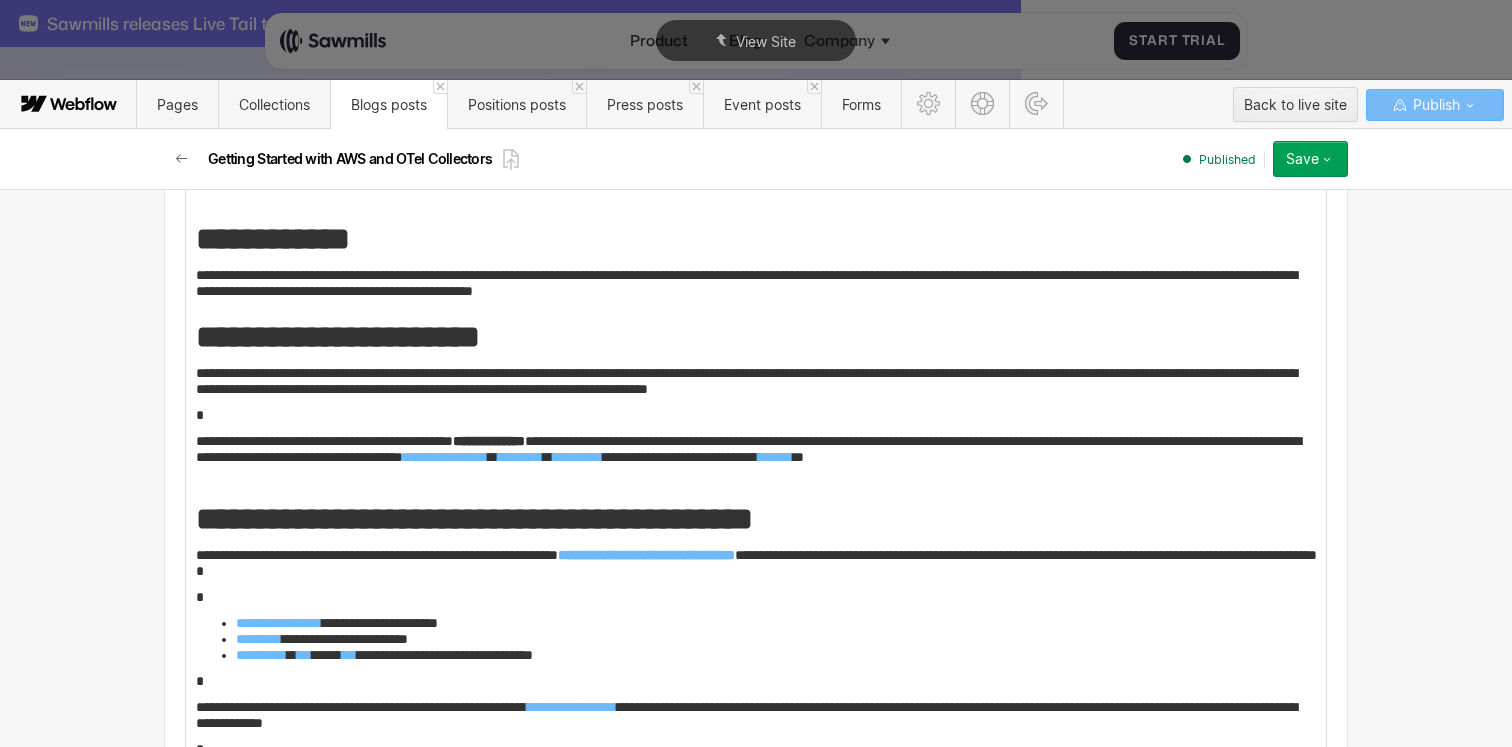 scroll, scrollTop: 1545, scrollLeft: 0, axis: vertical 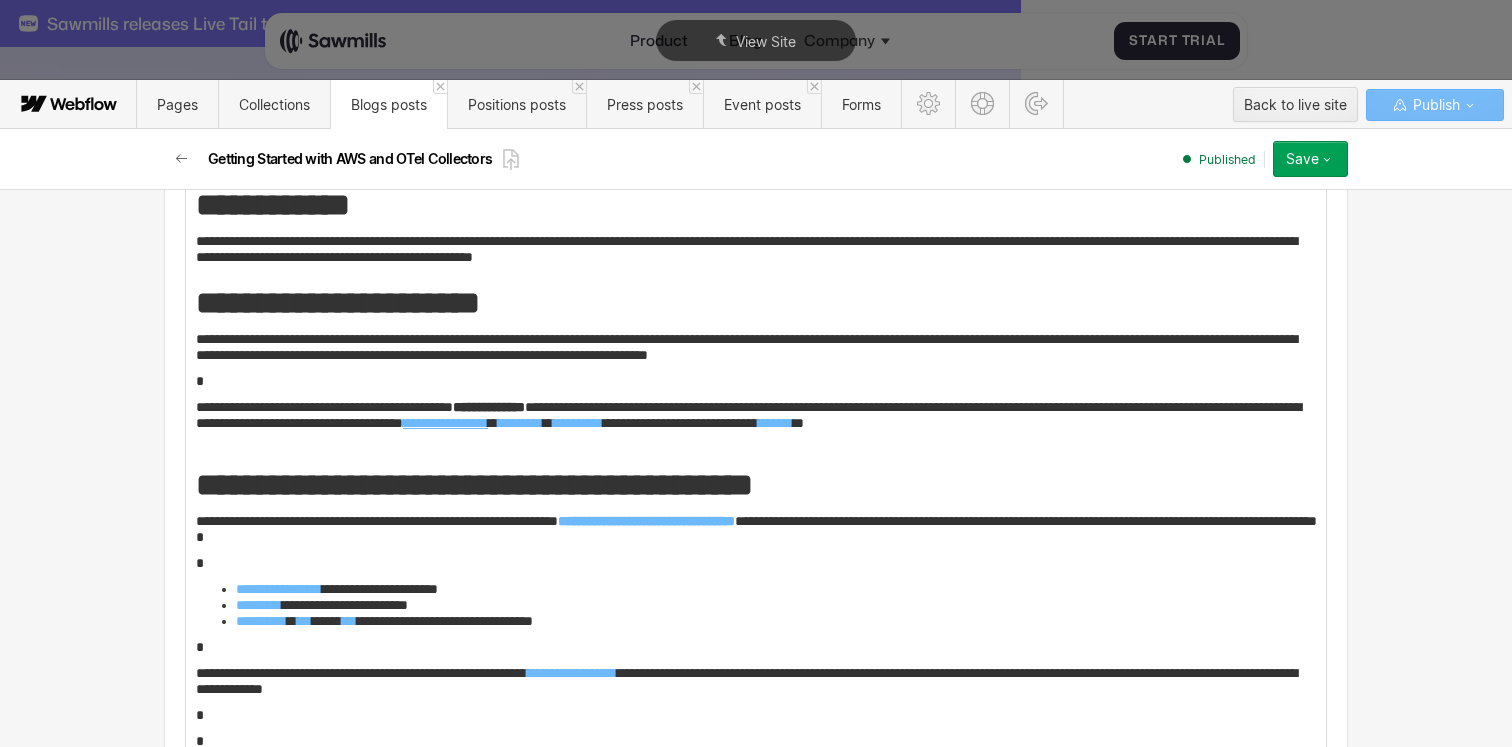 click on "**********" at bounding box center (445, 423) 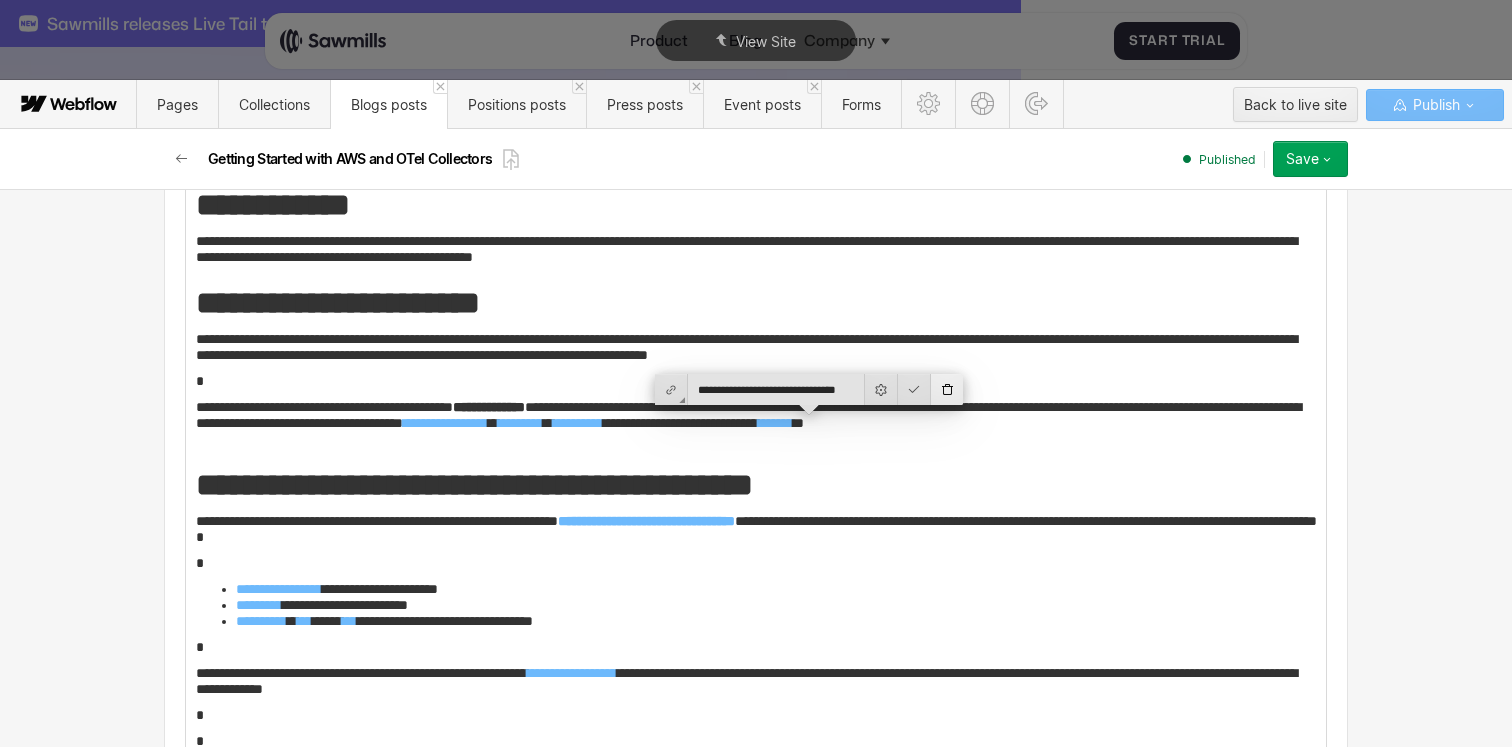 click at bounding box center (947, 389) 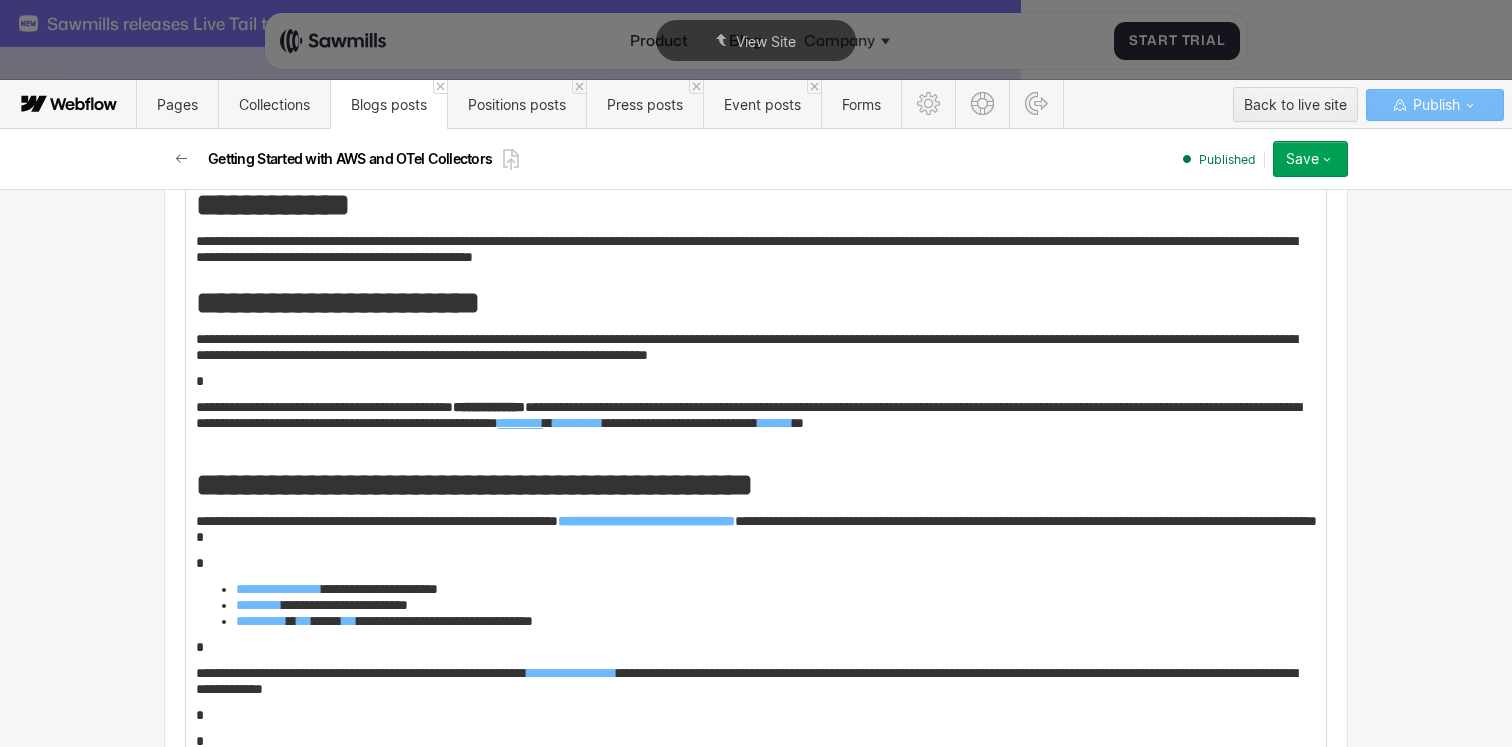 click on "*********" at bounding box center [520, 423] 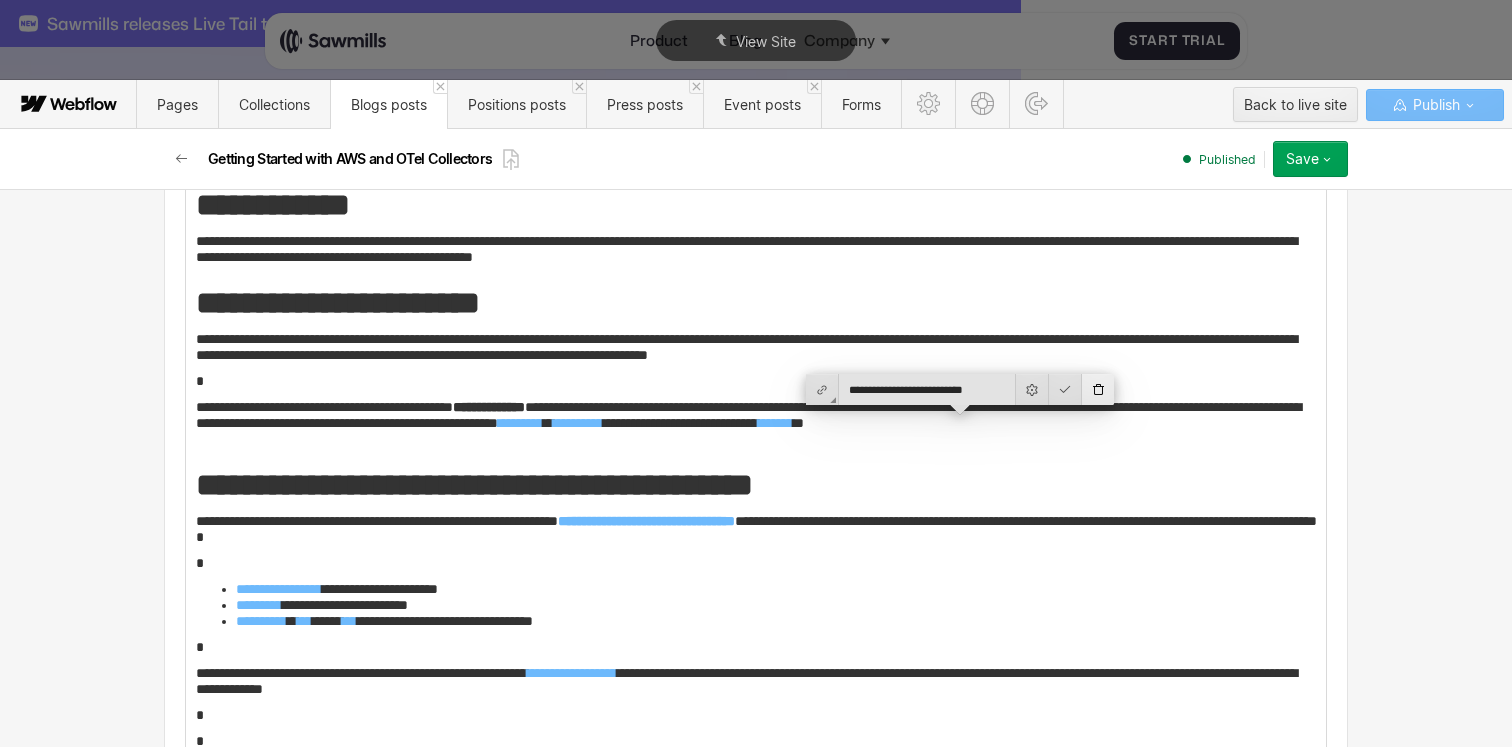 click at bounding box center [1098, 389] 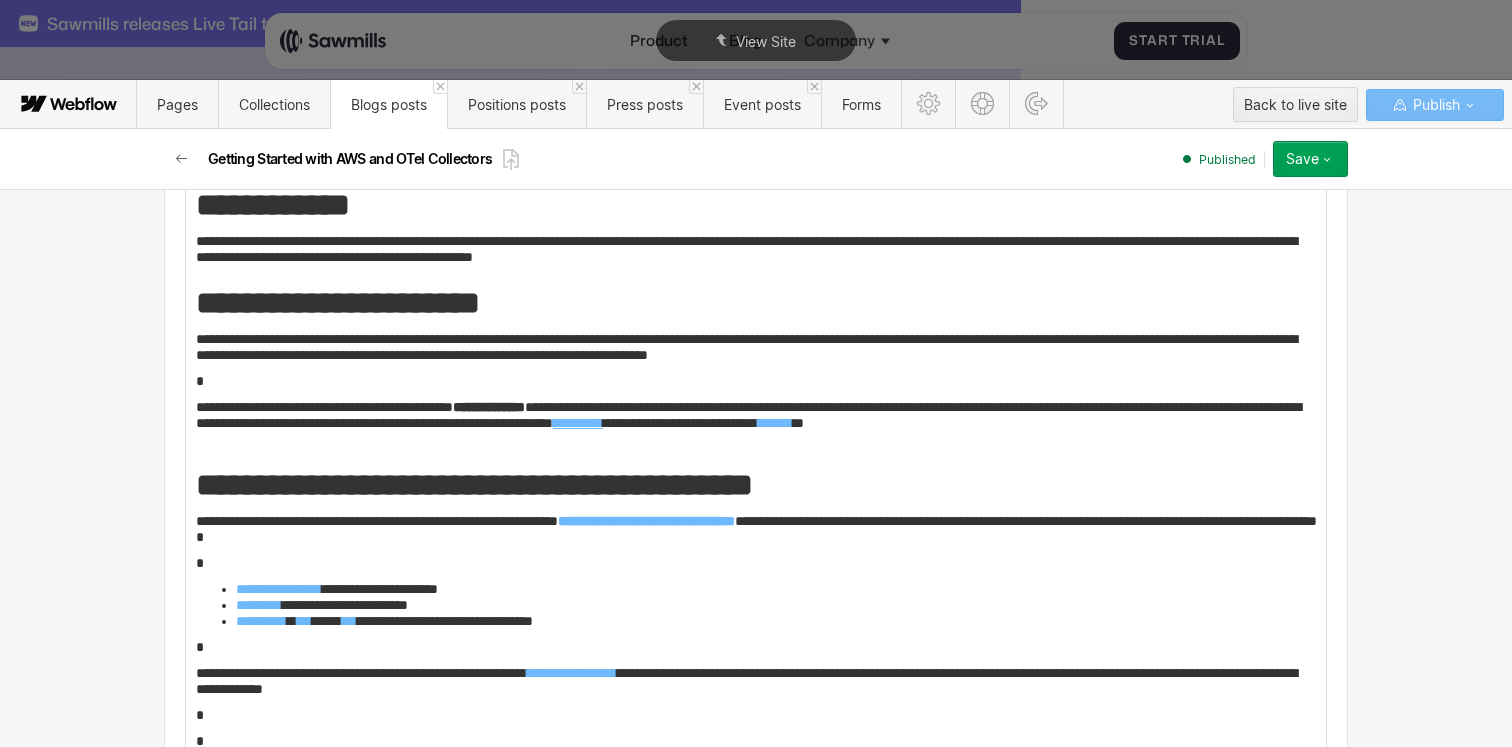 click on "**********" at bounding box center [578, 423] 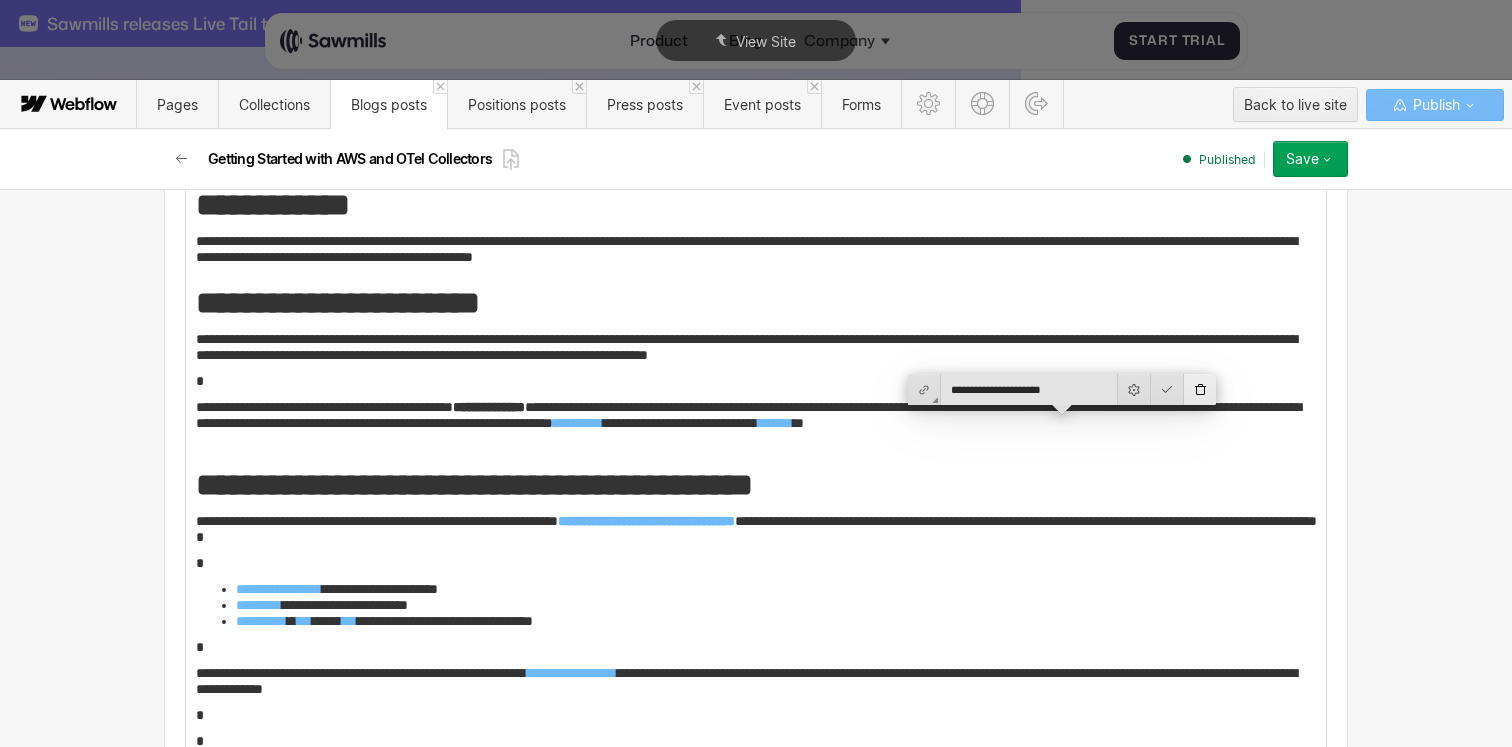 click at bounding box center [1200, 389] 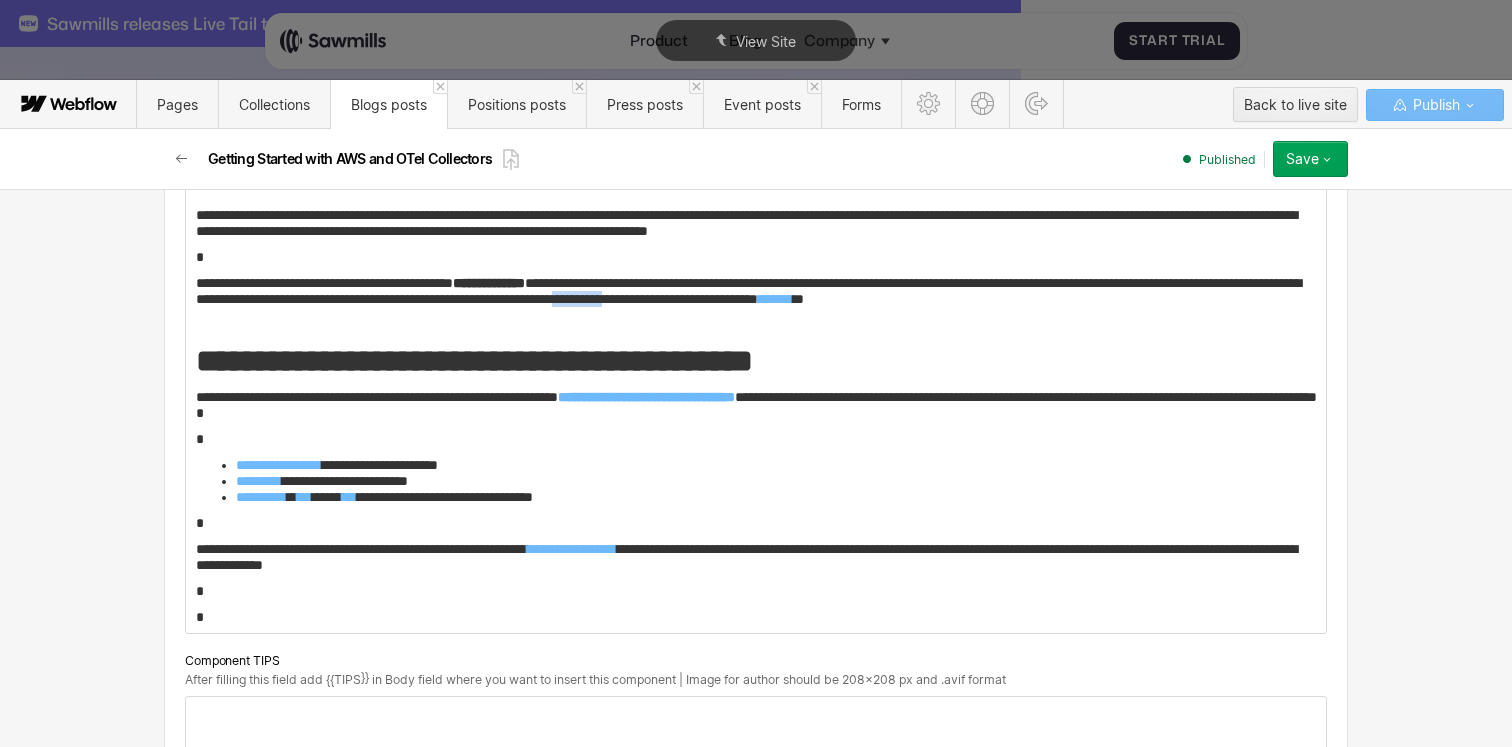 scroll, scrollTop: 1681, scrollLeft: 0, axis: vertical 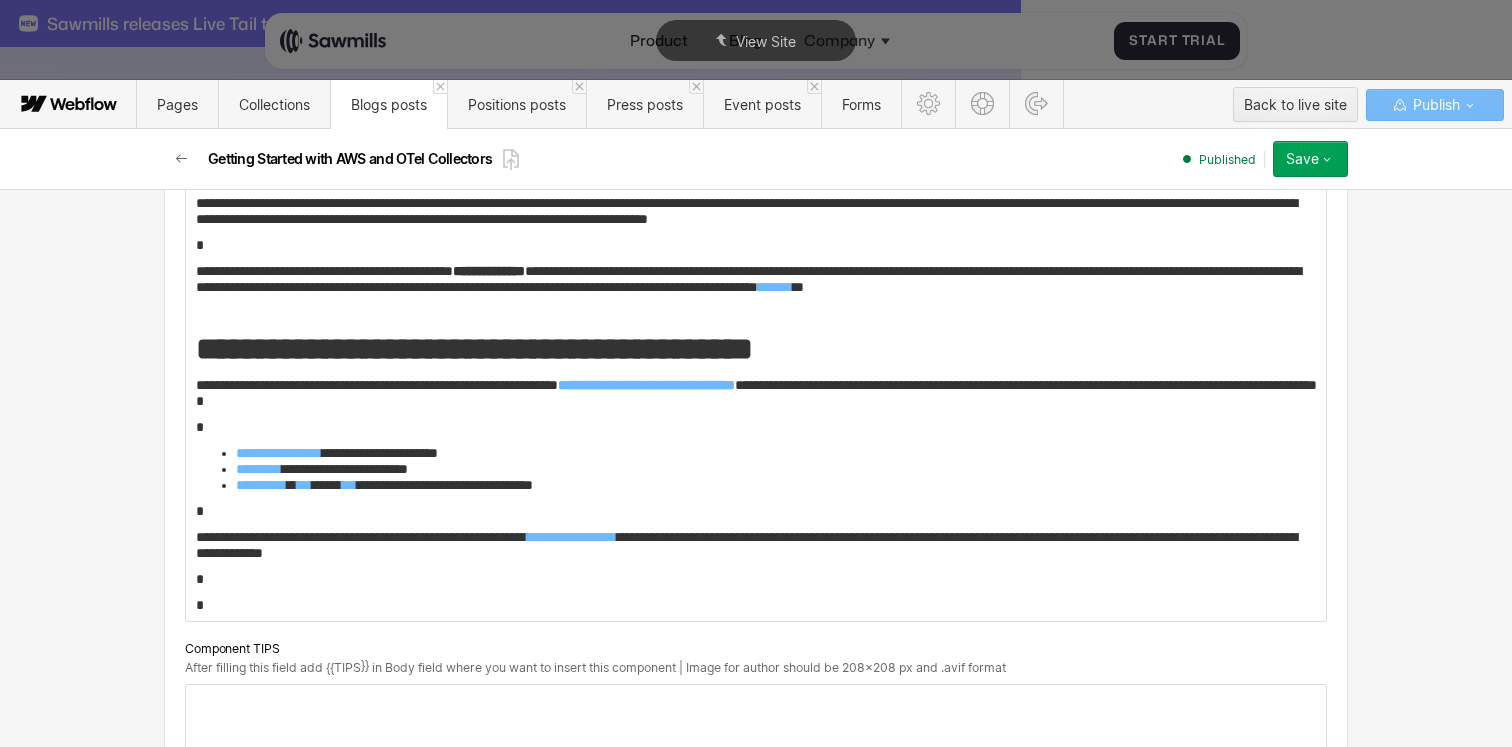 click on "*" at bounding box center [756, 427] 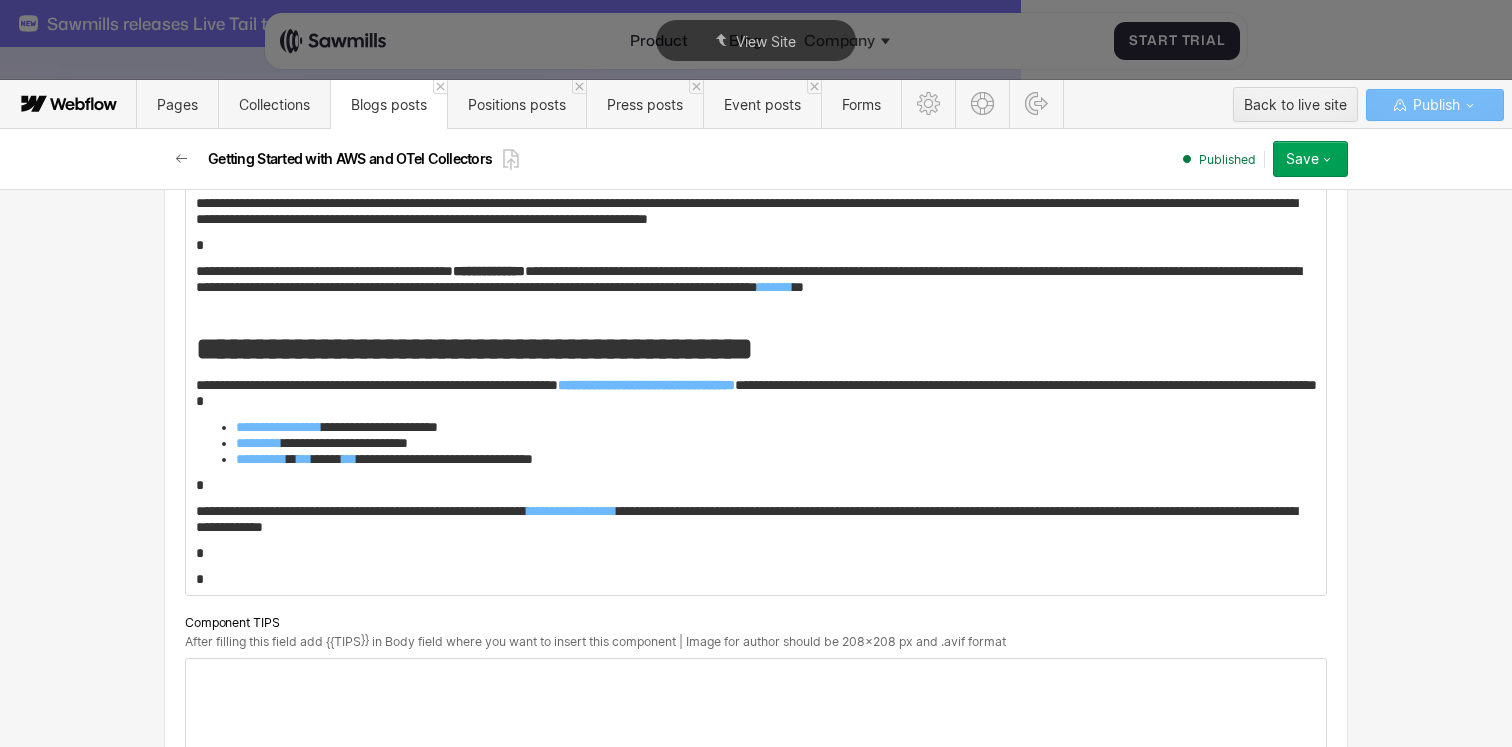 scroll, scrollTop: 1719, scrollLeft: 0, axis: vertical 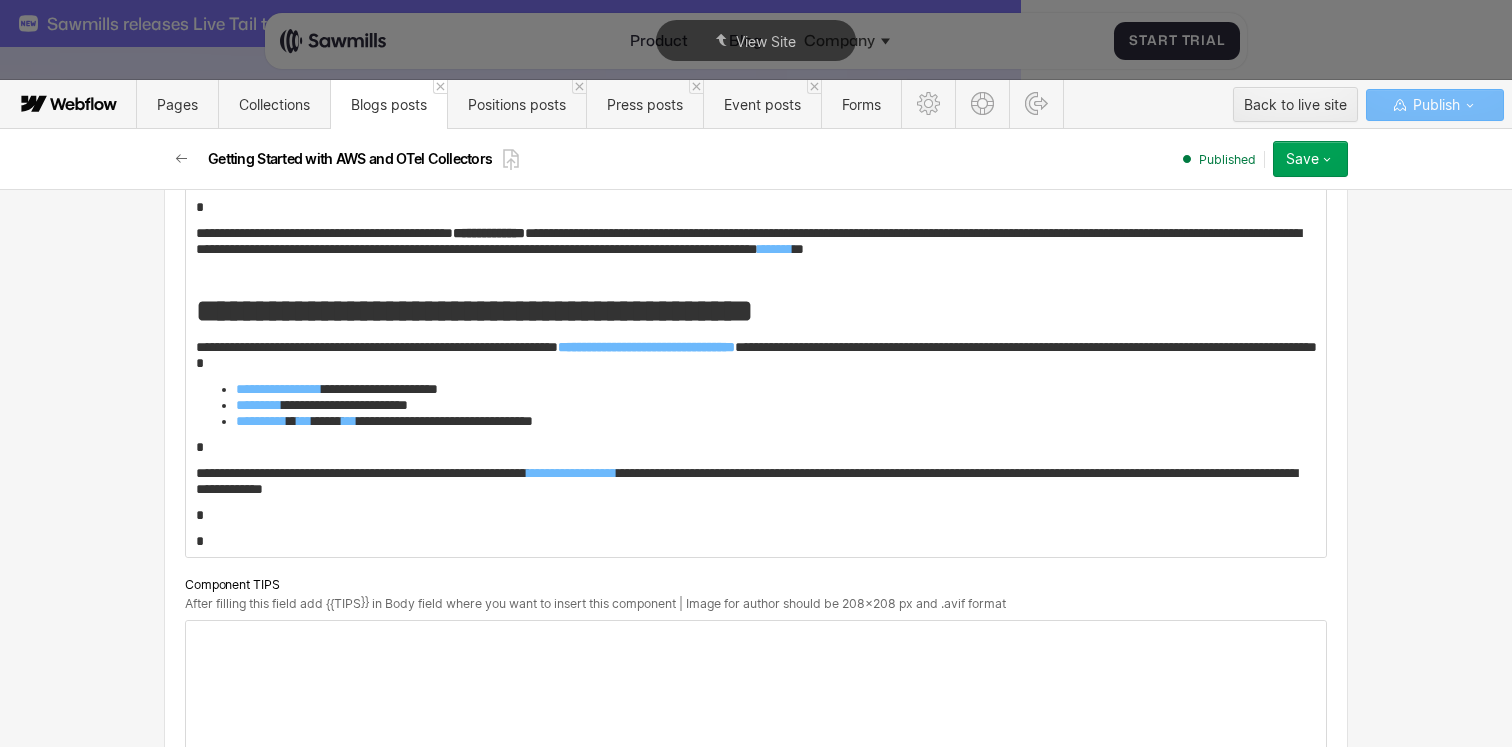 click on "**********" at bounding box center [756, 177] 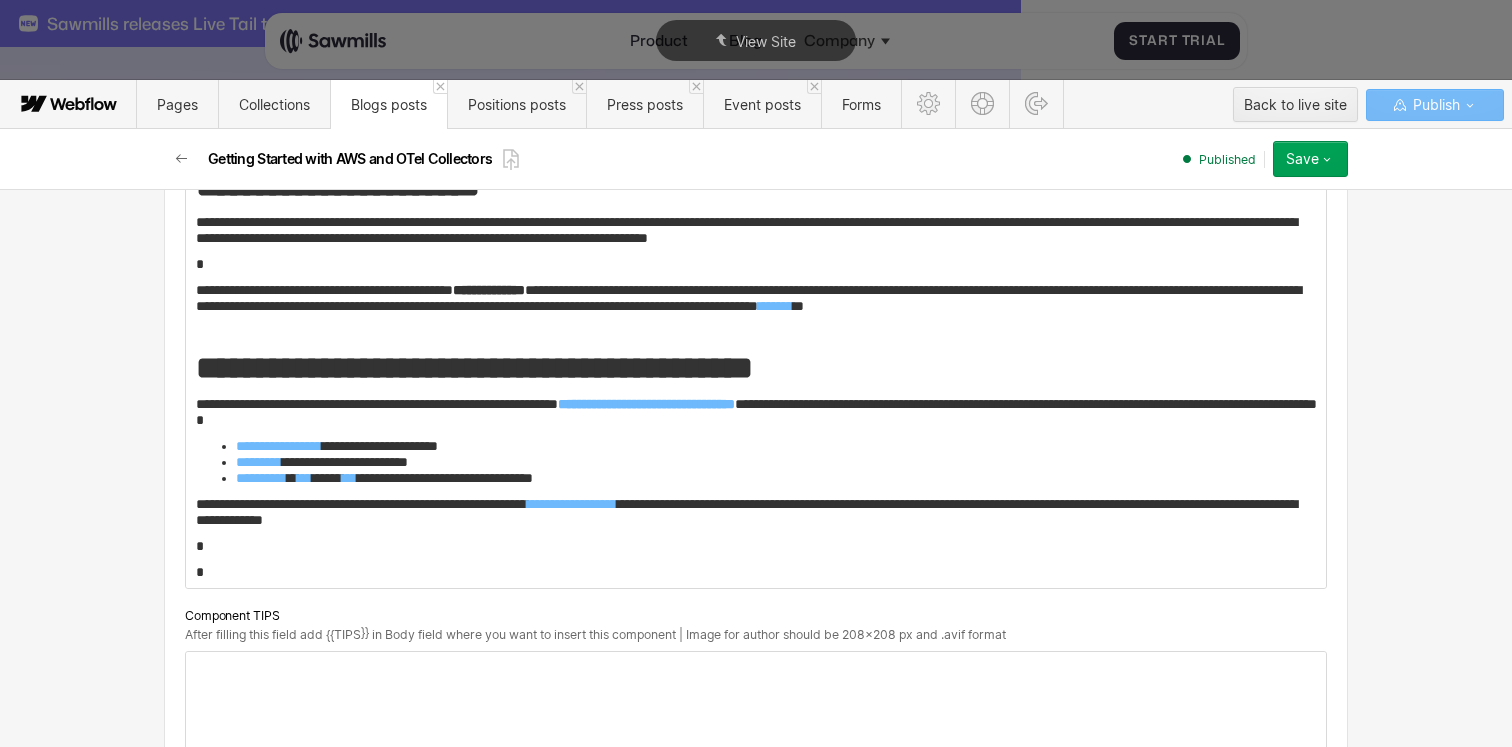scroll, scrollTop: 1668, scrollLeft: 0, axis: vertical 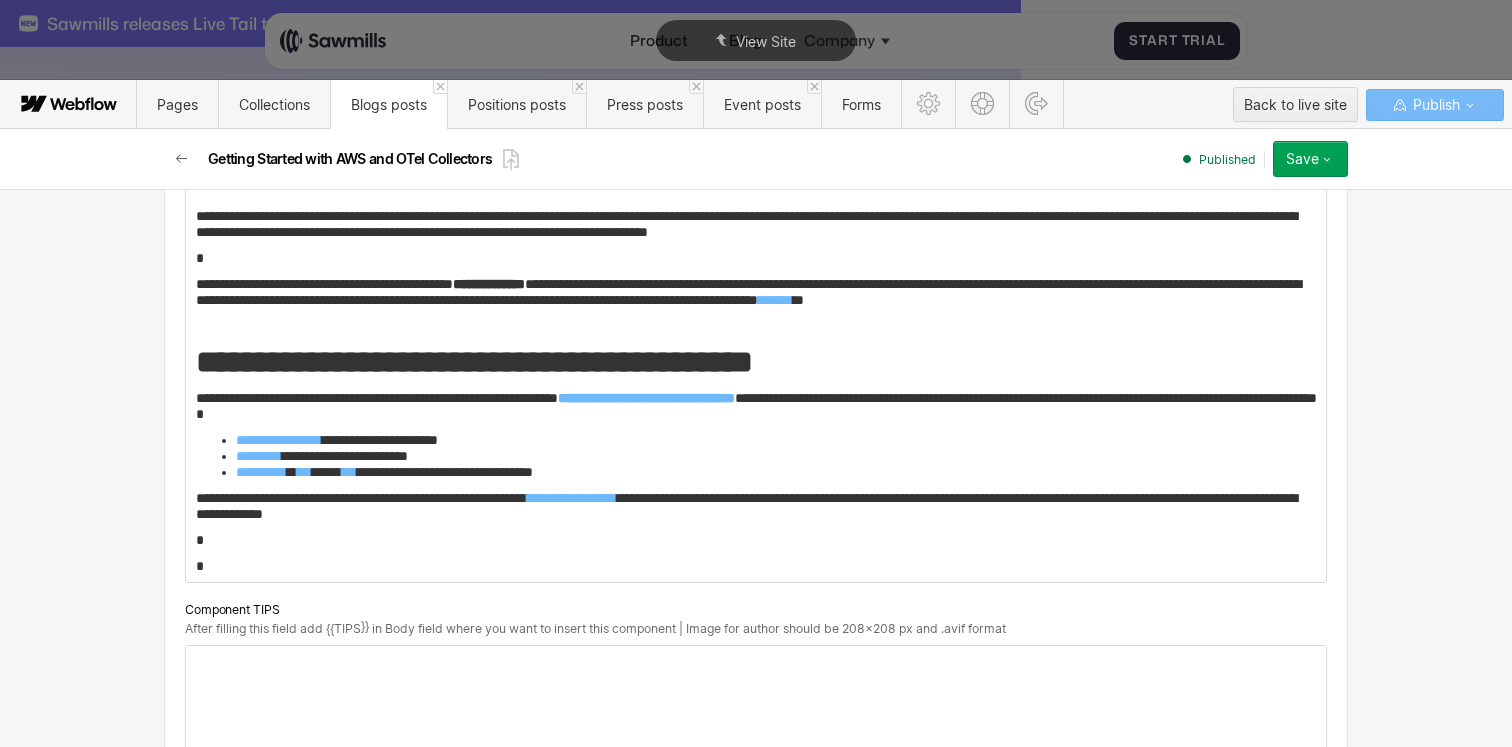 click on "*" at bounding box center (756, 566) 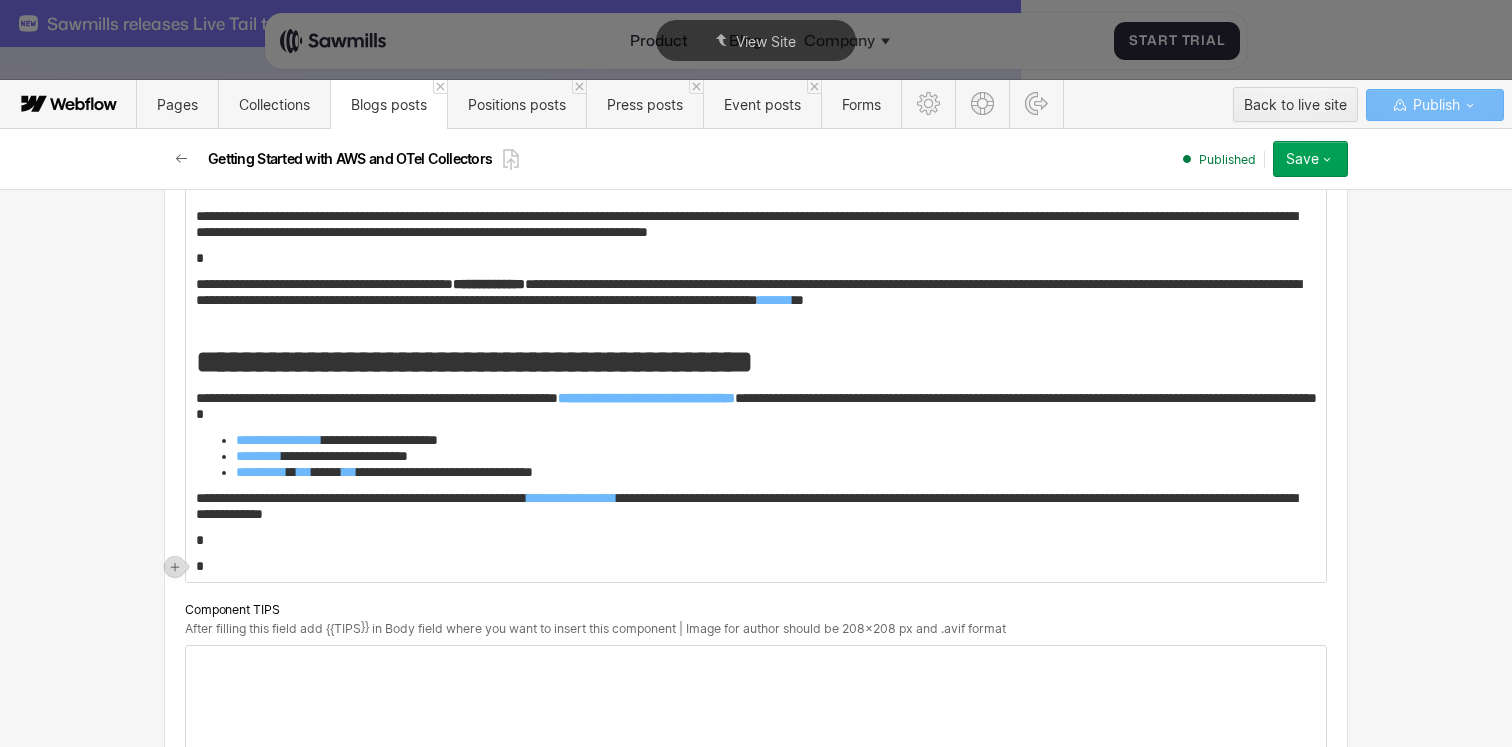 click on "*" at bounding box center [756, 540] 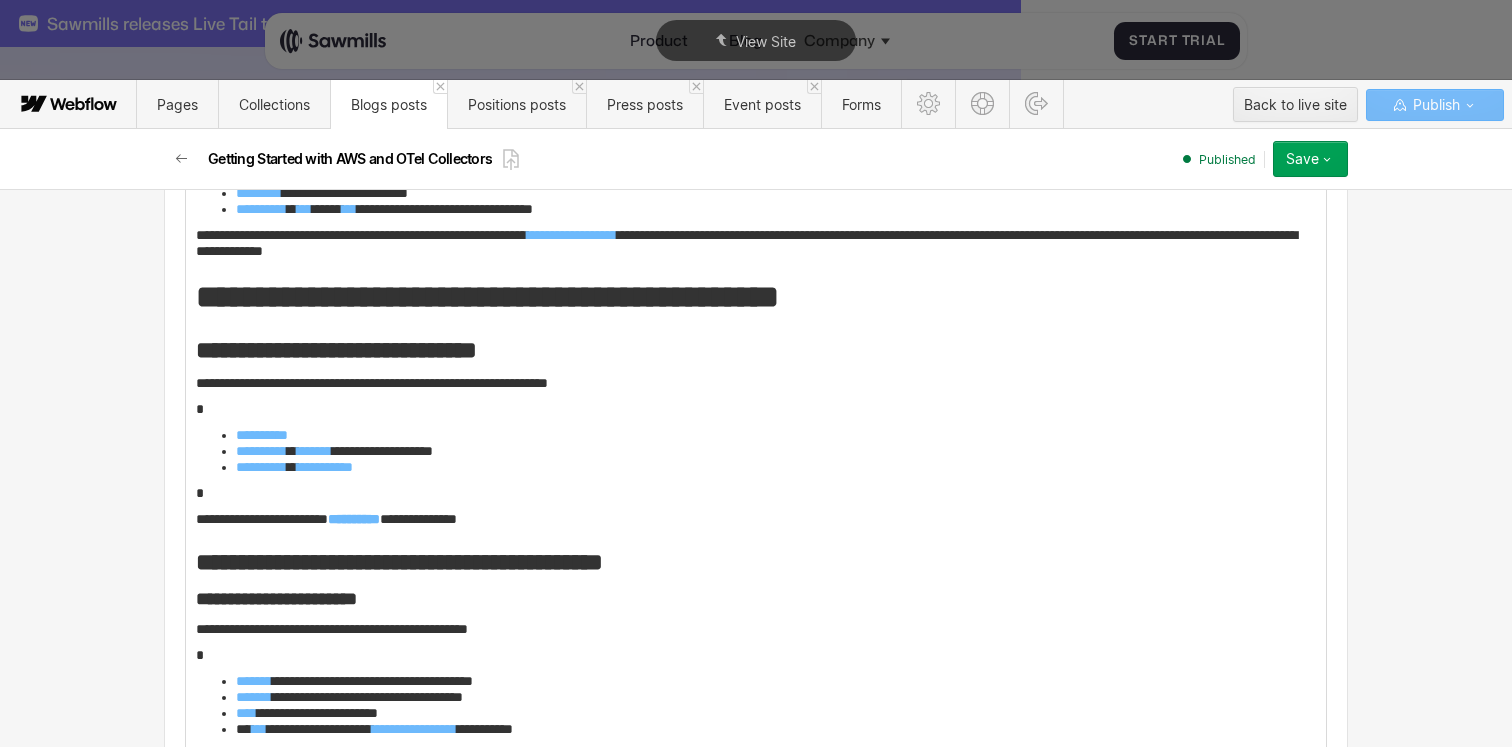 scroll, scrollTop: 1941, scrollLeft: 0, axis: vertical 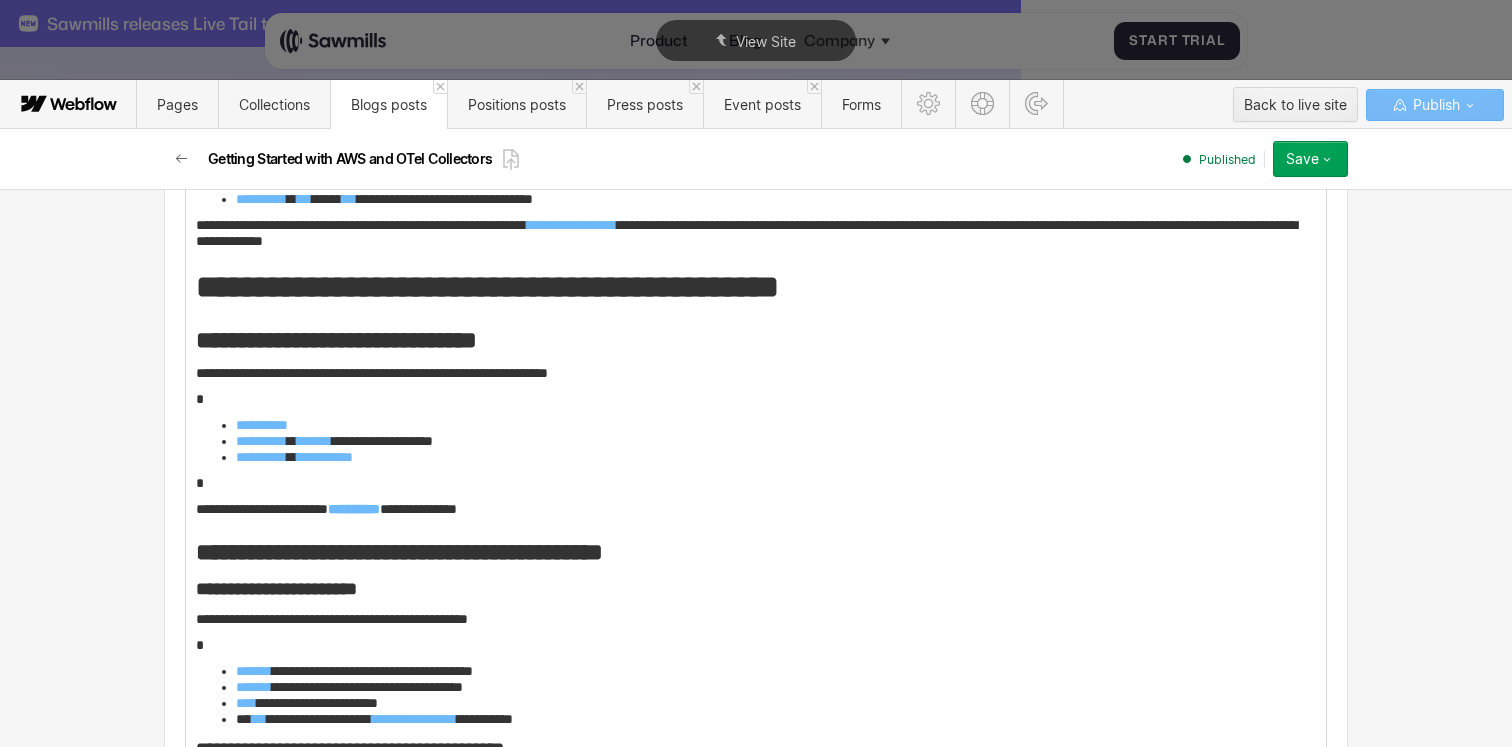 click on "*" at bounding box center [756, 399] 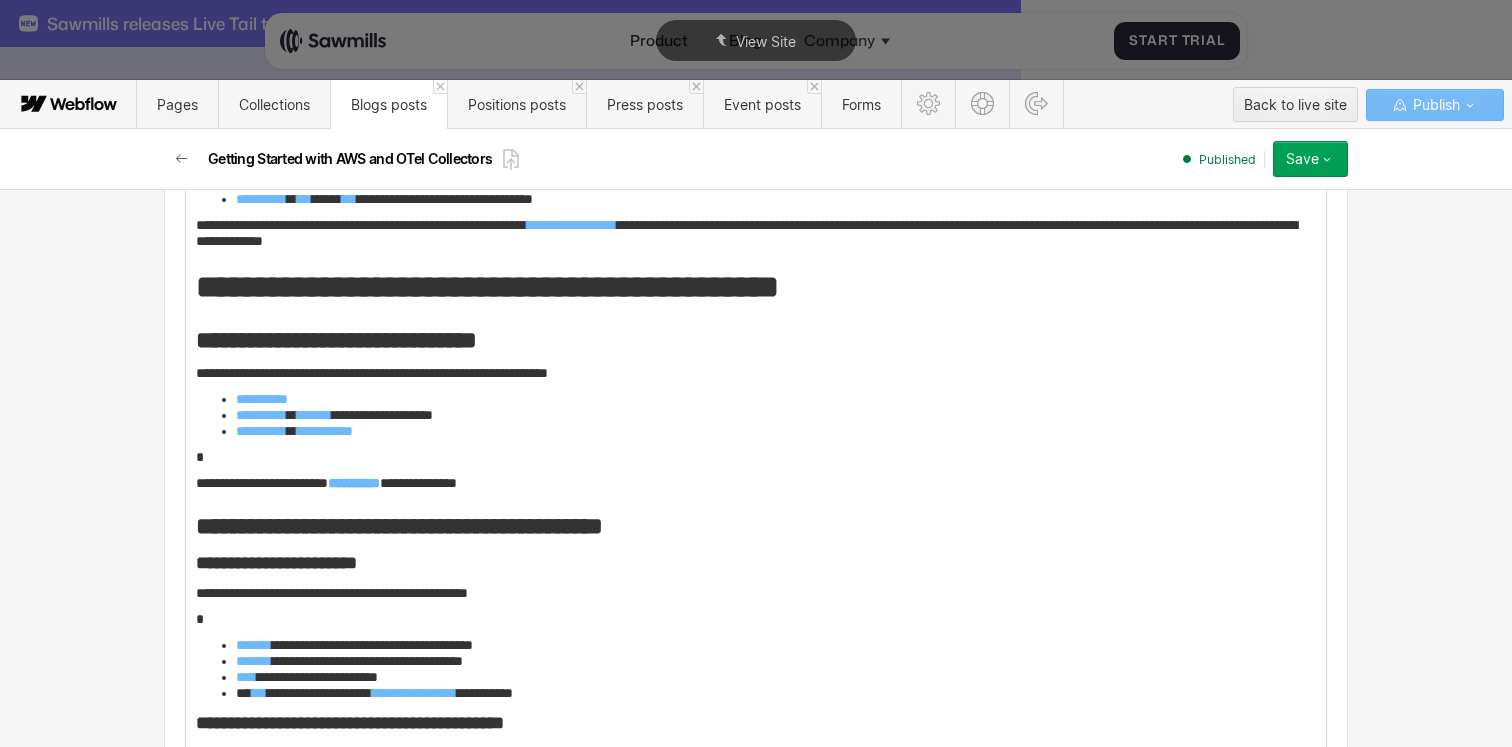 click on "*" at bounding box center [756, 457] 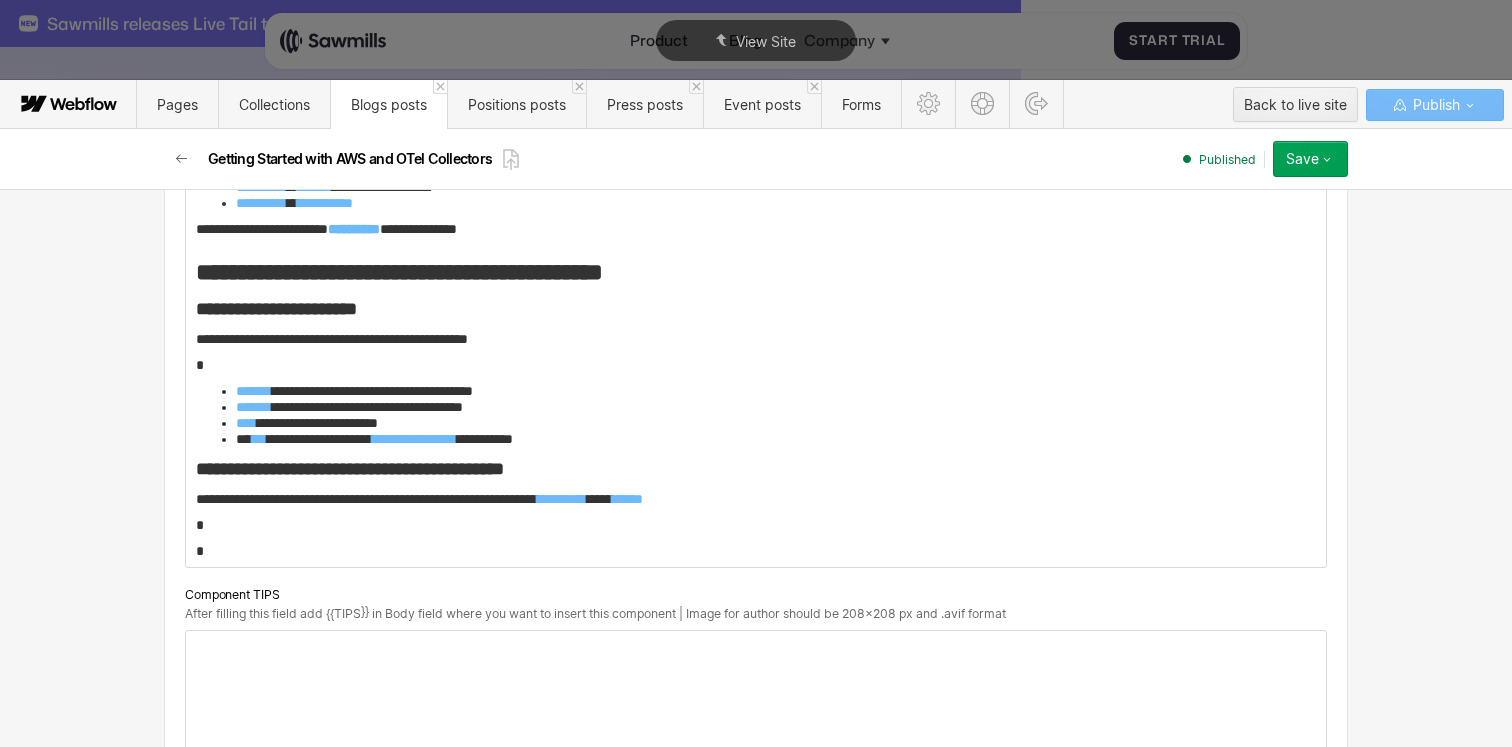 scroll, scrollTop: 2219, scrollLeft: 0, axis: vertical 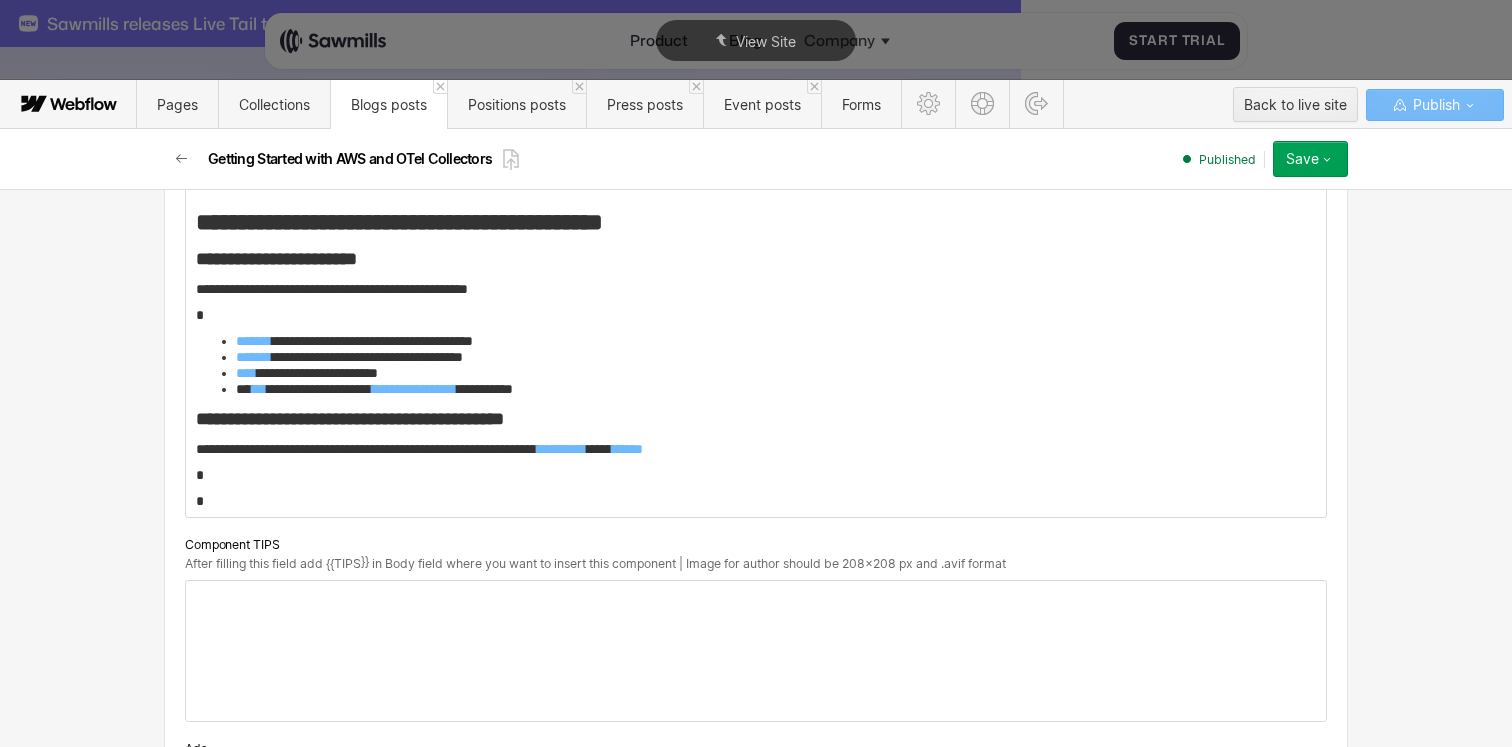 click on "*" at bounding box center (756, 475) 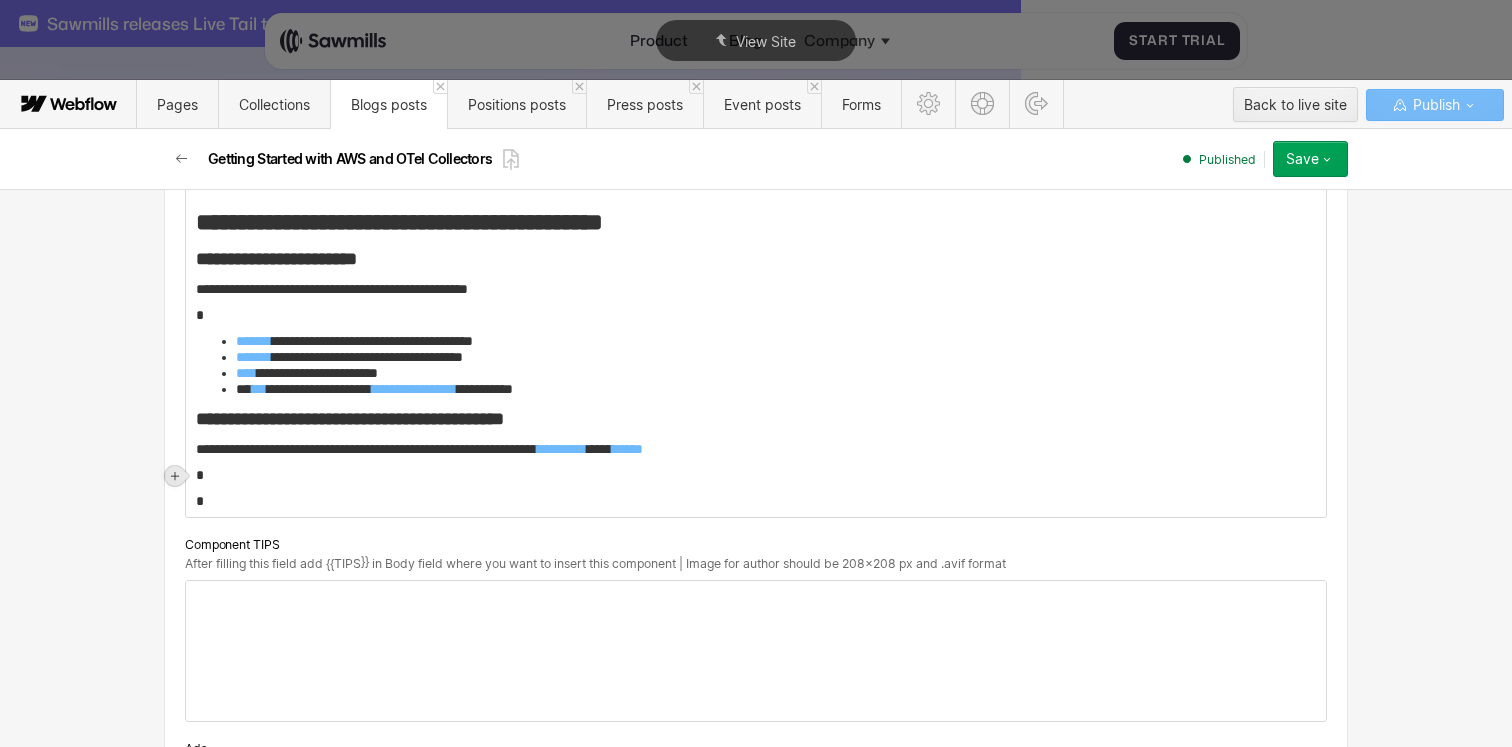 click 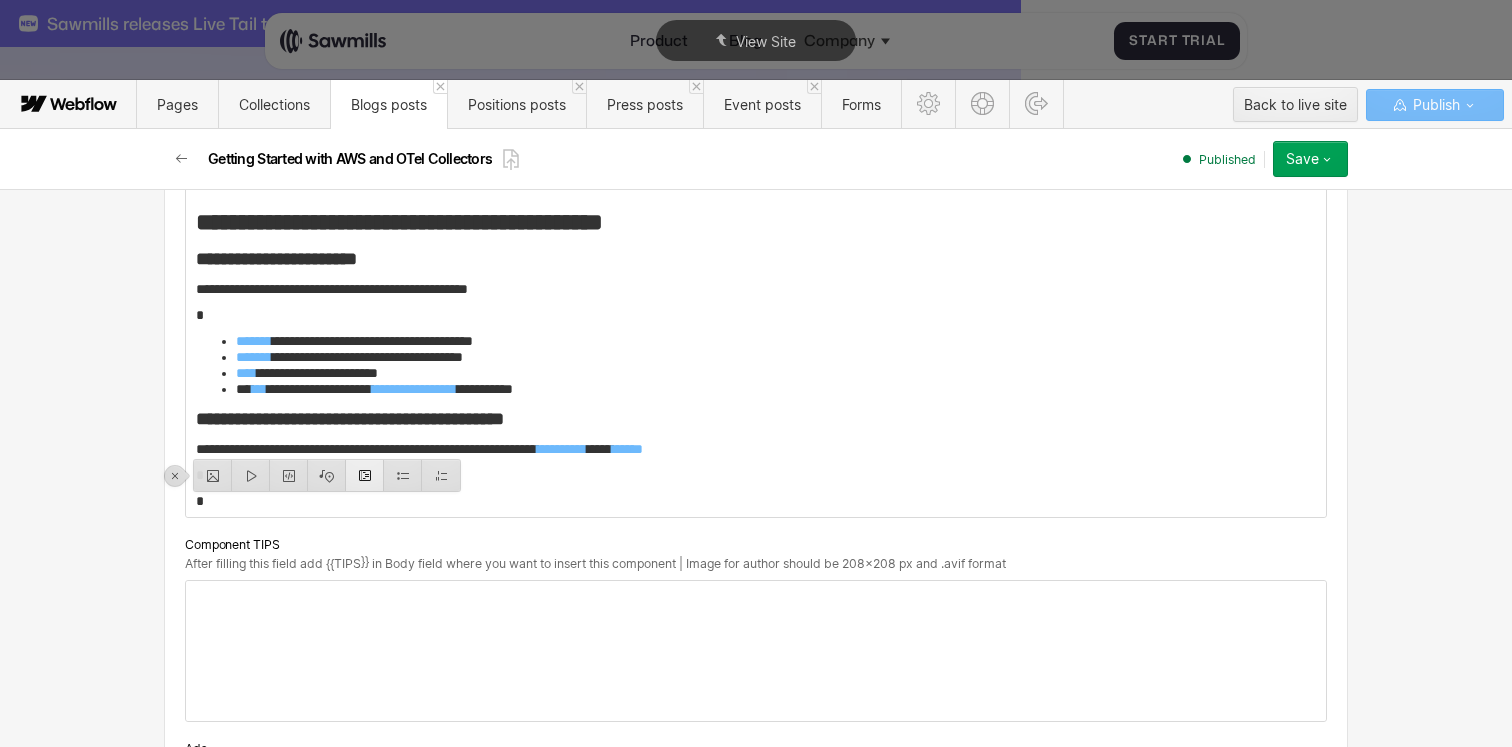 click at bounding box center [365, 475] 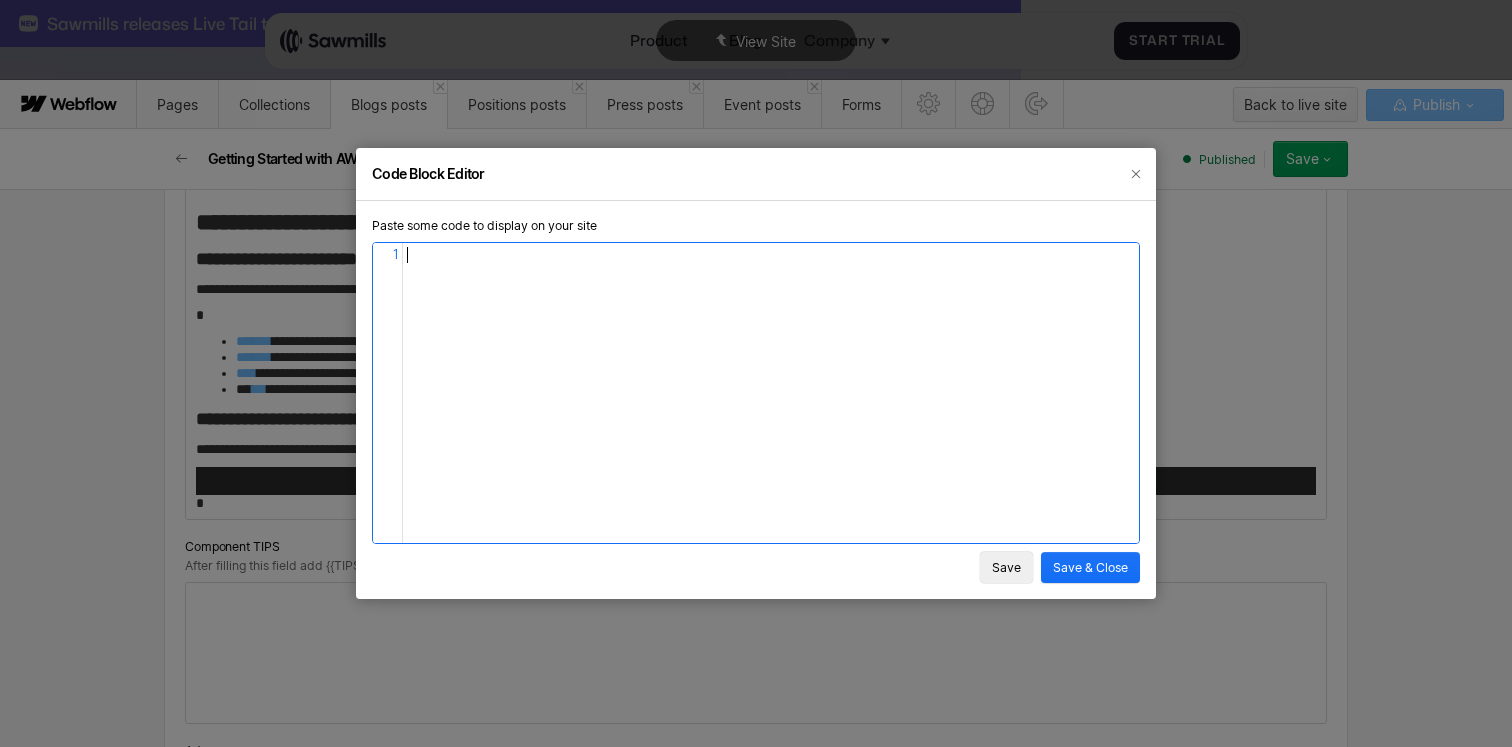 scroll, scrollTop: 6, scrollLeft: 0, axis: vertical 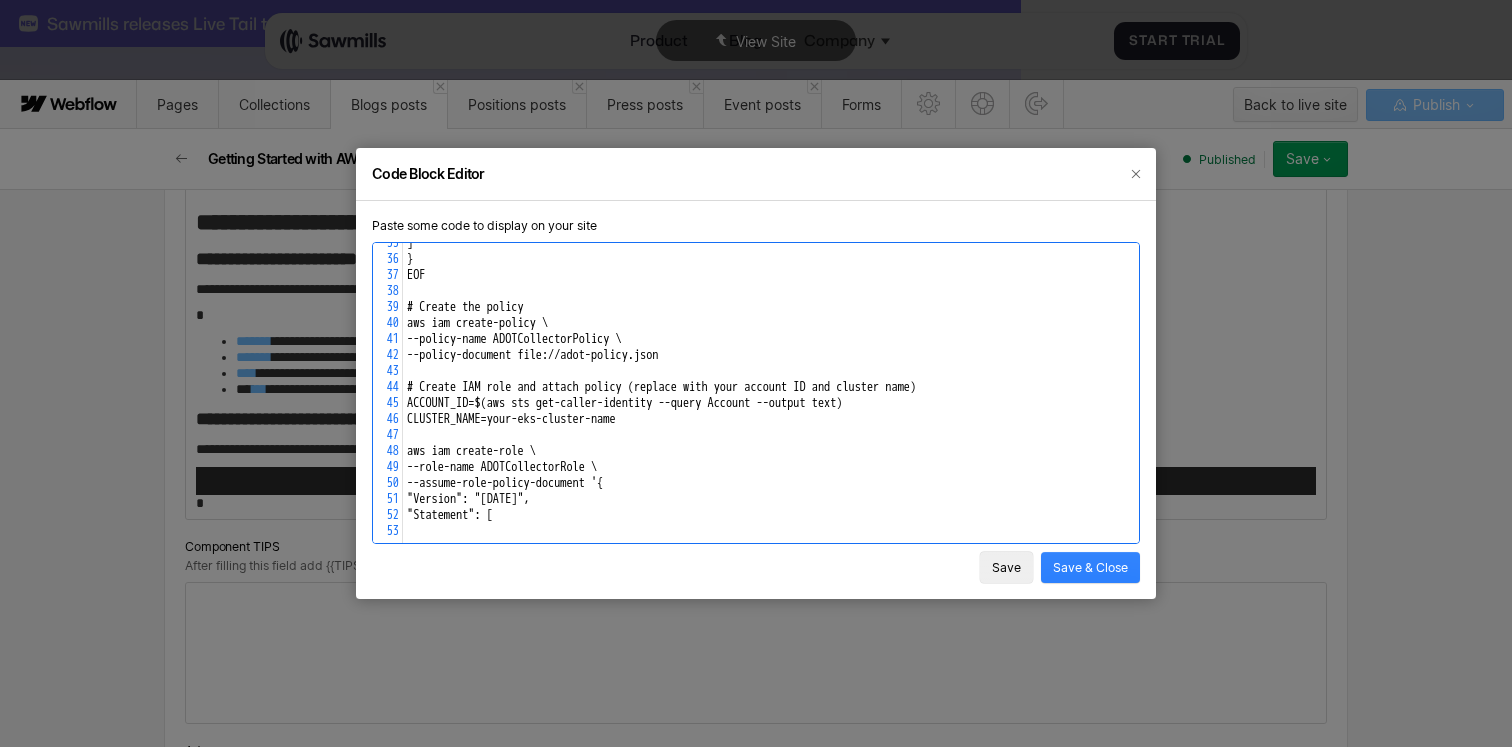 click on "Save & Close" at bounding box center [1090, 567] 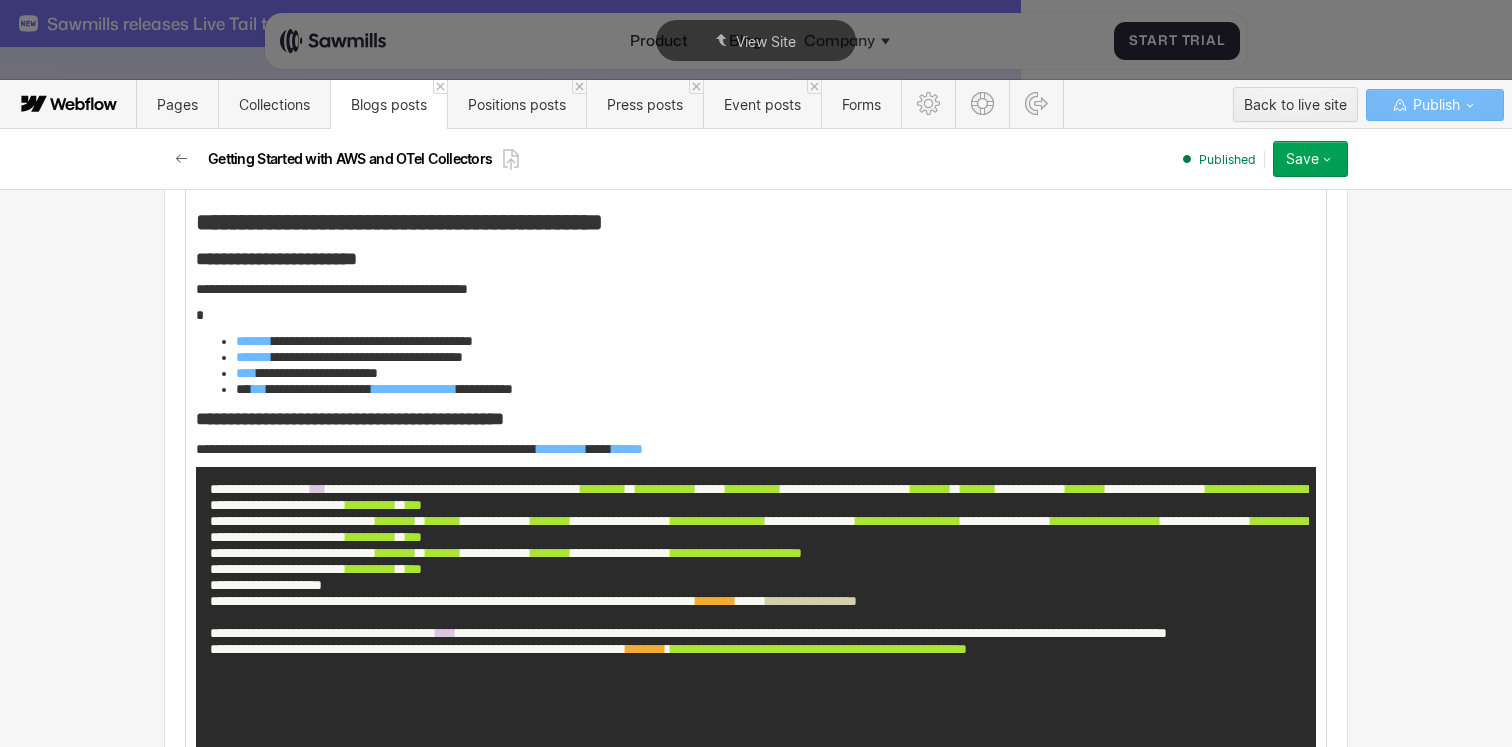 scroll, scrollTop: 2219, scrollLeft: 0, axis: vertical 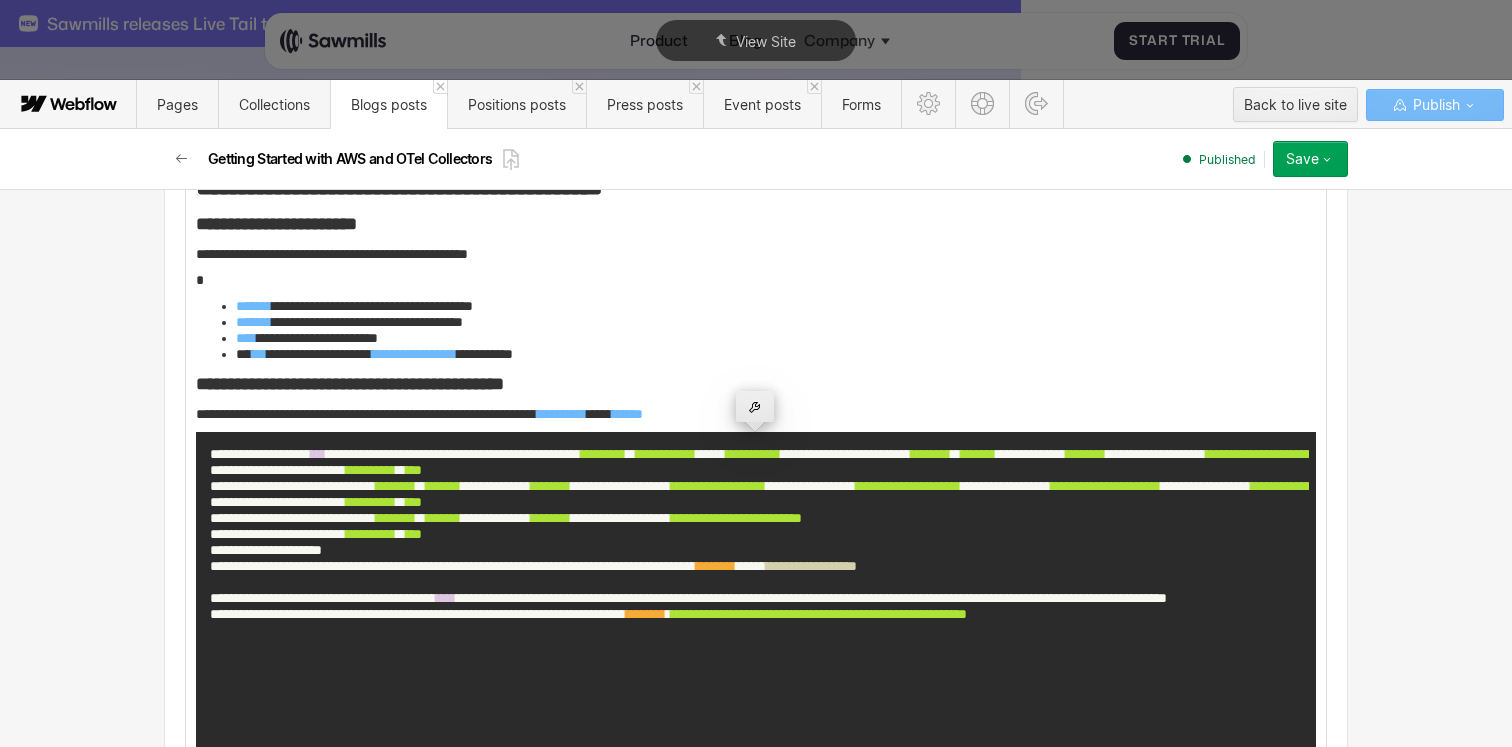 click at bounding box center (755, 406) 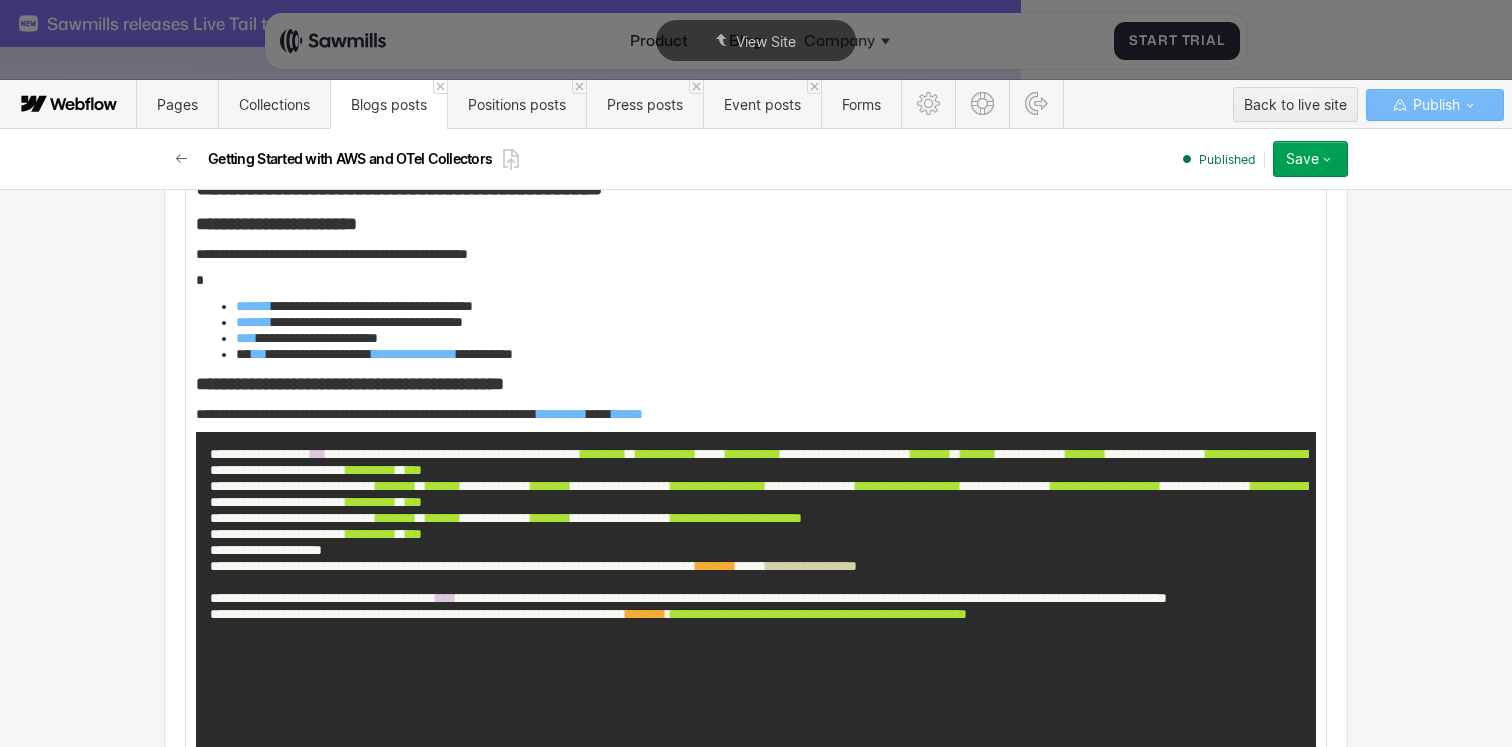 scroll, scrollTop: 2254, scrollLeft: 0, axis: vertical 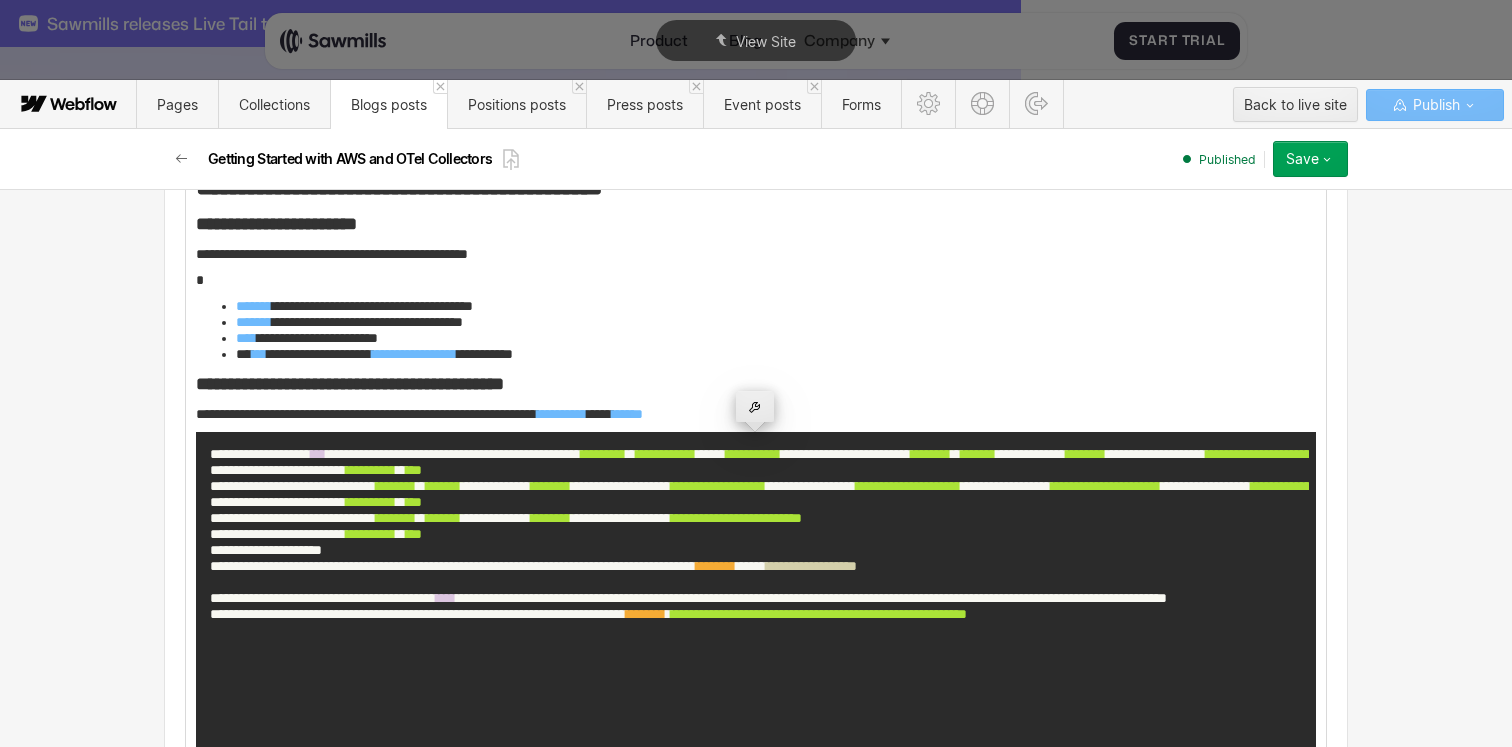 click at bounding box center (755, 406) 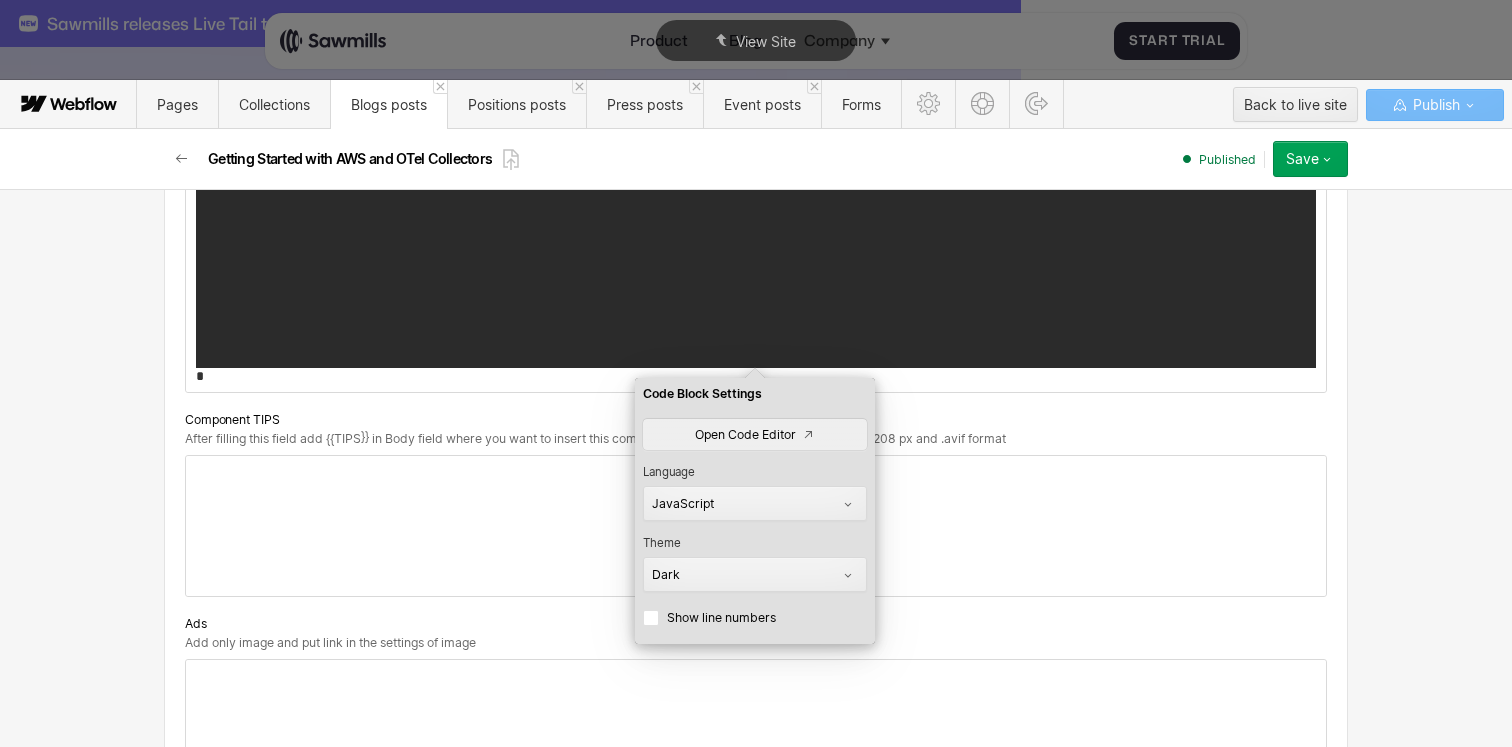 scroll, scrollTop: 3174, scrollLeft: 0, axis: vertical 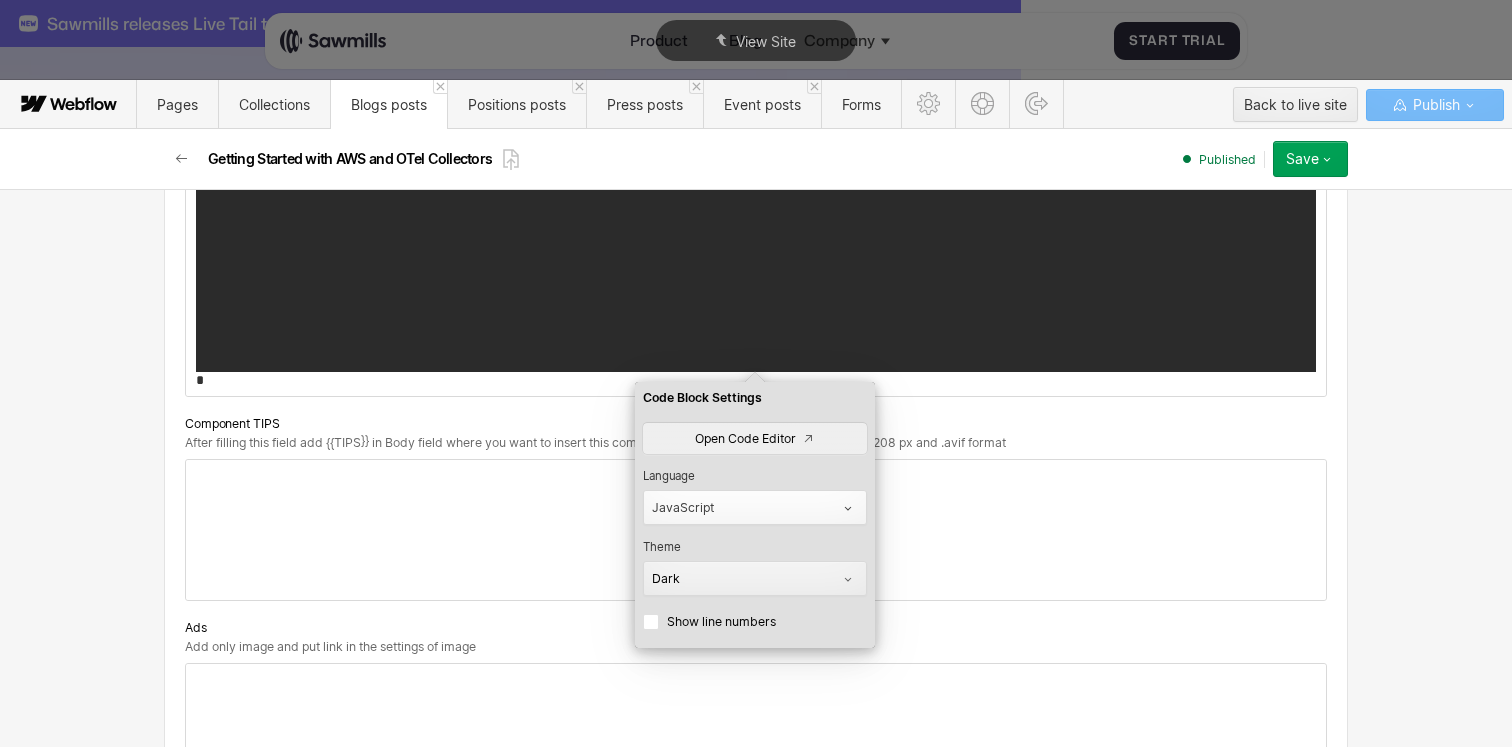 click on "JavaScript" at bounding box center (755, 507) 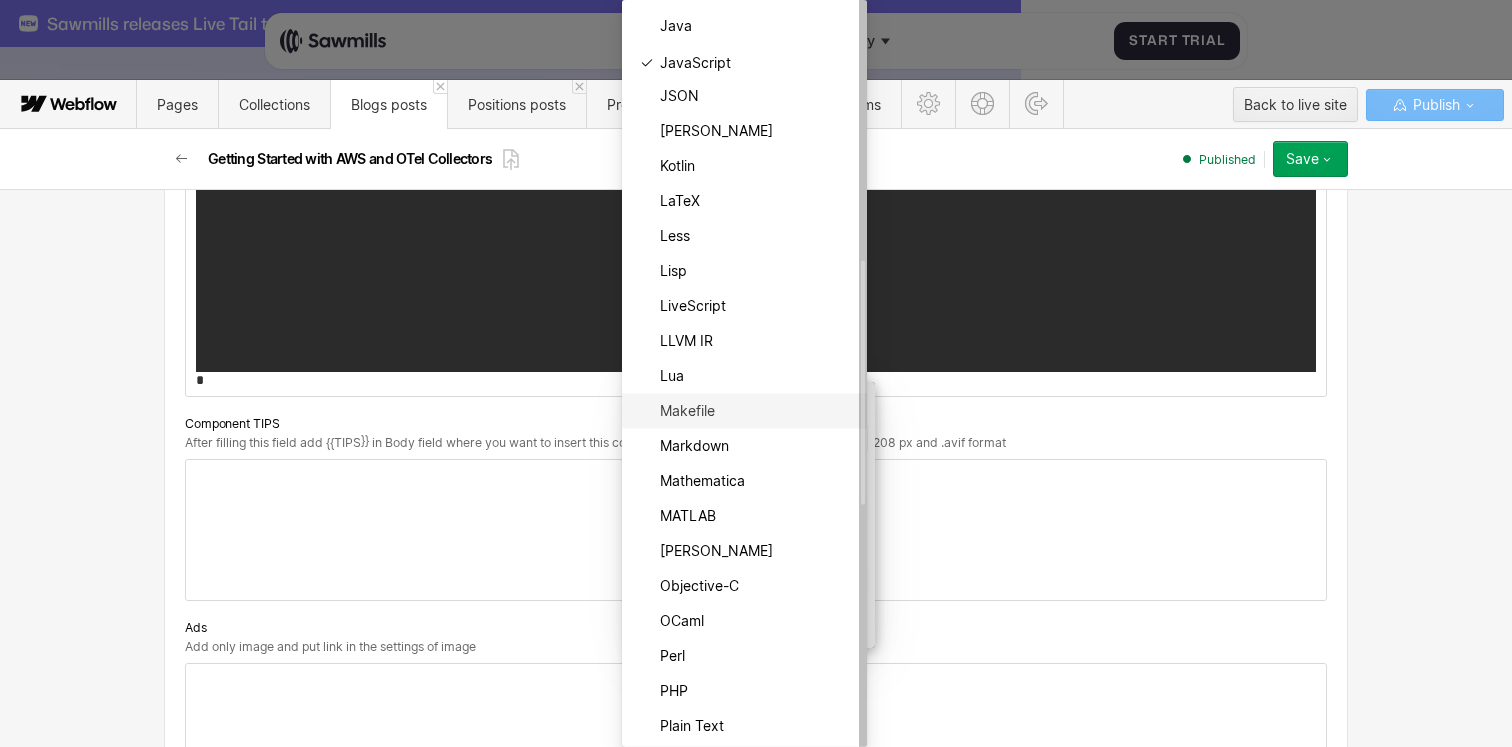 scroll, scrollTop: 2464, scrollLeft: 0, axis: vertical 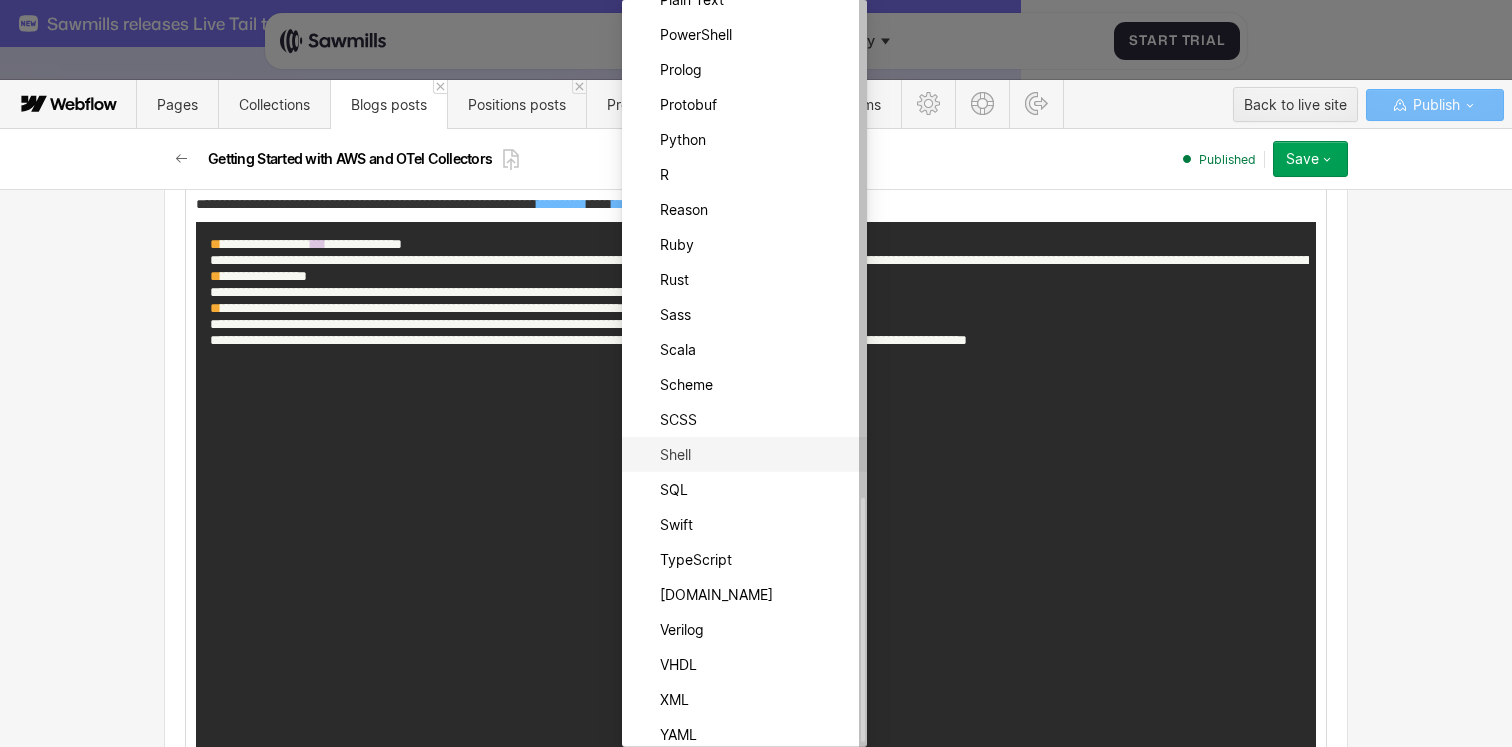 click on "Shell" at bounding box center (744, 454) 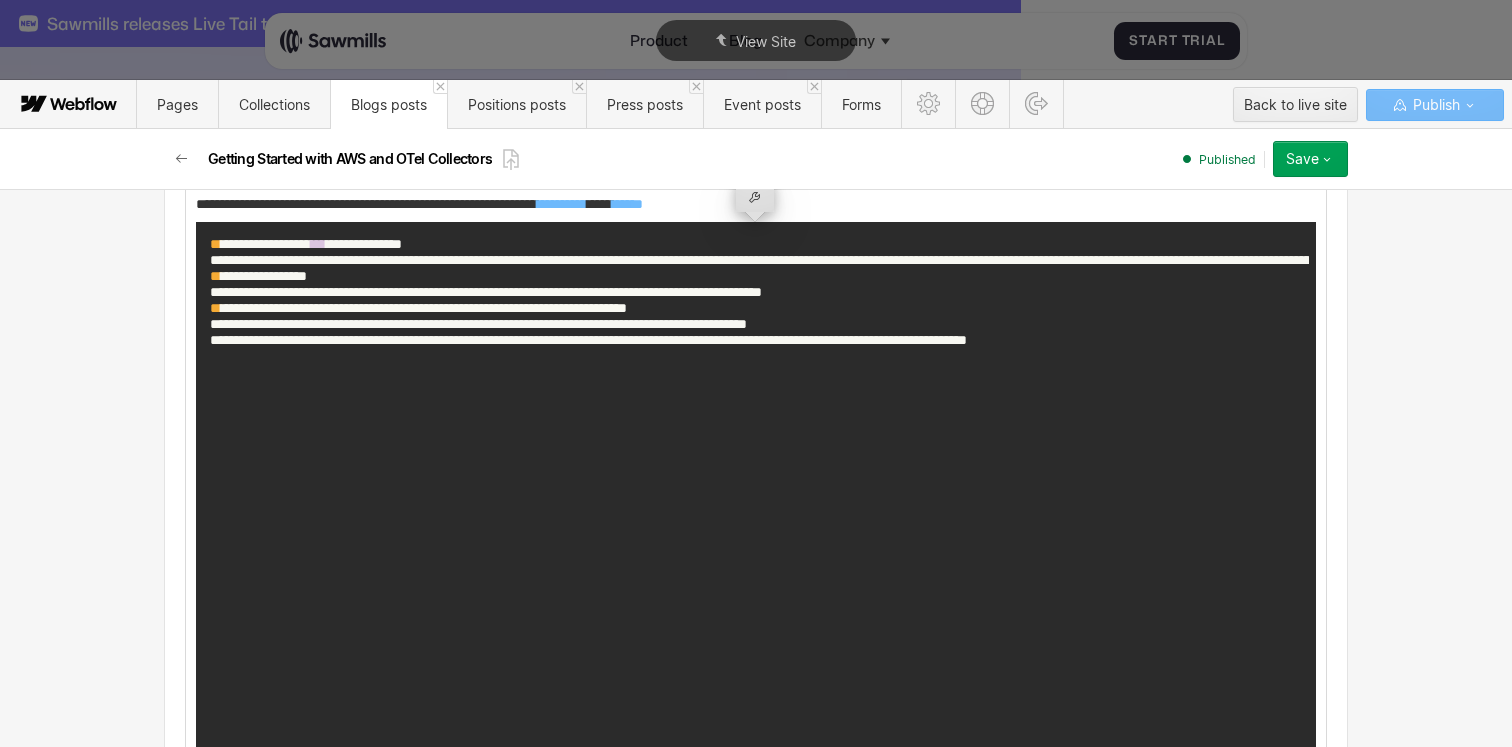 scroll, scrollTop: 2317, scrollLeft: 0, axis: vertical 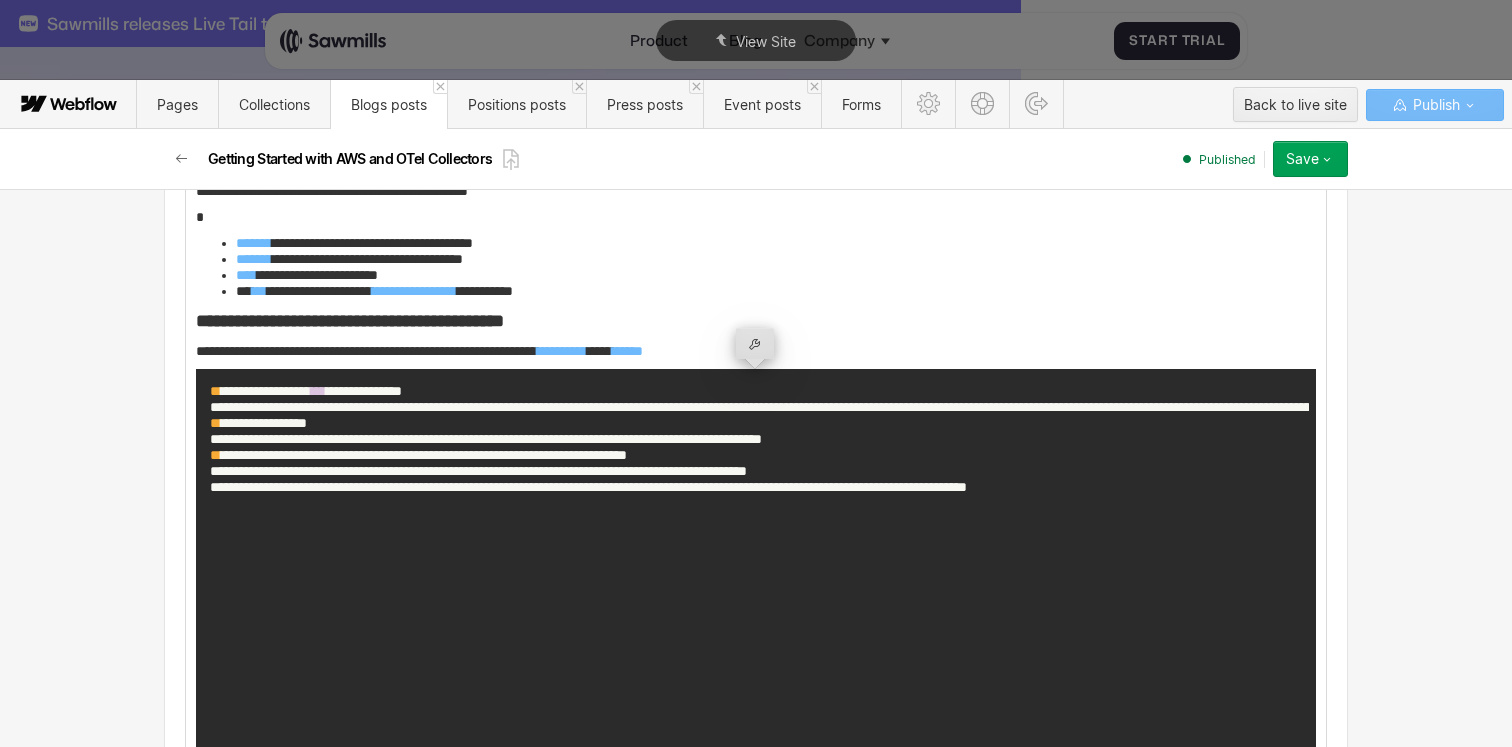 click on "**********" at bounding box center (776, 291) 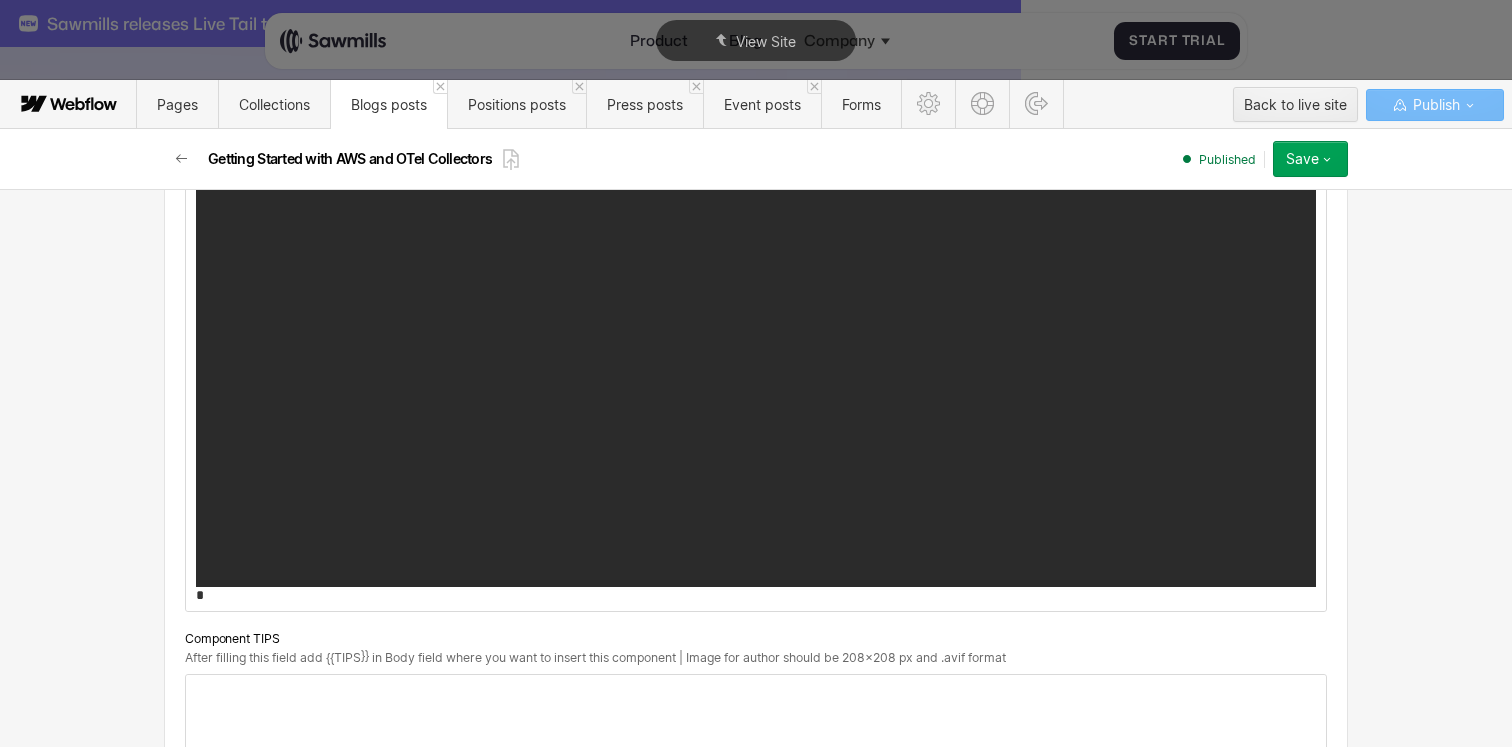 scroll, scrollTop: 3144, scrollLeft: 0, axis: vertical 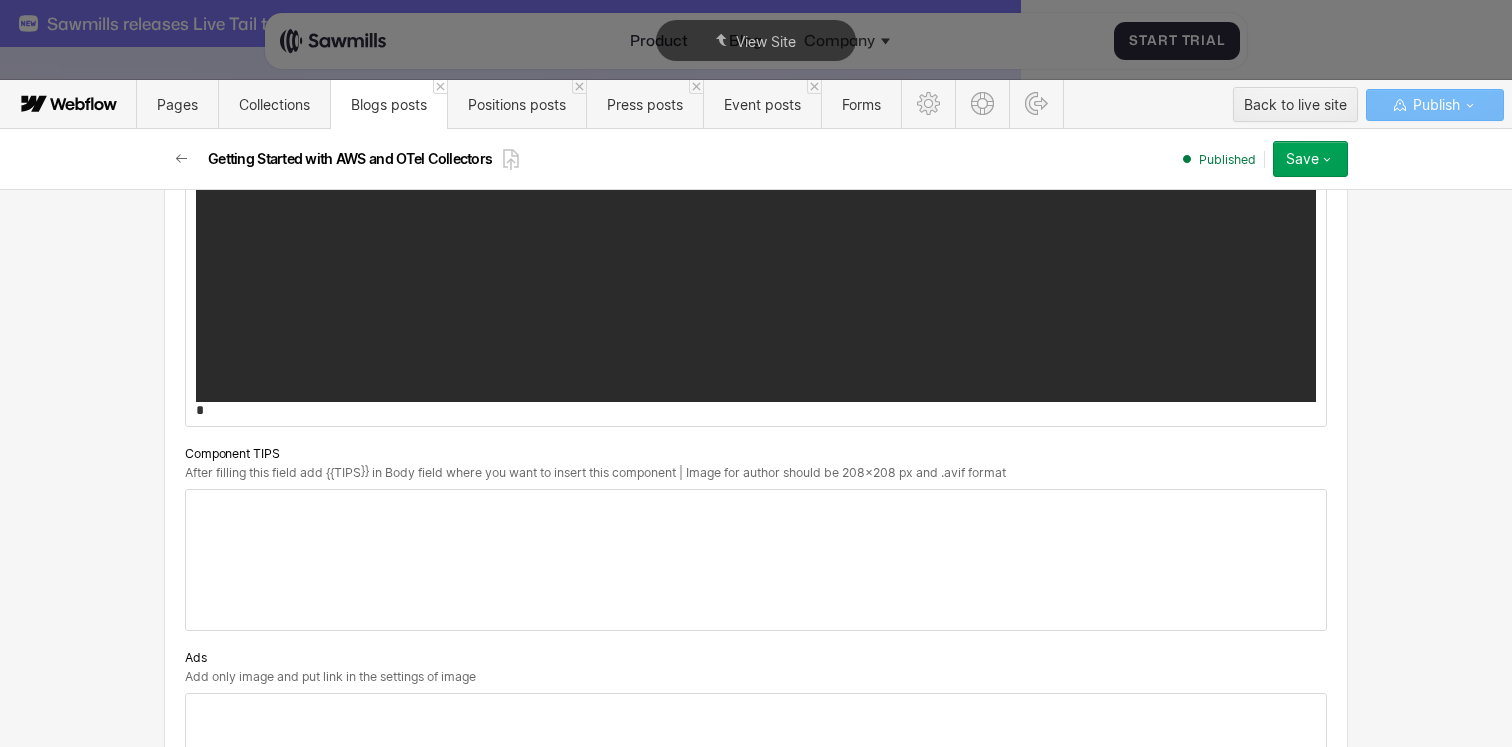 click on "*" at bounding box center [756, 410] 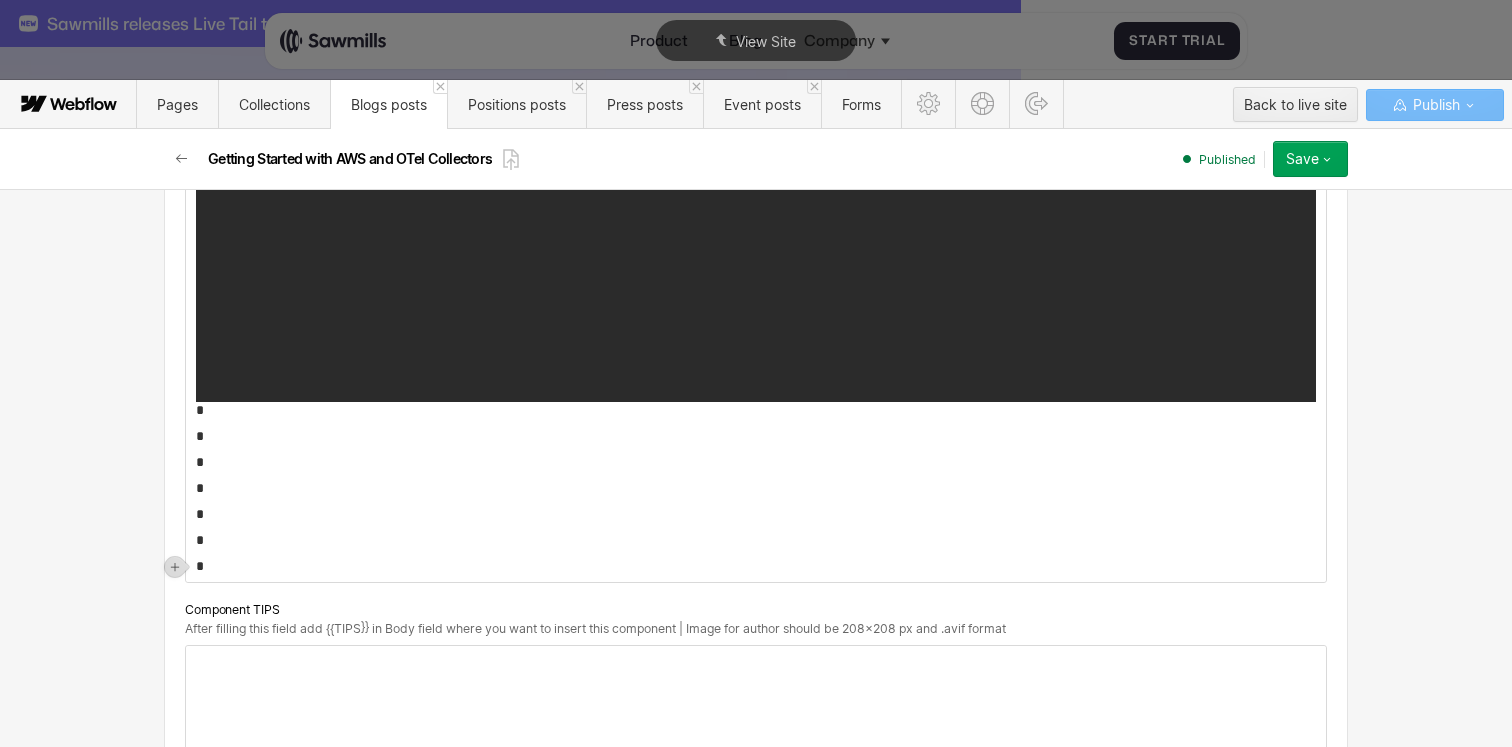 click on "*" at bounding box center [756, 436] 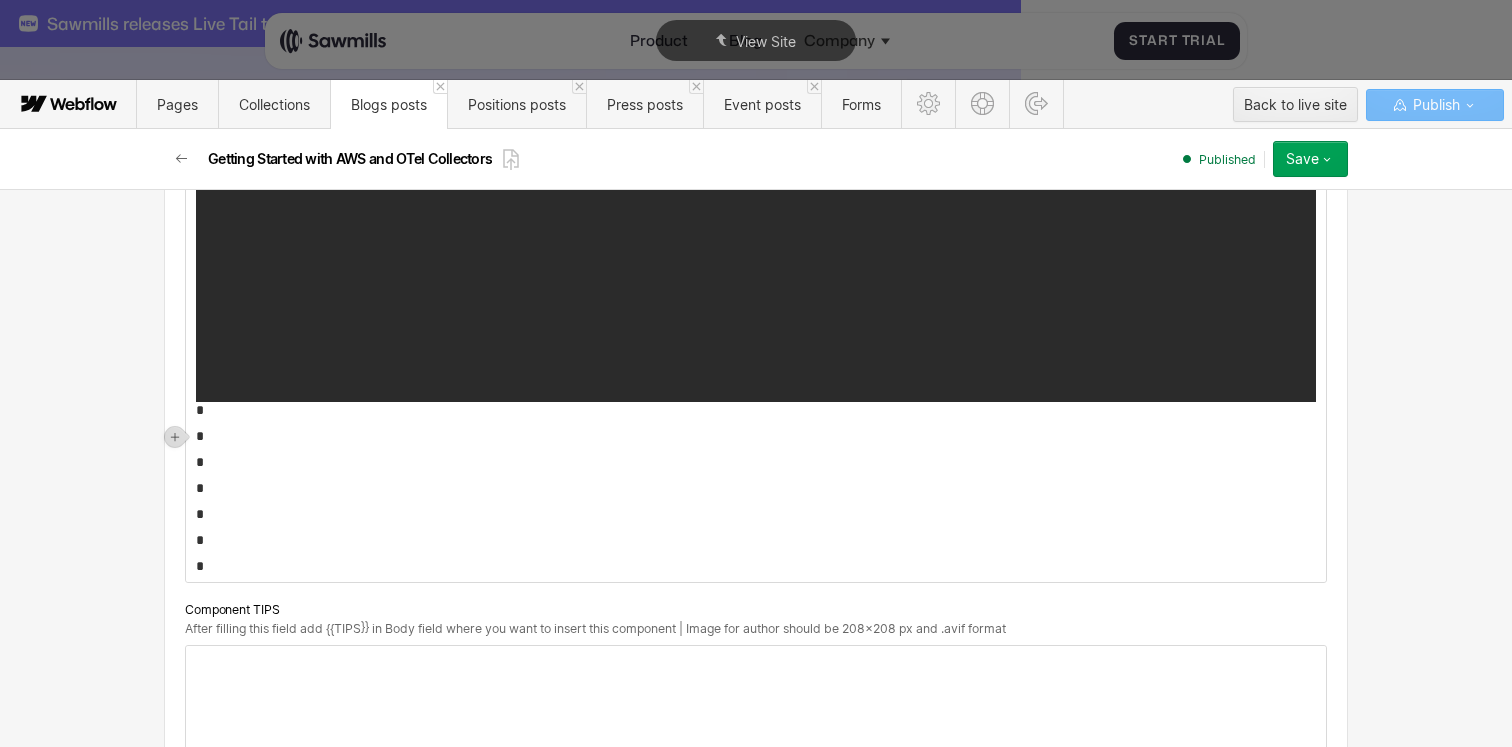 click on "**********" at bounding box center [756, -28] 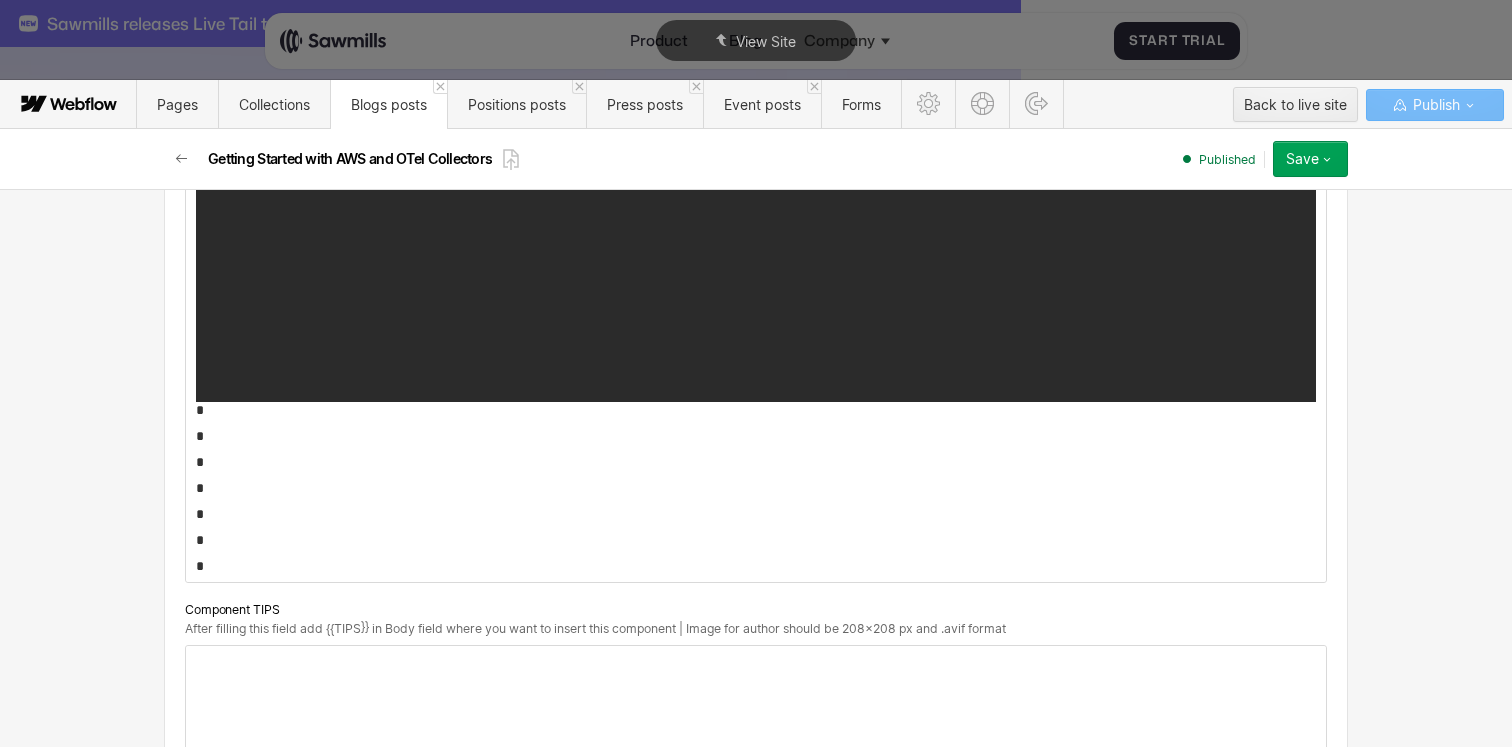click on "**********" at bounding box center [756, -28] 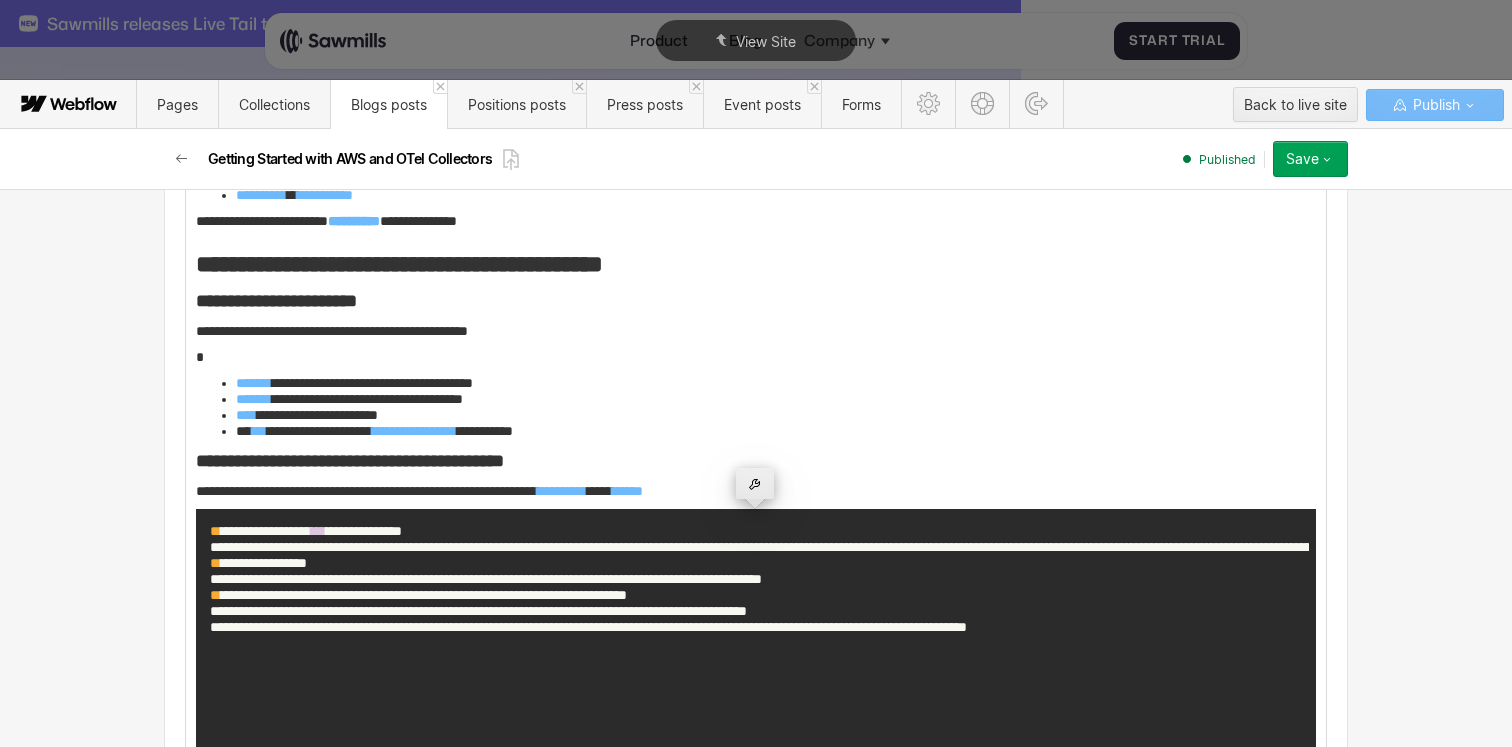 click at bounding box center [755, 483] 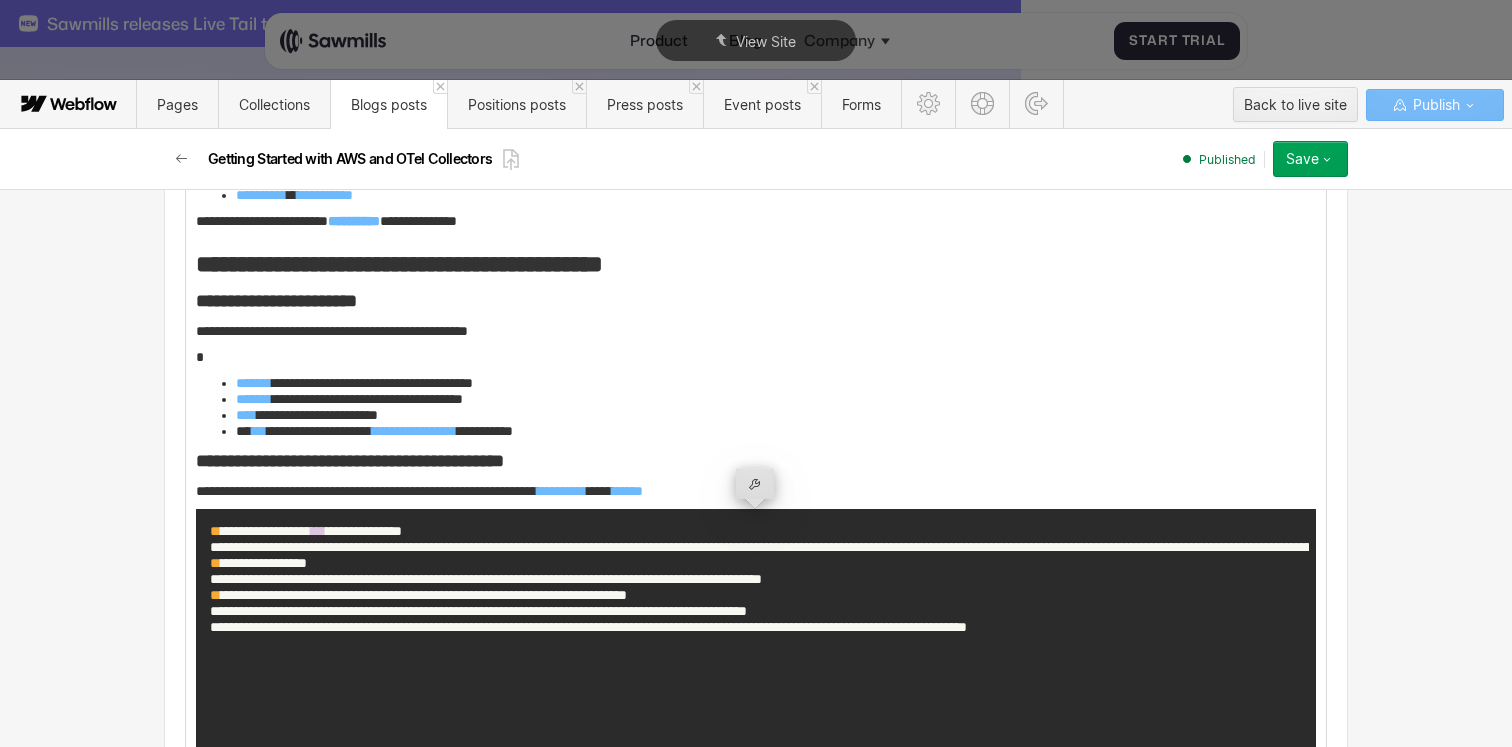 click on "**********" at bounding box center [756, 939] 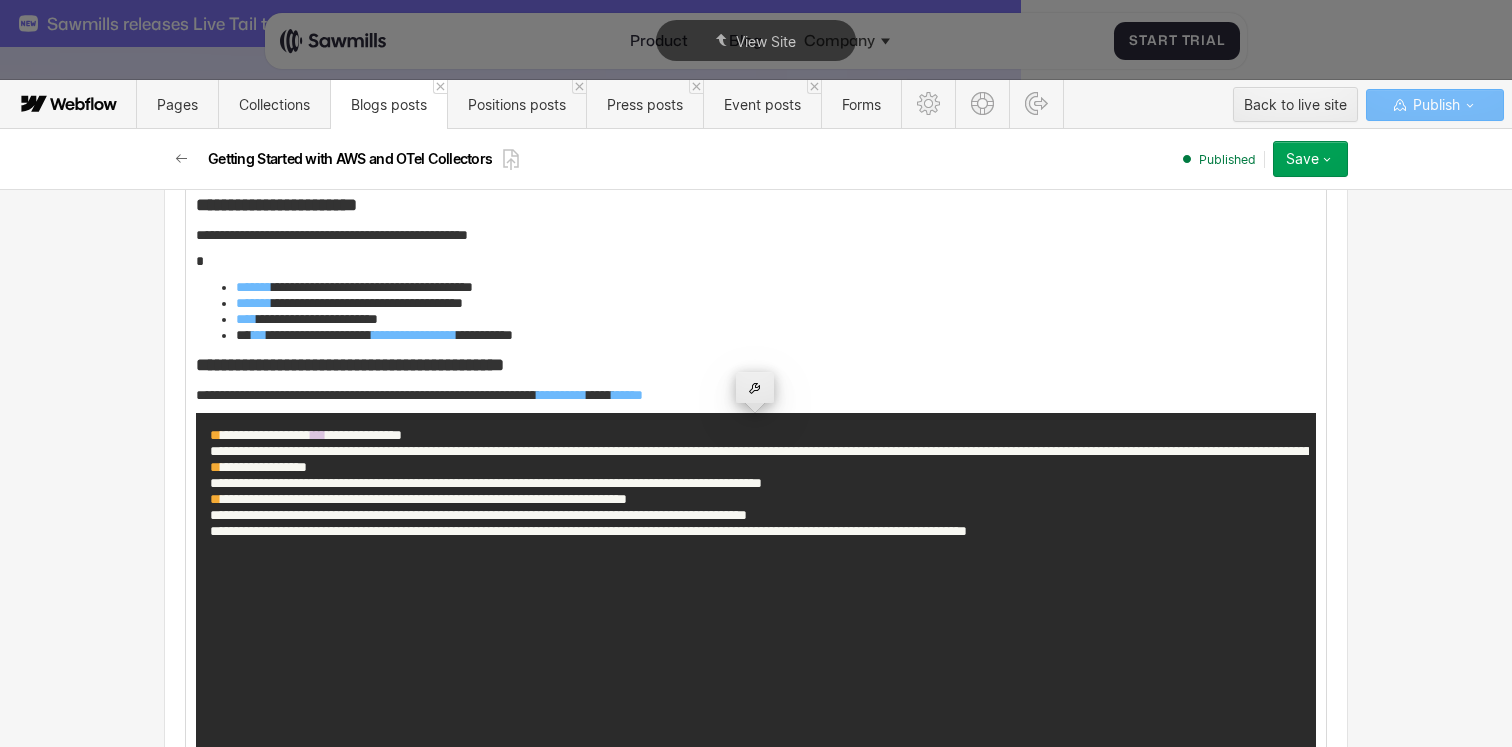 click at bounding box center (755, 387) 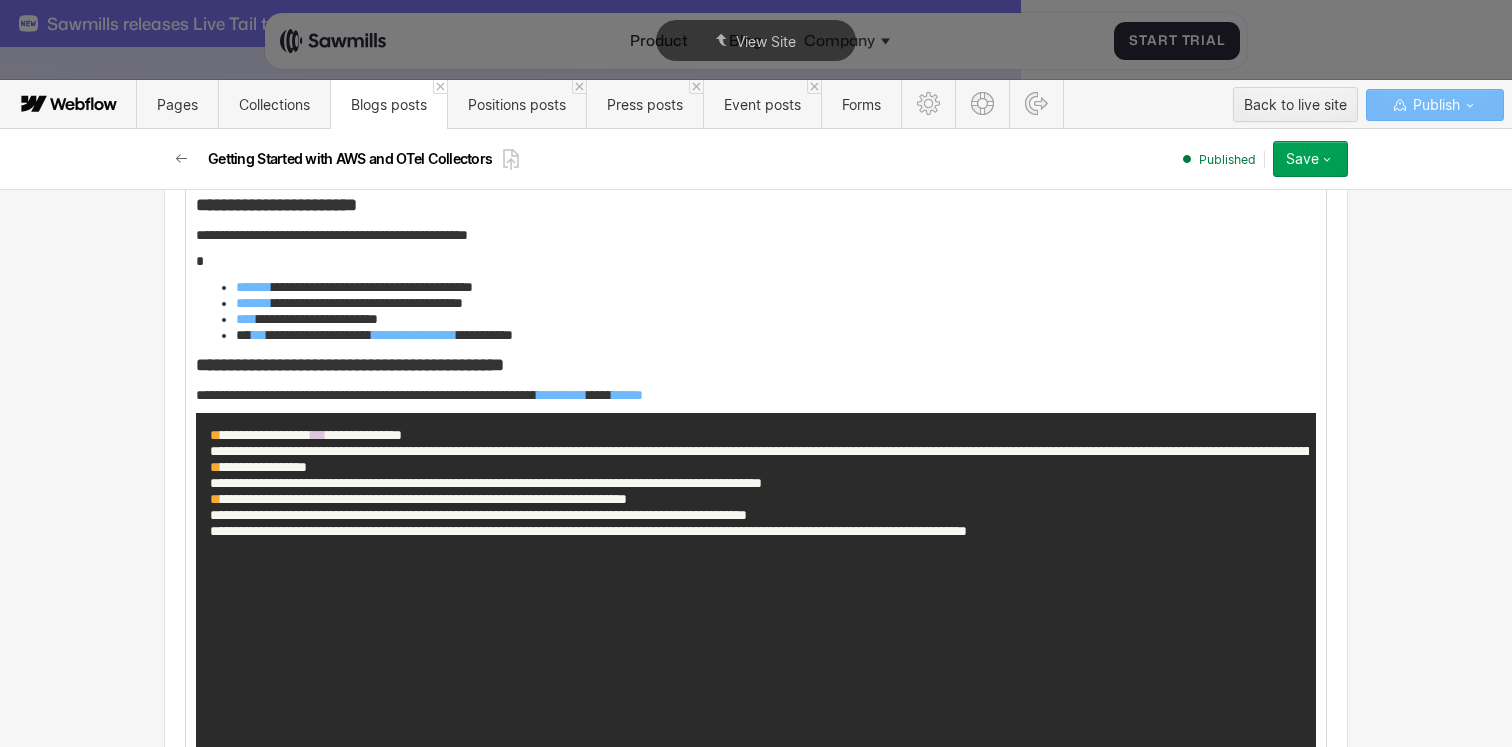 click on "**********" at bounding box center [756, 843] 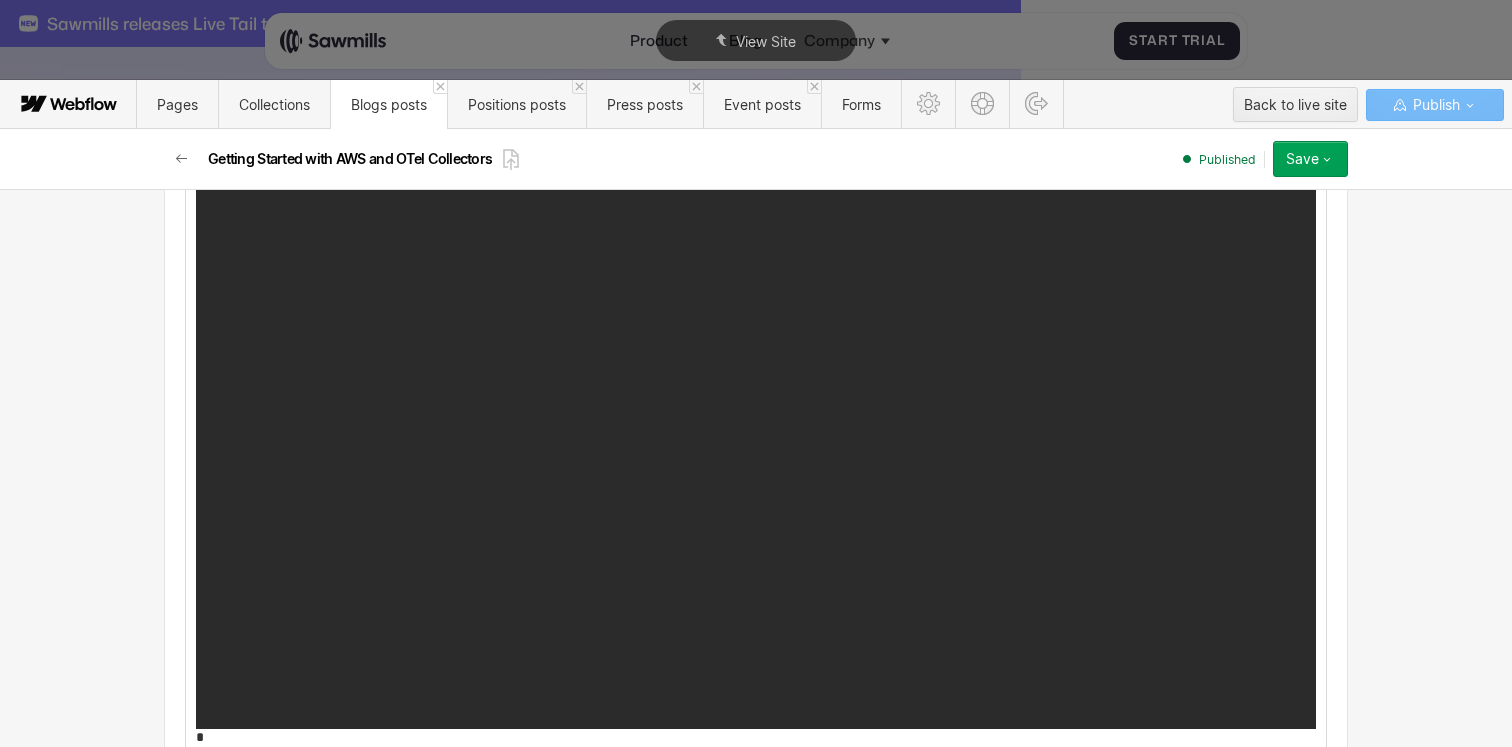scroll, scrollTop: 2808, scrollLeft: 0, axis: vertical 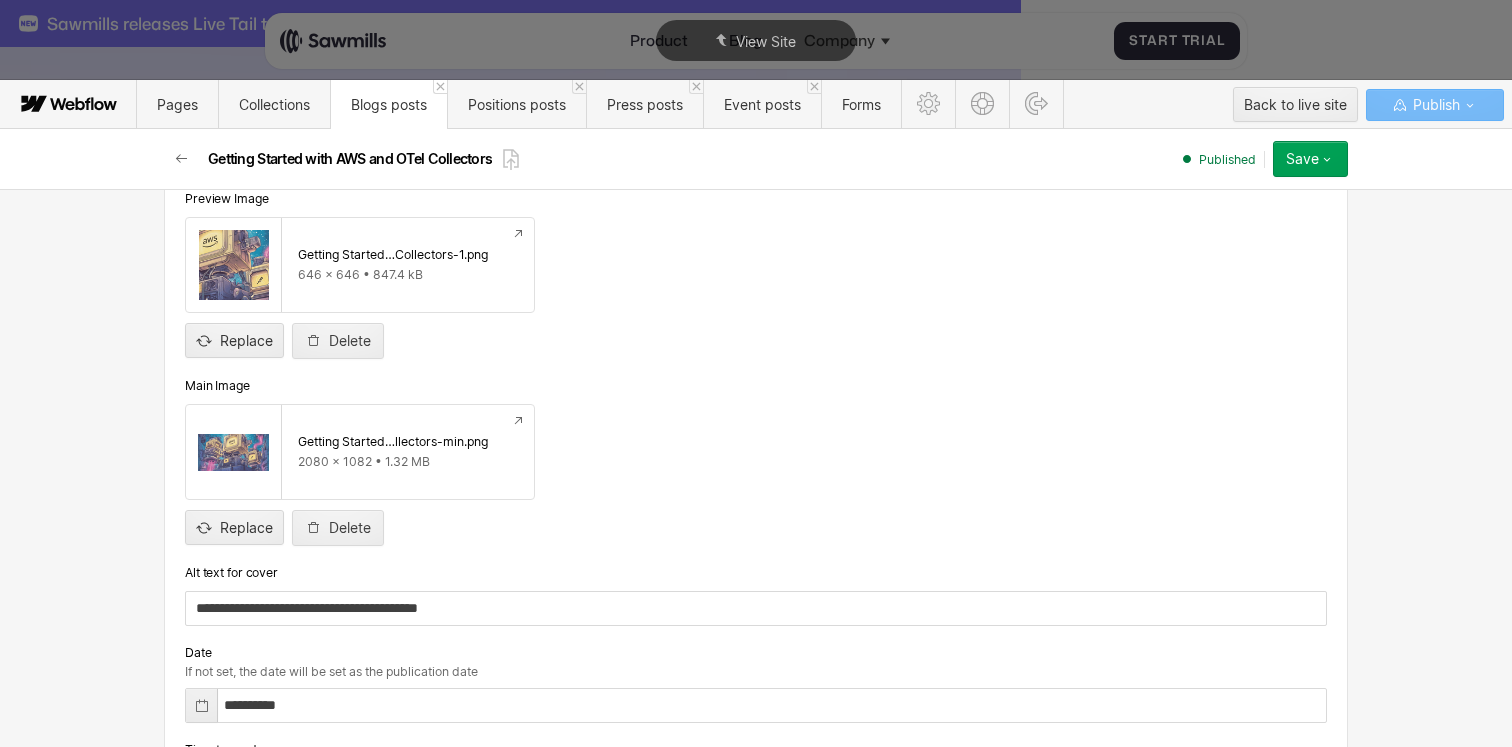 drag, startPoint x: 379, startPoint y: 725, endPoint x: 177, endPoint y: 474, distance: 322.18784 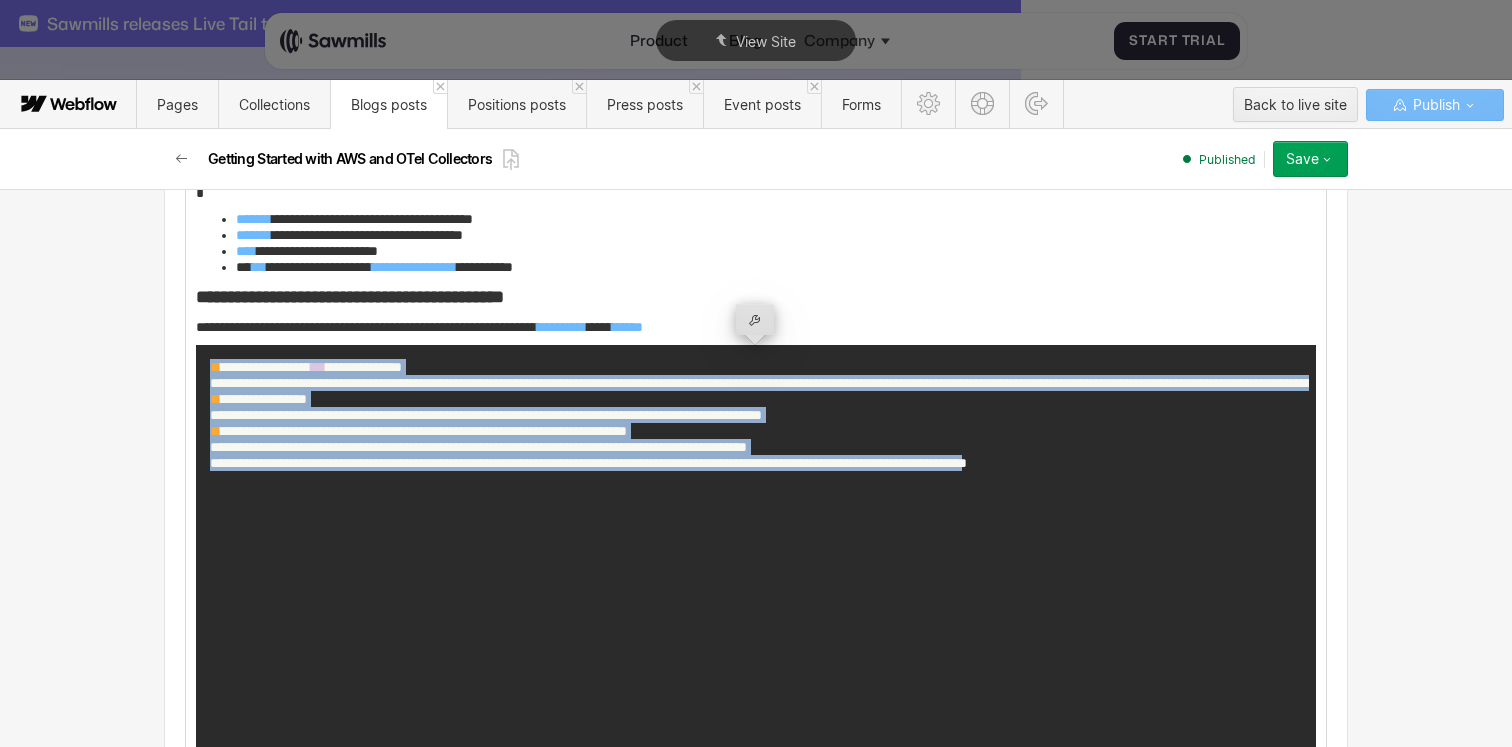 scroll, scrollTop: 2339, scrollLeft: 0, axis: vertical 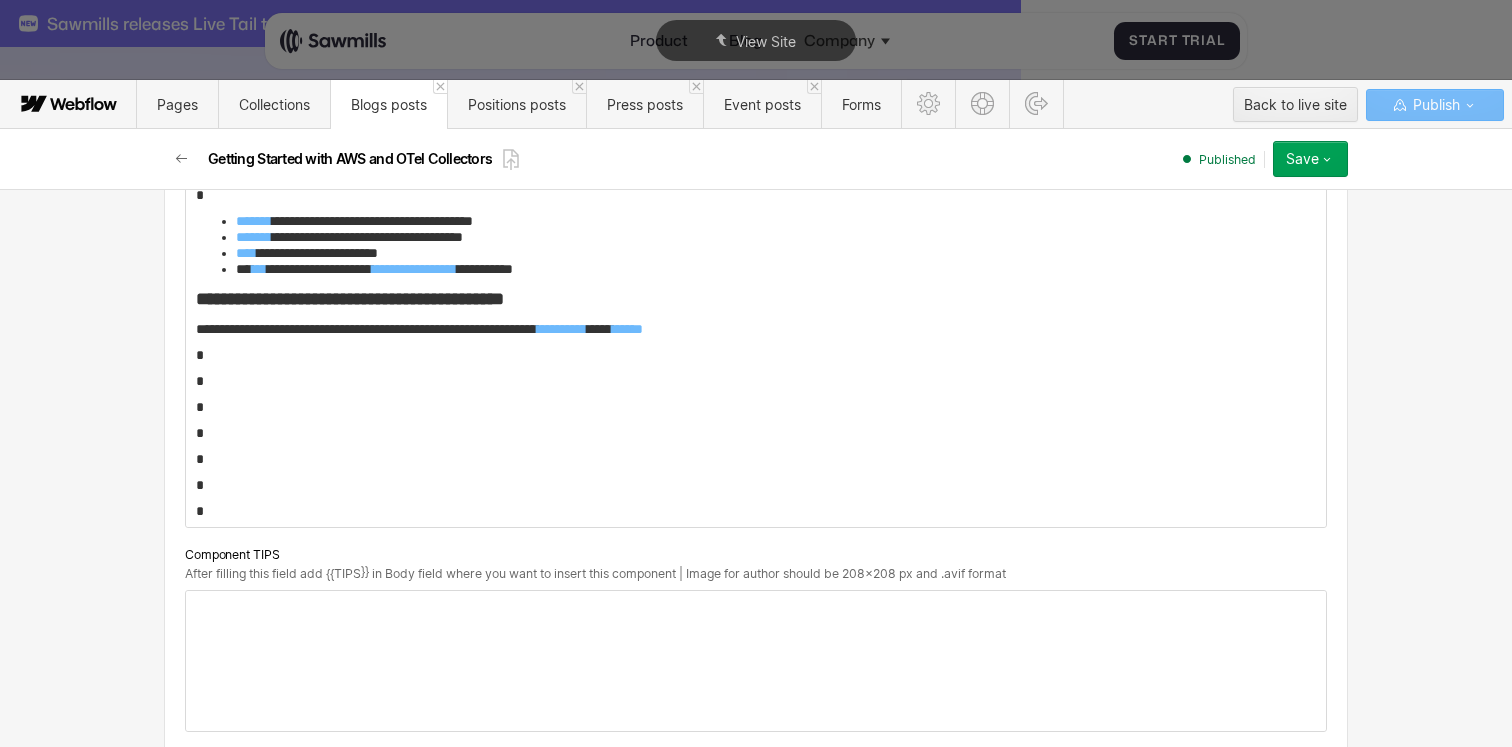 click on "*" at bounding box center (756, 381) 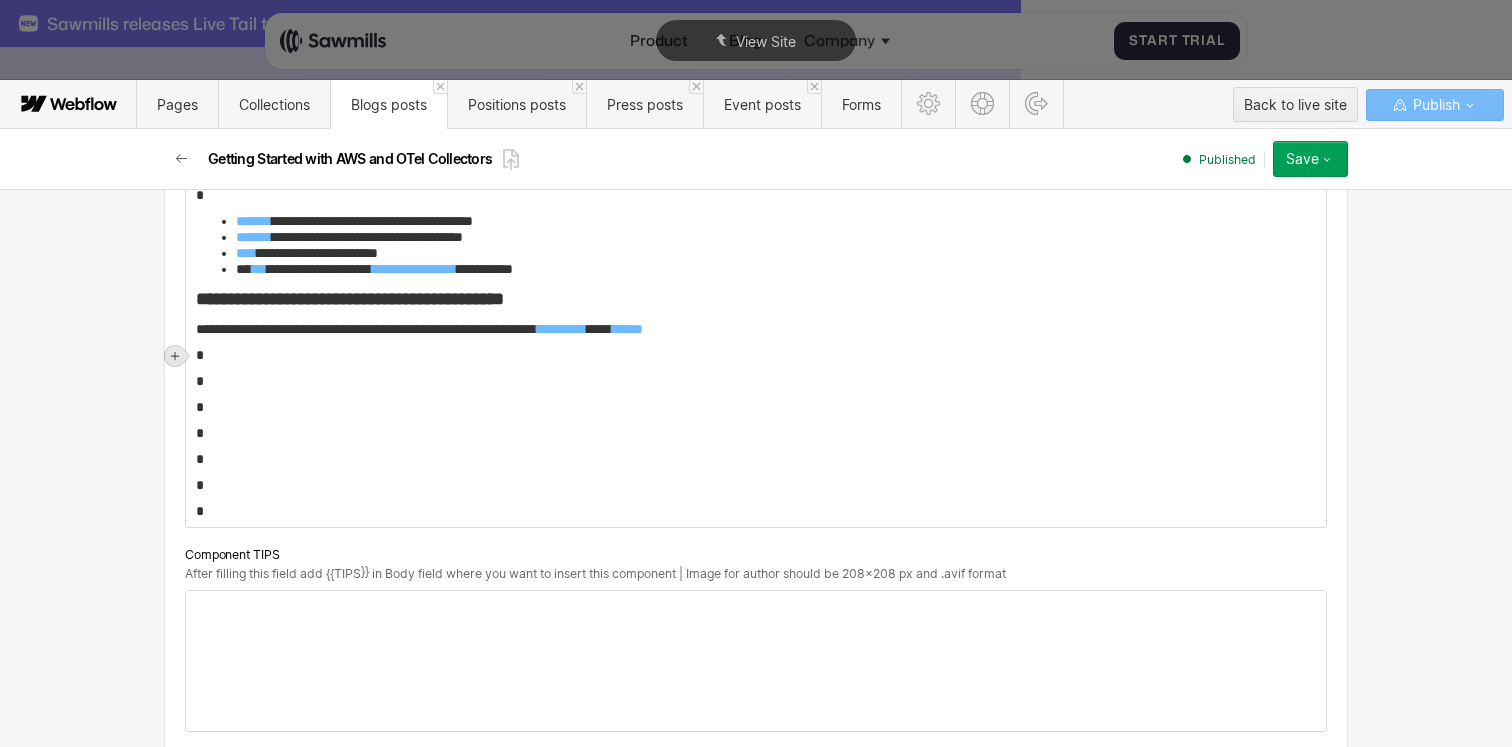 click at bounding box center (175, 356) 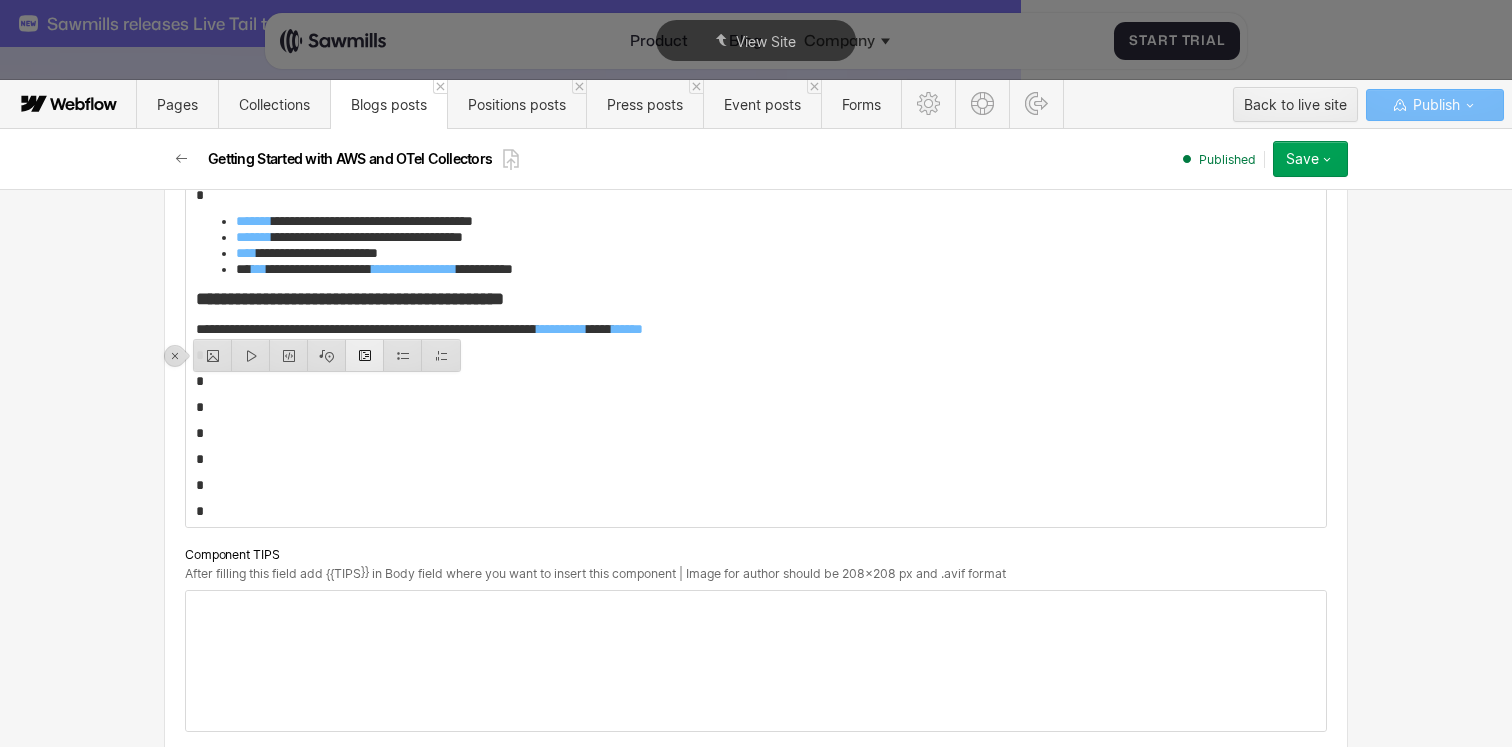 click at bounding box center (365, 355) 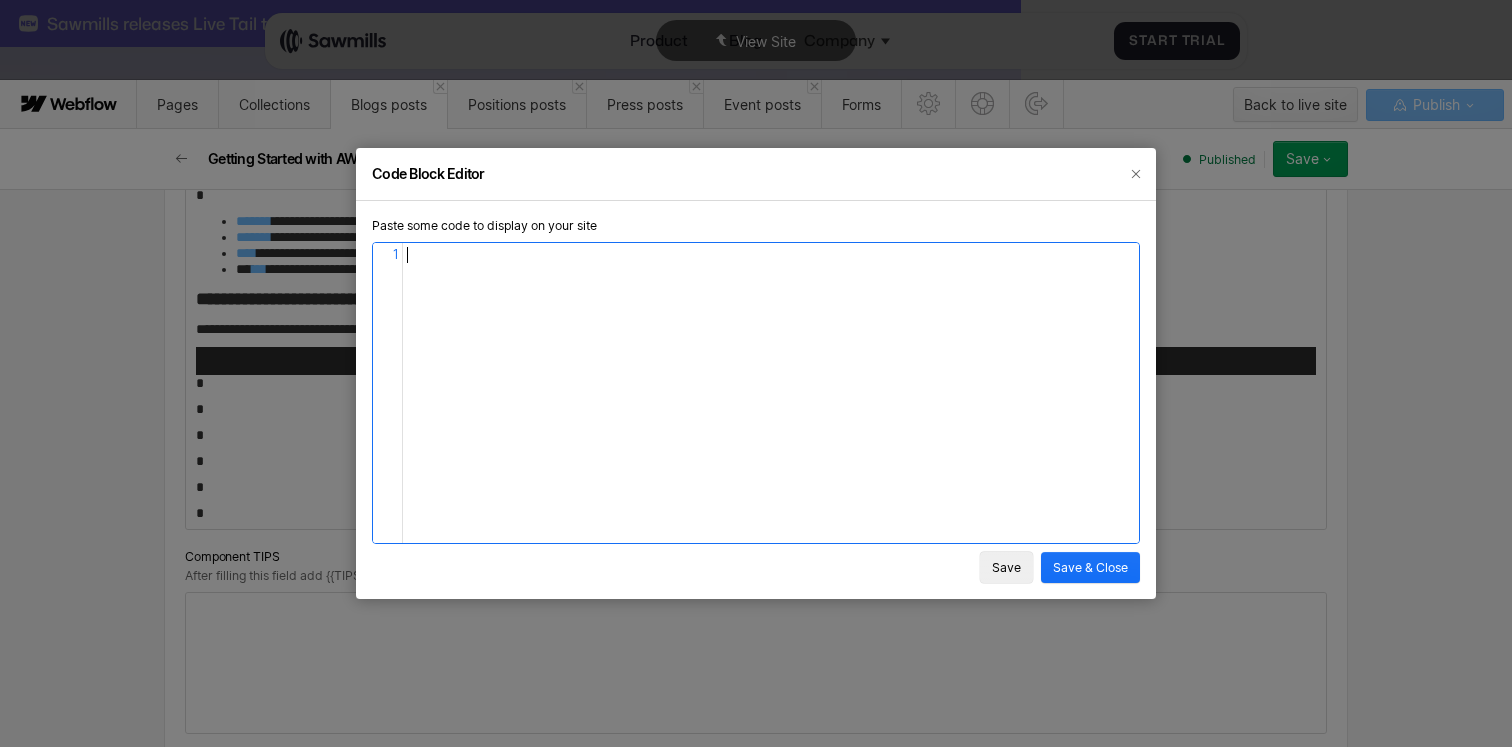 scroll, scrollTop: 6, scrollLeft: 0, axis: vertical 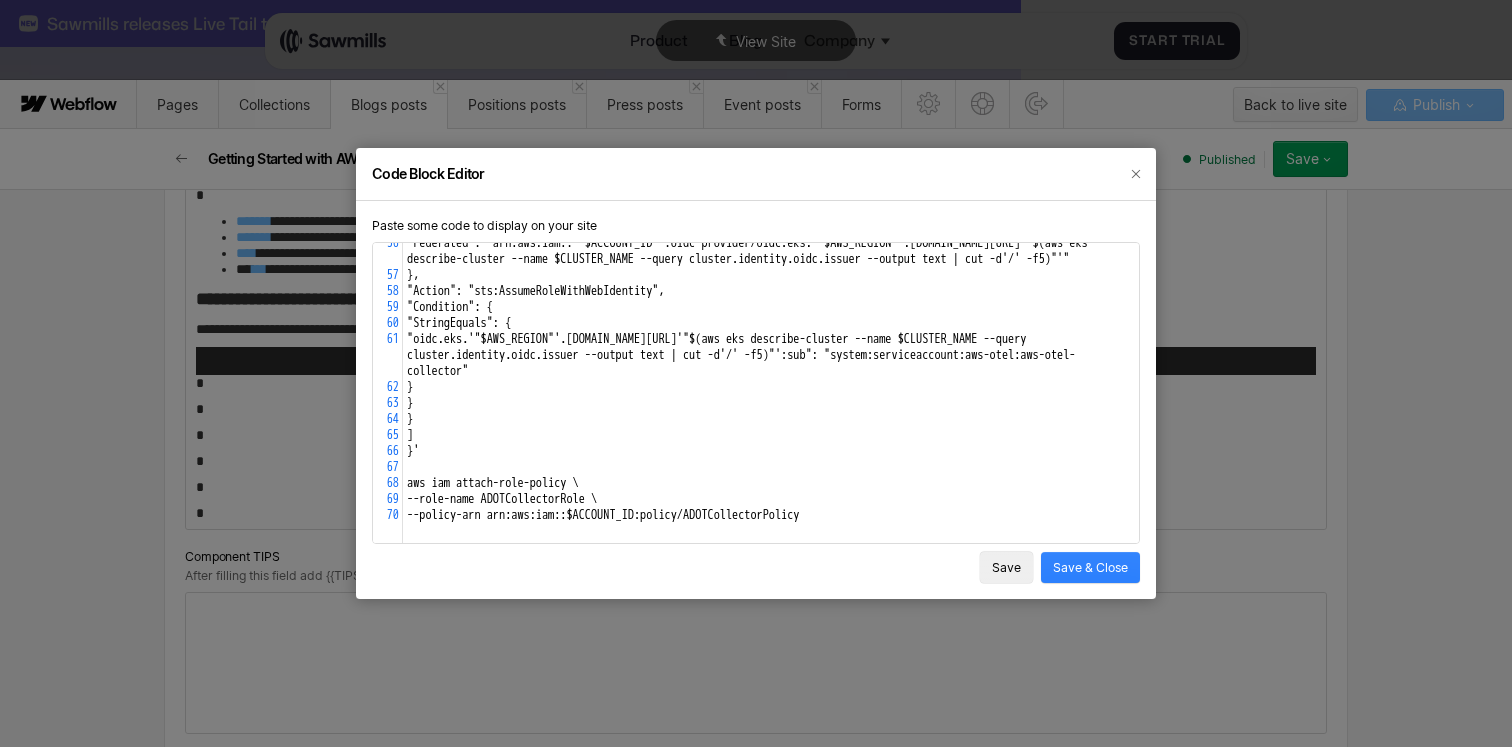 click on "Save & Close" at bounding box center (1090, 567) 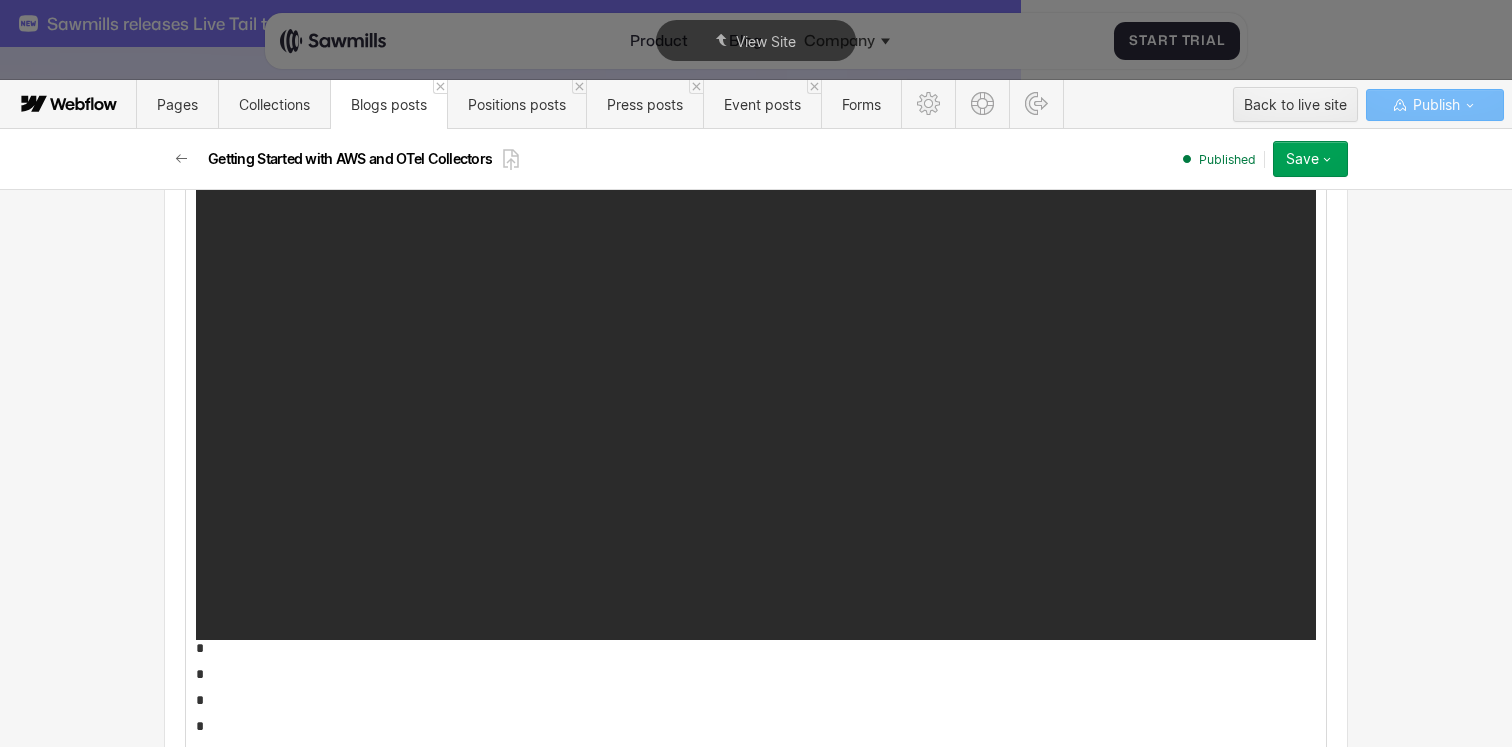 click on "**********" at bounding box center [756, 58] 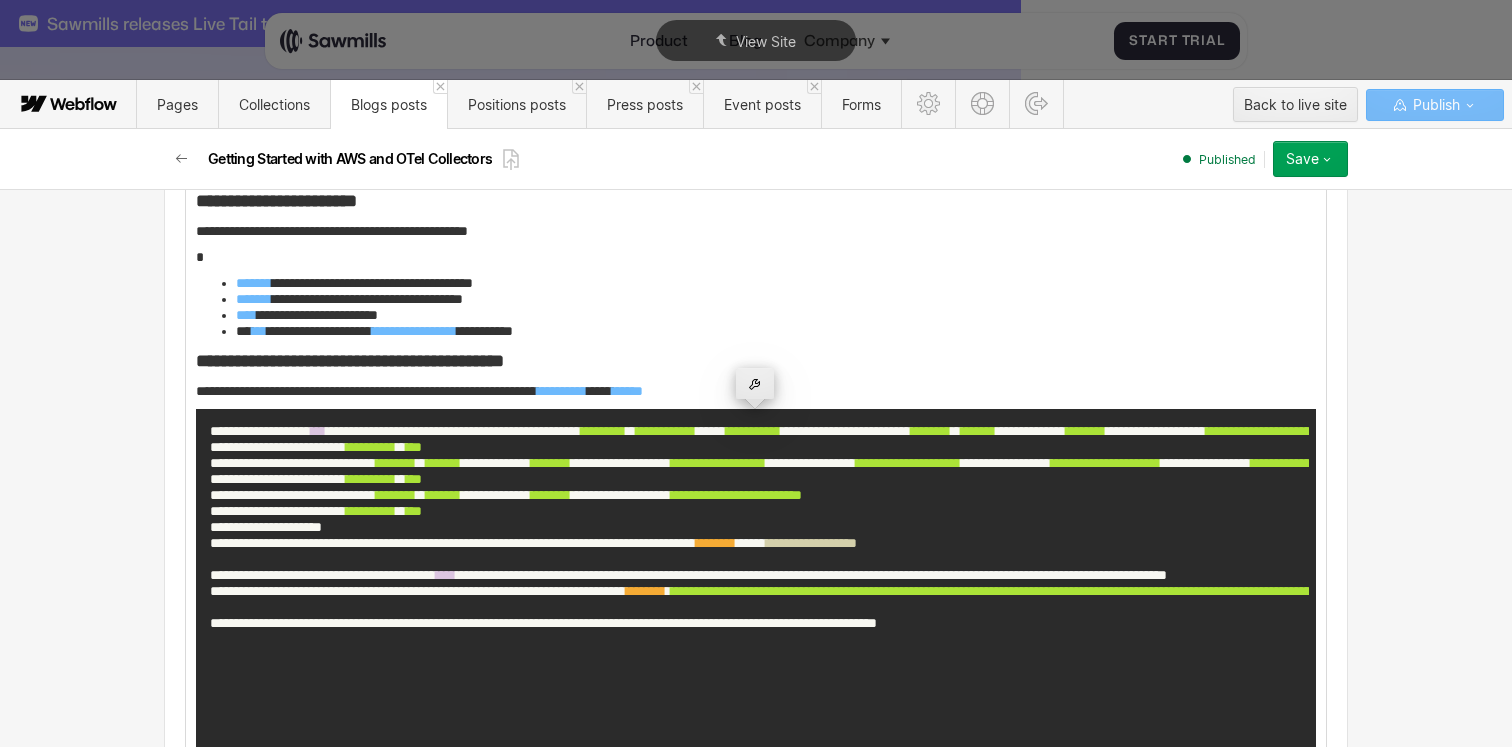click at bounding box center [755, 383] 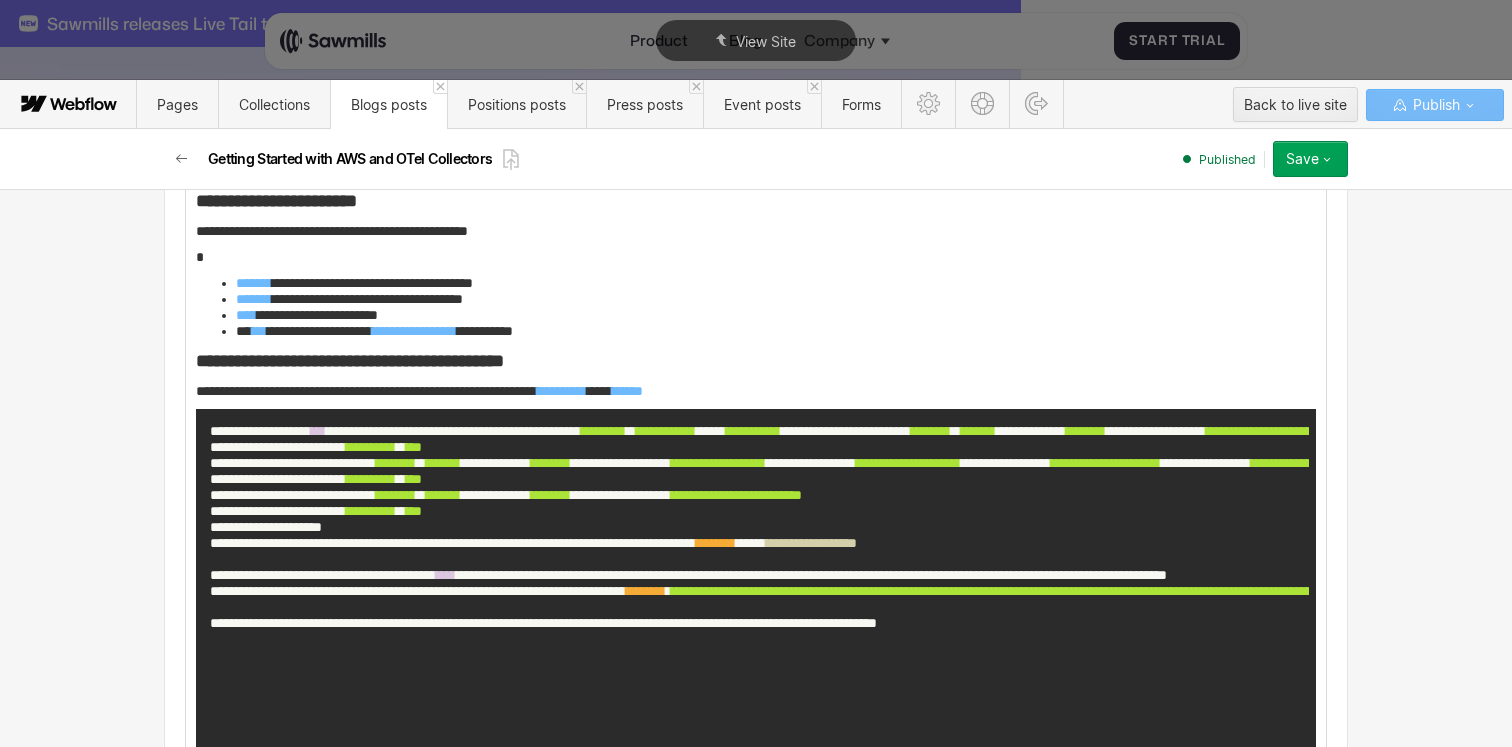 click on "**********" at bounding box center [756, 991] 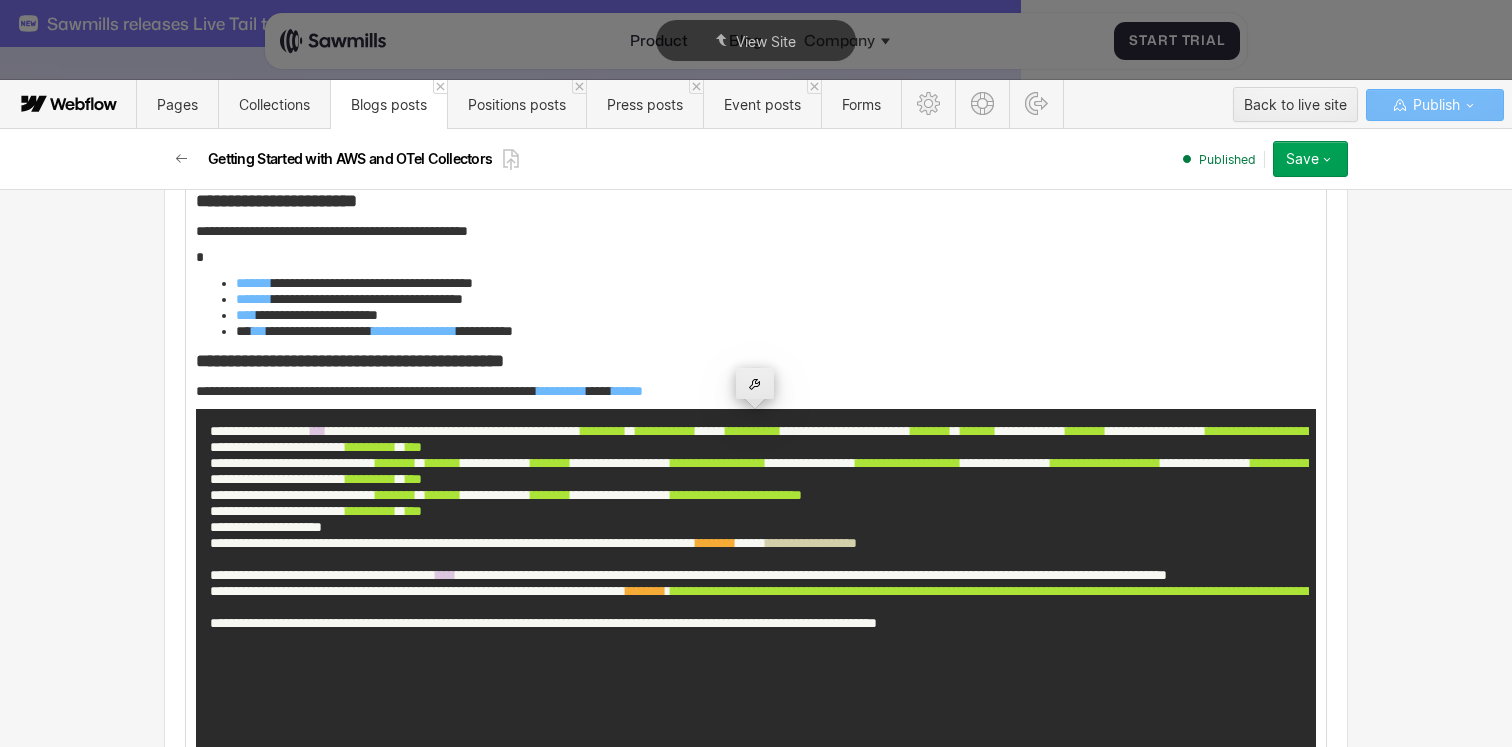 click at bounding box center (755, 383) 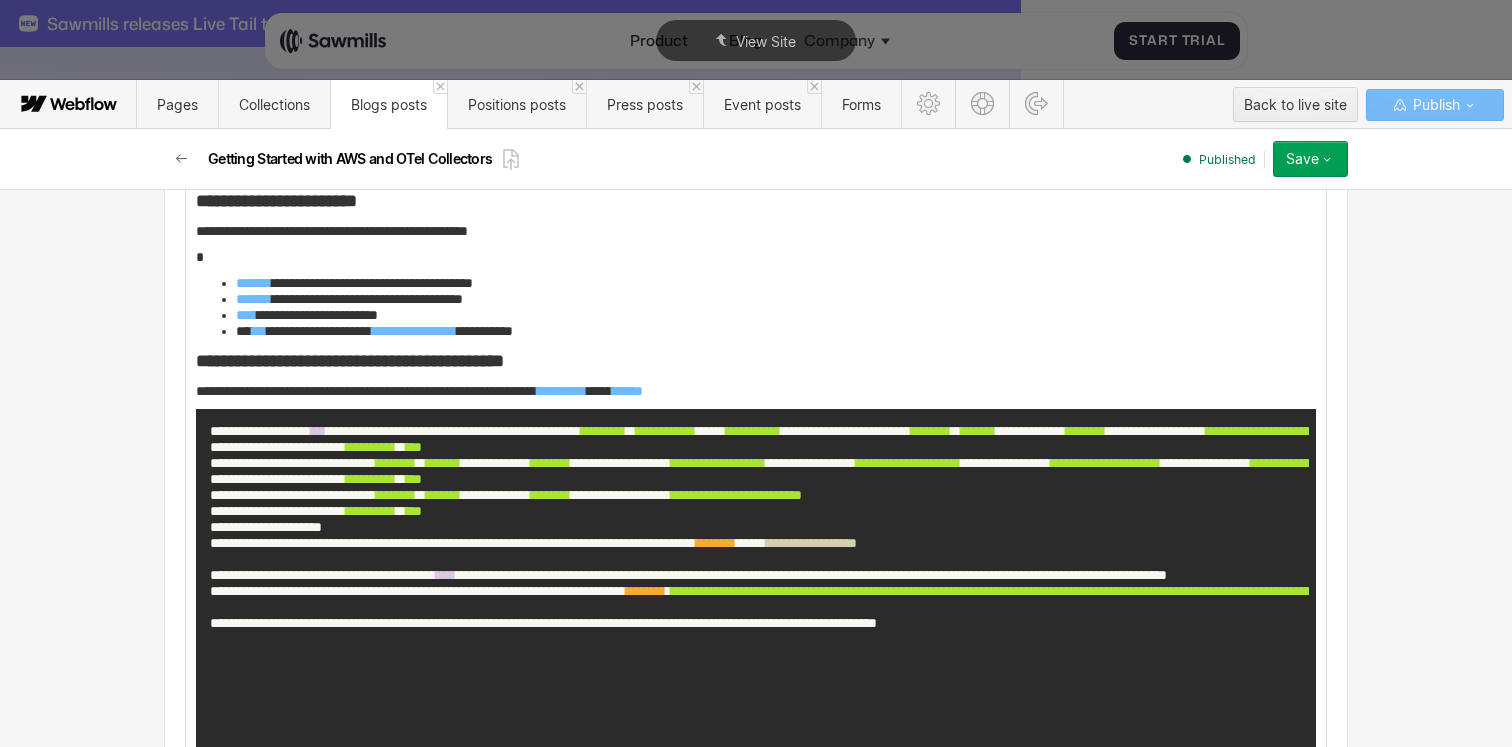 click on "**********" at bounding box center (756, 991) 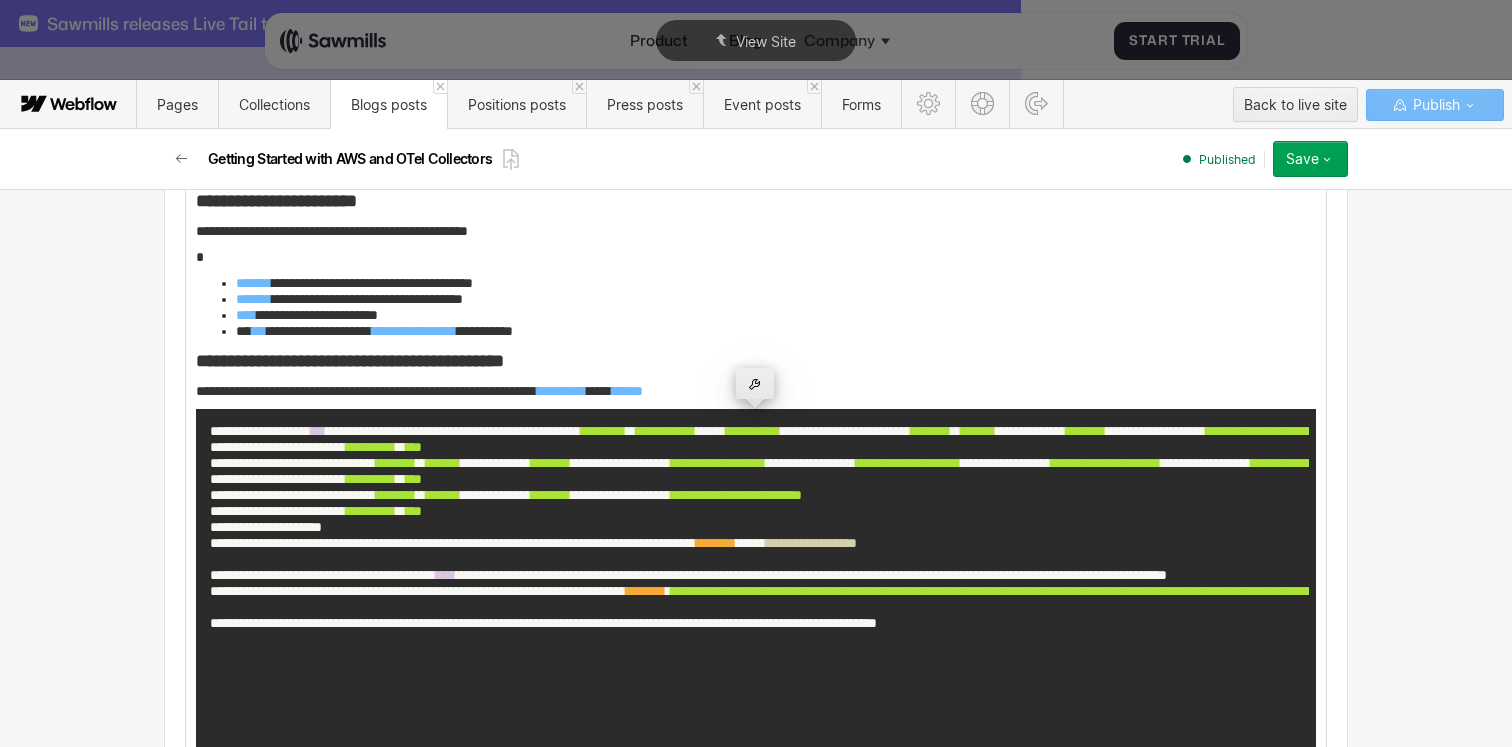 click at bounding box center (755, 383) 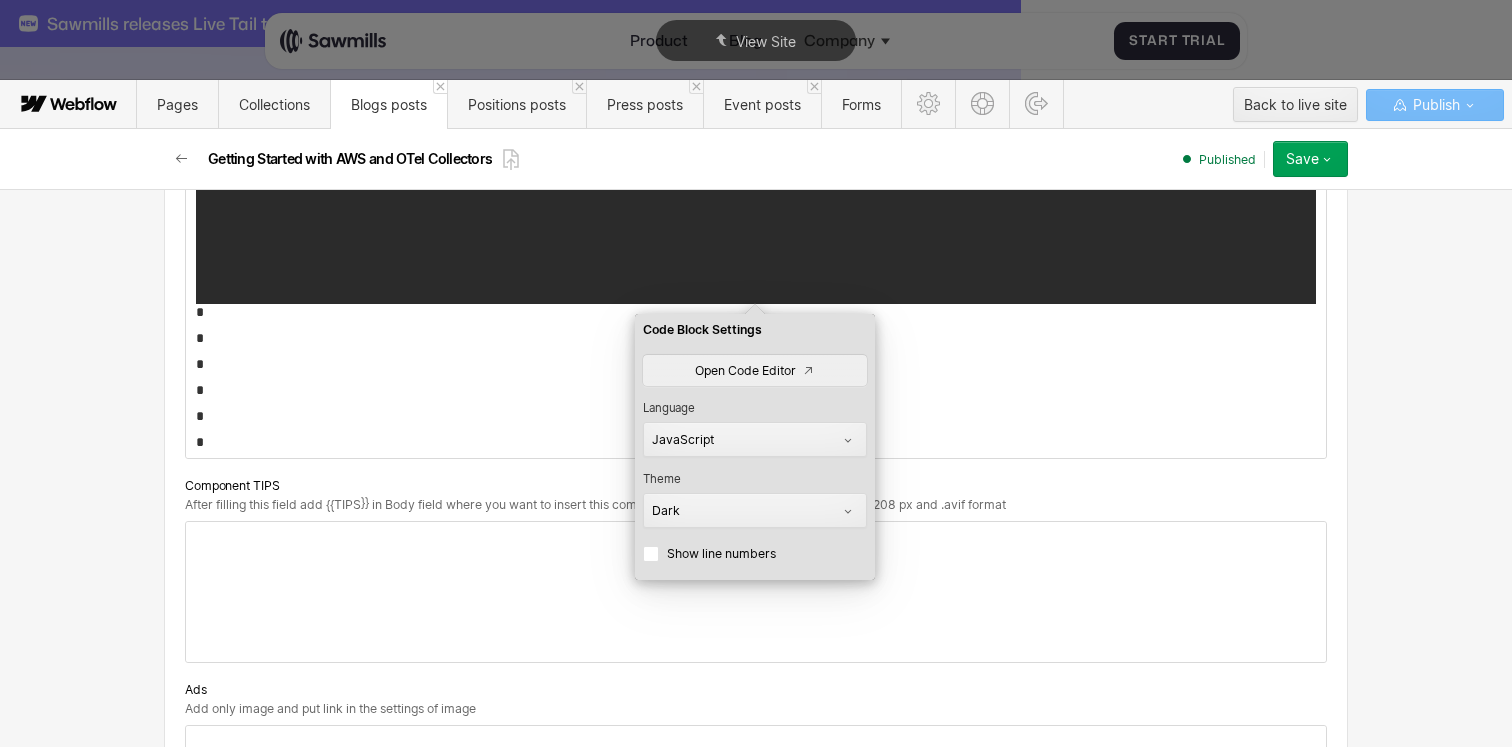 scroll, scrollTop: 3544, scrollLeft: 0, axis: vertical 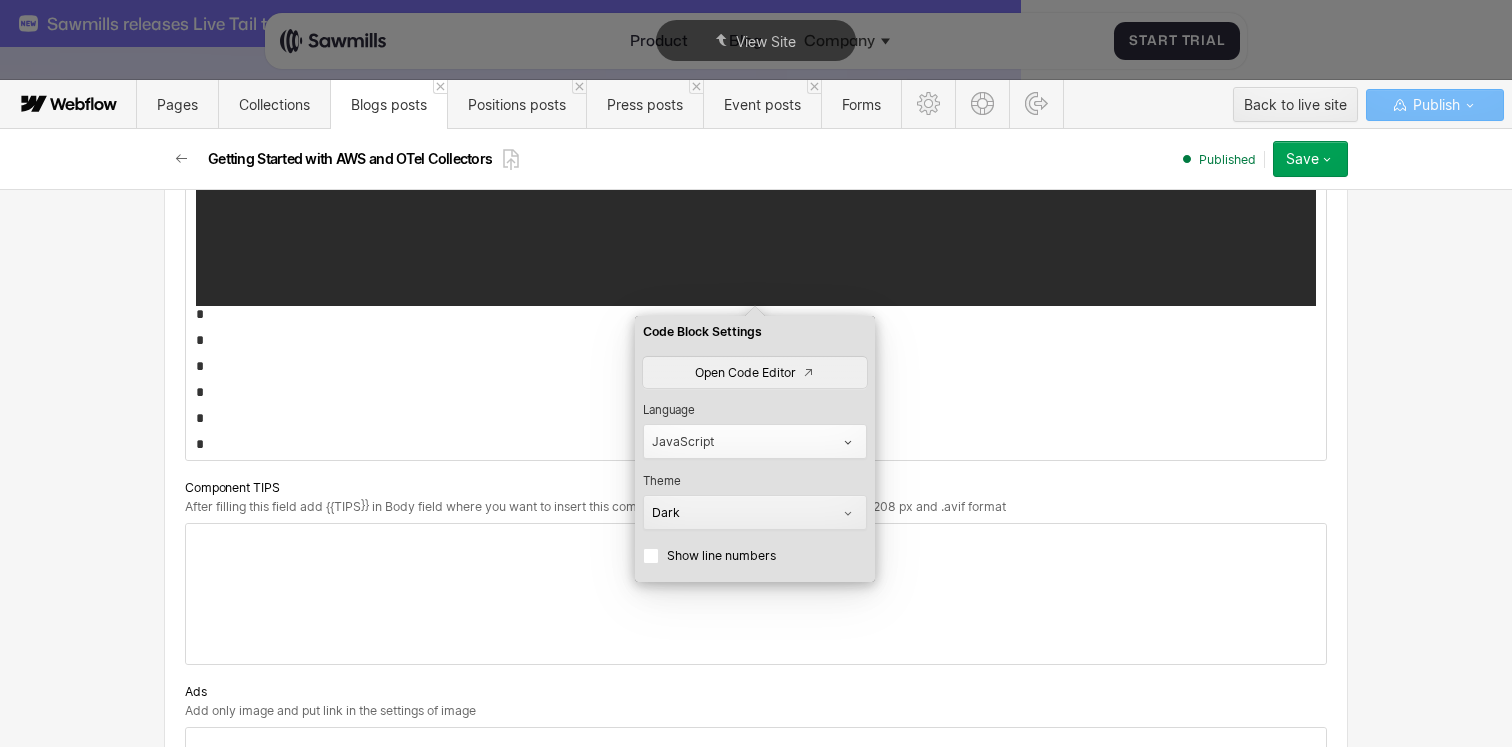 click on "JavaScript" at bounding box center [746, 442] 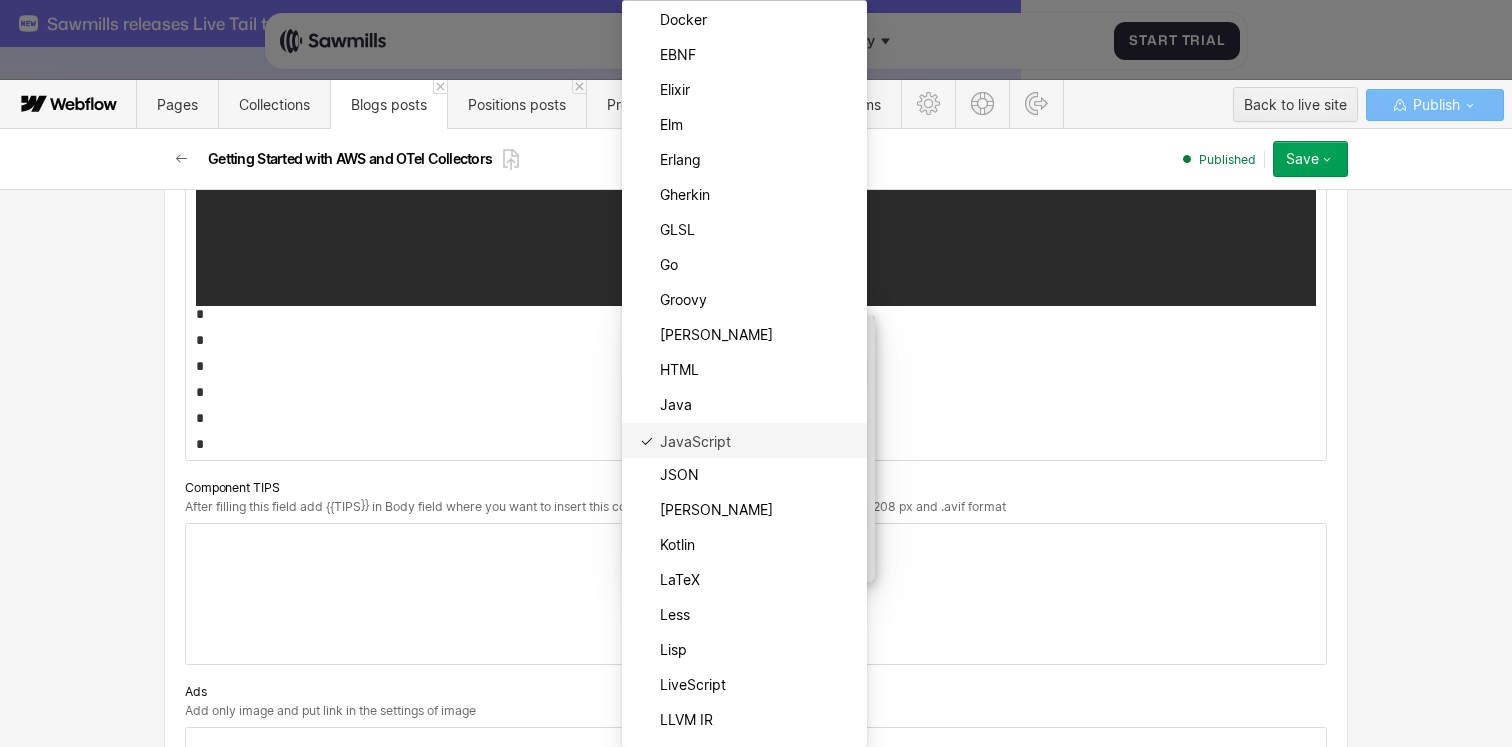 scroll, scrollTop: 3432, scrollLeft: 0, axis: vertical 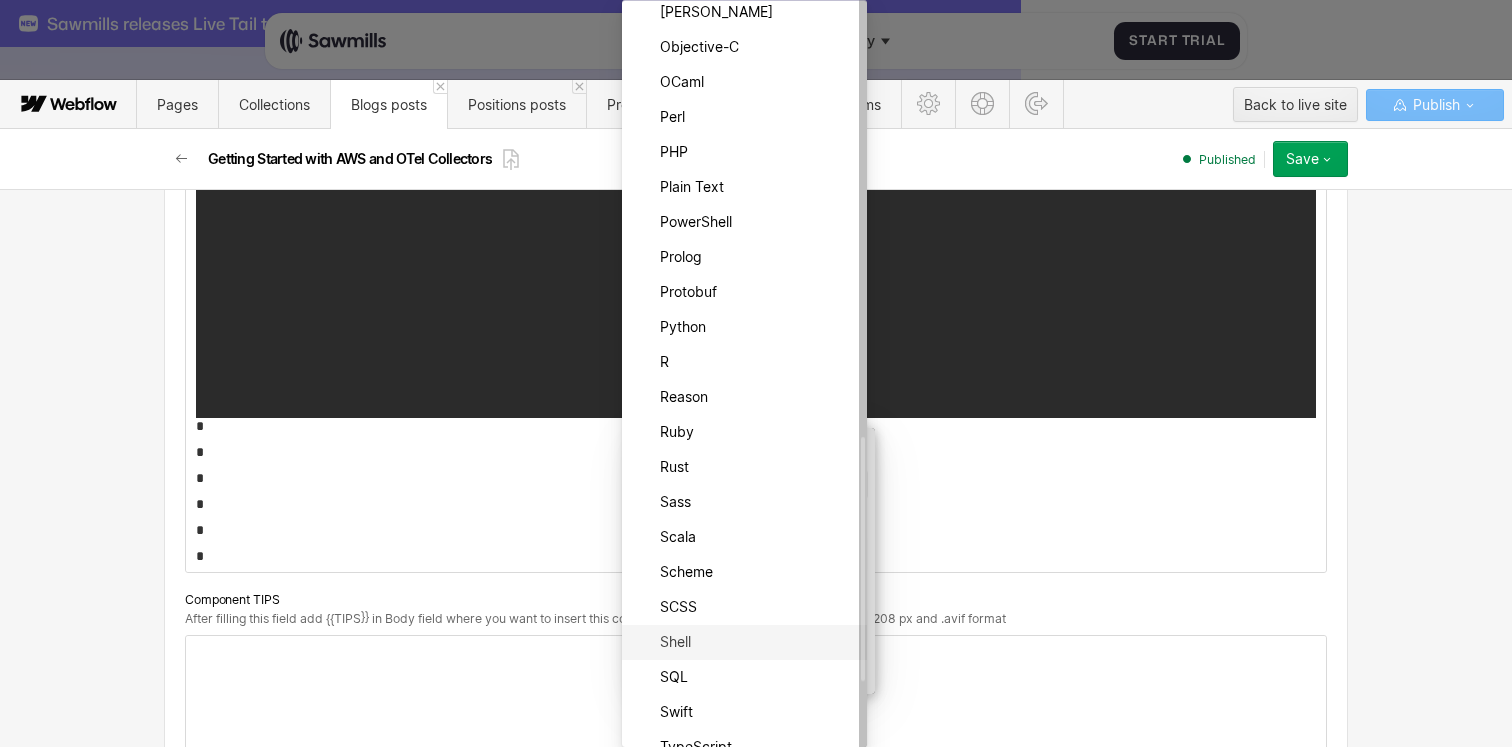 click on "Shell" at bounding box center (757, 642) 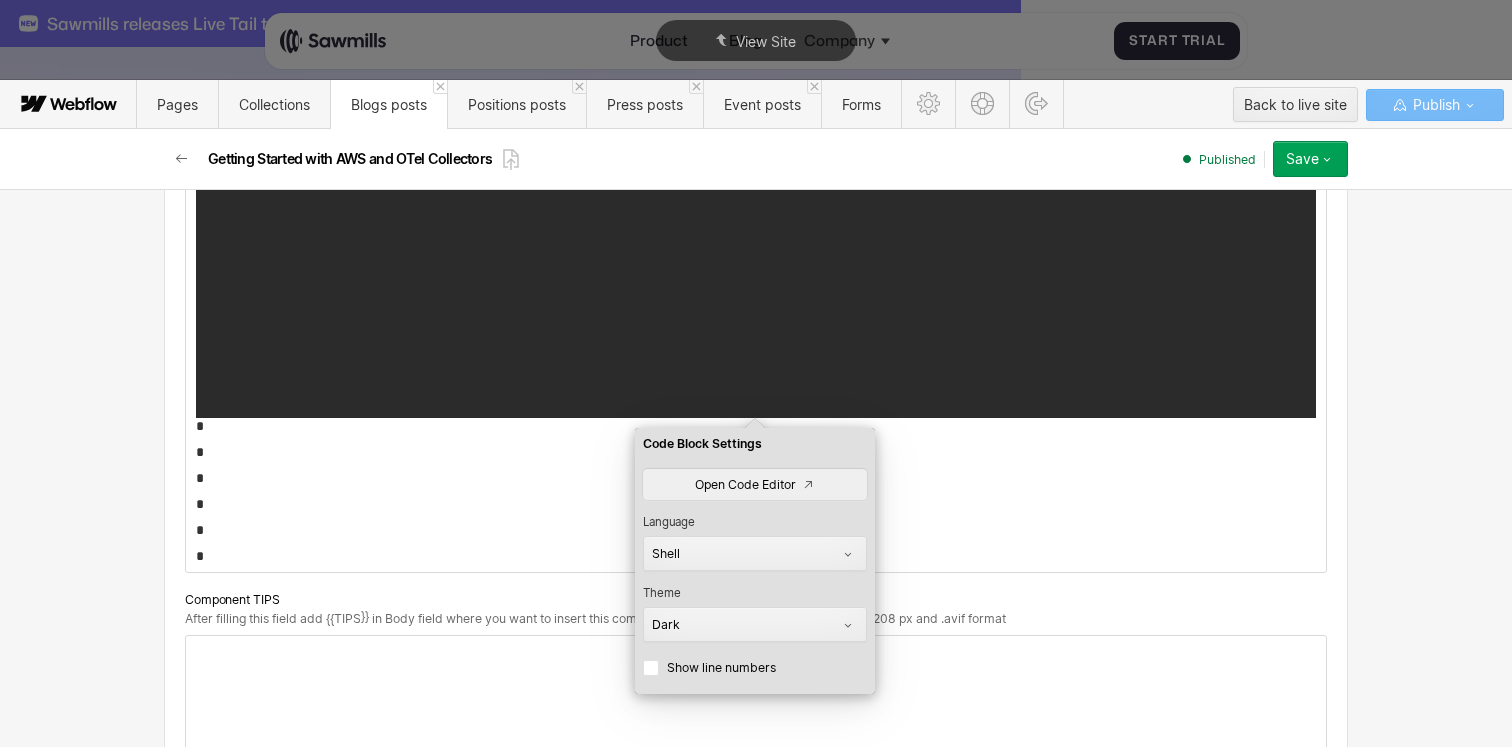 click on "*" at bounding box center (756, 504) 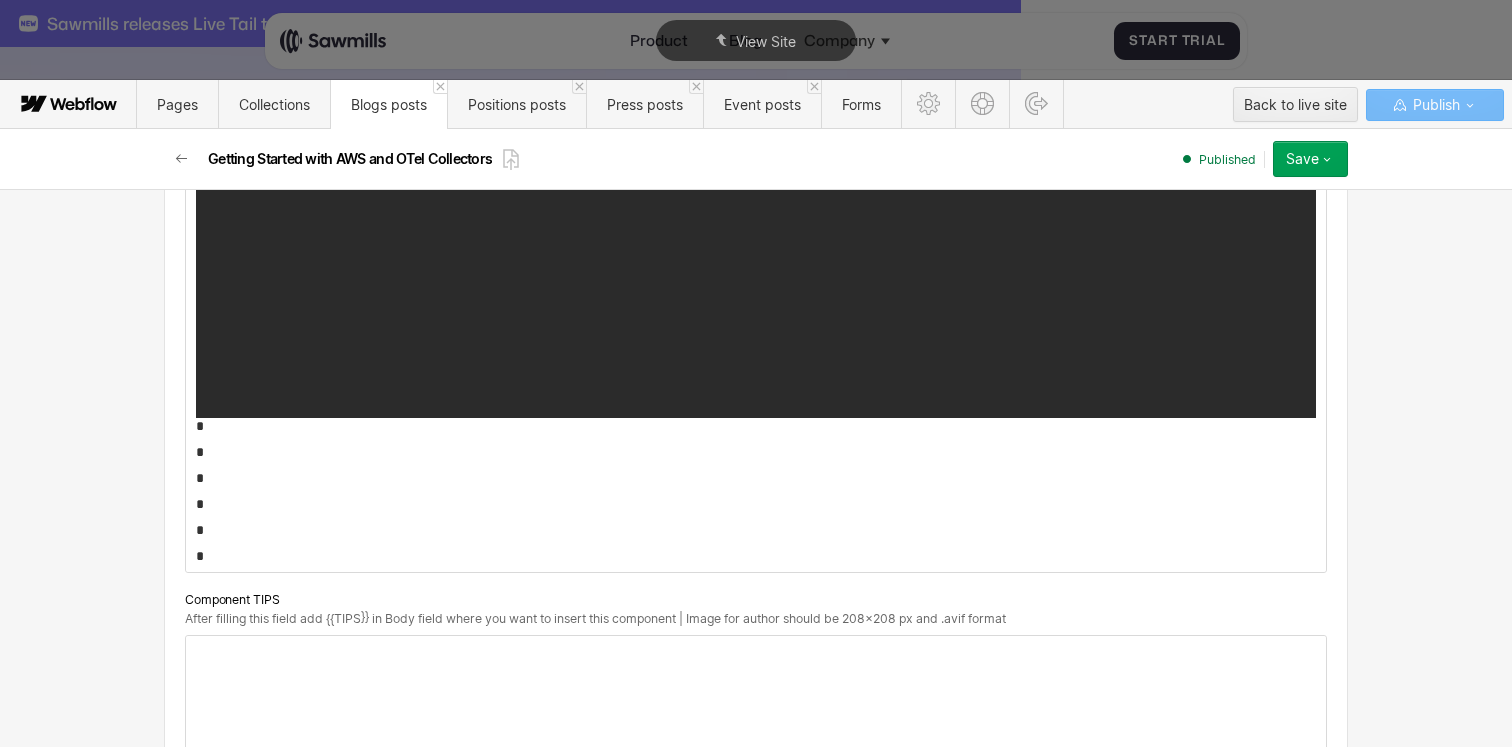 click on "*" at bounding box center (756, 478) 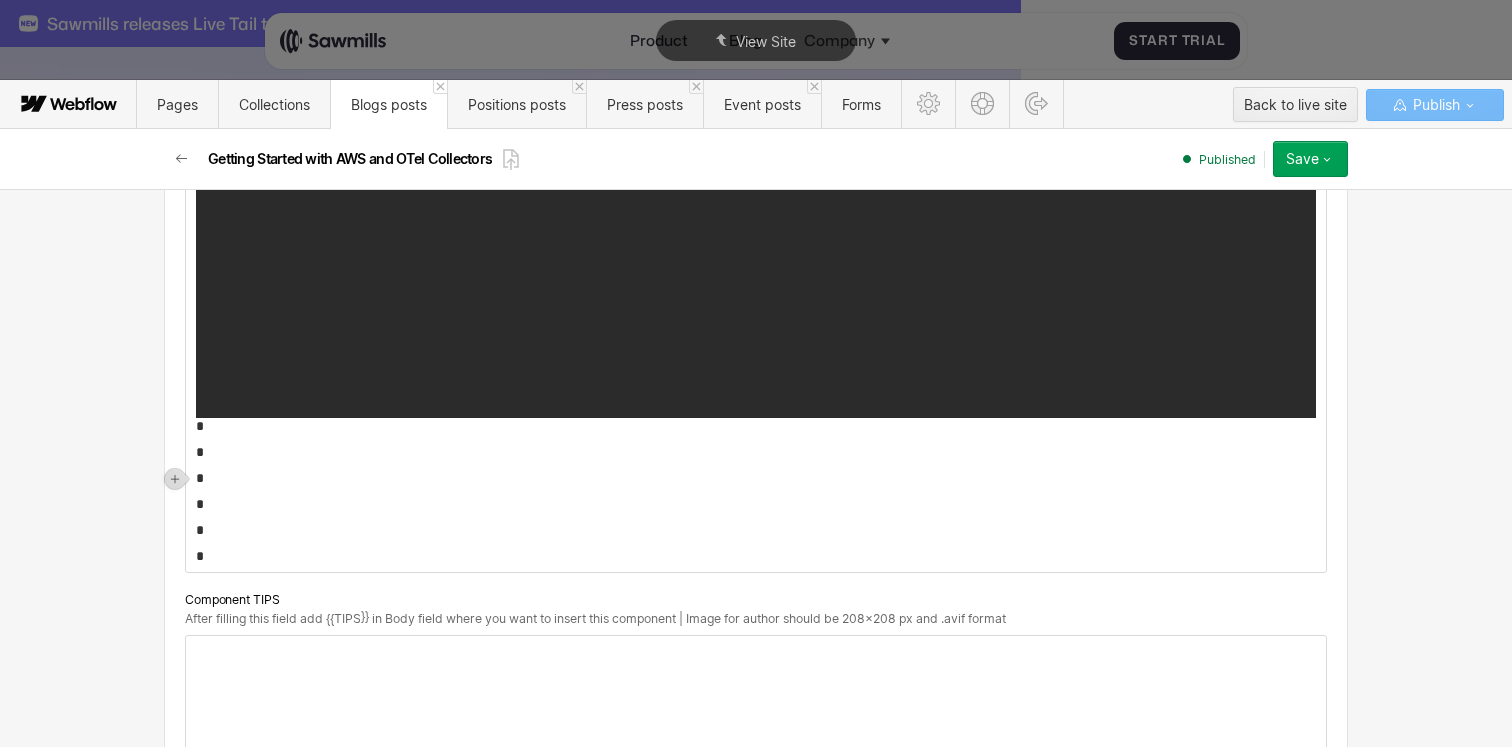 click on "*" at bounding box center [756, 452] 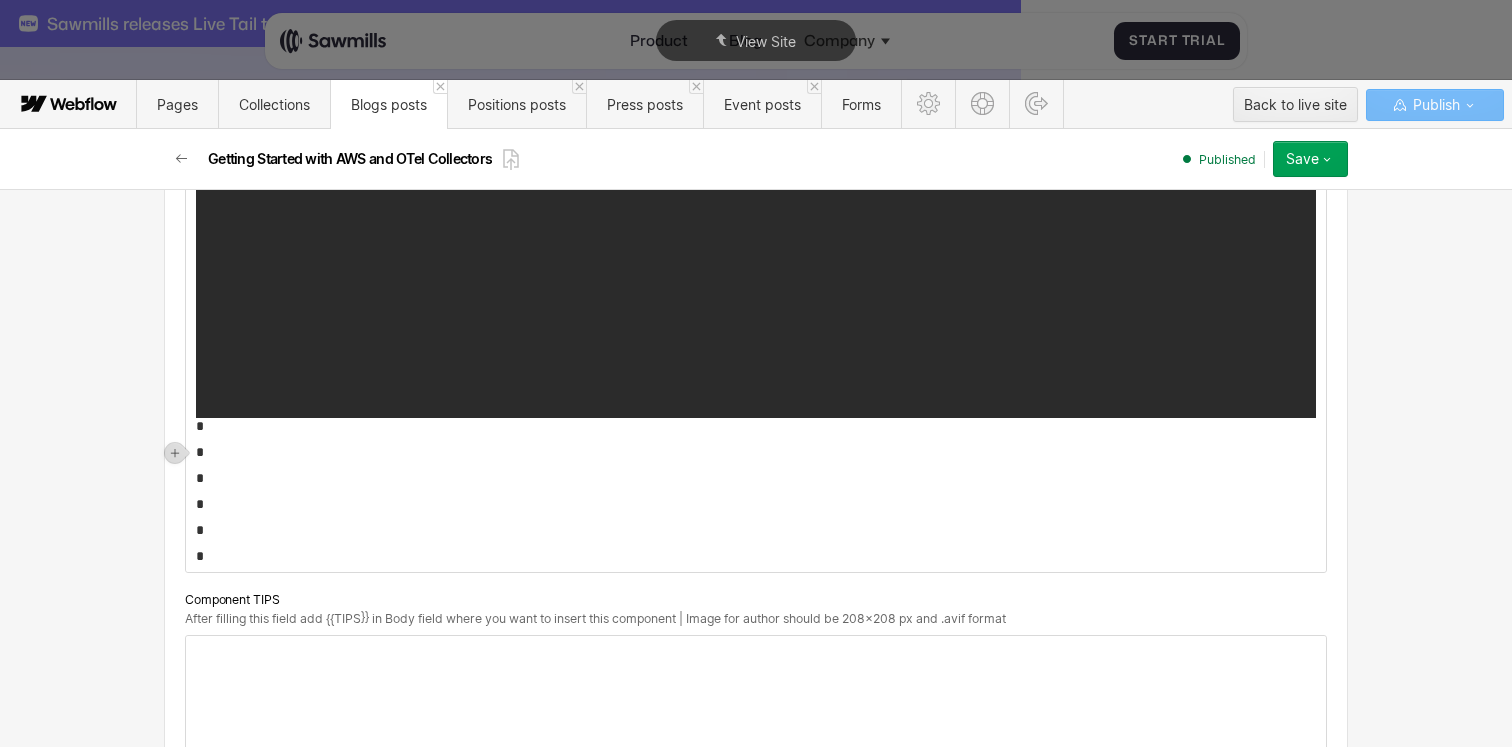 click on "*" at bounding box center (756, 452) 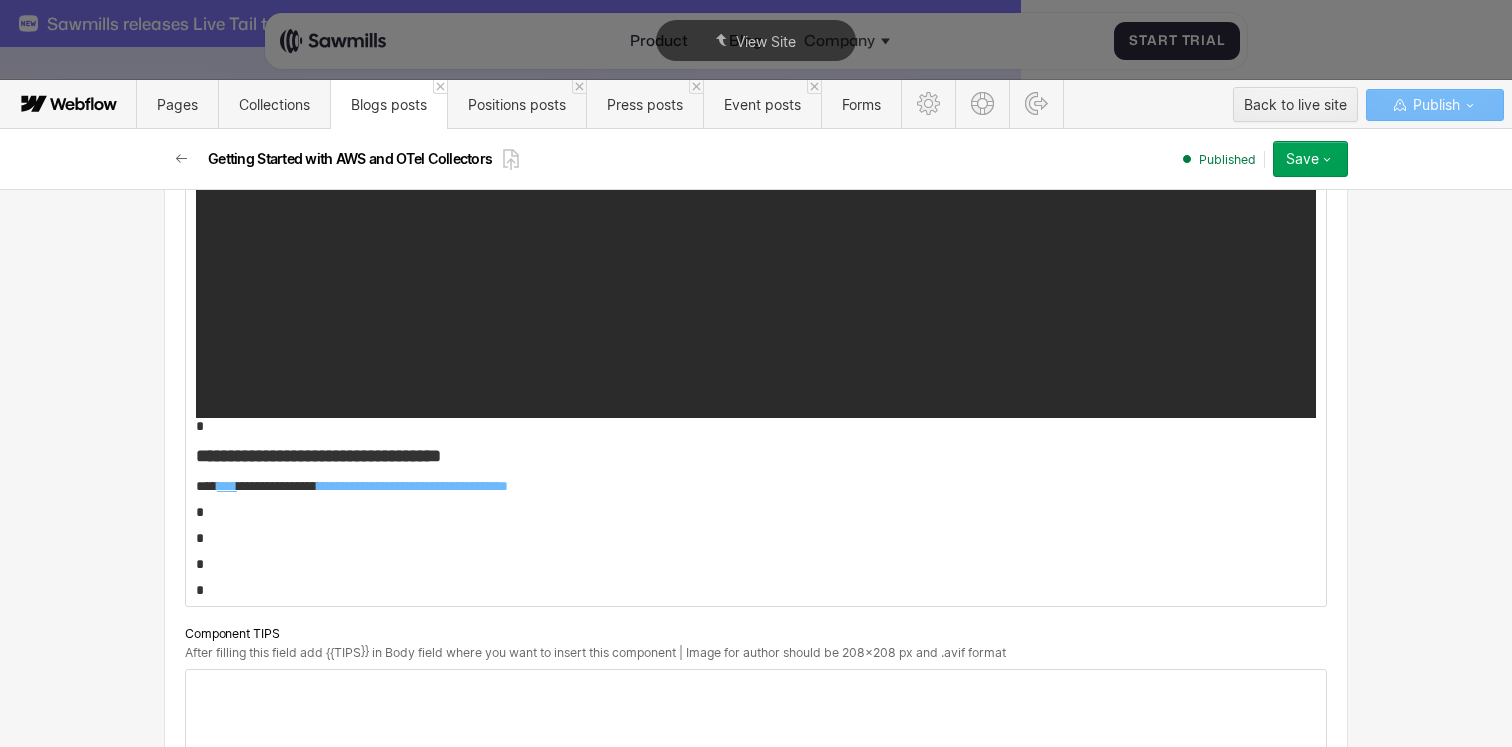 click on "****" at bounding box center (227, 486) 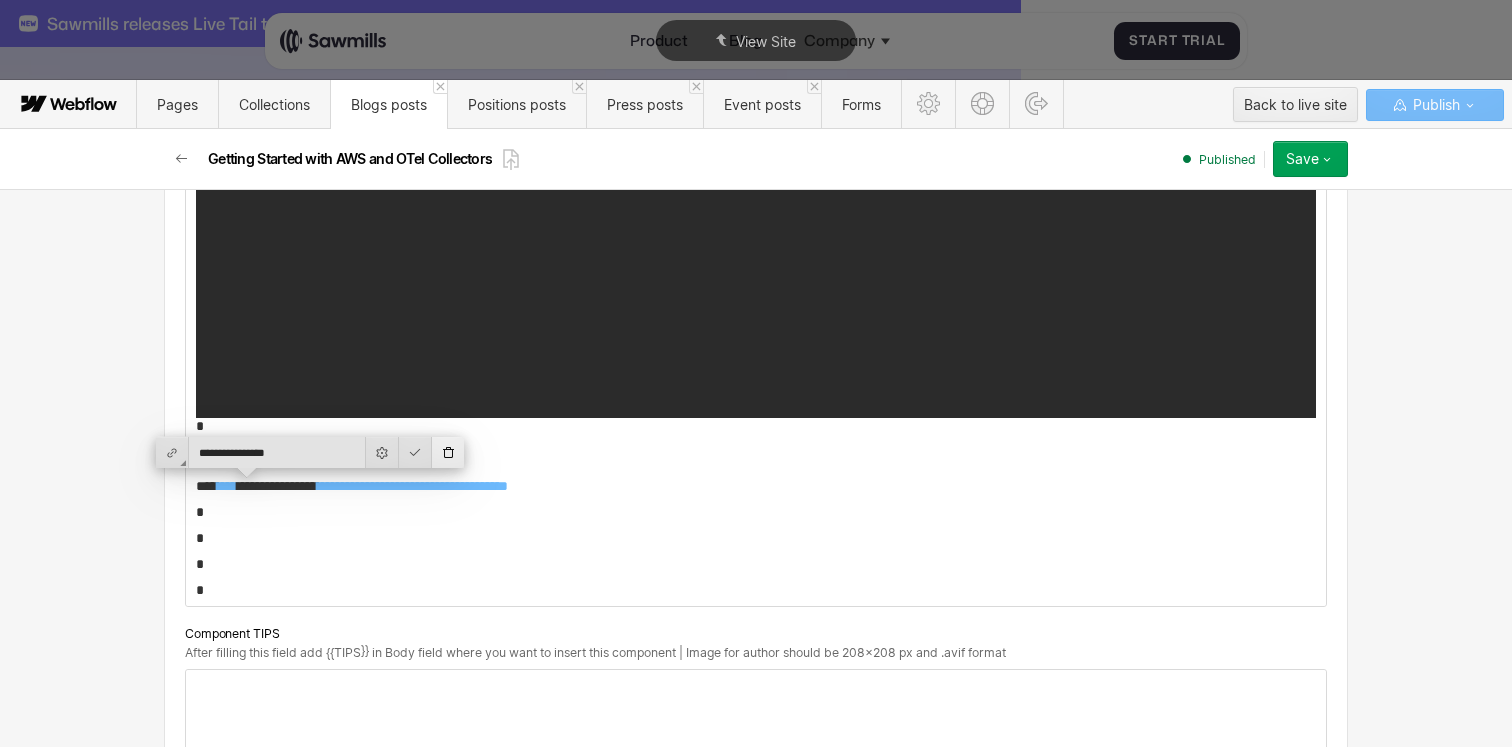 click at bounding box center (448, 452) 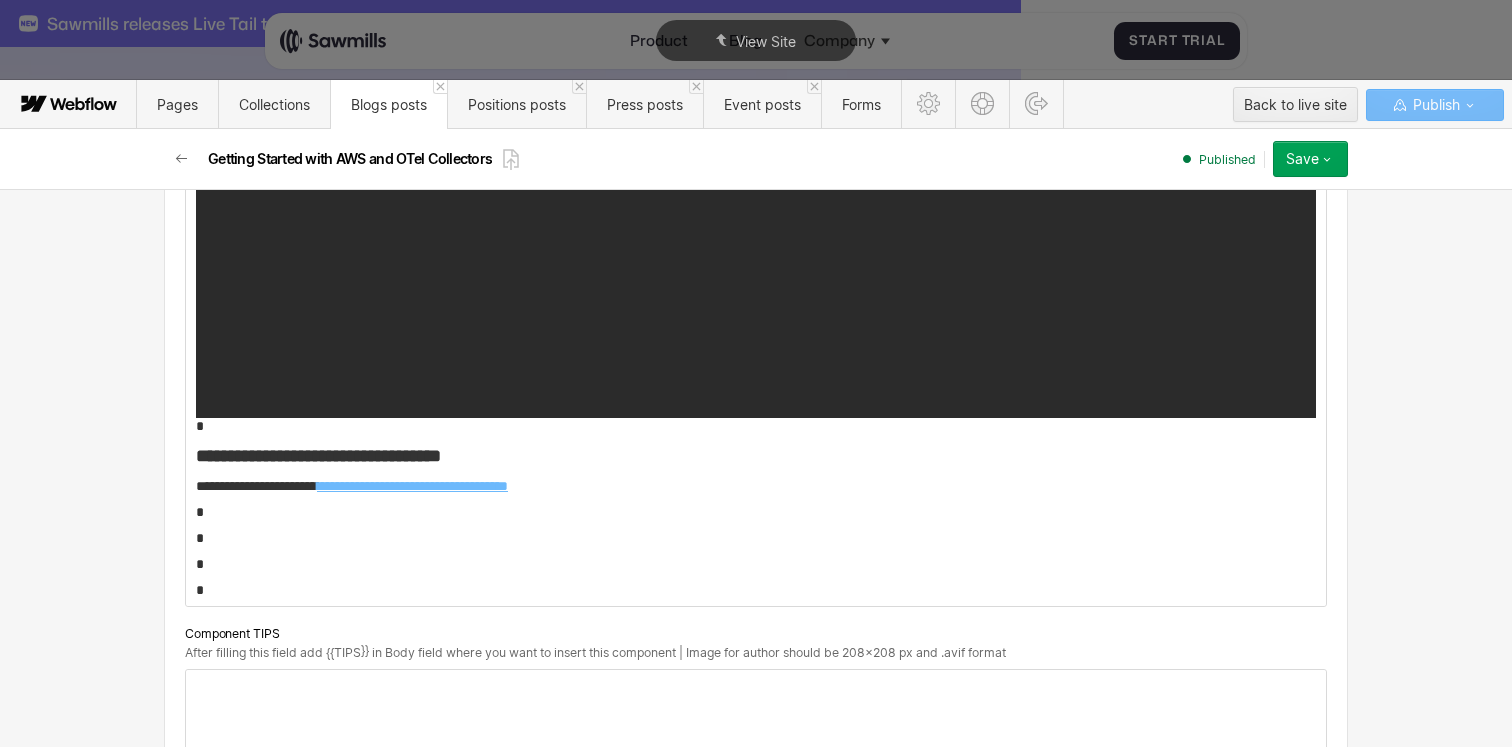 click on "**********" at bounding box center (412, 486) 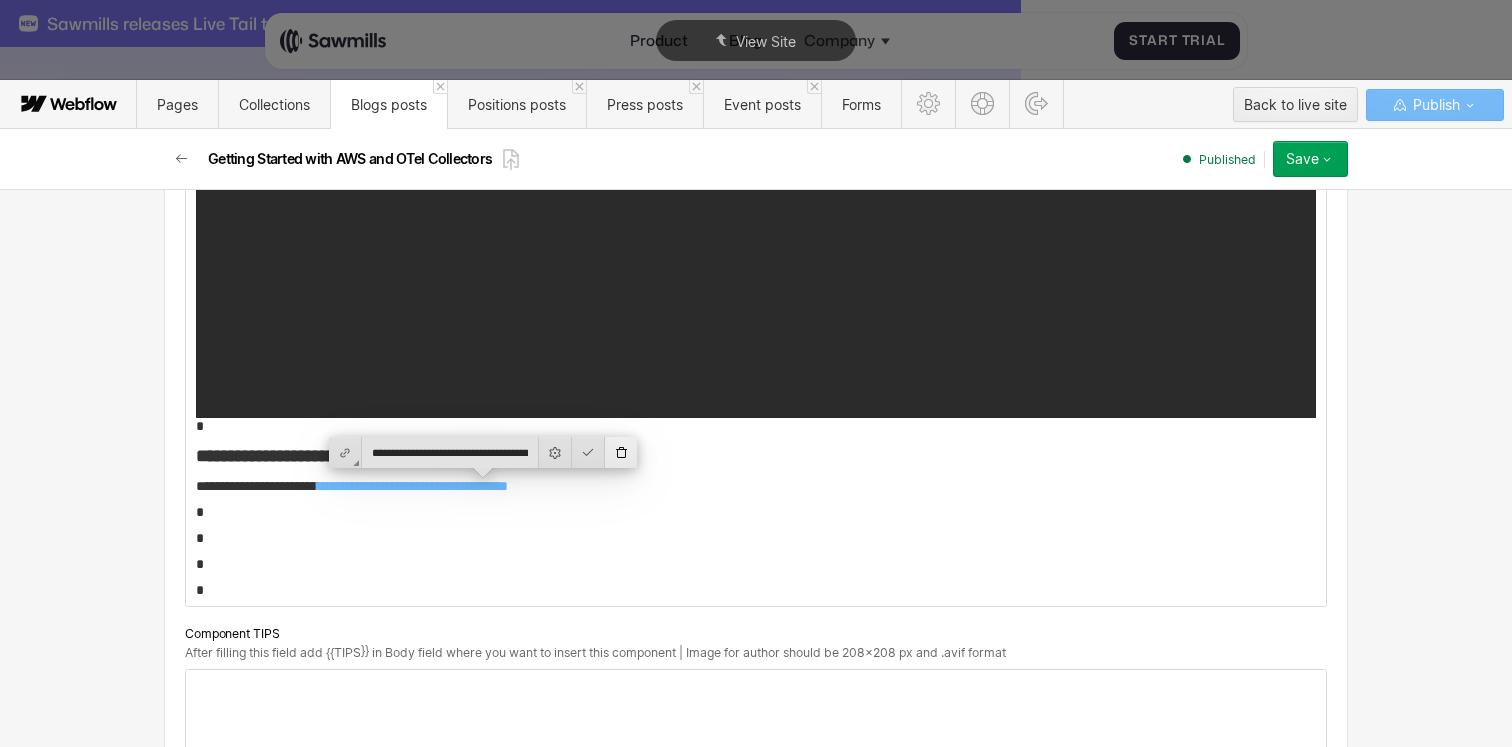 click at bounding box center [621, 452] 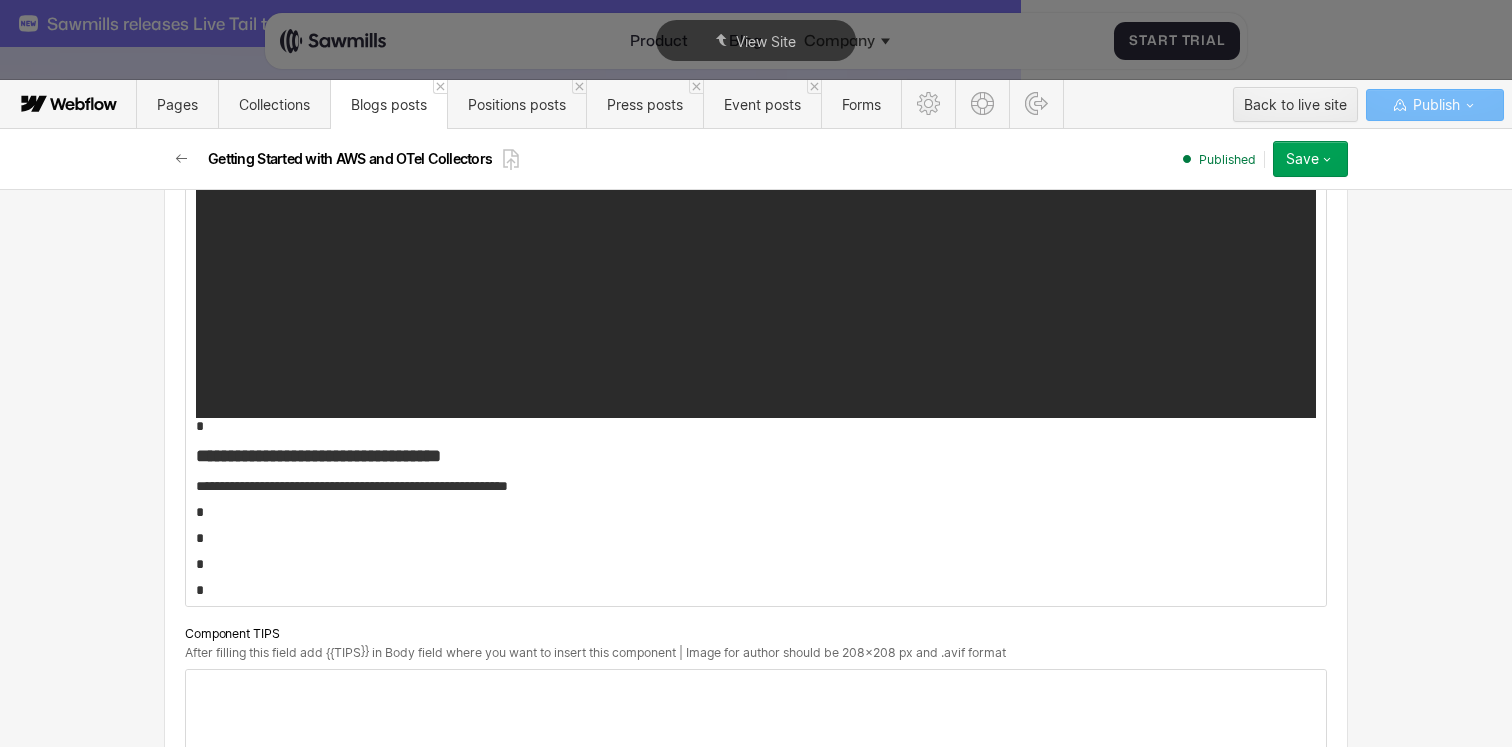 click on "**********" at bounding box center (756, 486) 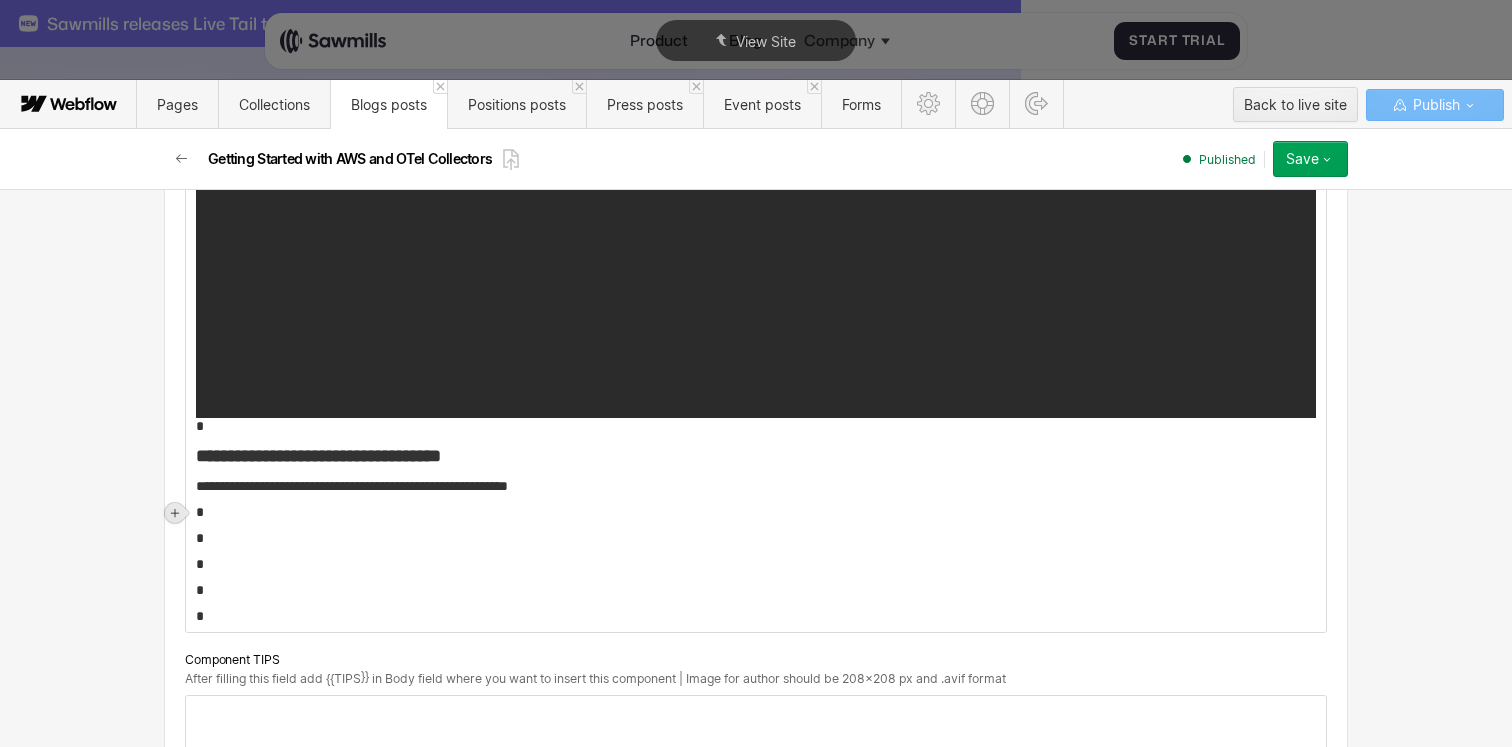 click 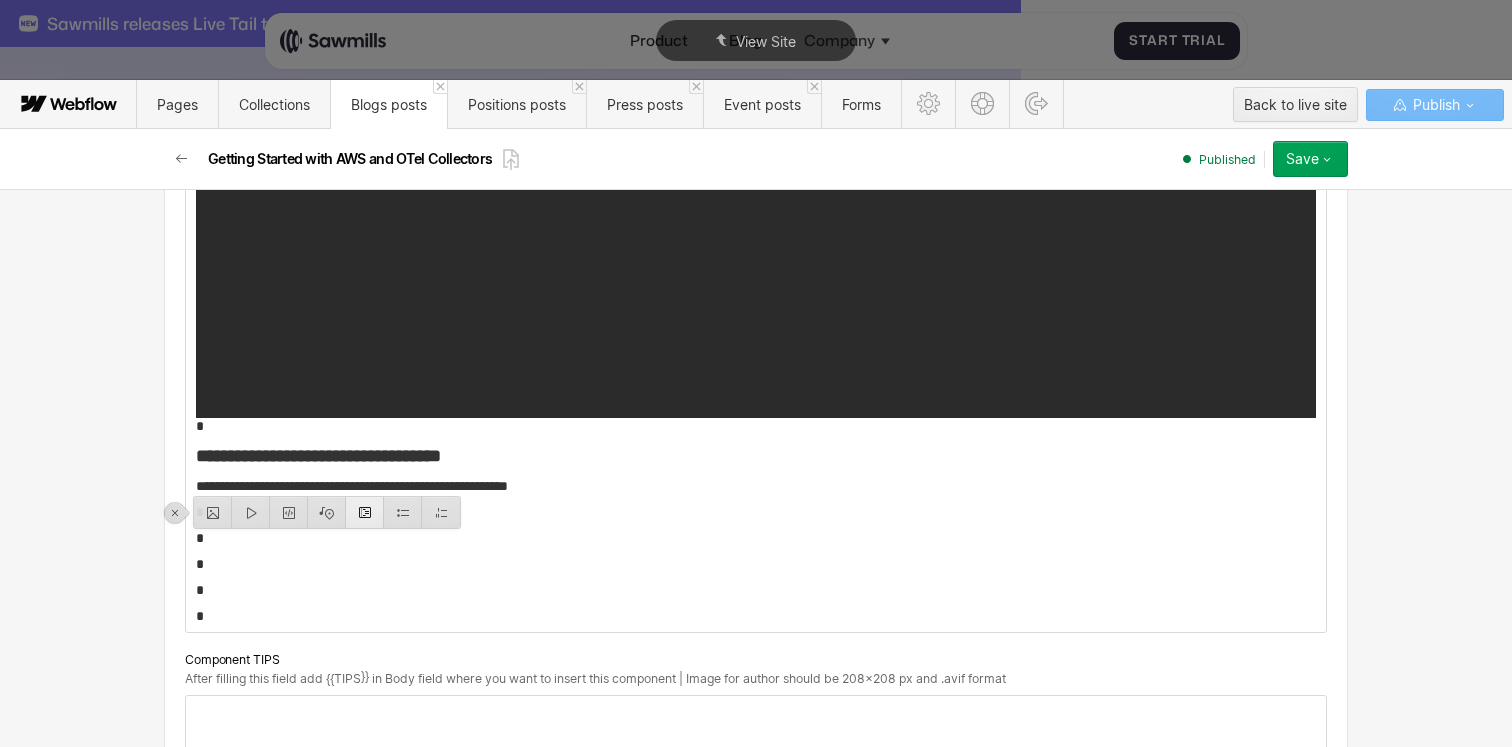 click at bounding box center (365, 512) 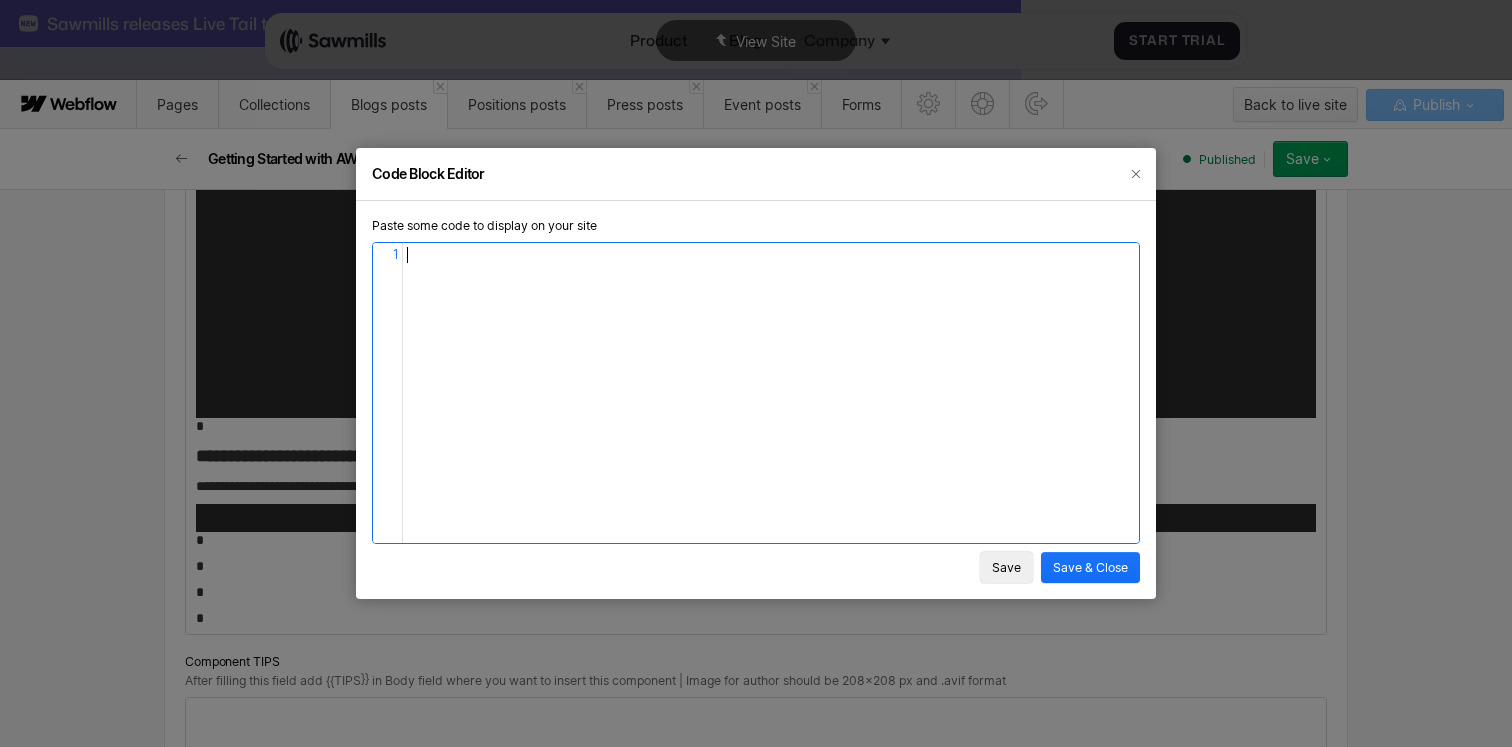 scroll, scrollTop: 6, scrollLeft: 0, axis: vertical 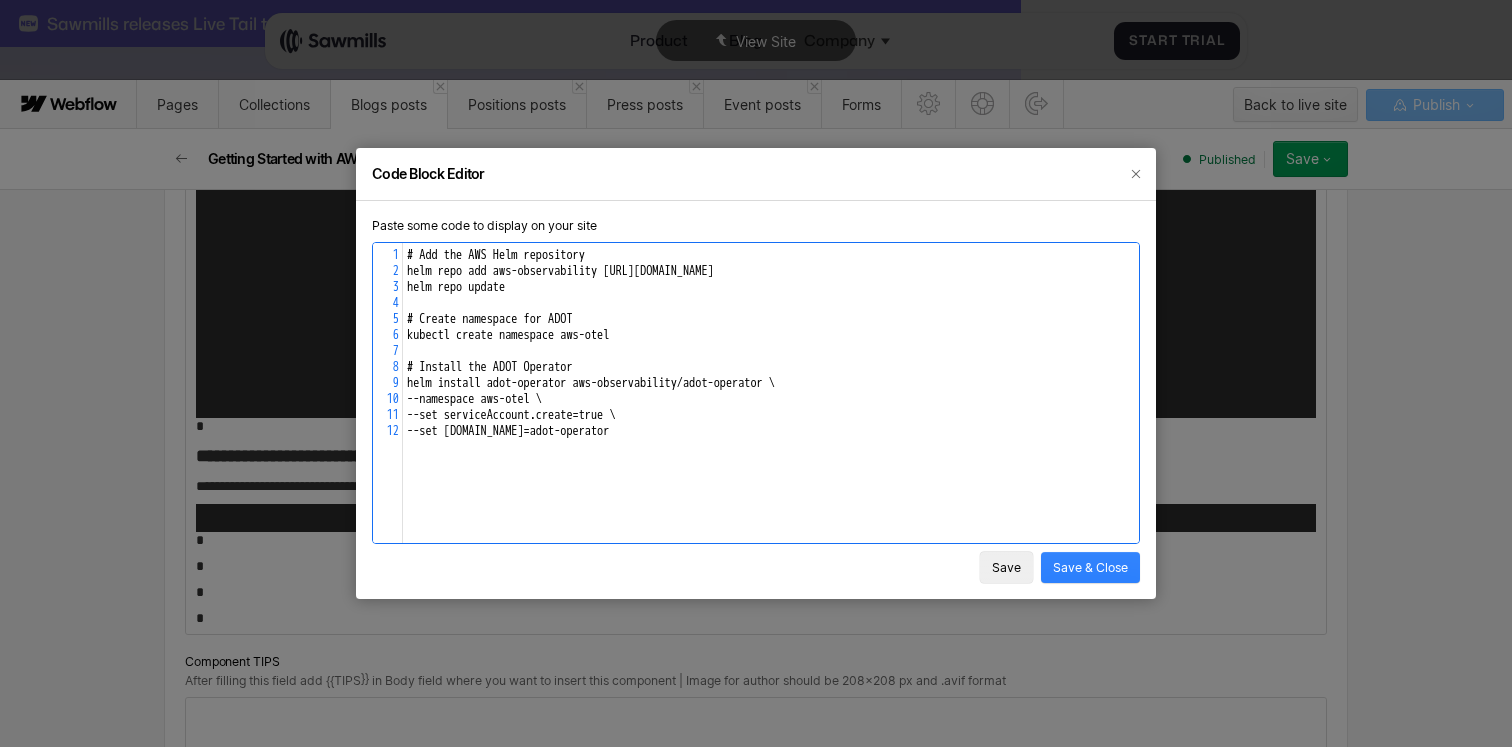 click on "Save & Close" at bounding box center [1090, 567] 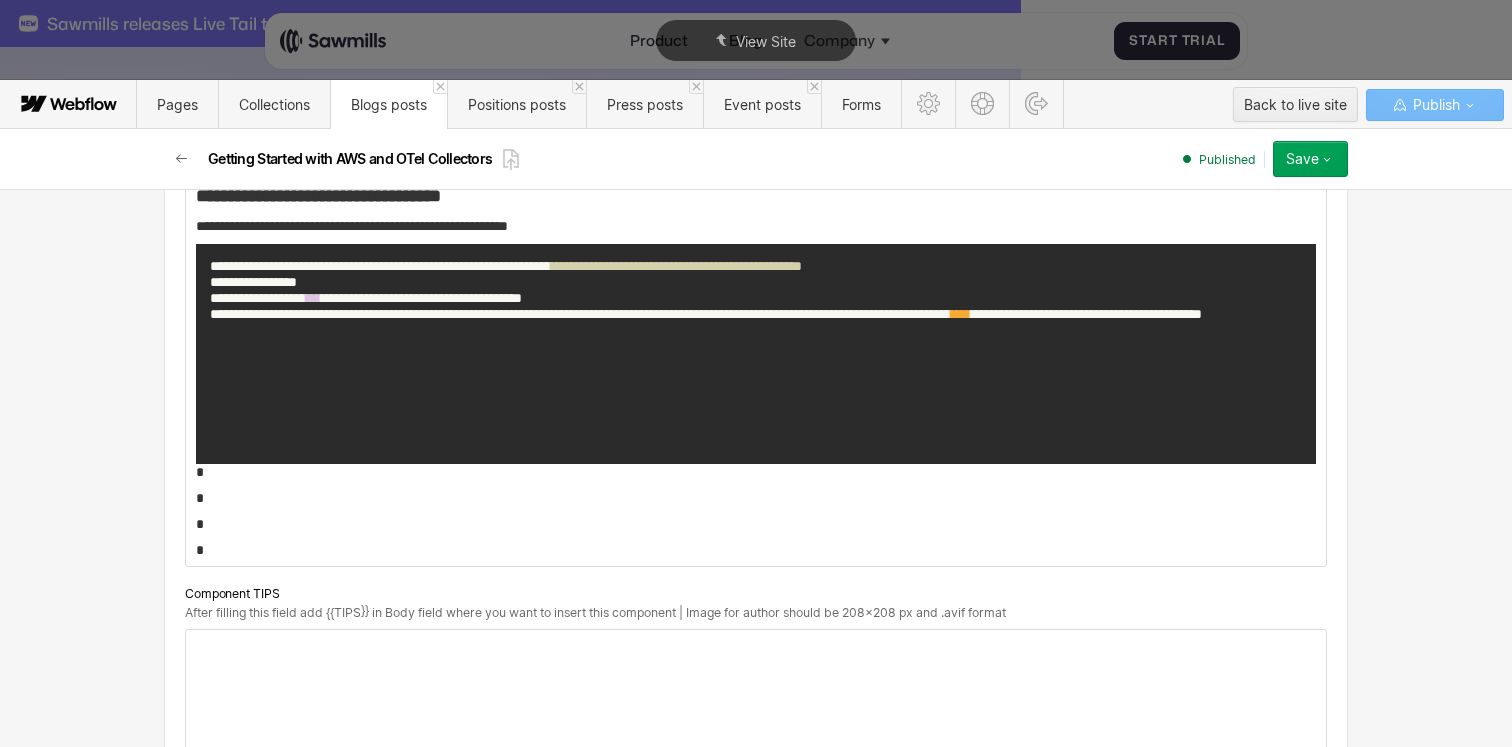 scroll, scrollTop: 3687, scrollLeft: 0, axis: vertical 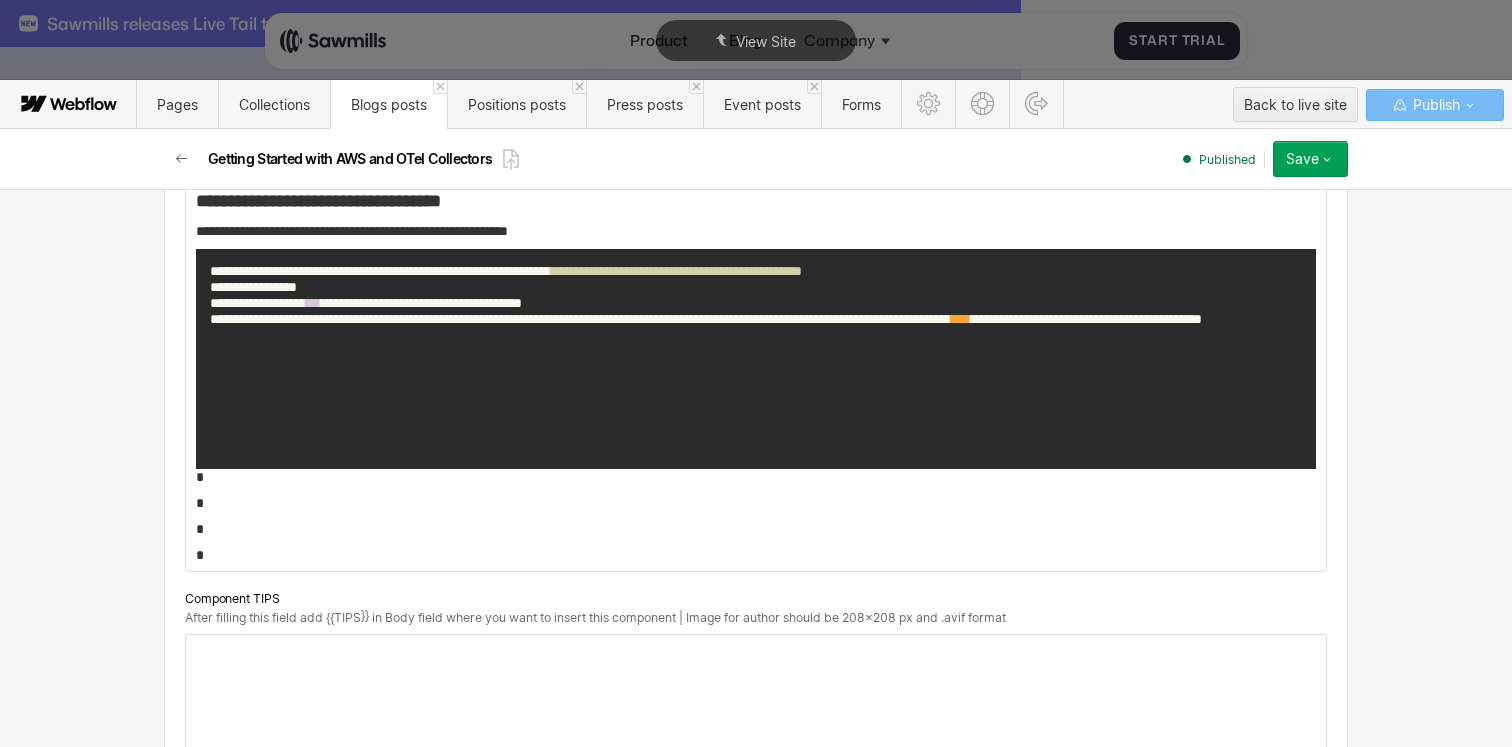 click on "**********" at bounding box center (756, 359) 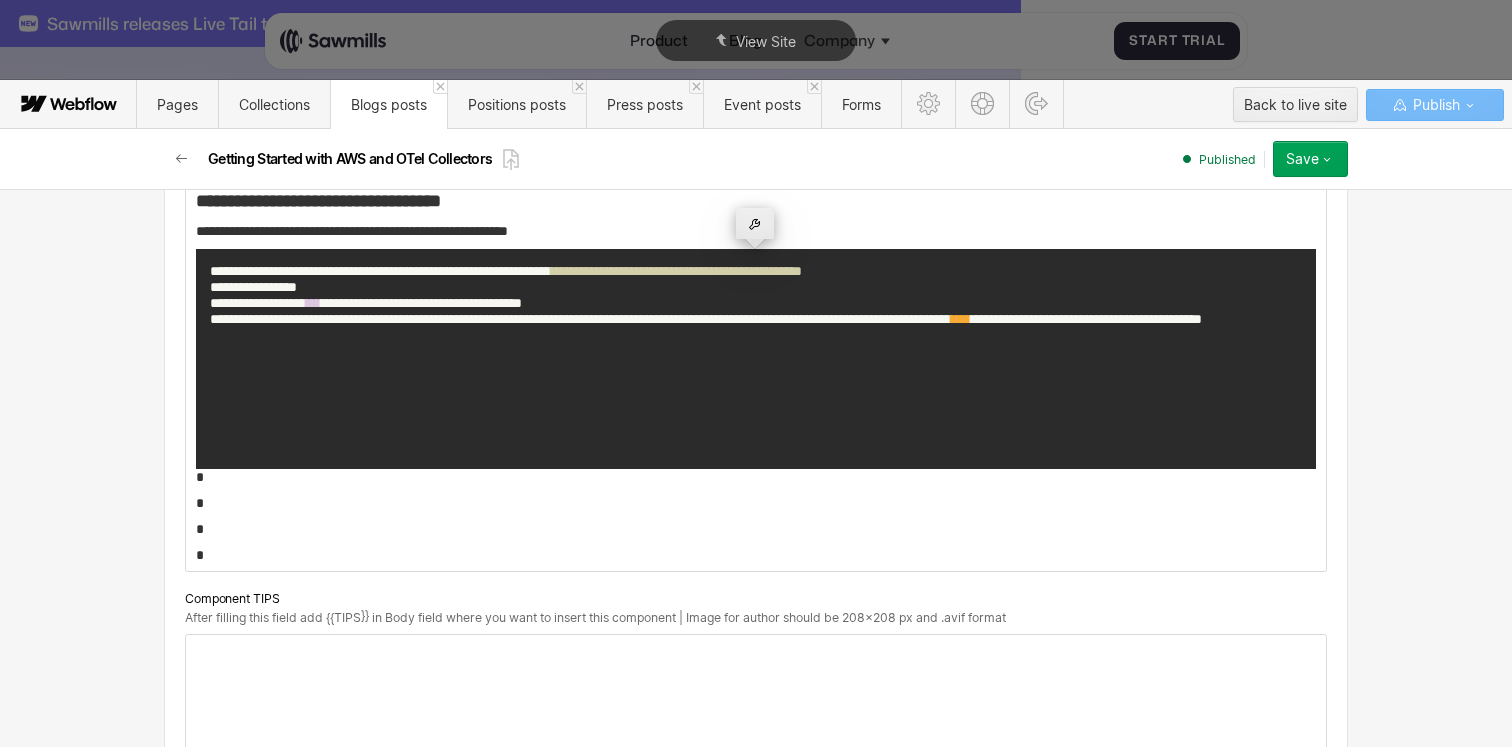 click at bounding box center (755, 223) 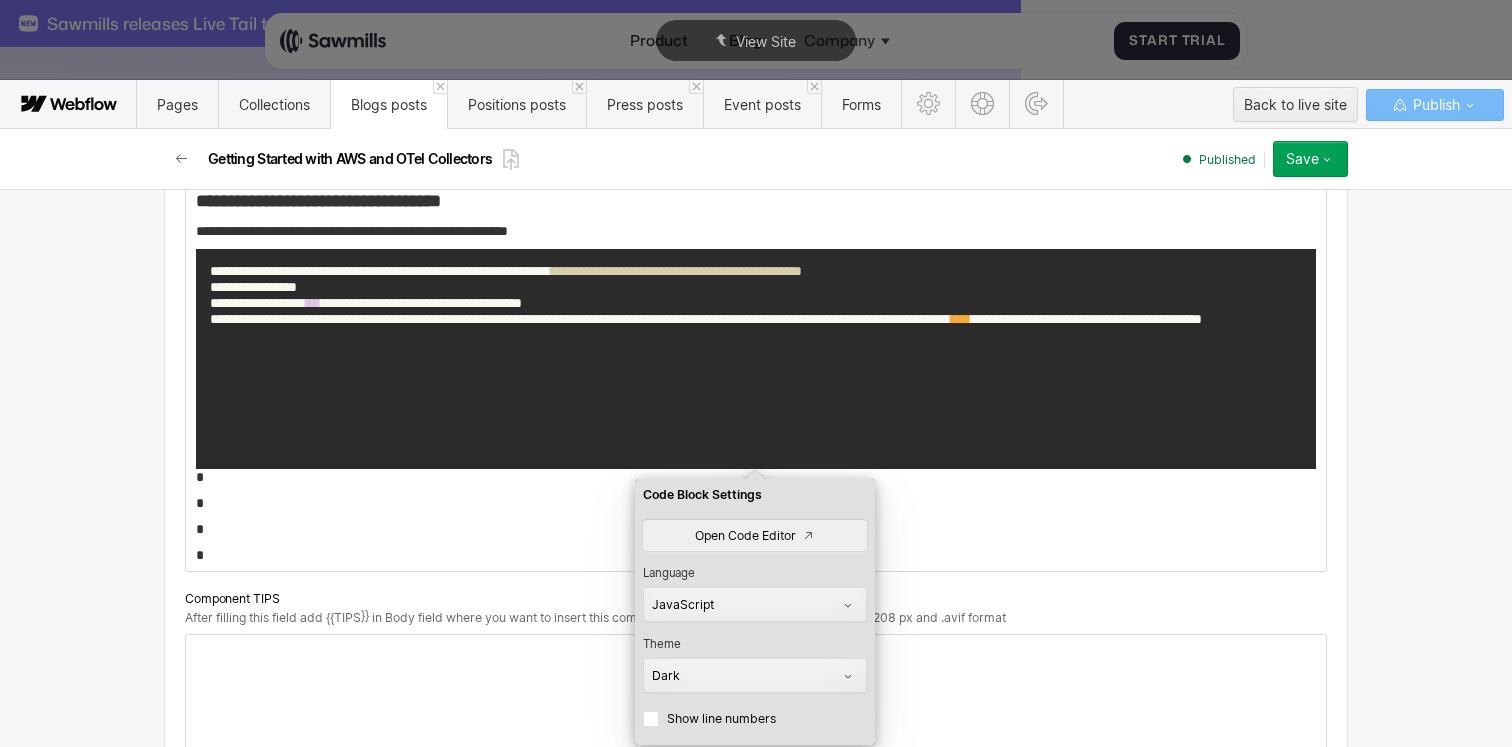 scroll, scrollTop: 3744, scrollLeft: 0, axis: vertical 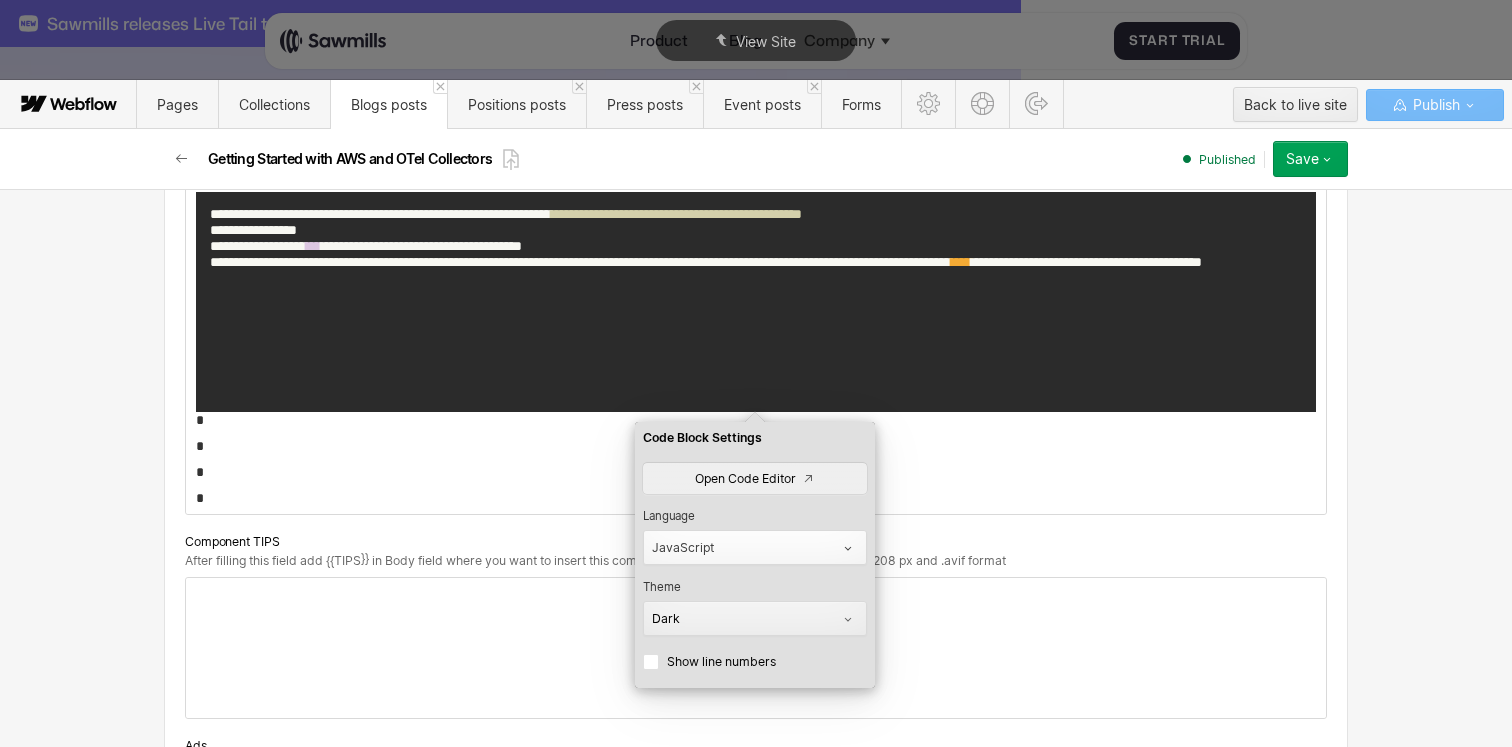 click on "JavaScript" at bounding box center (746, 548) 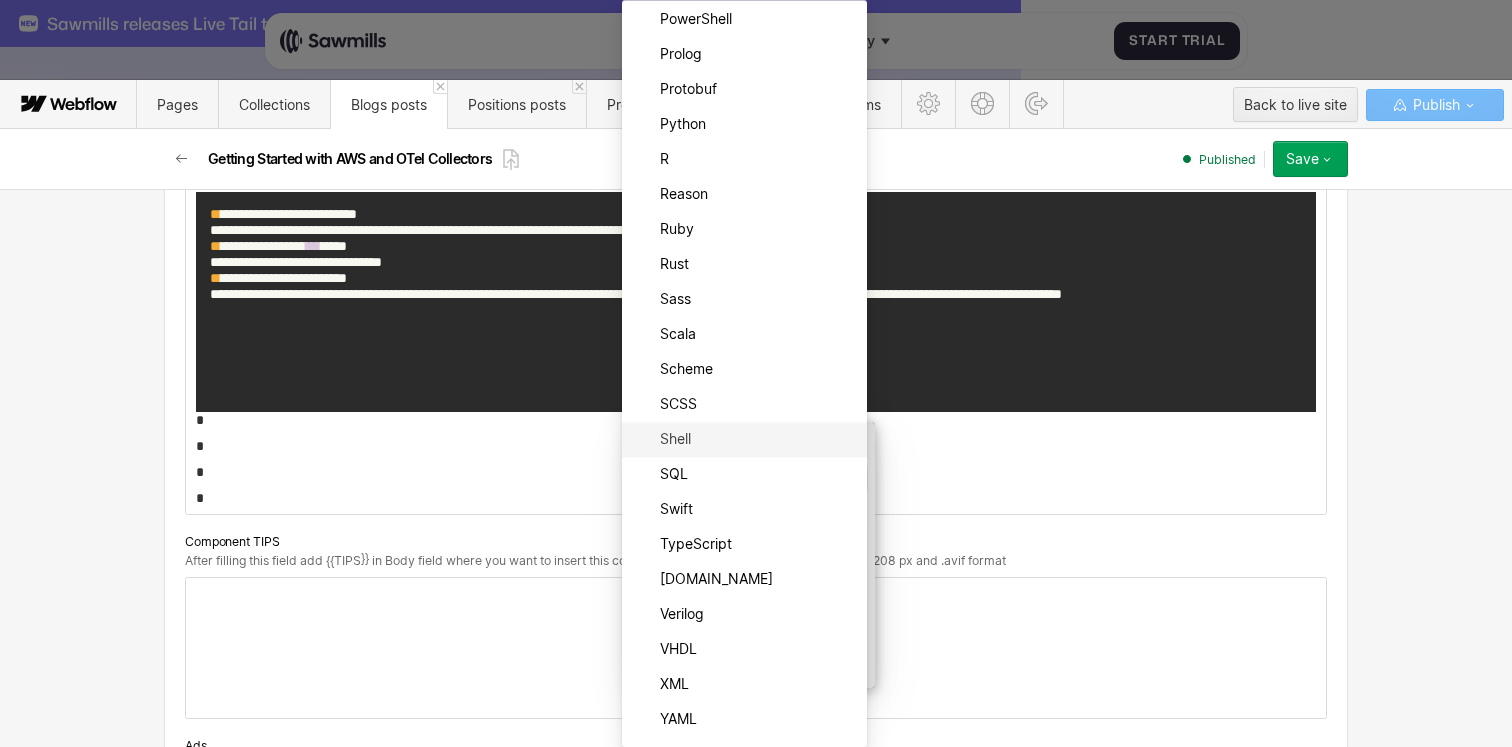 click on "Shell" at bounding box center (757, 439) 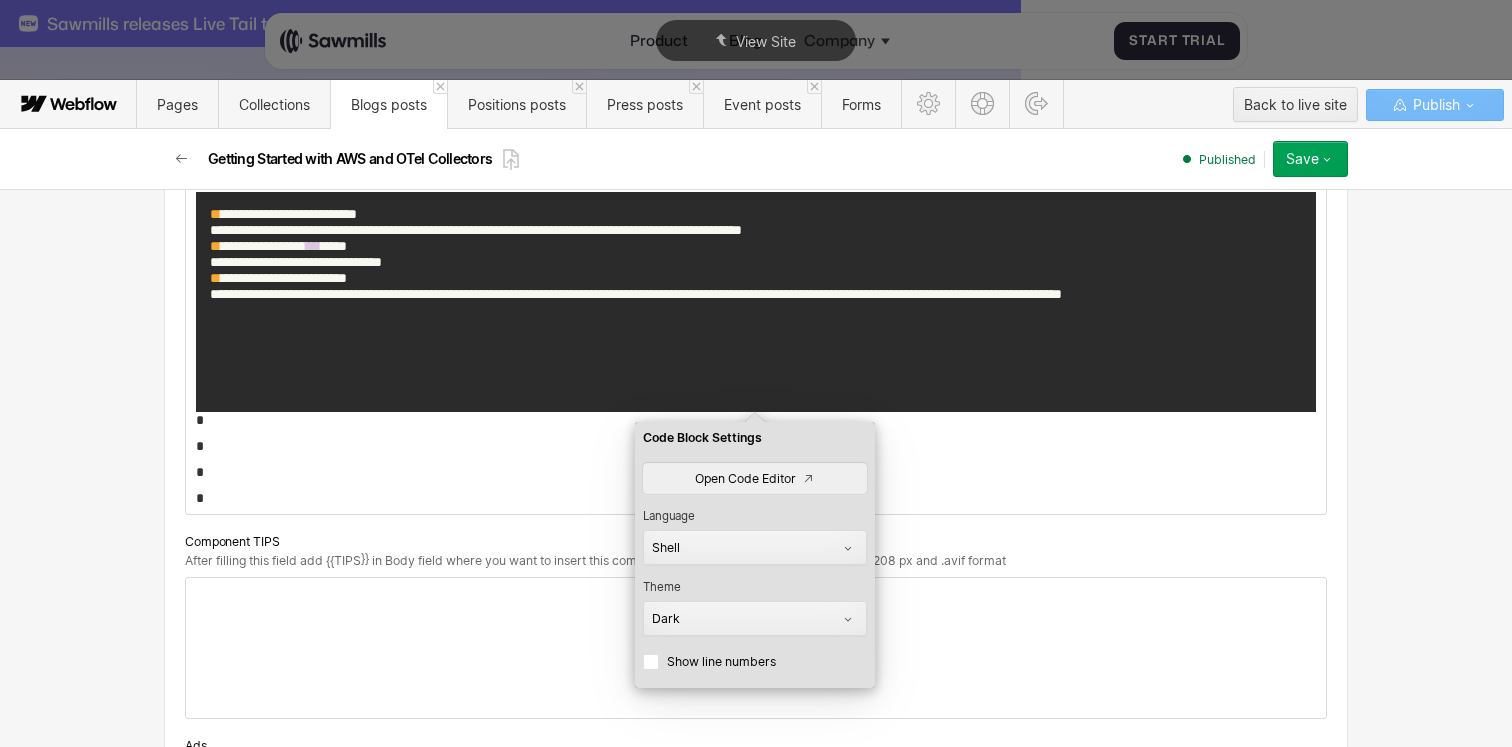 click on "**********" at bounding box center (756, -857) 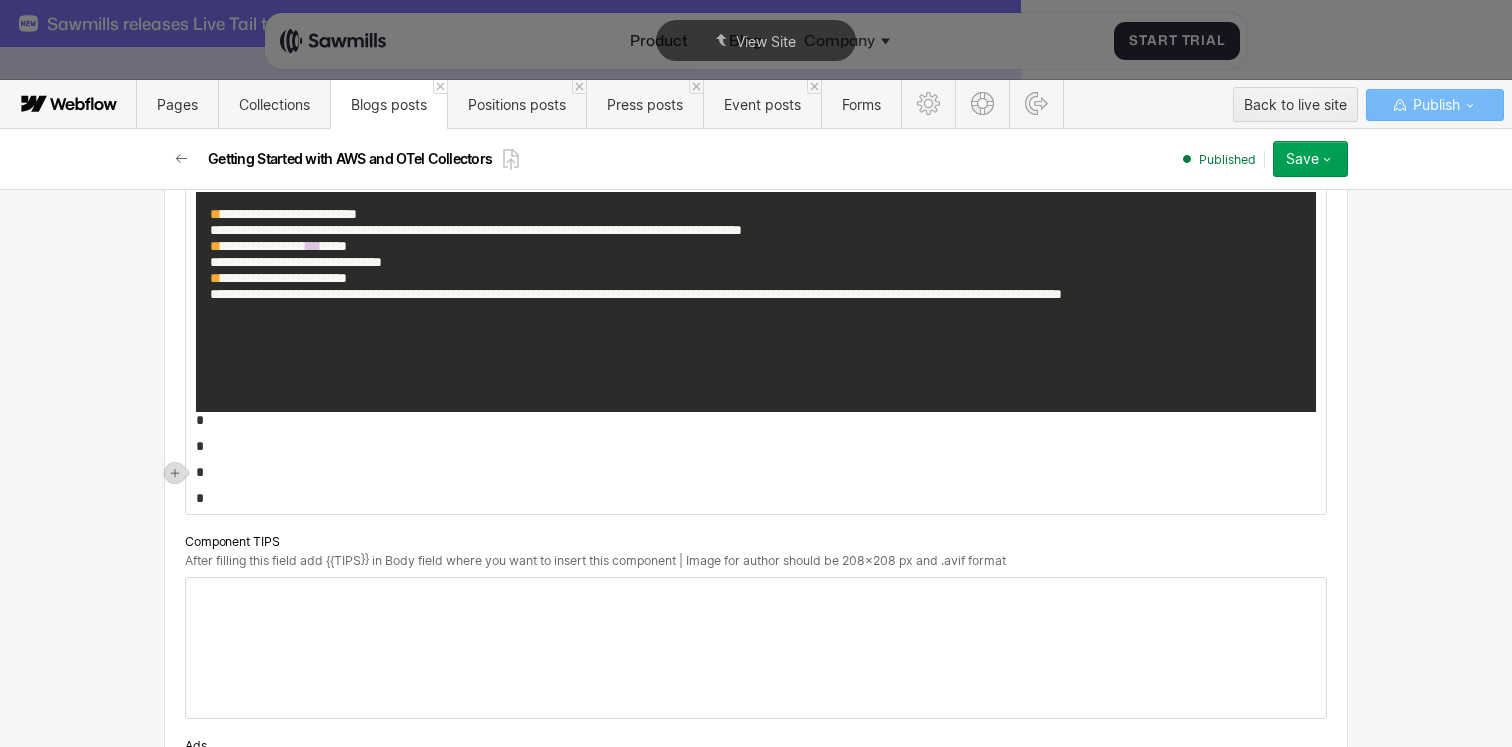 click on "*" at bounding box center (756, 446) 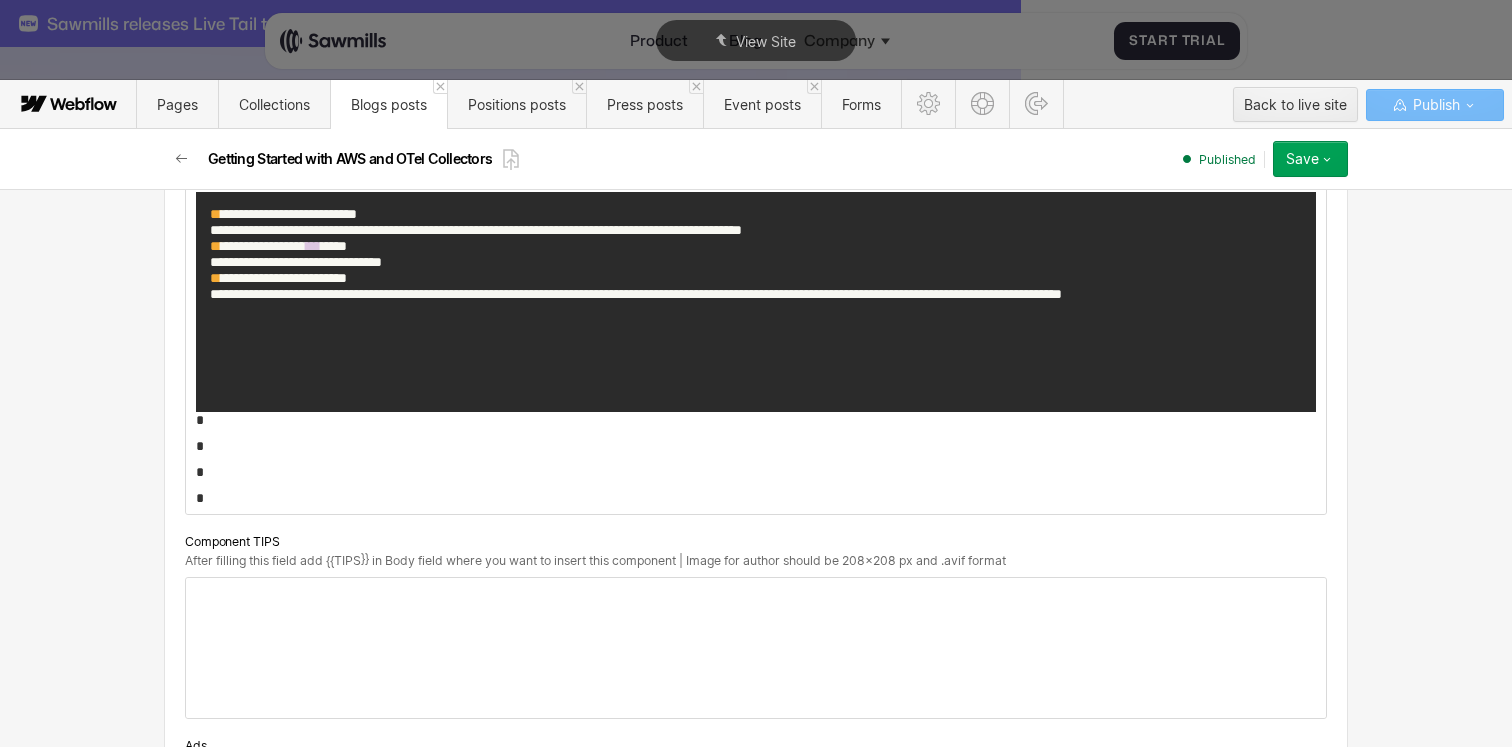 click on "*" at bounding box center (756, 446) 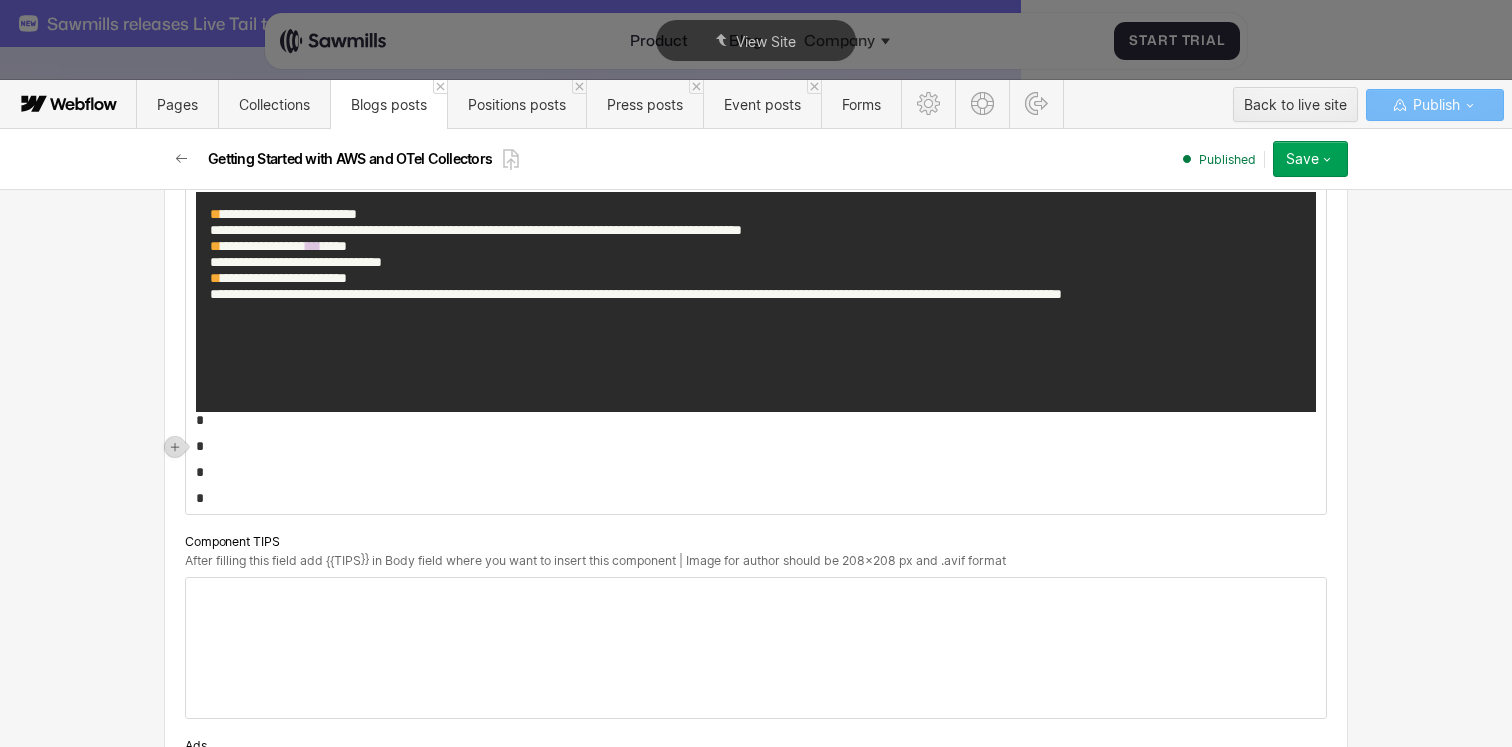 click on "**********" at bounding box center [756, -857] 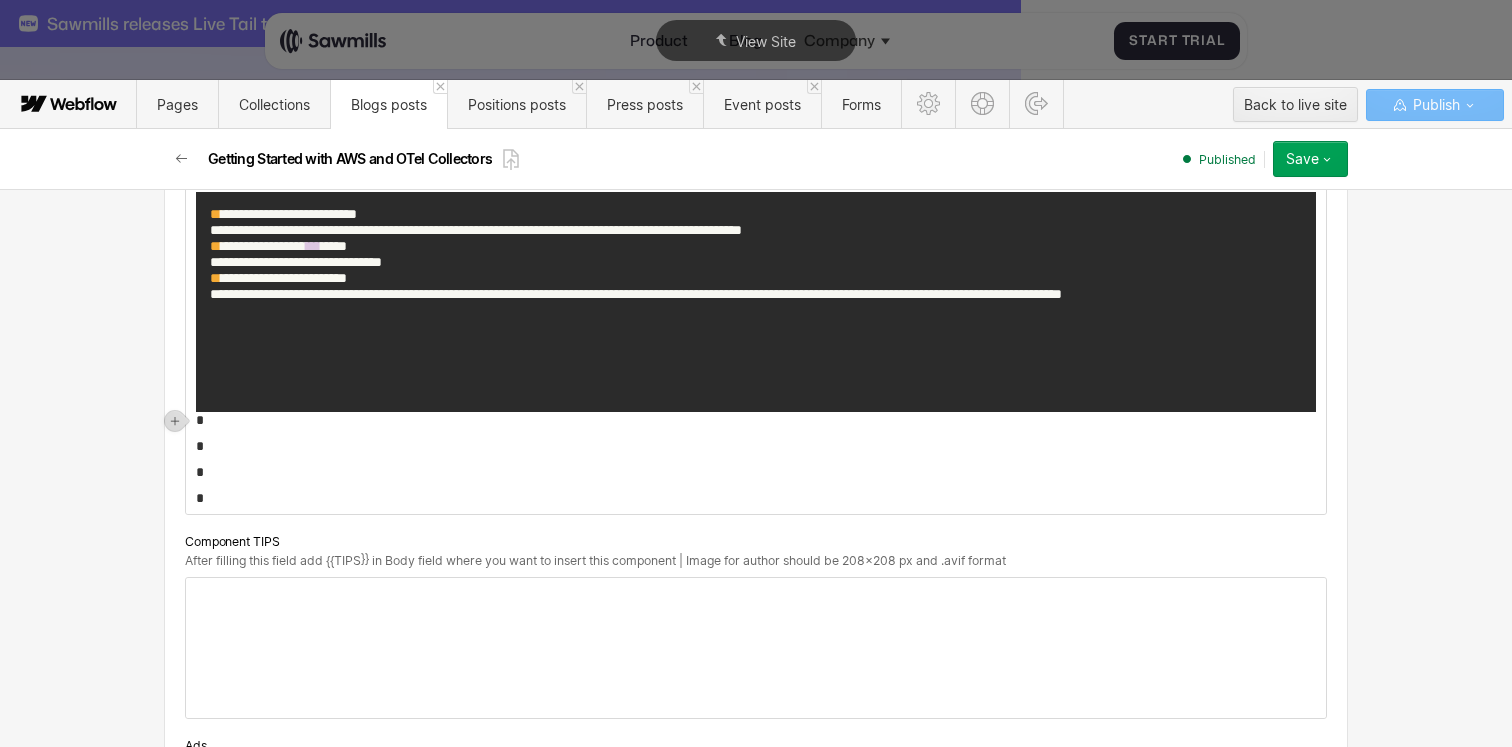 click on "**********" at bounding box center (756, -857) 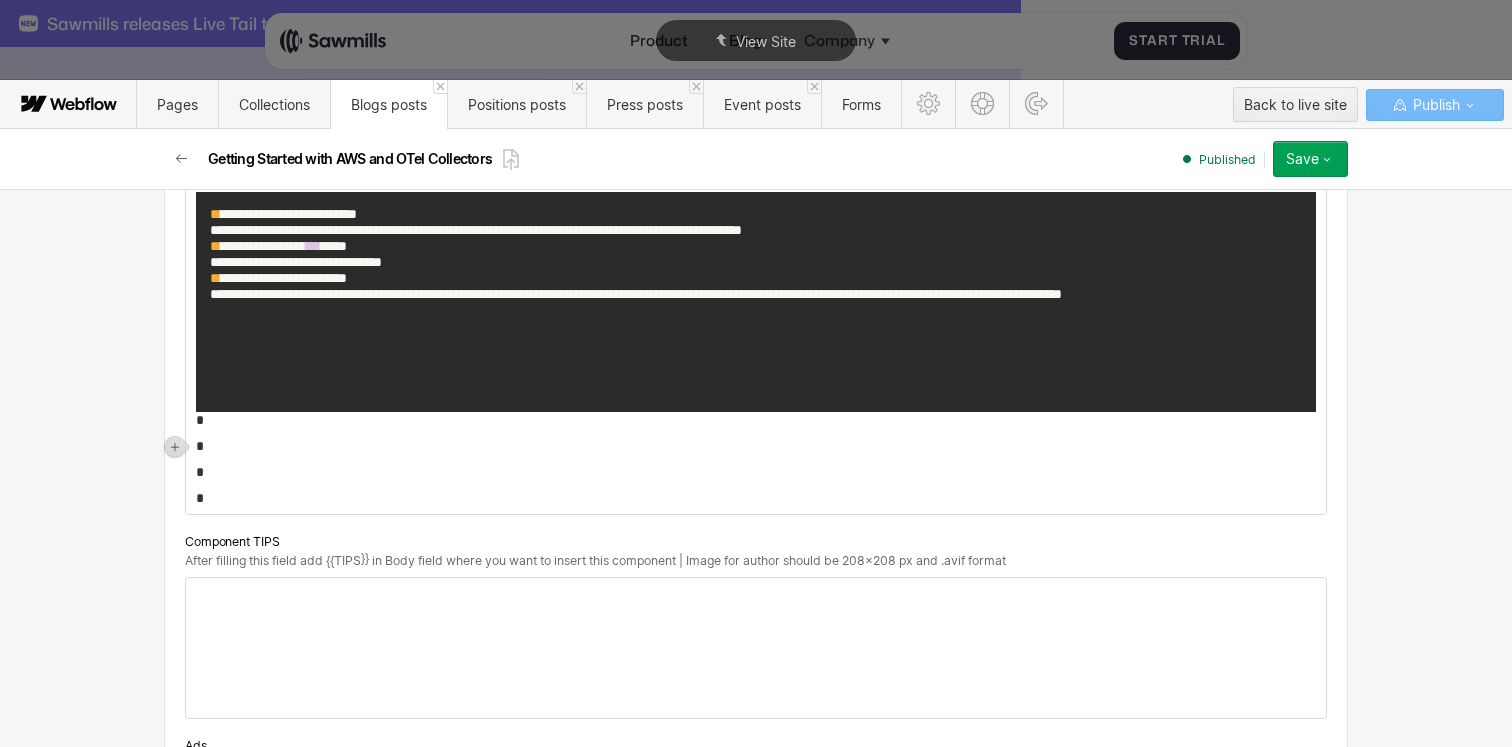 click on "*" at bounding box center (756, 420) 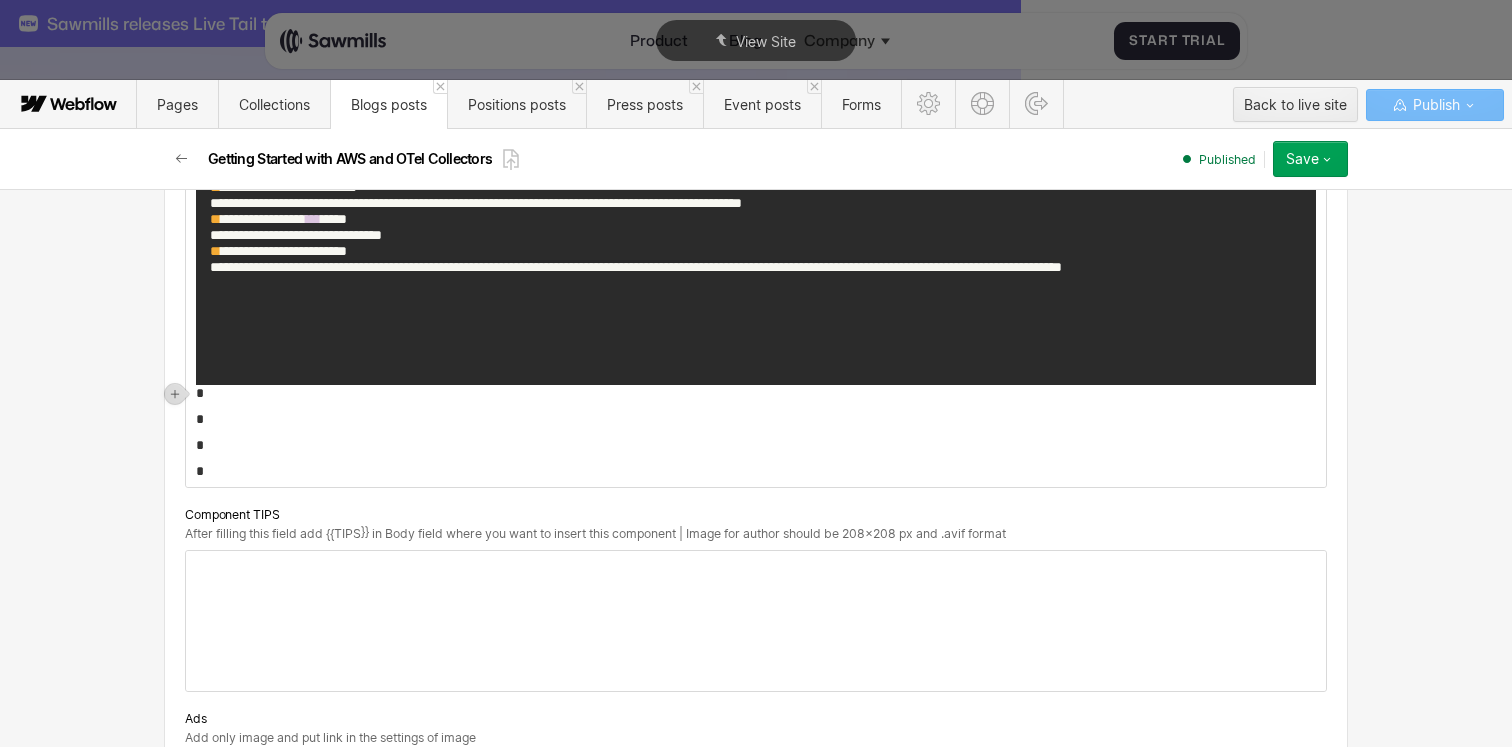 scroll, scrollTop: 3770, scrollLeft: 0, axis: vertical 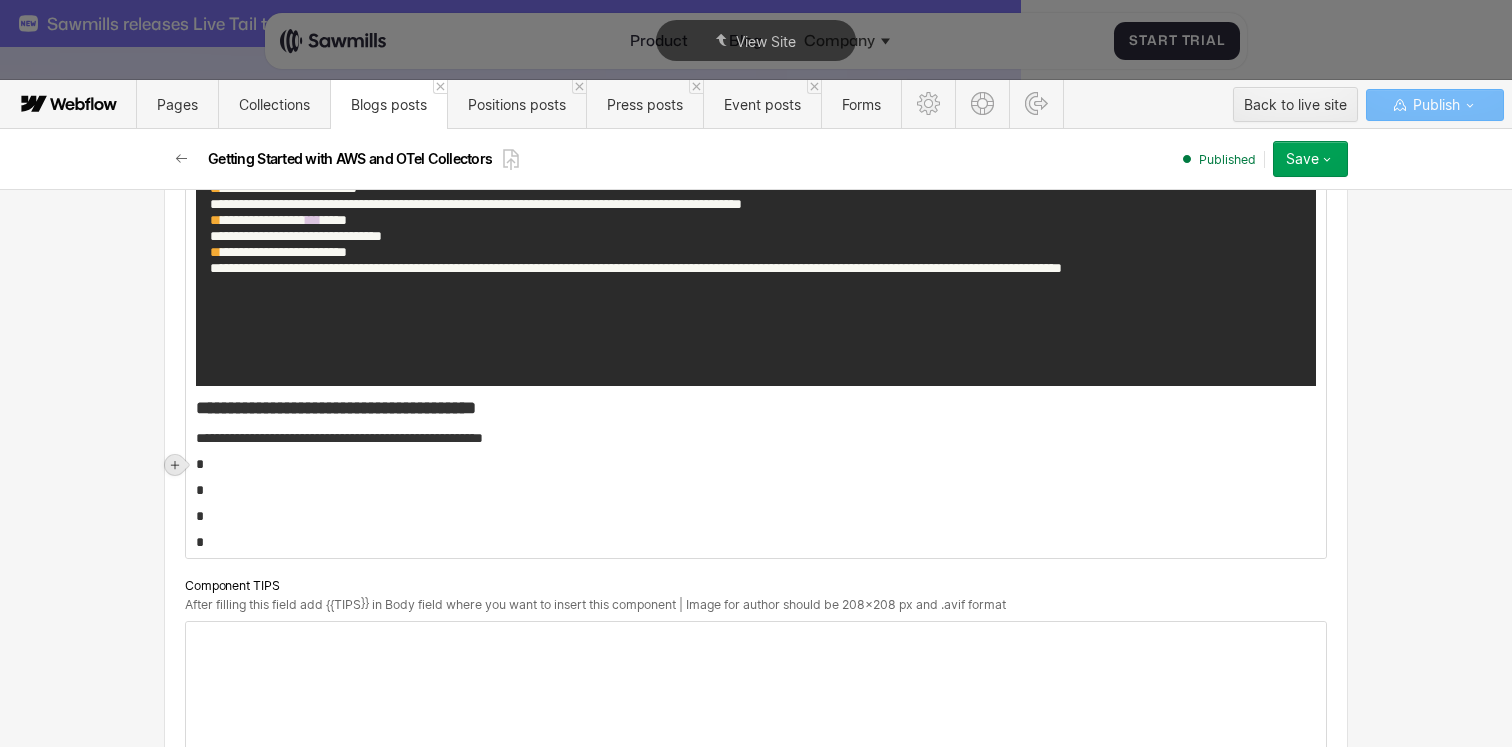 click at bounding box center [175, 465] 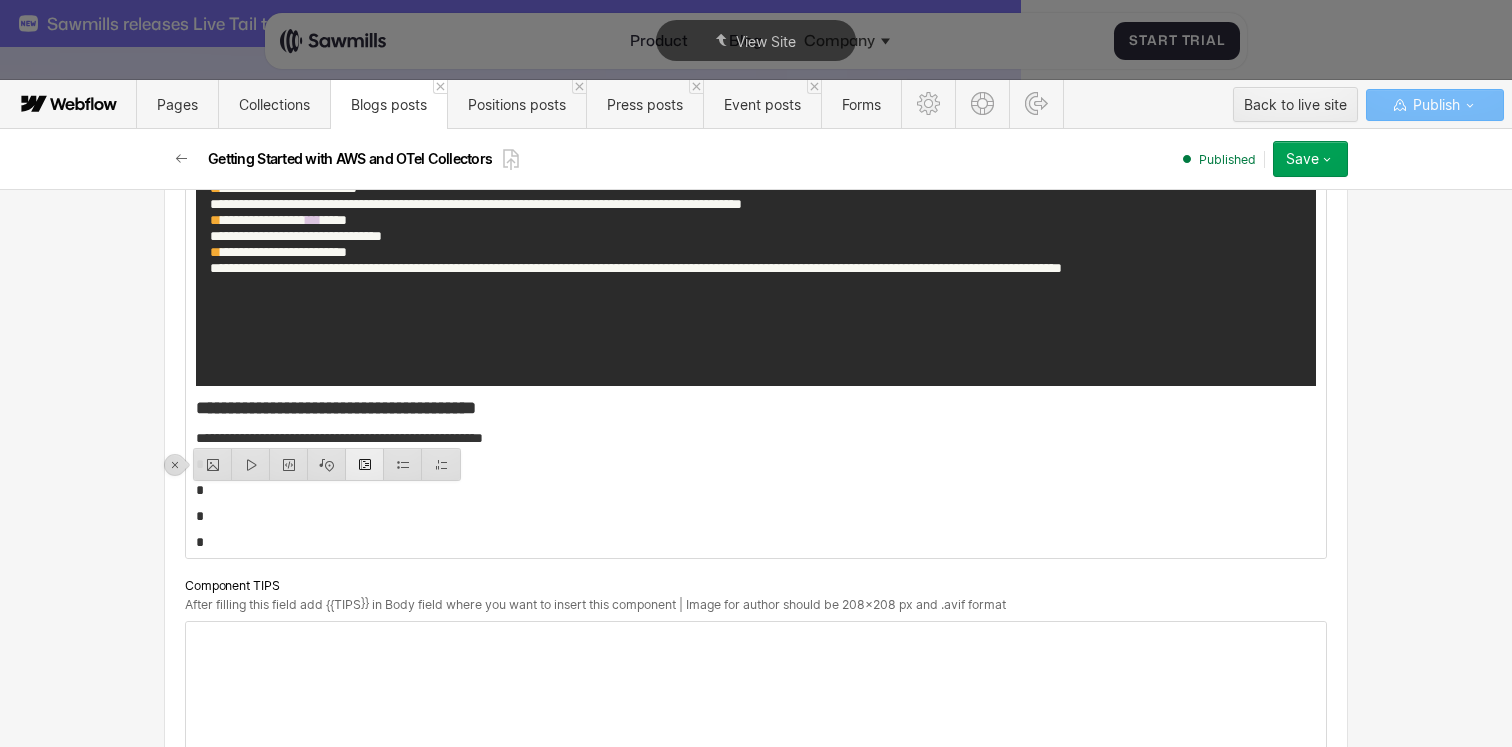 click at bounding box center (365, 464) 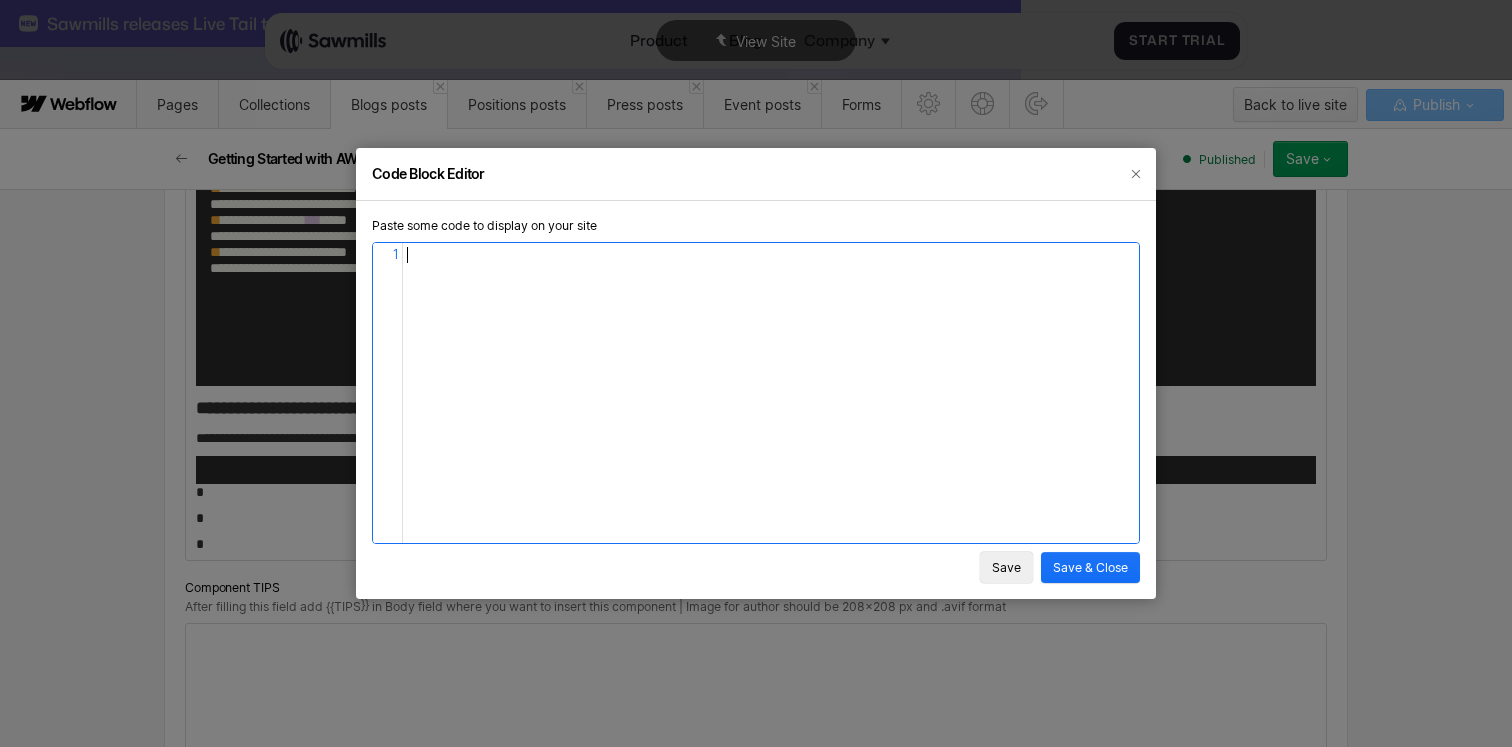 scroll, scrollTop: 6, scrollLeft: 0, axis: vertical 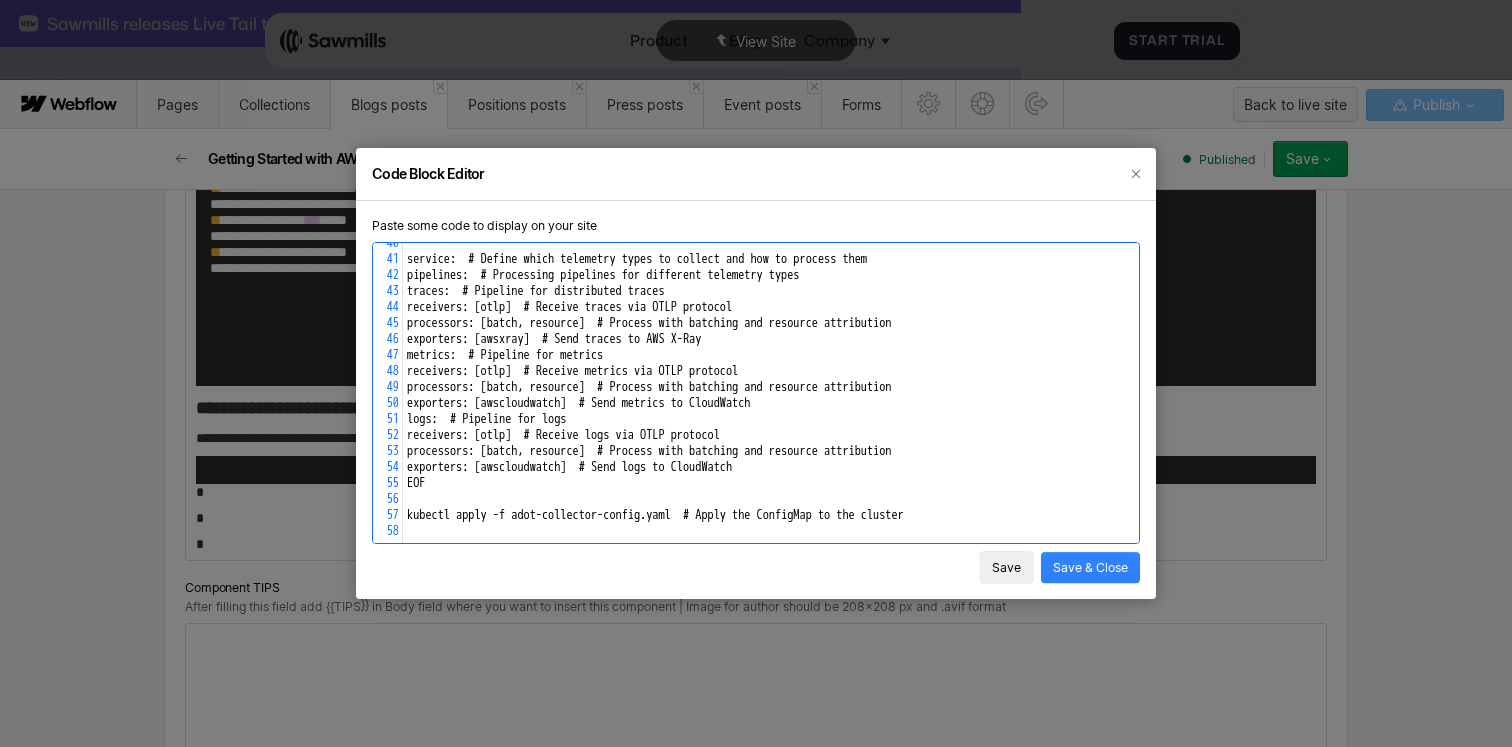 click on "Save & Close" at bounding box center (1090, 567) 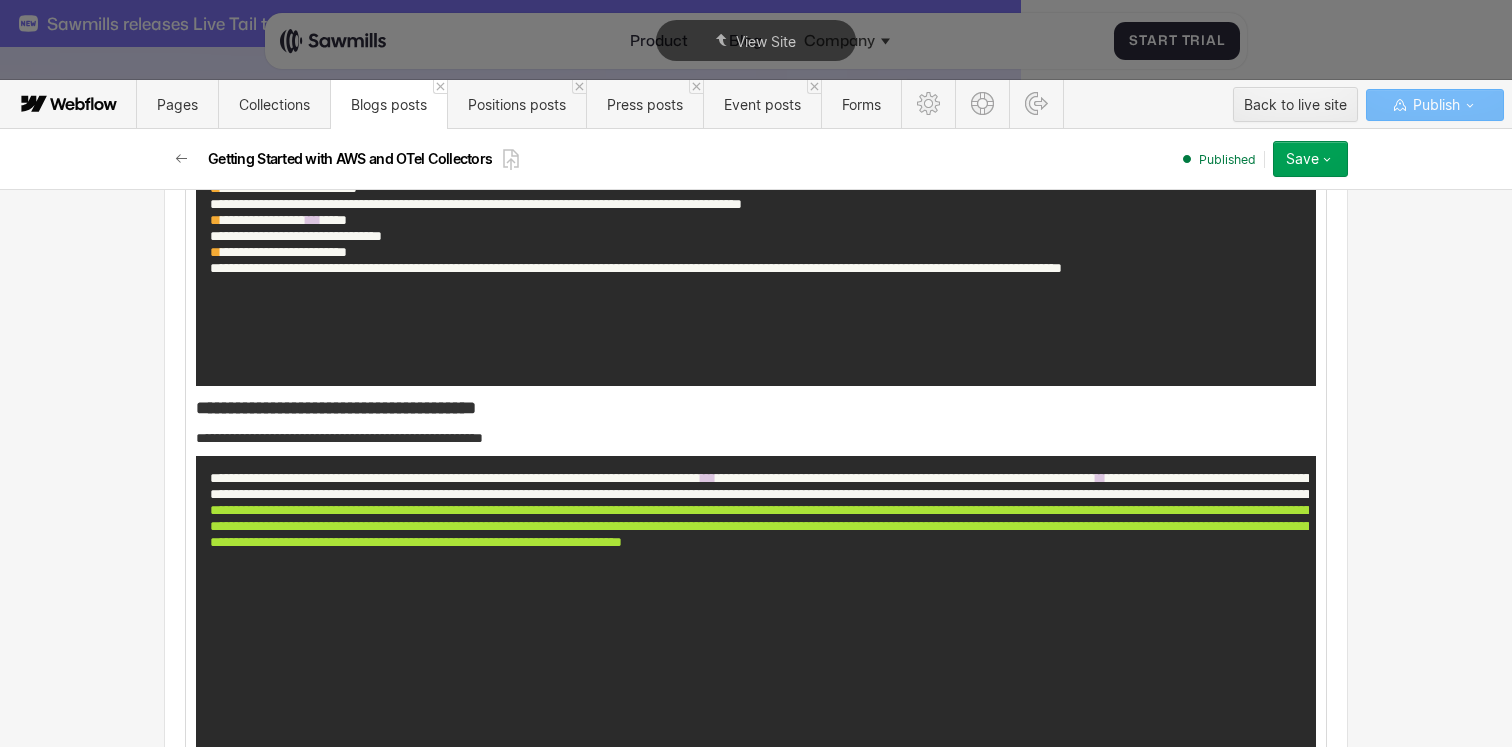 click on "**********" at bounding box center (756, 926) 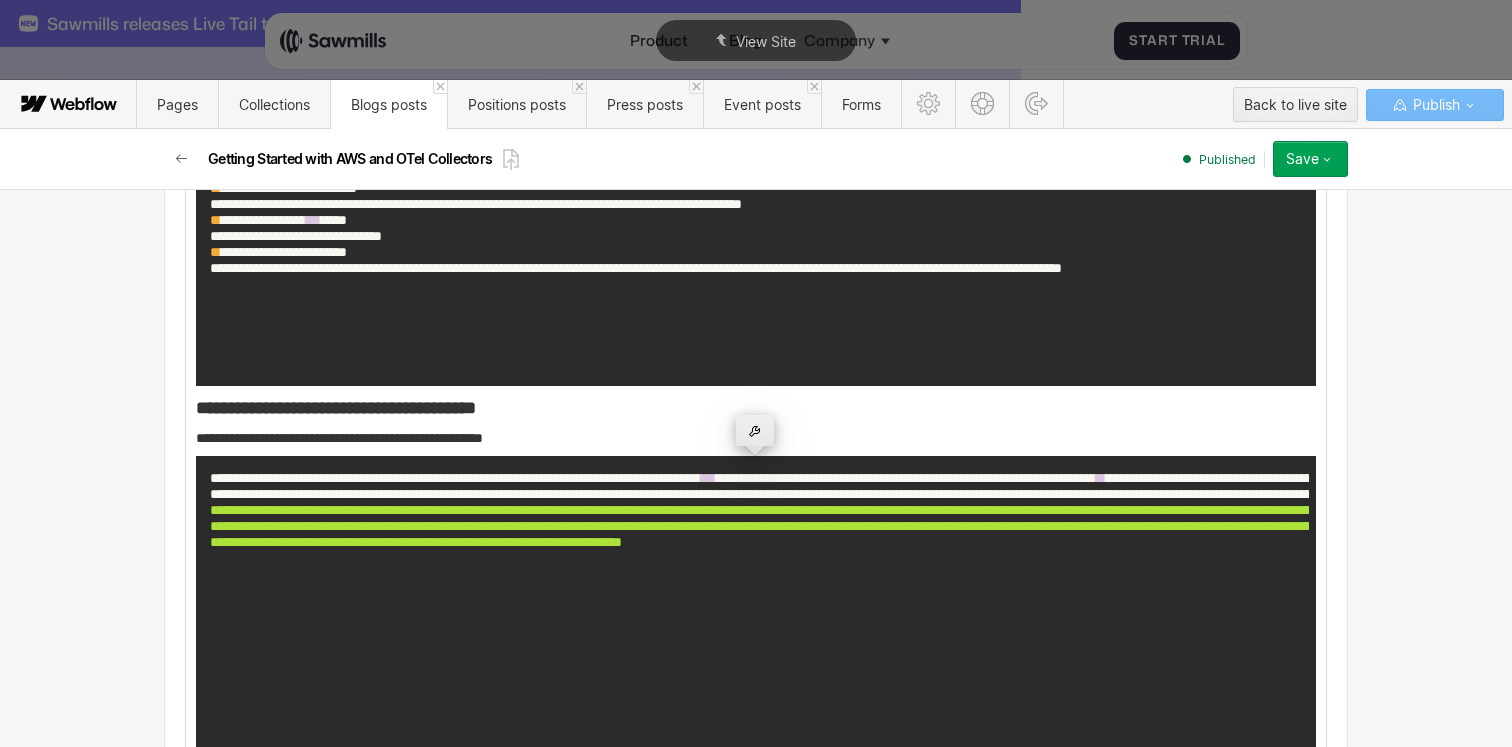 click at bounding box center (755, 430) 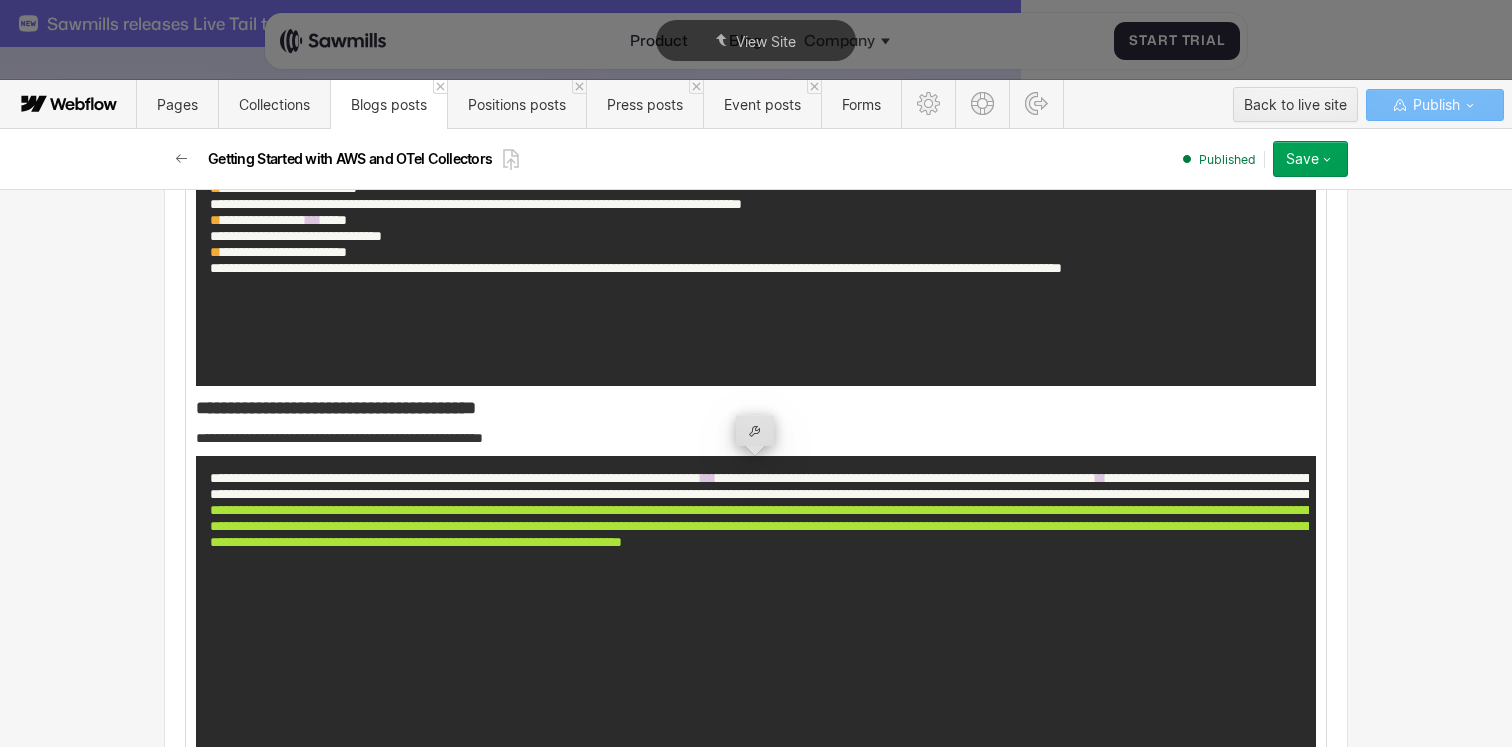 click on "**********" at bounding box center (756, 926) 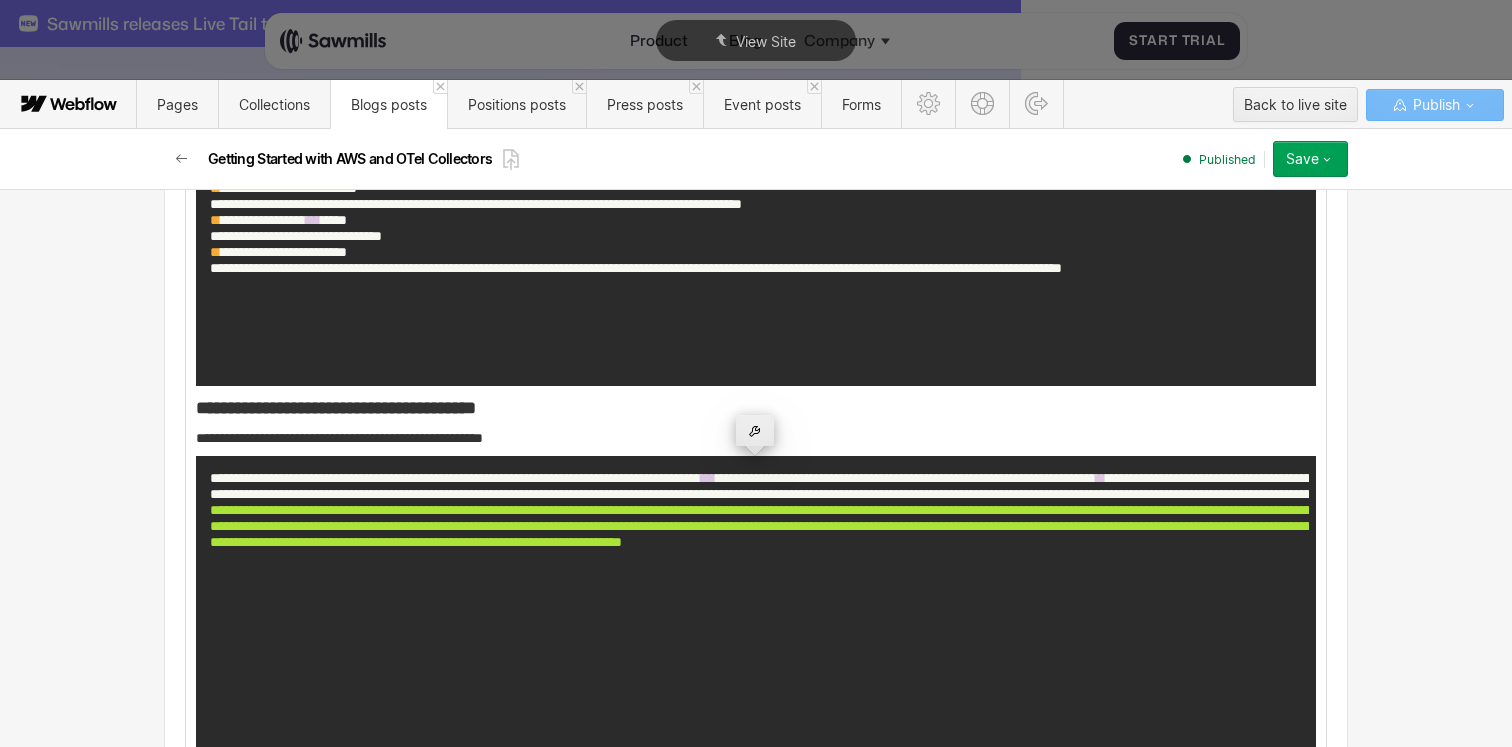 click at bounding box center (755, 430) 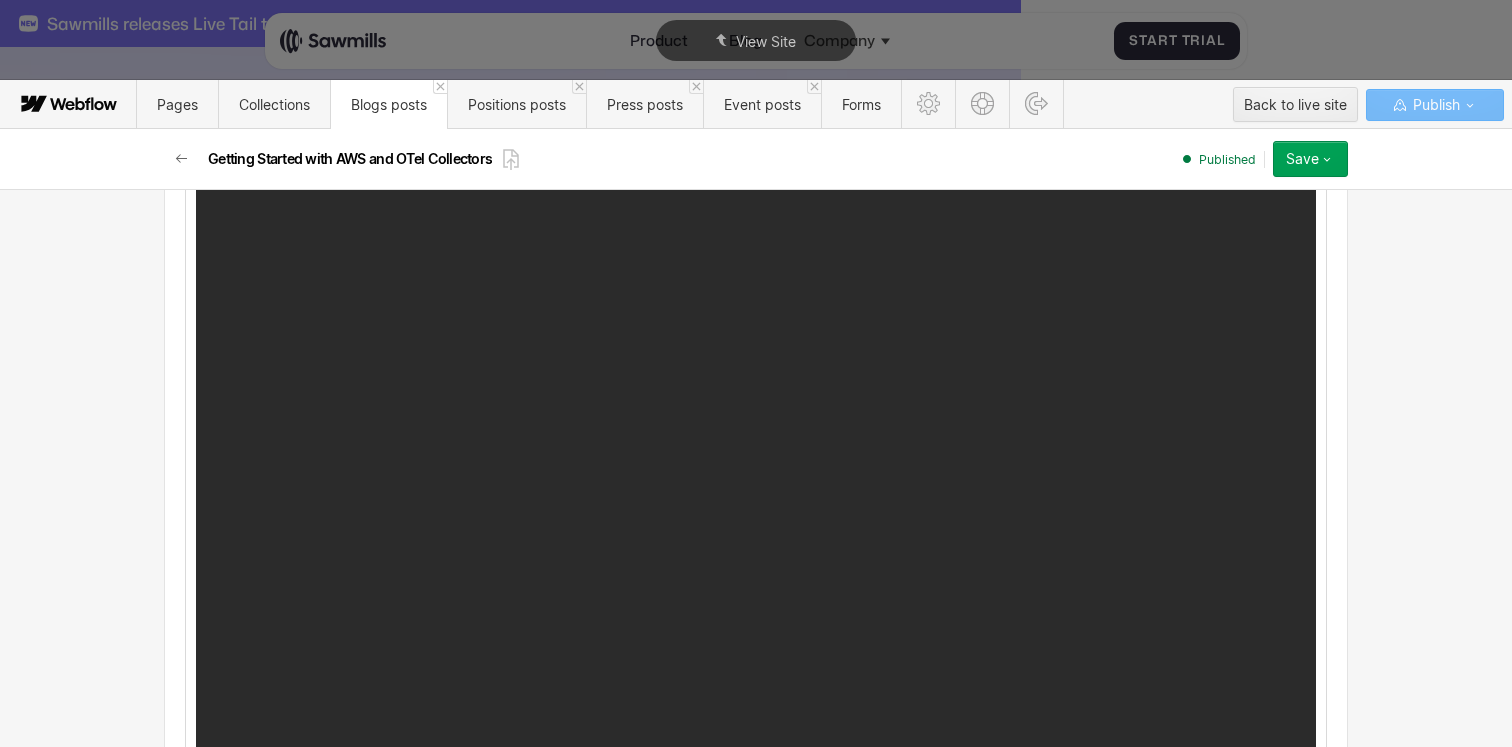 scroll, scrollTop: 4571, scrollLeft: 0, axis: vertical 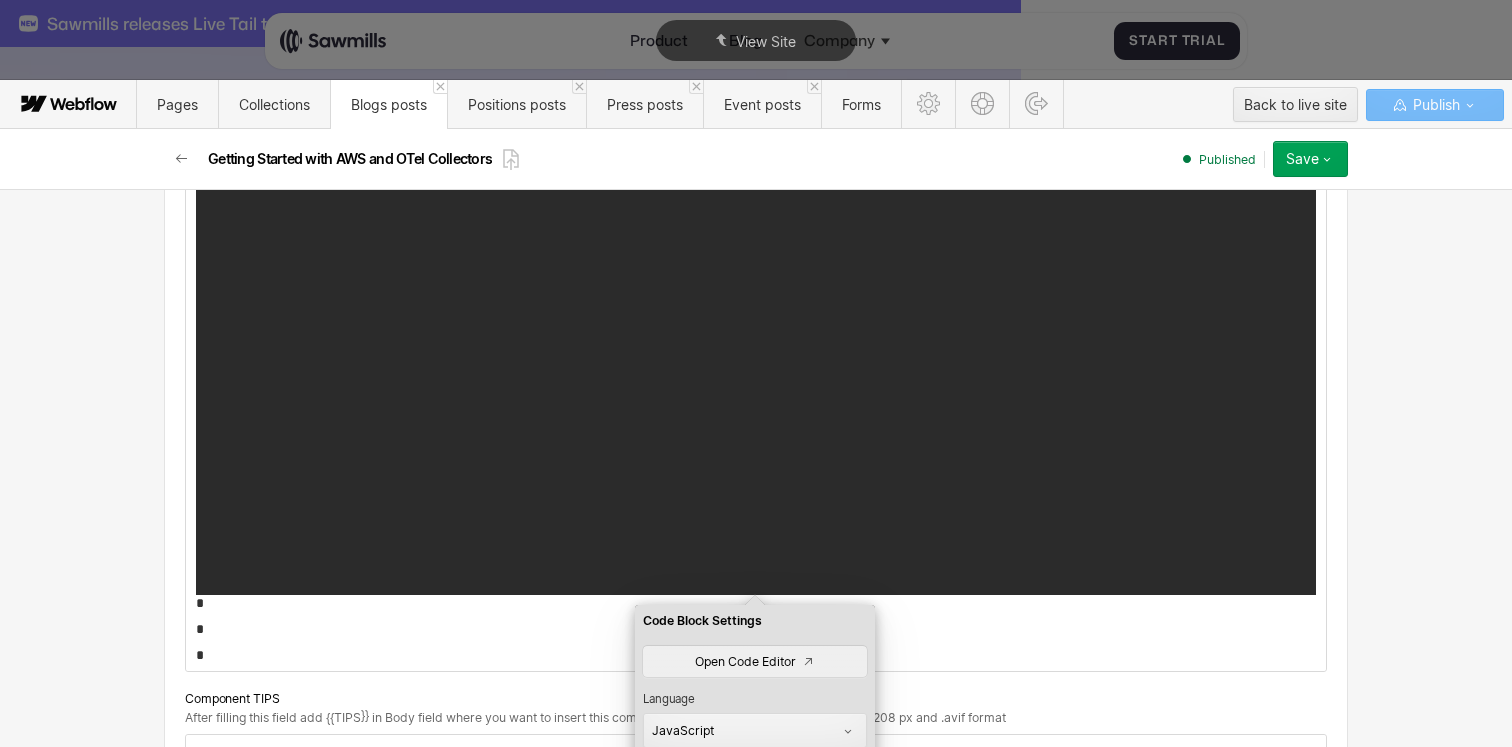 click on "**********" at bounding box center (756, 125) 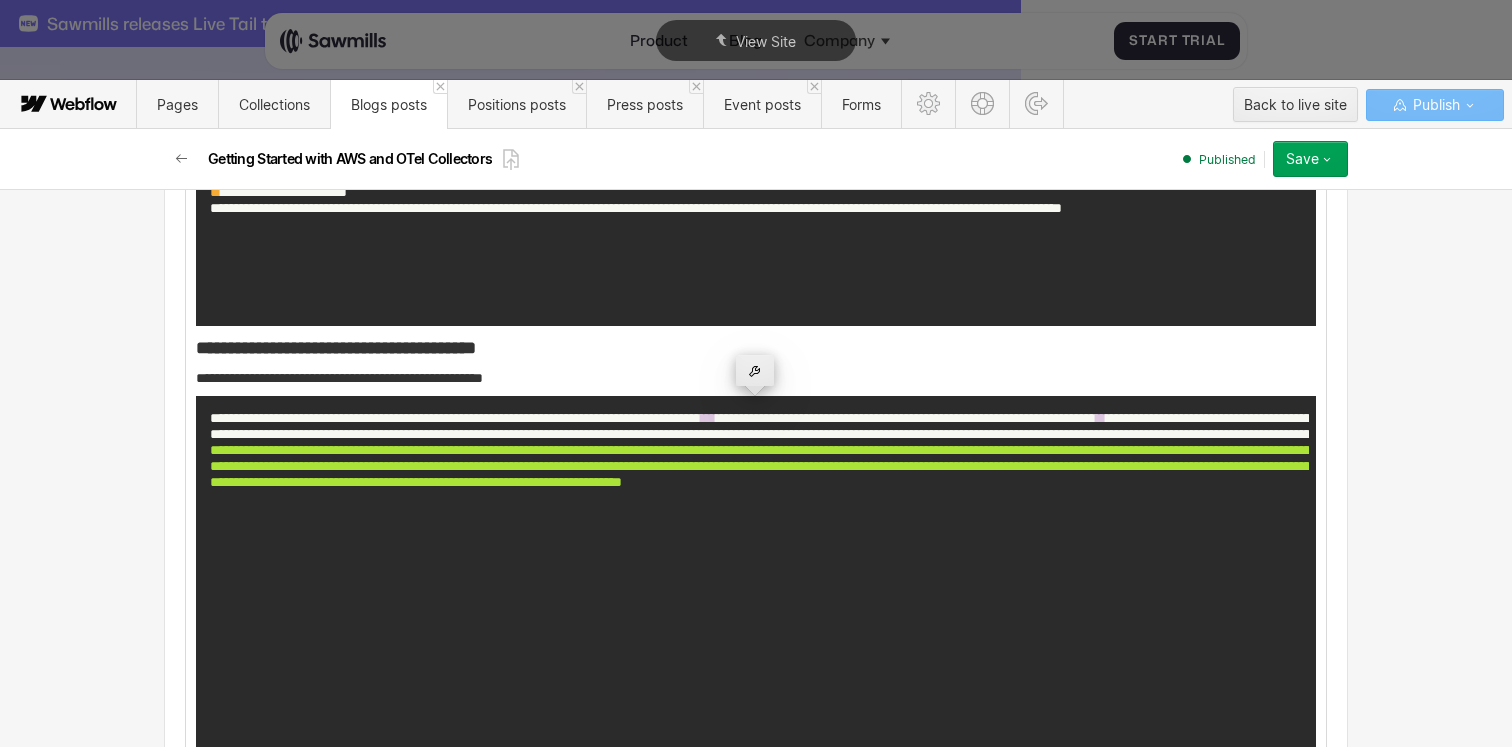 click at bounding box center (755, 370) 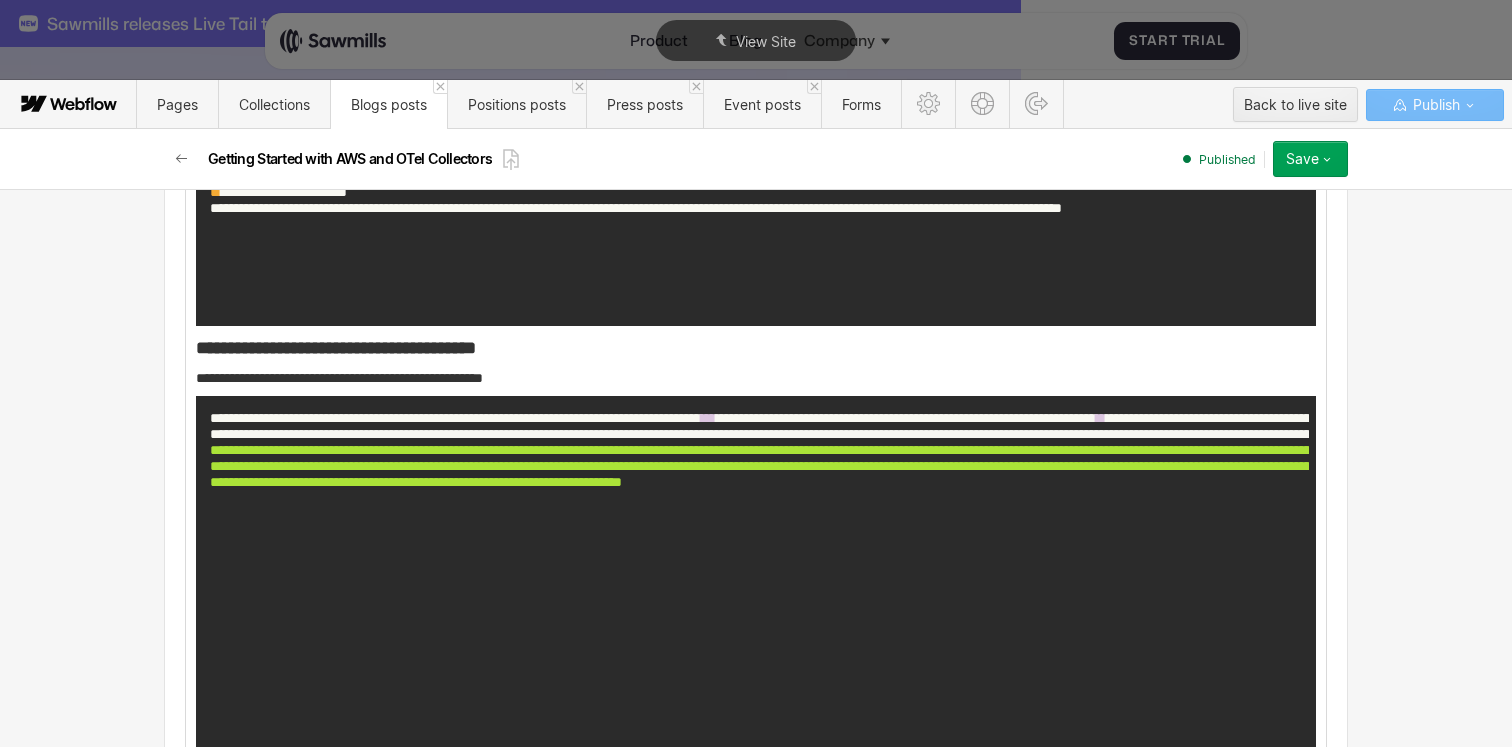 click on "**********" at bounding box center (1528, 418) 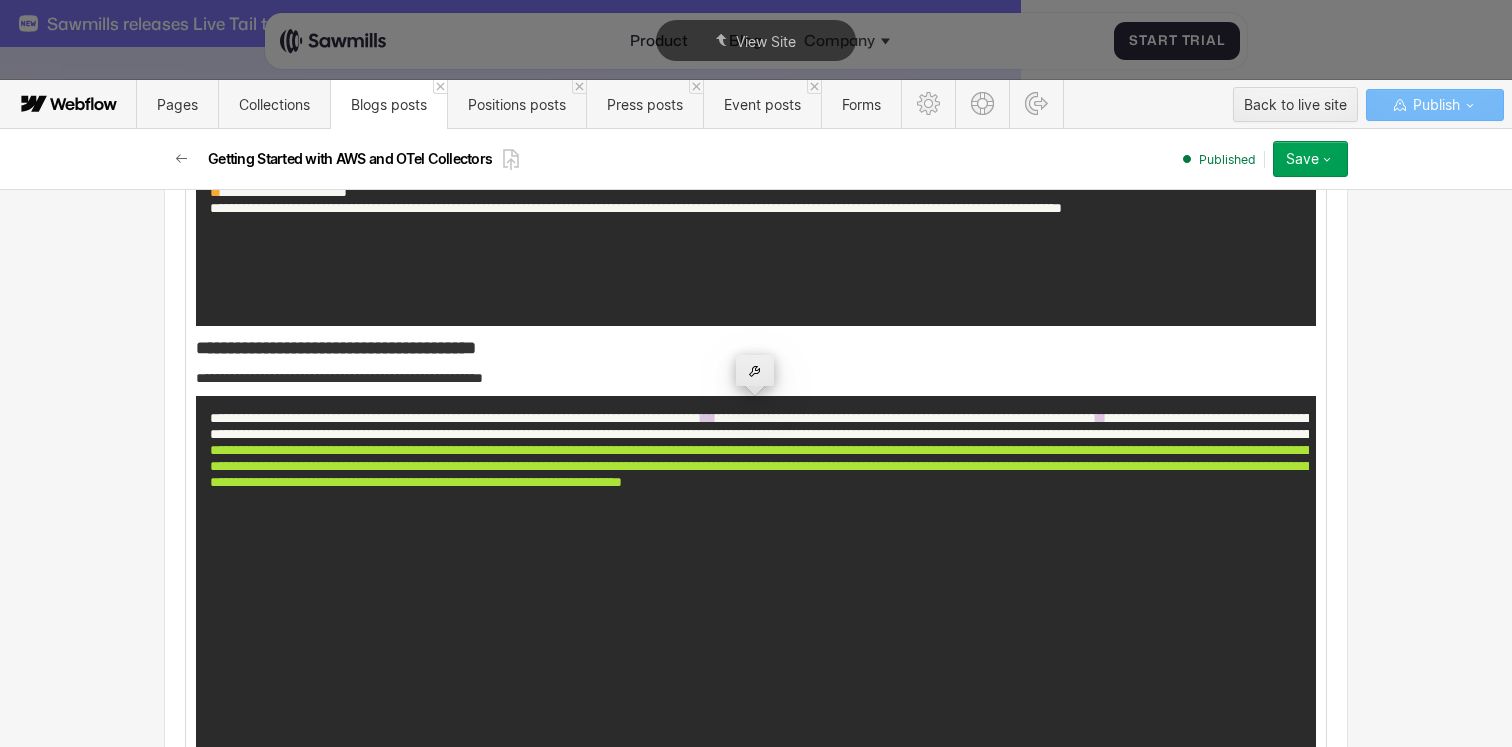 click at bounding box center (755, 370) 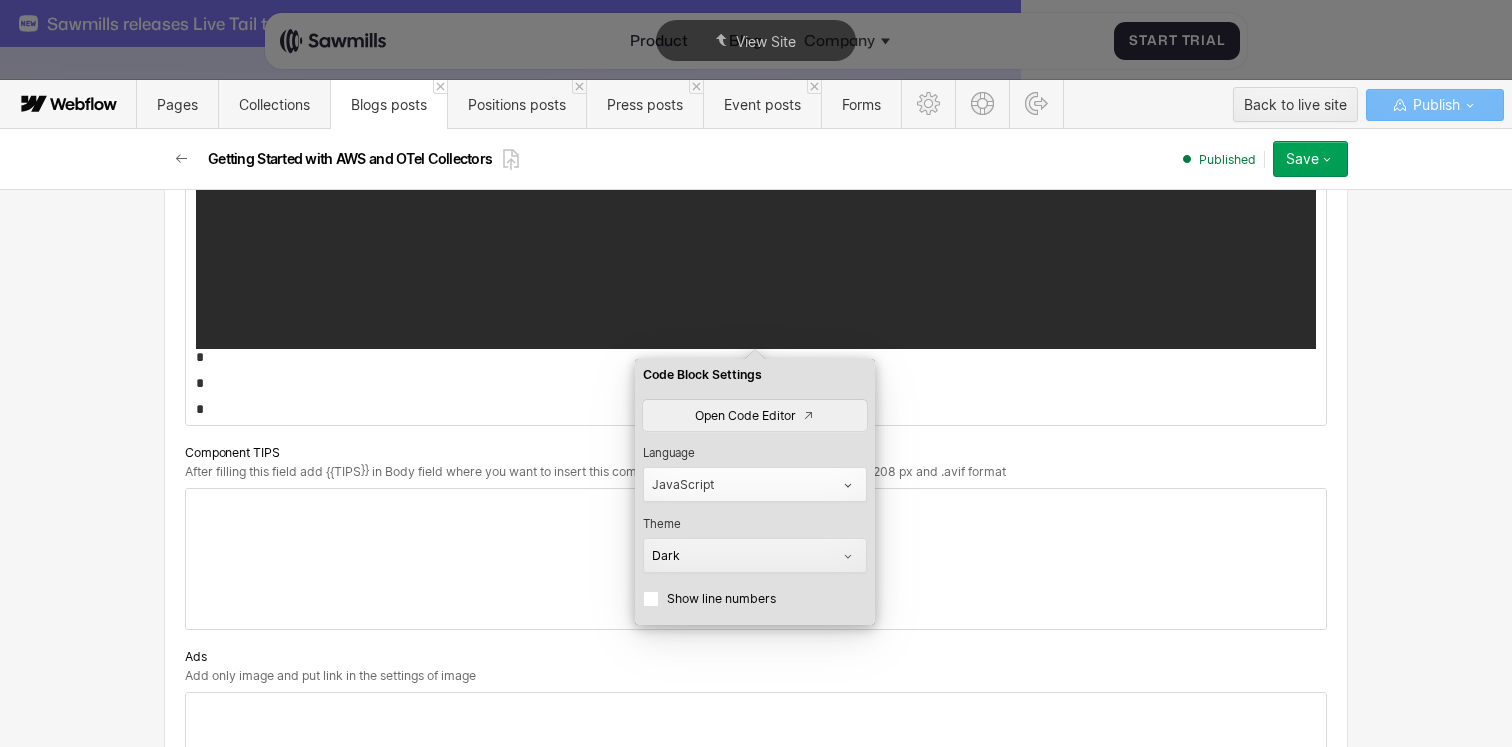 scroll, scrollTop: 4819, scrollLeft: 0, axis: vertical 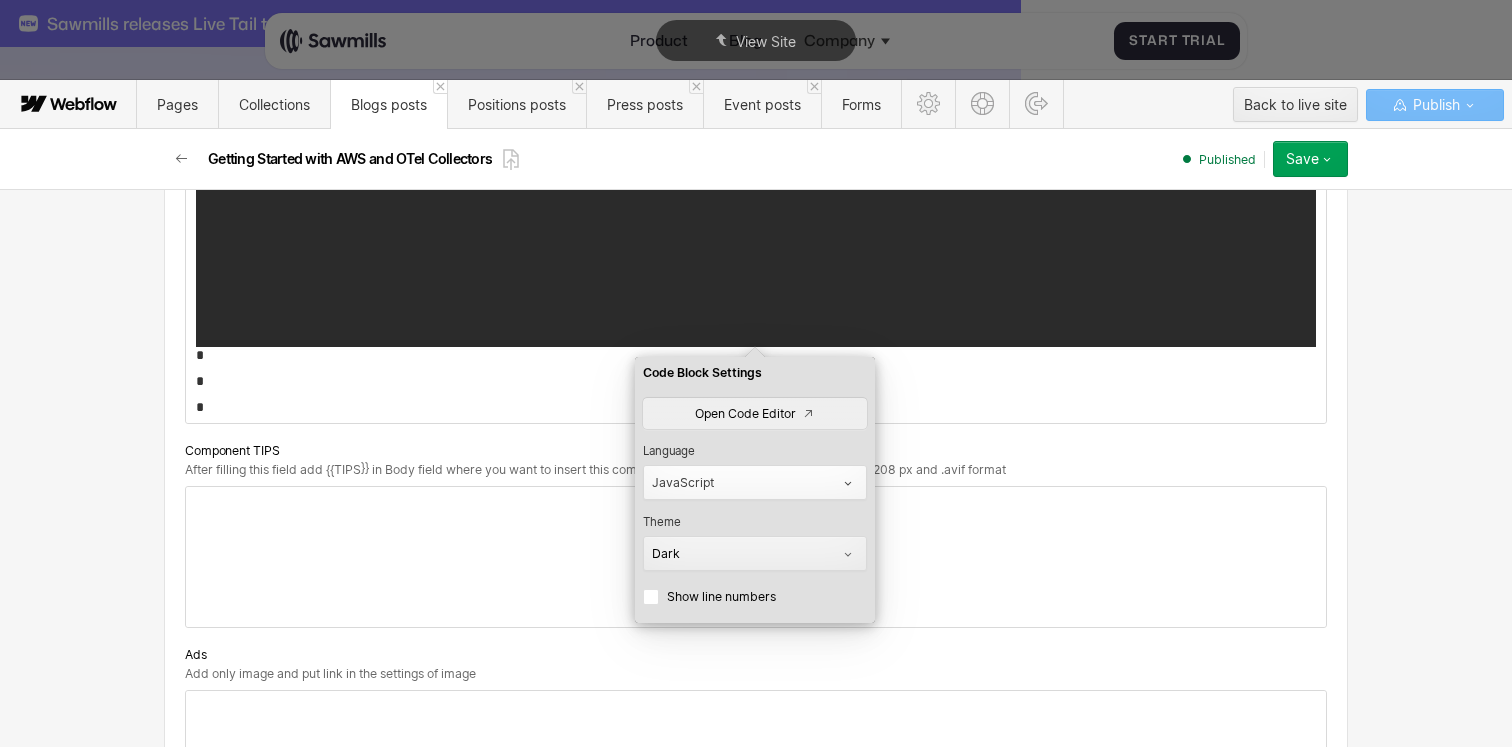 click on "JavaScript" at bounding box center (746, 483) 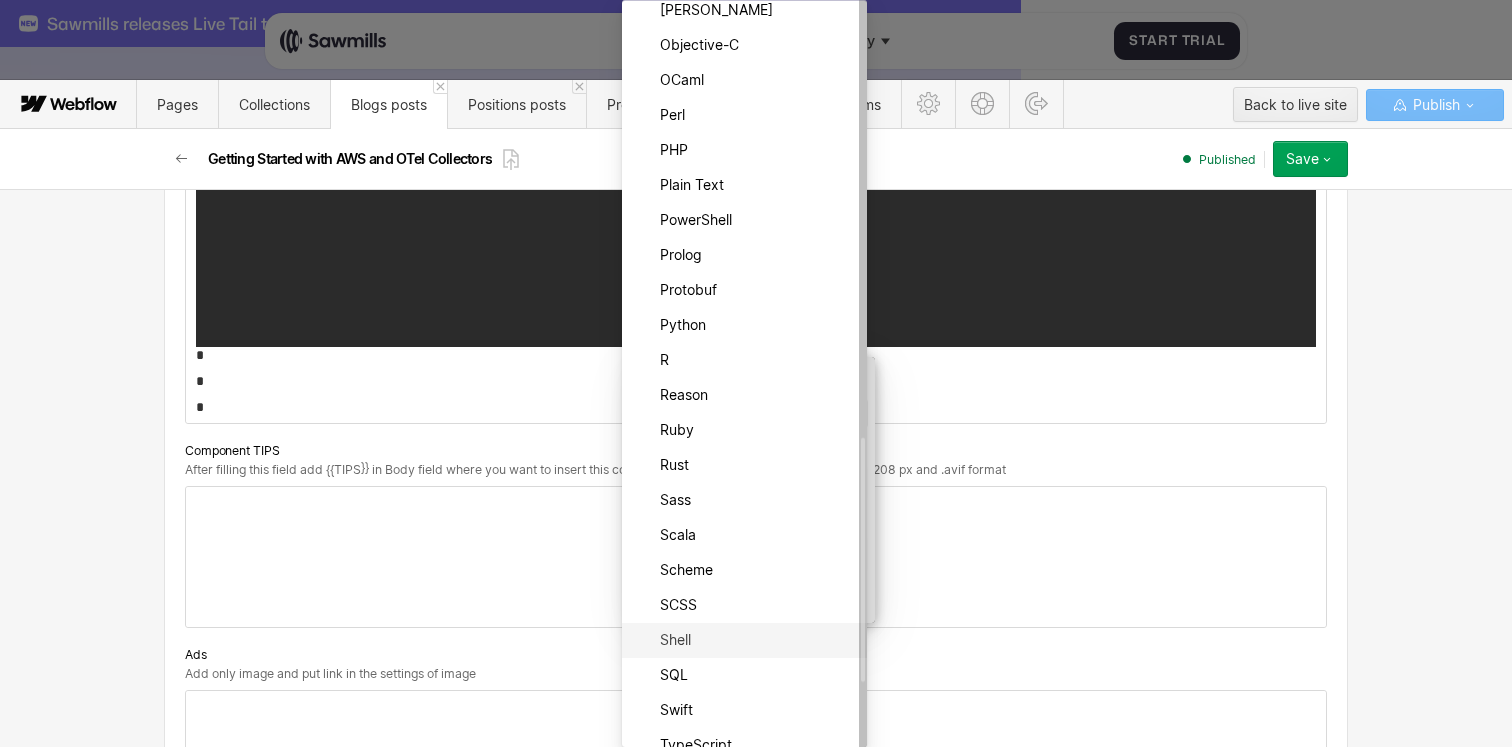 click on "Shell" at bounding box center (757, 640) 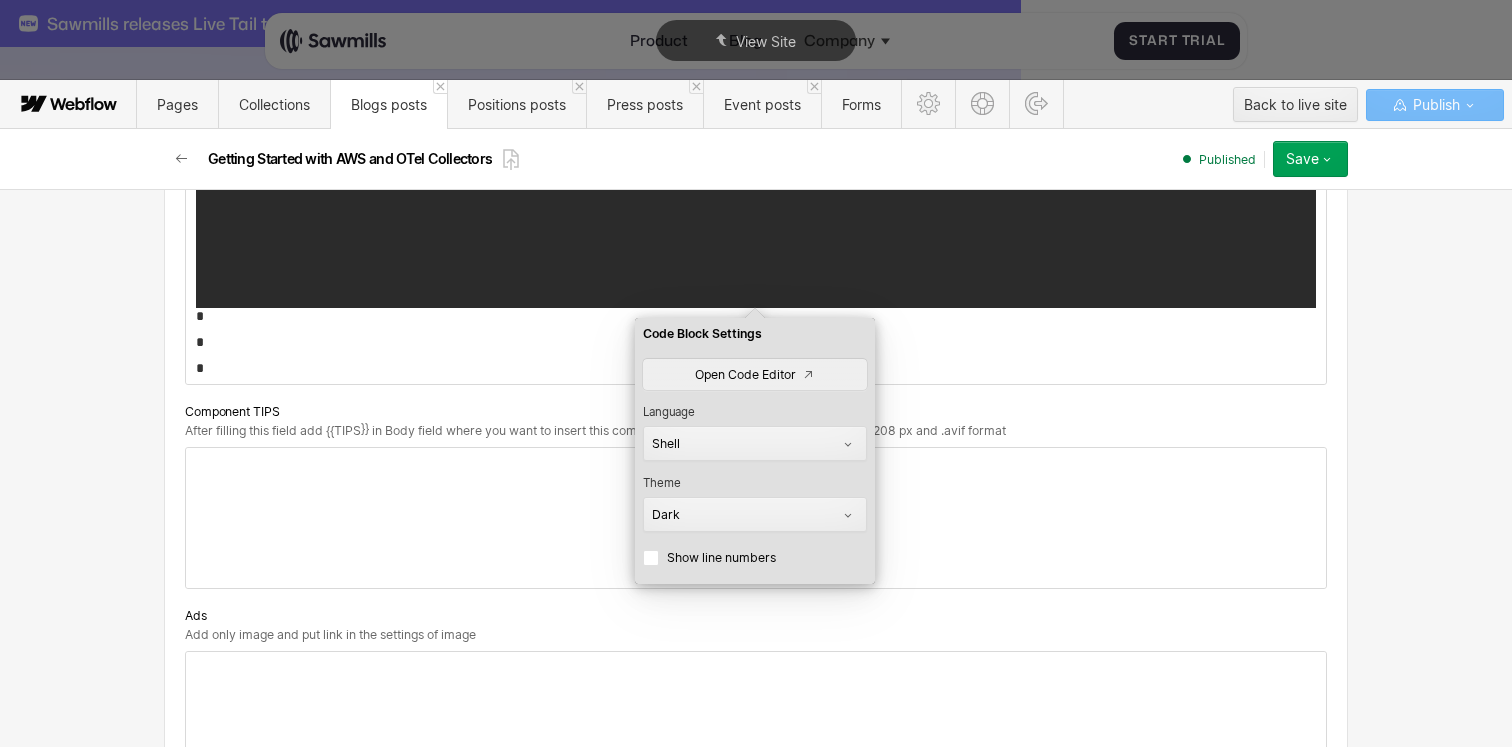 scroll, scrollTop: 4857, scrollLeft: 0, axis: vertical 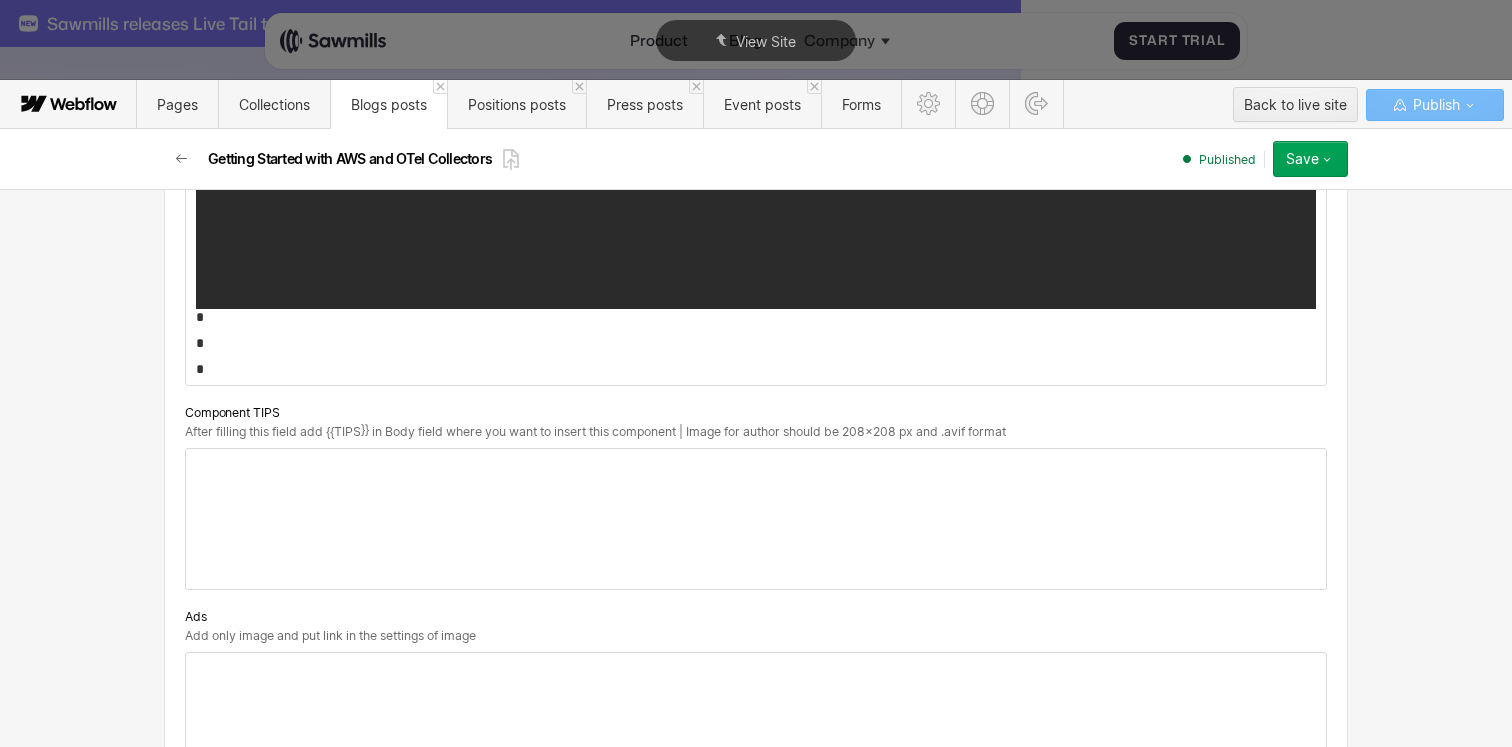 click on "**********" at bounding box center [756, -1478] 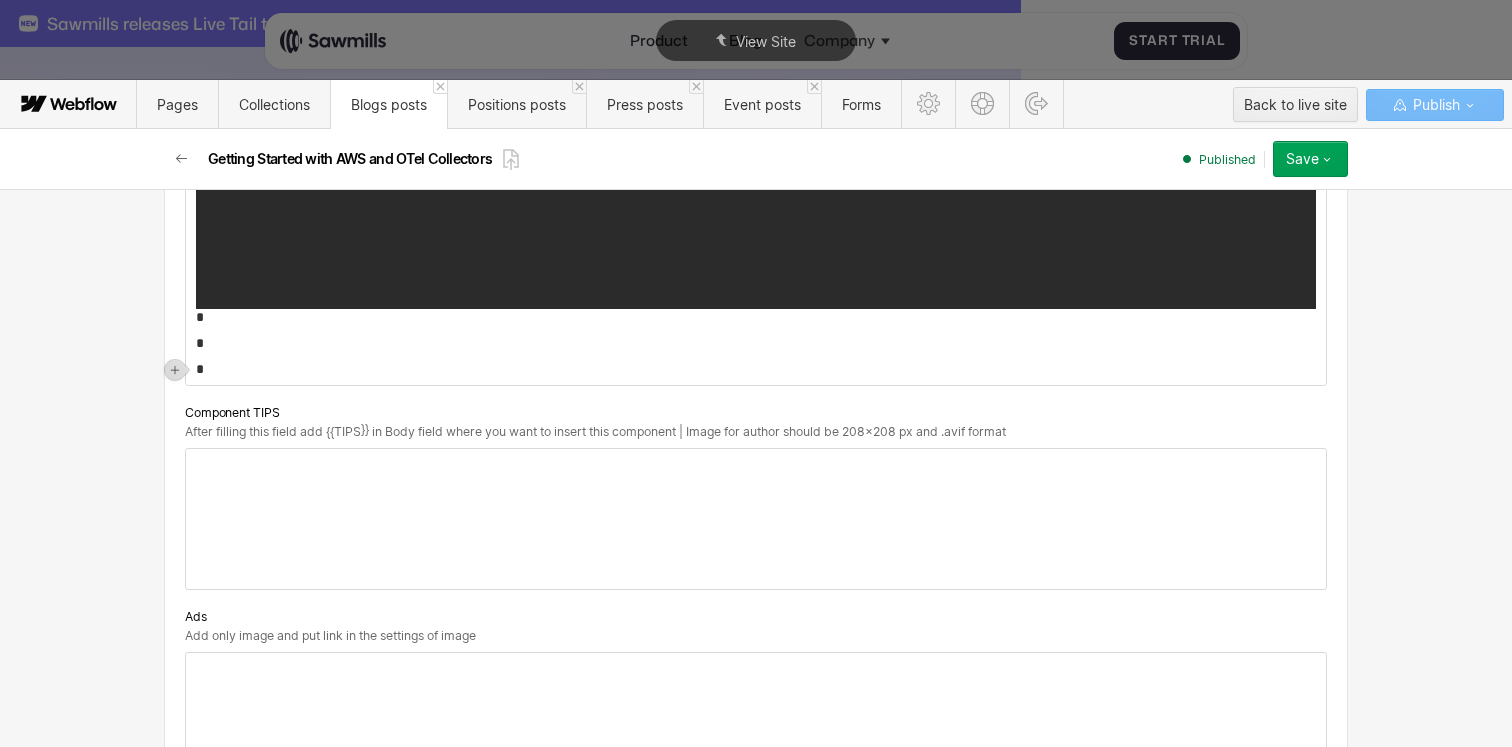 click on "*" at bounding box center [756, 343] 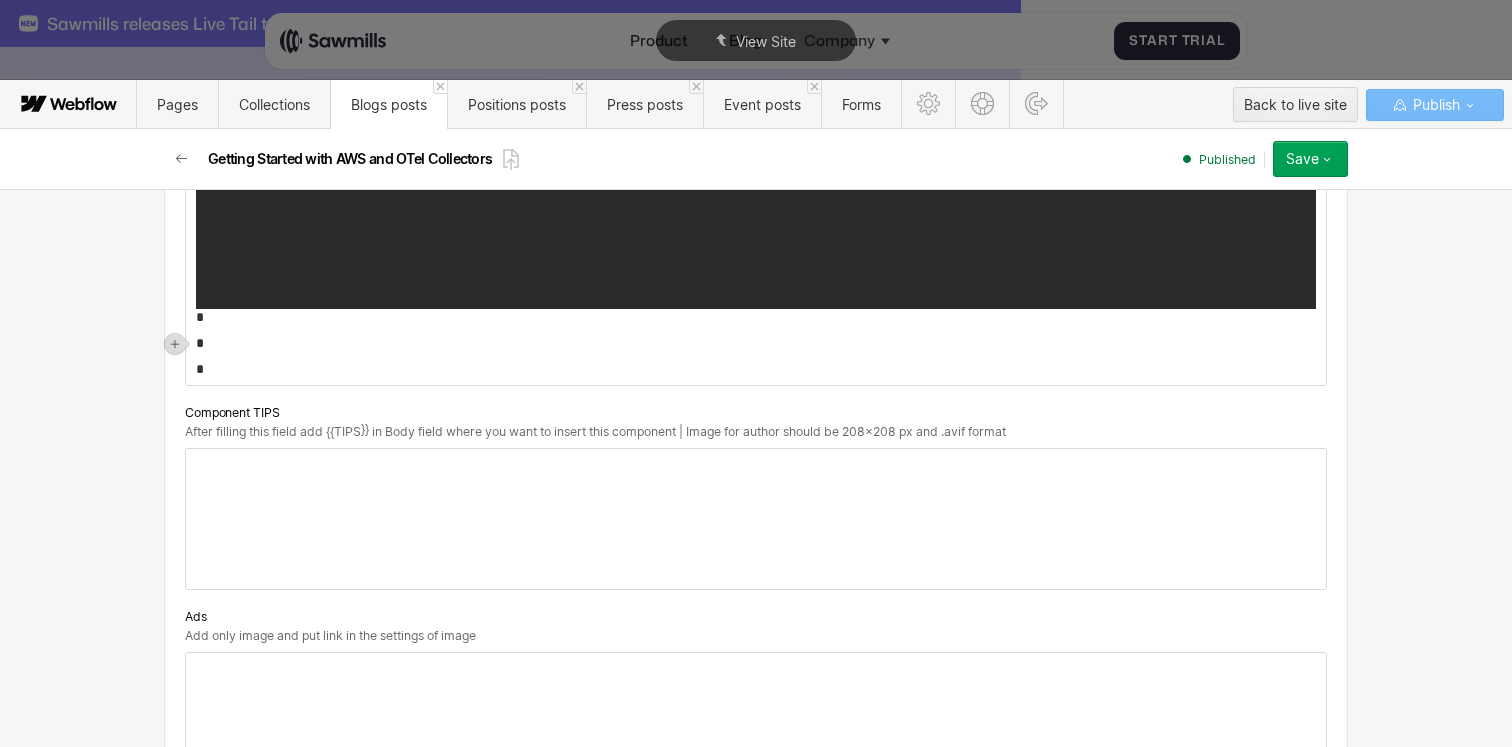 click on "**********" at bounding box center (756, -1478) 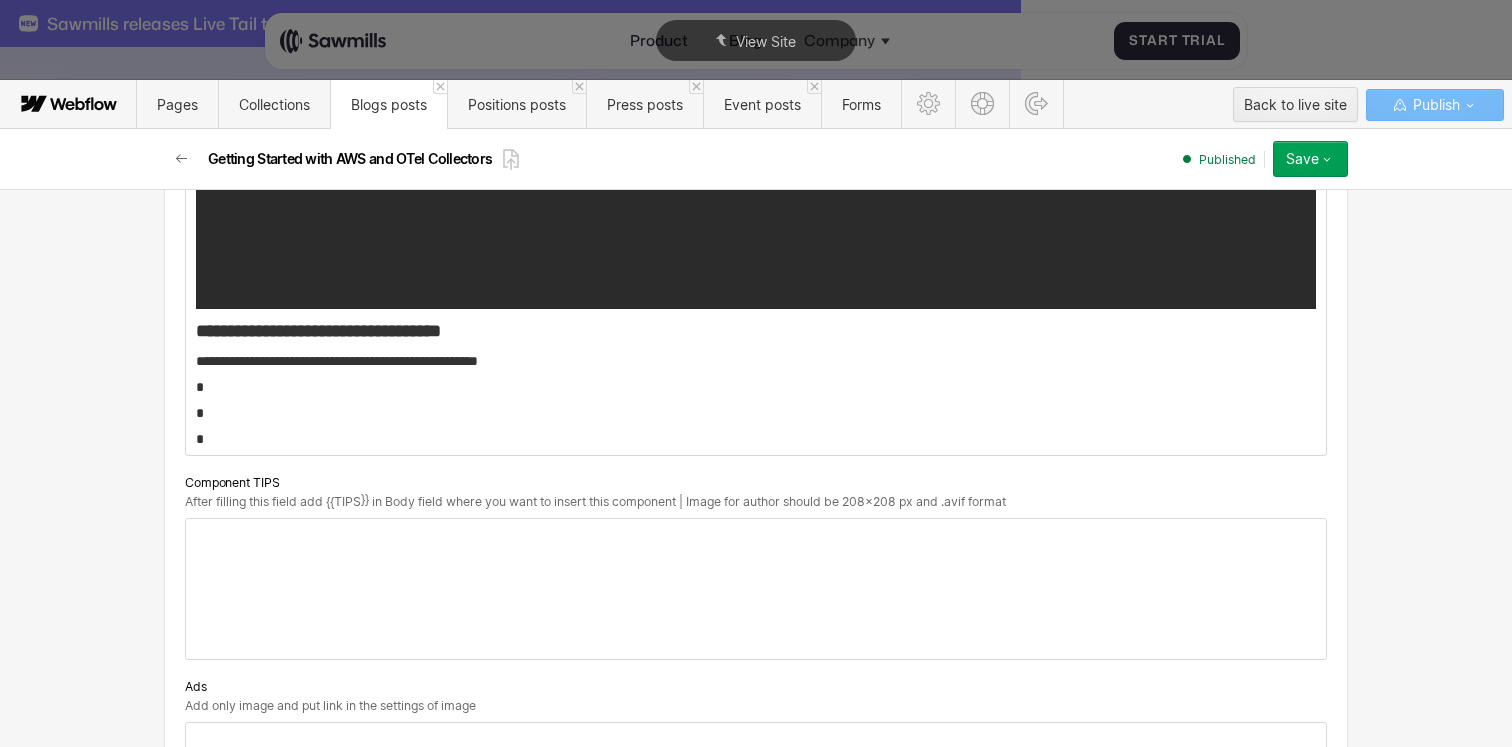 click on "**********" at bounding box center (756, -1443) 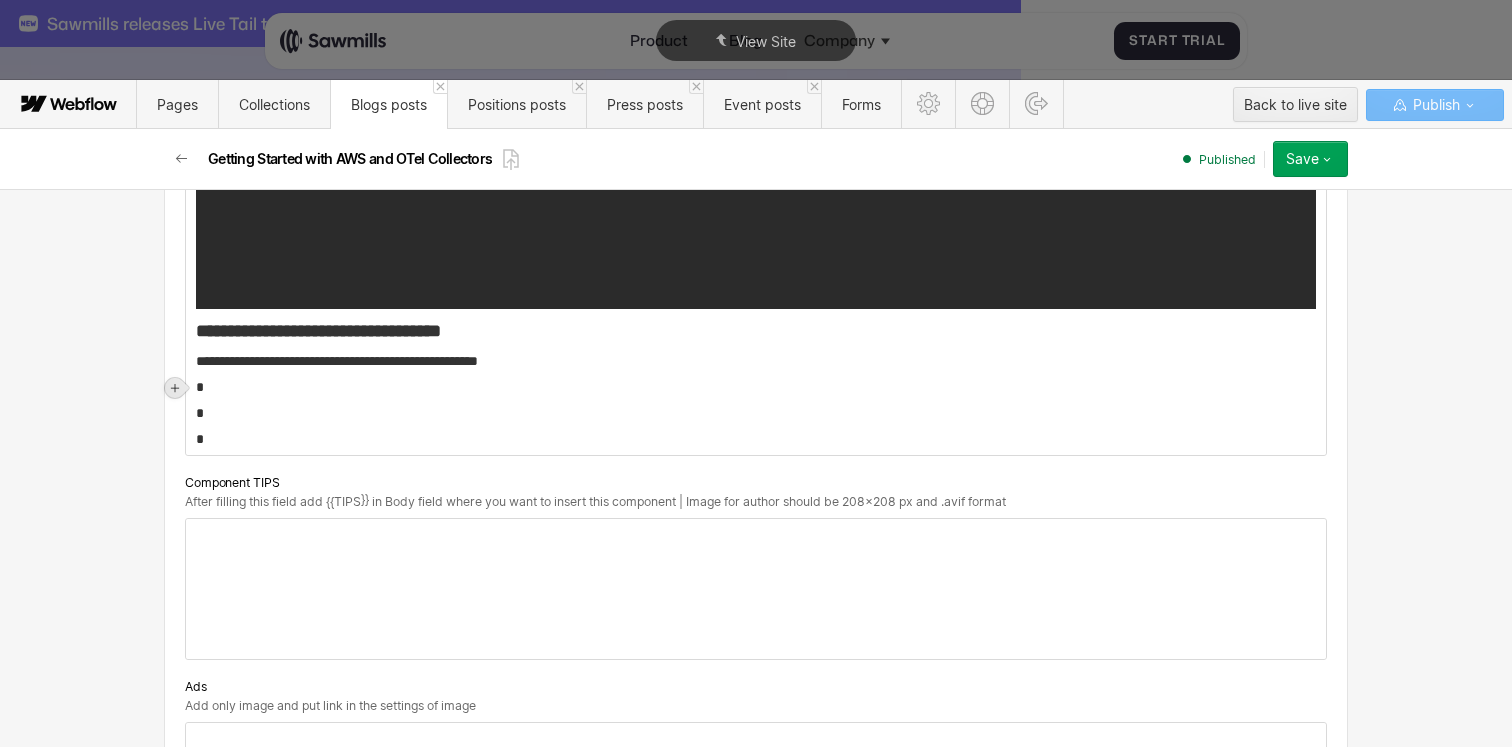 click at bounding box center [175, 388] 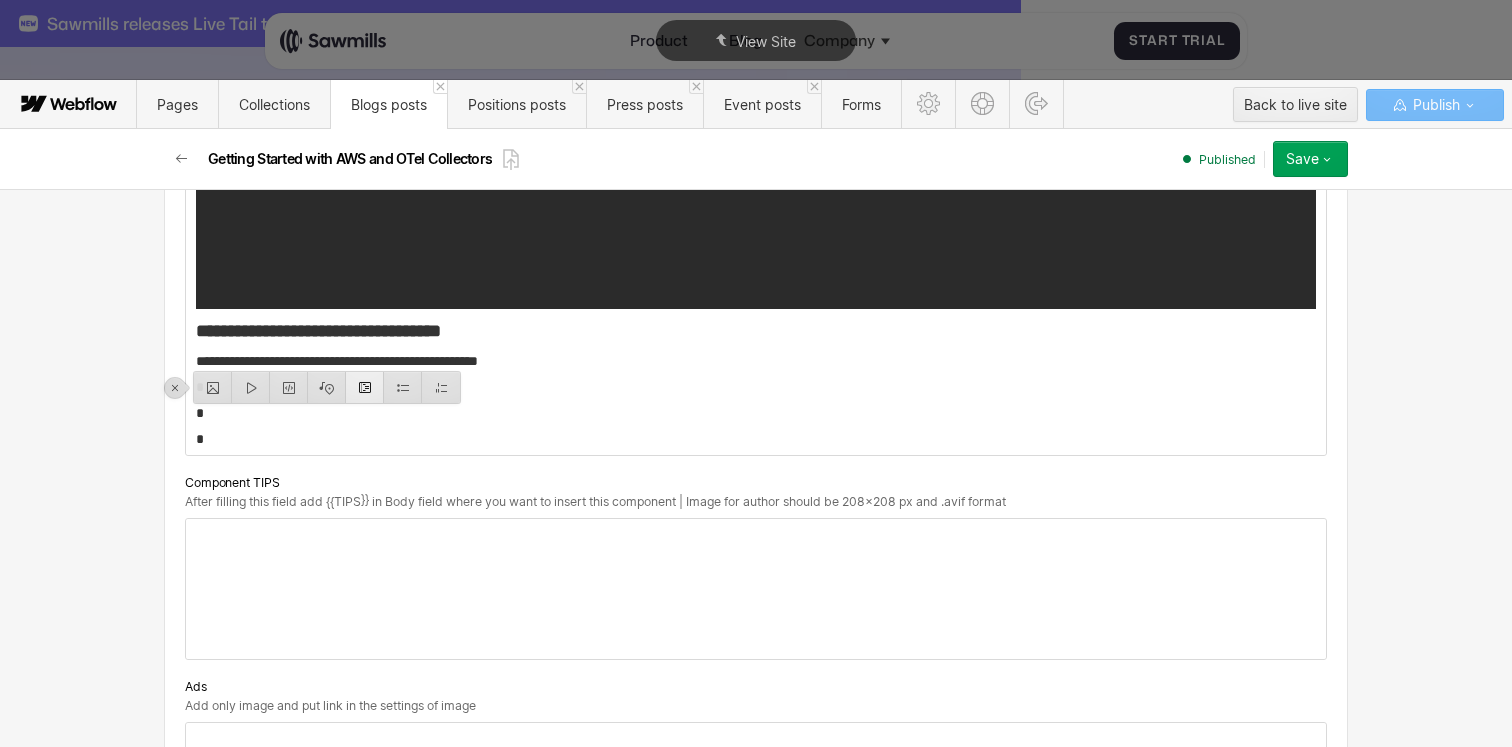click at bounding box center (365, 387) 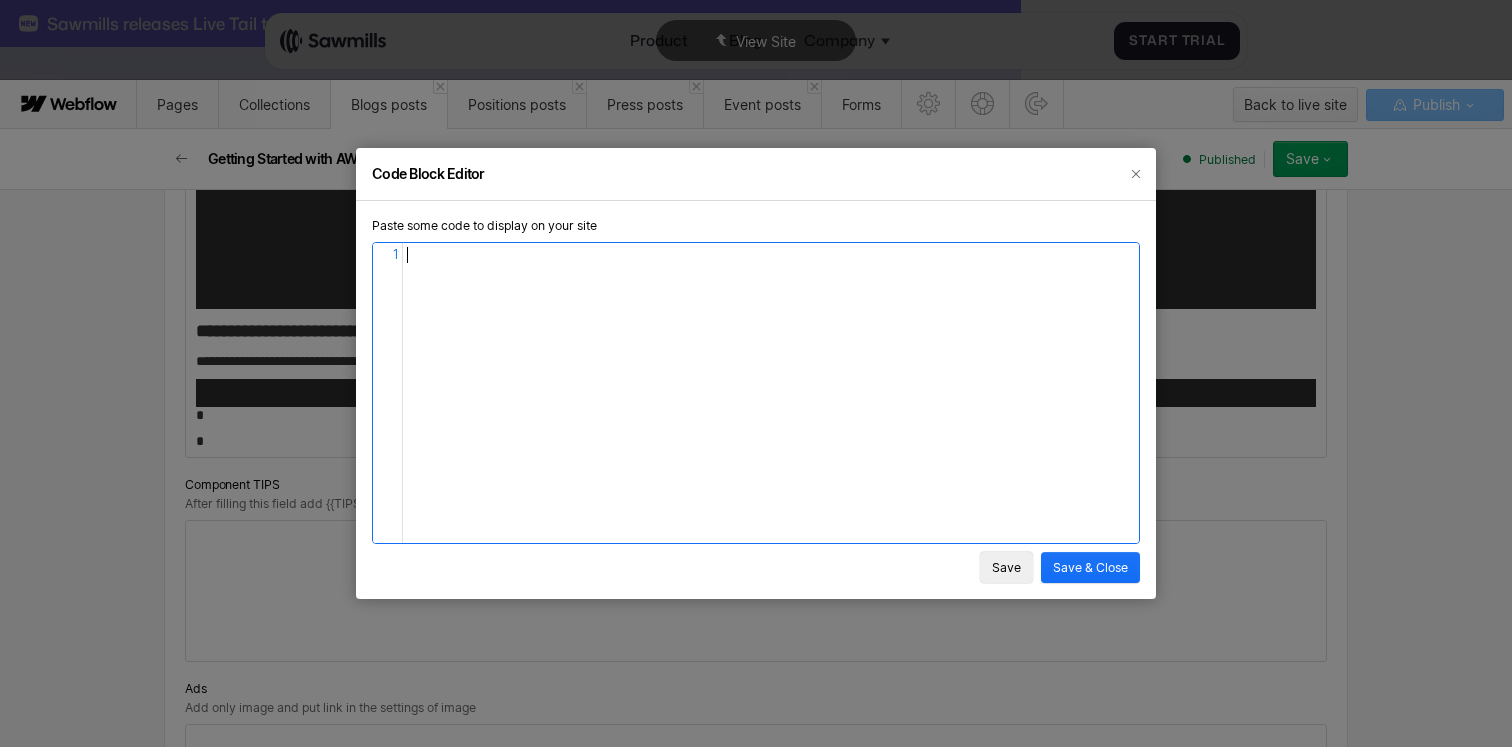 scroll, scrollTop: 6, scrollLeft: 0, axis: vertical 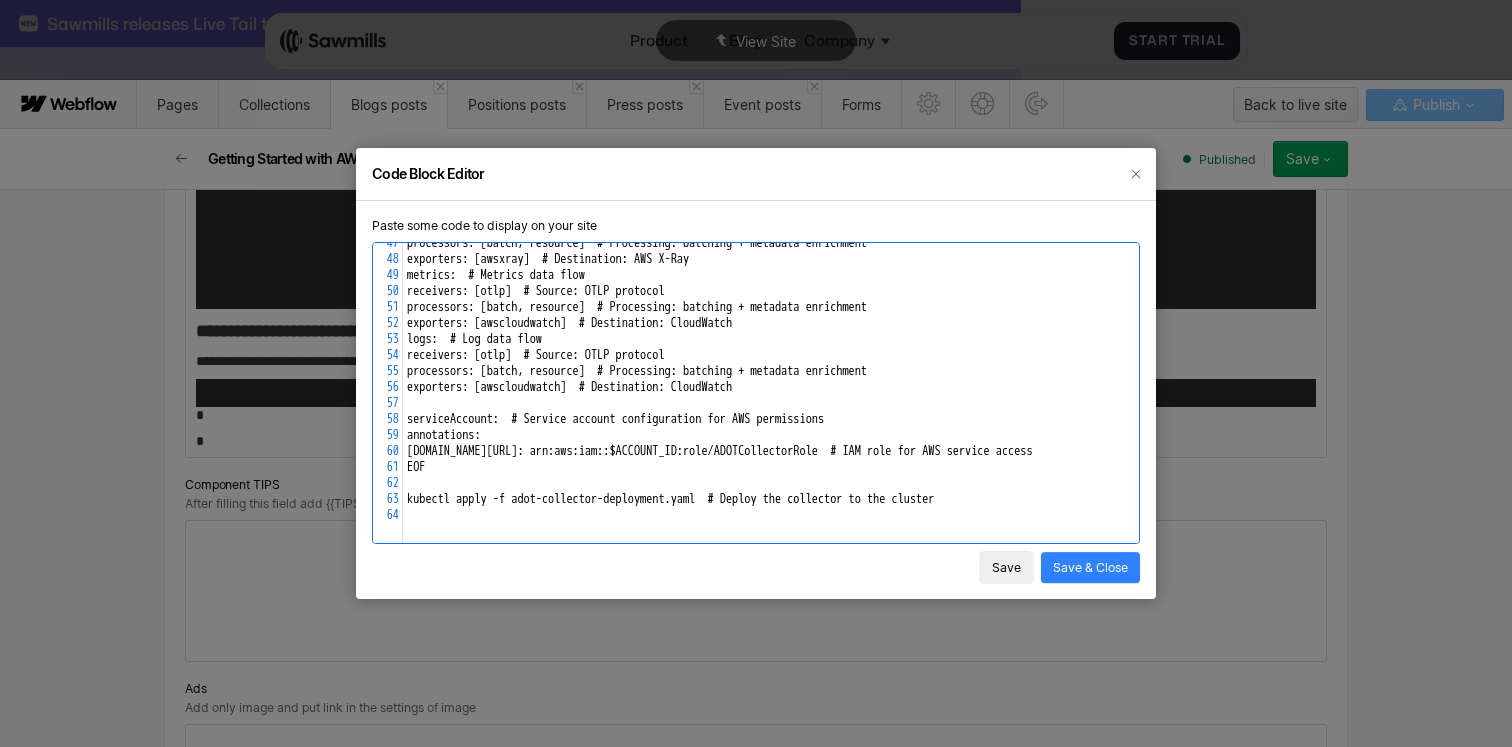 click on "Save & Close" at bounding box center [1090, 567] 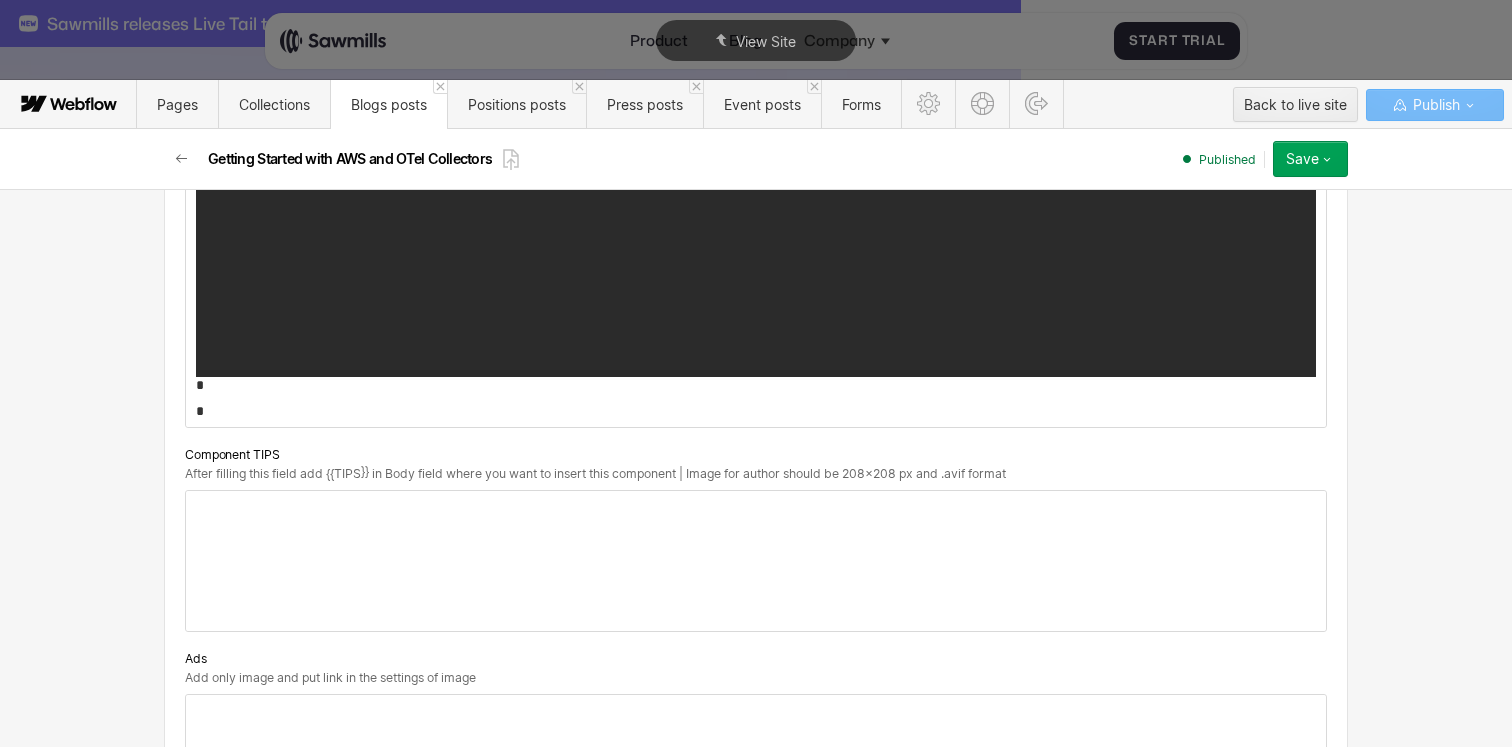 scroll, scrollTop: 5931, scrollLeft: 0, axis: vertical 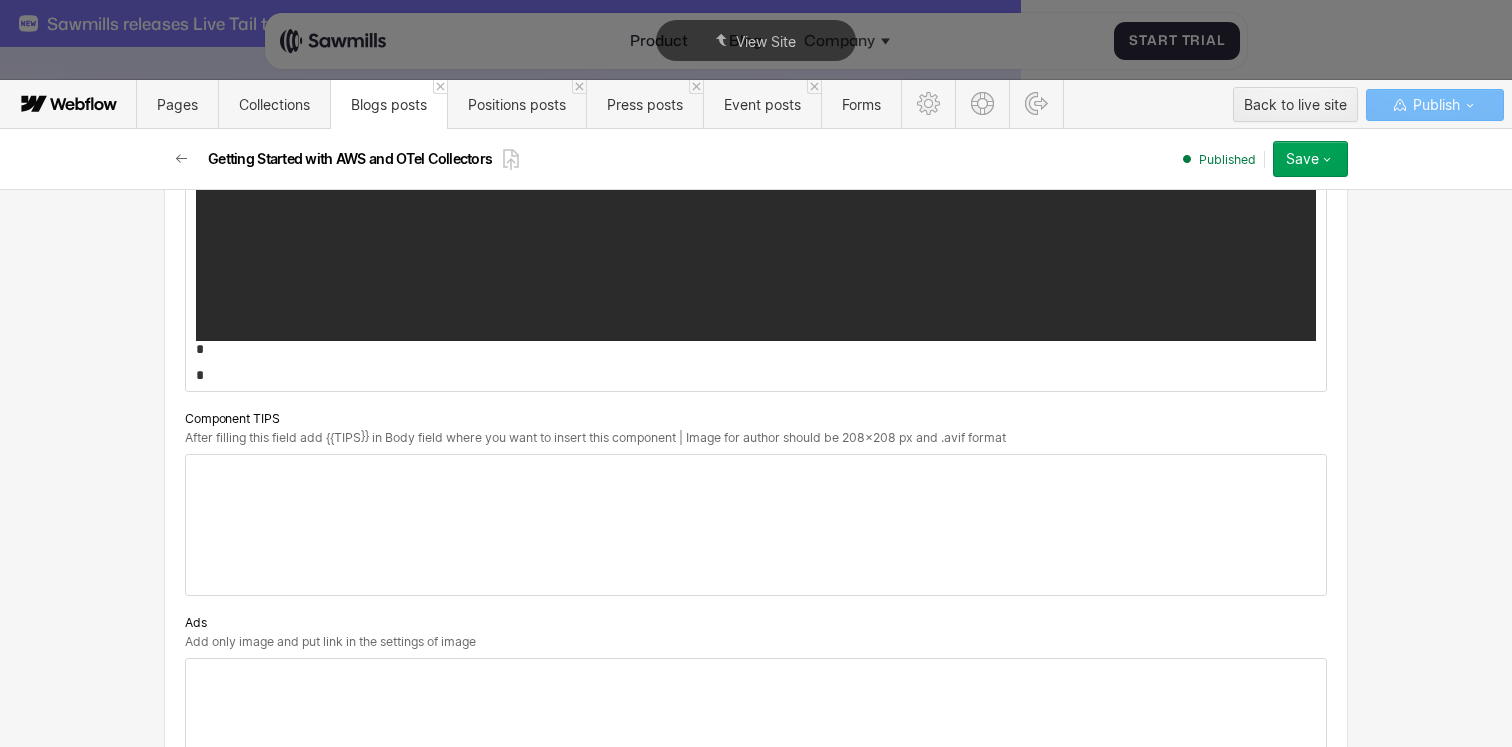click on "*" at bounding box center (756, 375) 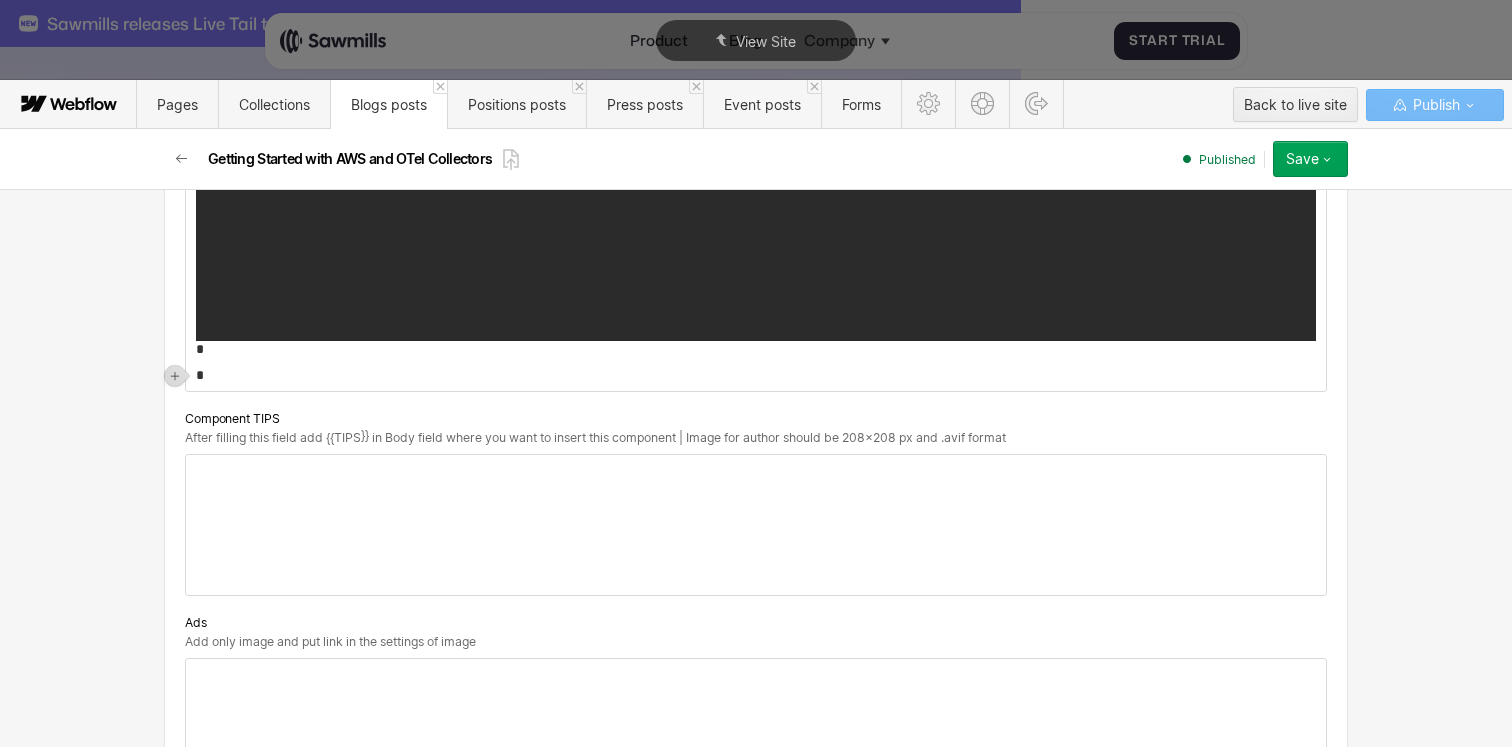 click on "**********" at bounding box center (756, -2012) 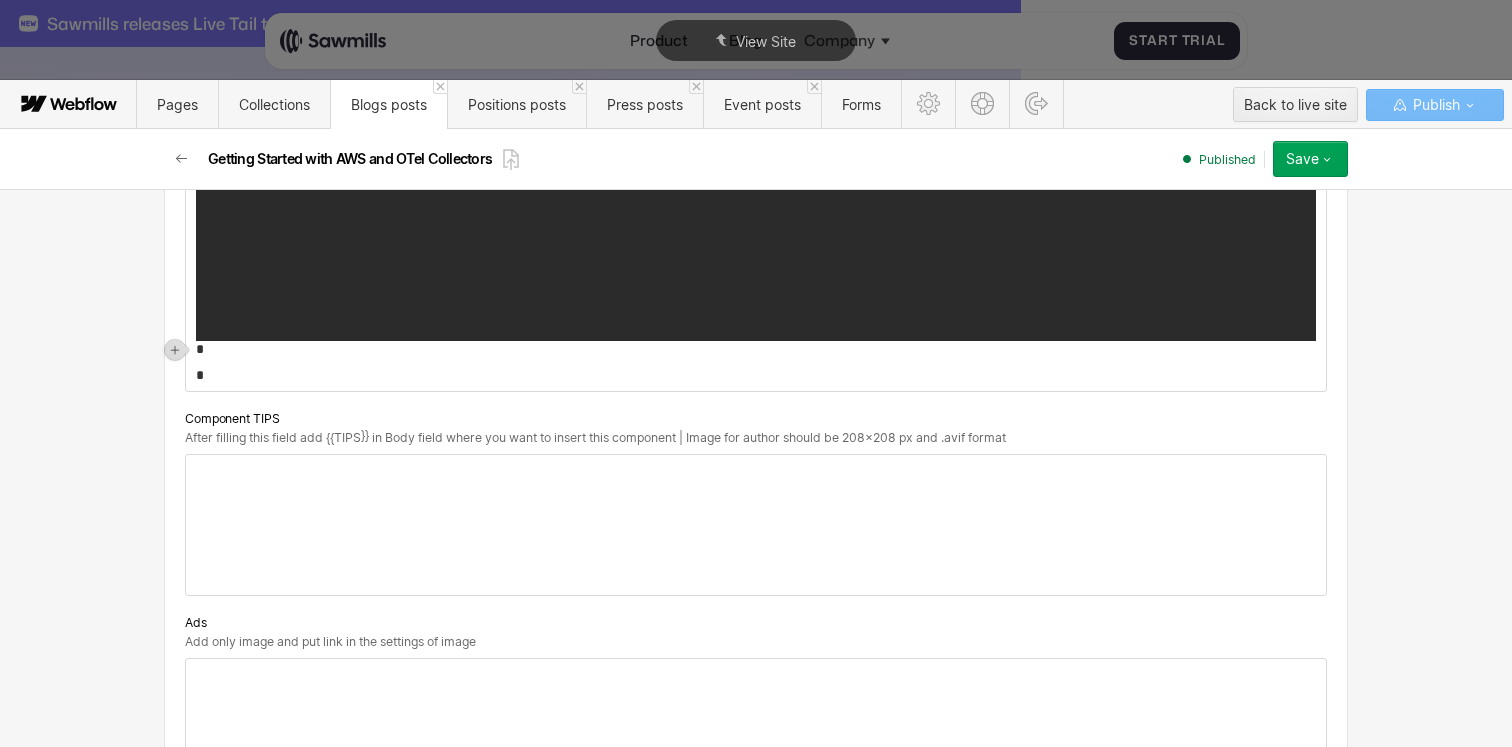 click on "**********" at bounding box center (756, -2012) 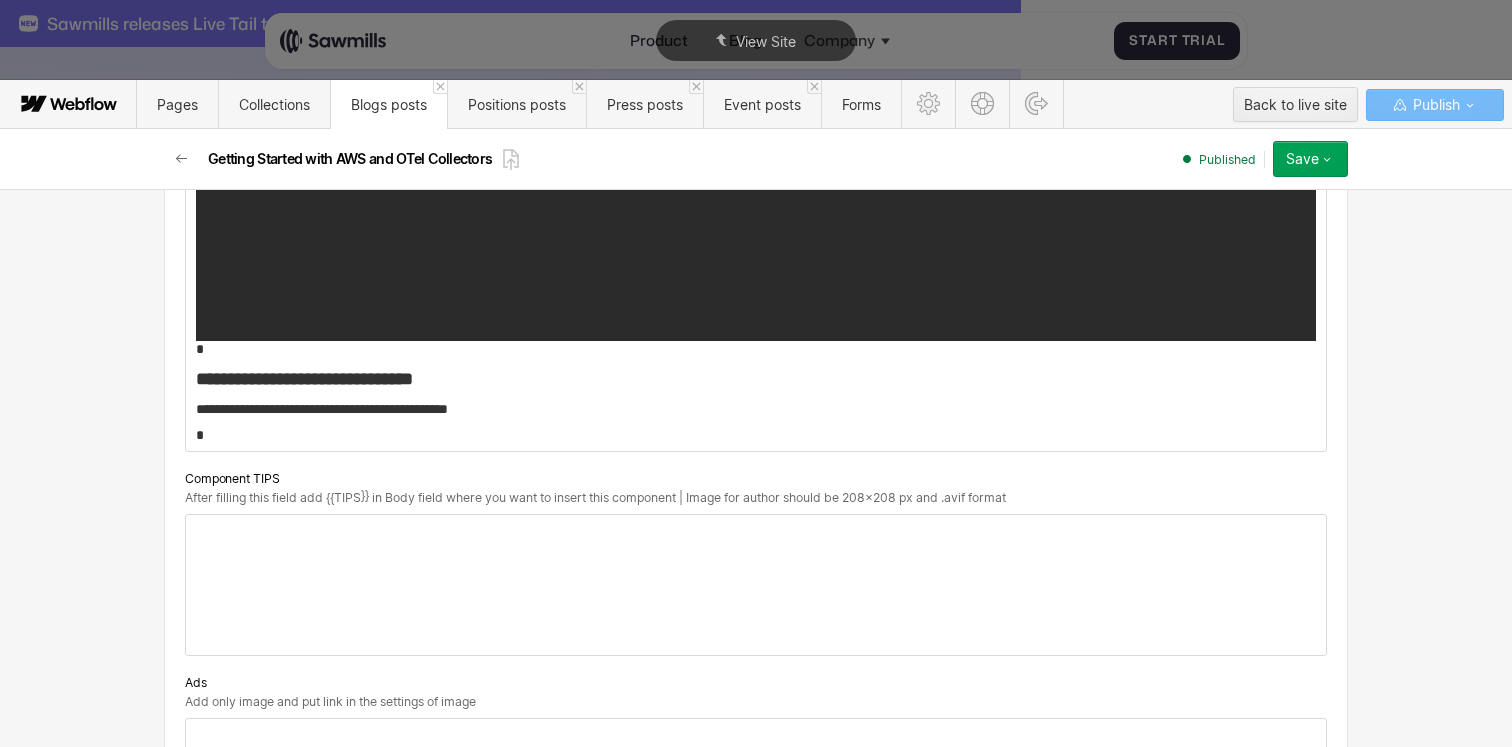 click on "**********" at bounding box center [756, -1982] 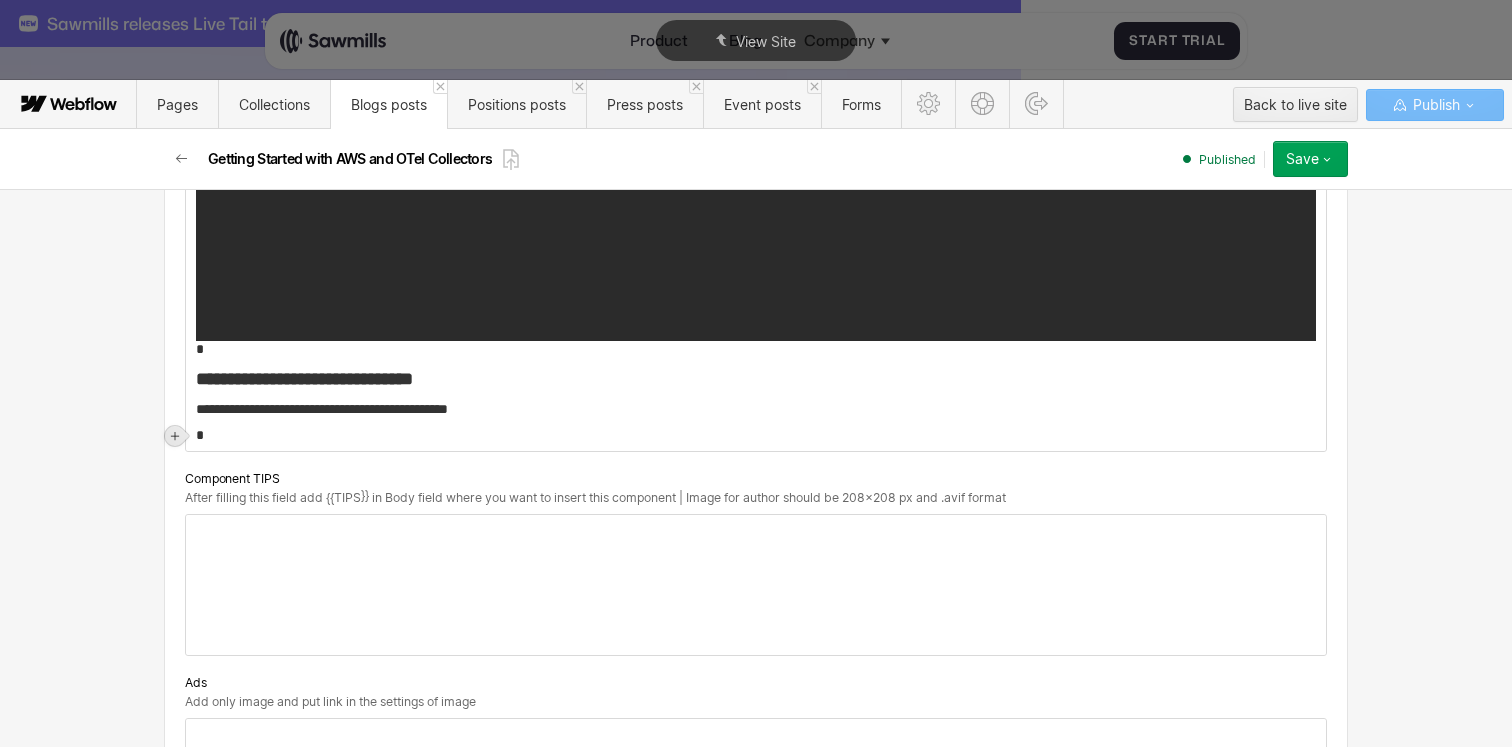 click at bounding box center [175, 436] 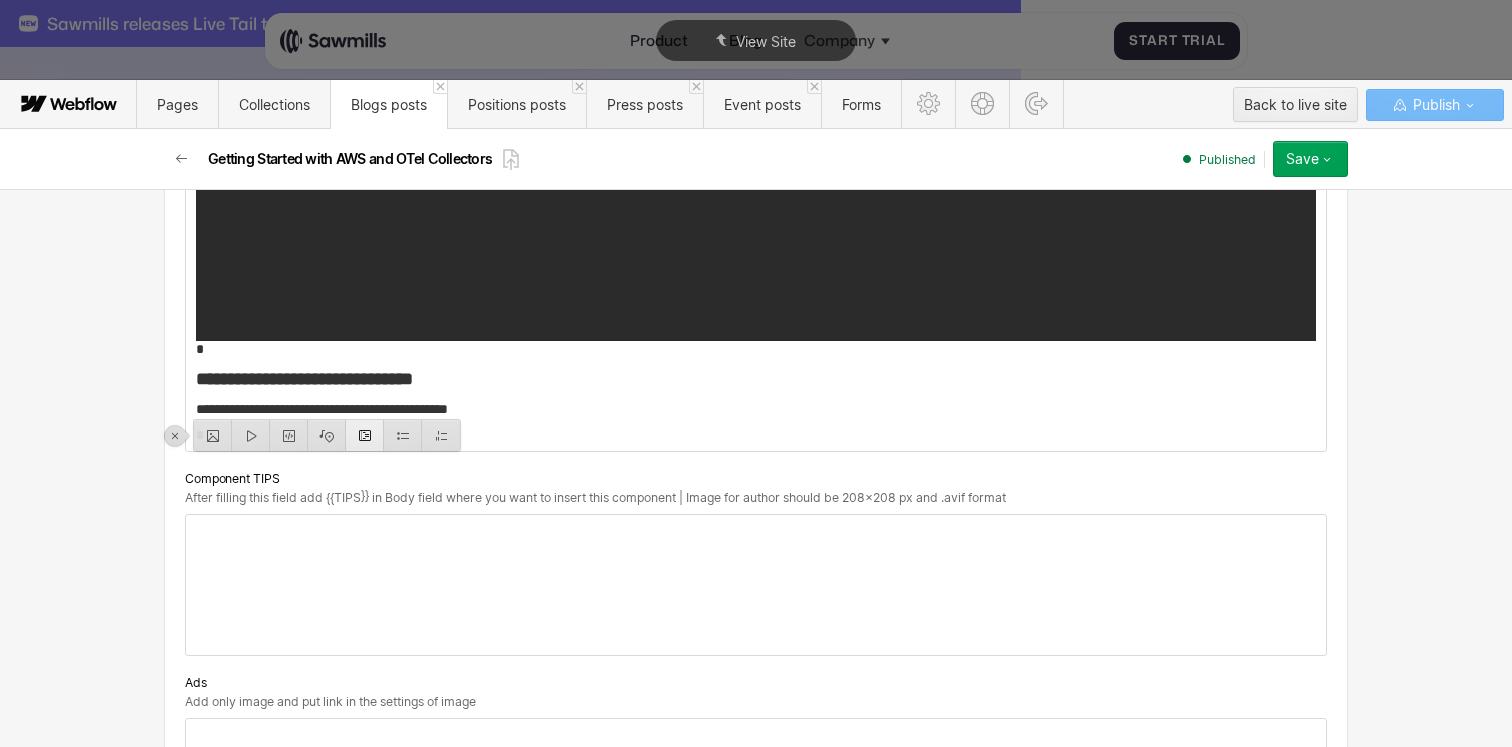 click at bounding box center (365, 435) 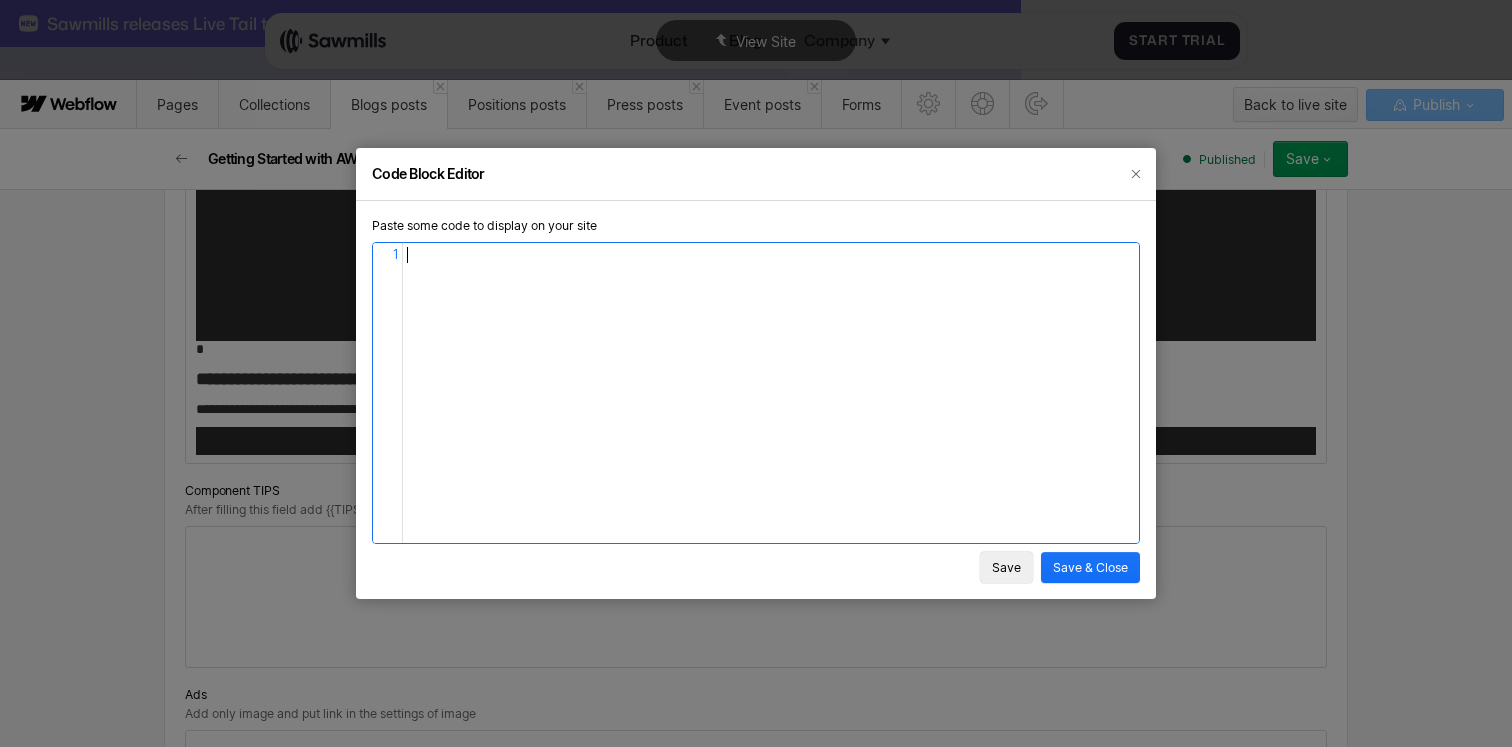 scroll, scrollTop: 6, scrollLeft: 0, axis: vertical 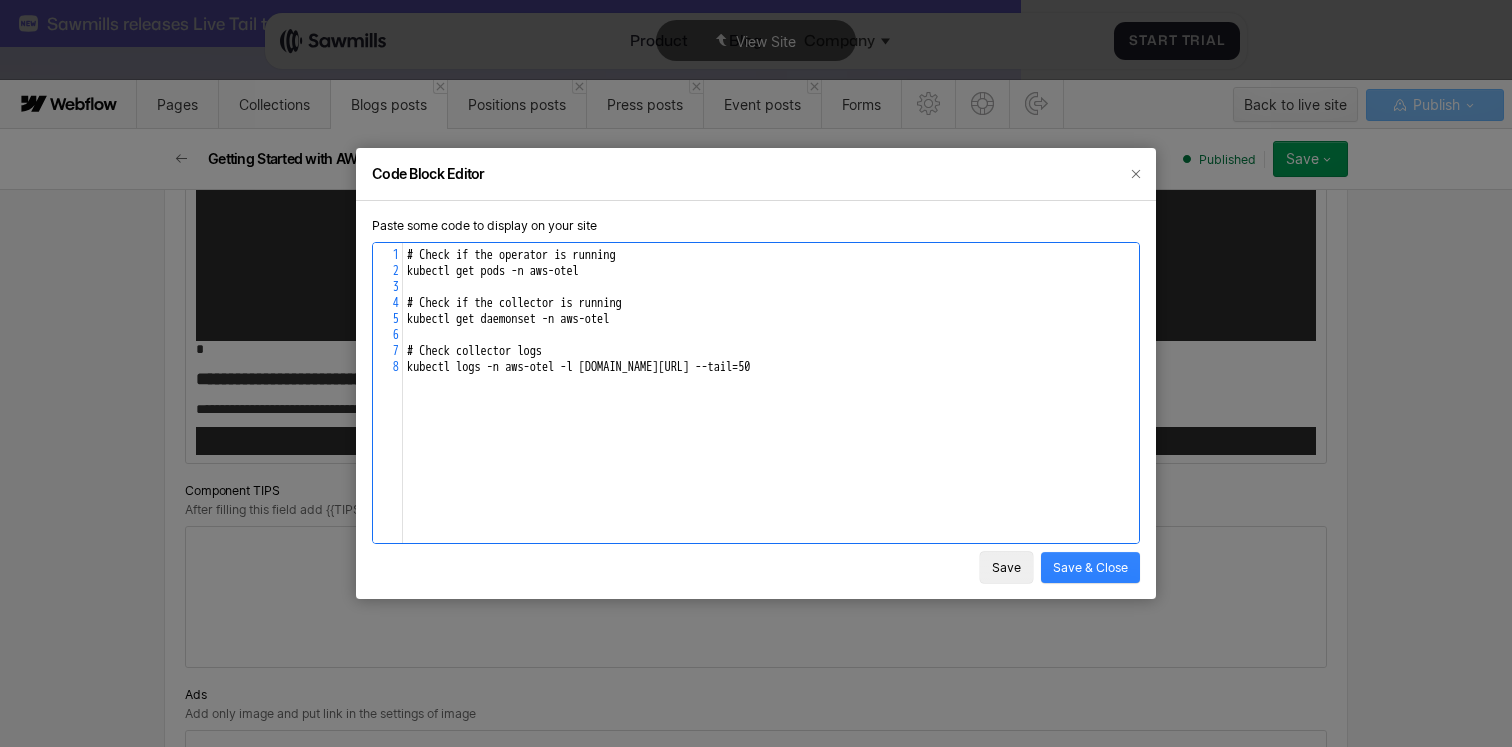 click on "Save & Close" at bounding box center [1090, 567] 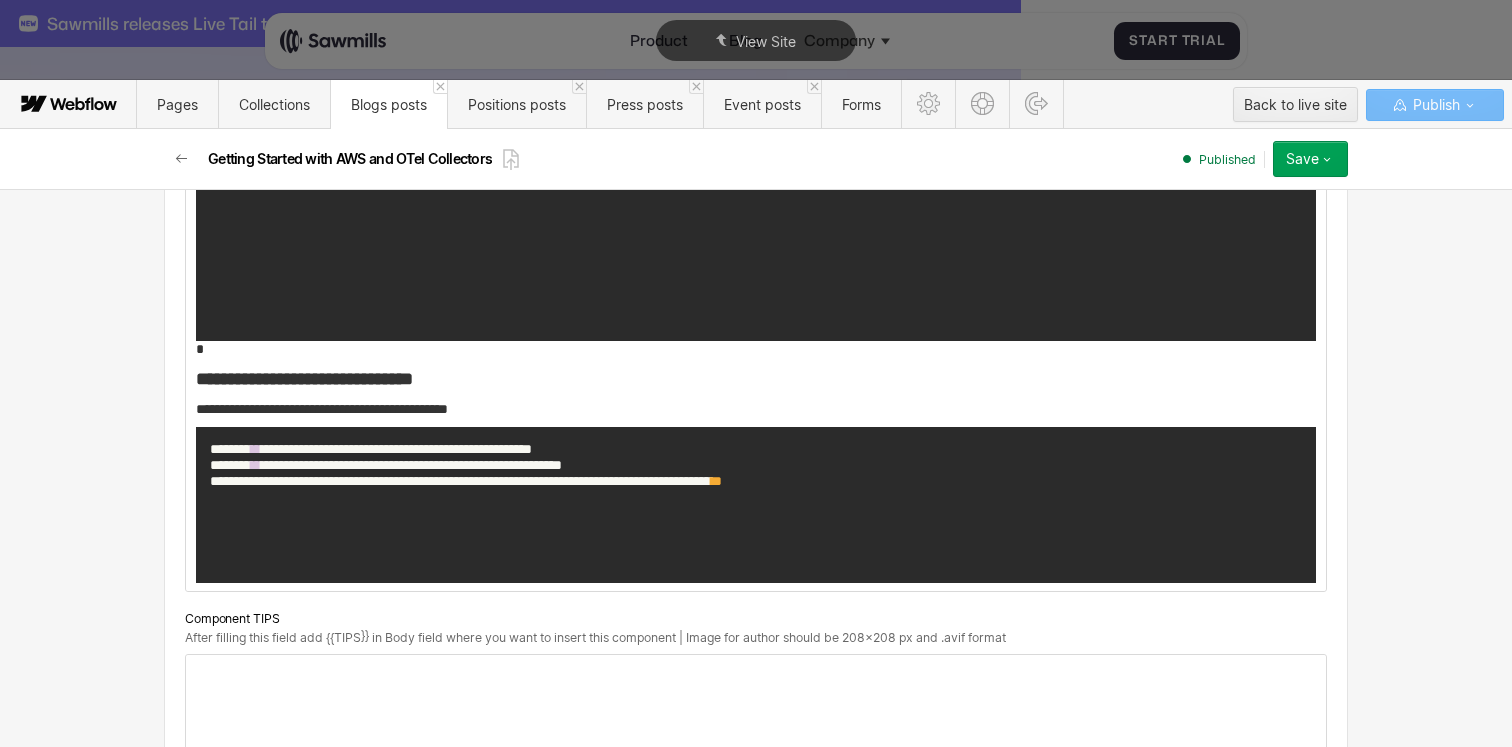 click on "**********" at bounding box center [756, 505] 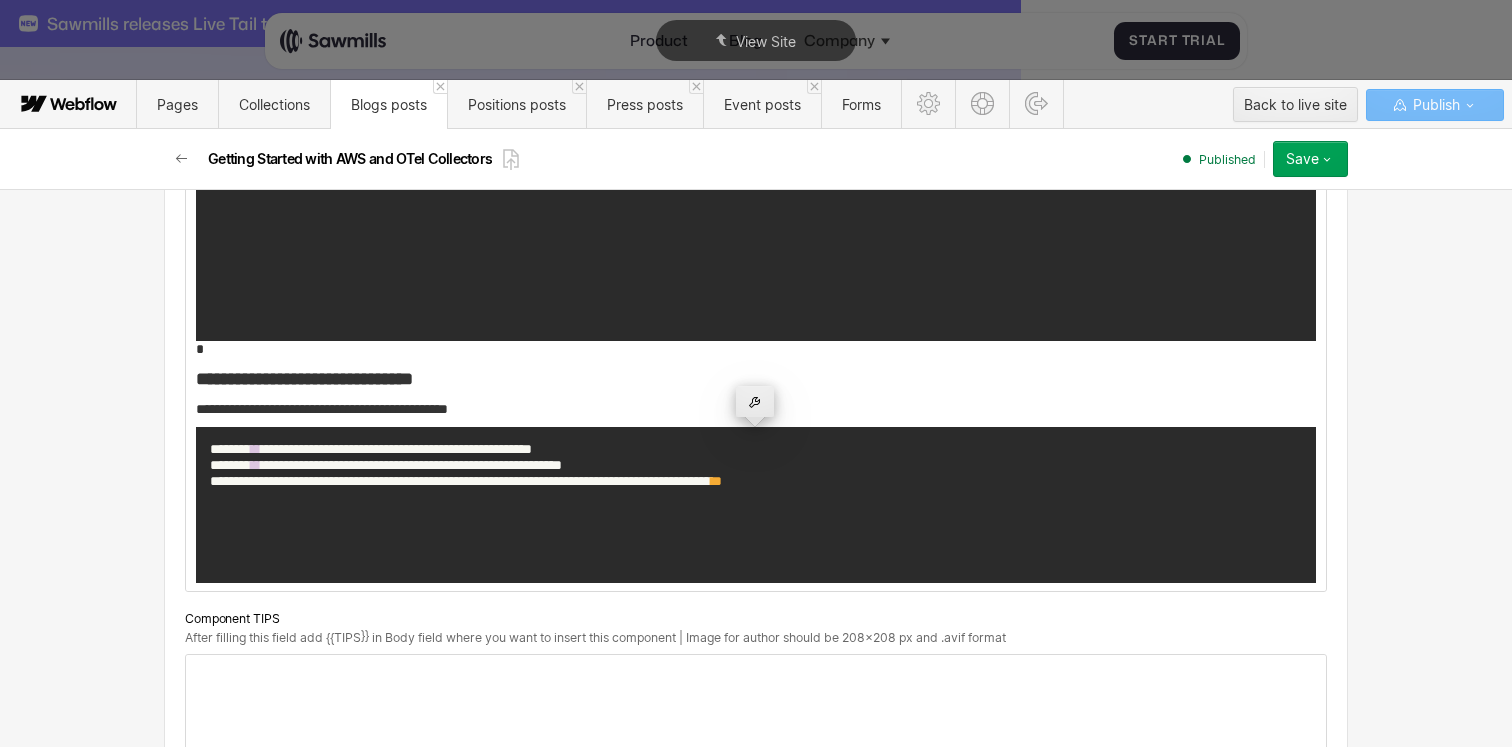 click at bounding box center [755, 401] 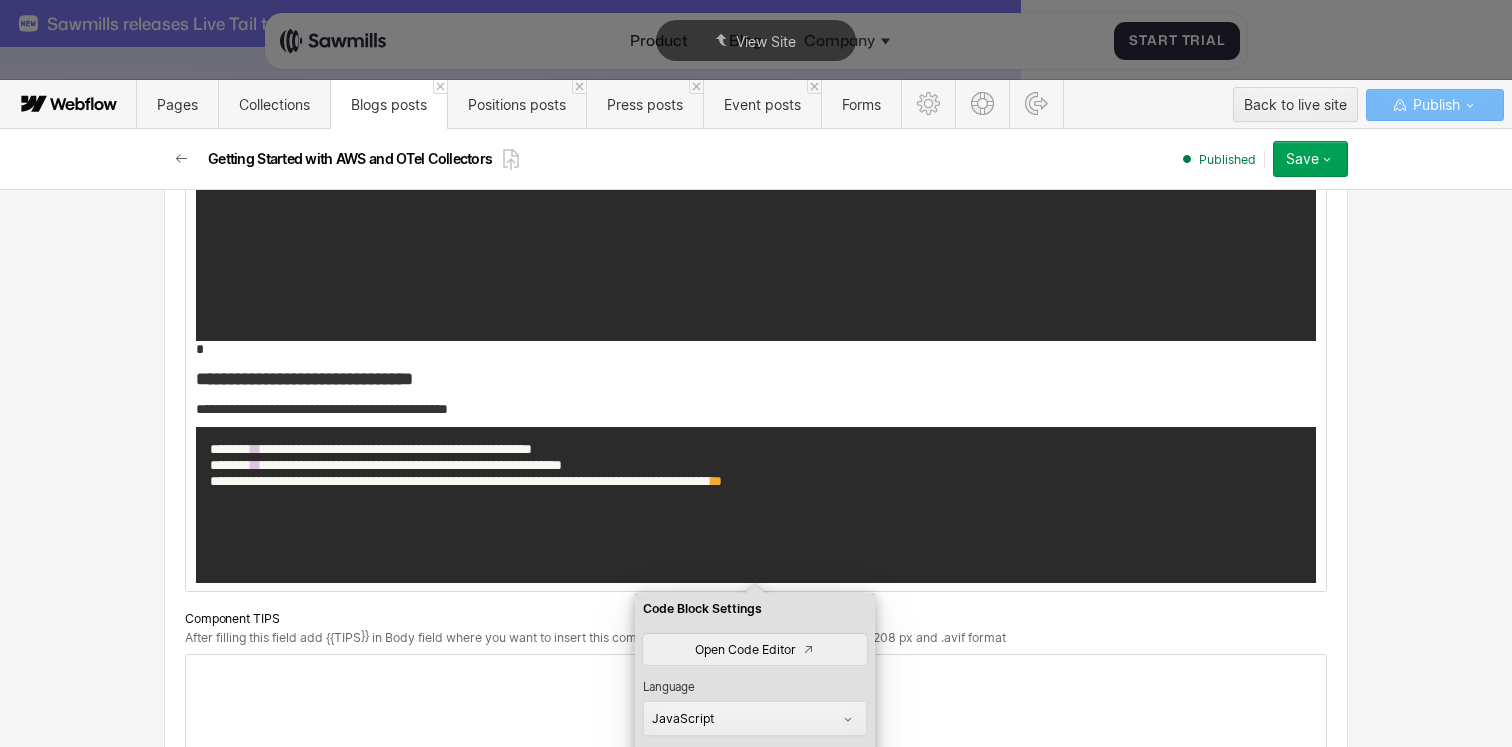 scroll, scrollTop: 6037, scrollLeft: 0, axis: vertical 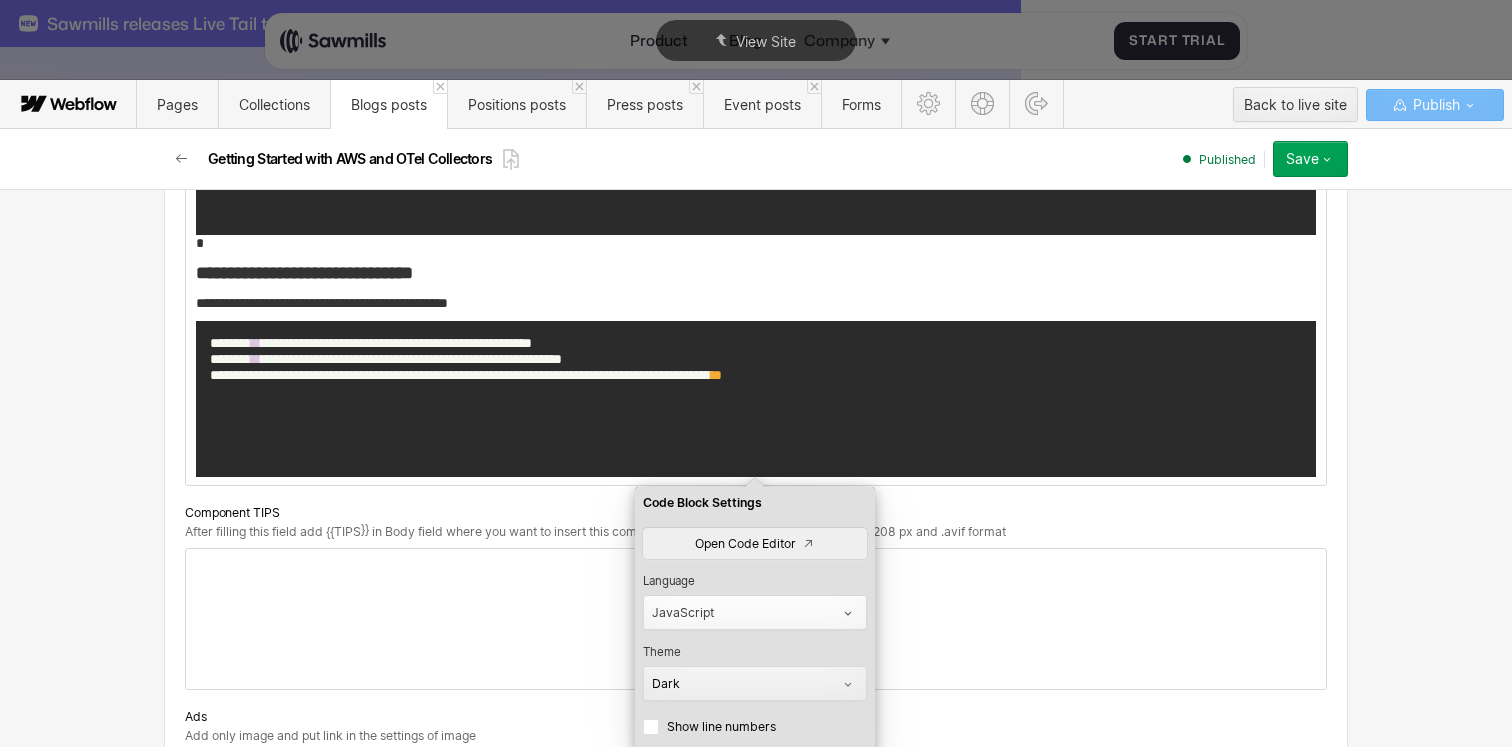 click on "JavaScript" at bounding box center (746, 613) 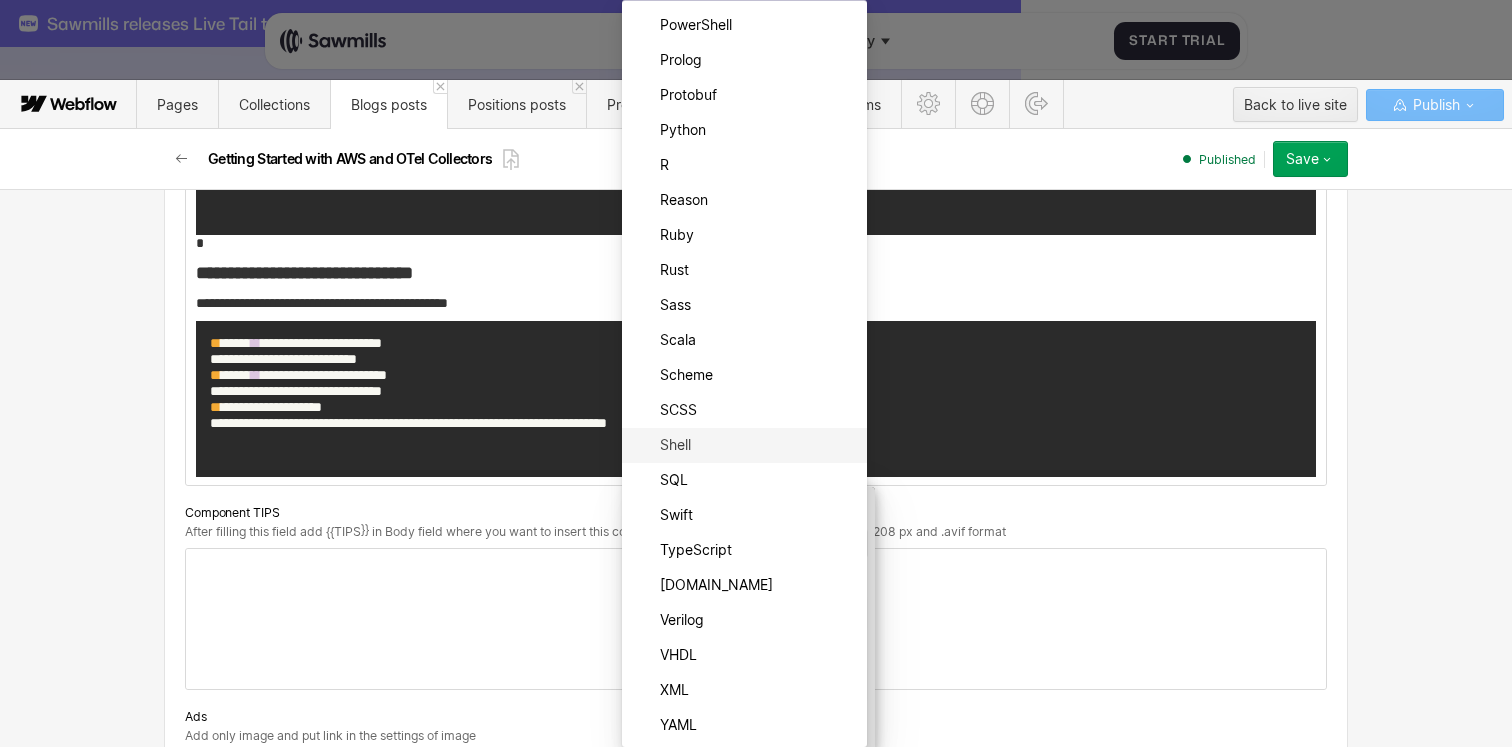click on "Shell" at bounding box center [757, 445] 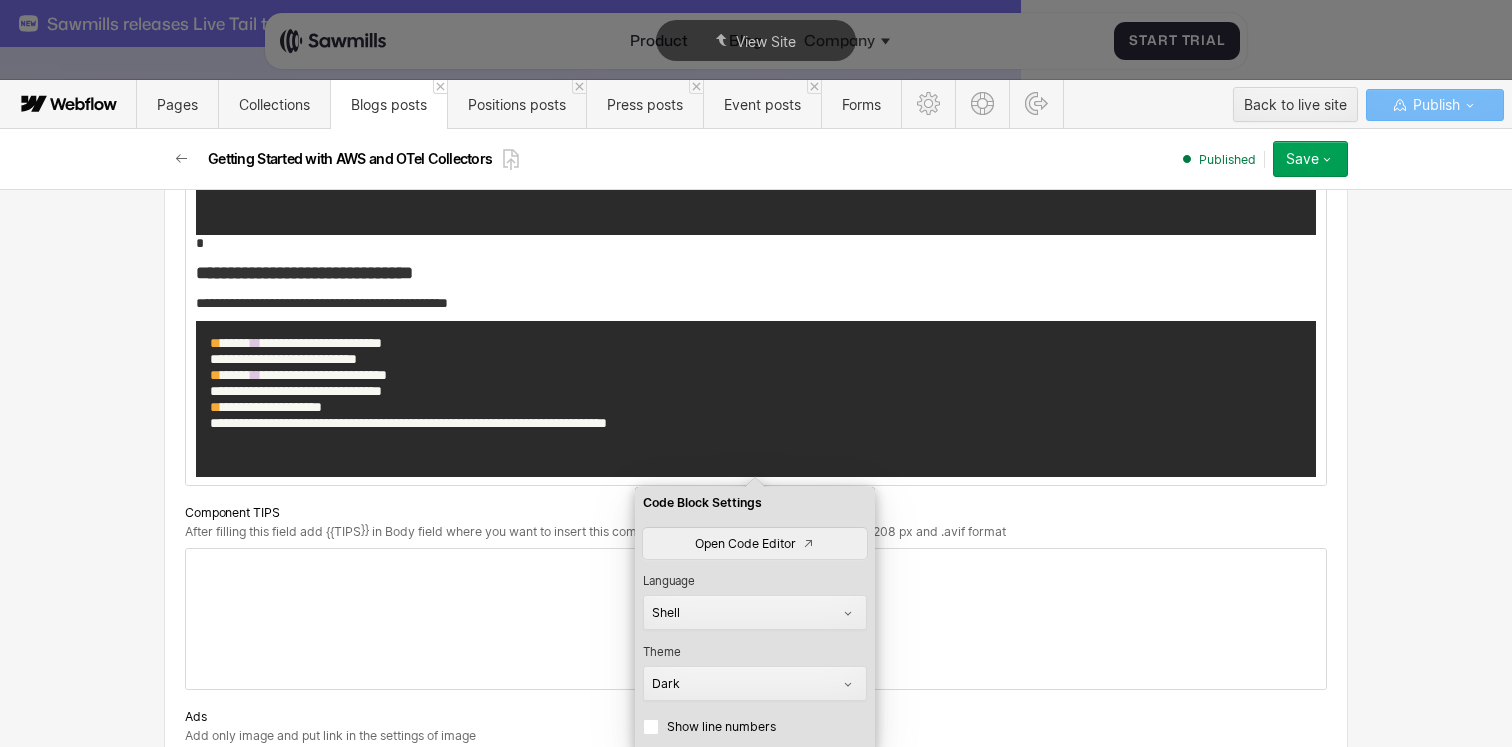 scroll, scrollTop: 6037, scrollLeft: 0, axis: vertical 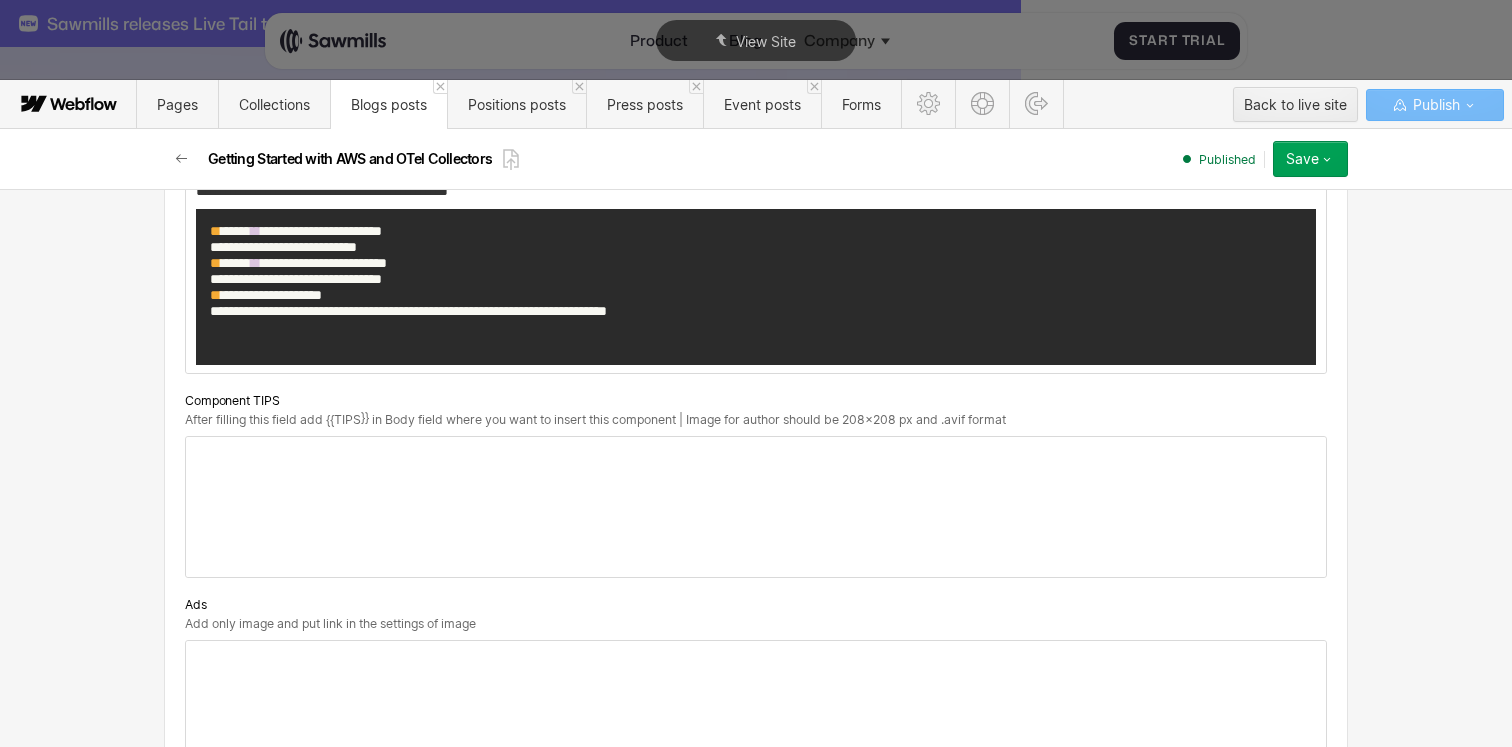 click on "**********" at bounding box center [756, -2130] 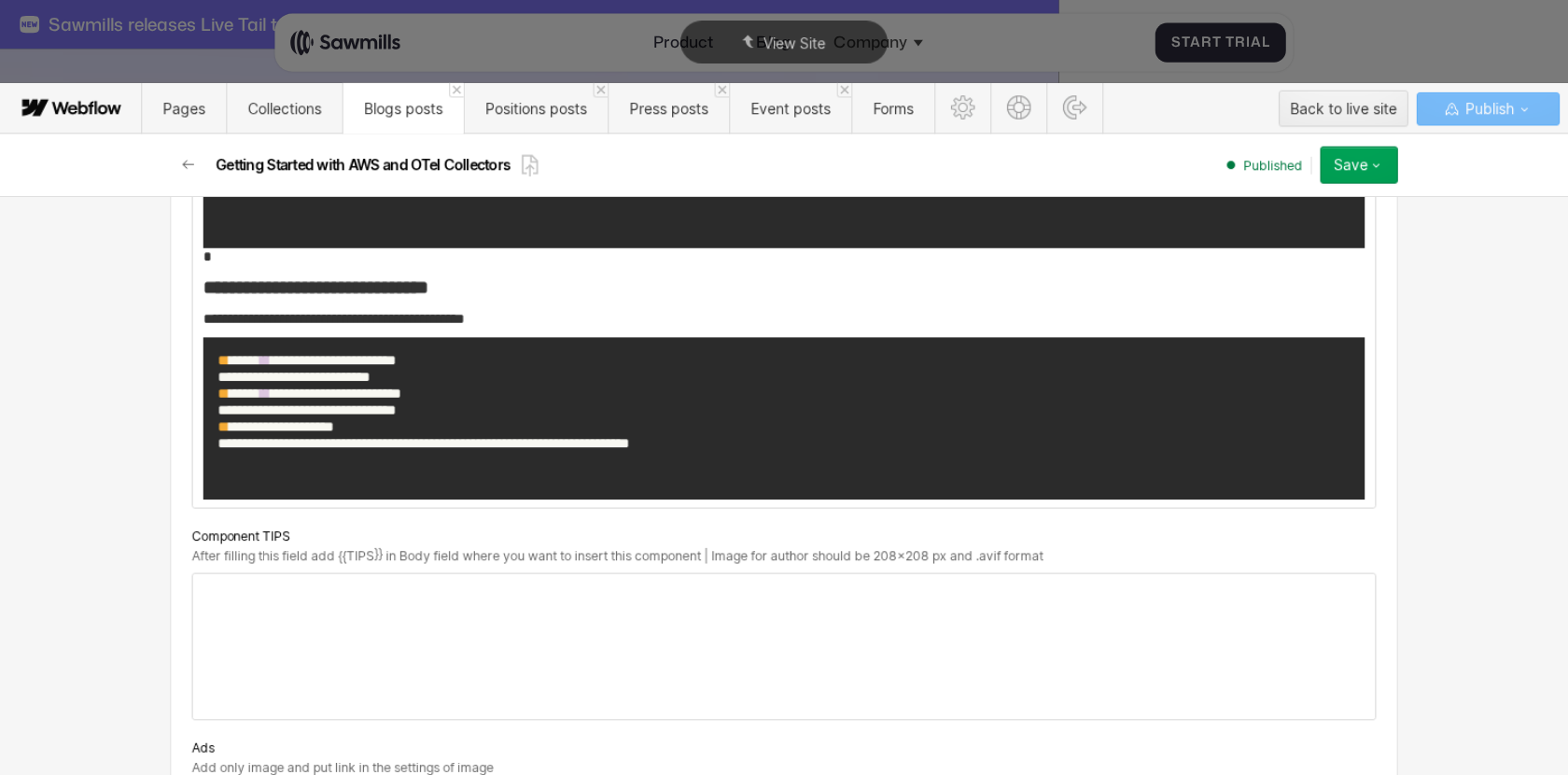 scroll, scrollTop: 5629, scrollLeft: 0, axis: vertical 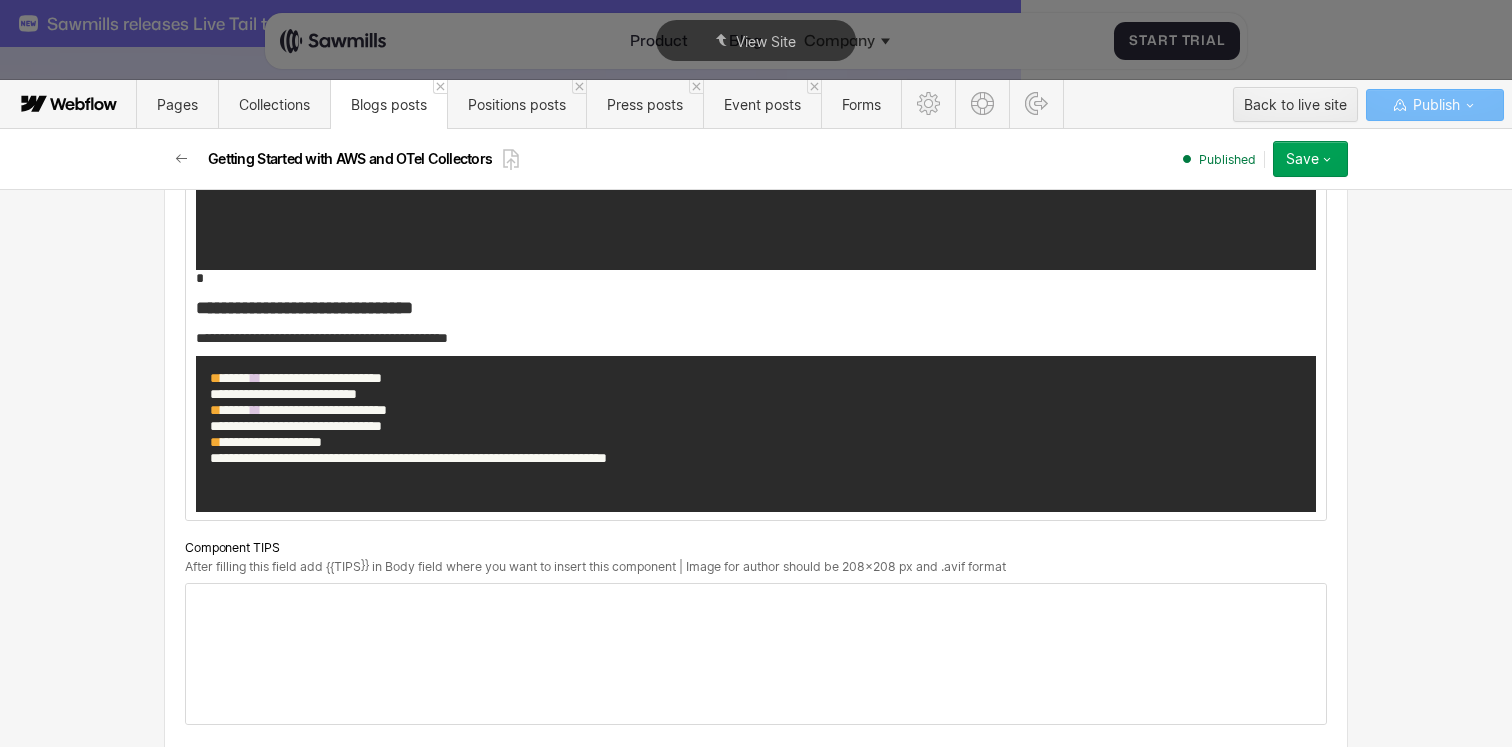 click on "**********" at bounding box center [756, 338] 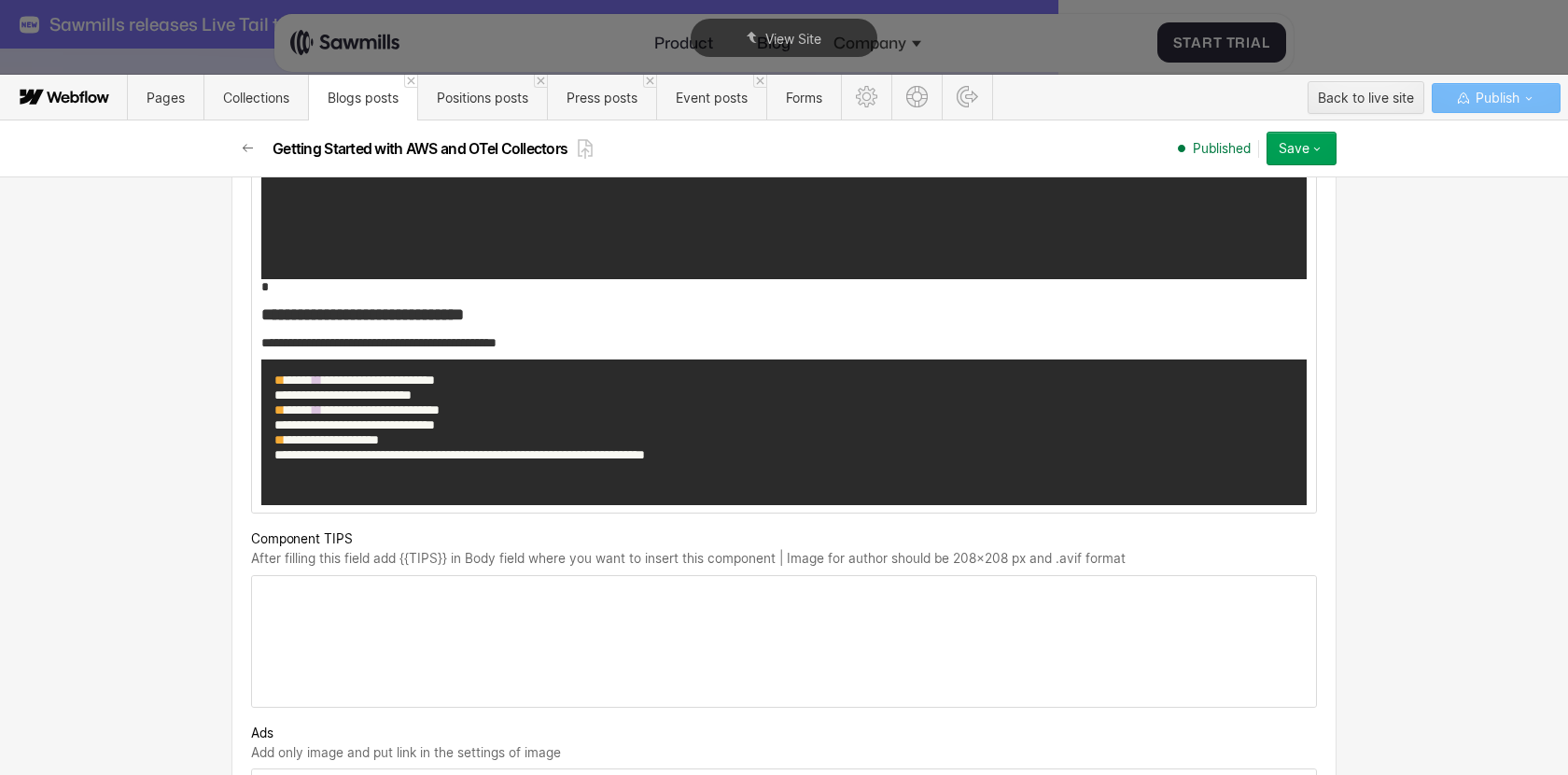 scroll, scrollTop: 5629, scrollLeft: 0, axis: vertical 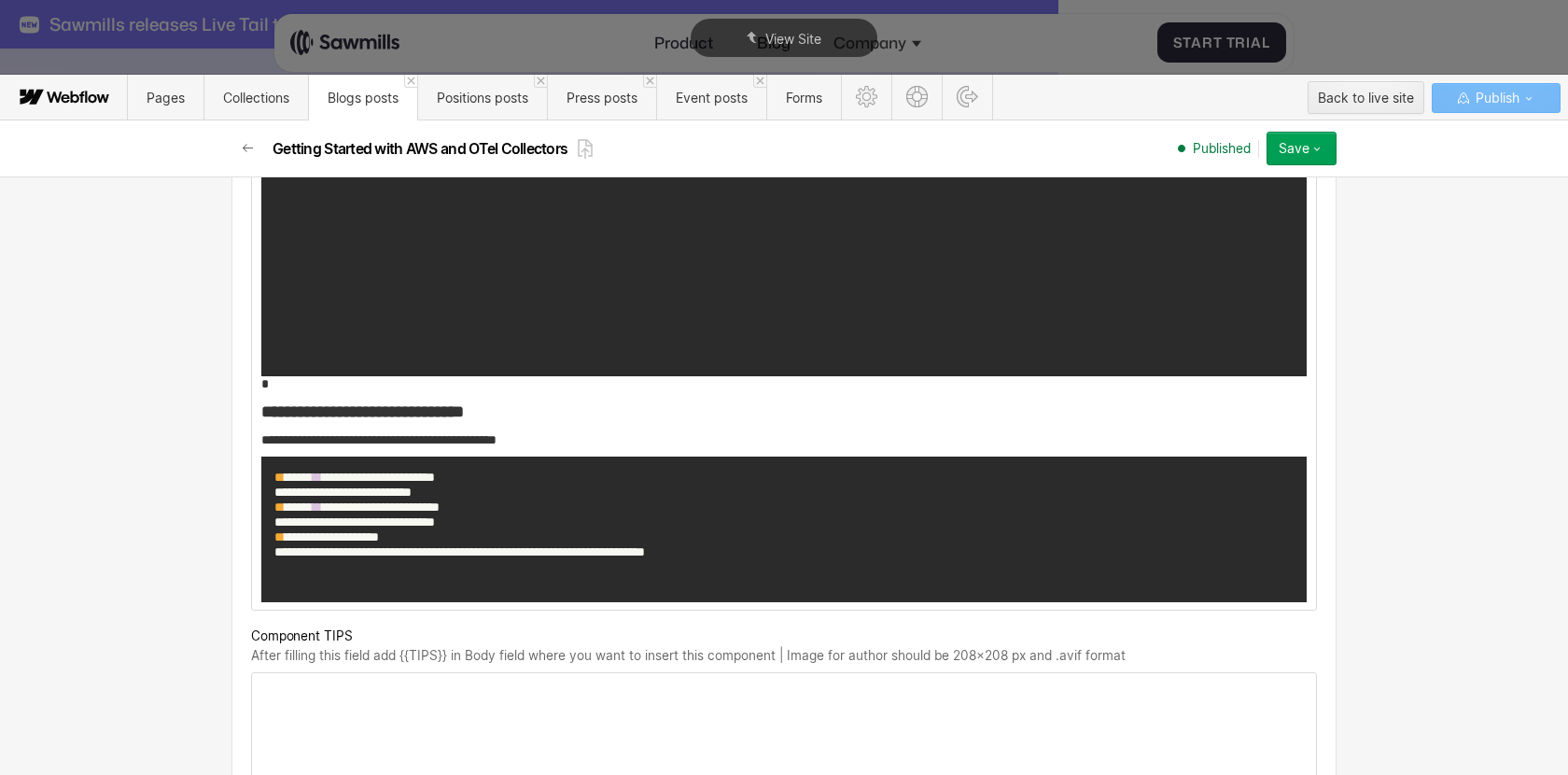 click on "**********" at bounding box center [785, 529] 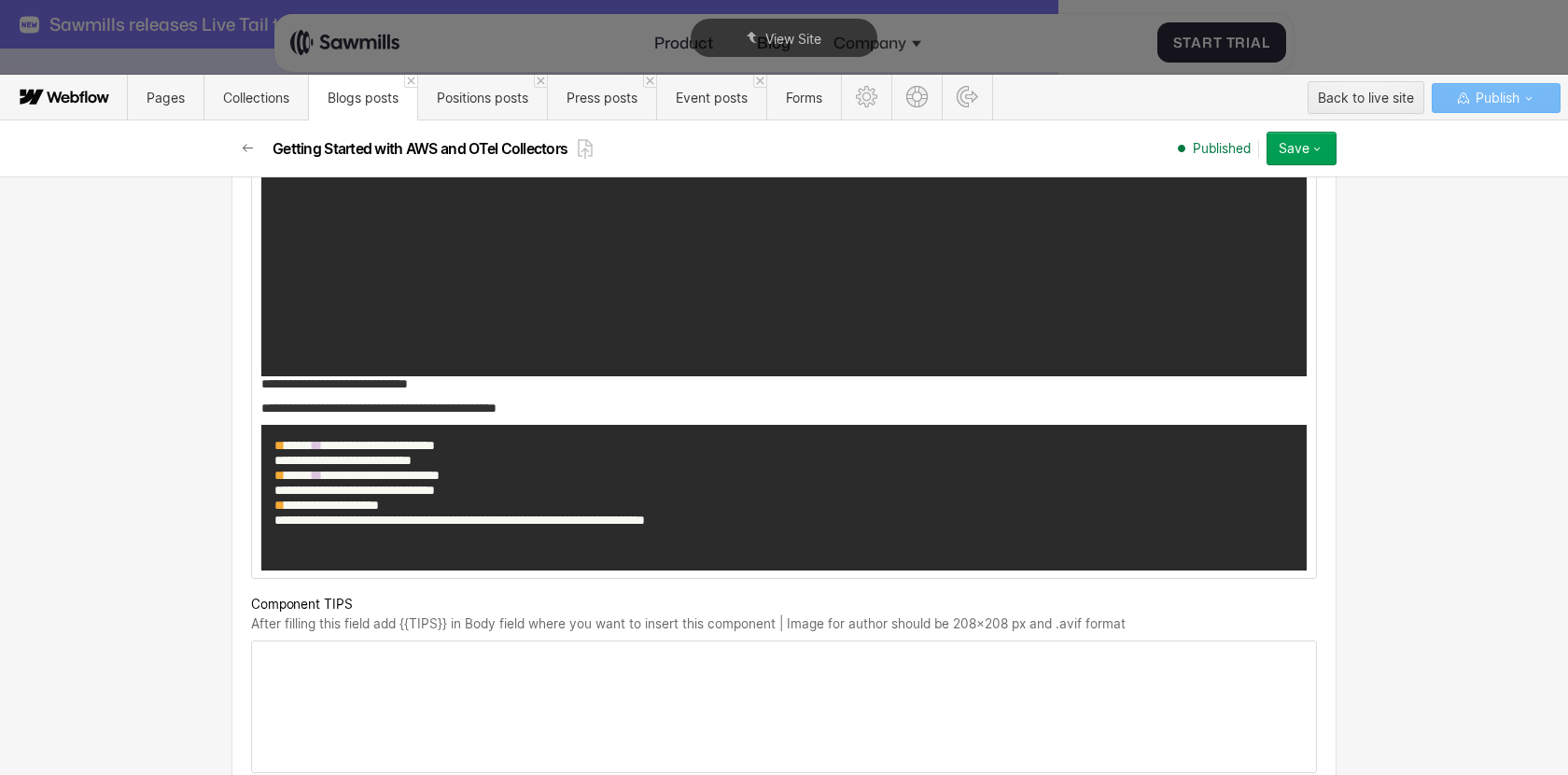 click on "**********" at bounding box center (784, -1805) 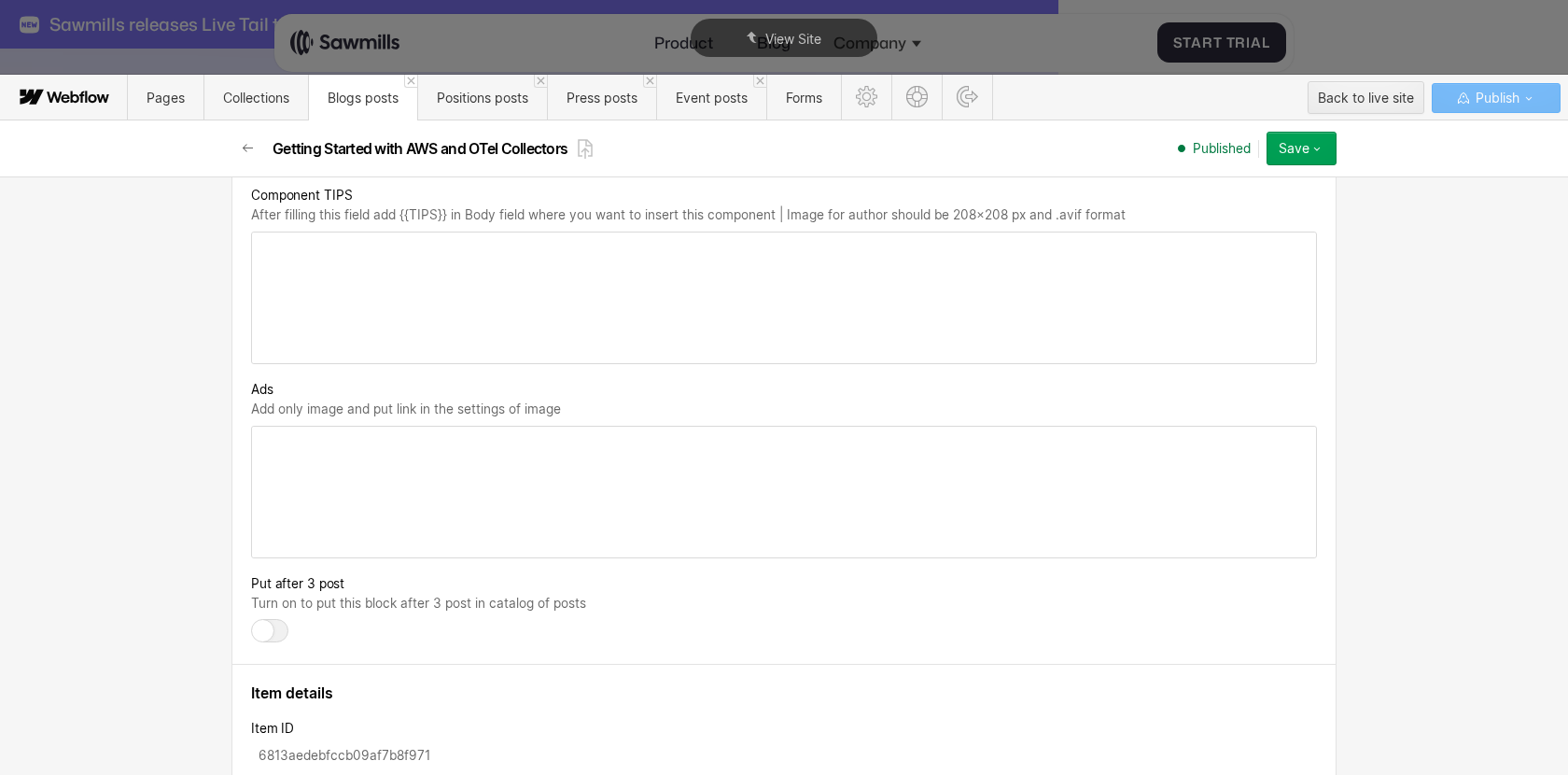 scroll, scrollTop: 1475, scrollLeft: 0, axis: vertical 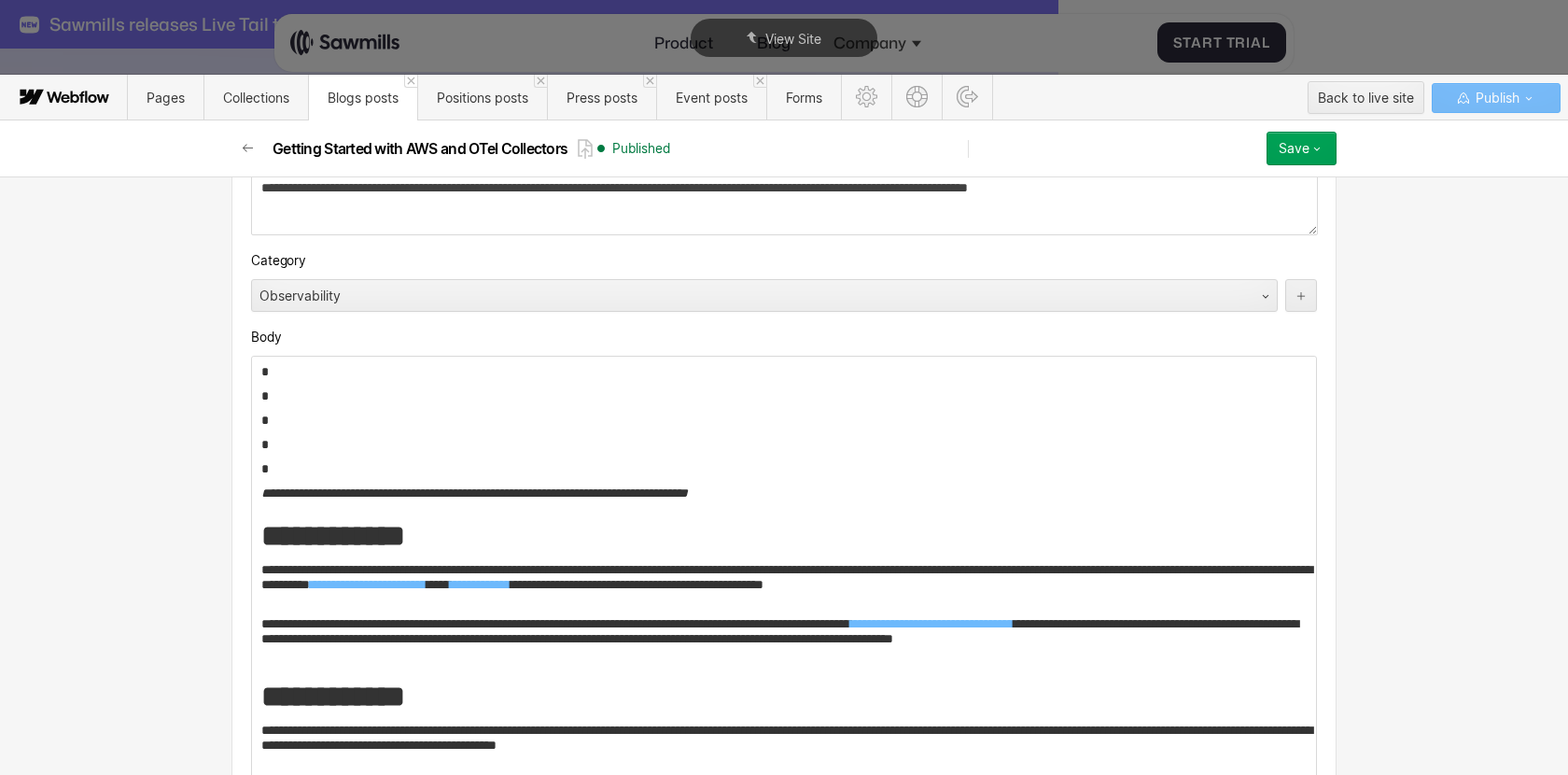 click on "*" at bounding box center (785, 444) 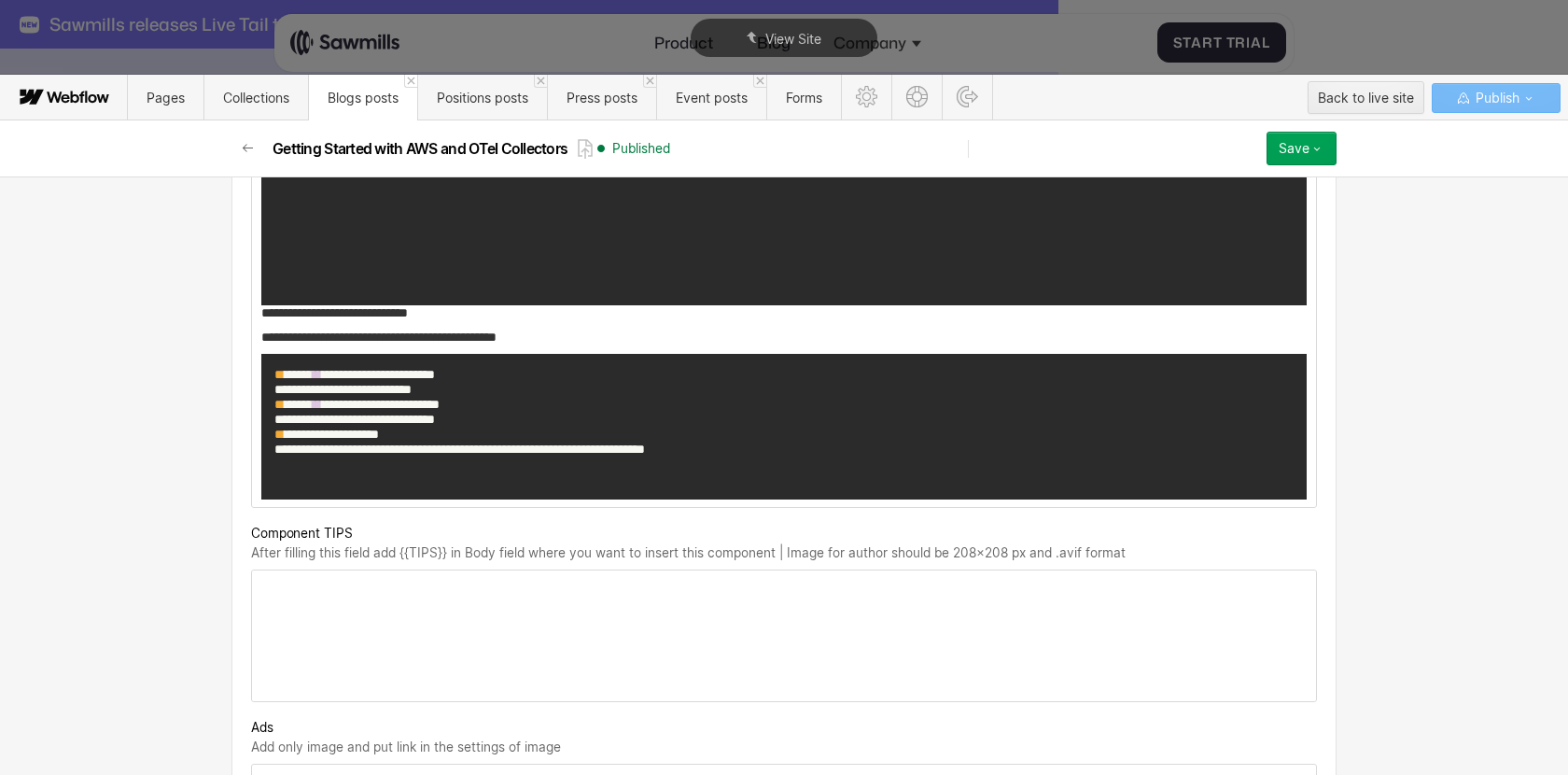 scroll, scrollTop: 5640, scrollLeft: 0, axis: vertical 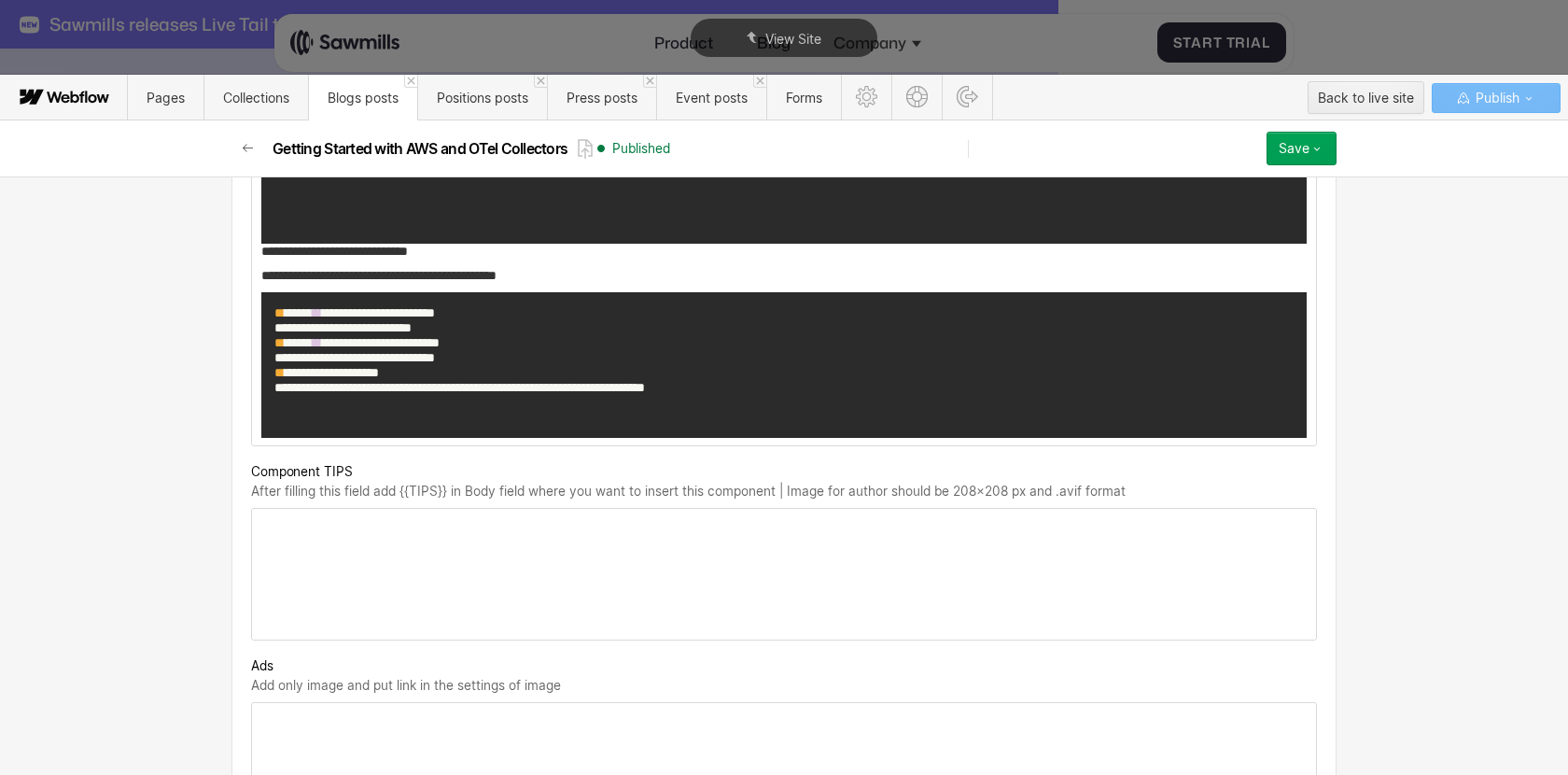click on "**********" at bounding box center [784, -1877] 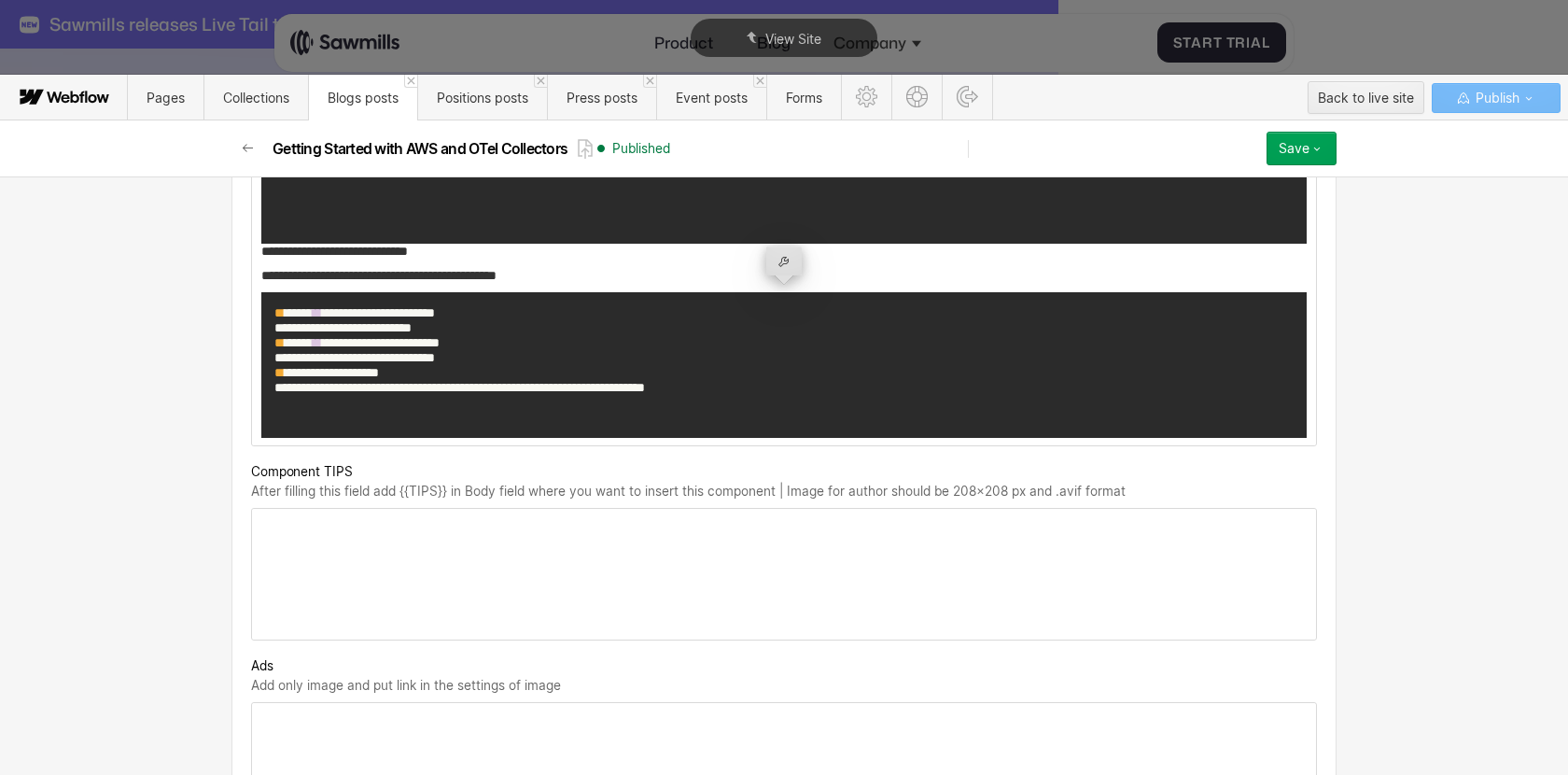click on "**********" at bounding box center (784, 365) 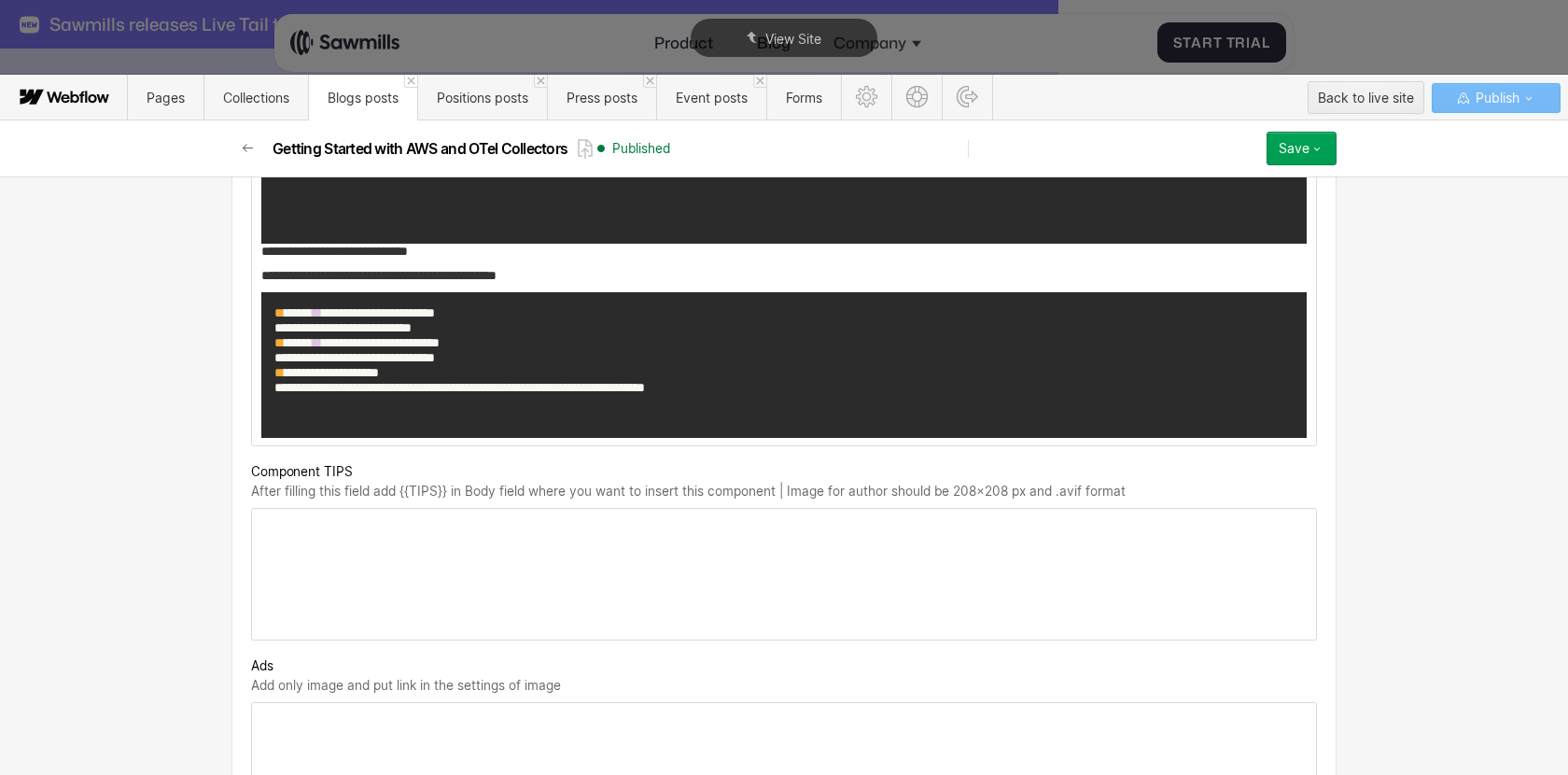 click on "**********" at bounding box center [785, 251] 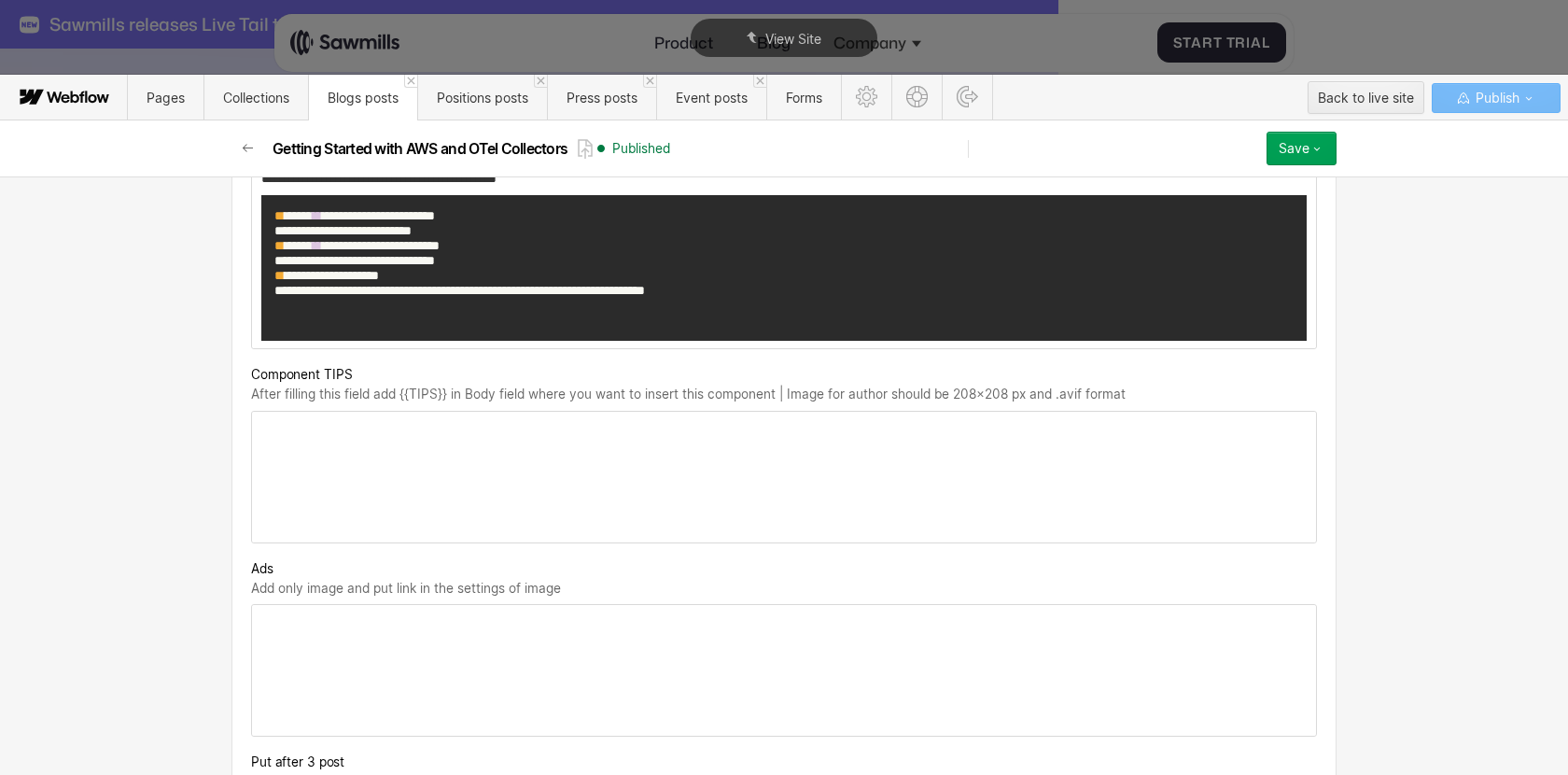 scroll, scrollTop: 5758, scrollLeft: 0, axis: vertical 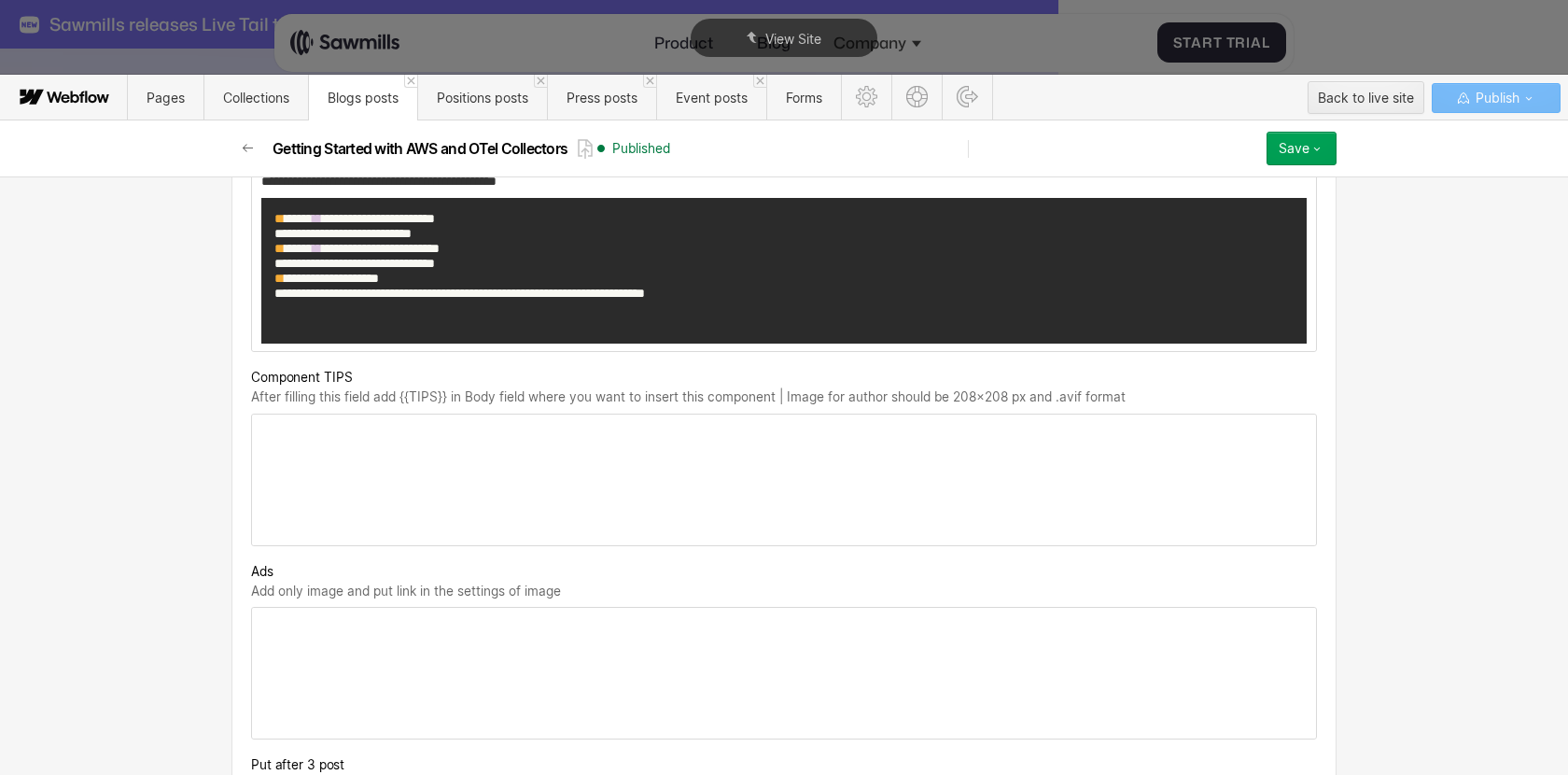 click on "**********" at bounding box center (784, -1983) 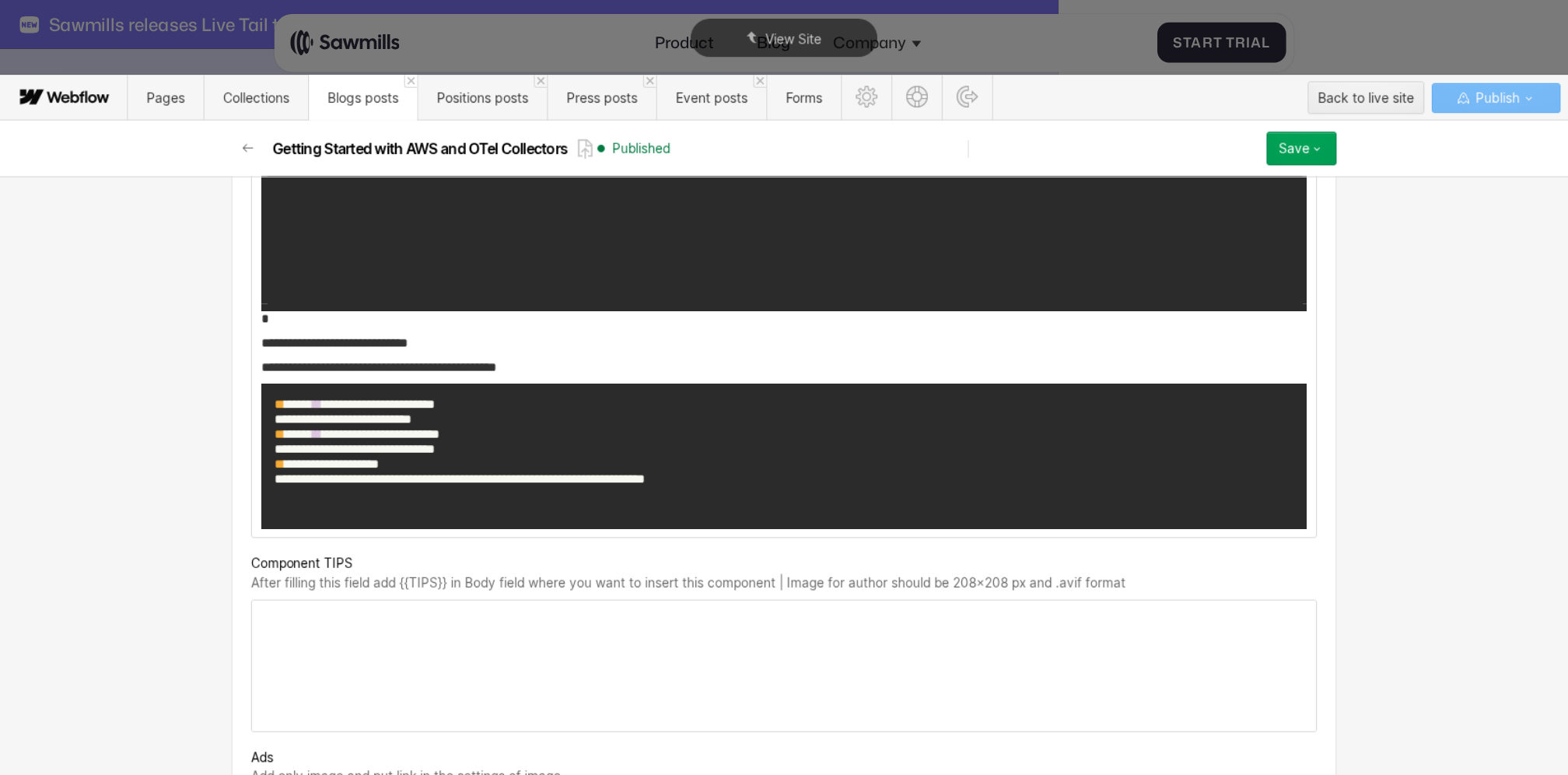 scroll, scrollTop: 4645, scrollLeft: 0, axis: vertical 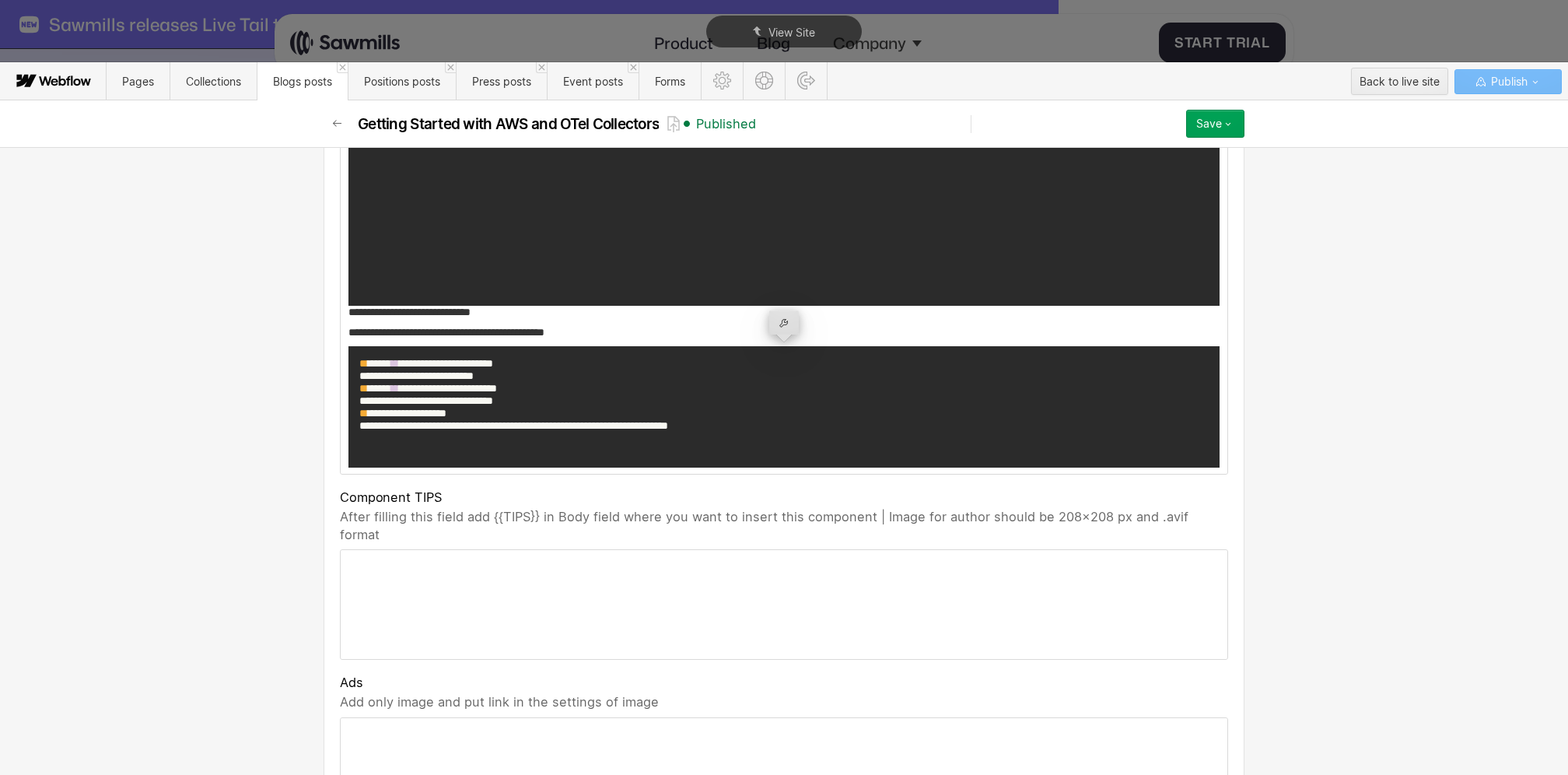 click on "**********" at bounding box center (784, 407) 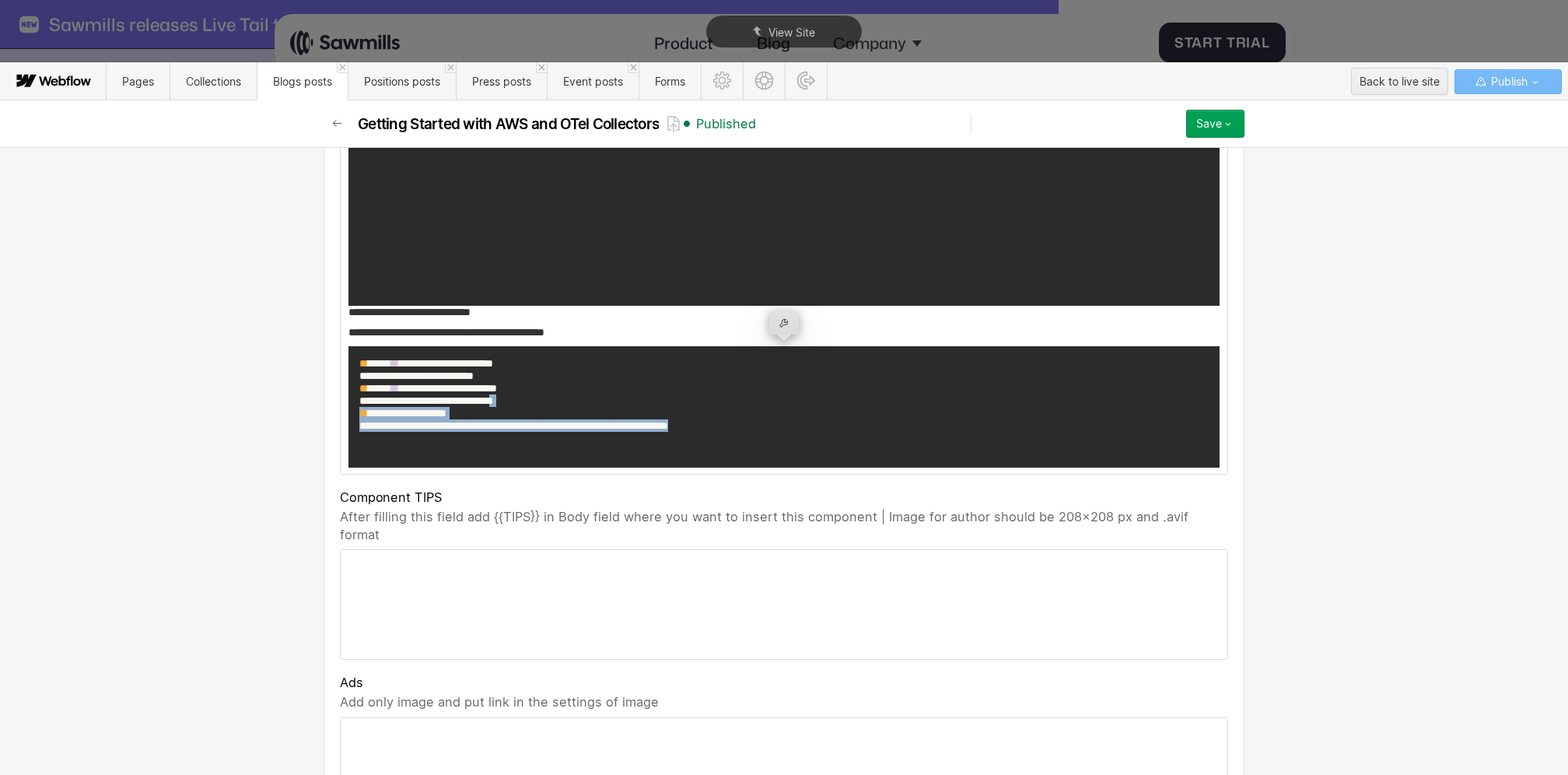 drag, startPoint x: 847, startPoint y: 412, endPoint x: 847, endPoint y: 519, distance: 107 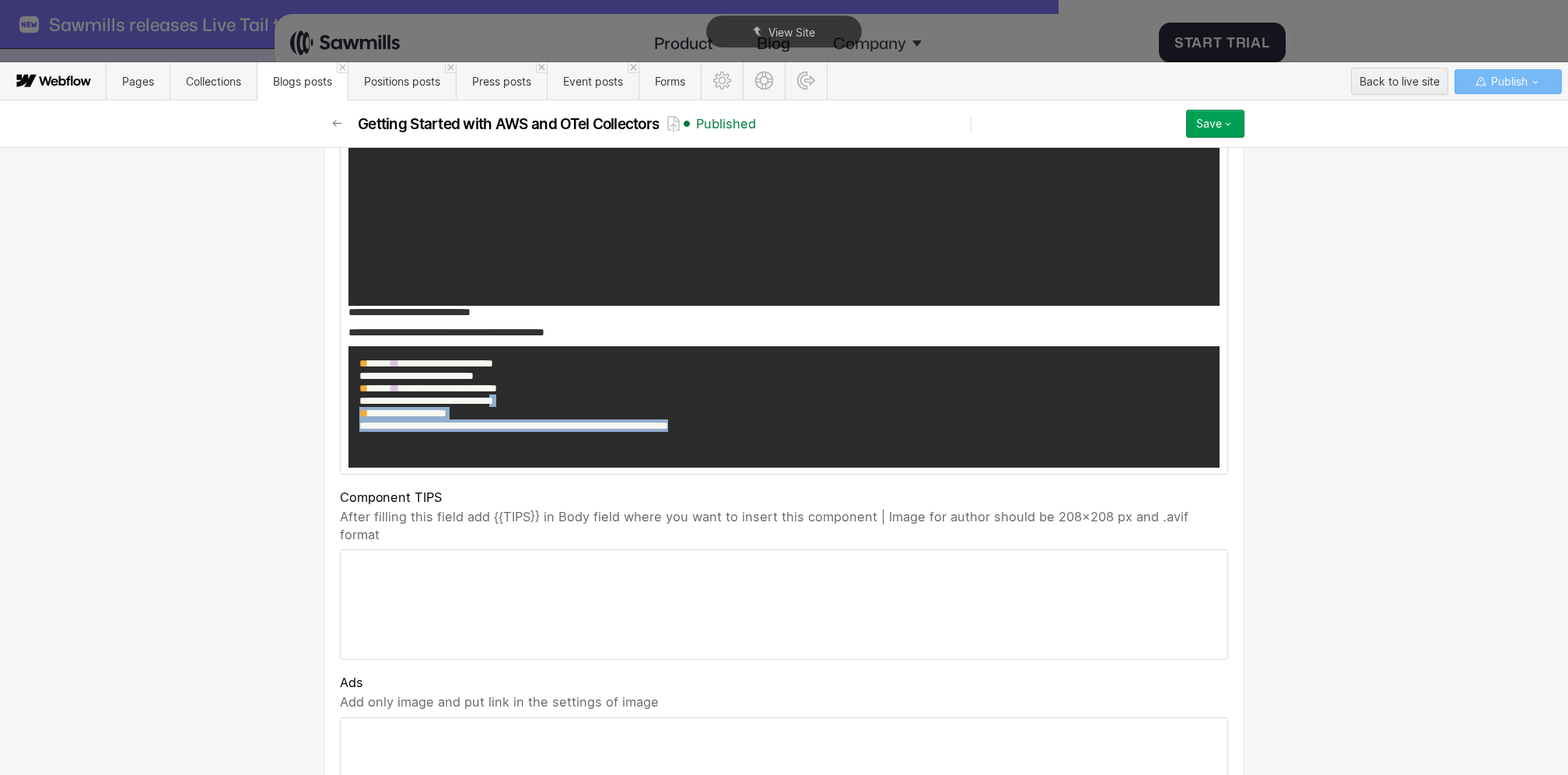 click on "**********" at bounding box center (784, 407) 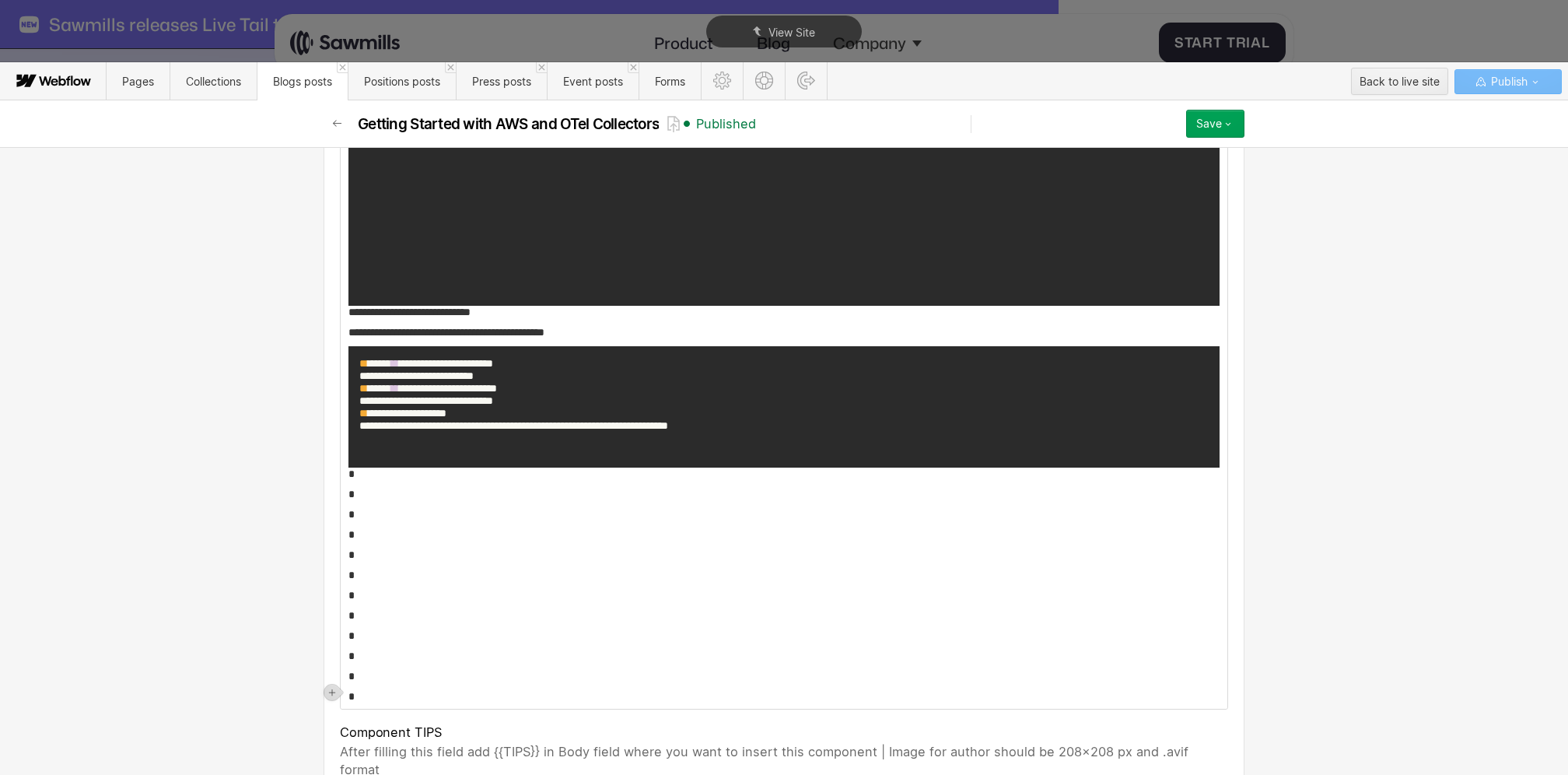 click on "**********" at bounding box center (784, 312) 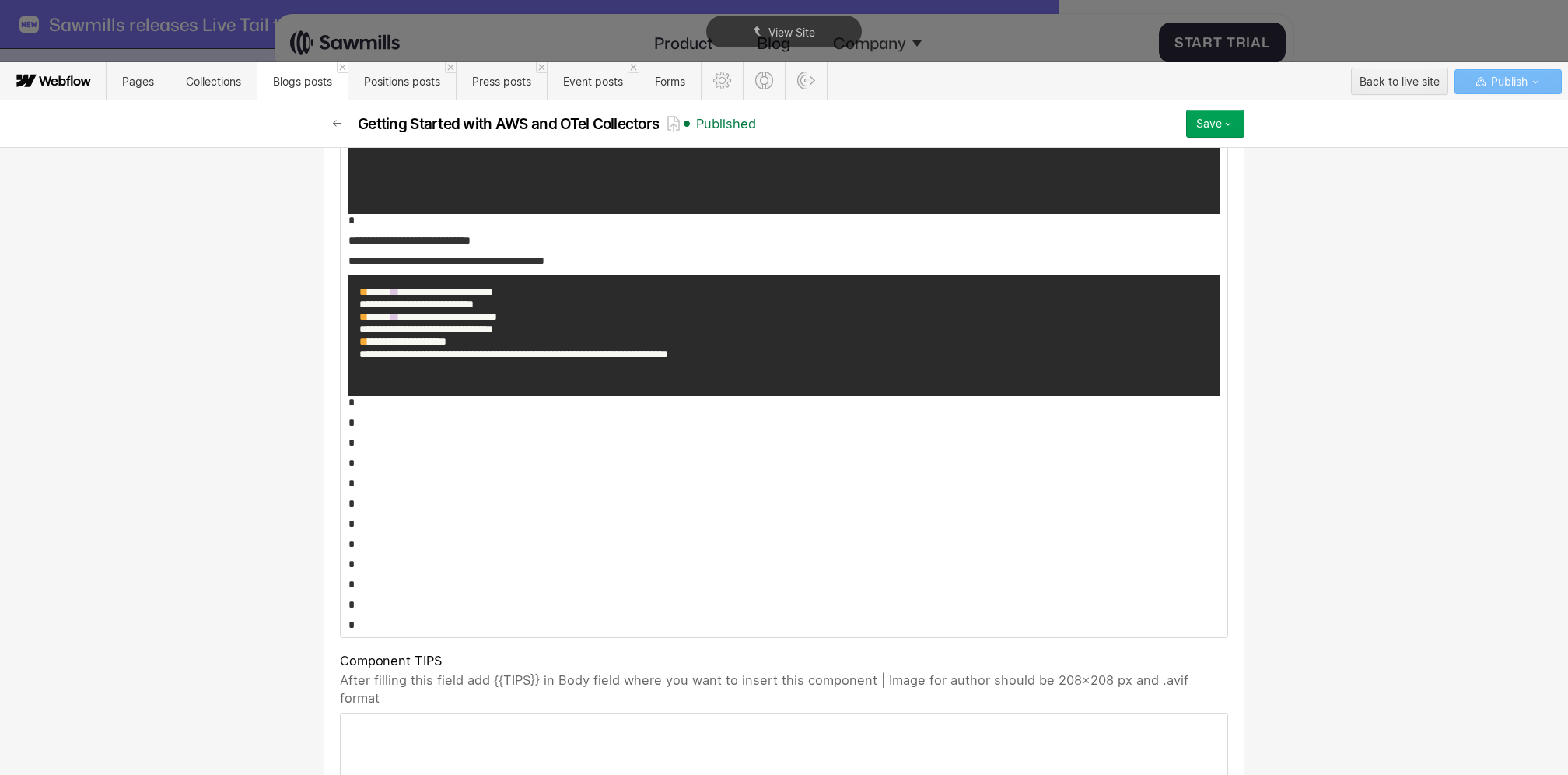 scroll, scrollTop: 4753, scrollLeft: 0, axis: vertical 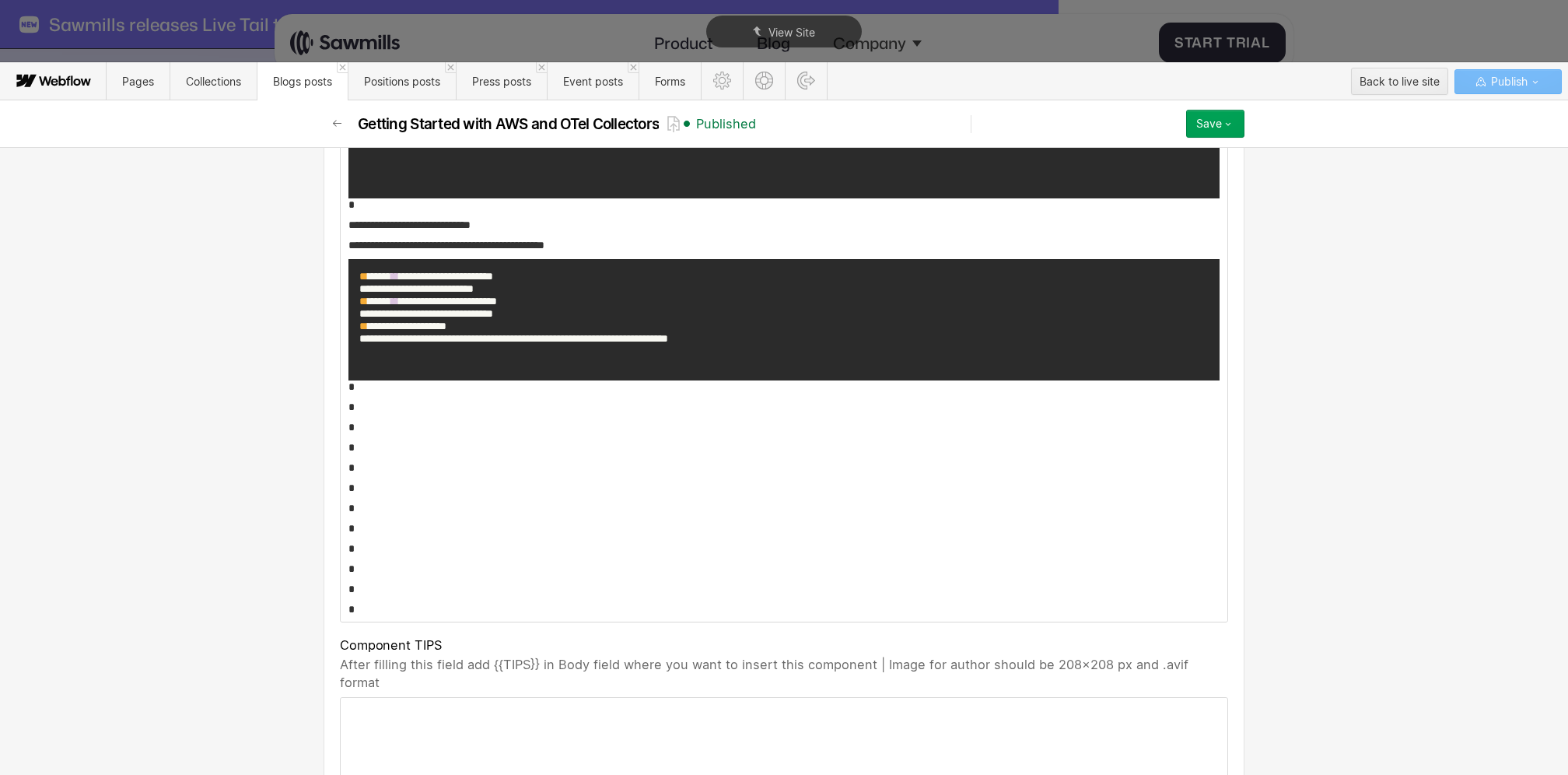 click on "*" at bounding box center [784, 427] 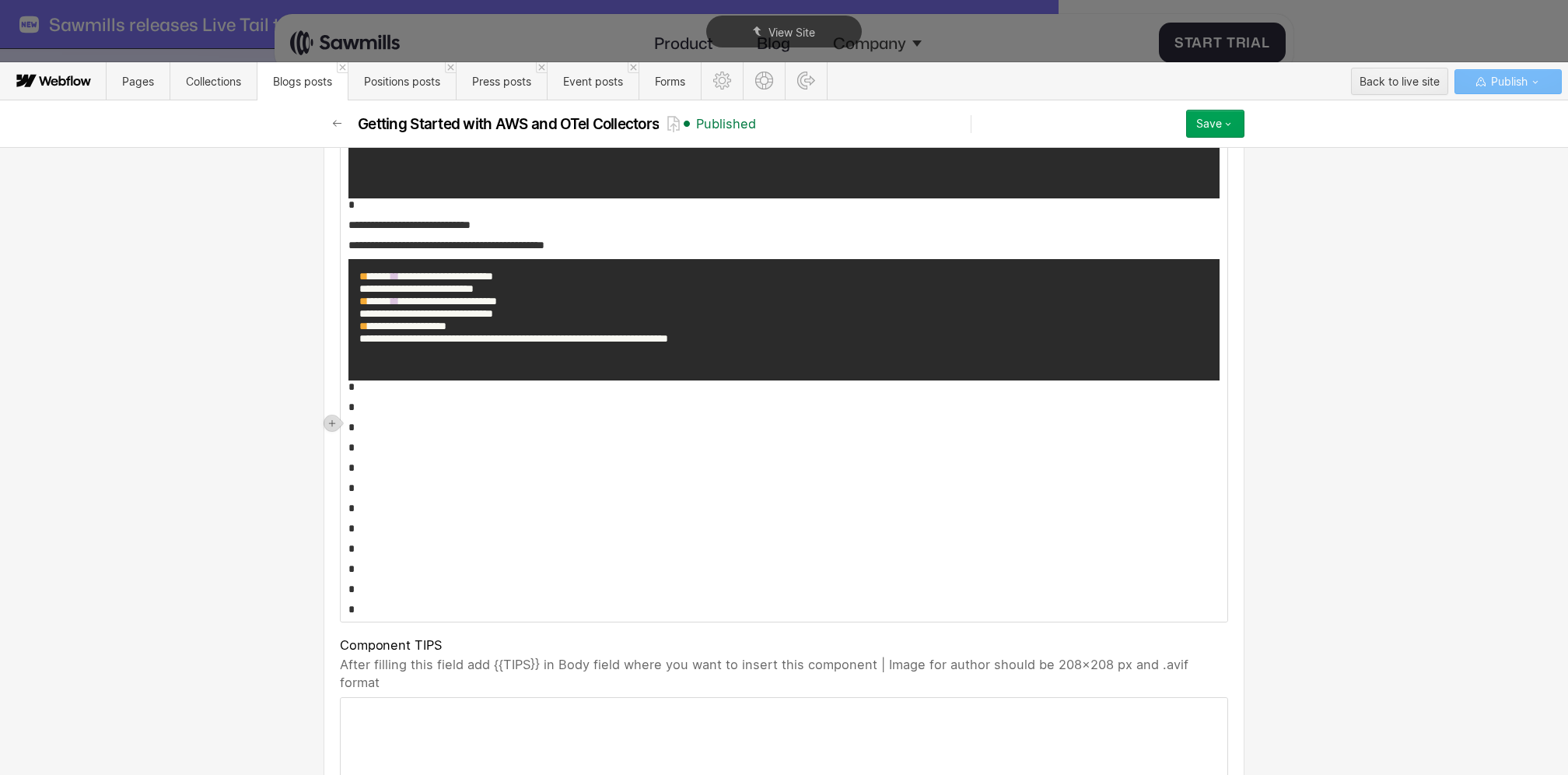 click on "*" at bounding box center (784, 407) 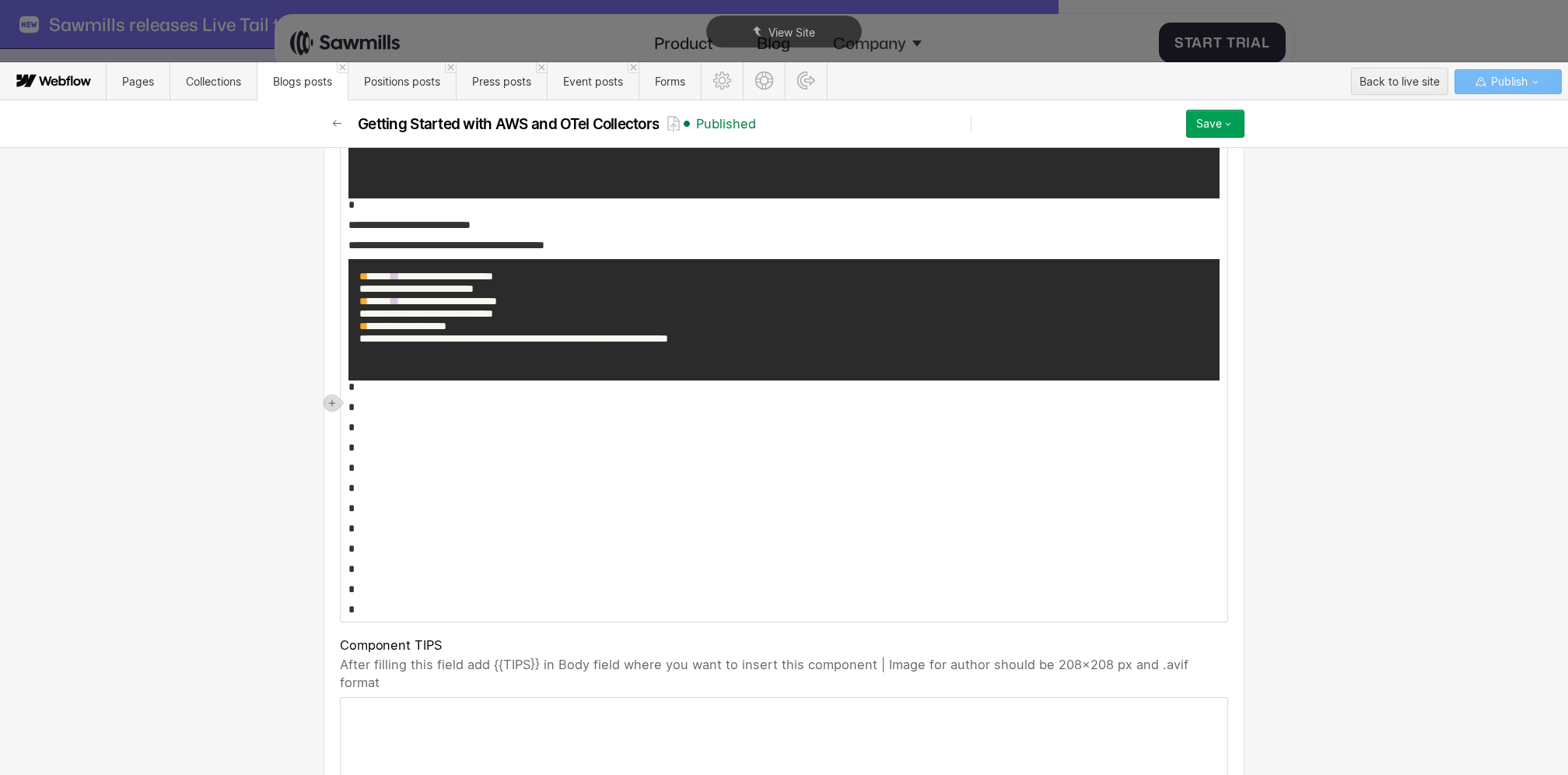 click on "**********" at bounding box center [784, -1443] 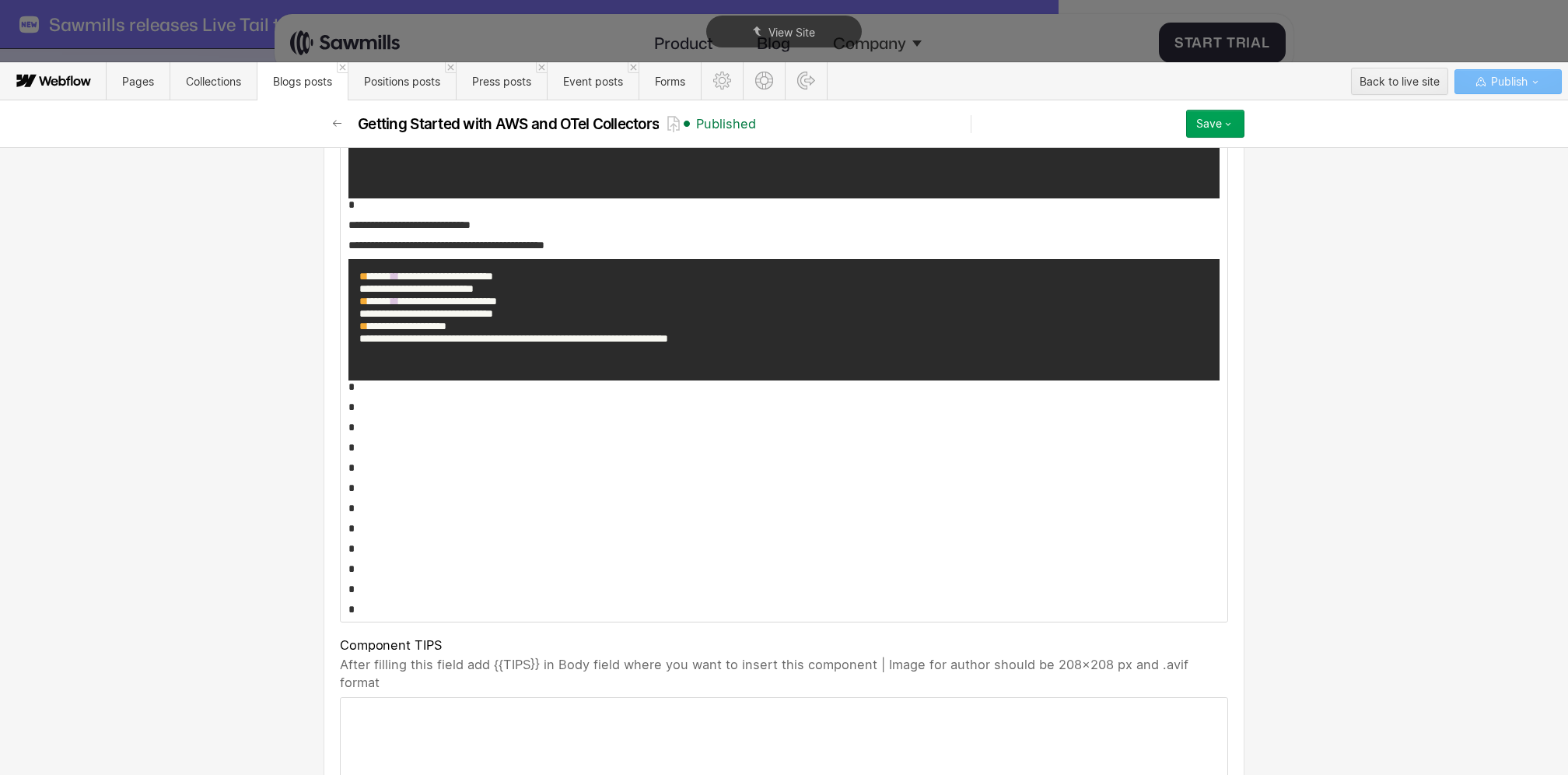 click on "*" at bounding box center [784, 387] 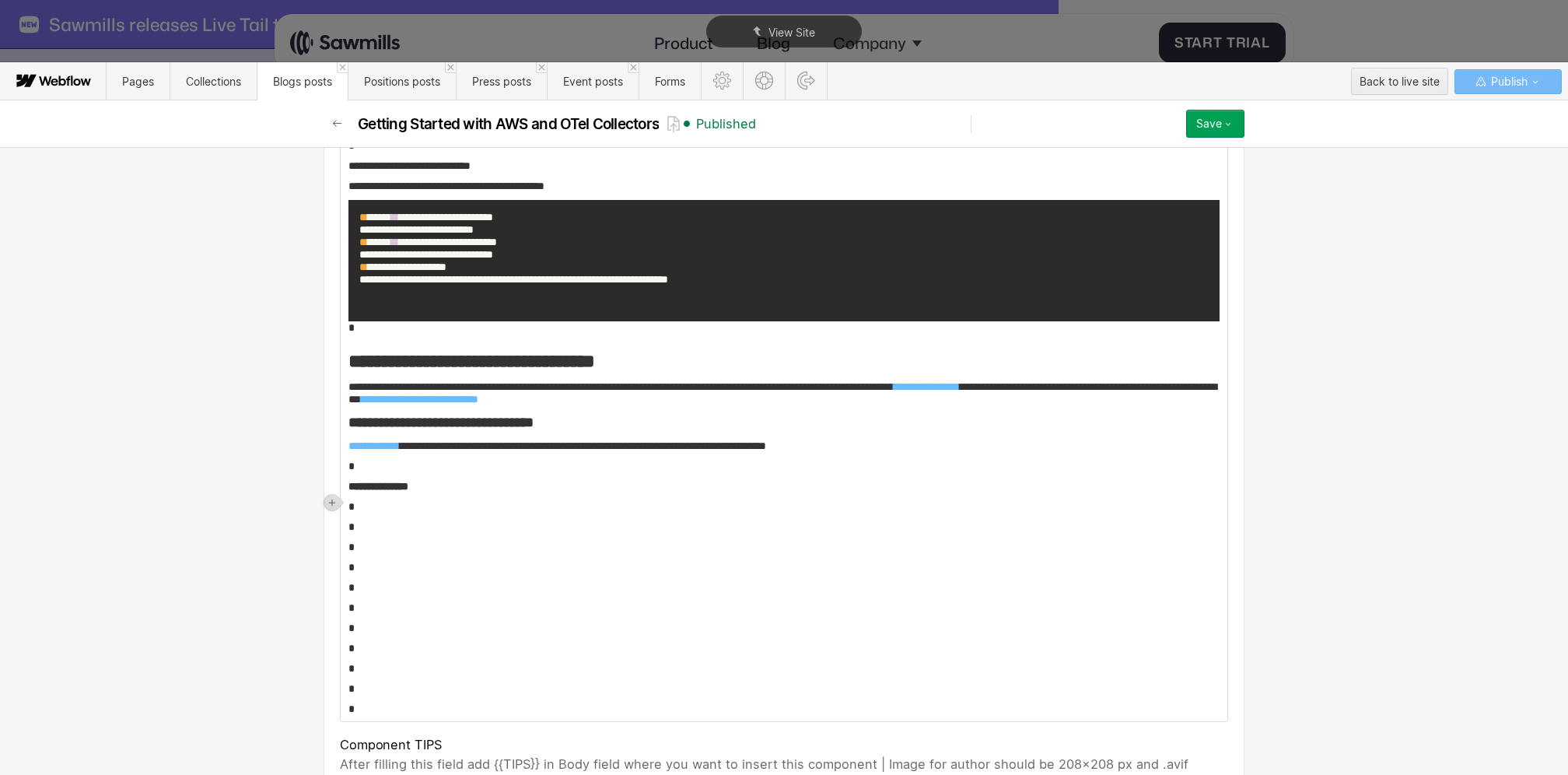 scroll, scrollTop: 4824, scrollLeft: 0, axis: vertical 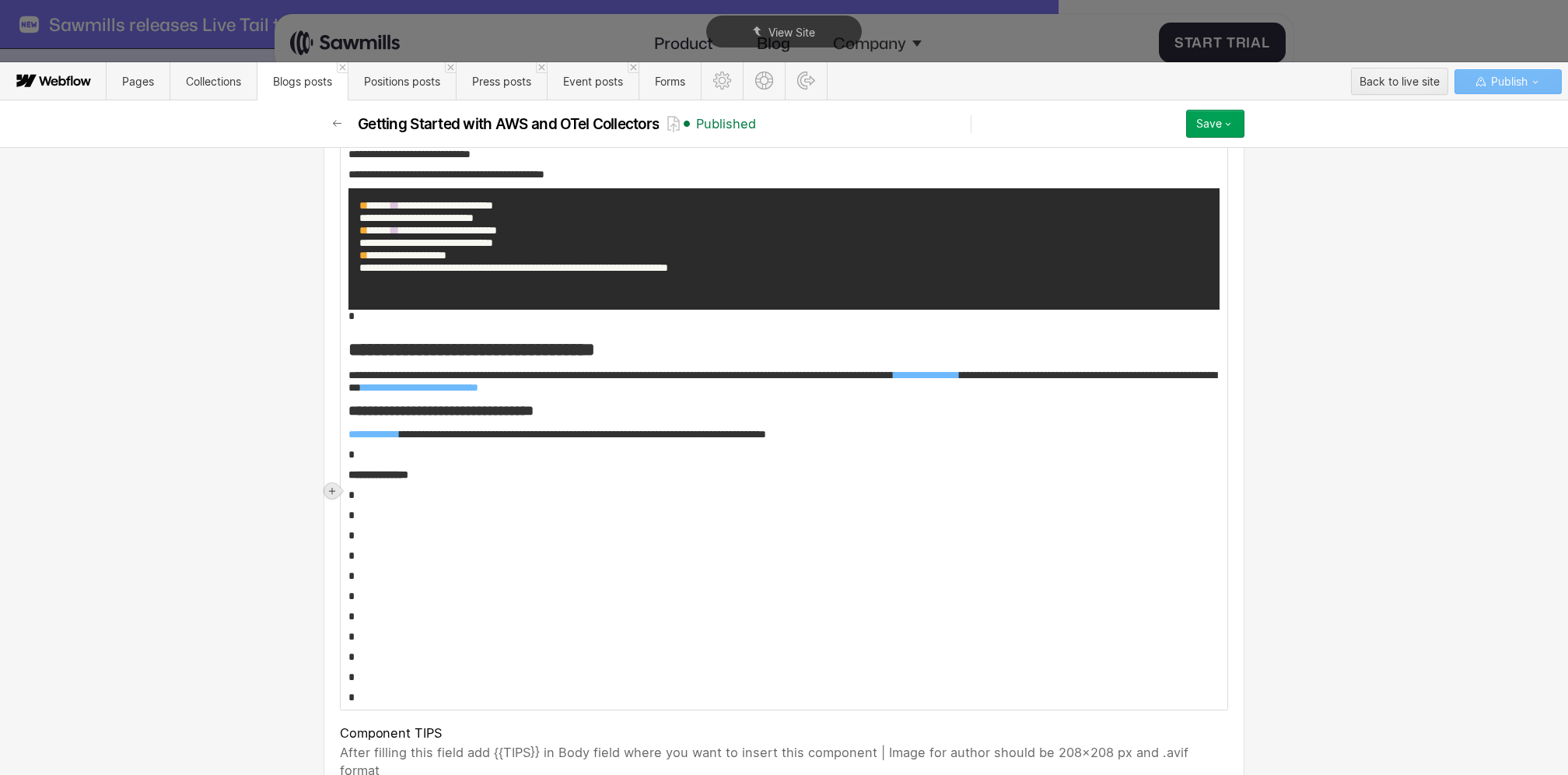 click 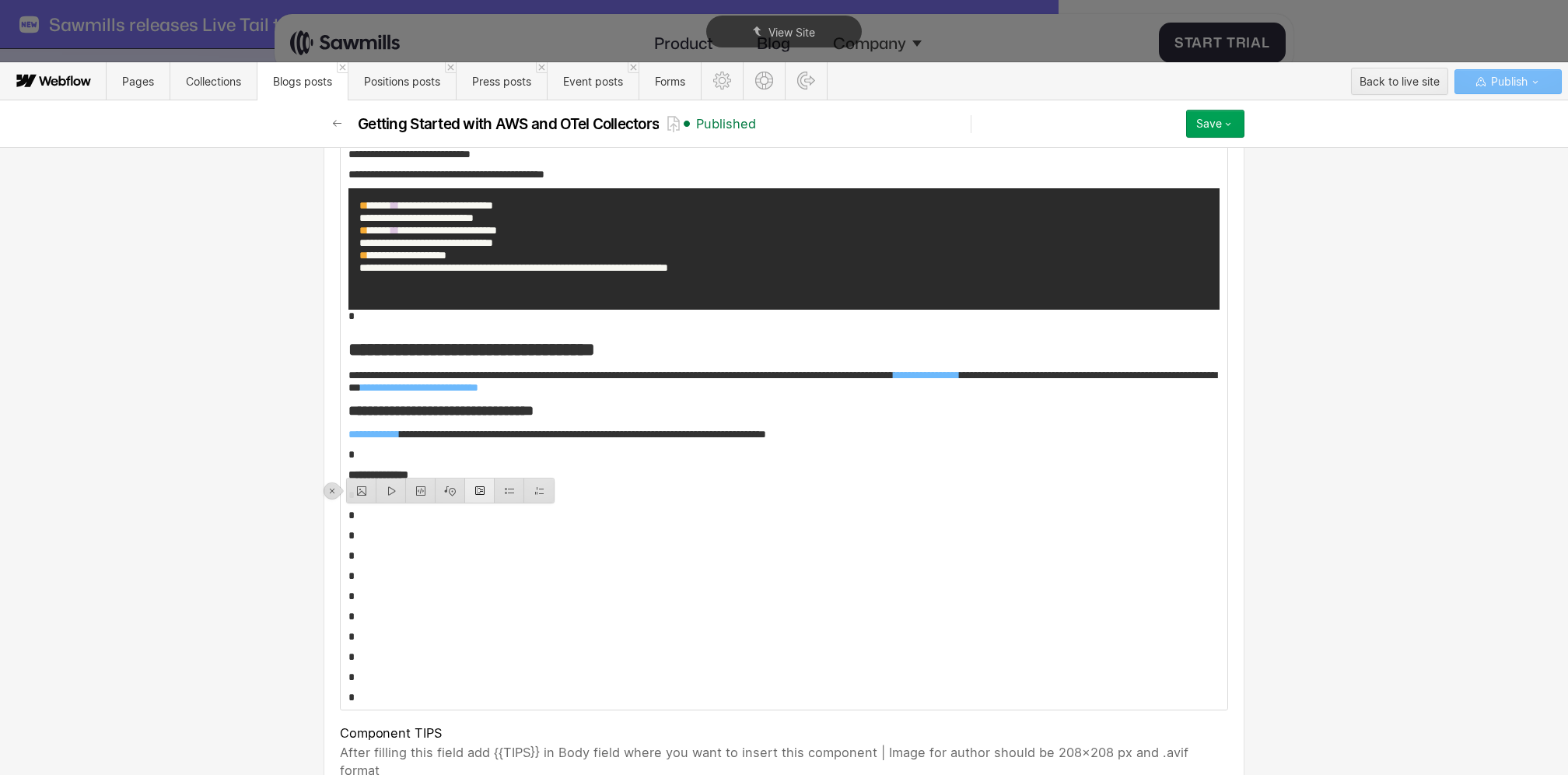 click at bounding box center (480, 490) 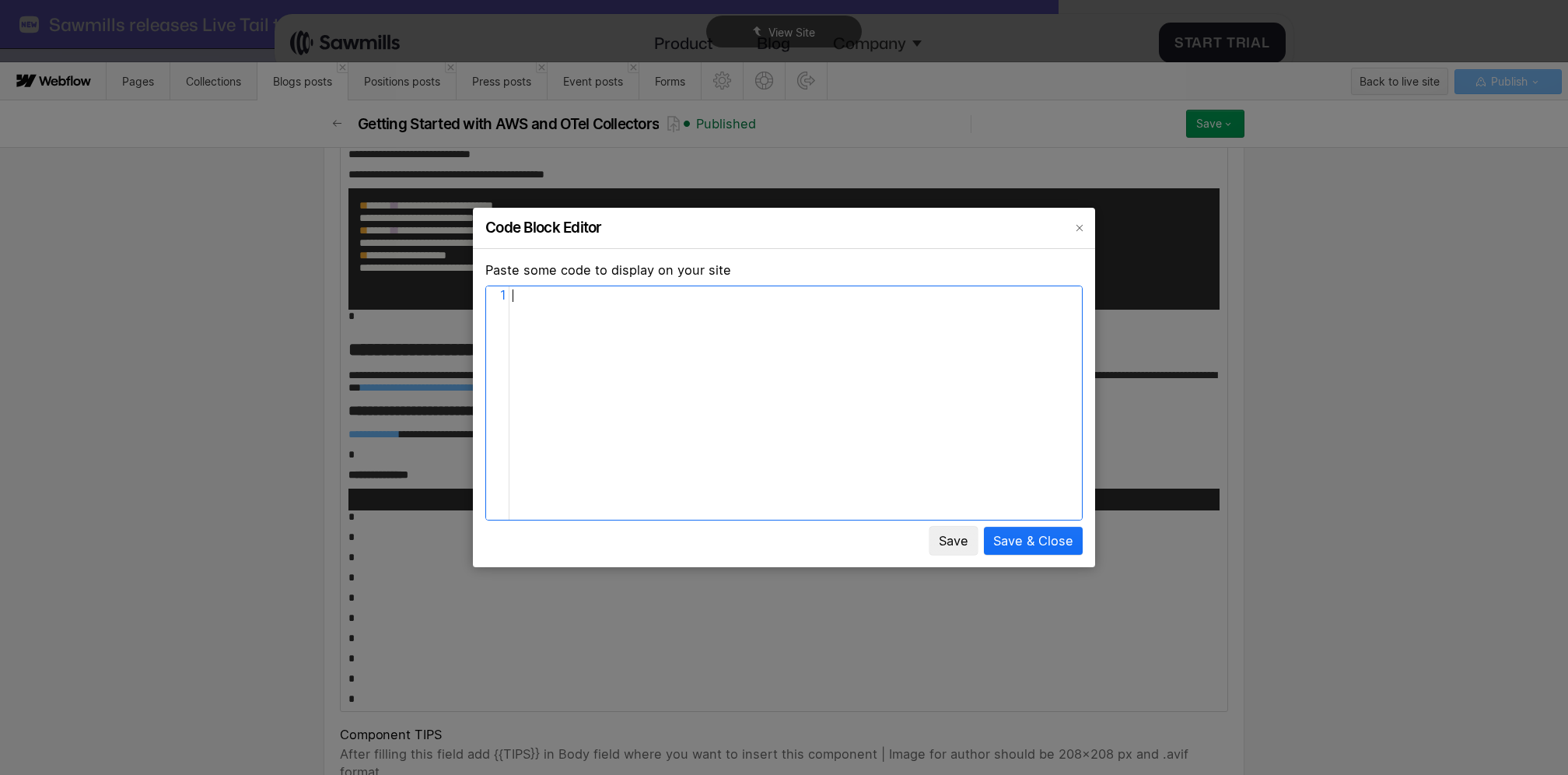 scroll, scrollTop: 6, scrollLeft: 0, axis: vertical 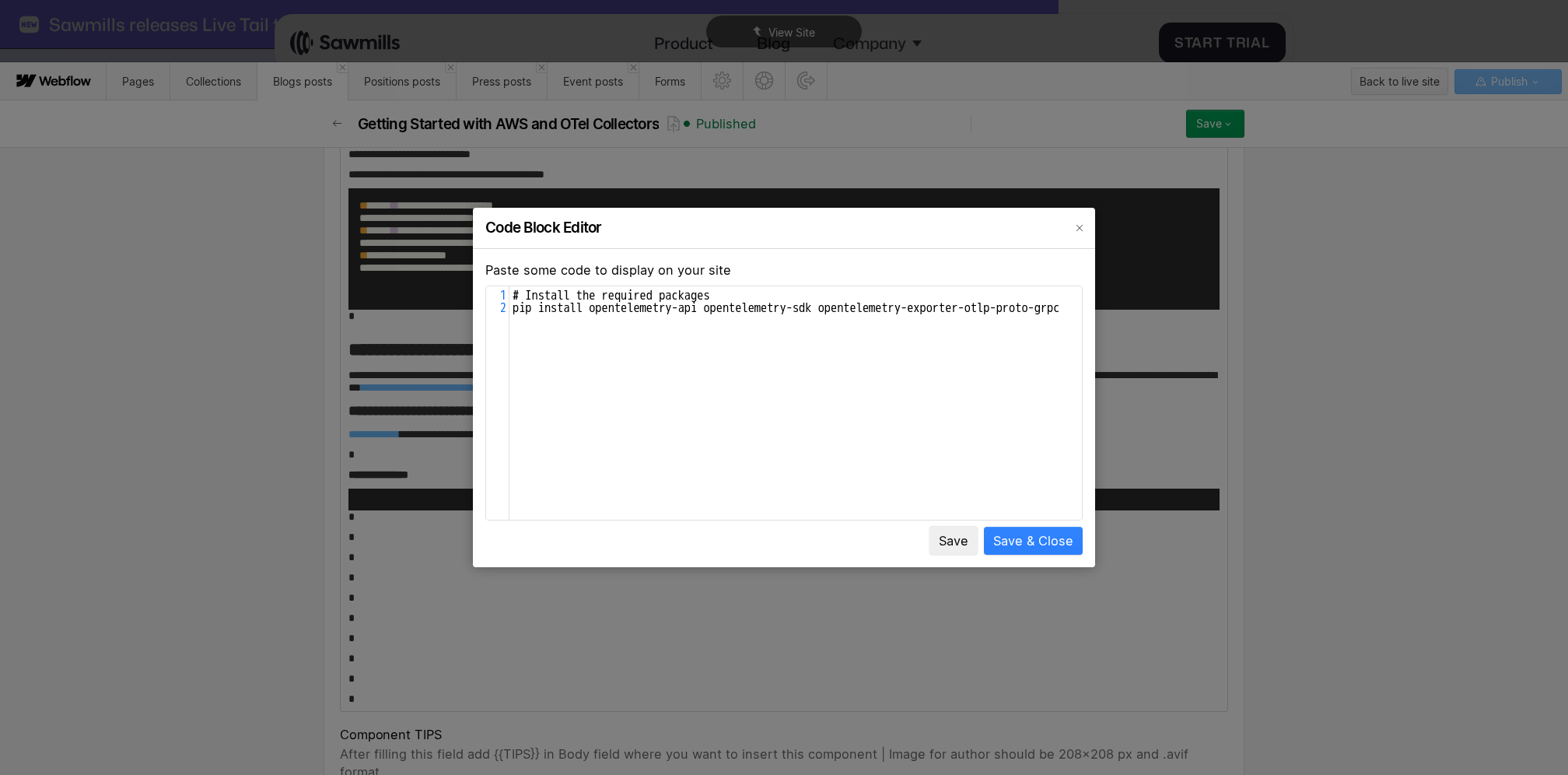 click on "Save & Close" at bounding box center (1033, 541) 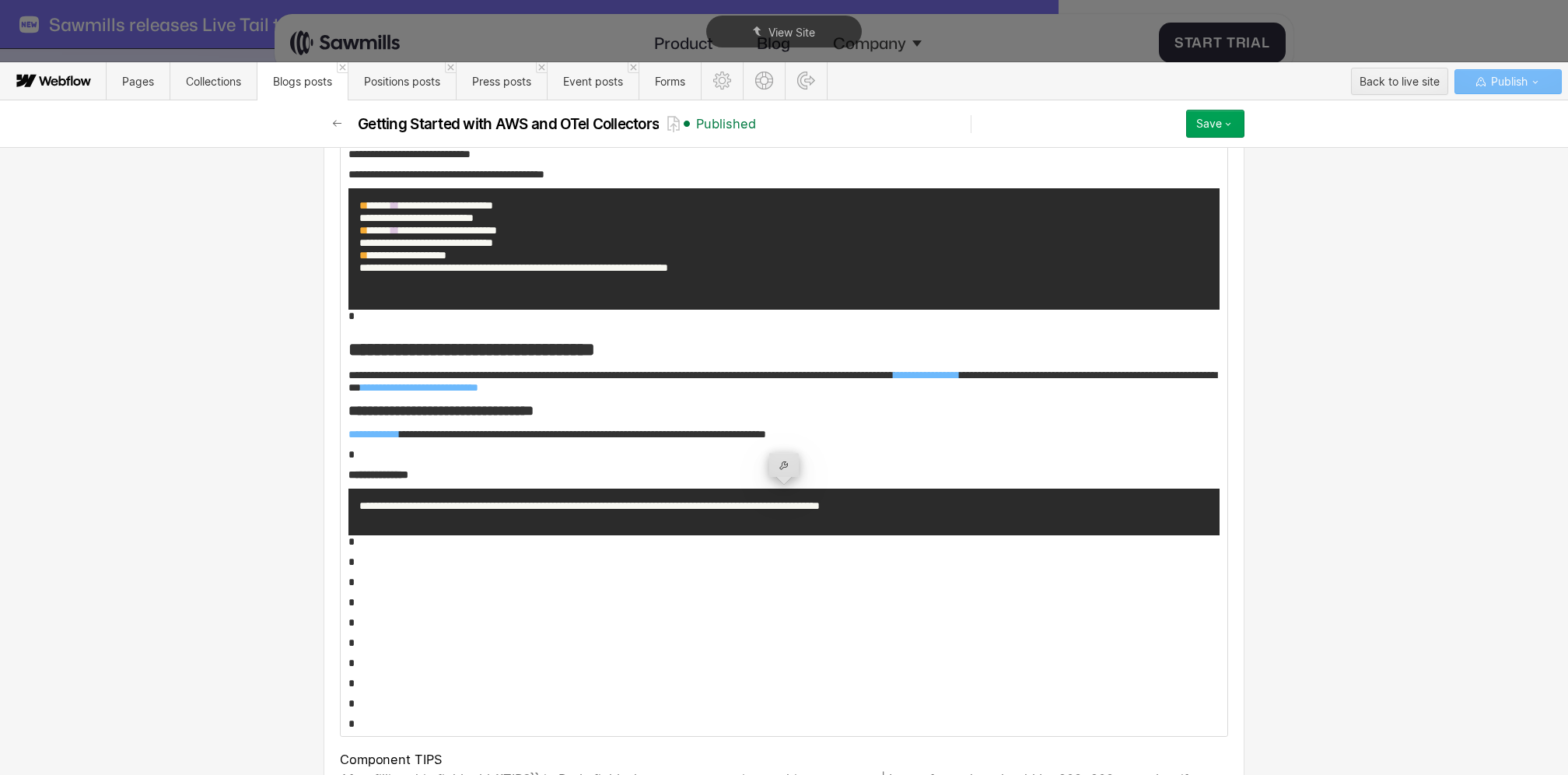 click on "**********" at bounding box center [784, 512] 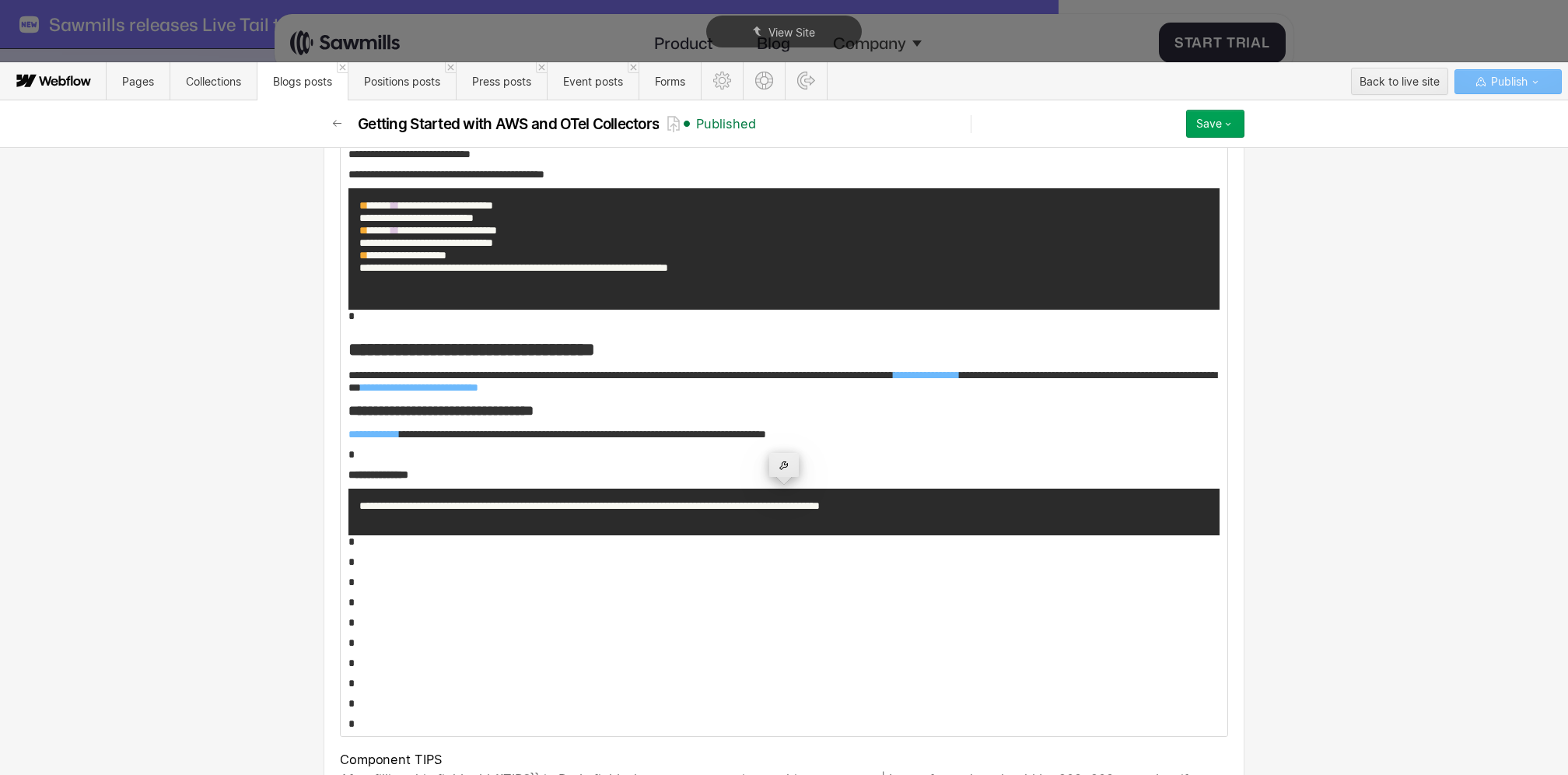 click at bounding box center (784, 465) 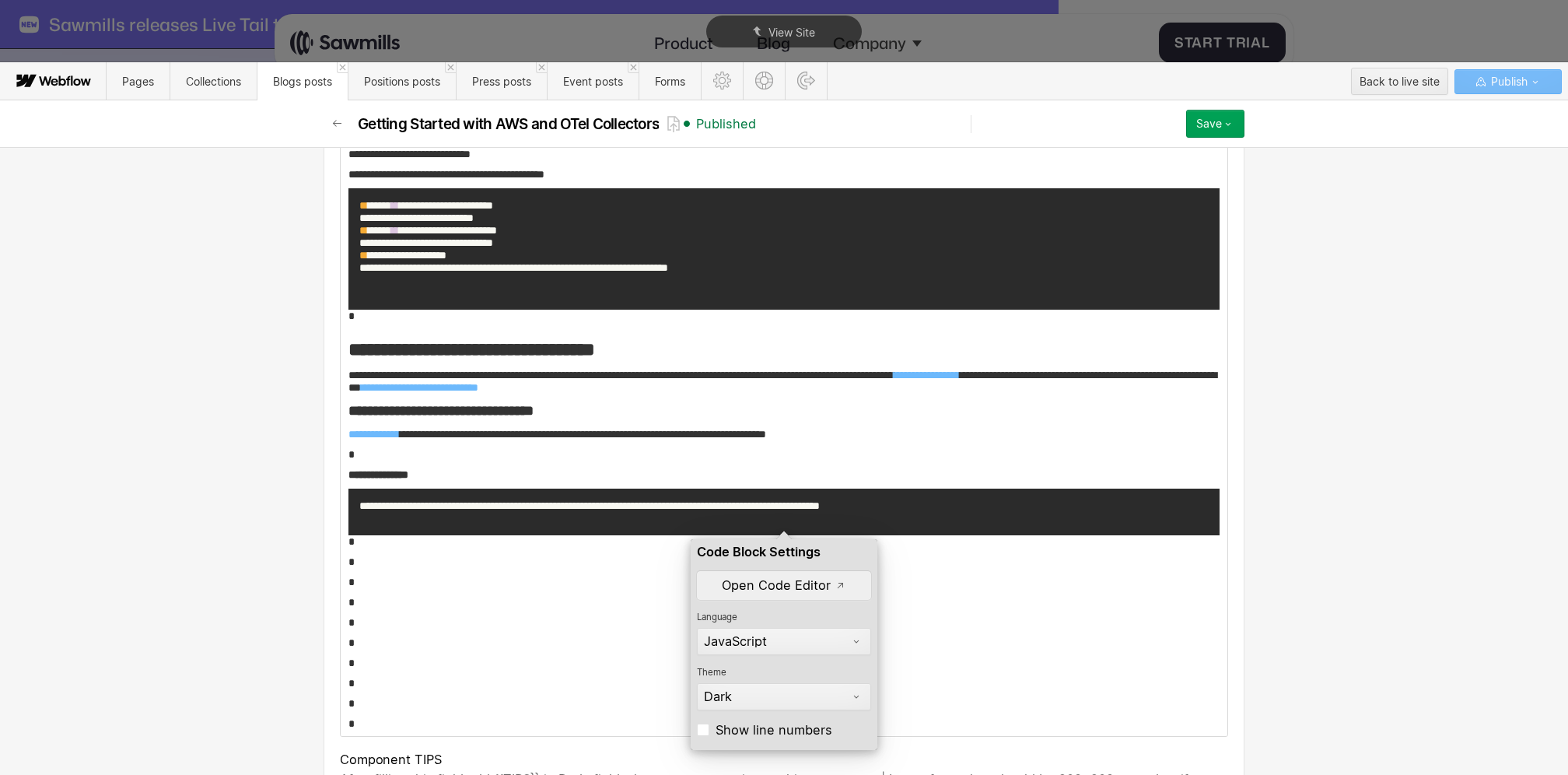 scroll, scrollTop: 4824, scrollLeft: 0, axis: vertical 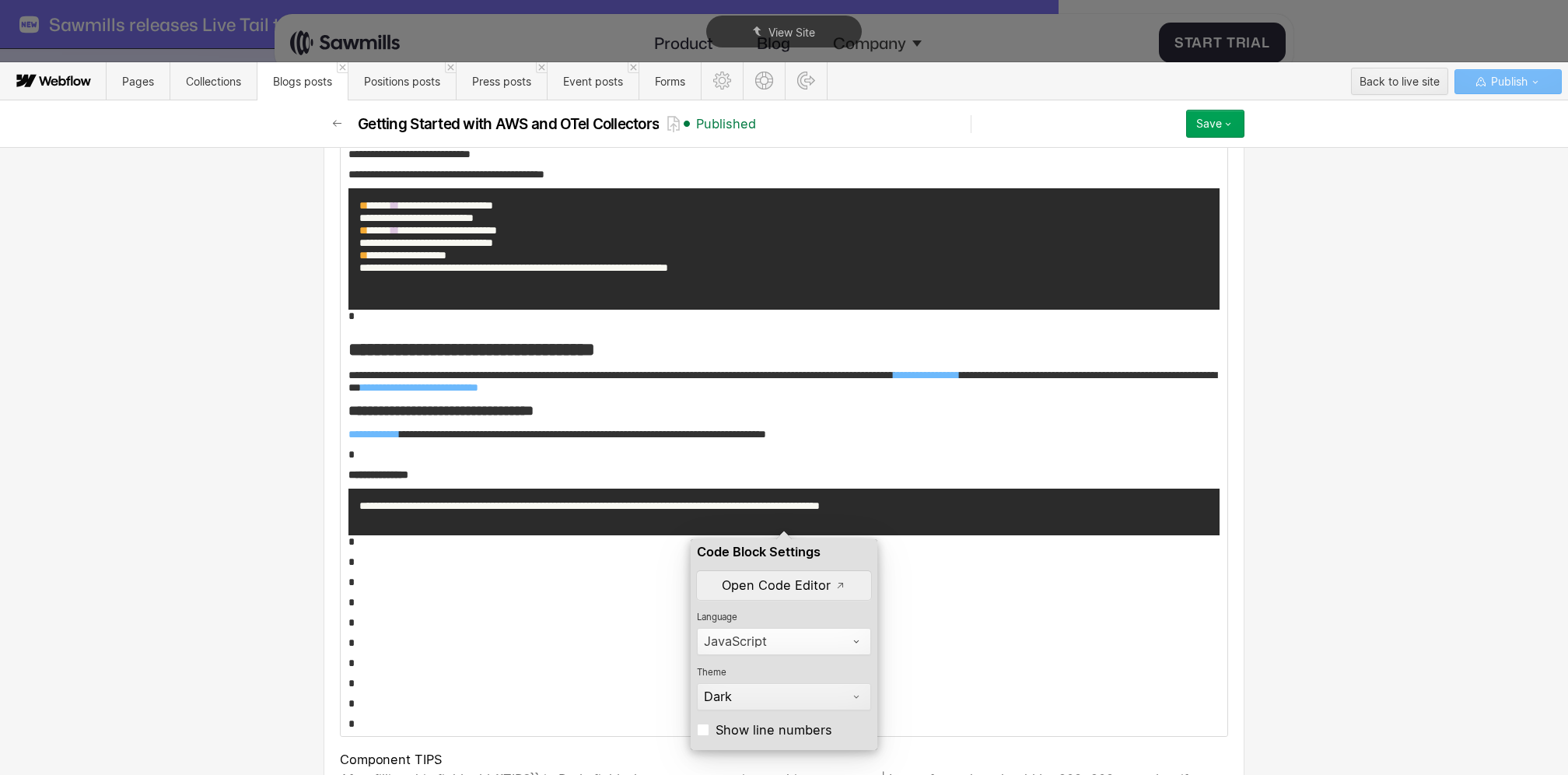 click on "JavaScript" at bounding box center [777, 641] 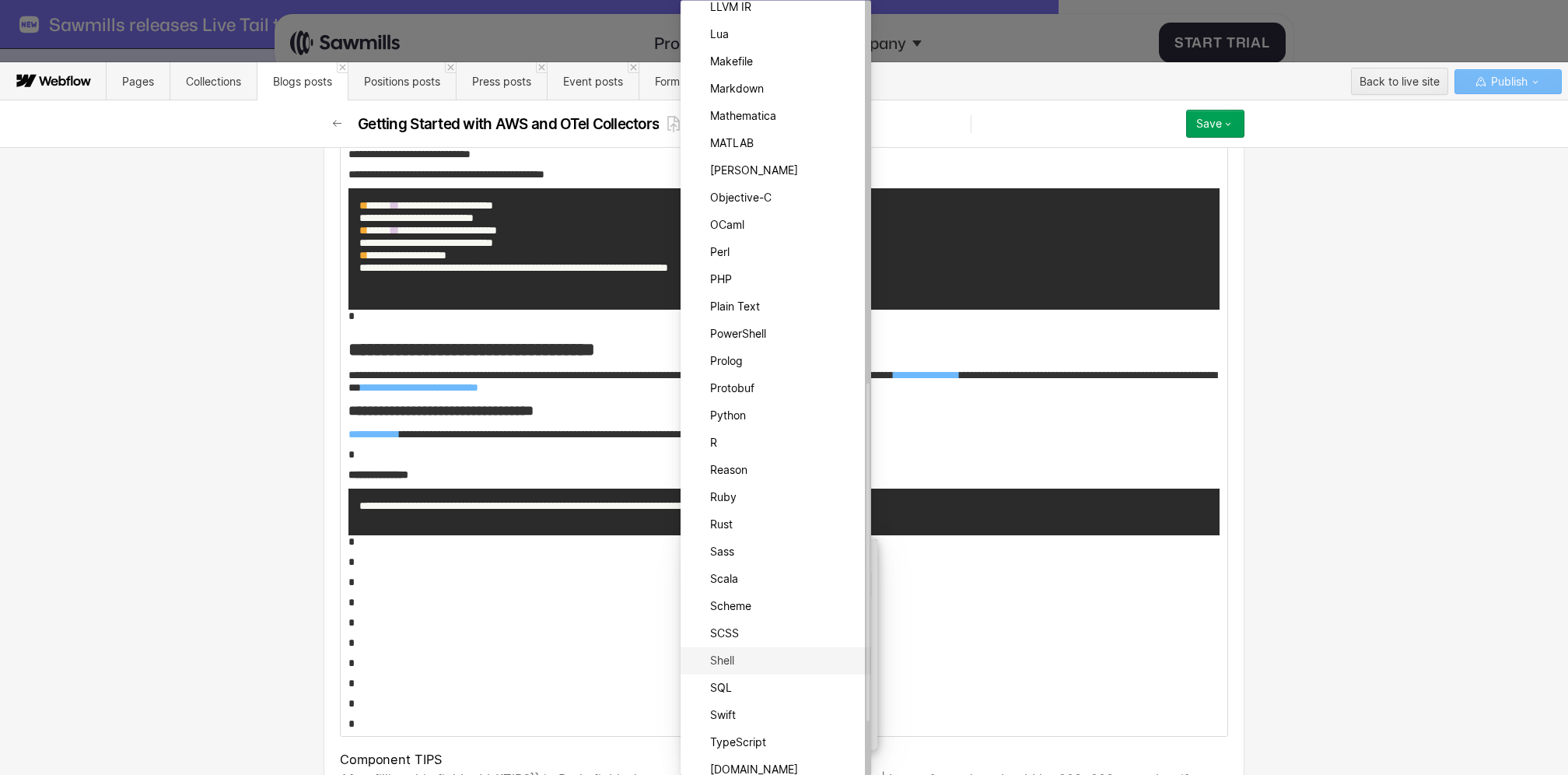 click on "Shell" at bounding box center (775, 660) 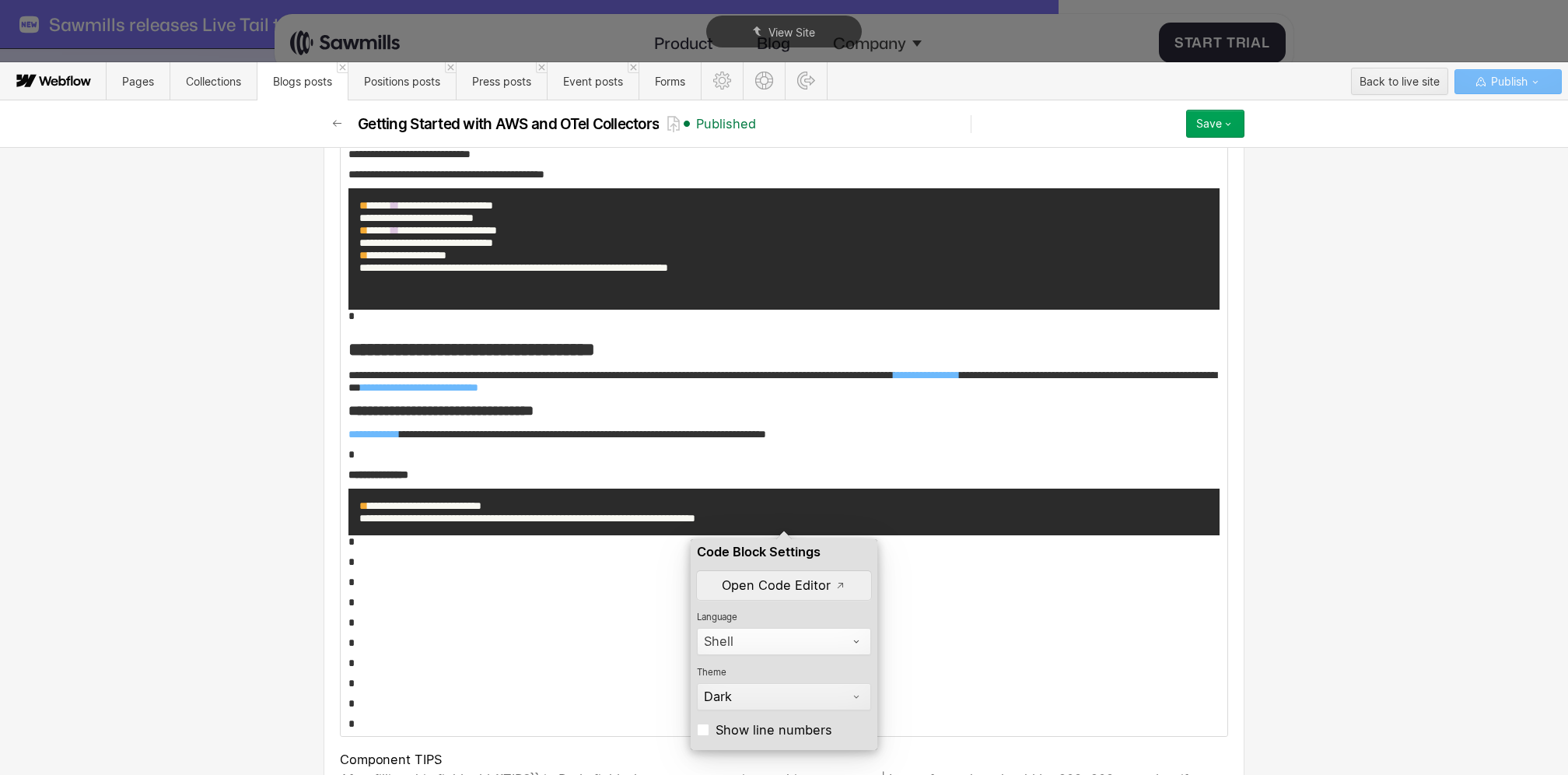 scroll, scrollTop: 4824, scrollLeft: 0, axis: vertical 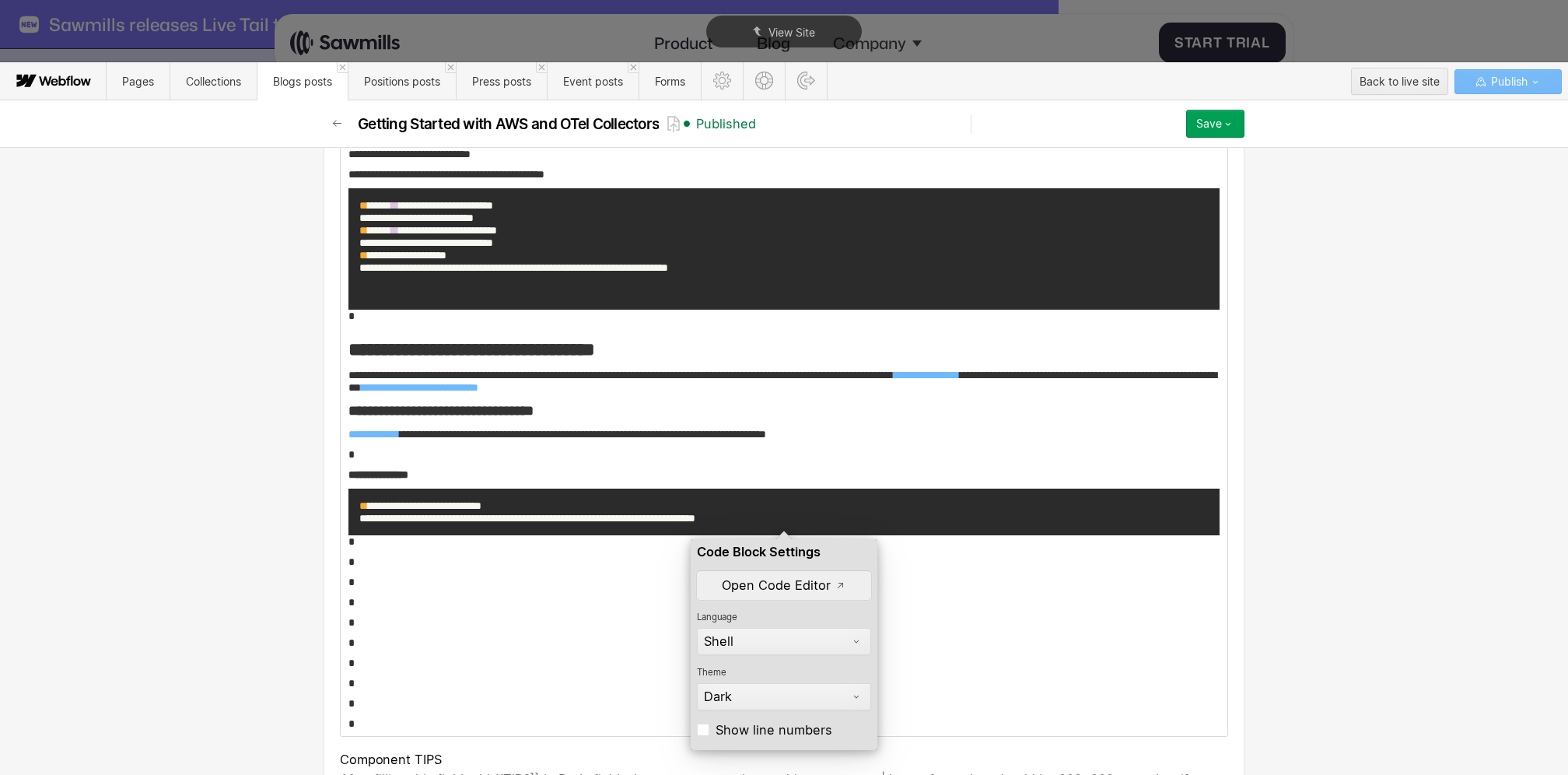 click on "*" at bounding box center [784, 602] 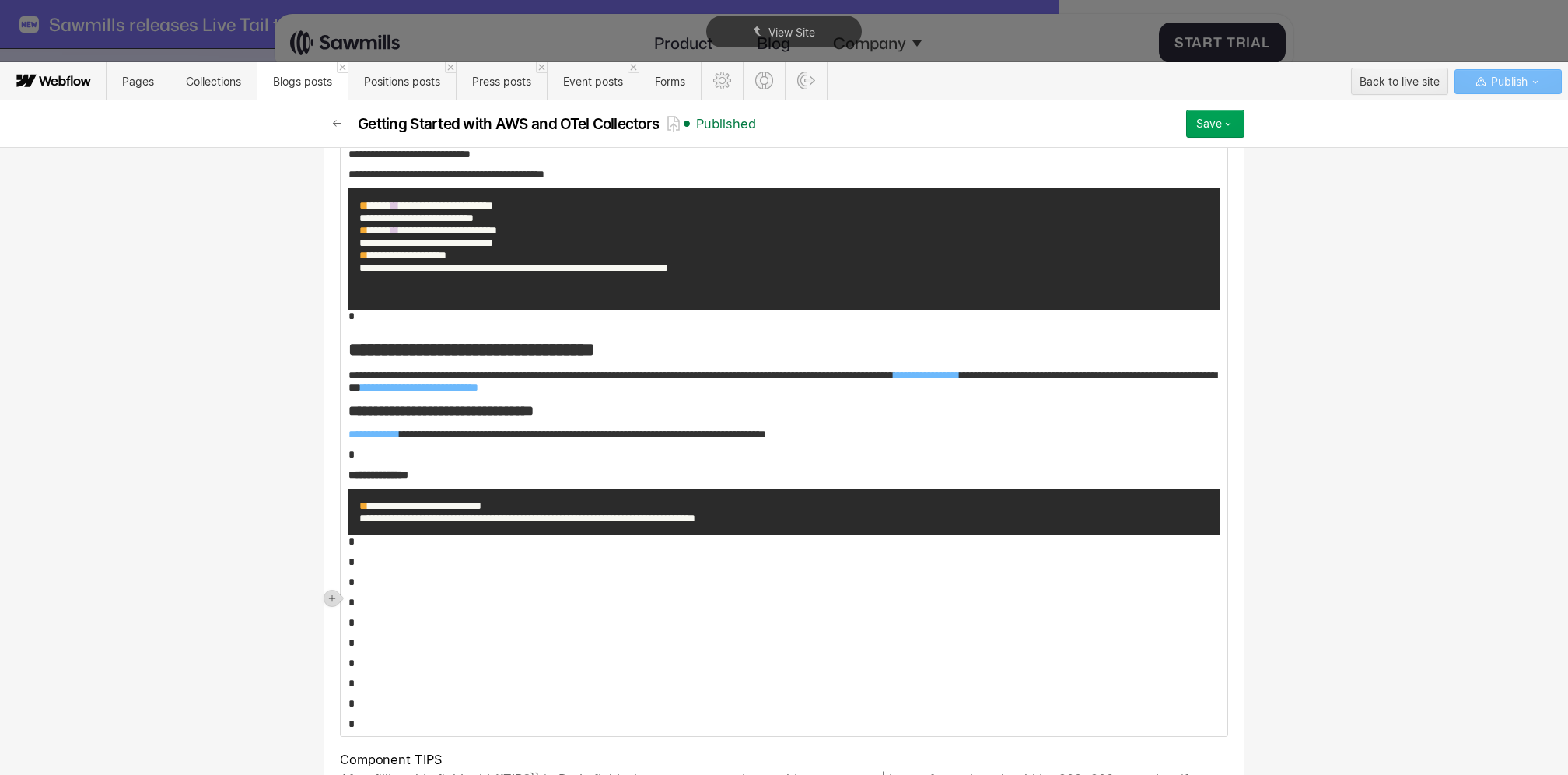 click on "*" at bounding box center [784, 562] 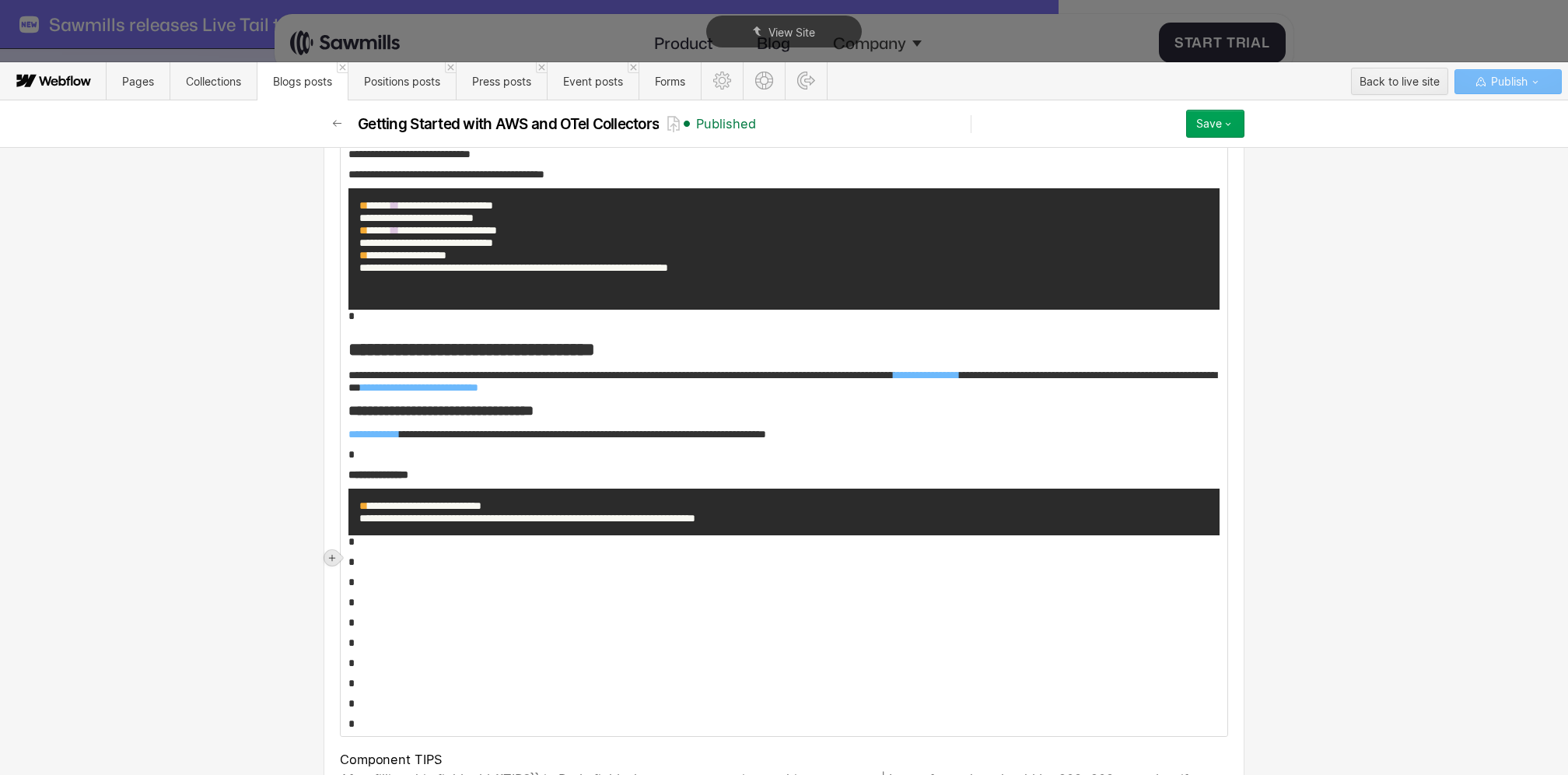 click 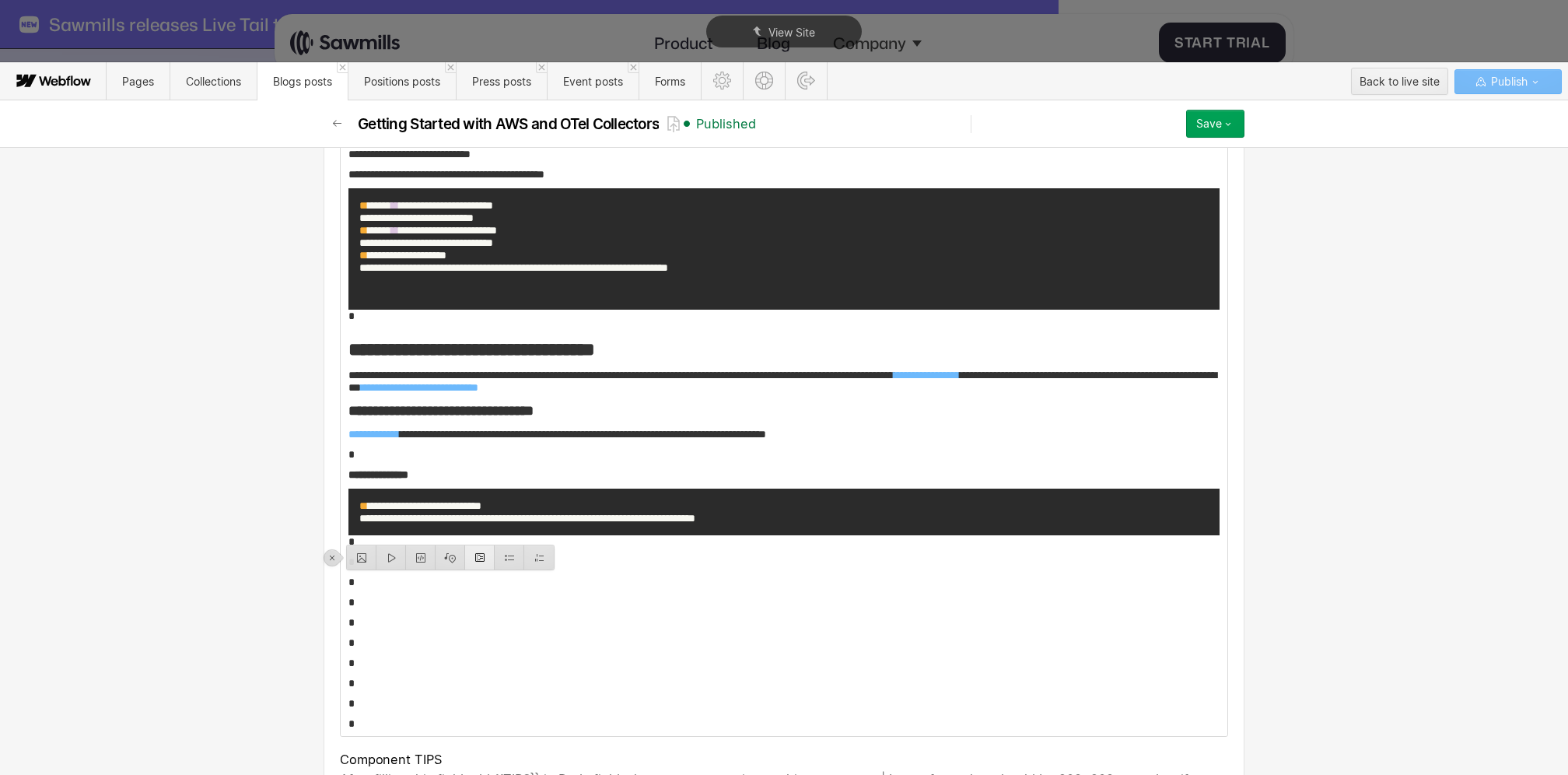 click at bounding box center (480, 557) 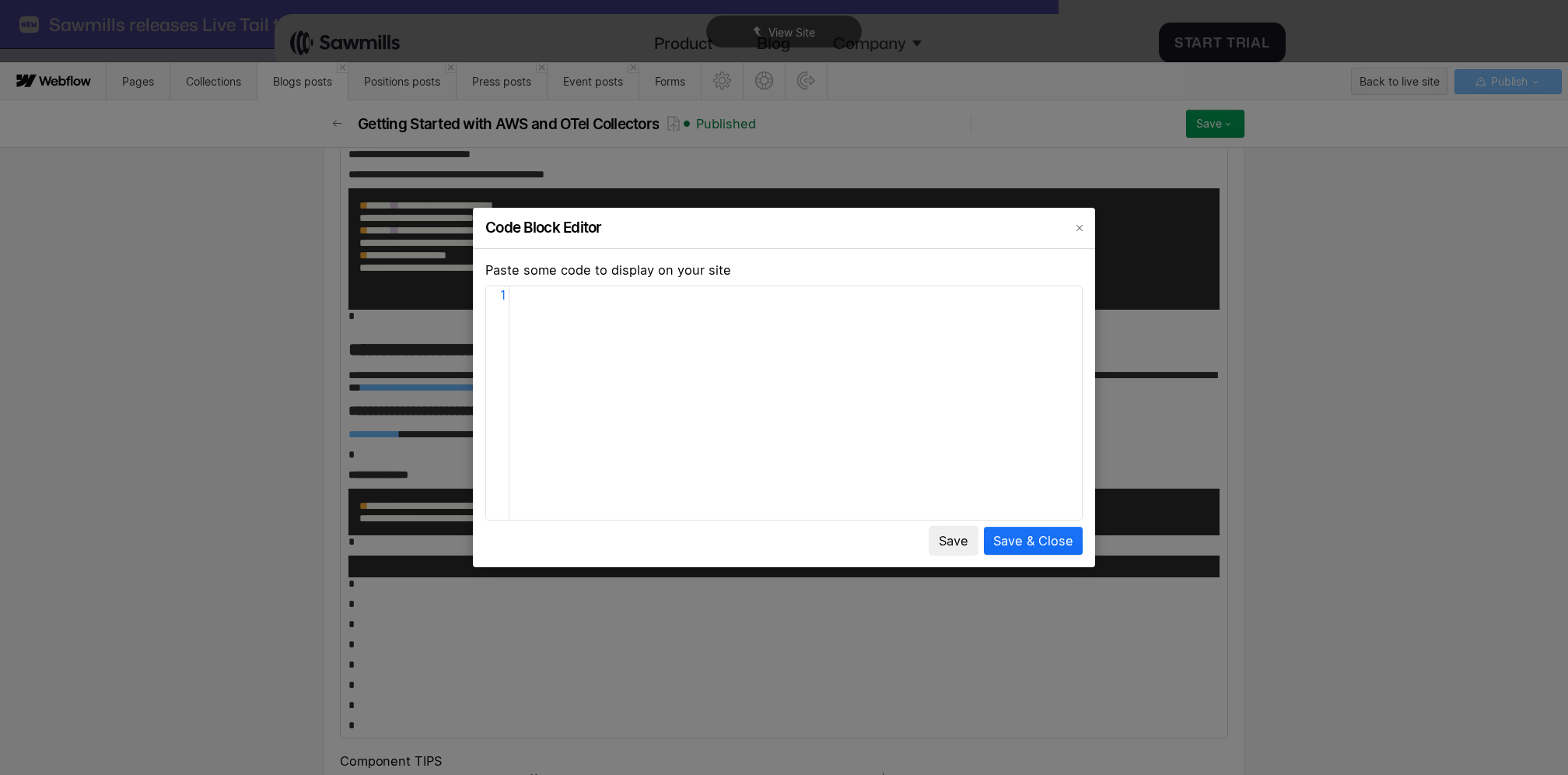 scroll, scrollTop: 6, scrollLeft: 0, axis: vertical 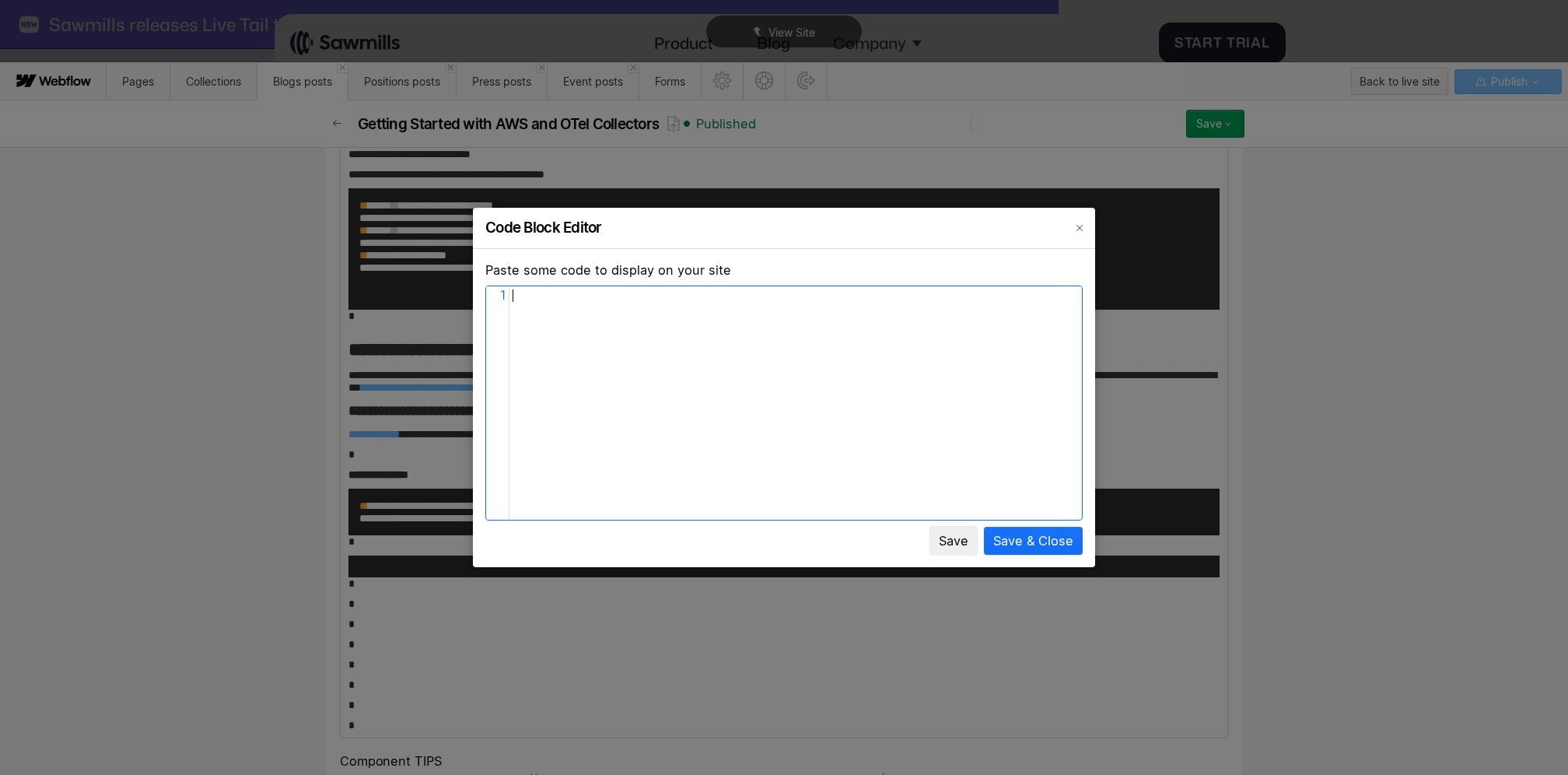 click on "xxxxxxxxxx 1   1 ​" at bounding box center (803, 423) 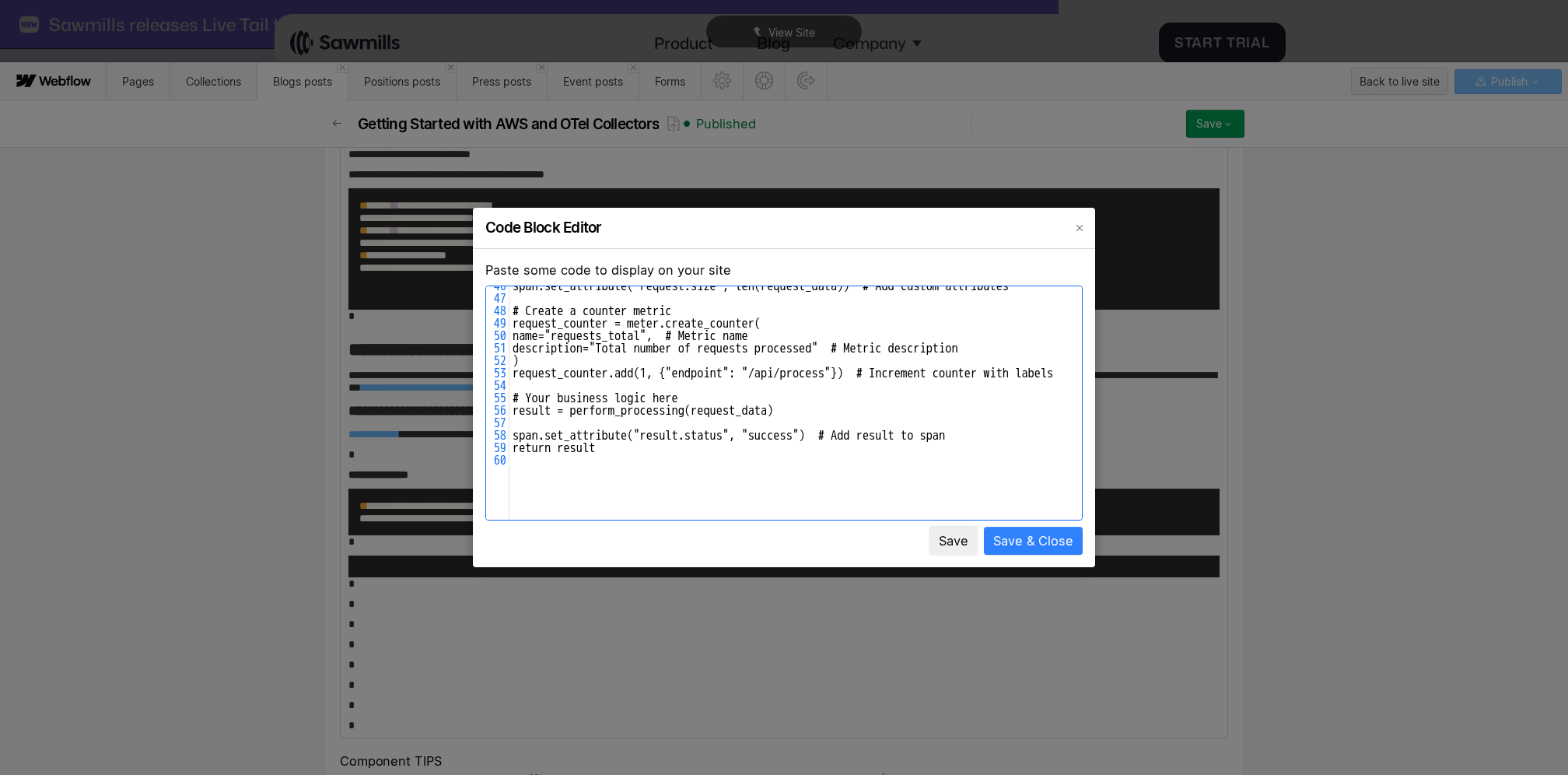 click on "Save & Close" at bounding box center (1033, 541) 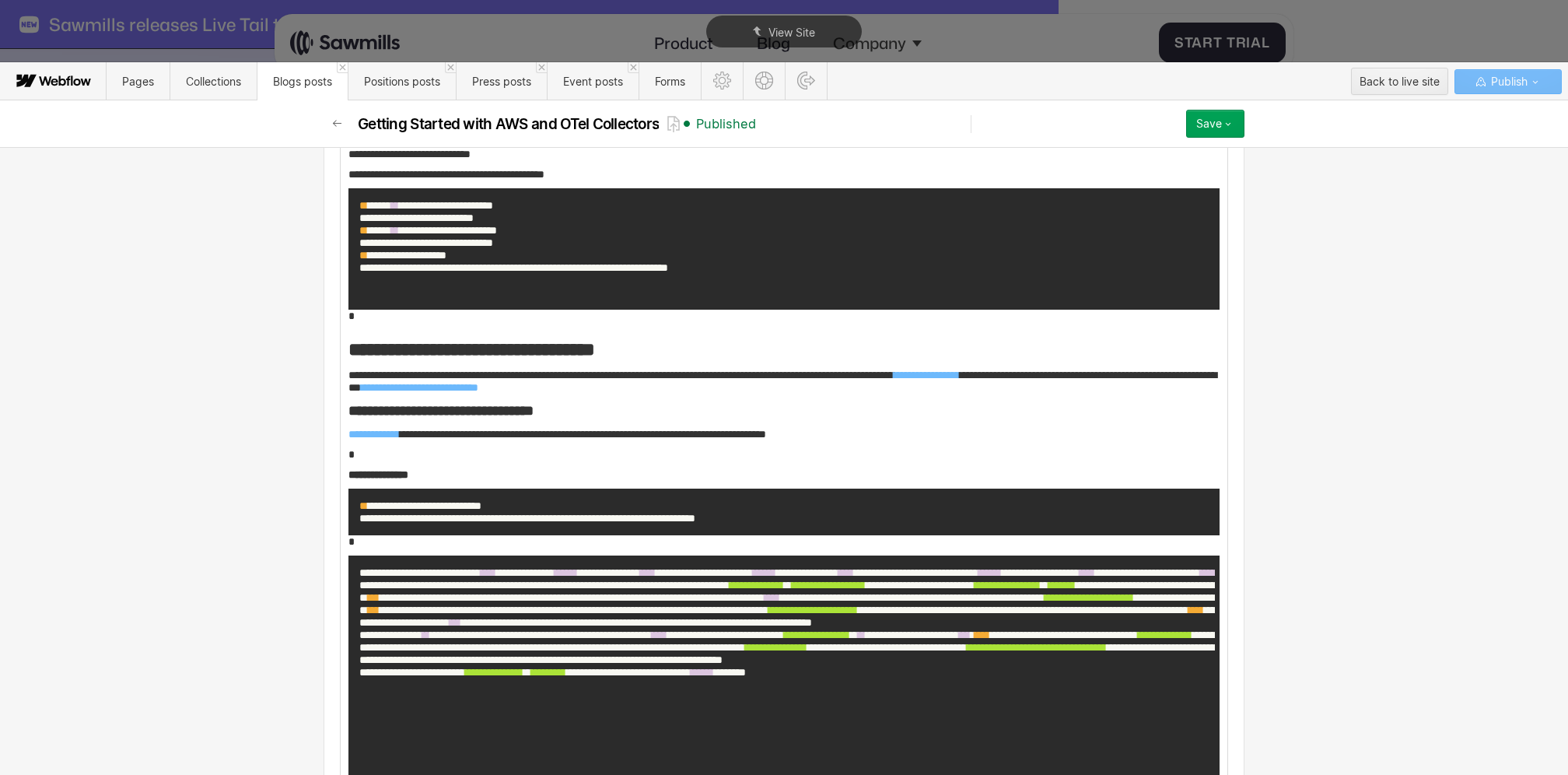 click on "**********" at bounding box center (784, 934) 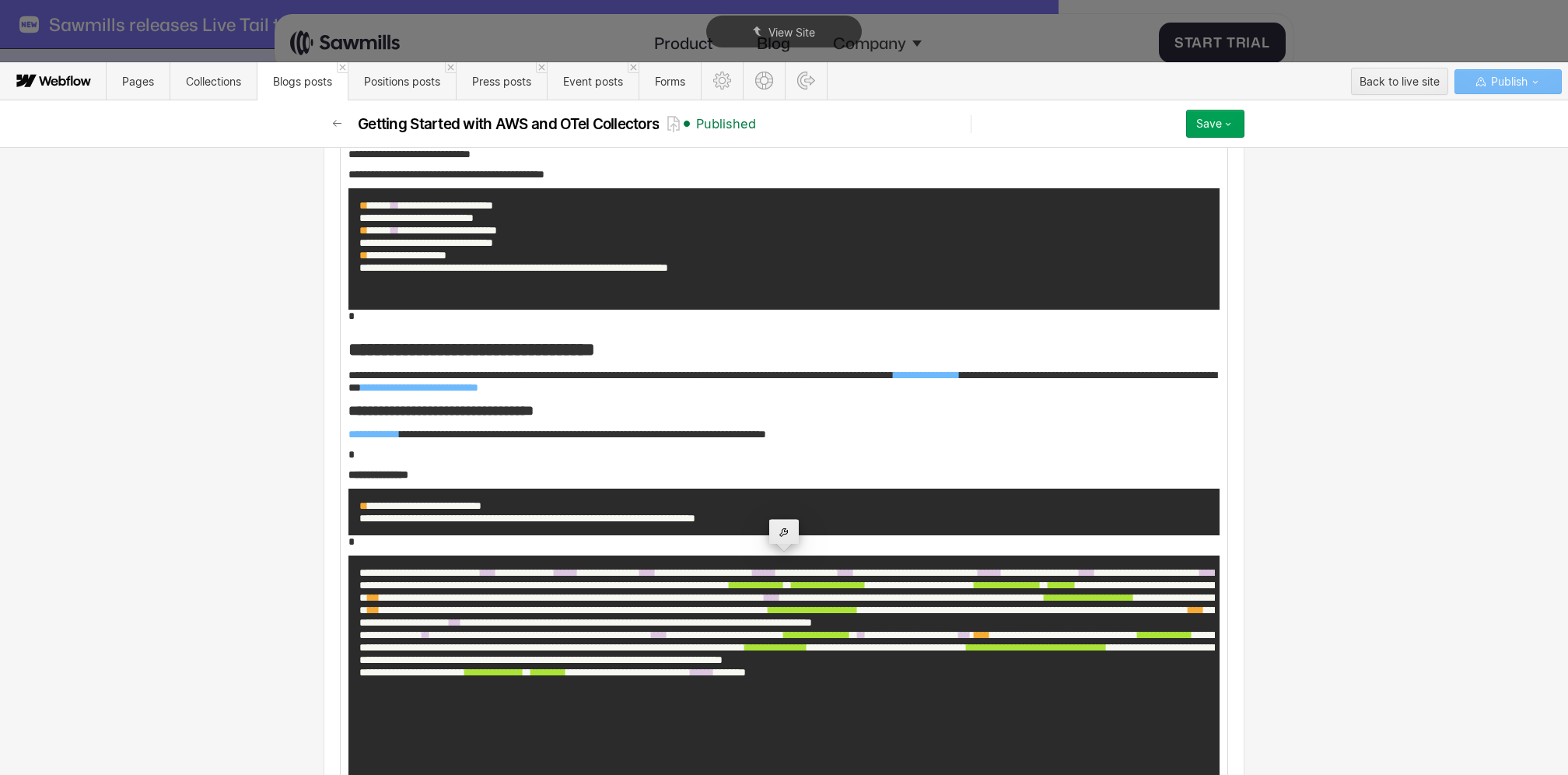 click at bounding box center [784, 531] 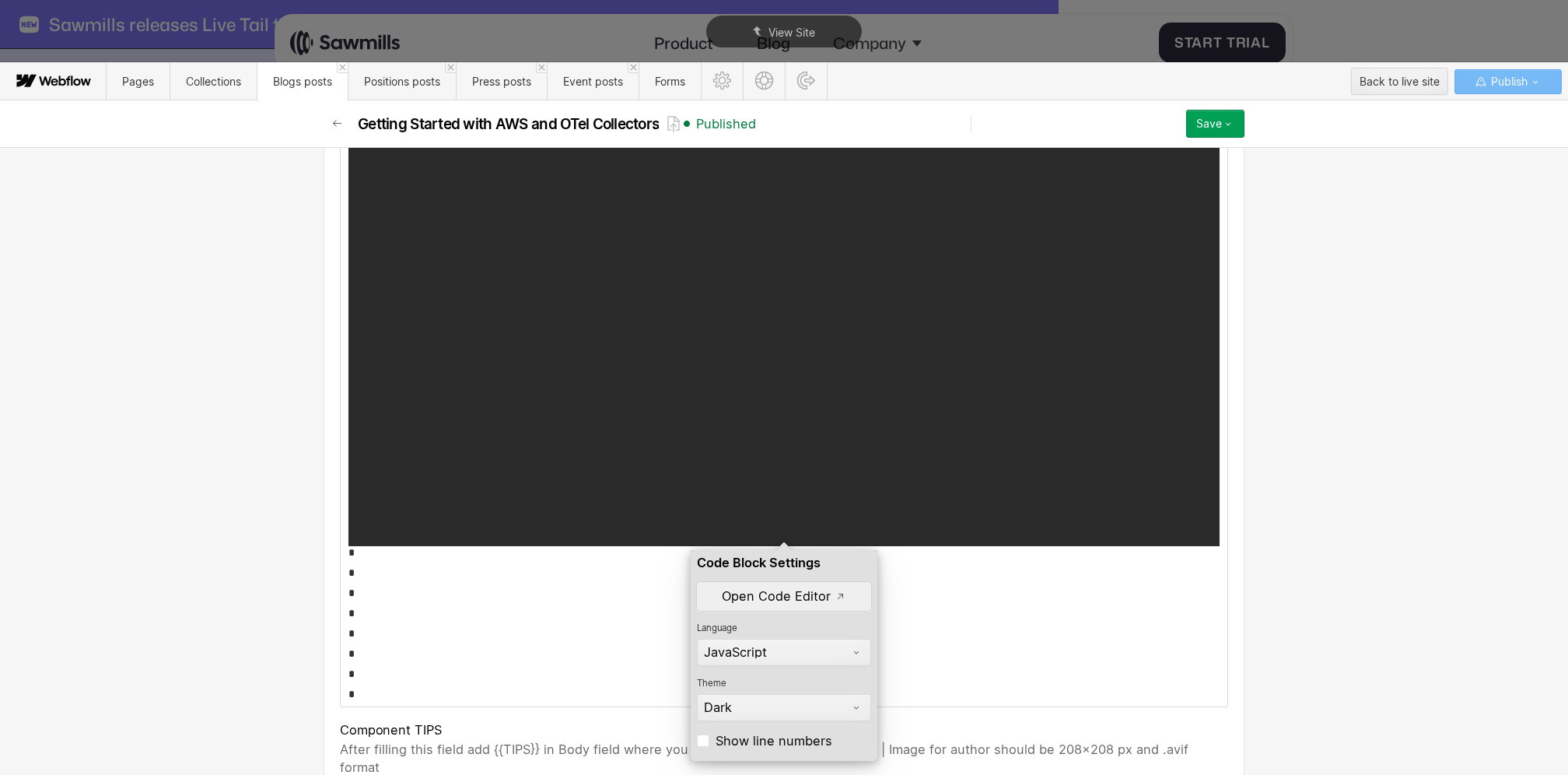 scroll, scrollTop: 5587, scrollLeft: 0, axis: vertical 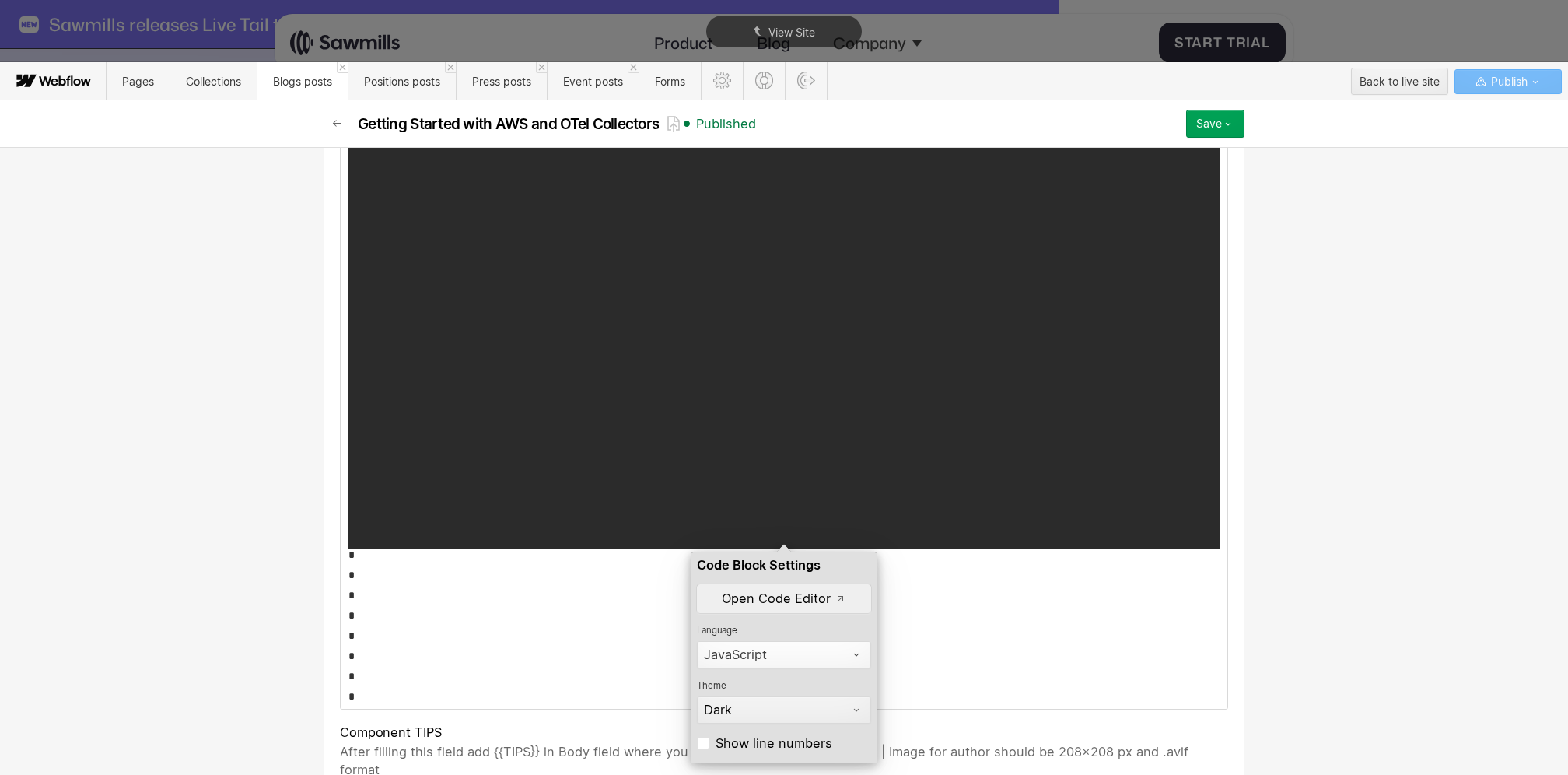 click on "JavaScript" at bounding box center (777, 654) 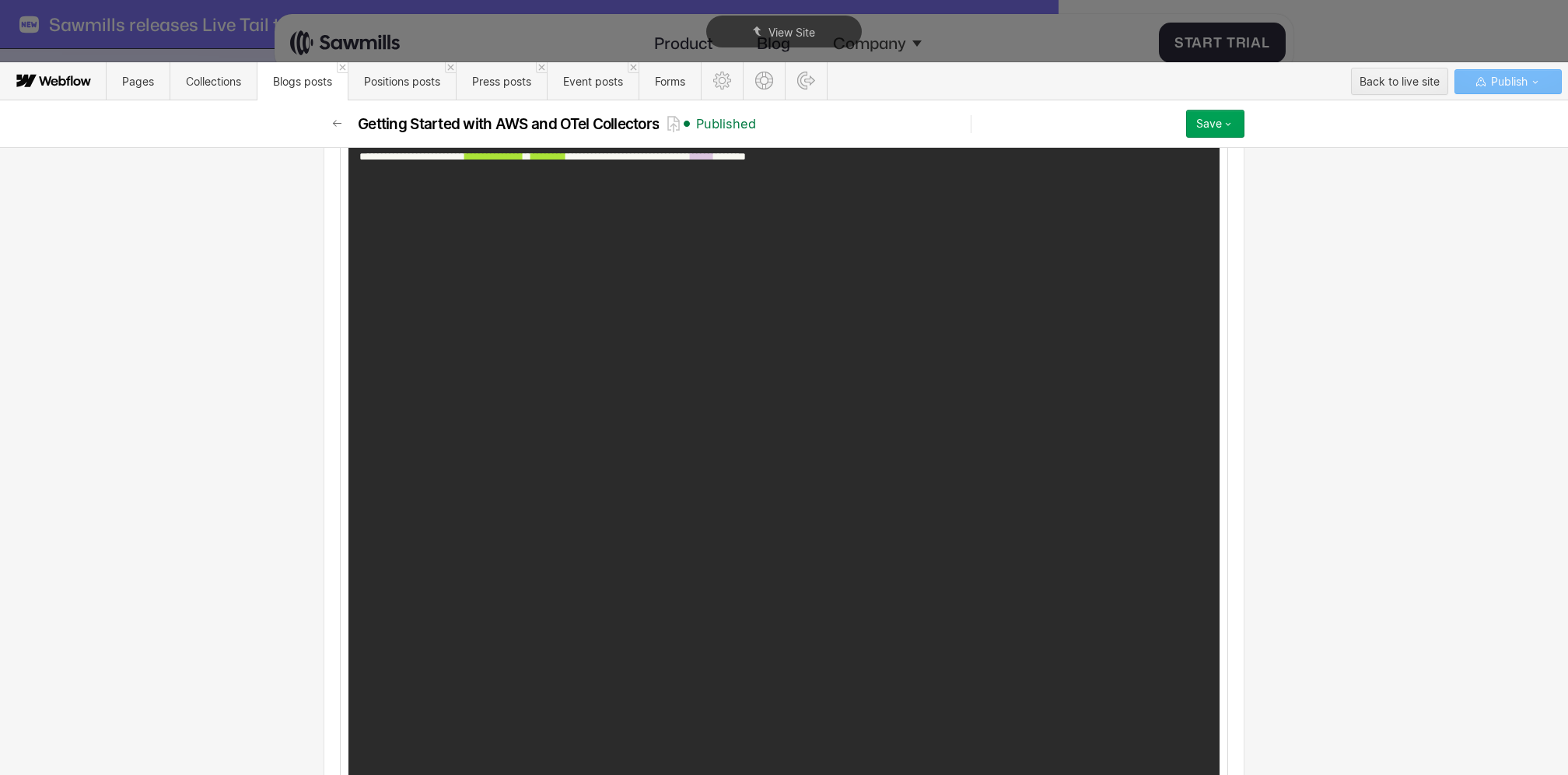 click on "**********" at bounding box center [784, 418] 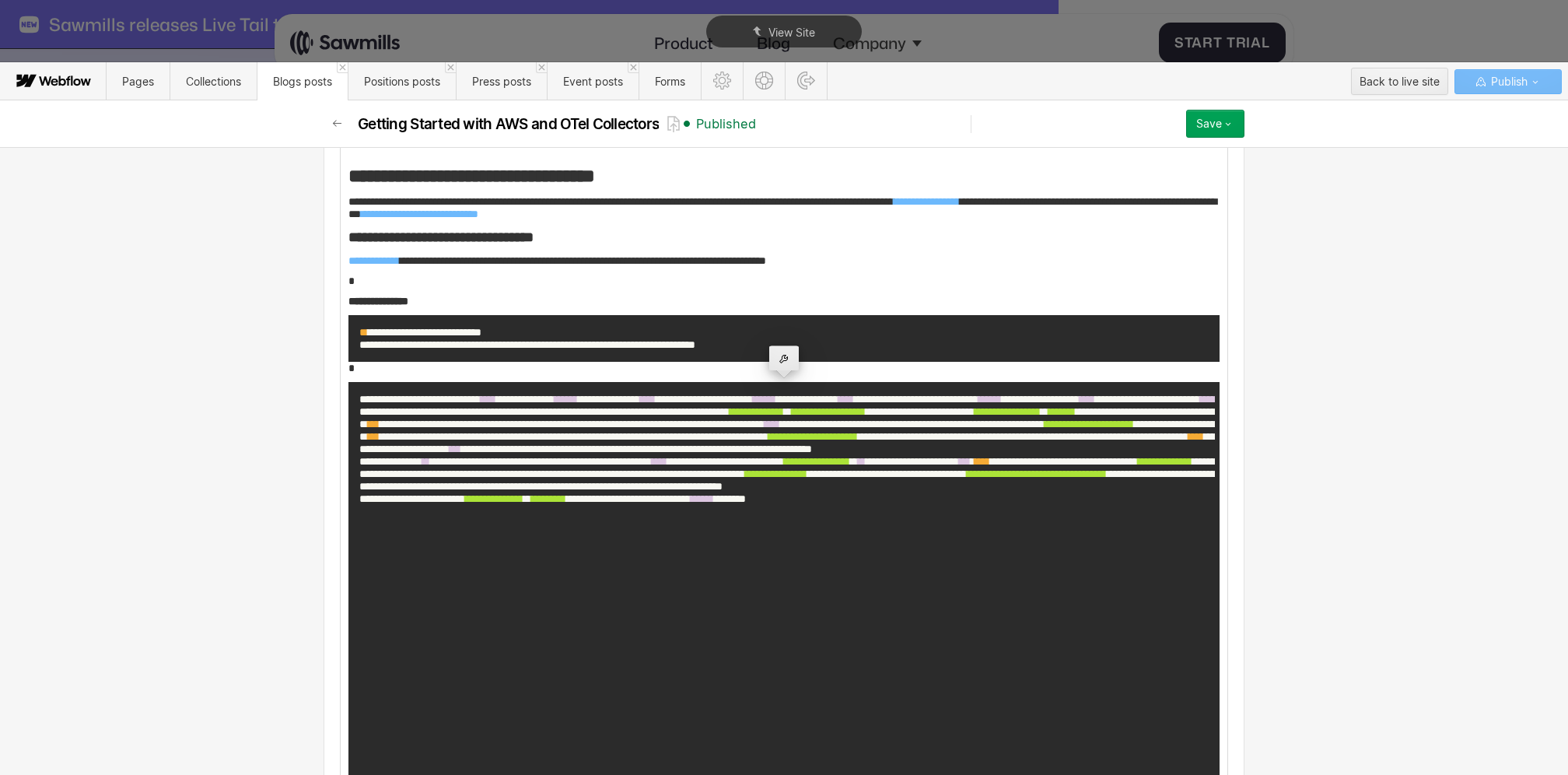 click at bounding box center (784, 358) 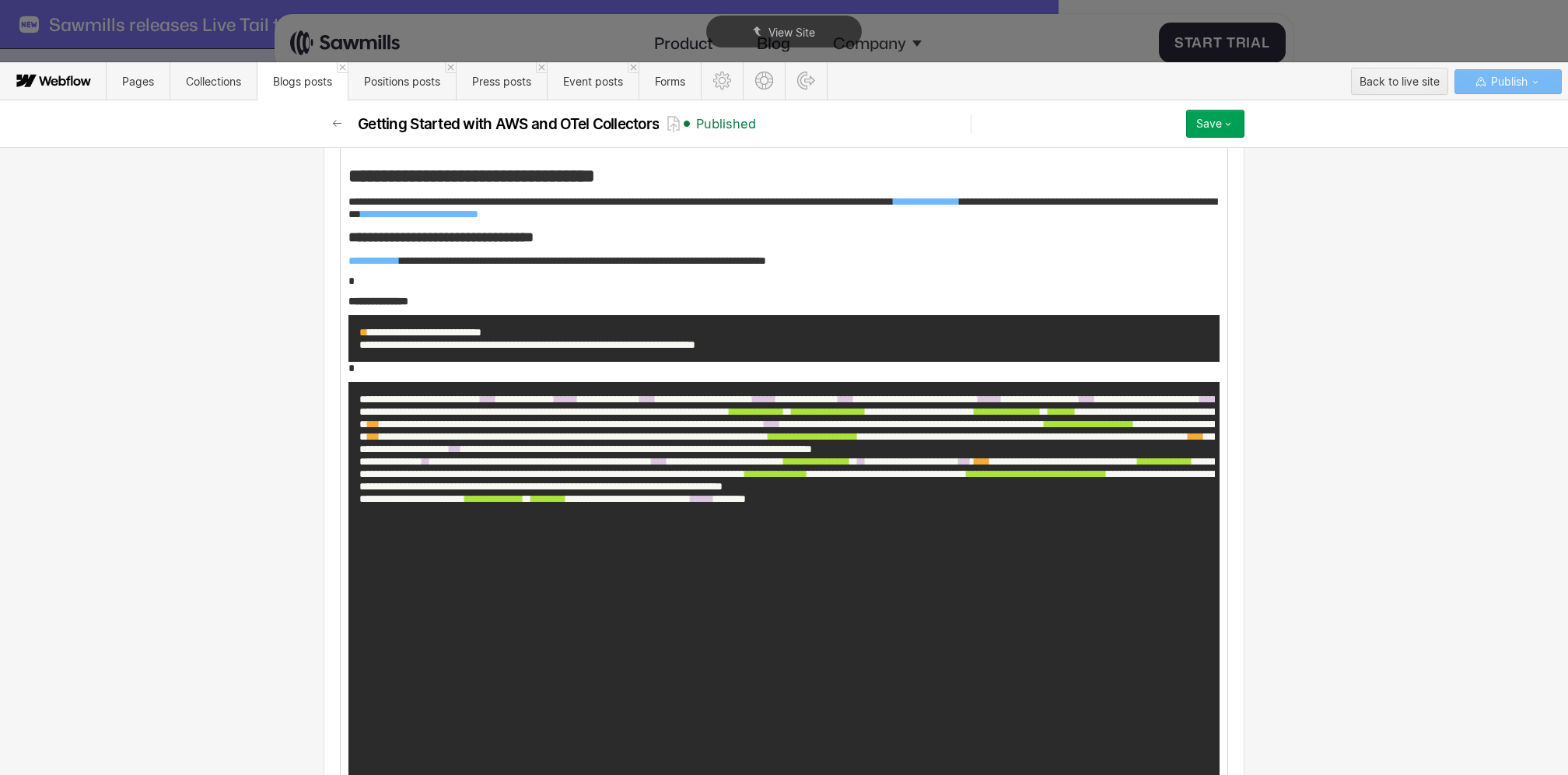 click on "**********" at bounding box center (784, 760) 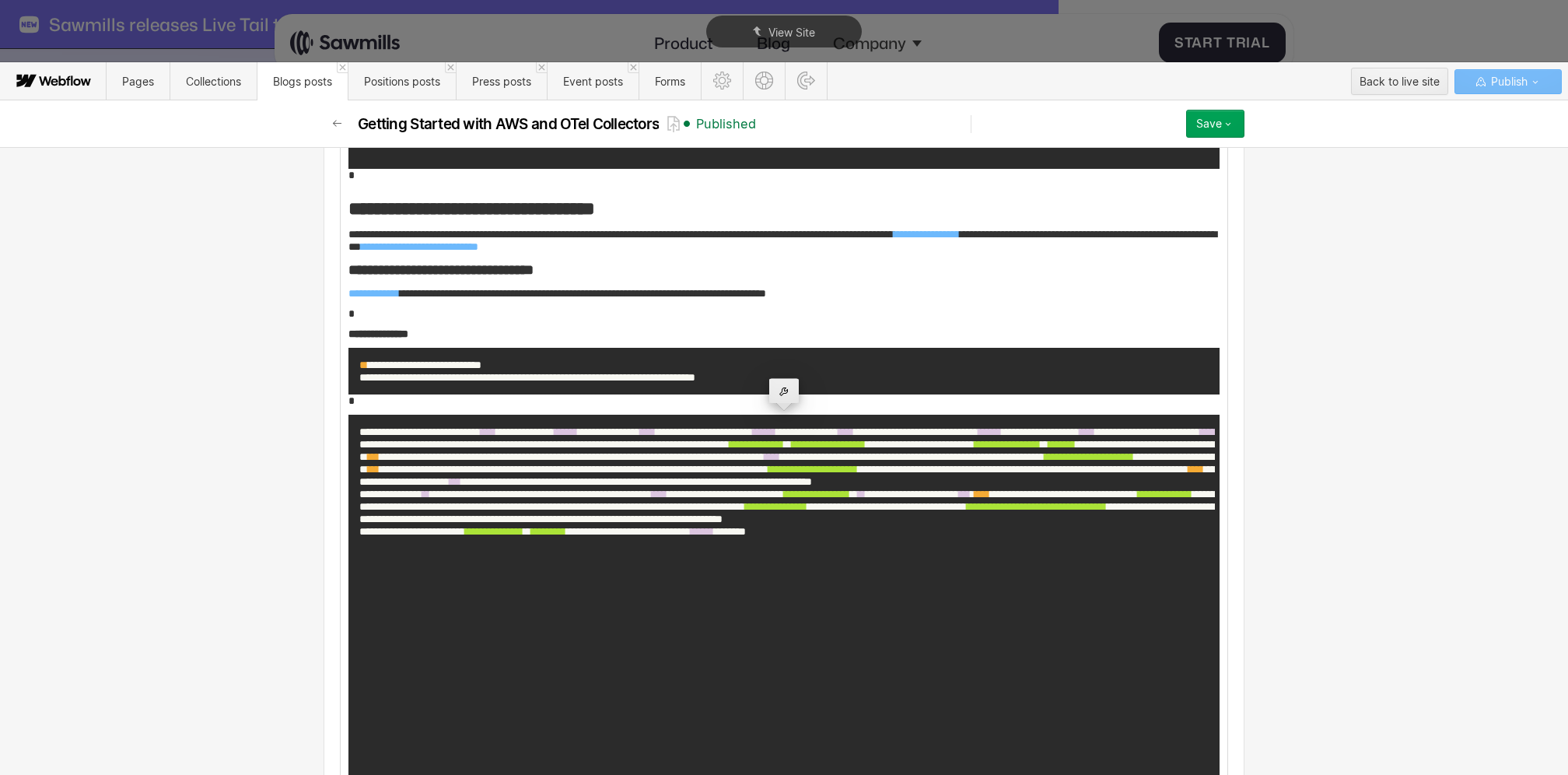 click at bounding box center [784, 391] 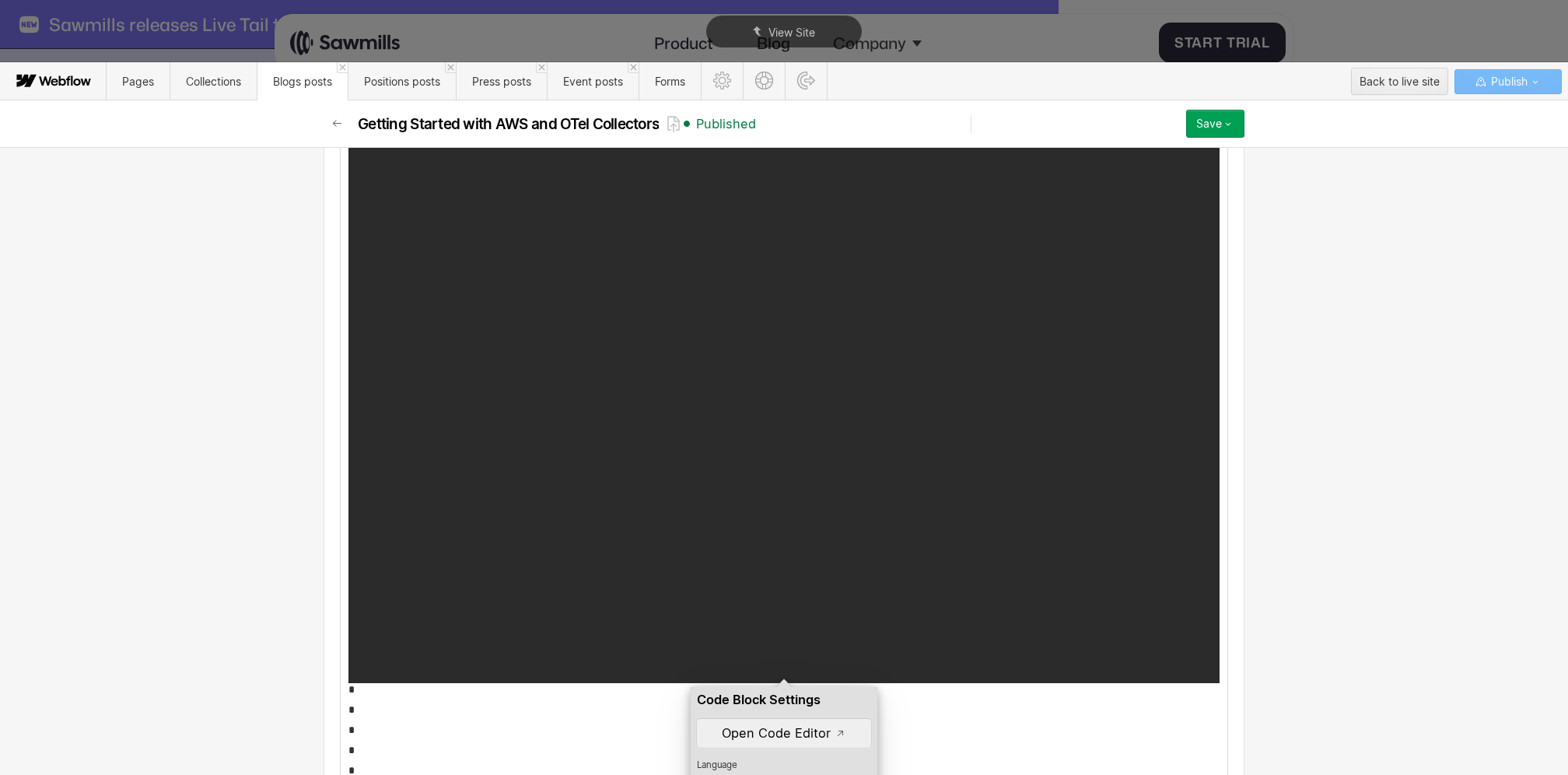 scroll, scrollTop: 5707, scrollLeft: 0, axis: vertical 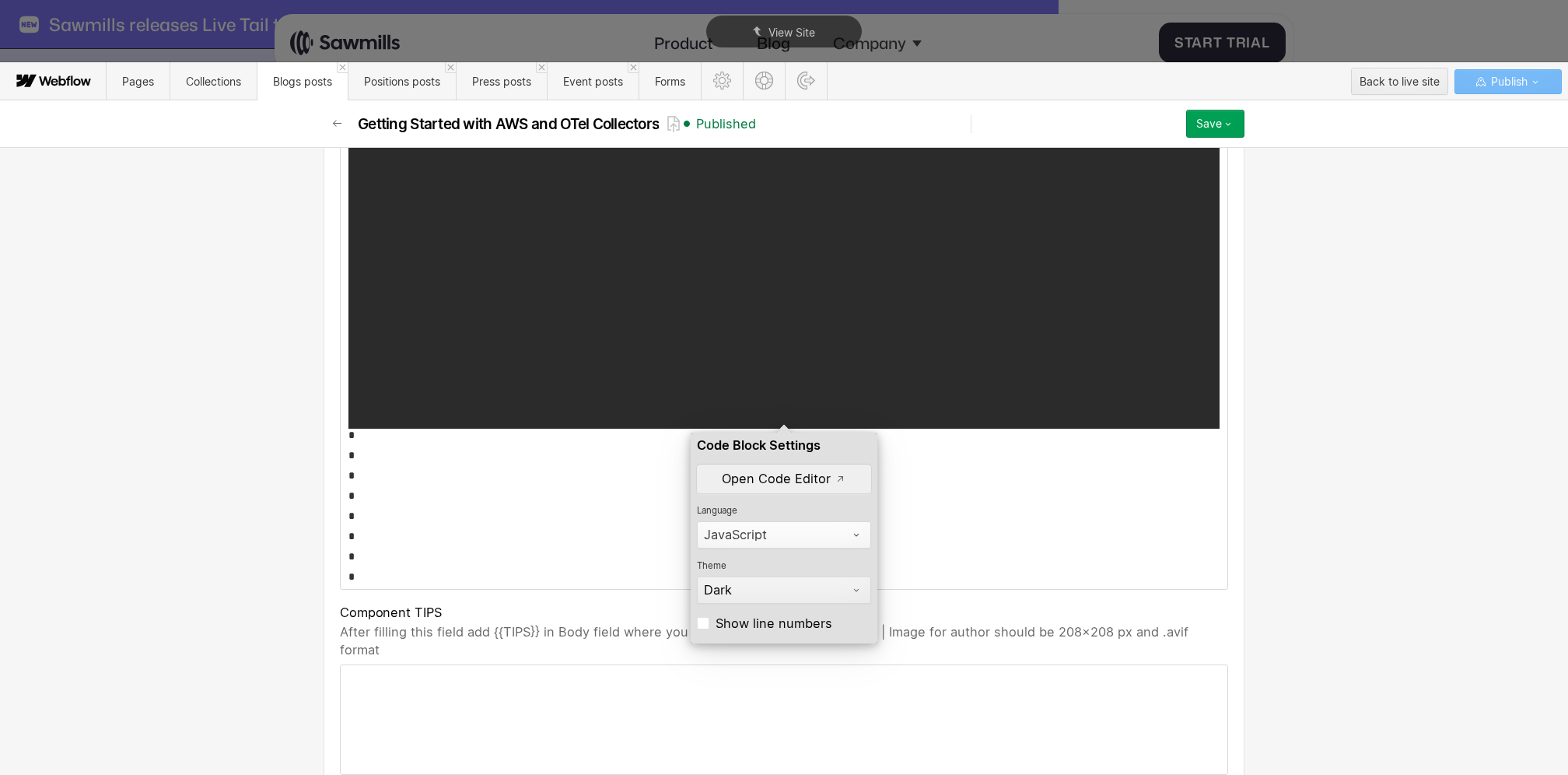 click on "JavaScript" at bounding box center [784, 535] 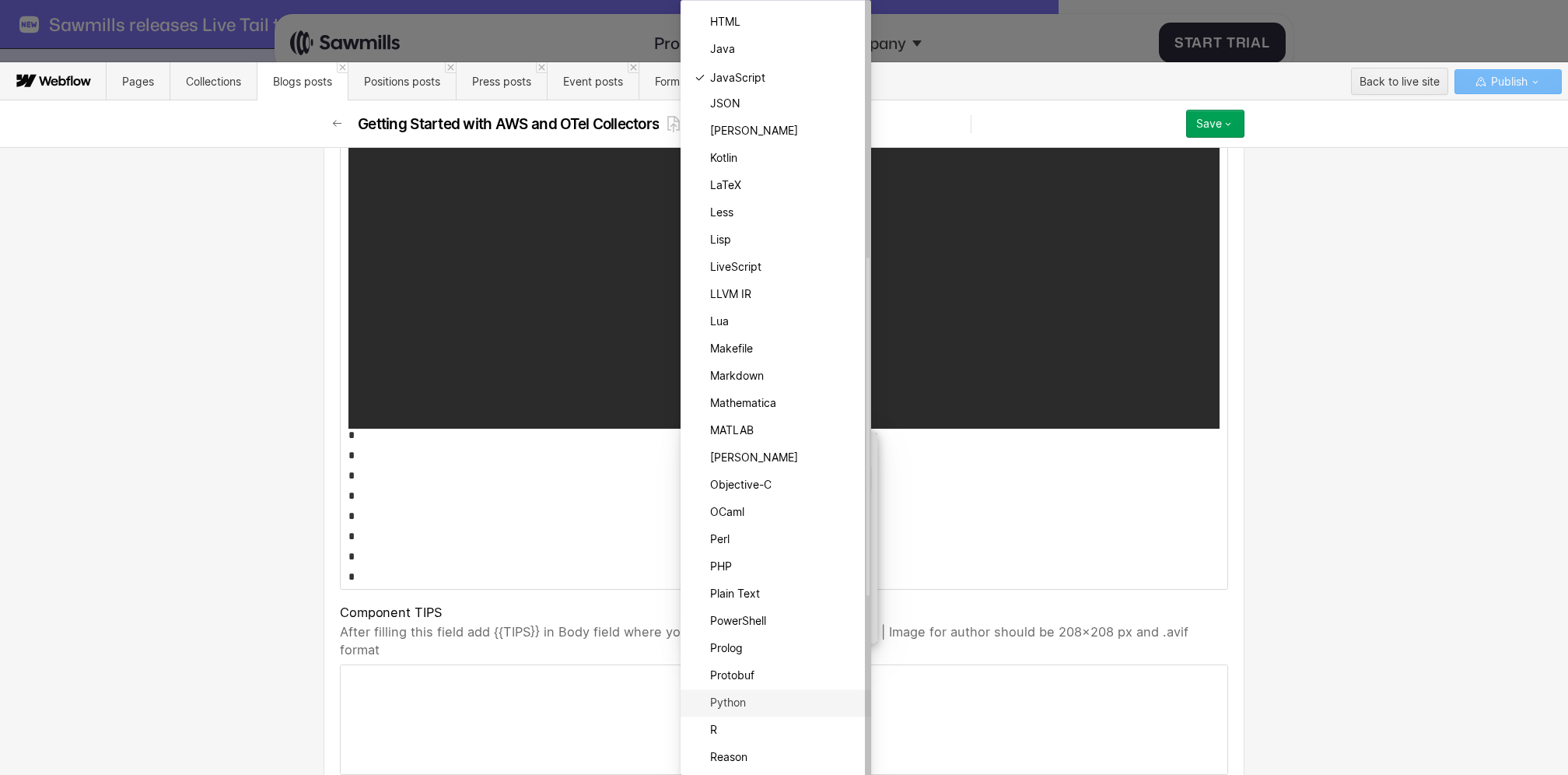 click on "Python" at bounding box center [786, 703] 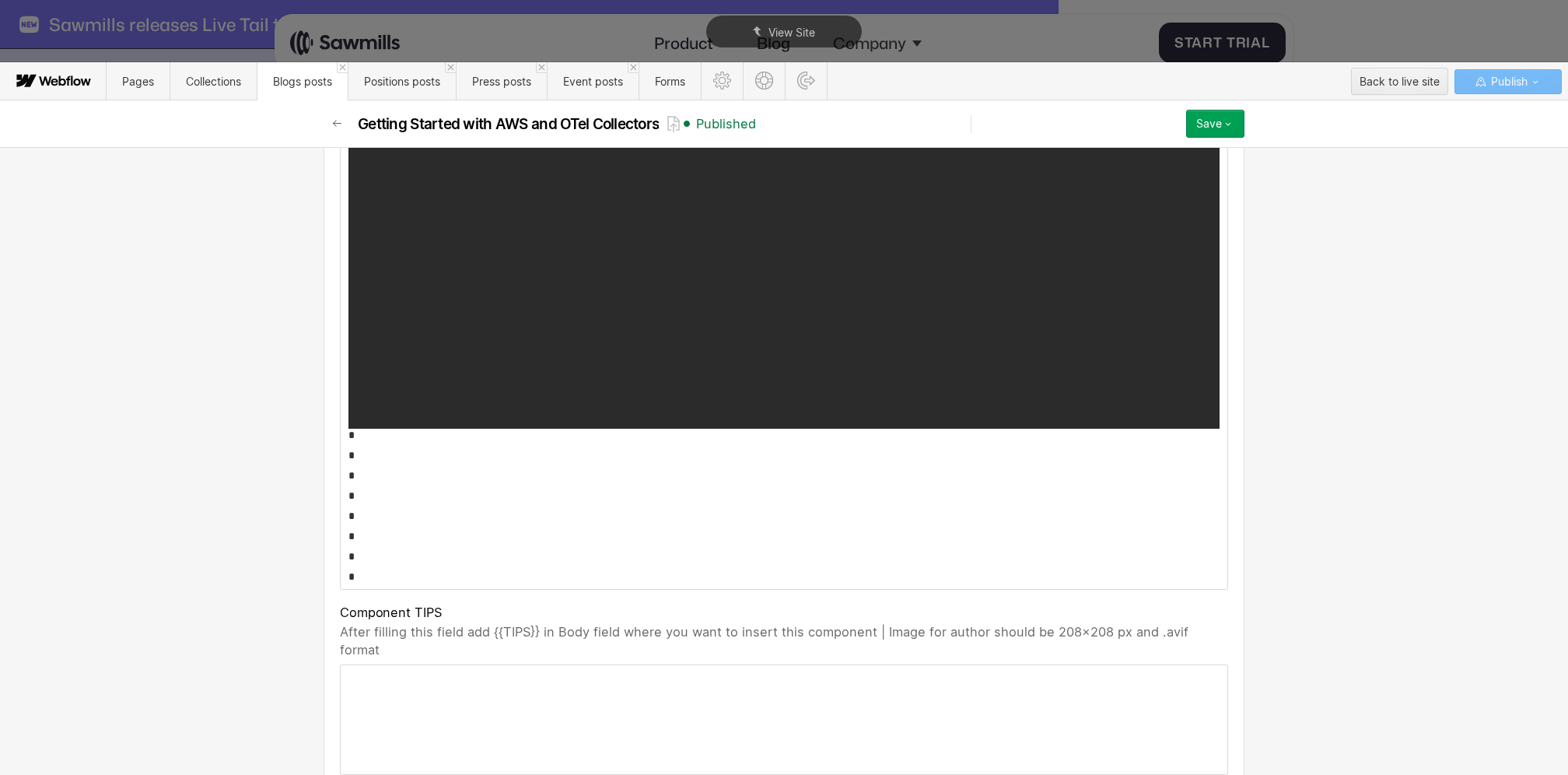 click on "*" at bounding box center (784, 496) 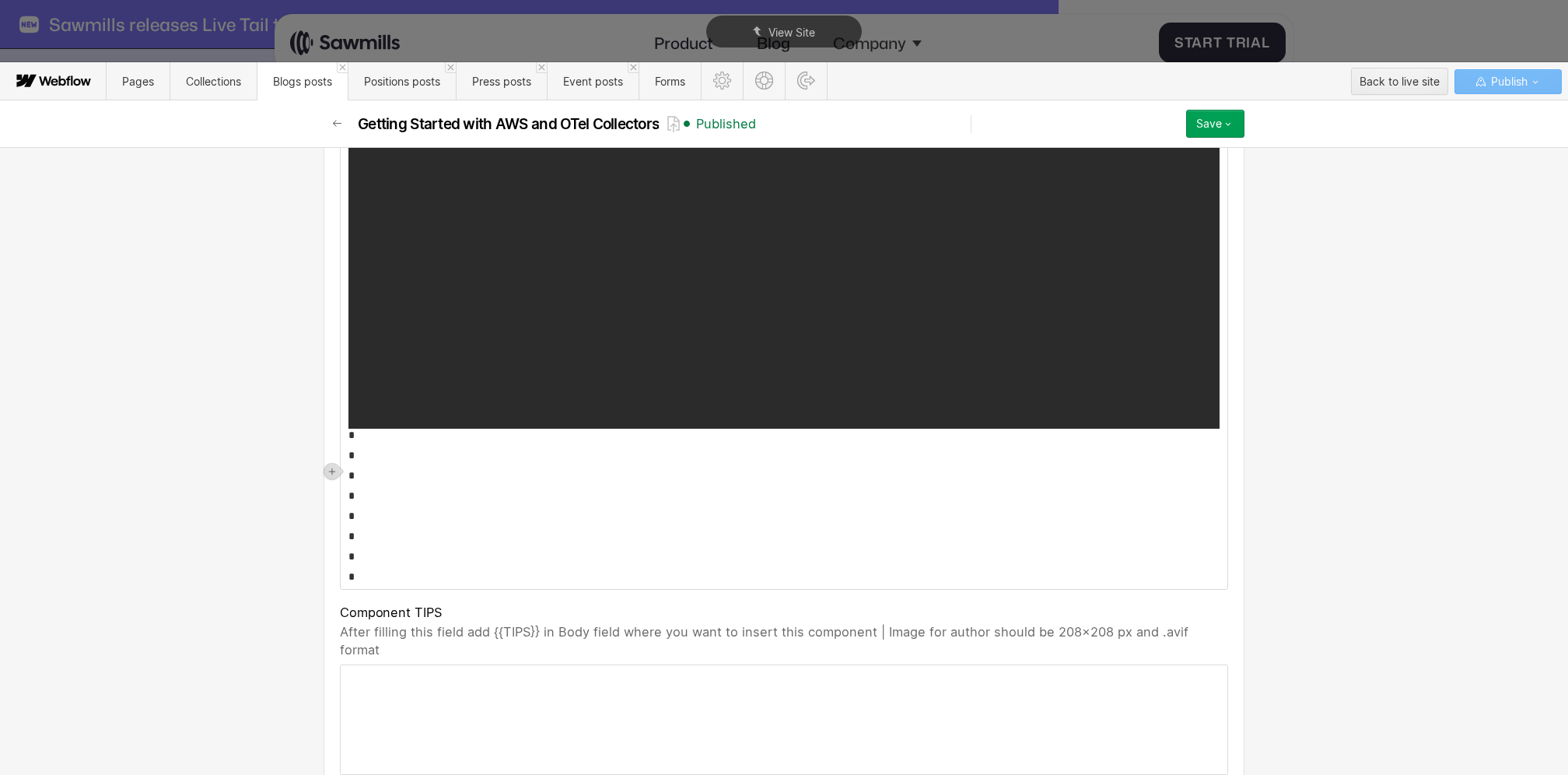 click on "*" at bounding box center (784, 455) 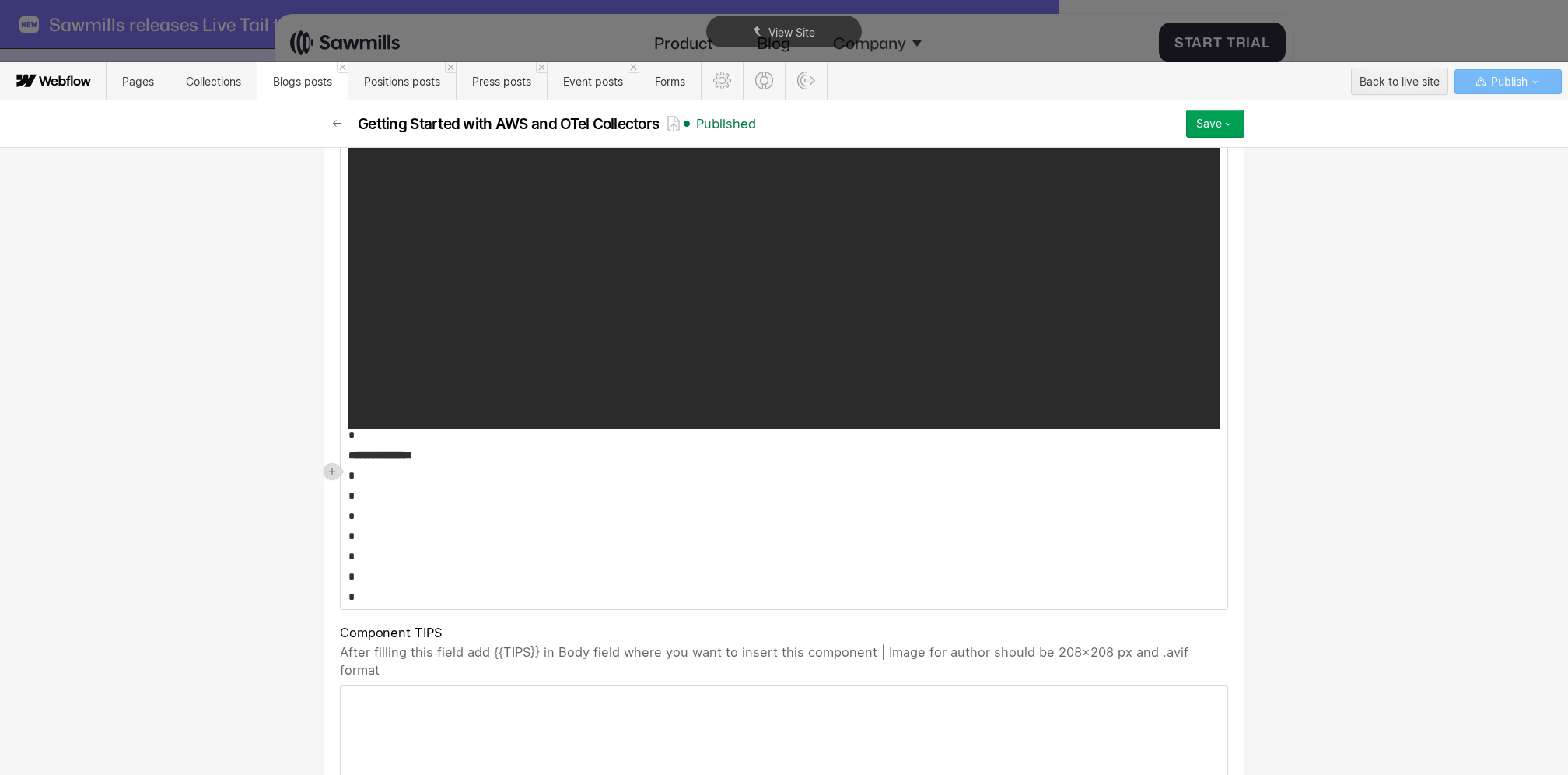 click on "*" at bounding box center (784, 475) 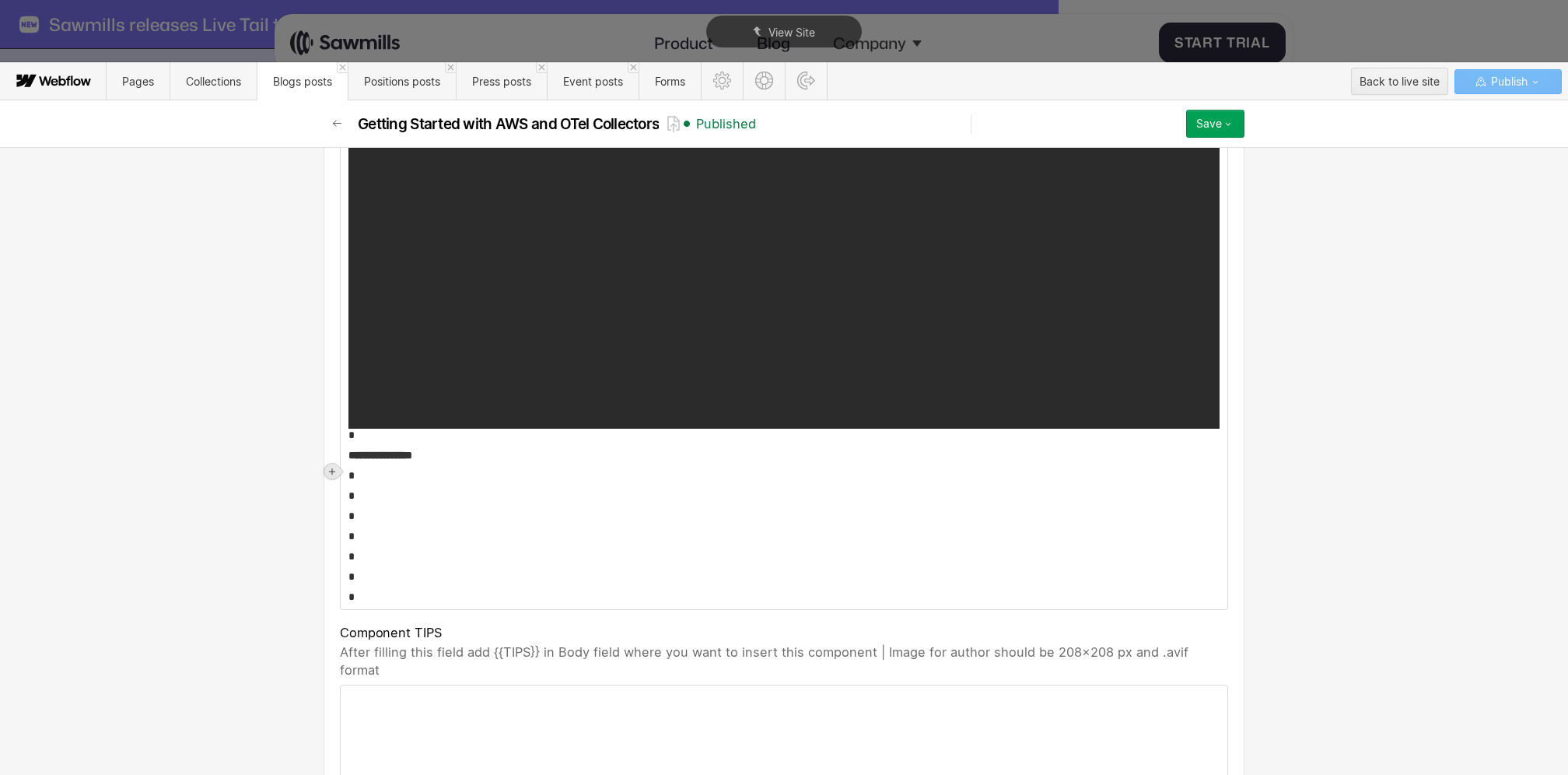 click at bounding box center [332, 472] 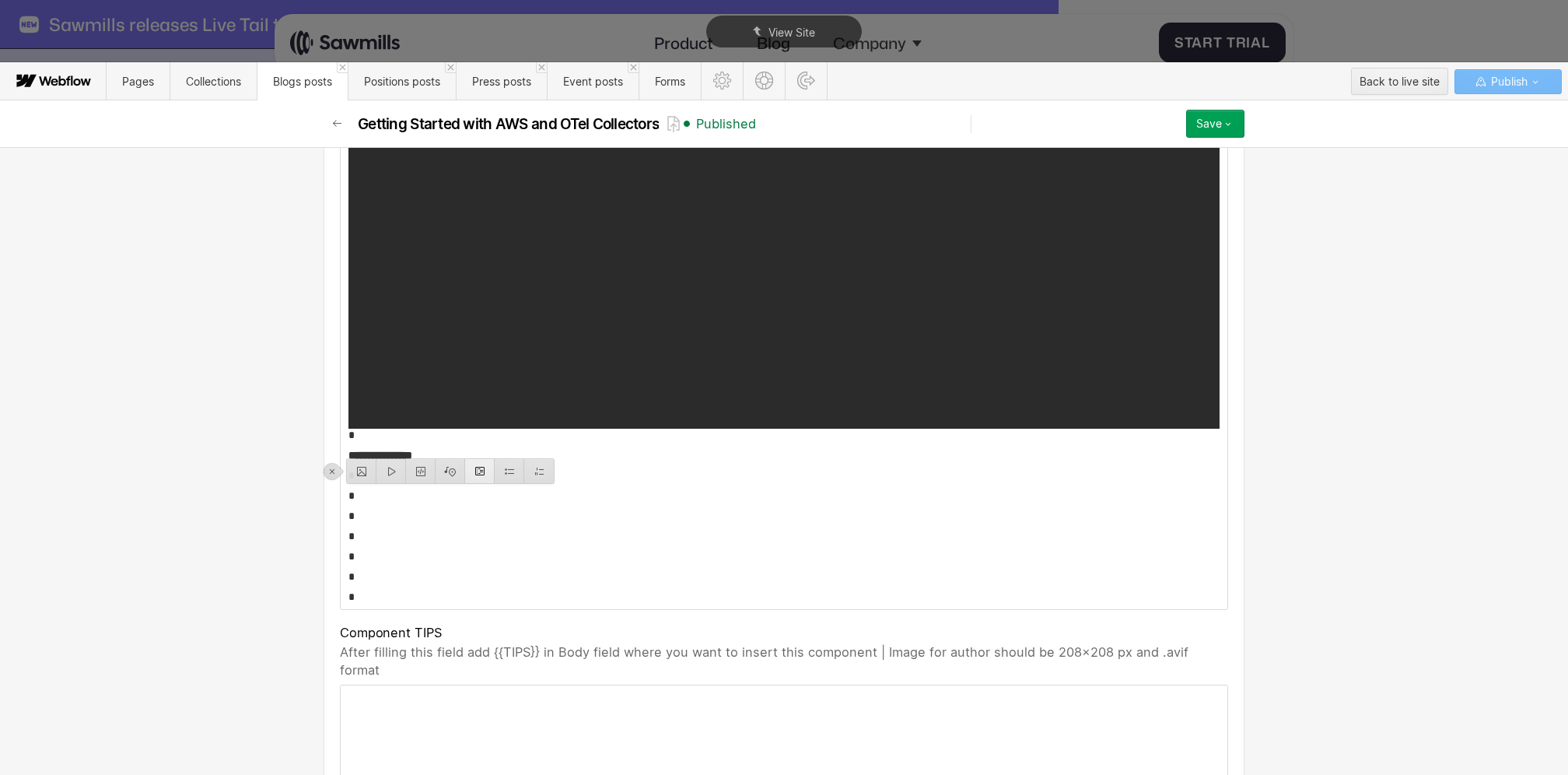 click at bounding box center (480, 471) 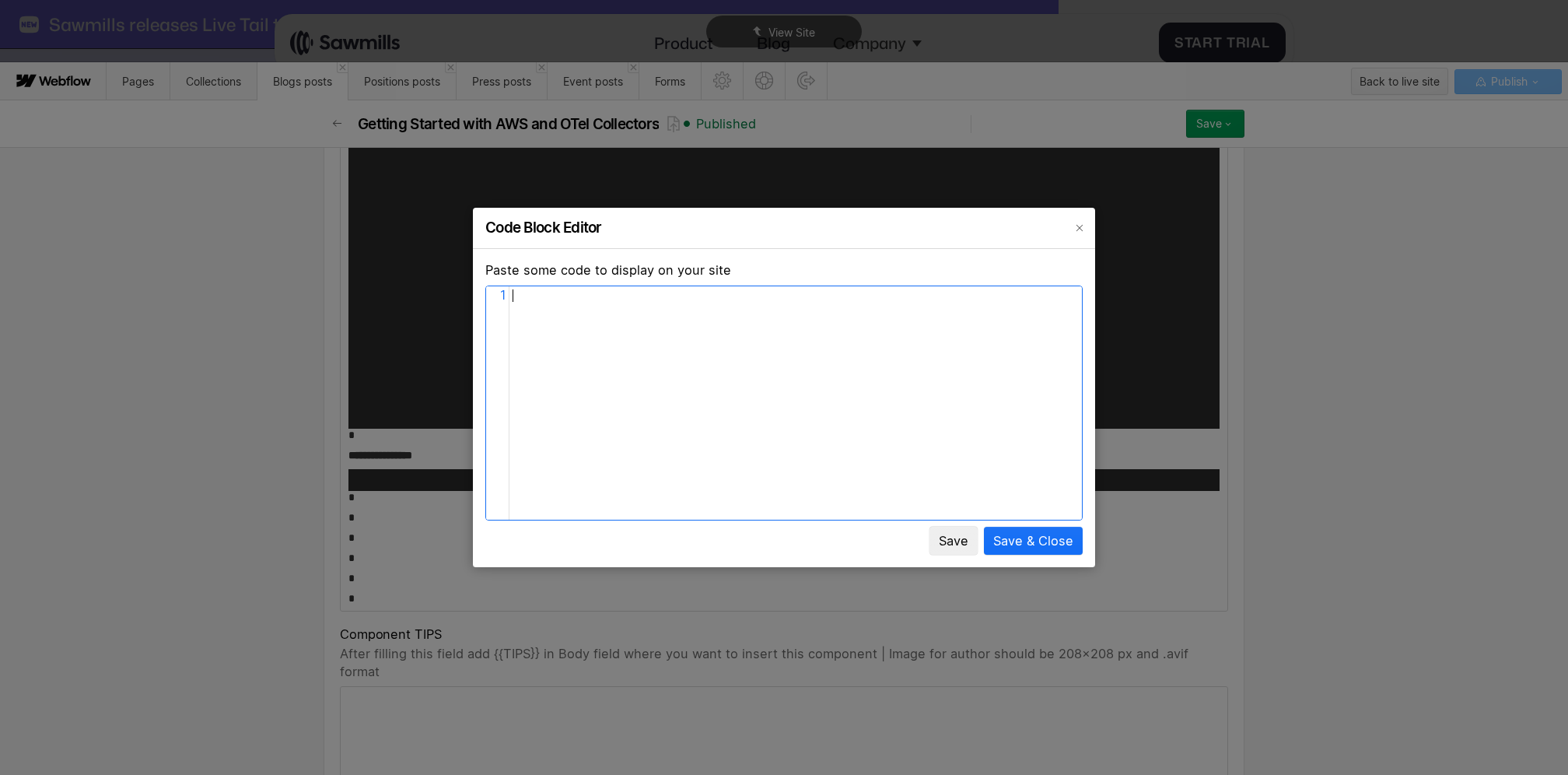 scroll, scrollTop: 6, scrollLeft: 0, axis: vertical 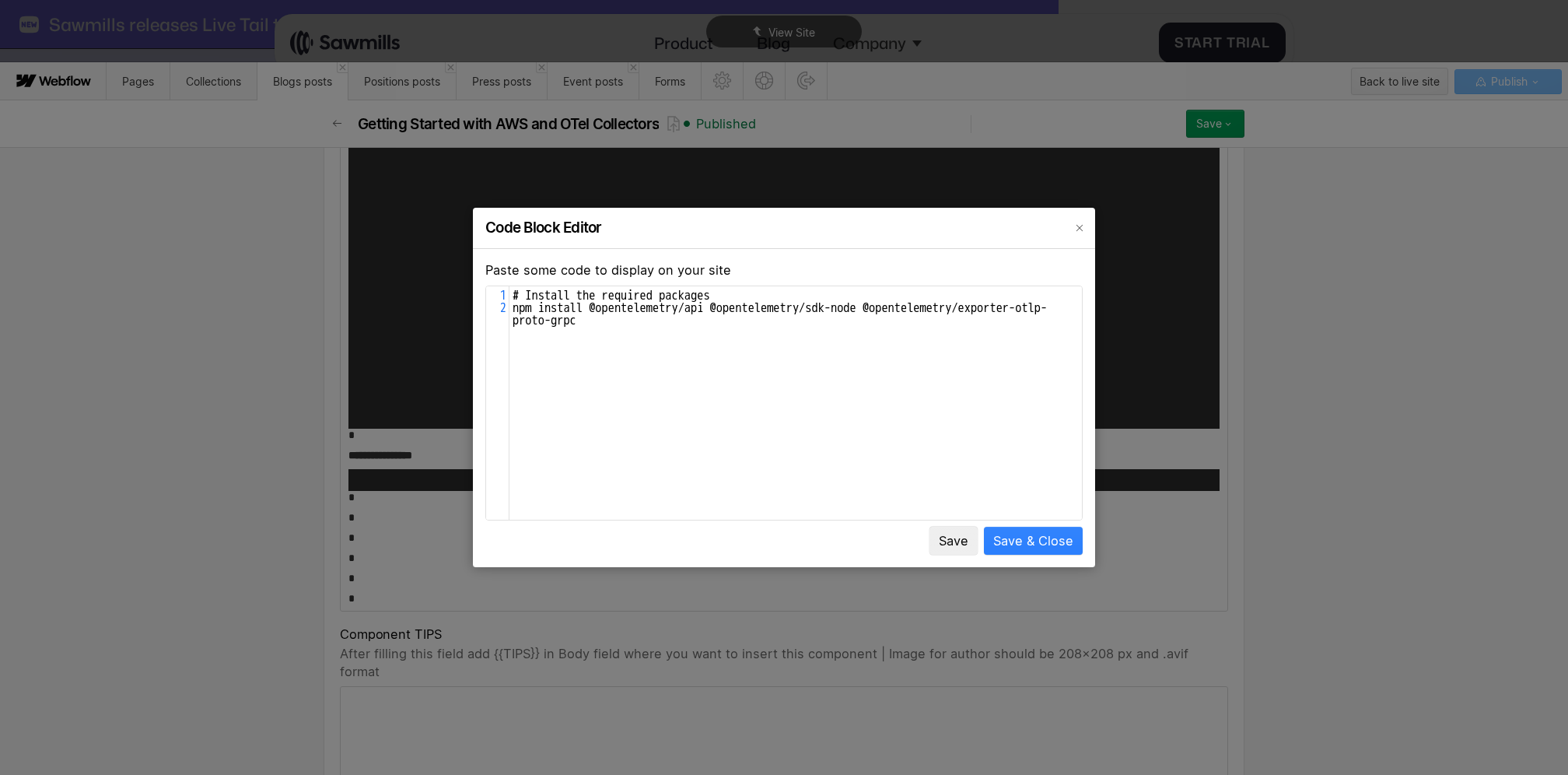 click on "Save & Close" at bounding box center (1033, 541) 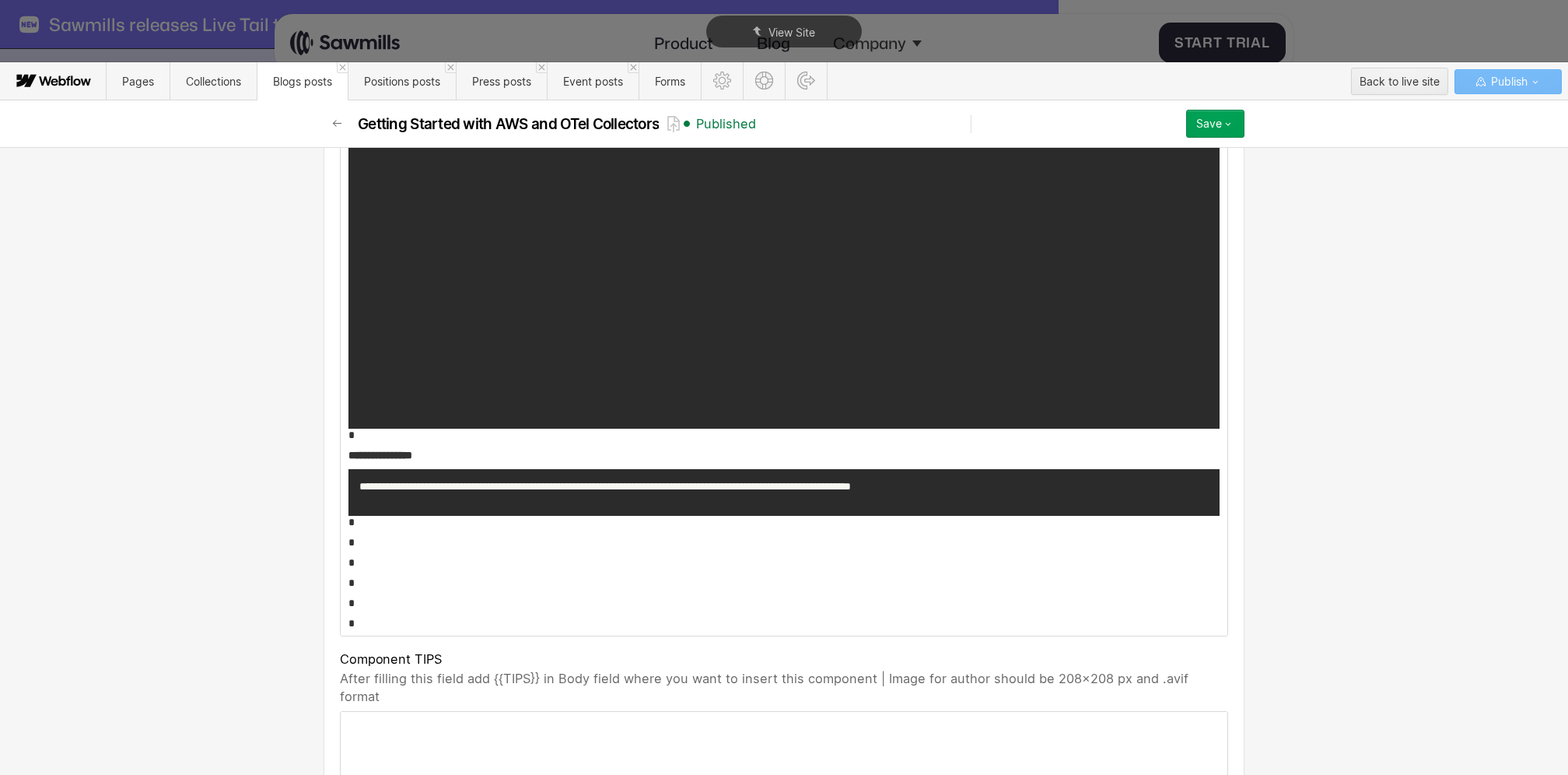 click on "**********" at bounding box center [784, 493] 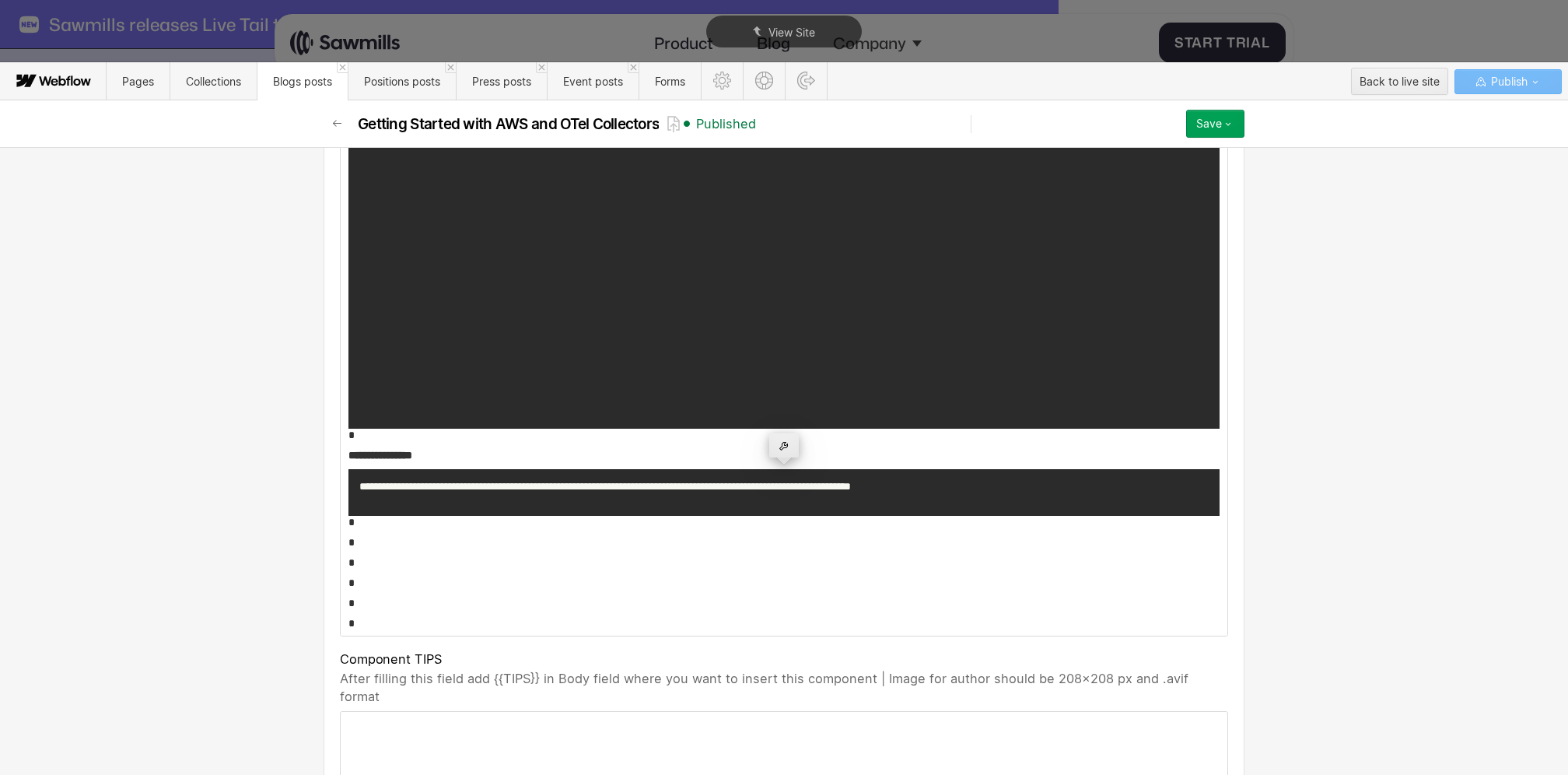 click at bounding box center [784, 445] 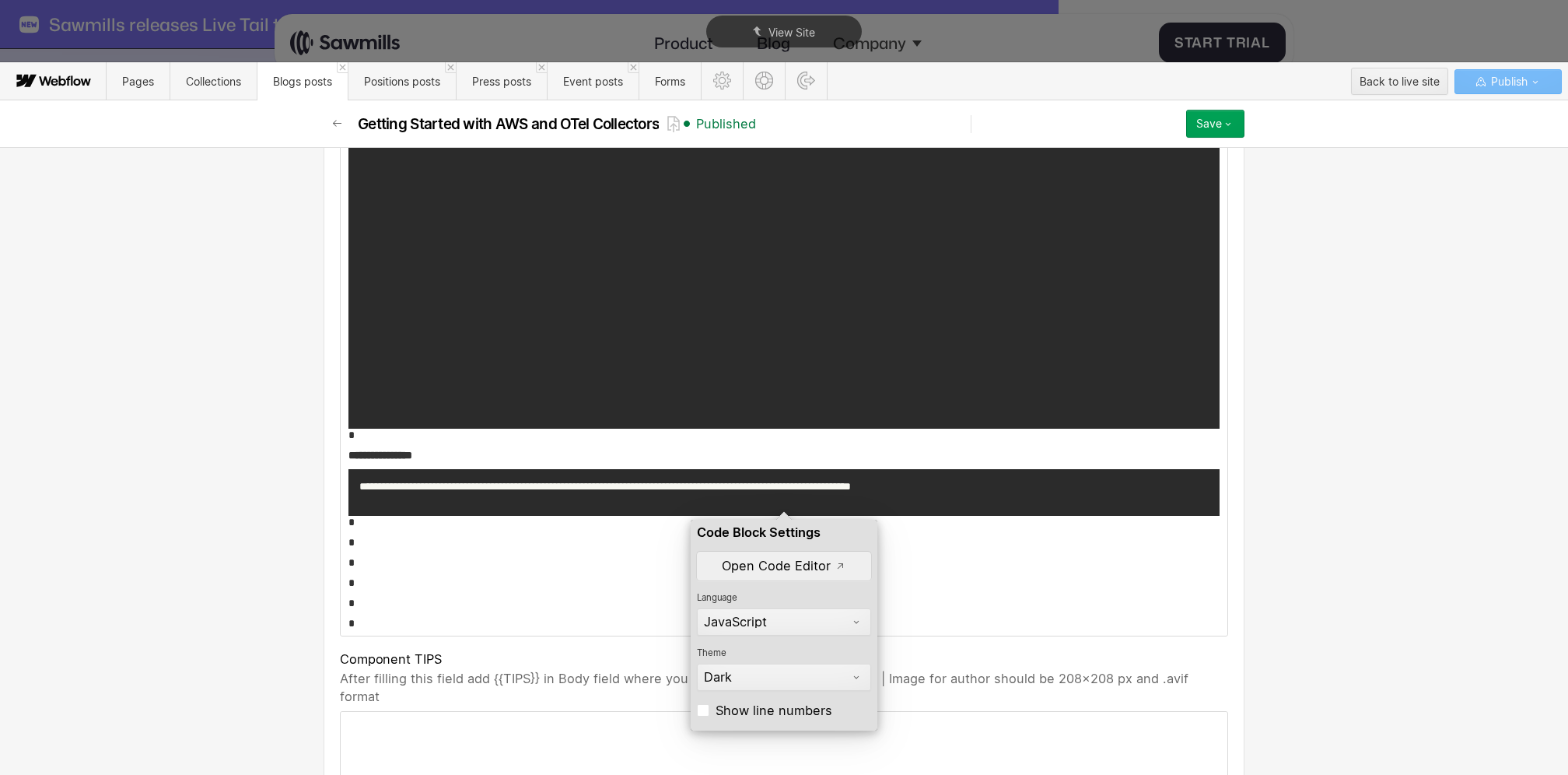 scroll, scrollTop: 5707, scrollLeft: 0, axis: vertical 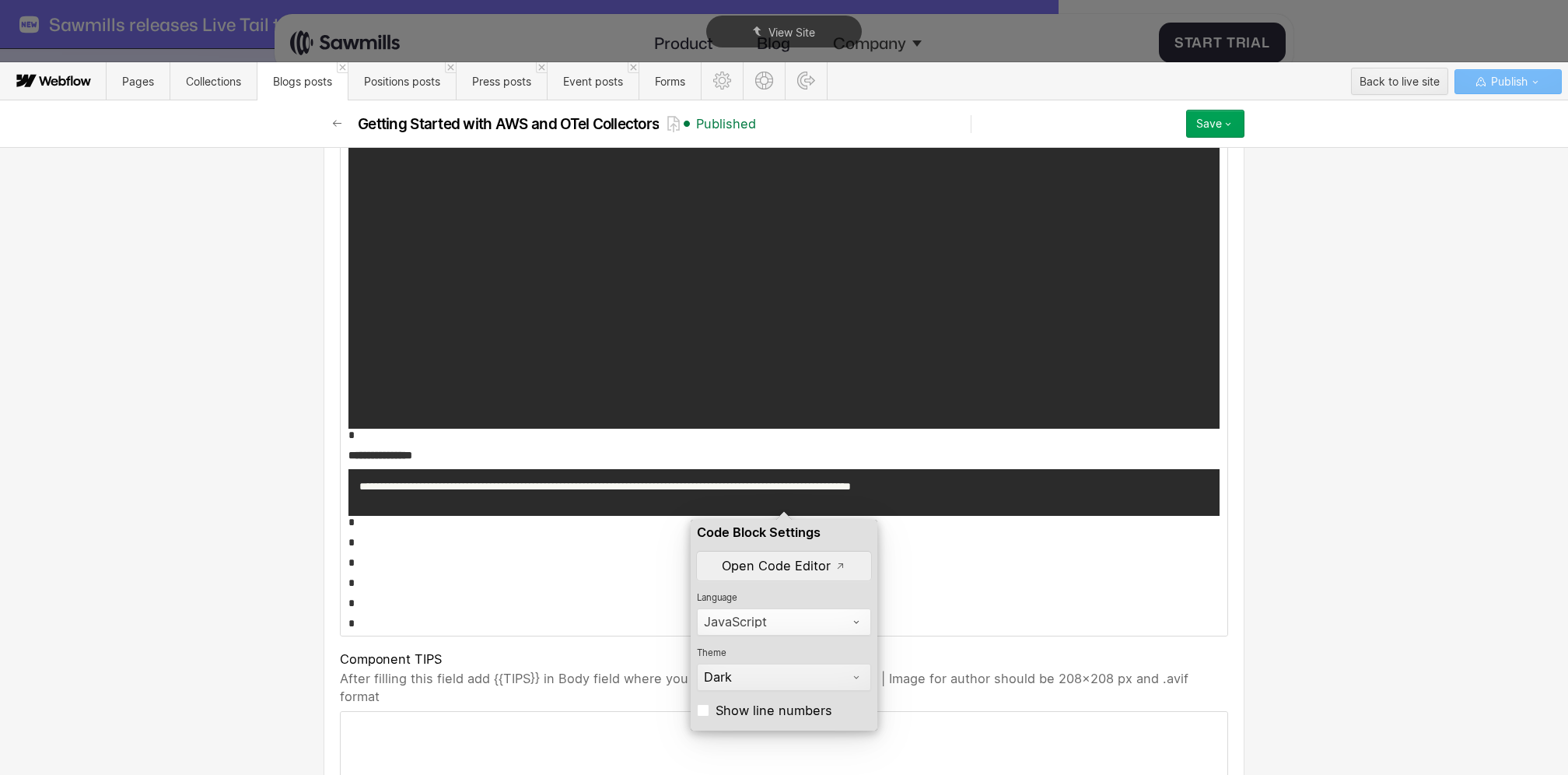 click on "JavaScript" at bounding box center [777, 622] 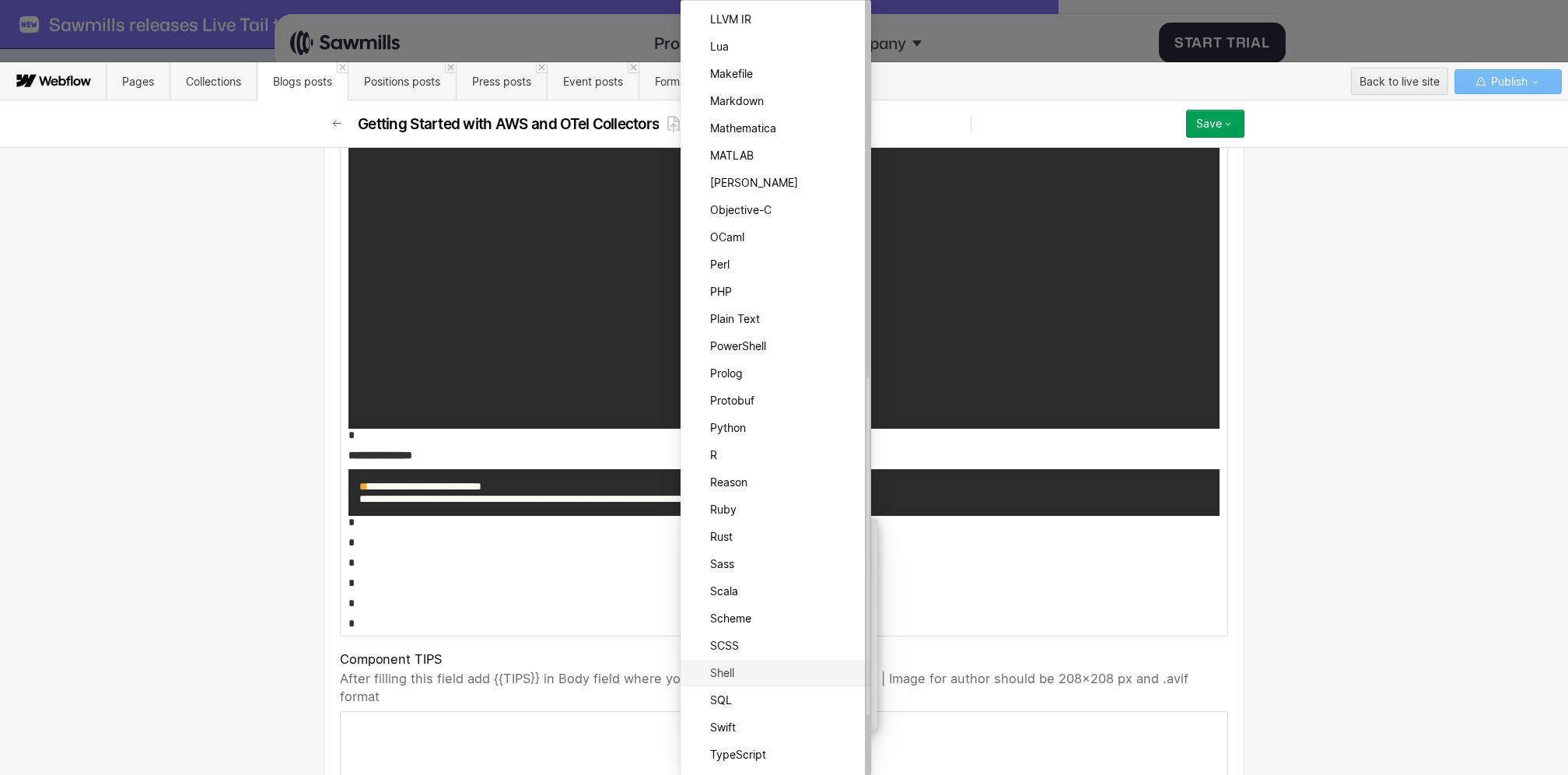 click on "Shell" at bounding box center [786, 673] 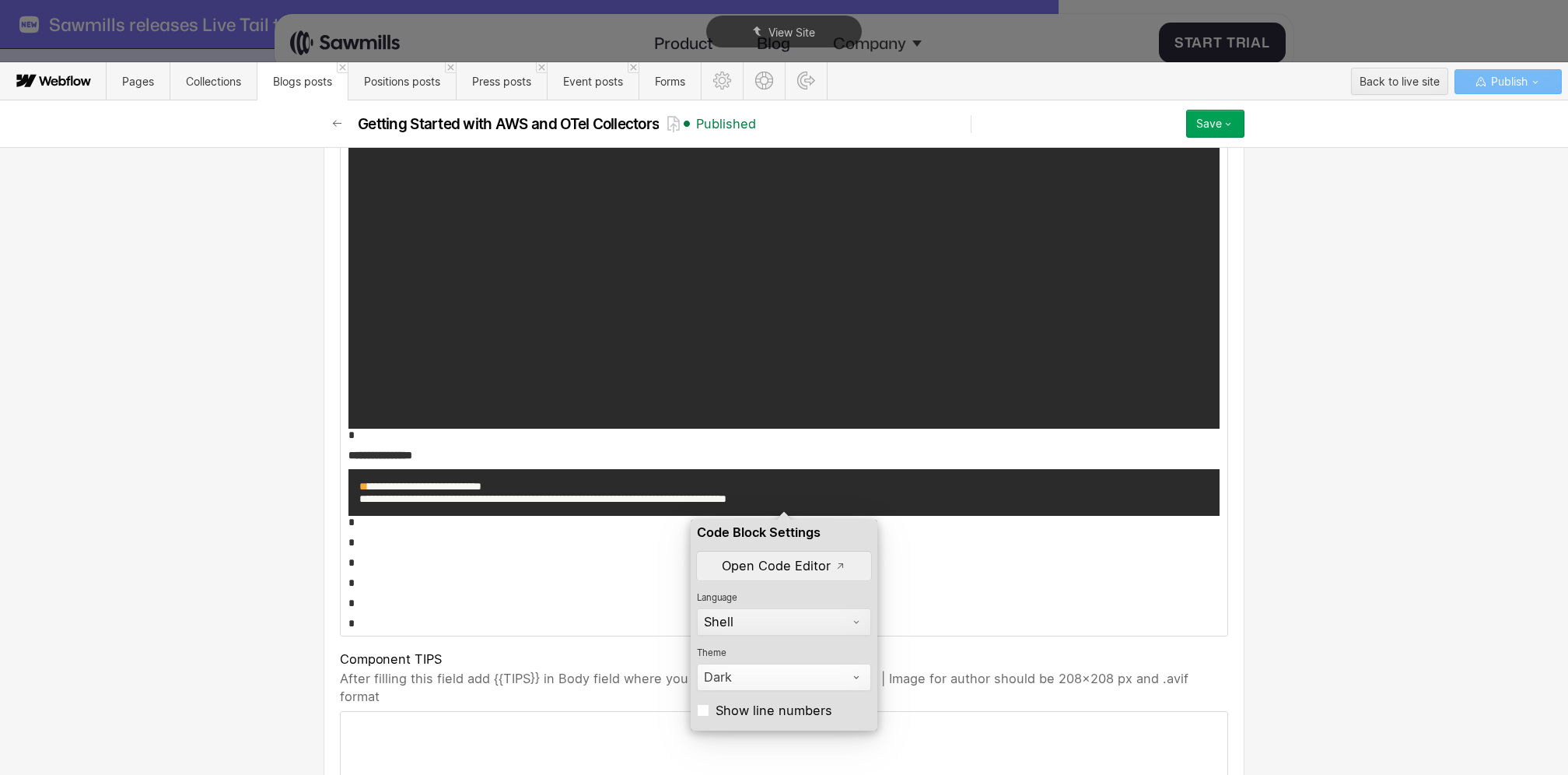 scroll, scrollTop: 5707, scrollLeft: 0, axis: vertical 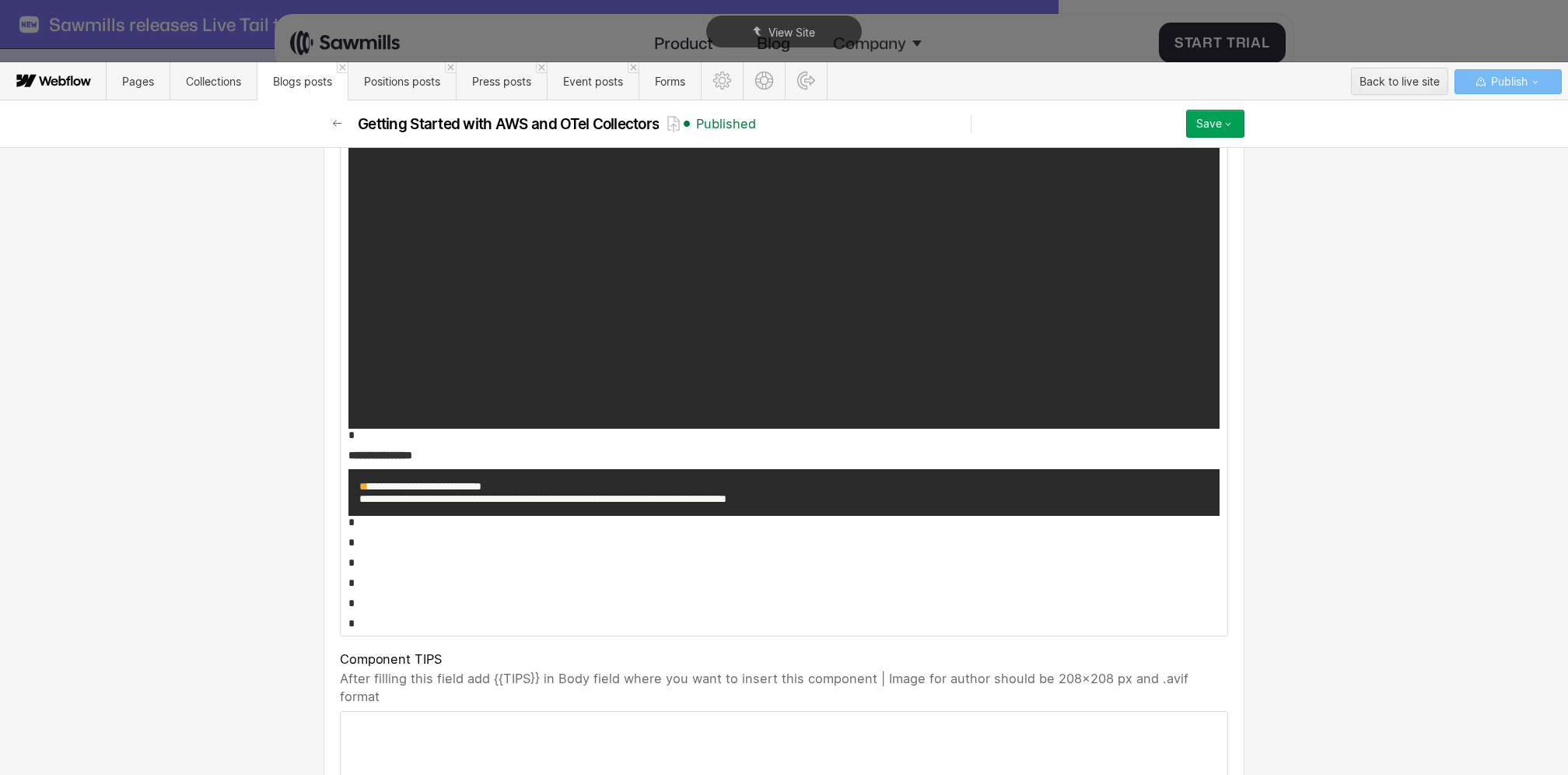 click on "**********" at bounding box center (784, -1913) 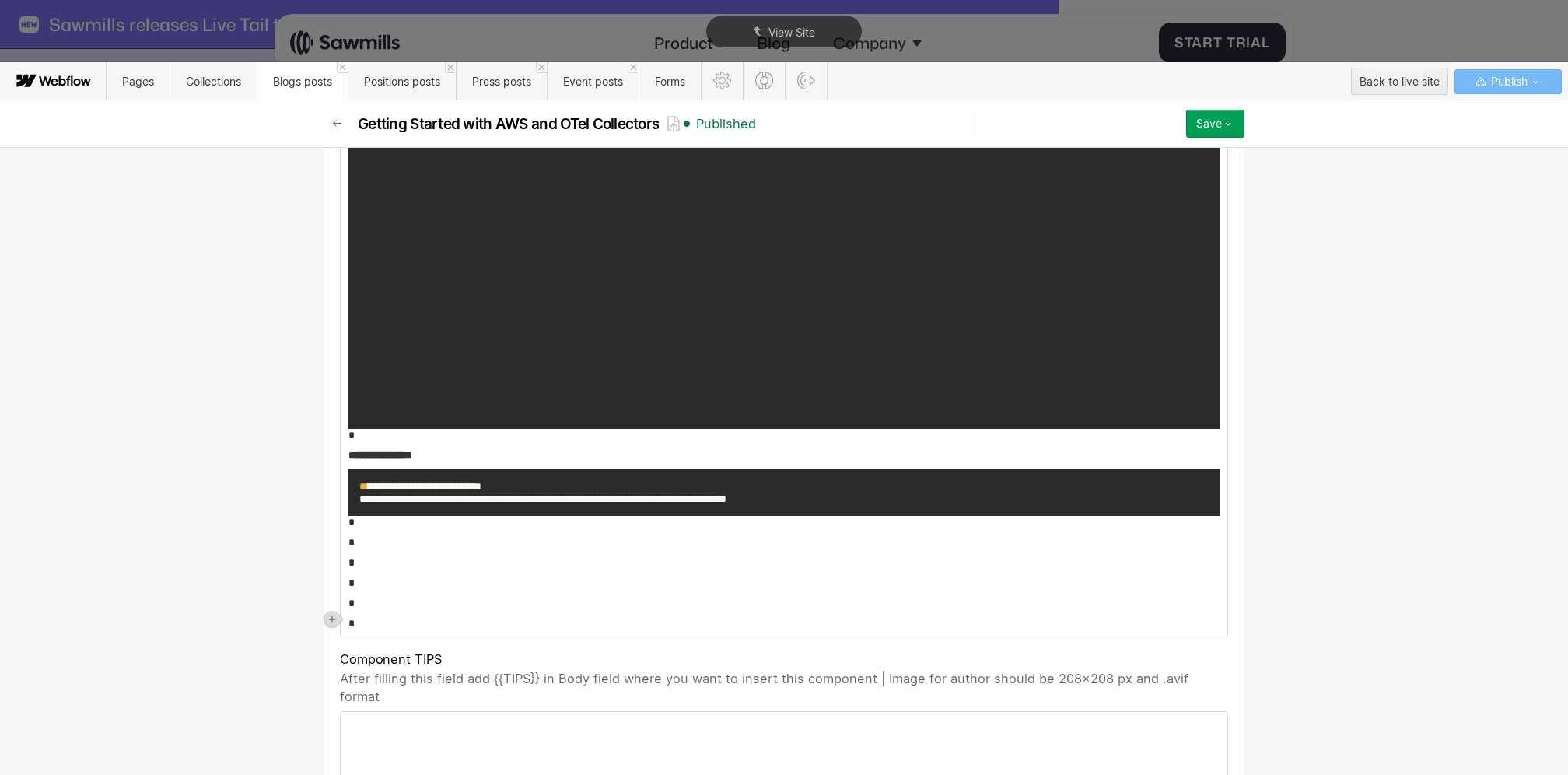 click on "**********" at bounding box center [784, -1913] 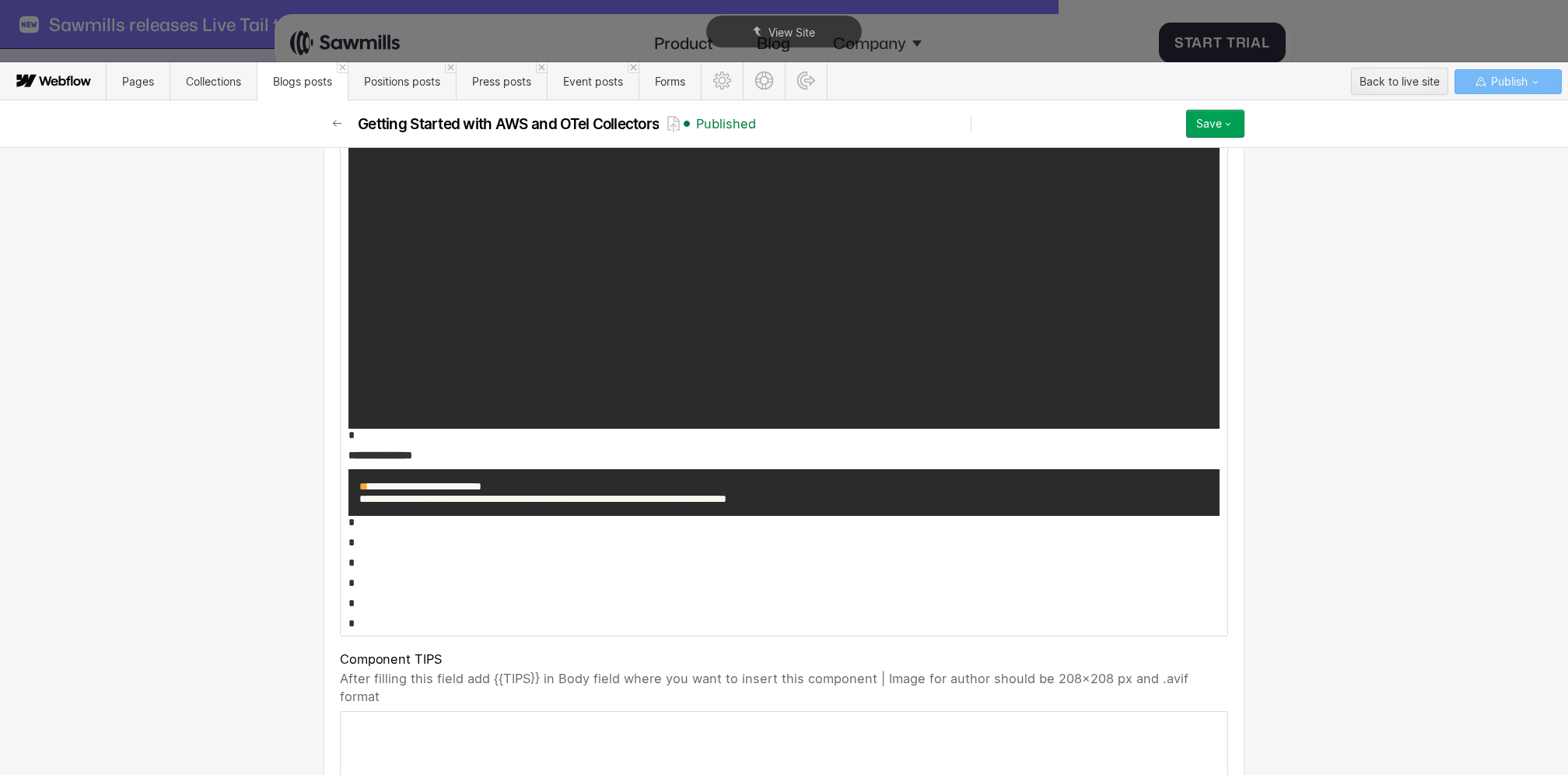click on "*" at bounding box center [784, 542] 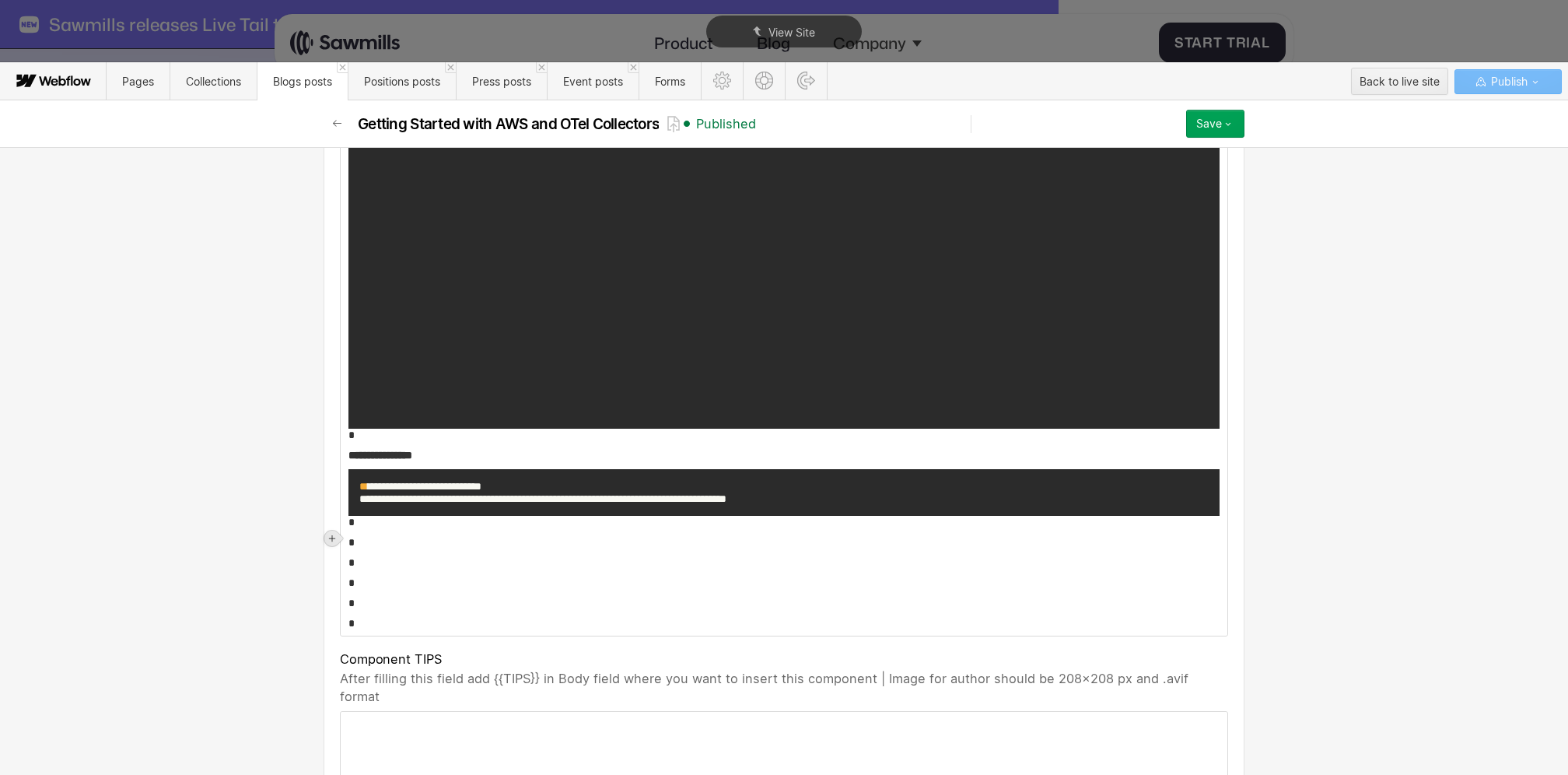 click at bounding box center [332, 538] 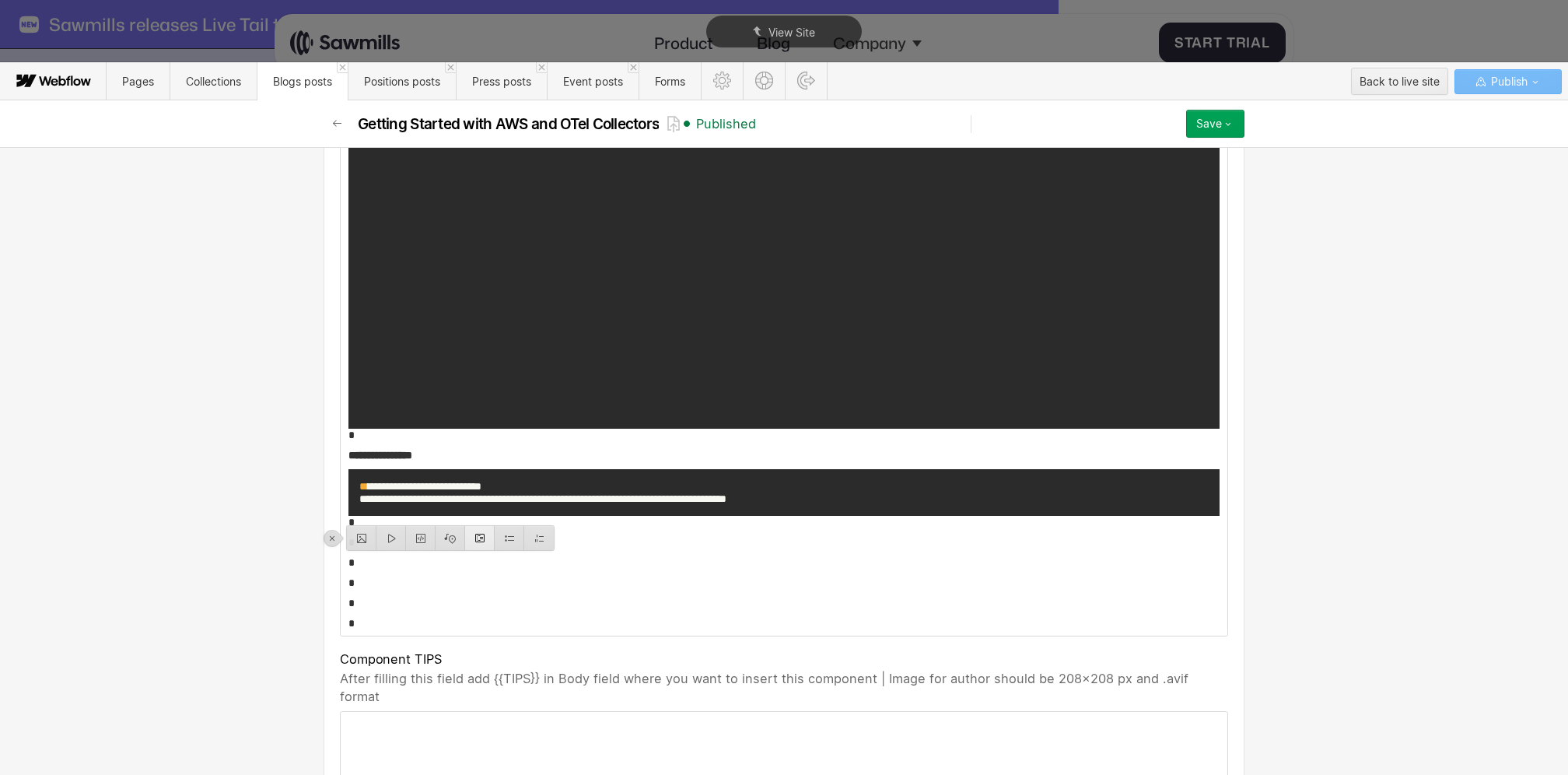 click at bounding box center [480, 538] 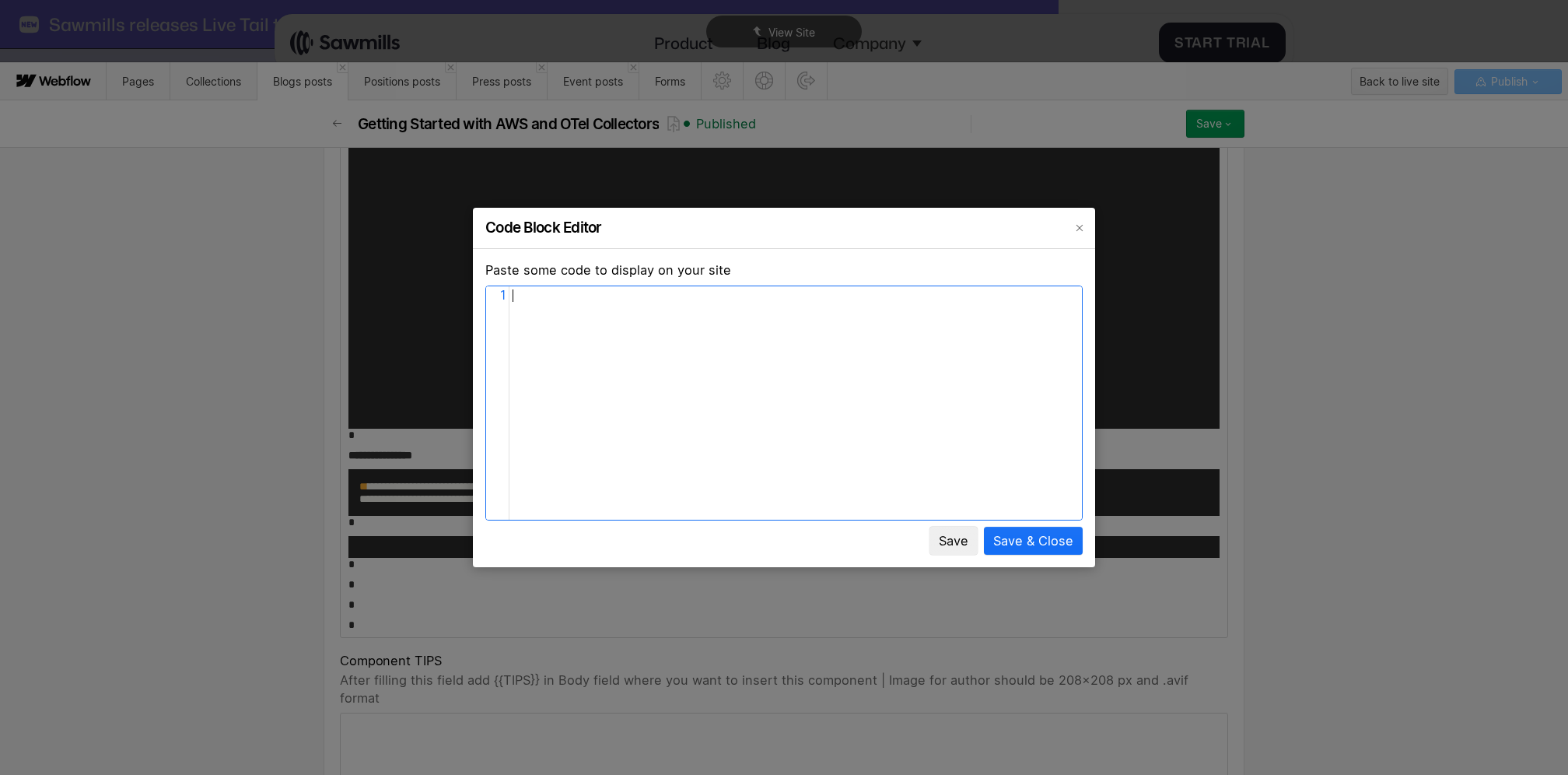 scroll, scrollTop: 6, scrollLeft: 0, axis: vertical 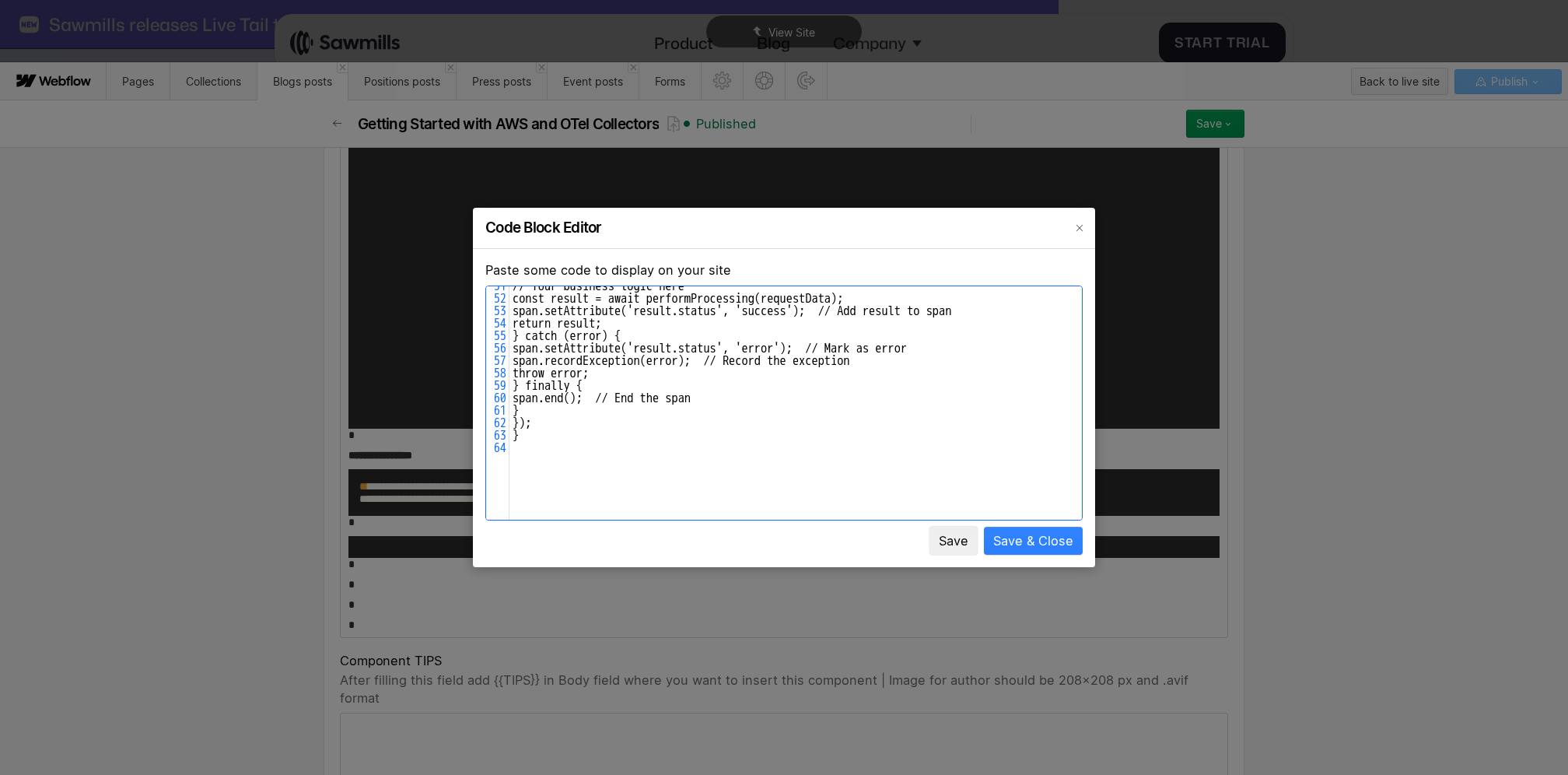 click on "Save & Close" at bounding box center [1033, 541] 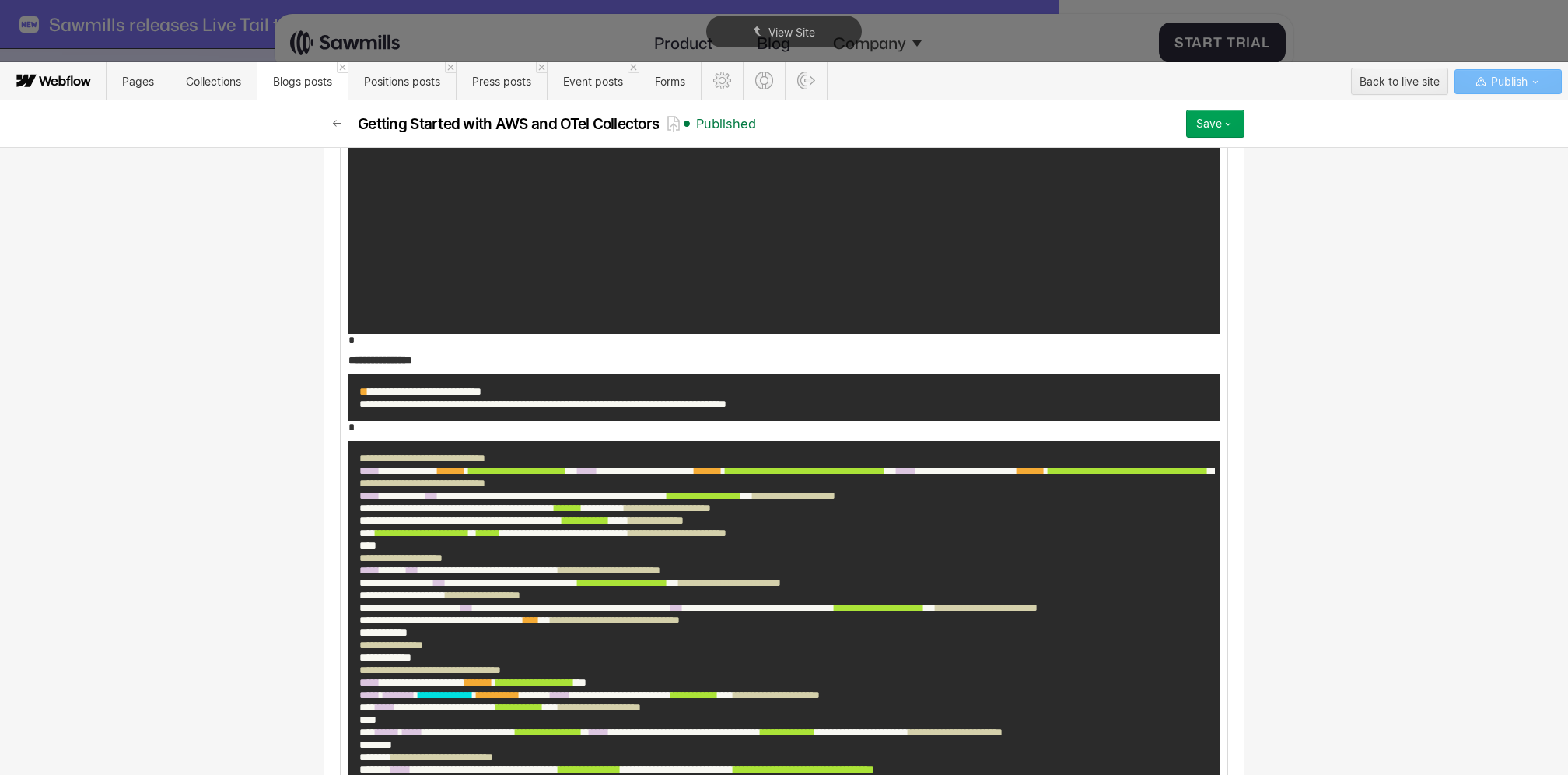 scroll, scrollTop: 5822, scrollLeft: 0, axis: vertical 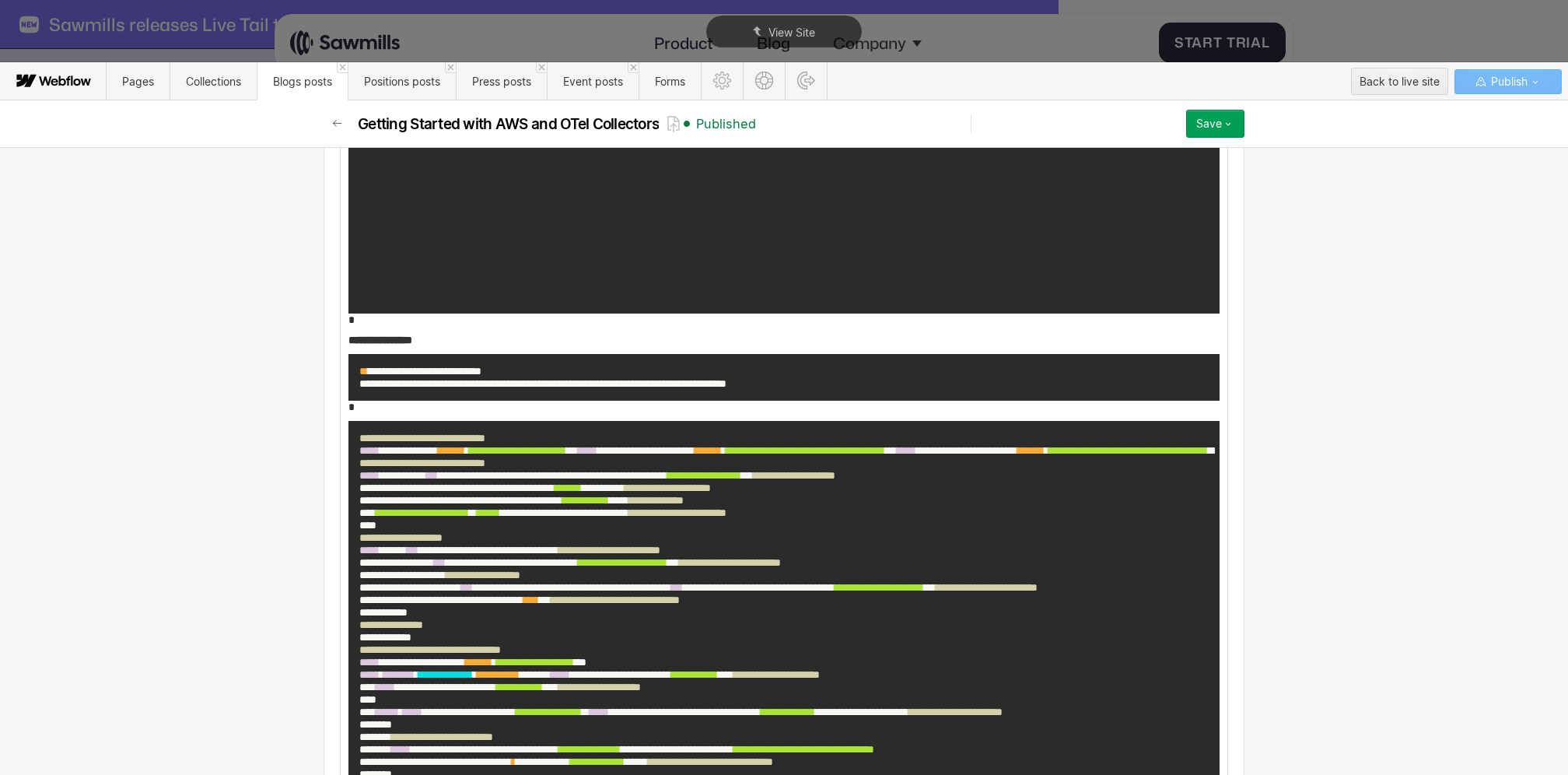 click on "*" at bounding box center (784, 407) 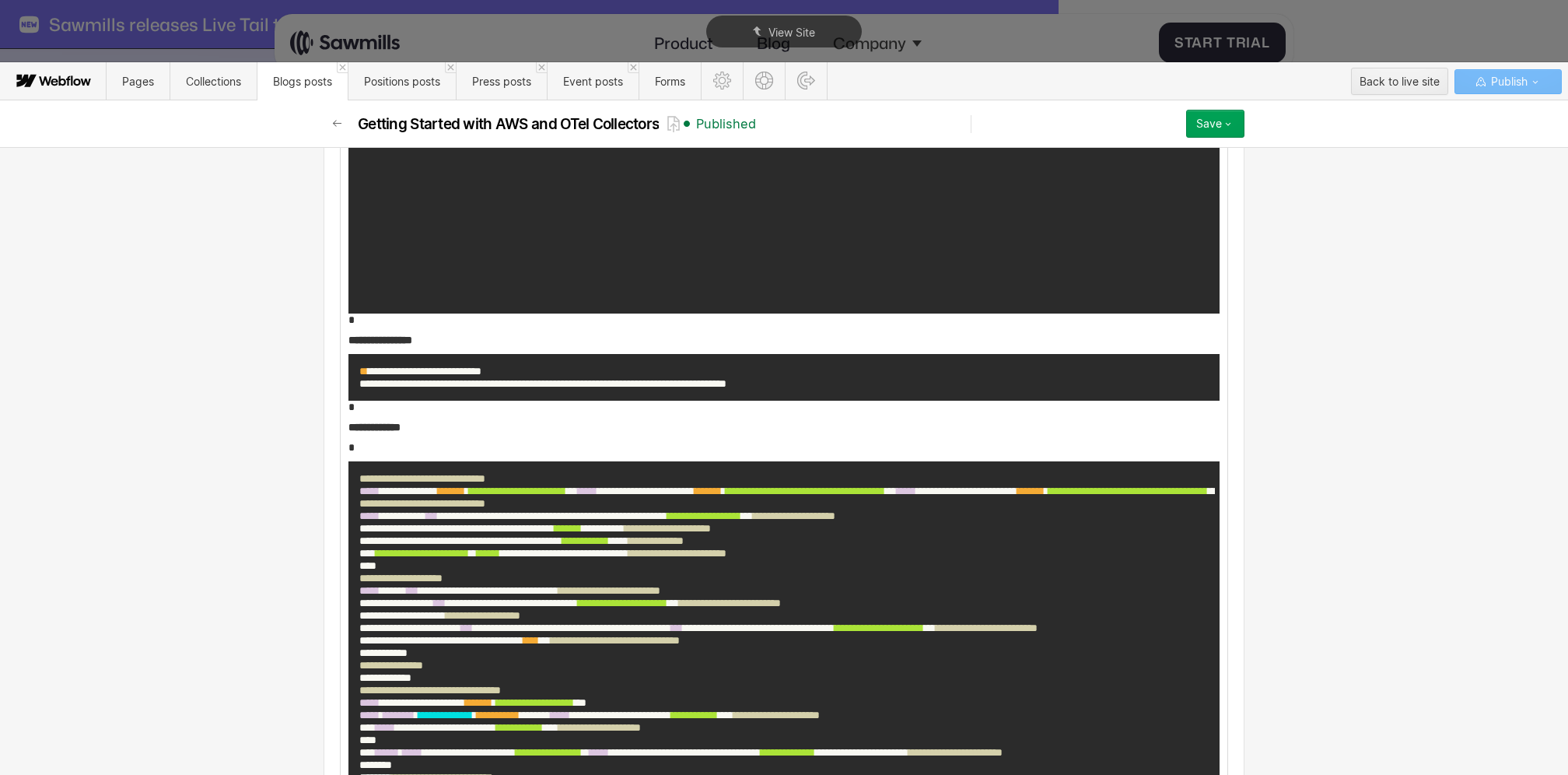 click on "*" at bounding box center [784, 447] 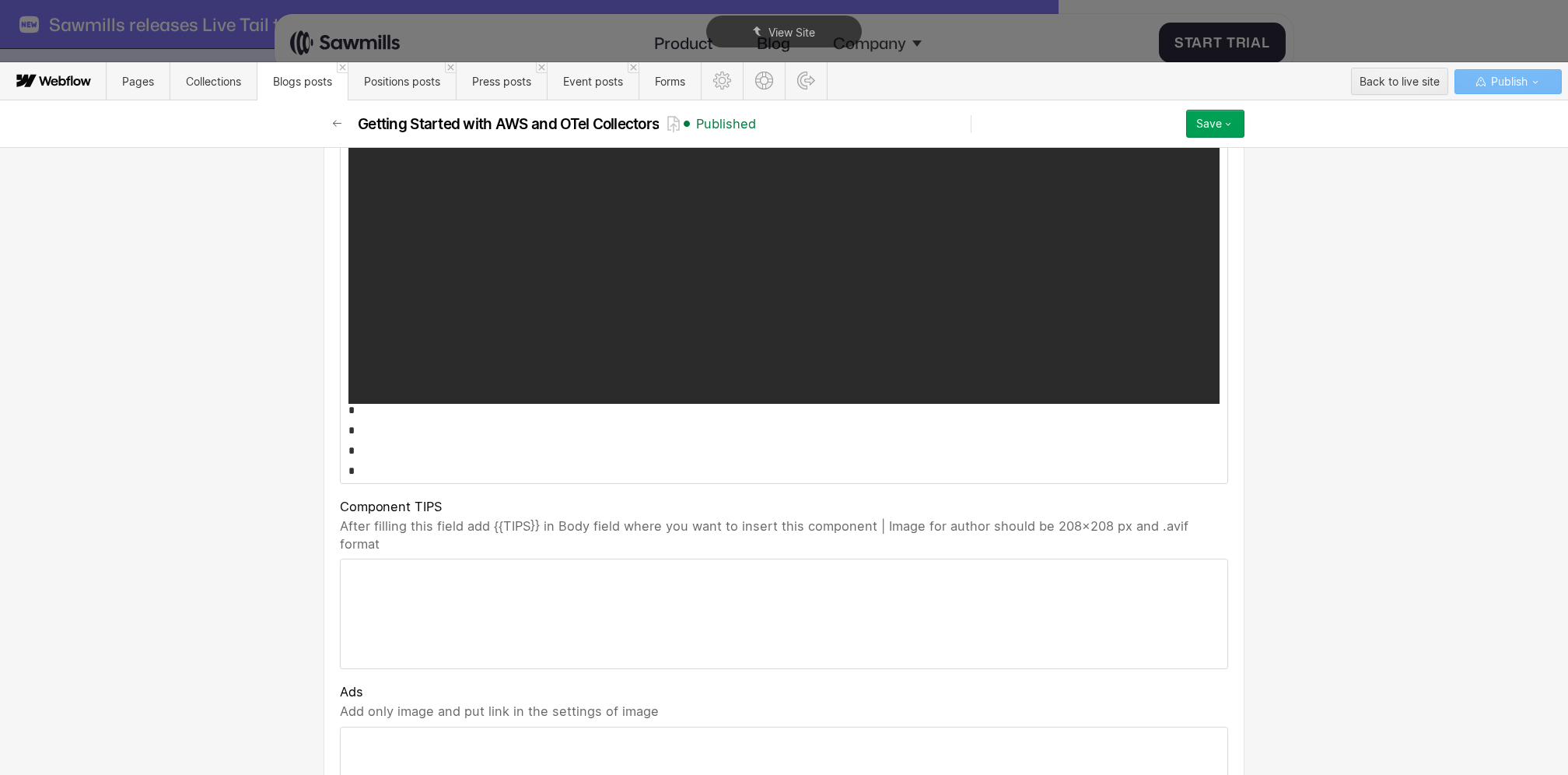 scroll, scrollTop: 6710, scrollLeft: 0, axis: vertical 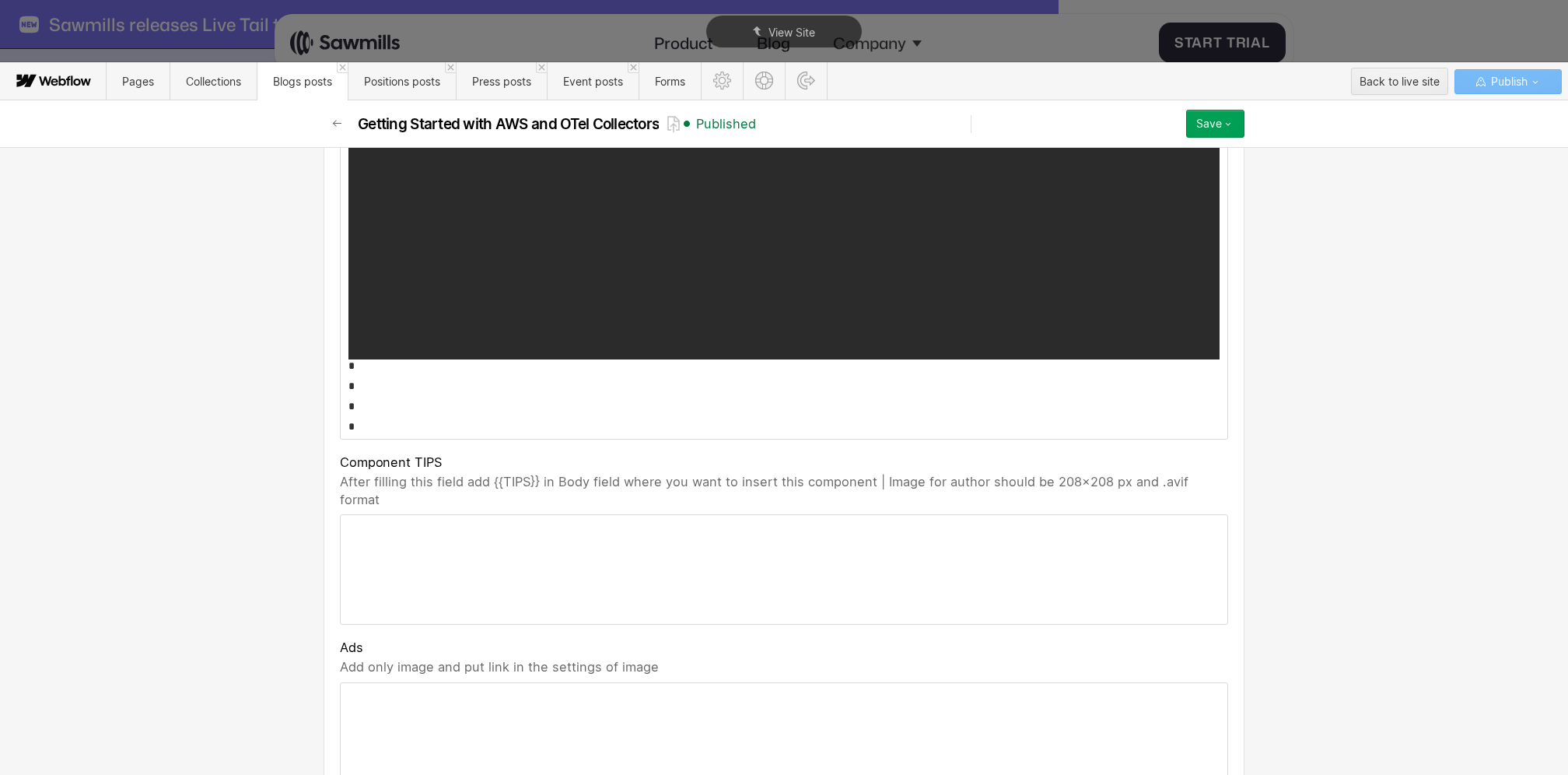 click on "*" at bounding box center (784, 386) 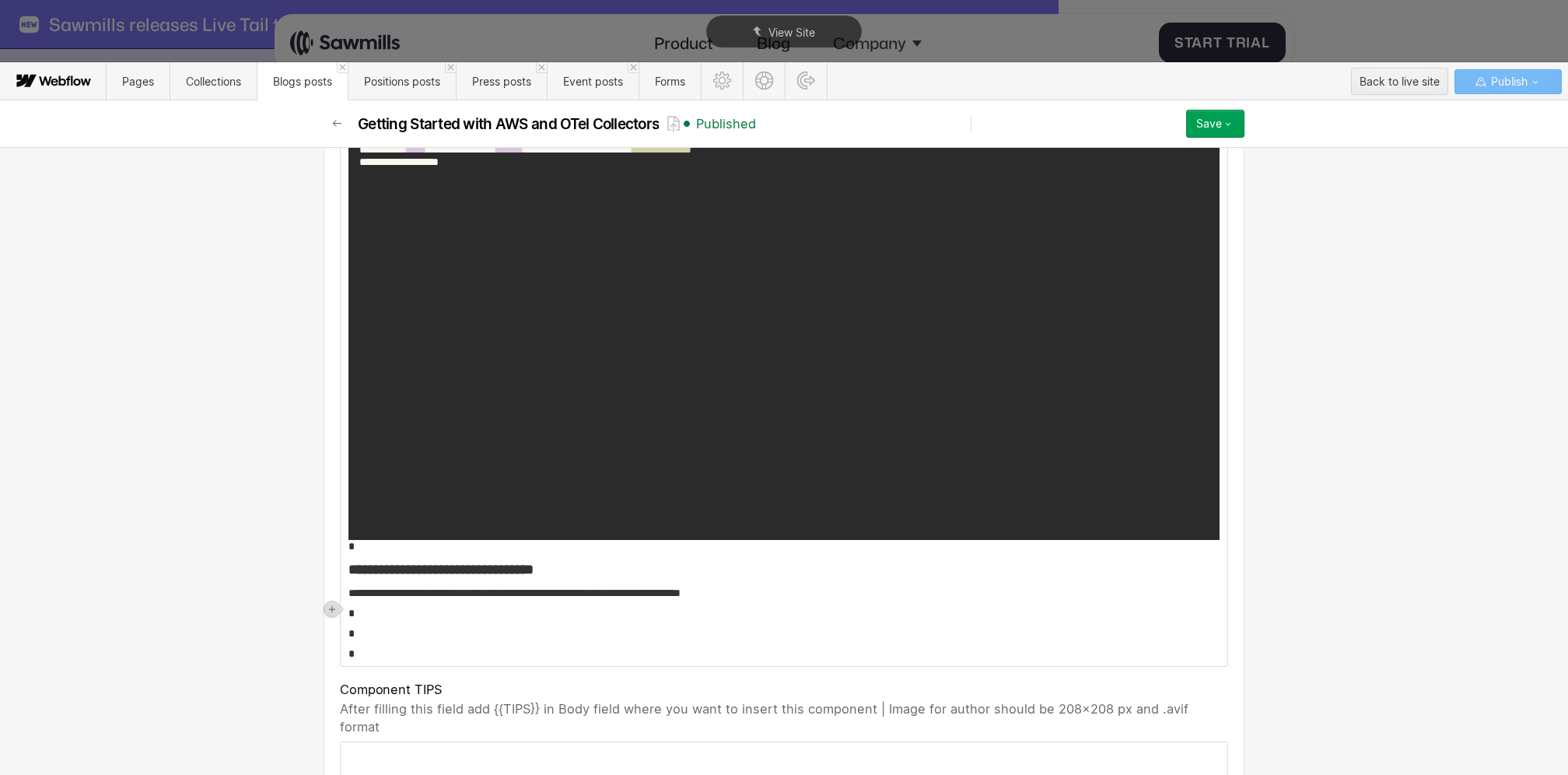scroll, scrollTop: 6419, scrollLeft: 0, axis: vertical 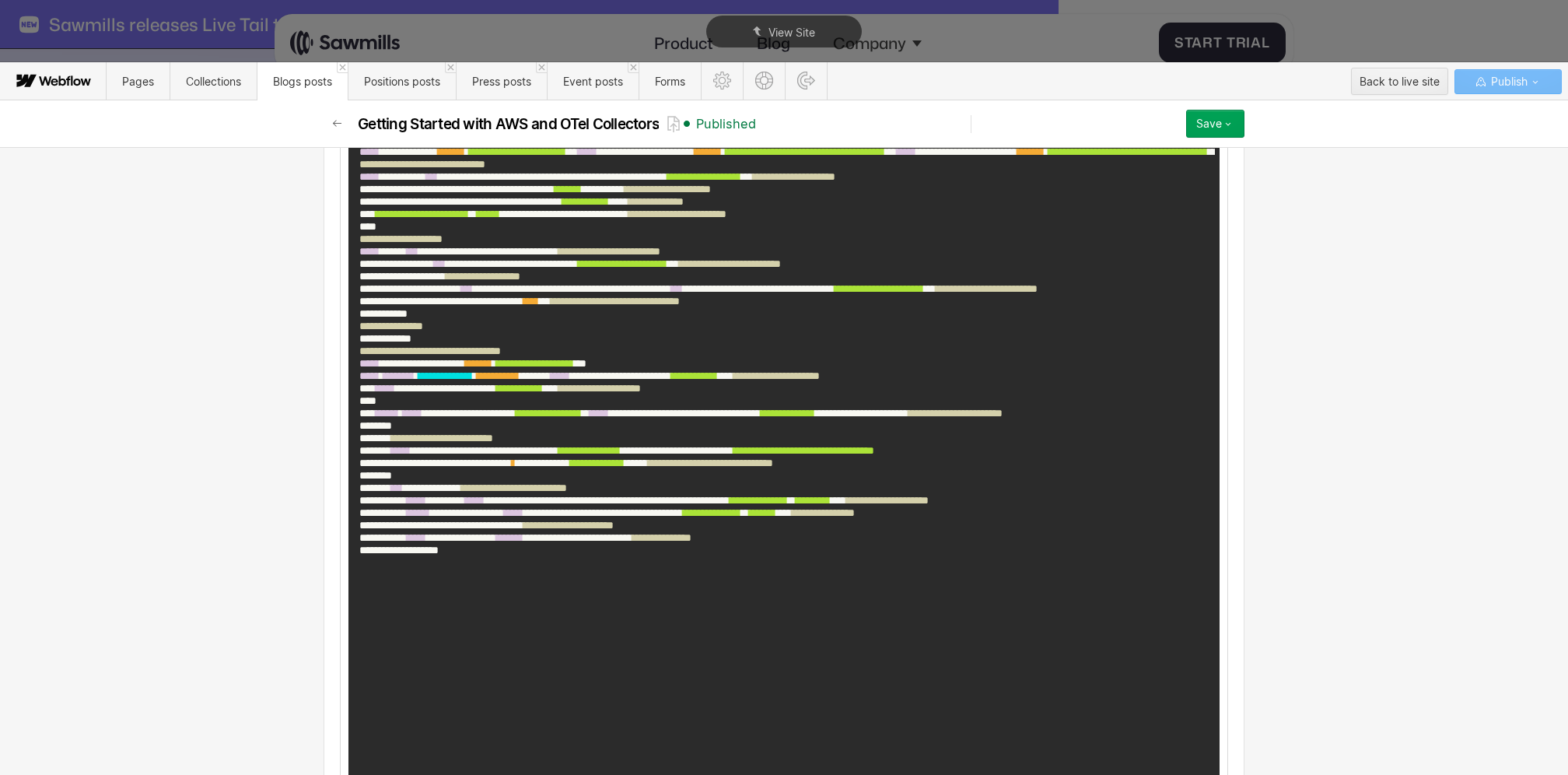 click on "**********" at bounding box center (784, 525) 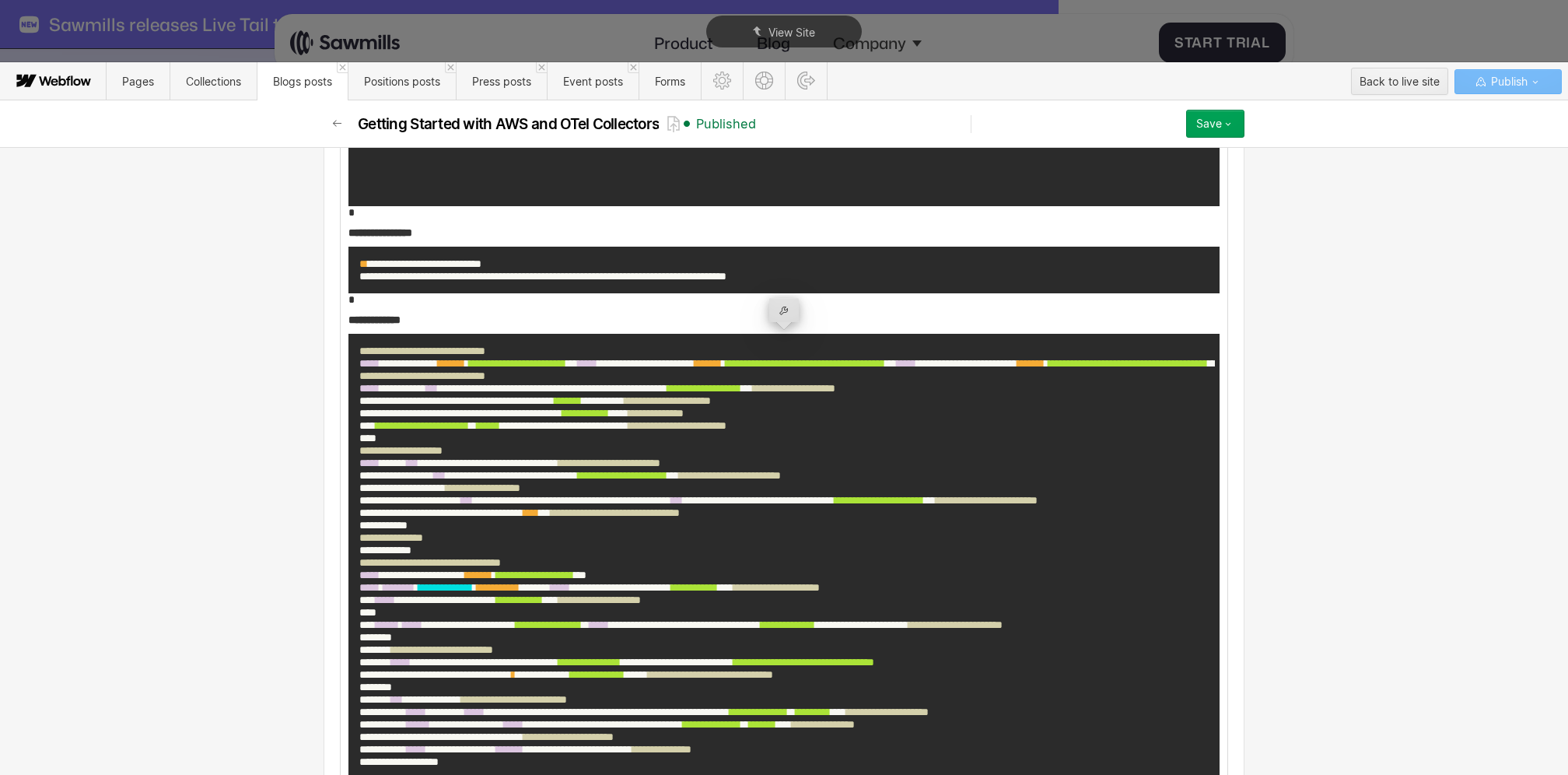 scroll, scrollTop: 5919, scrollLeft: 0, axis: vertical 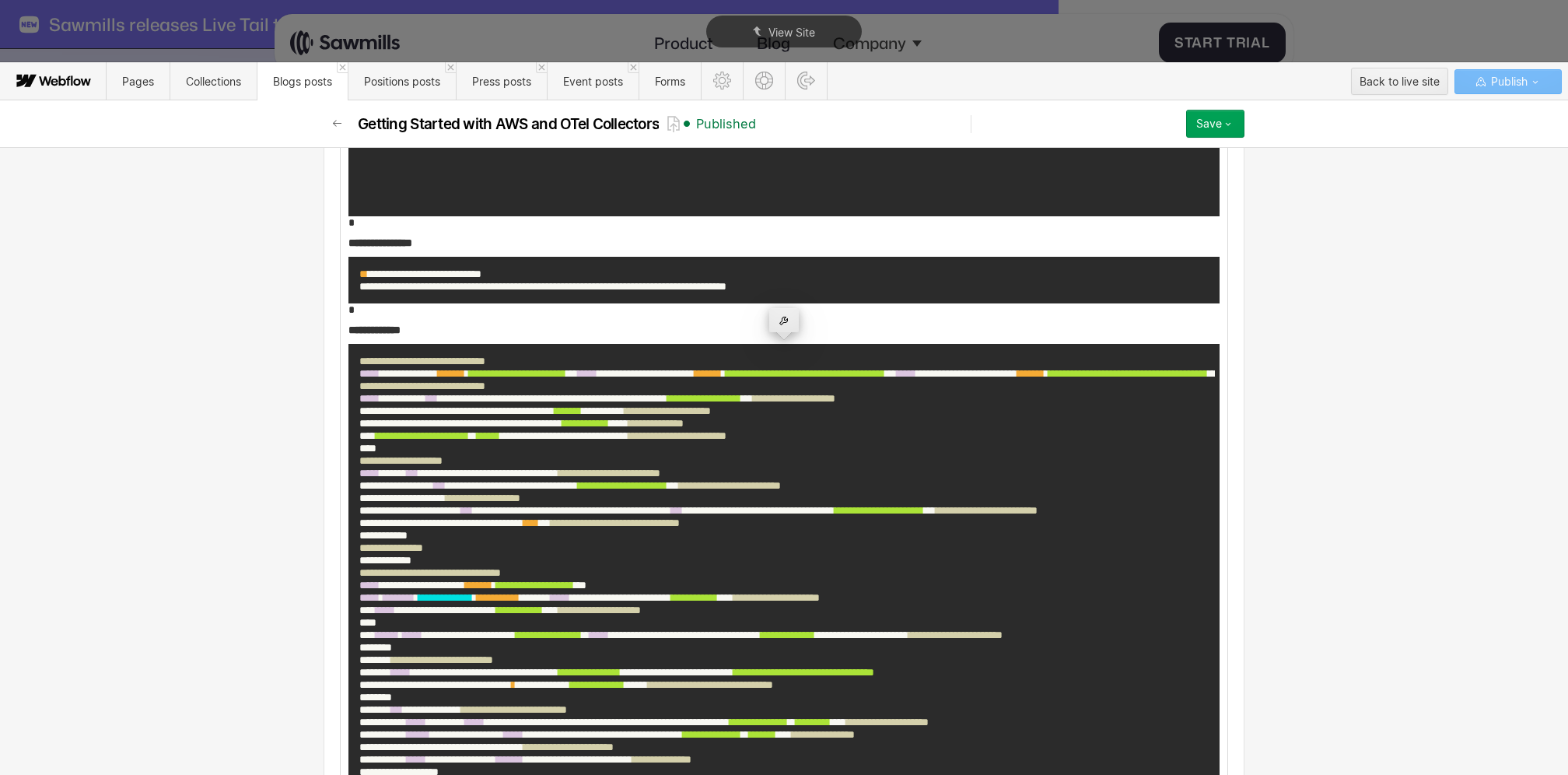 click at bounding box center (784, 320) 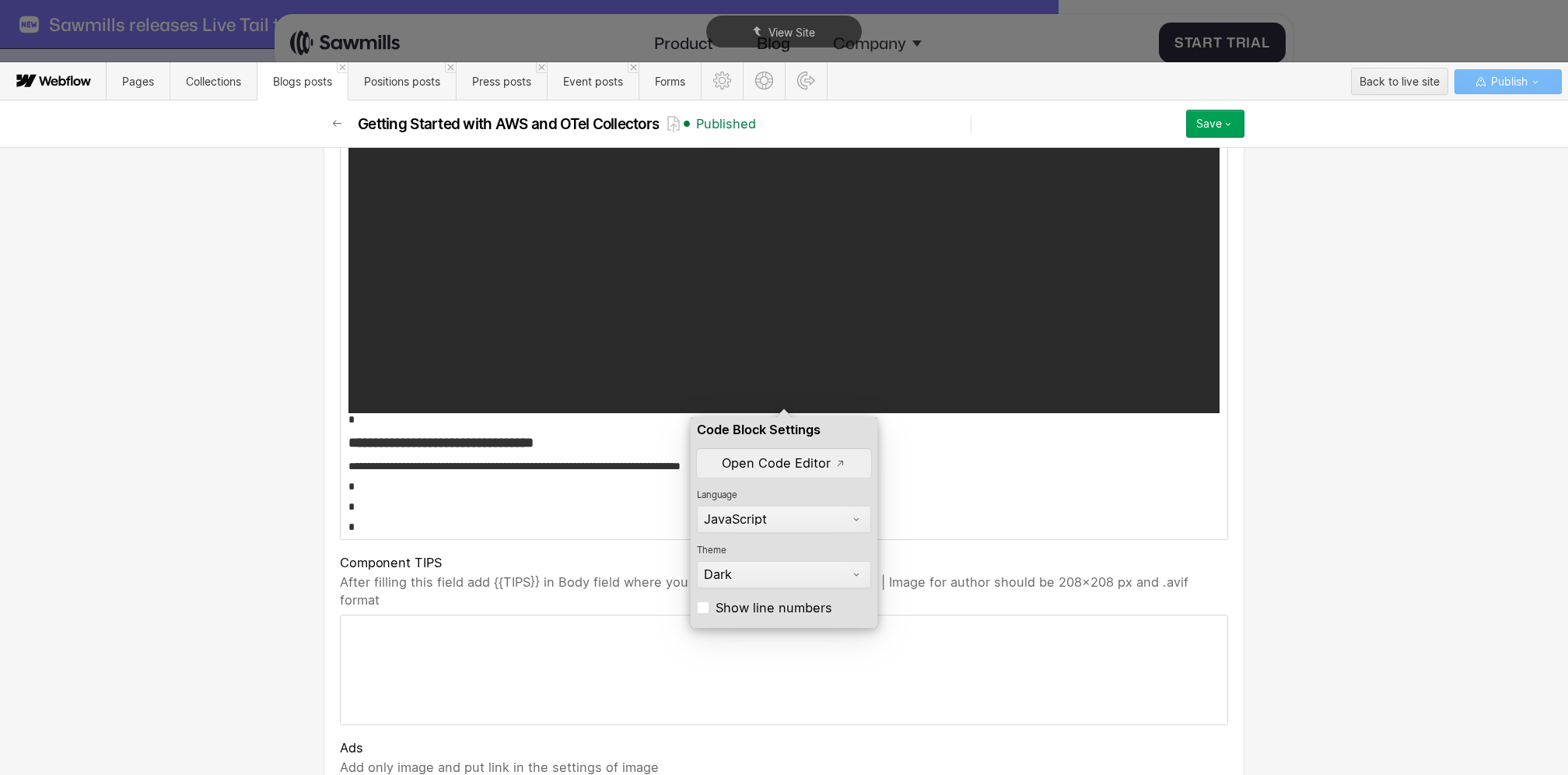 scroll, scrollTop: 6654, scrollLeft: 0, axis: vertical 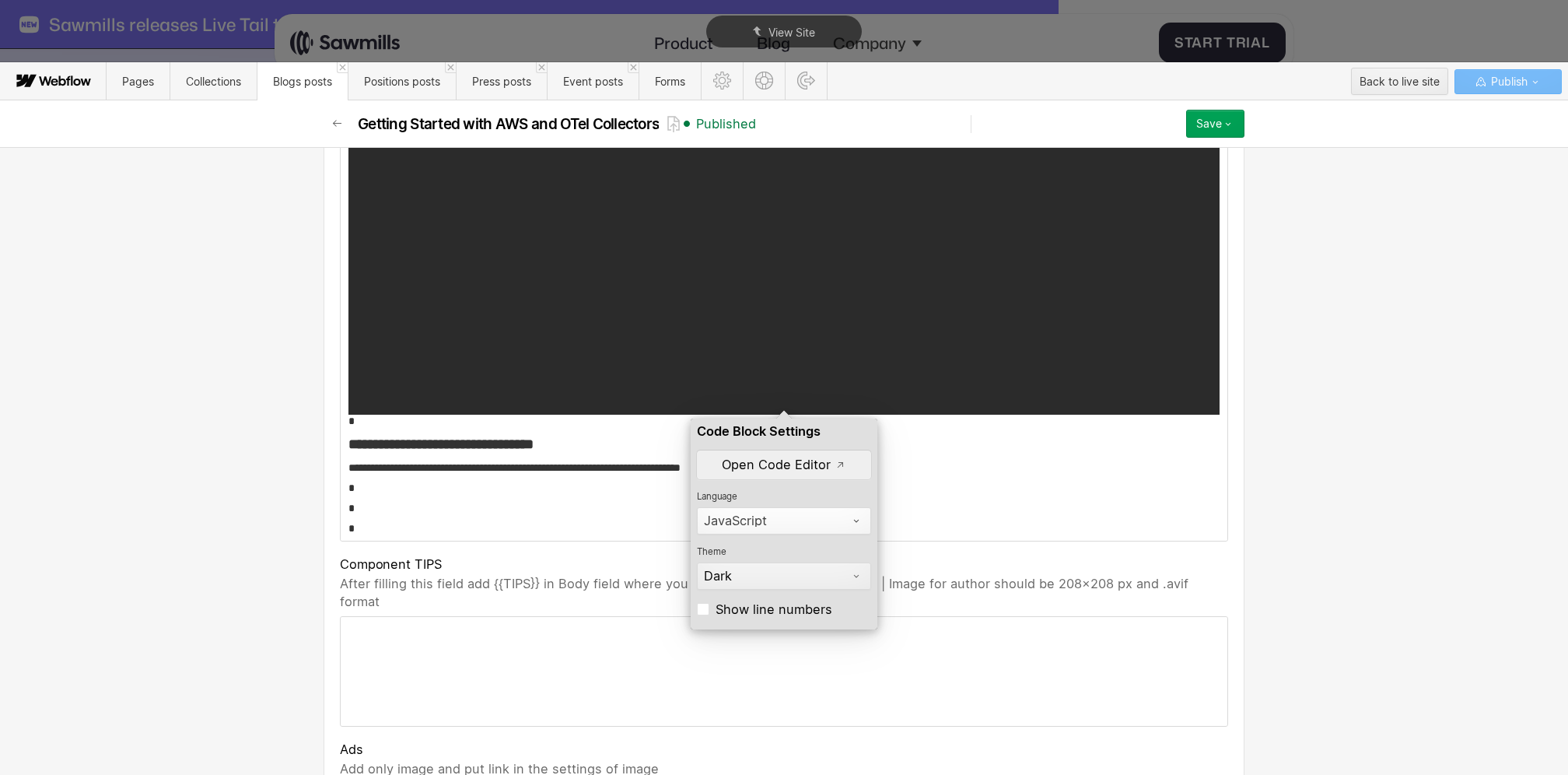 click on "JavaScript" at bounding box center (777, 521) 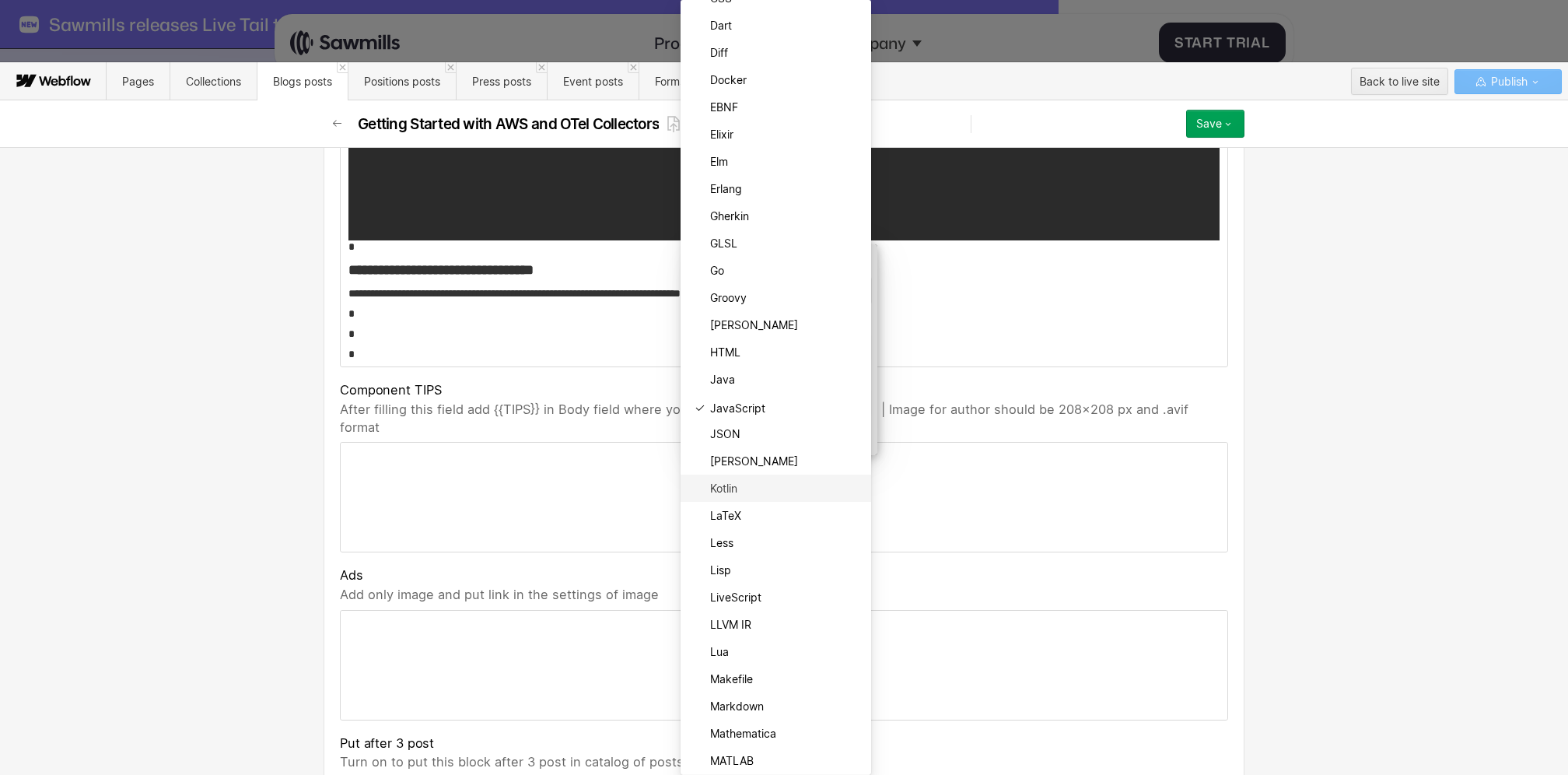 click on "Lisp" at bounding box center (775, 570) 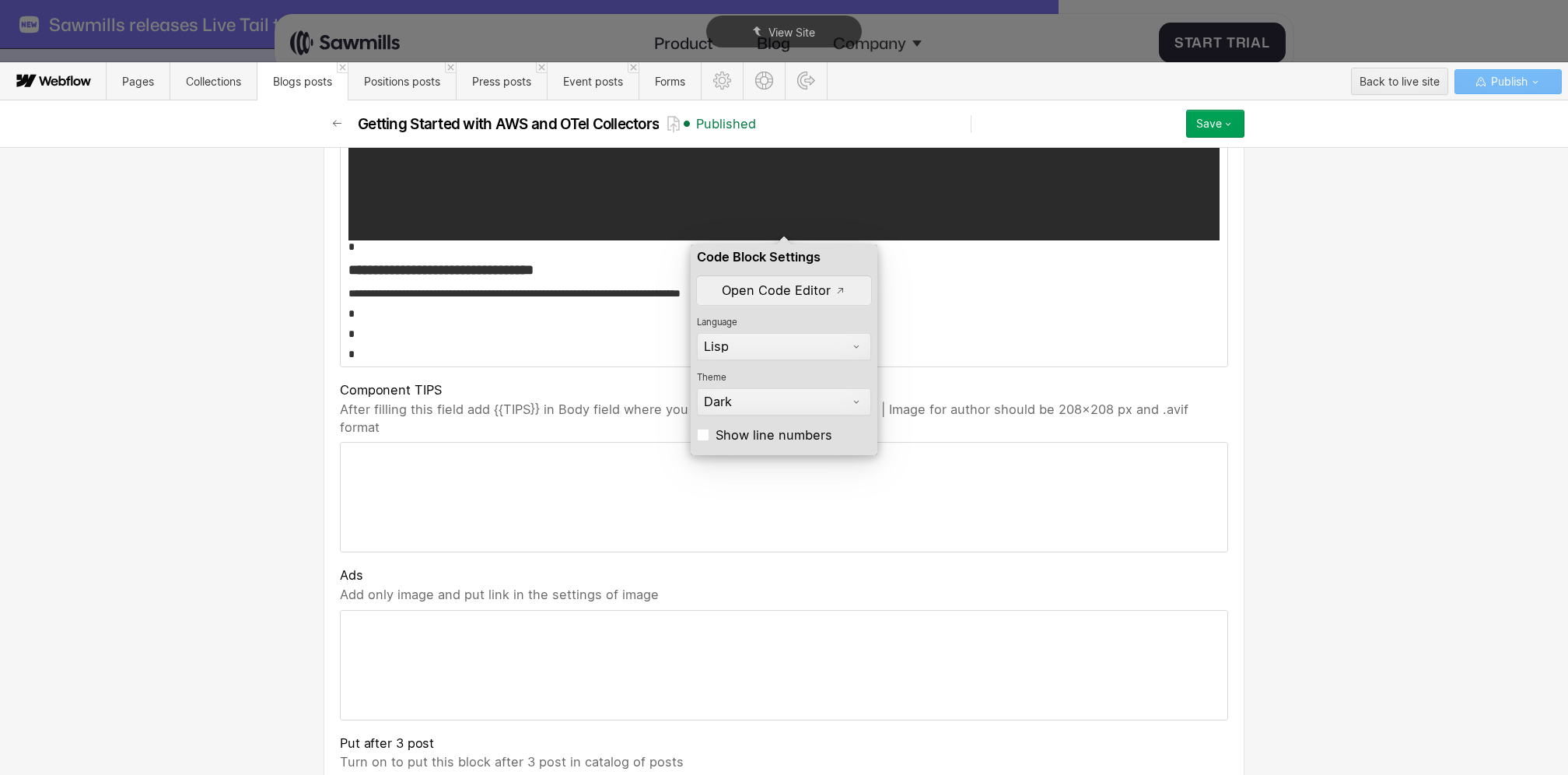 scroll, scrollTop: 6829, scrollLeft: 0, axis: vertical 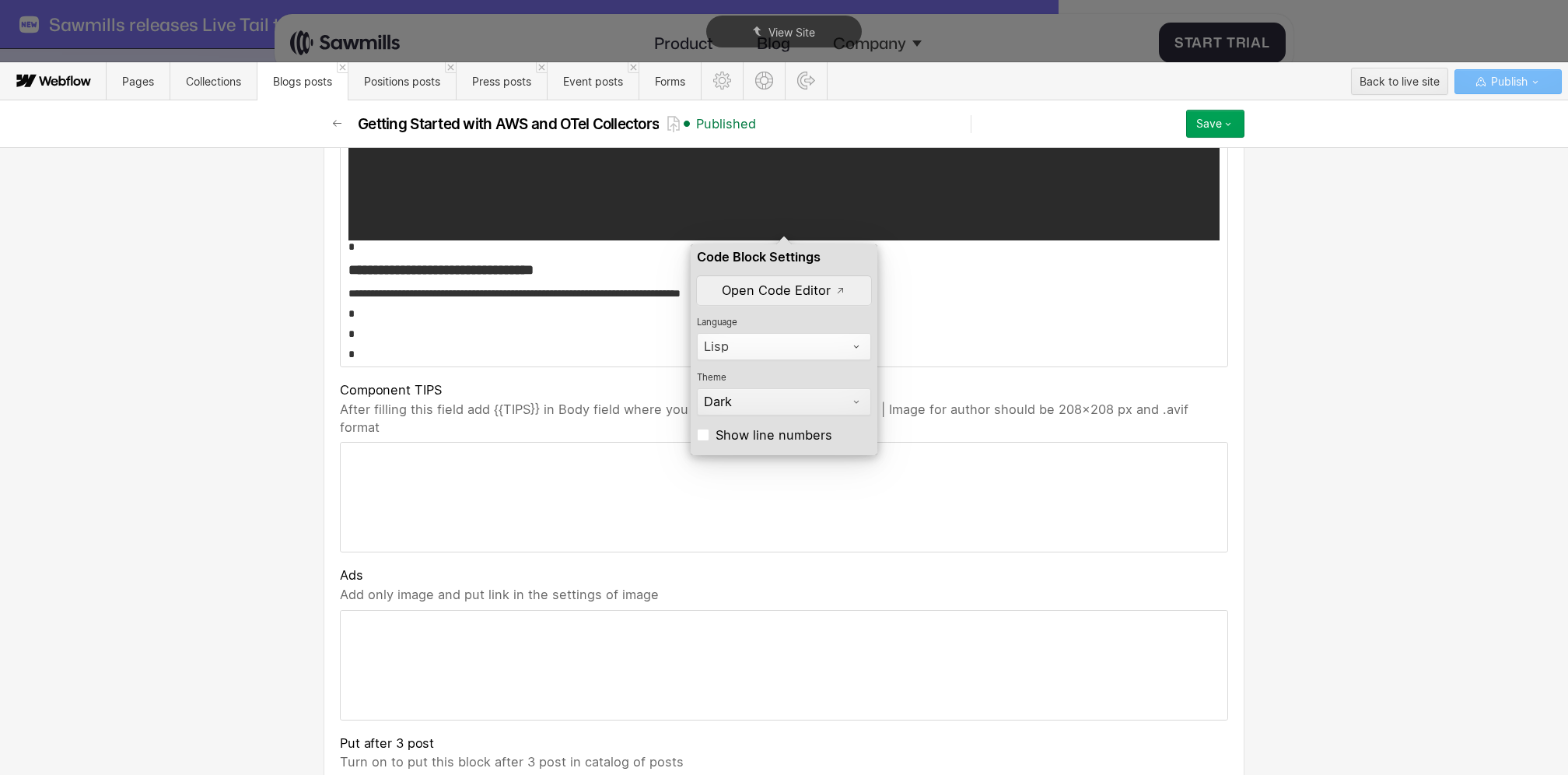 click on "Lisp" at bounding box center (777, 346) 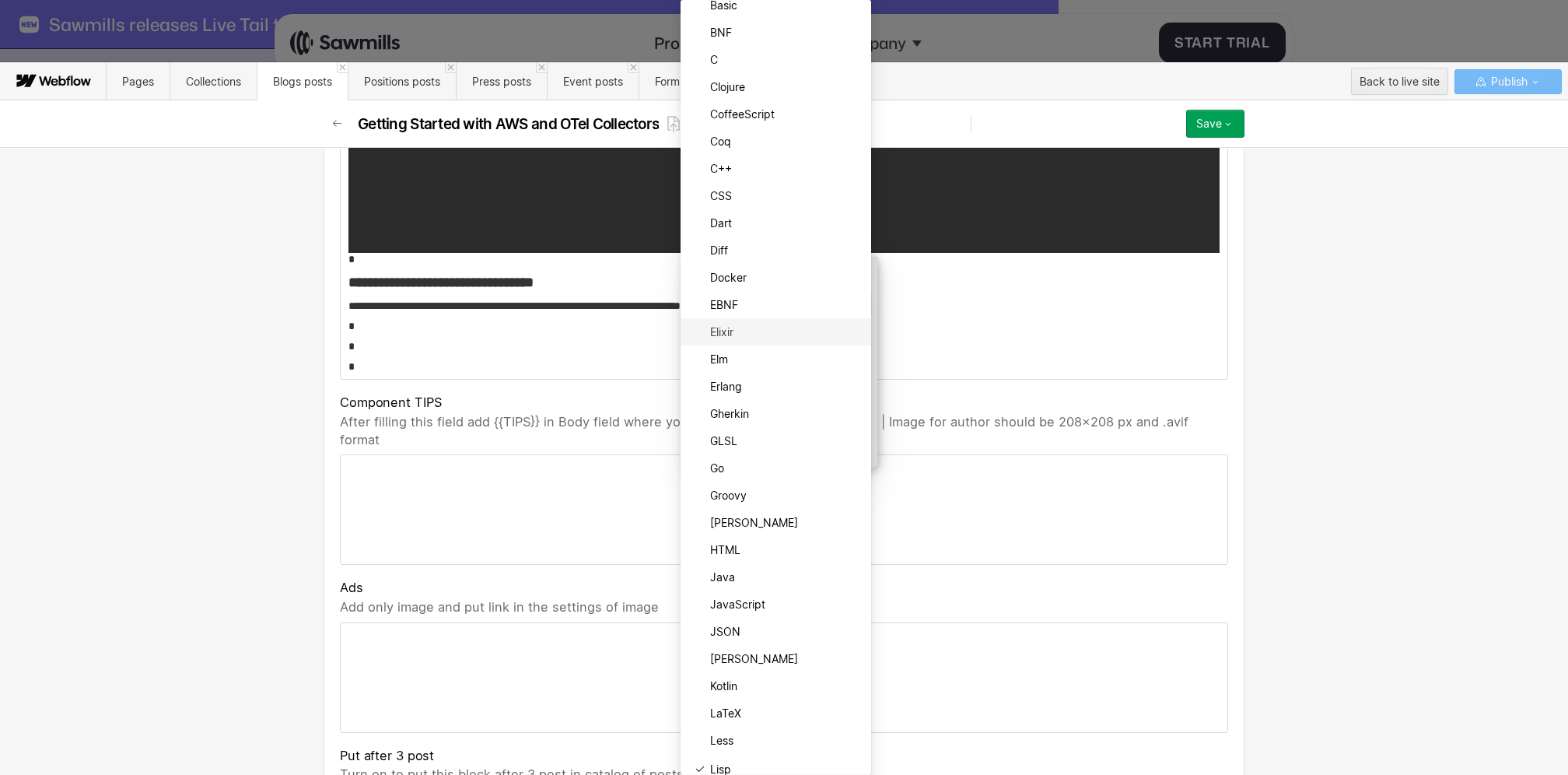 scroll, scrollTop: 6430, scrollLeft: 0, axis: vertical 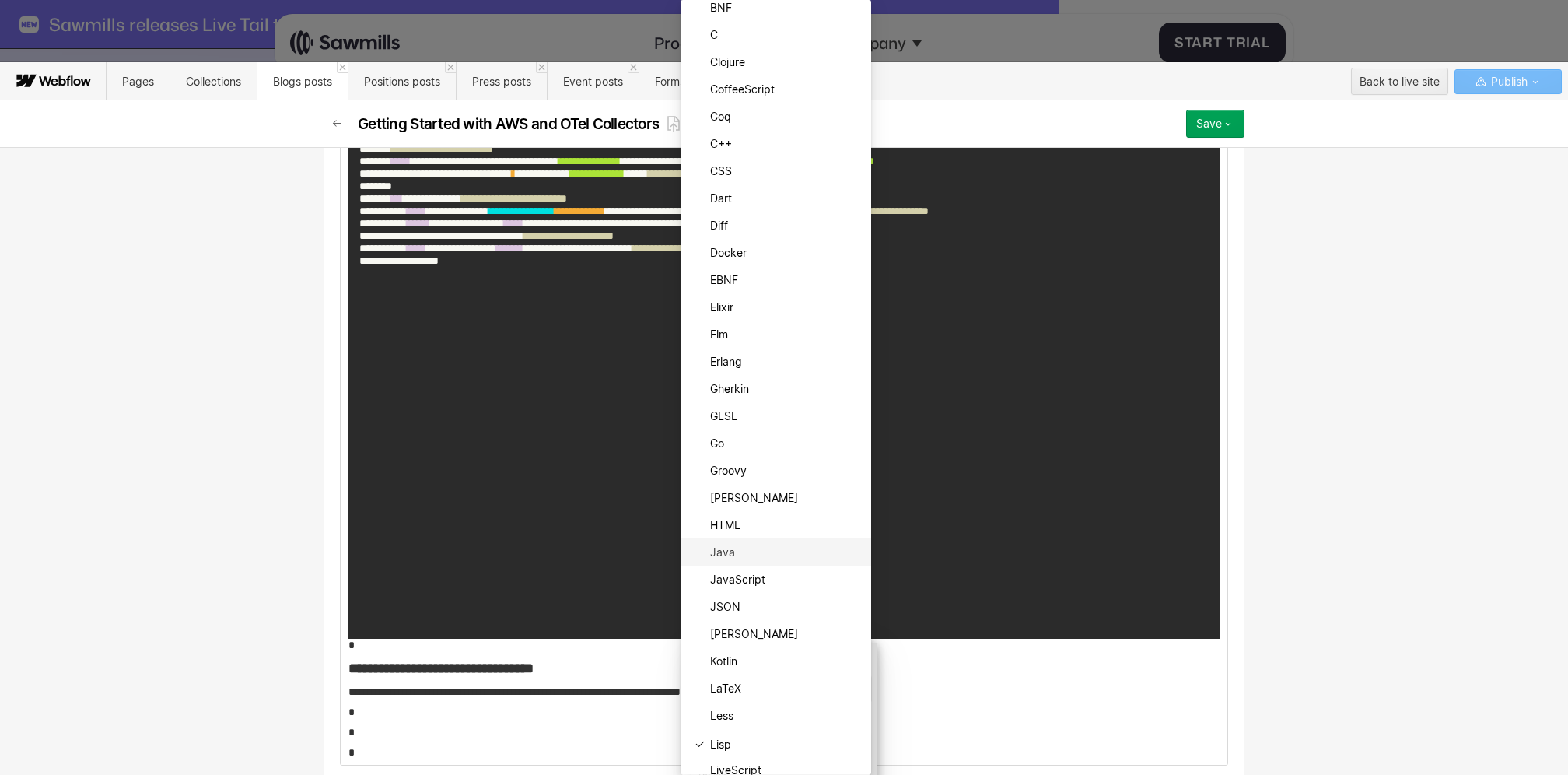 click on "Java" at bounding box center (786, 552) 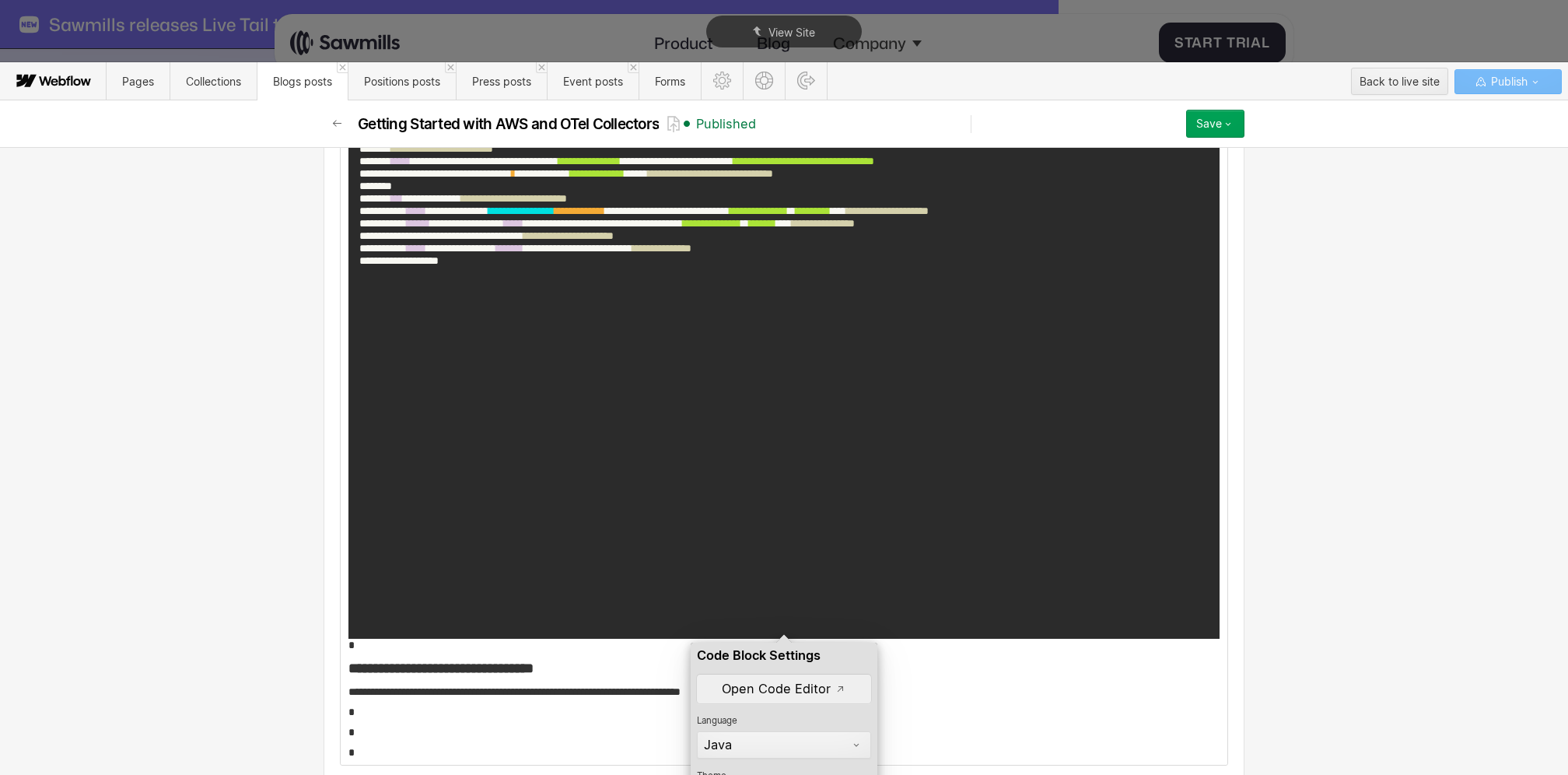 scroll, scrollTop: 6430, scrollLeft: 0, axis: vertical 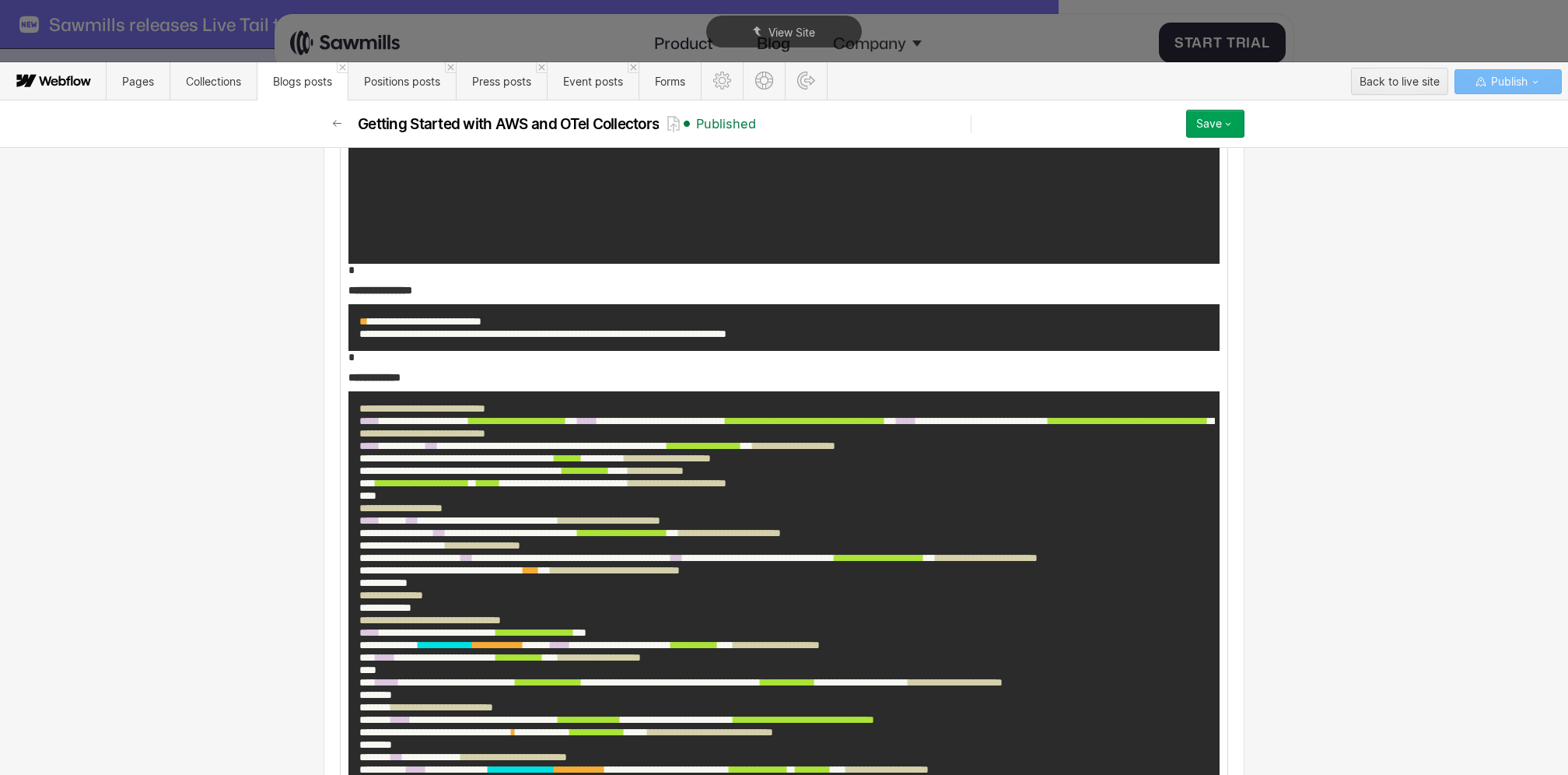 click on "**********" at bounding box center (661, 421) 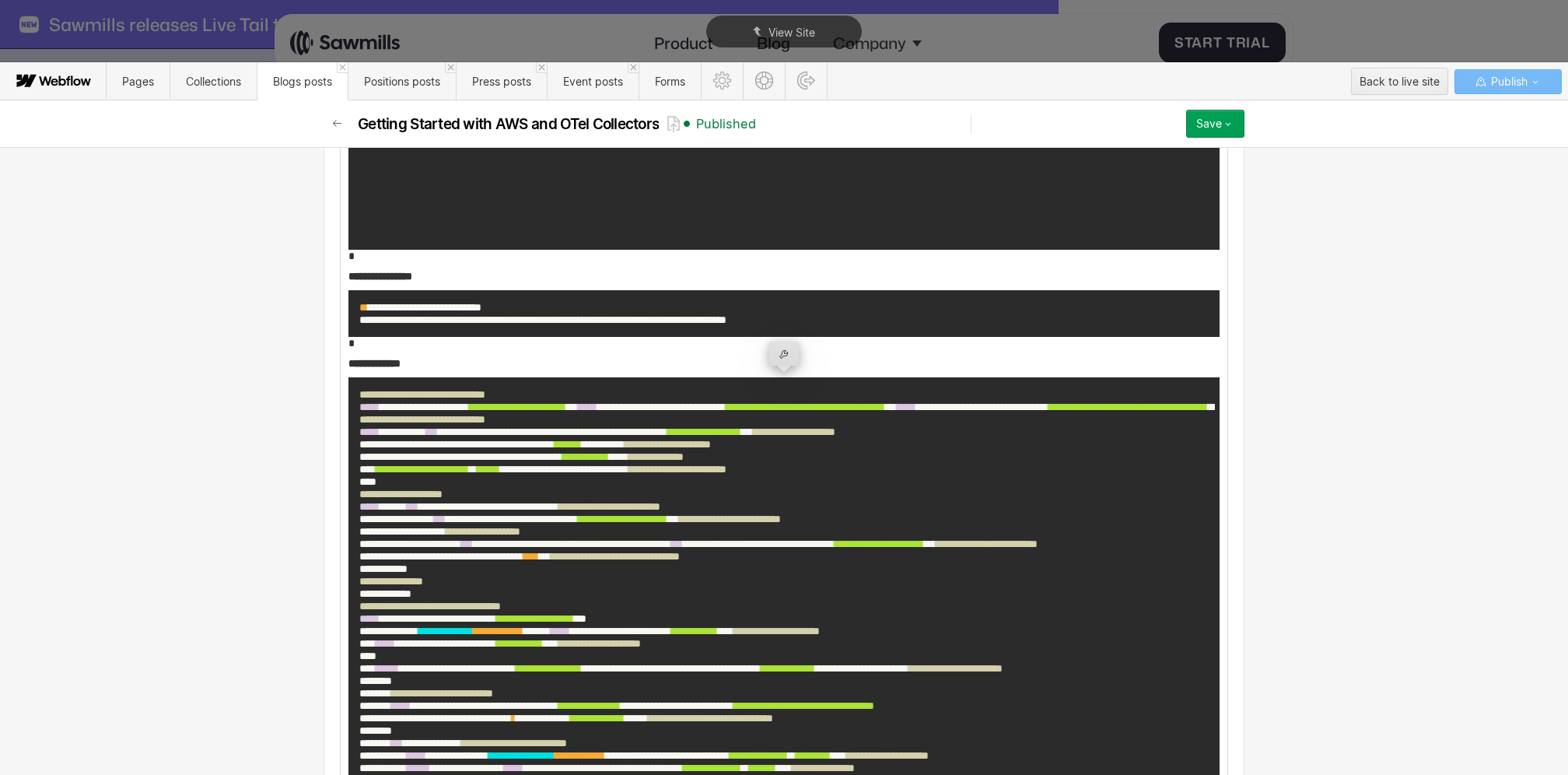 scroll, scrollTop: 5909, scrollLeft: 0, axis: vertical 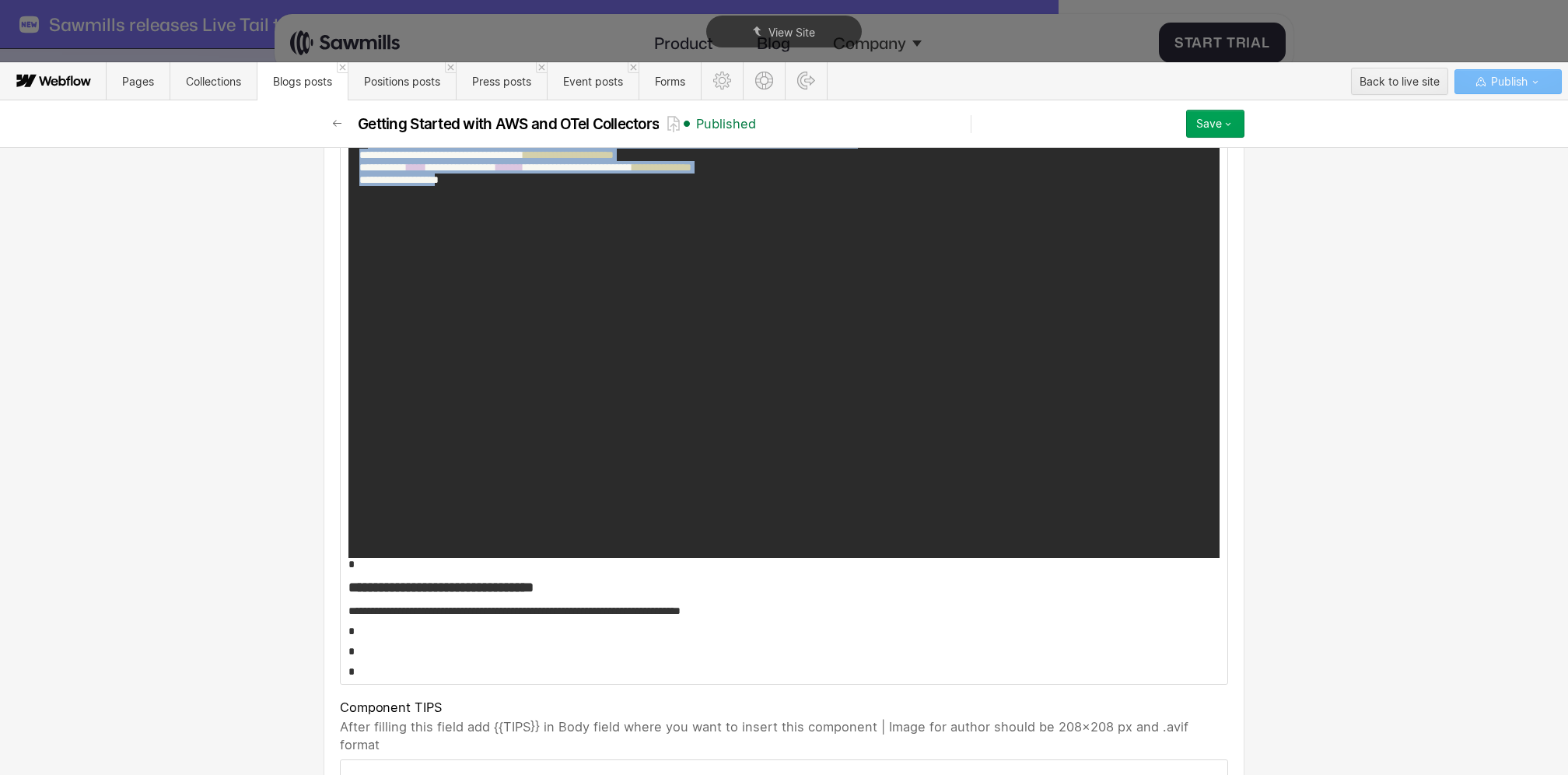 drag, startPoint x: 387, startPoint y: 536, endPoint x: 364, endPoint y: 428, distance: 110.42192 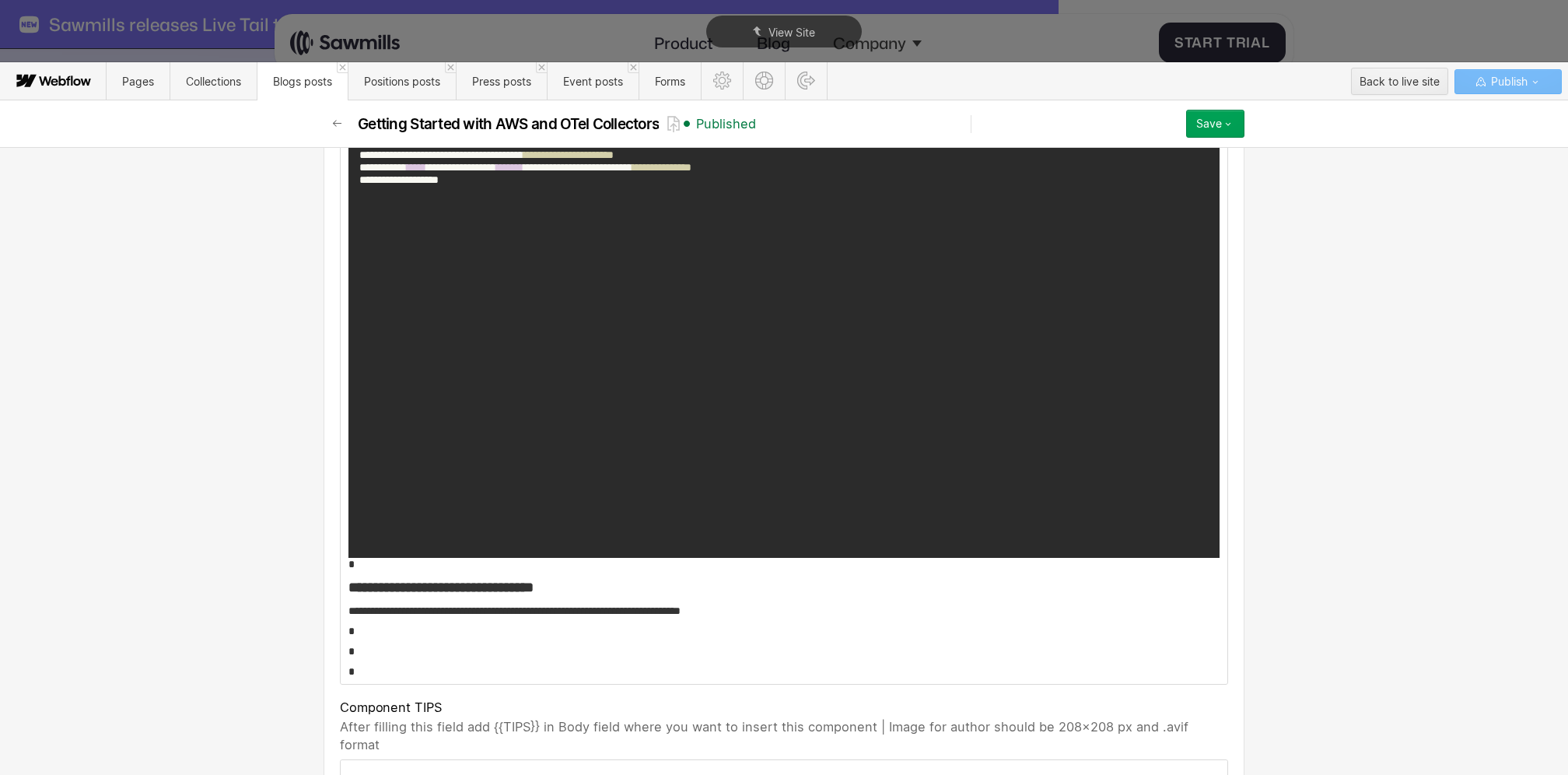 click on "**********" at bounding box center [784, 155] 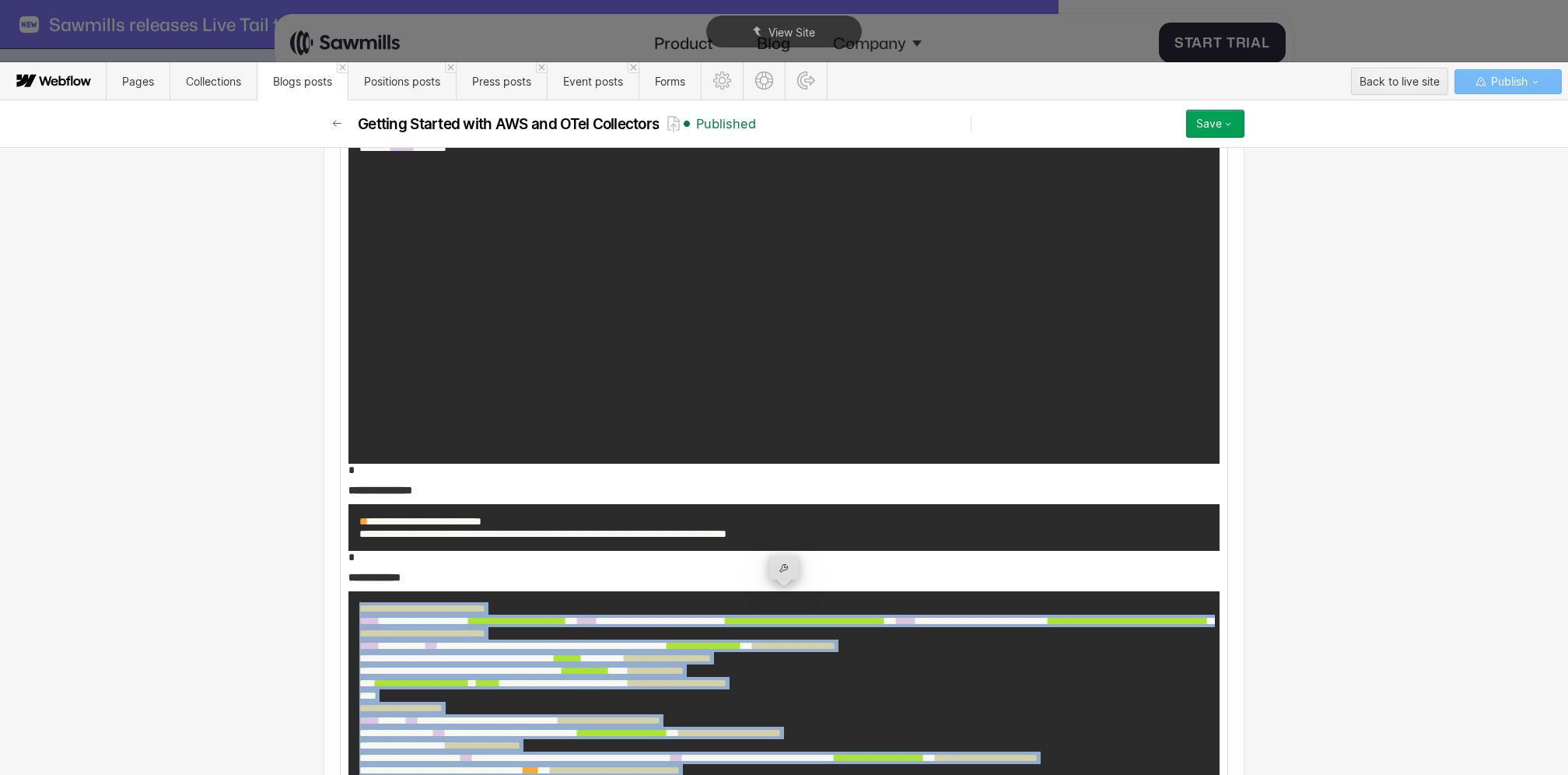 scroll, scrollTop: 5624, scrollLeft: 0, axis: vertical 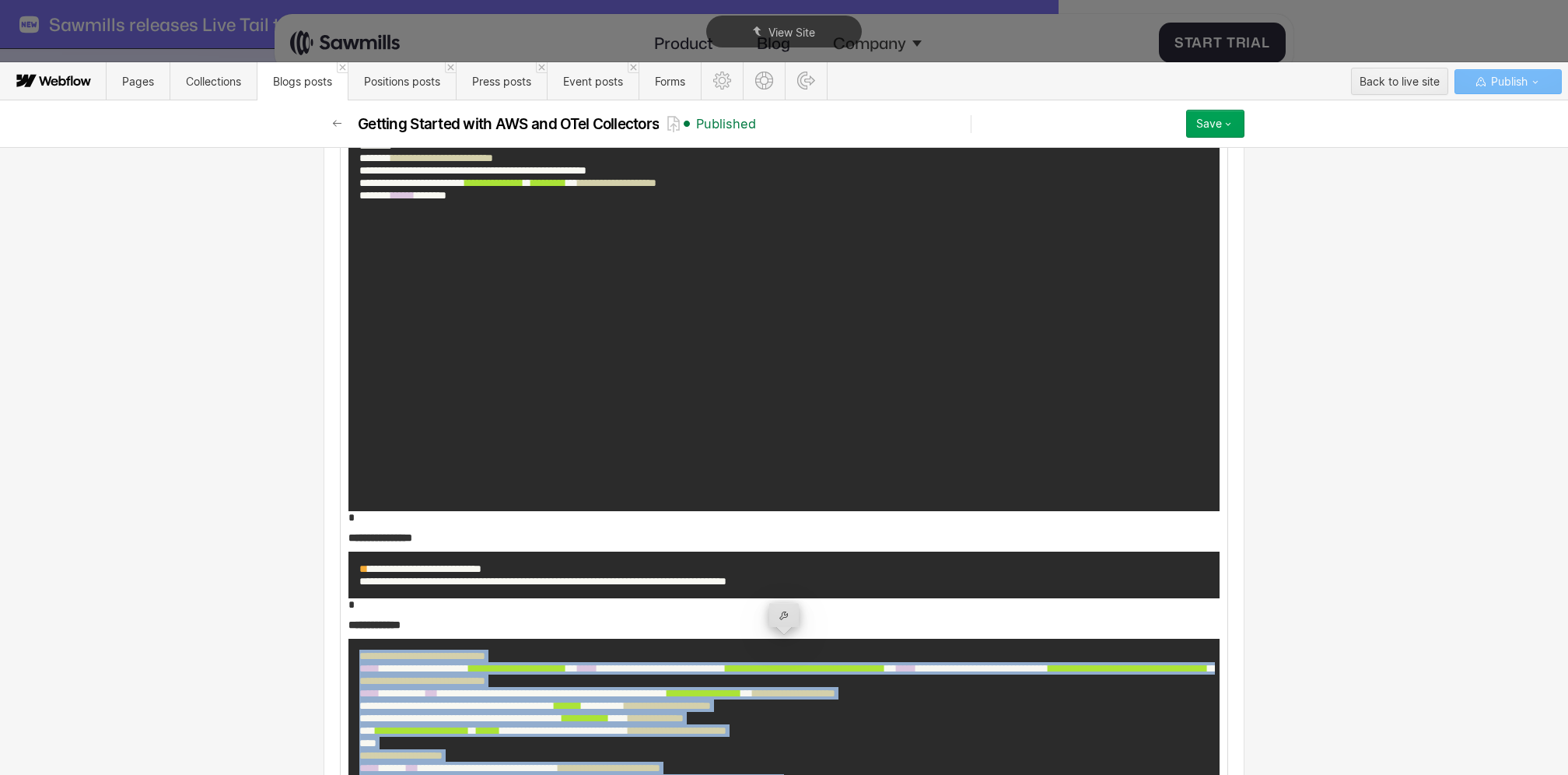 drag, startPoint x: 373, startPoint y: 542, endPoint x: 324, endPoint y: 372, distance: 176.92089 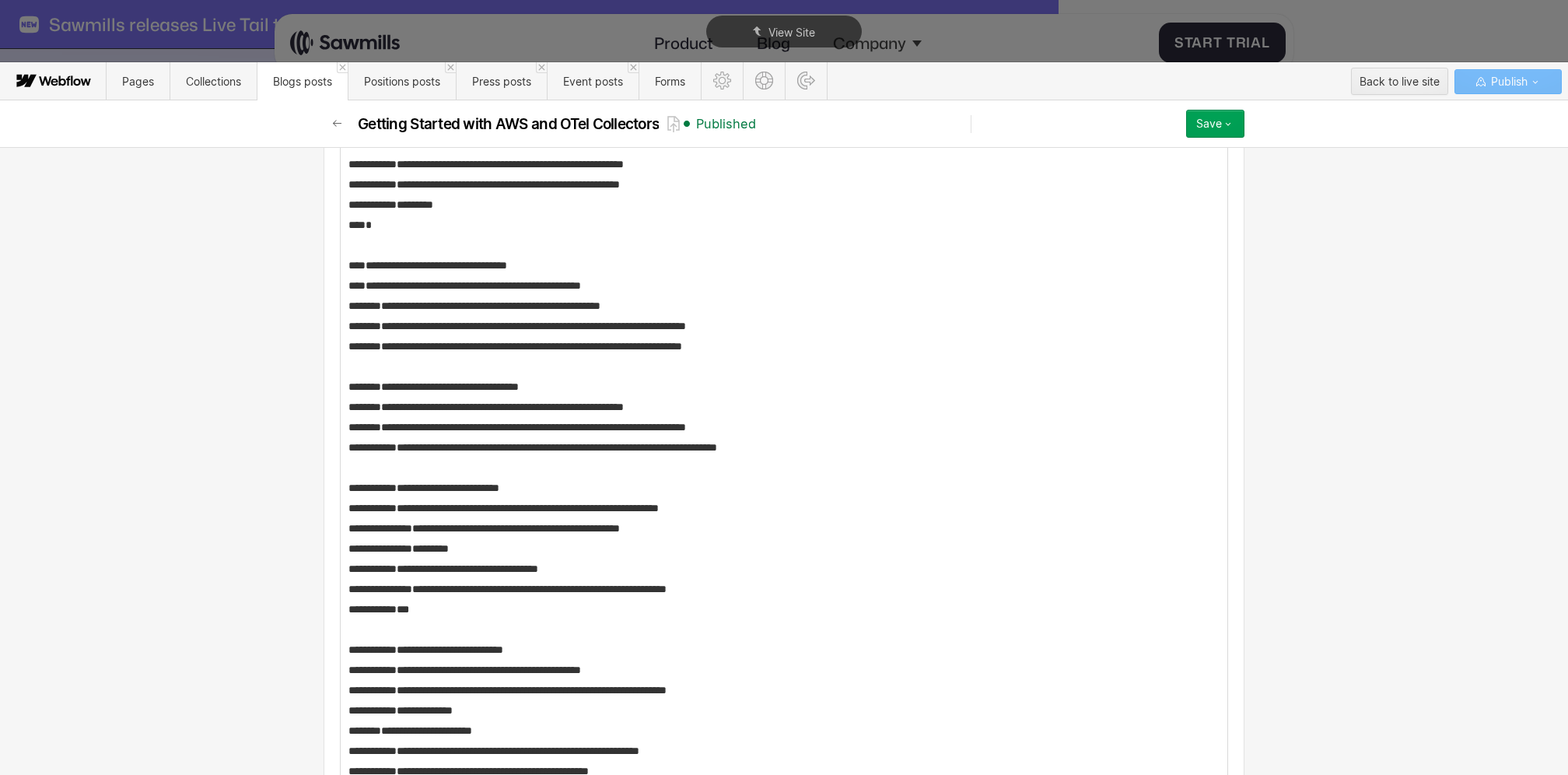 drag, startPoint x: 358, startPoint y: 647, endPoint x: 578, endPoint y: 812, distance: 275 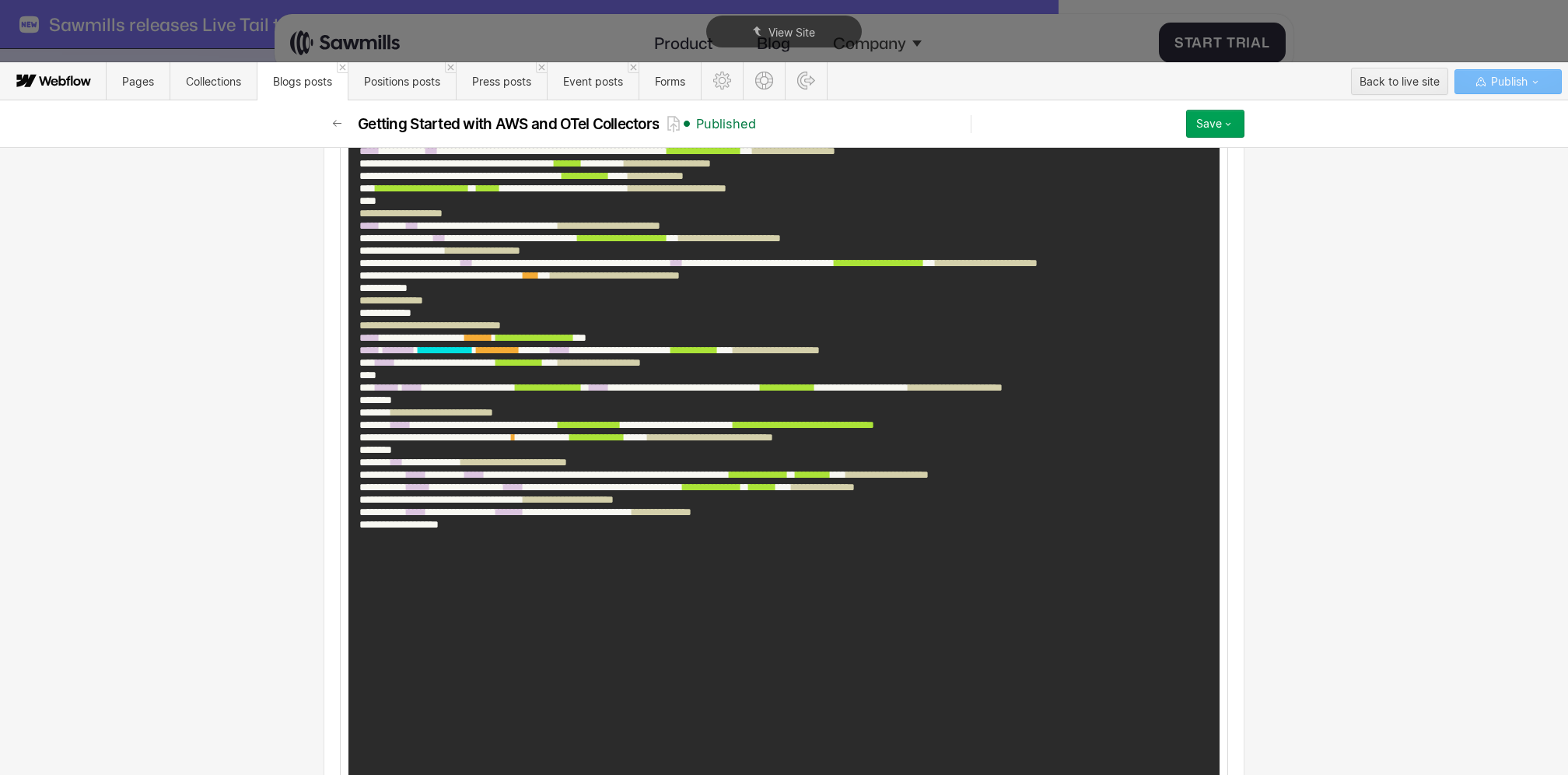 click on "**********" at bounding box center [784, 500] 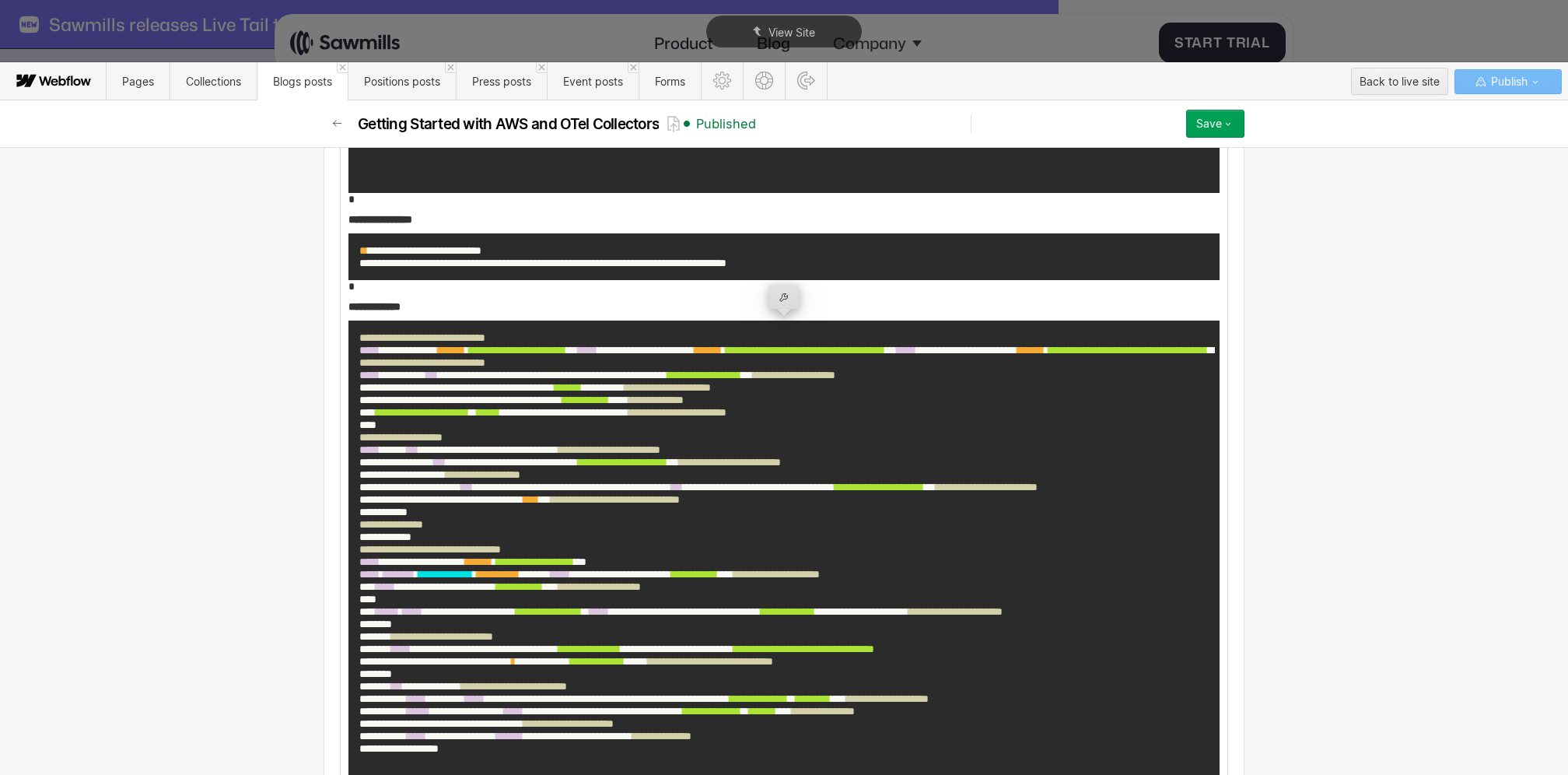 scroll, scrollTop: 5945, scrollLeft: 0, axis: vertical 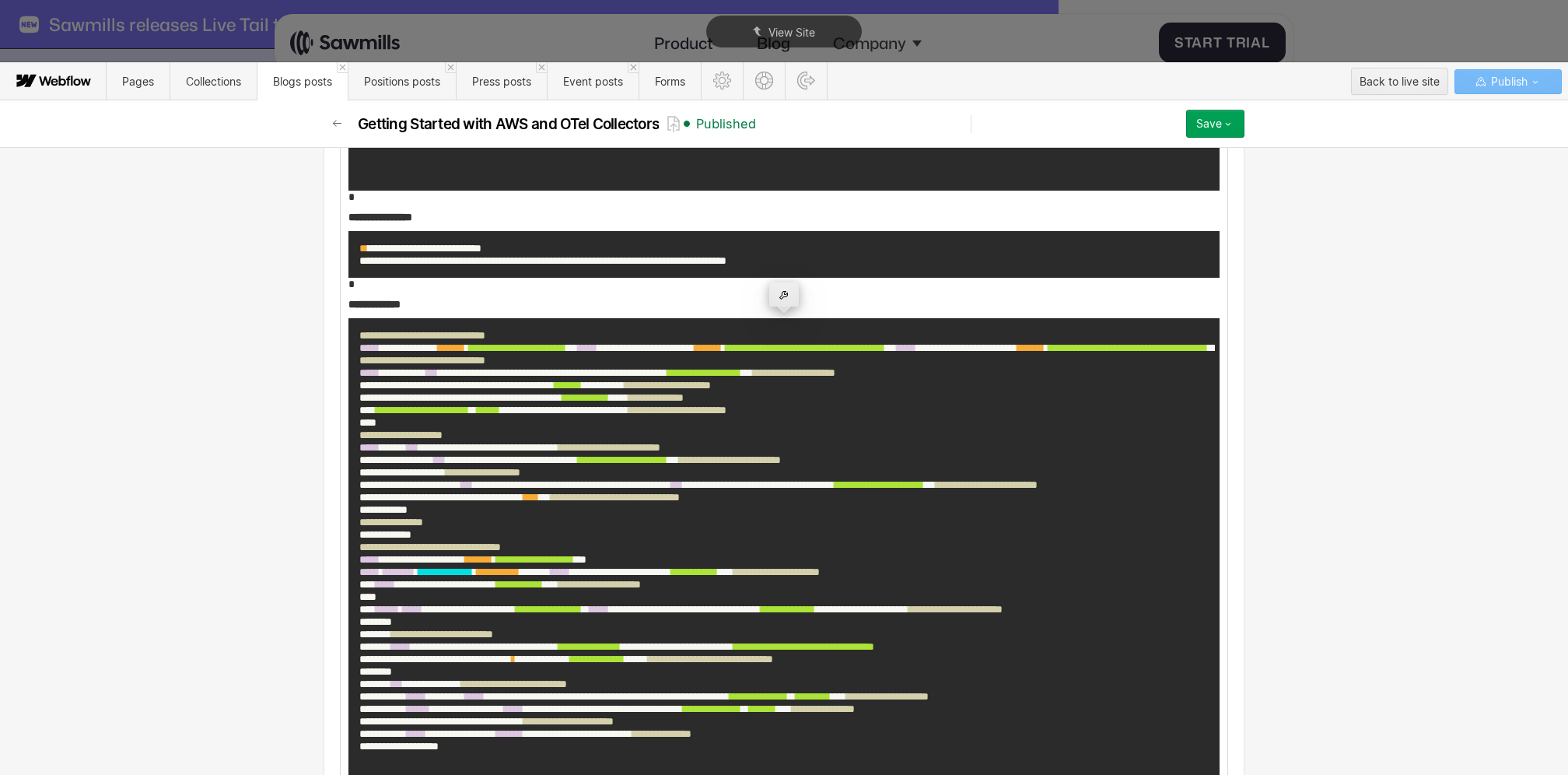 click at bounding box center (784, 294) 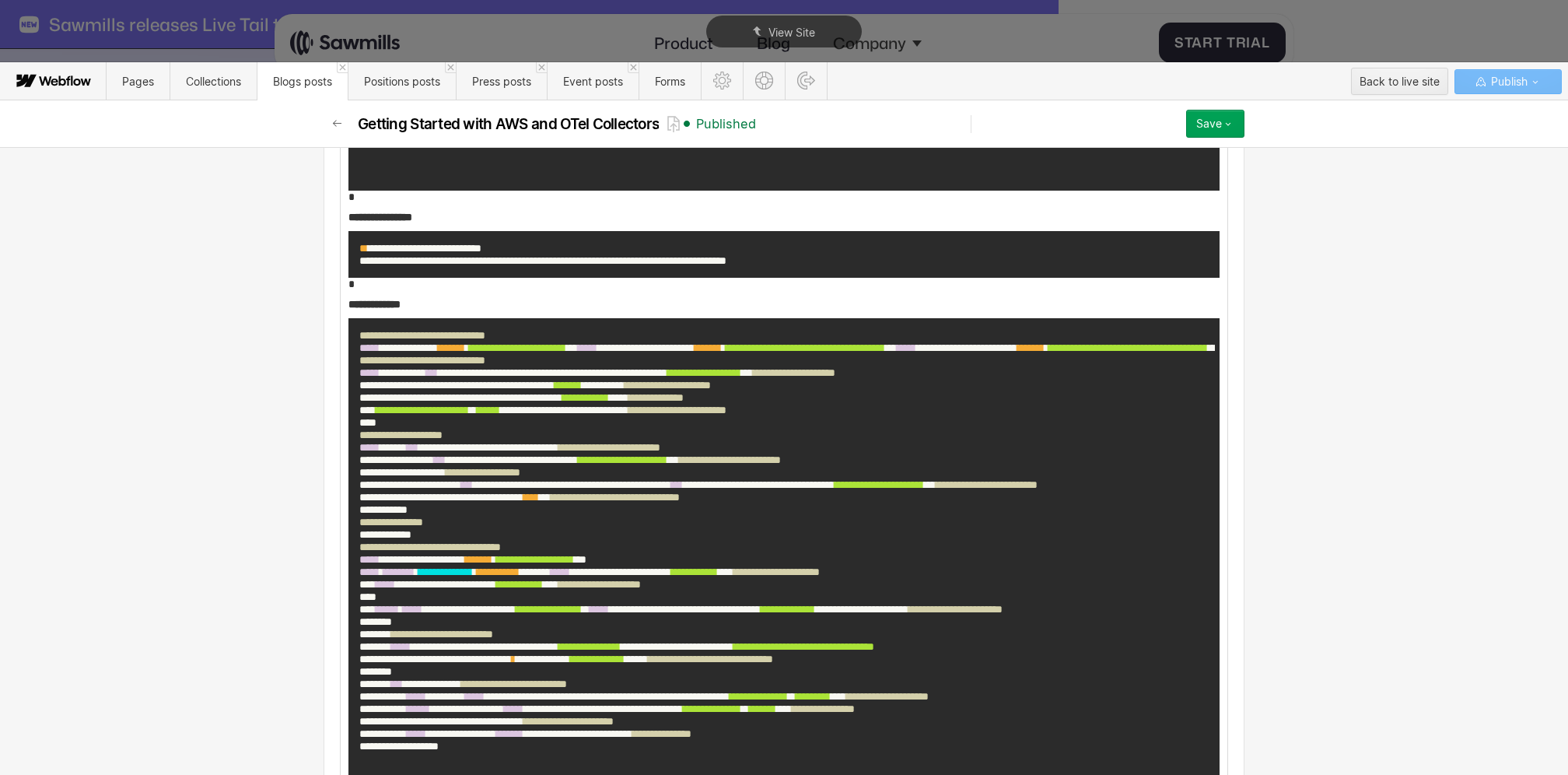 scroll, scrollTop: 5945, scrollLeft: 0, axis: vertical 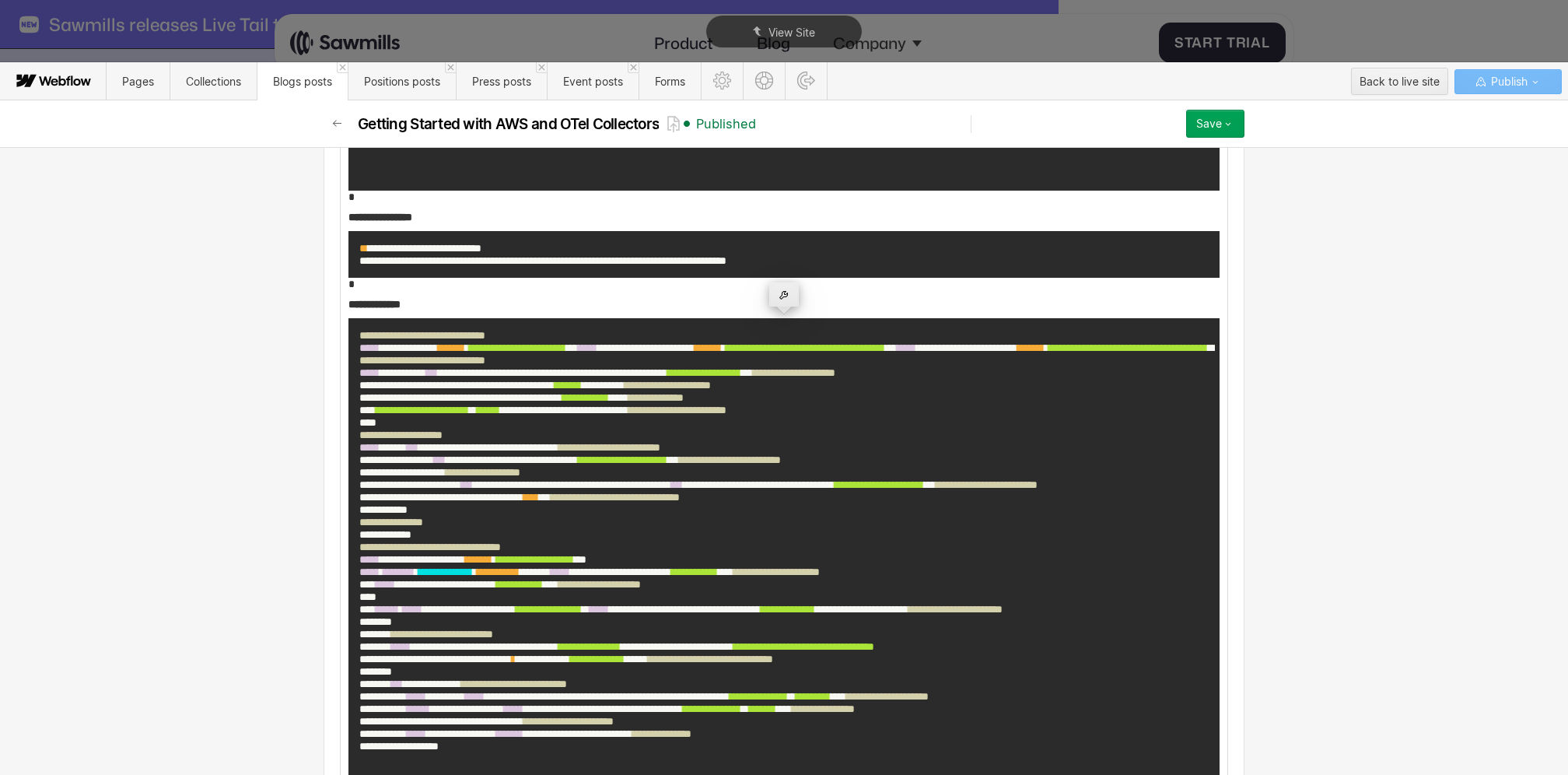 click at bounding box center [784, 294] 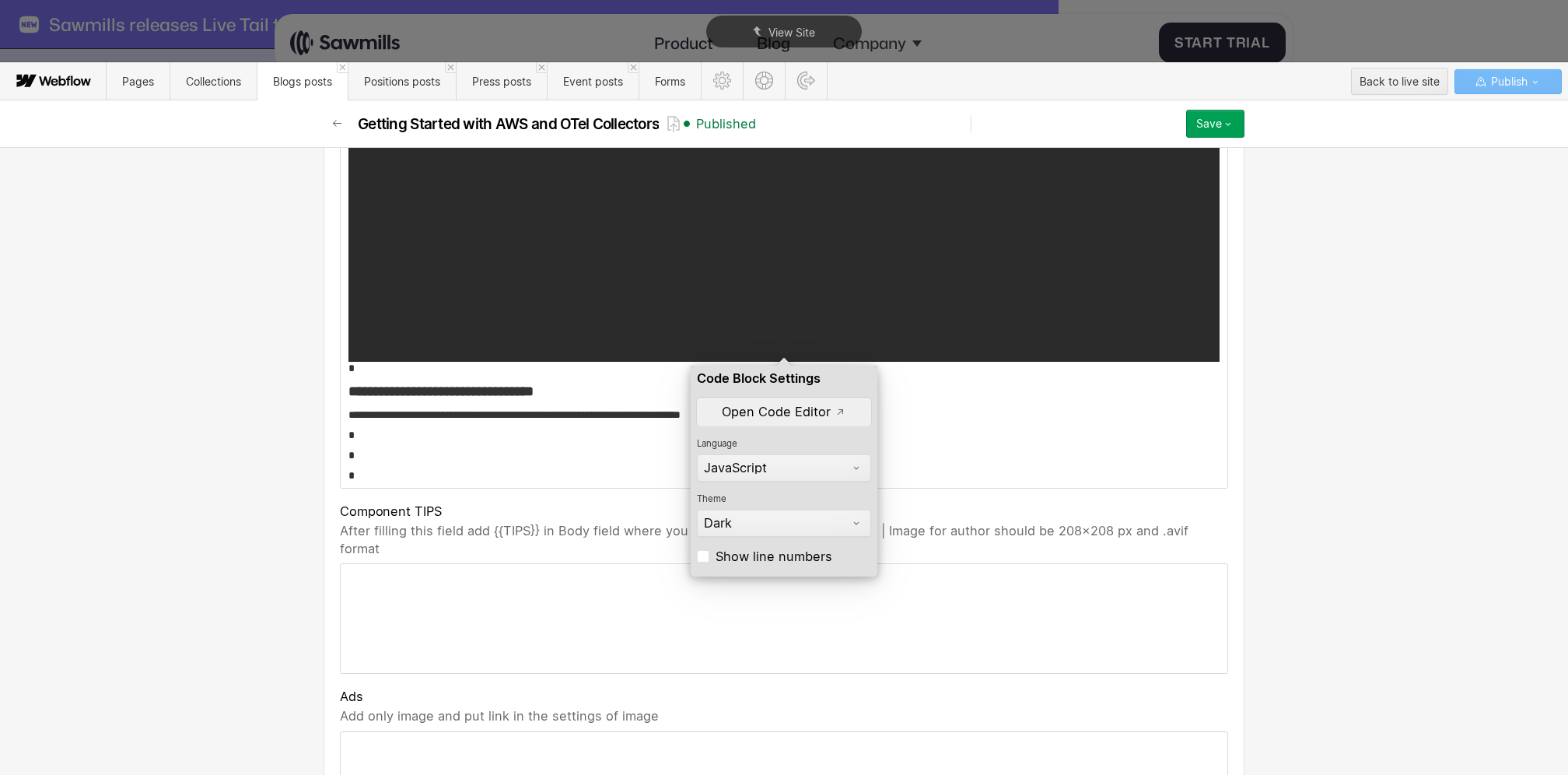 scroll, scrollTop: 6703, scrollLeft: 0, axis: vertical 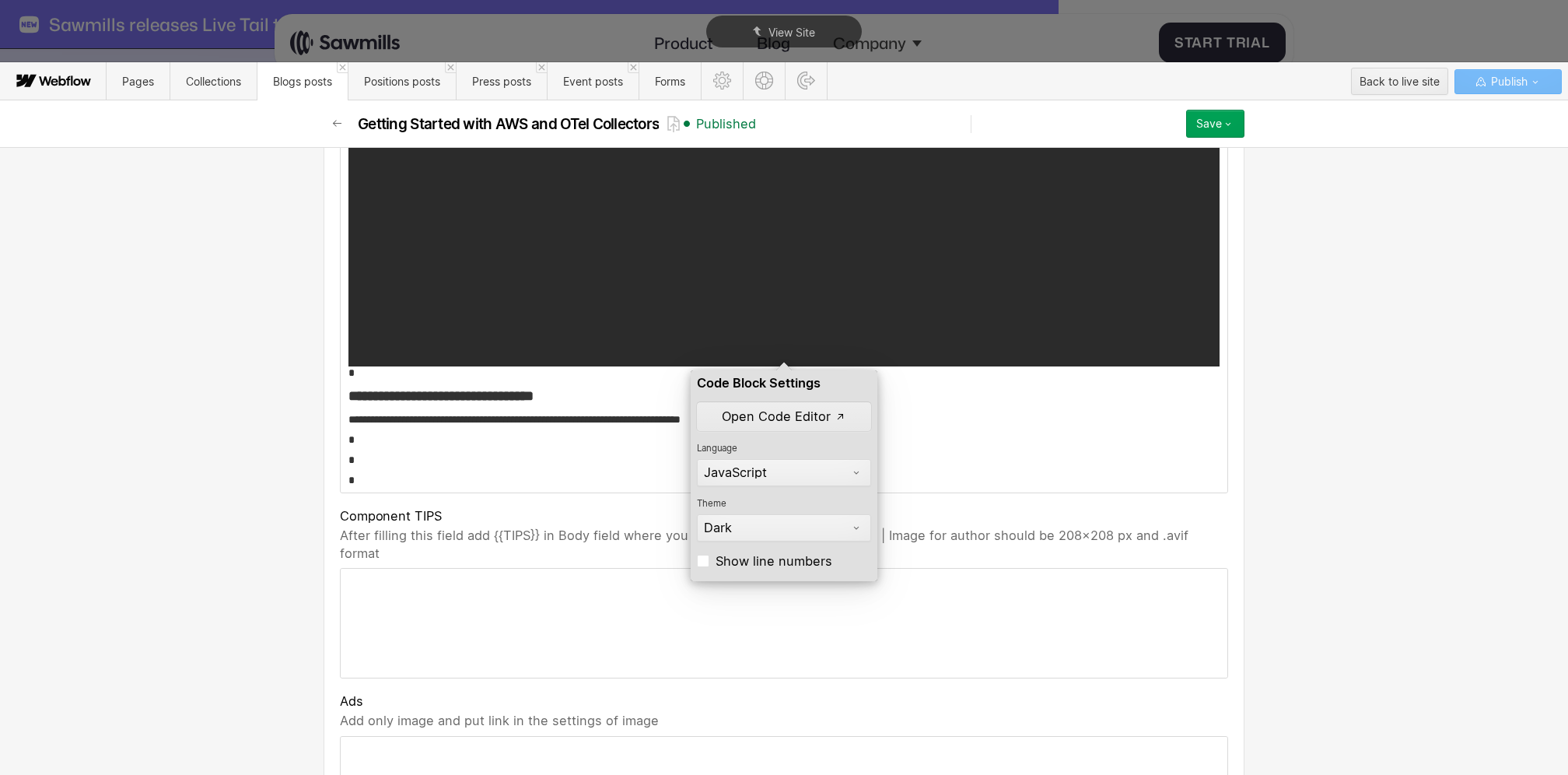 click on "Open Code Editor" at bounding box center (776, 416) 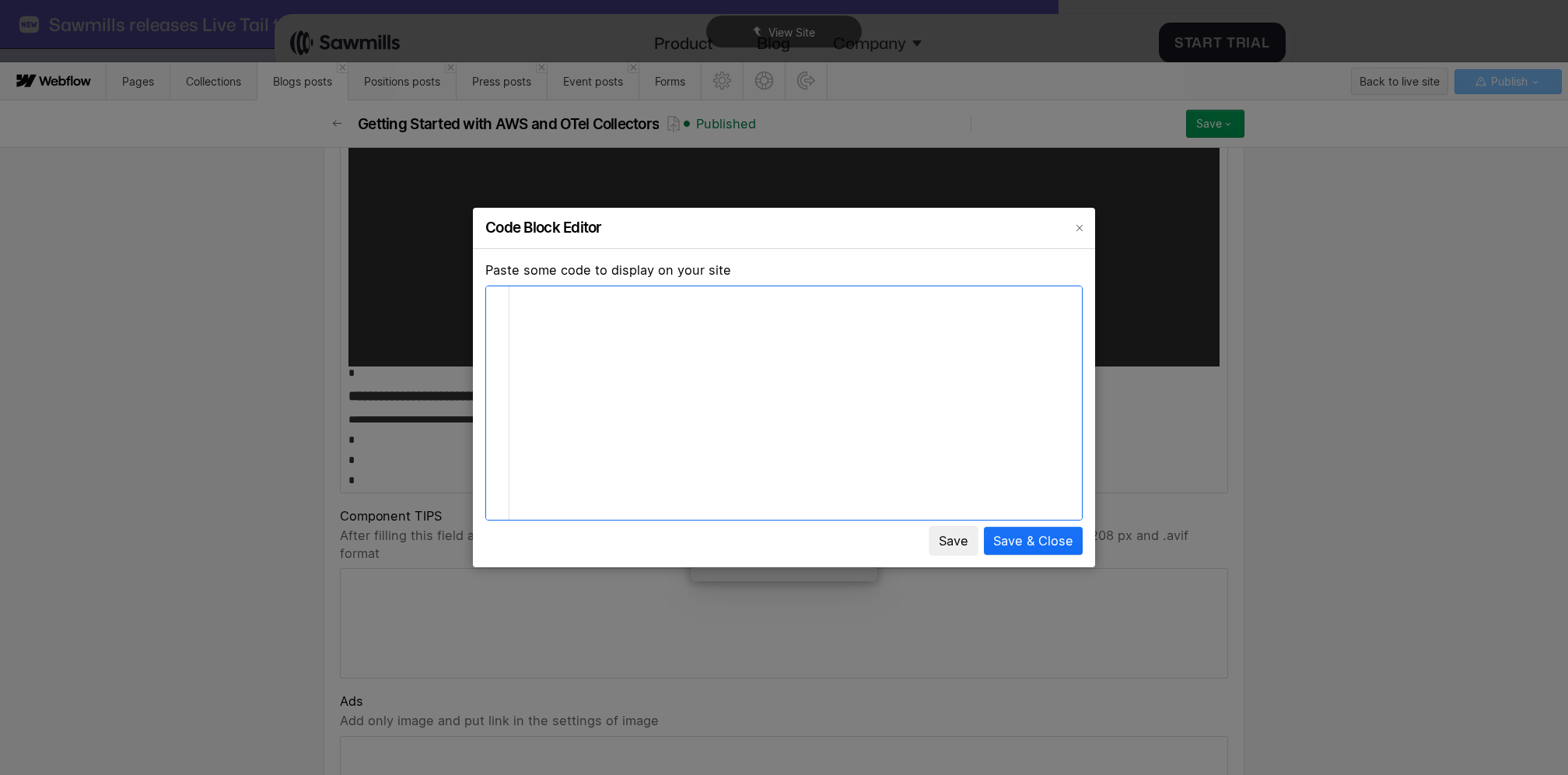 scroll, scrollTop: 6, scrollLeft: 0, axis: vertical 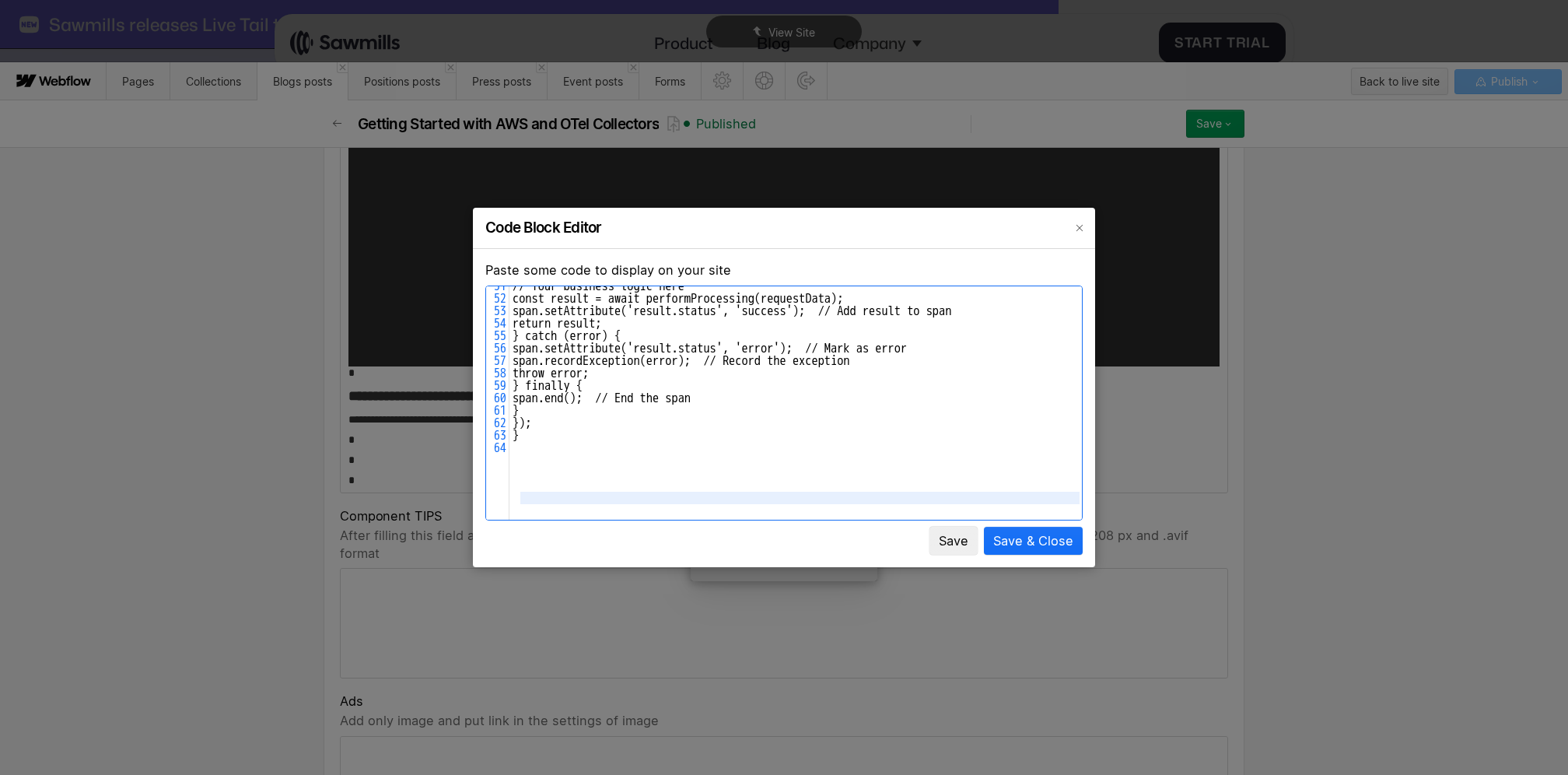 type on "**********" 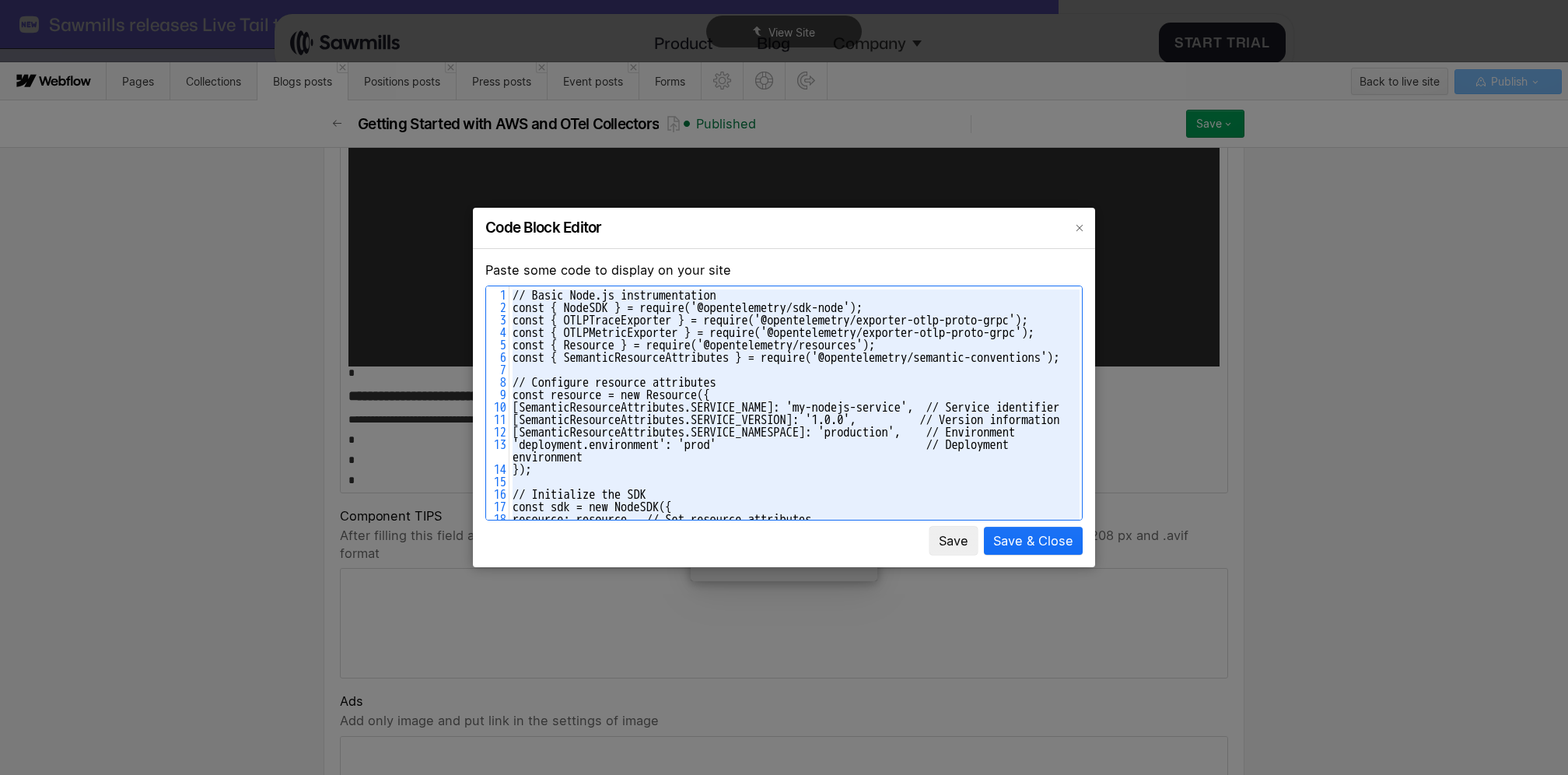drag, startPoint x: 560, startPoint y: 498, endPoint x: 412, endPoint y: 33, distance: 487.9846 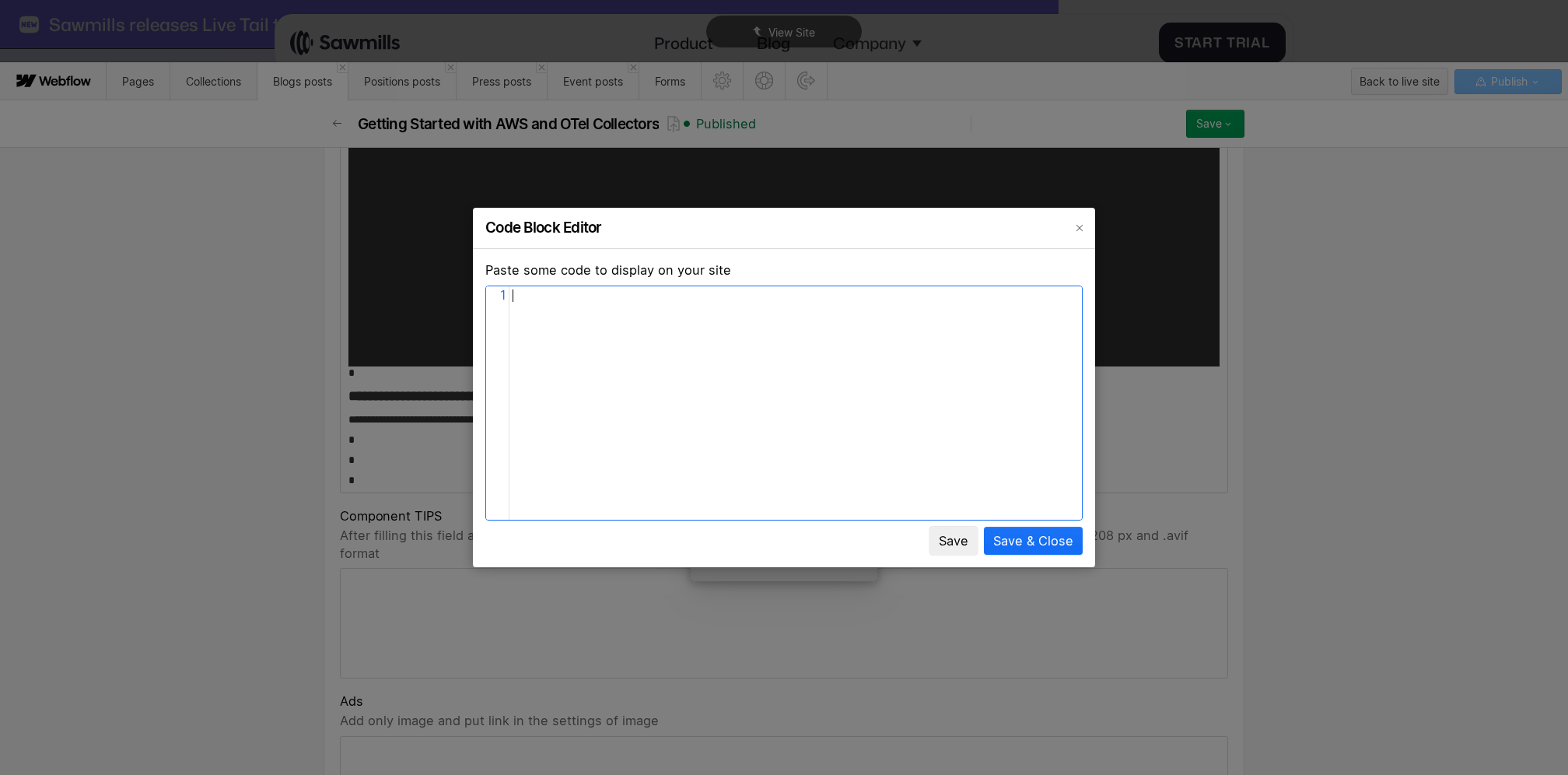 scroll, scrollTop: 1034, scrollLeft: 0, axis: vertical 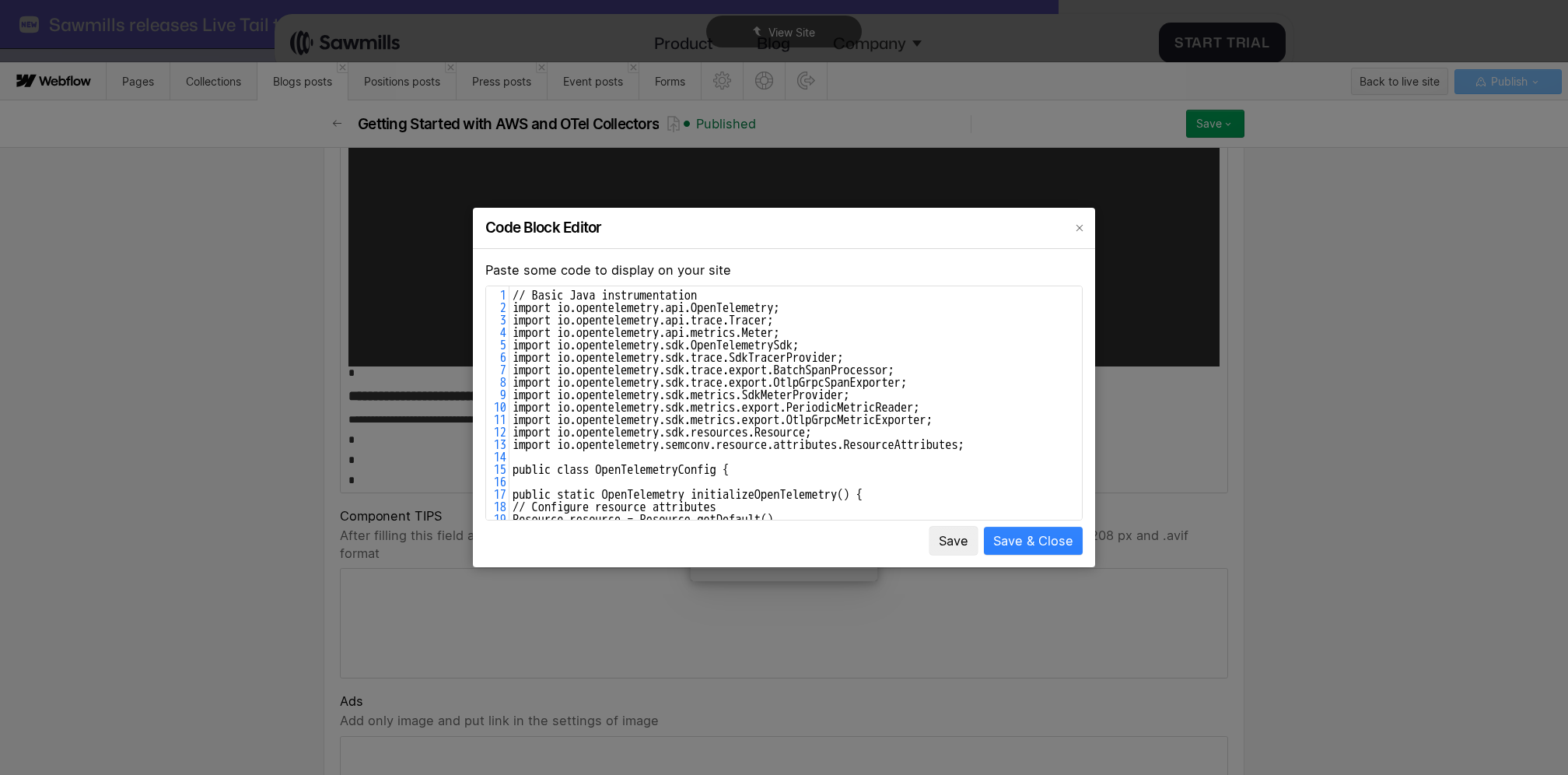 click on "Save & Close" at bounding box center [1033, 541] 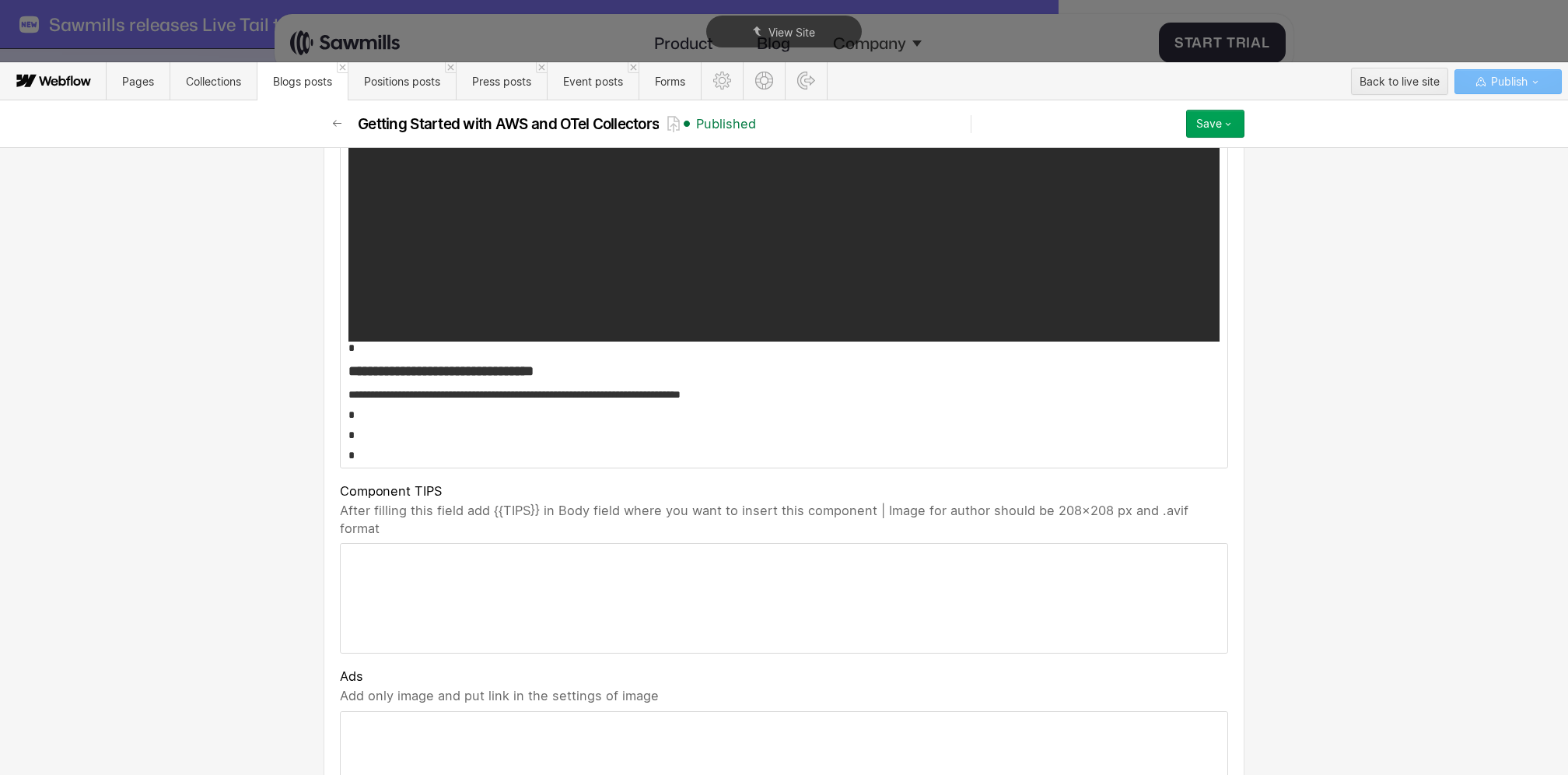 click on "**********" at bounding box center [784, 395] 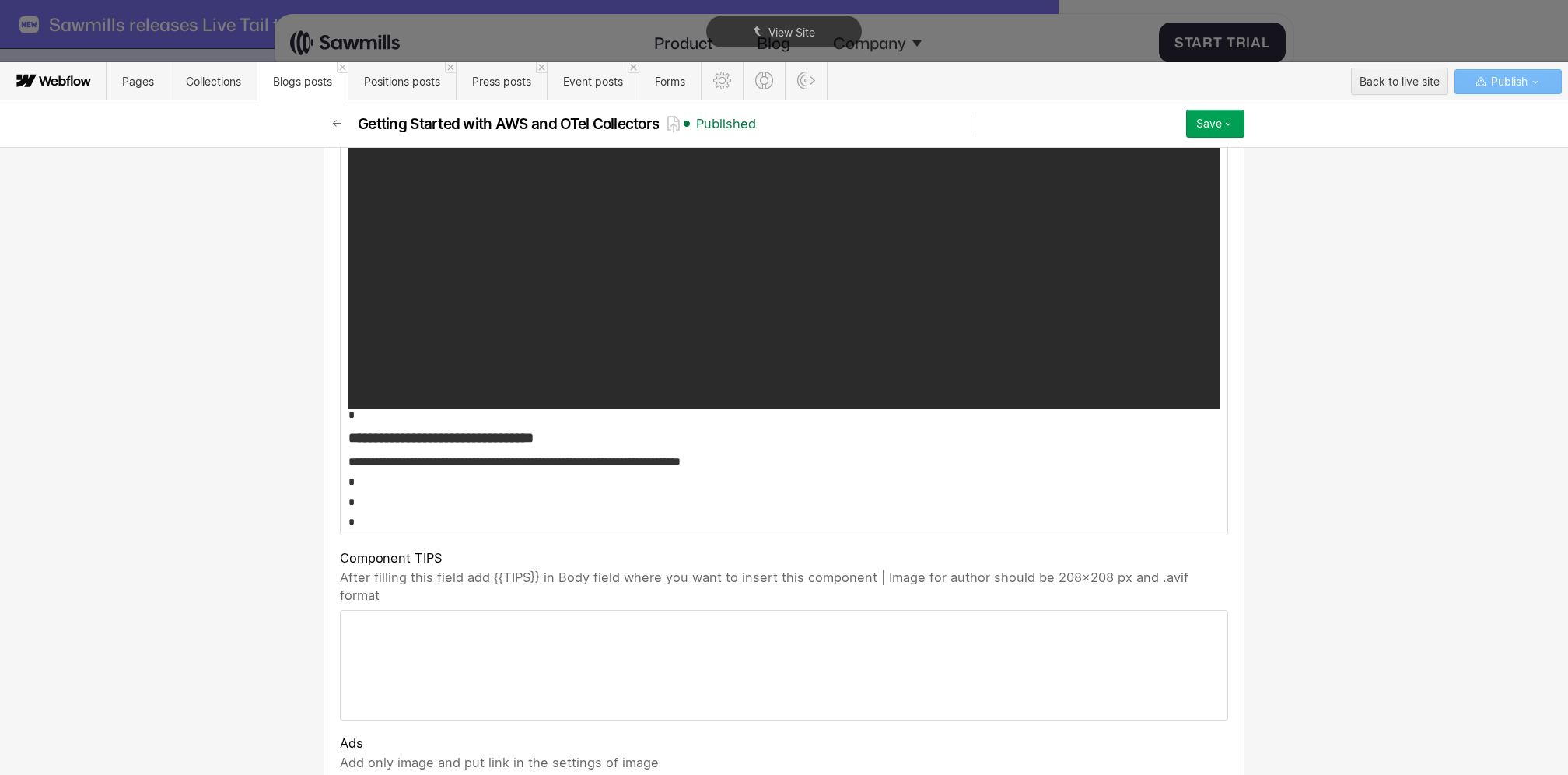 scroll, scrollTop: 6935, scrollLeft: 0, axis: vertical 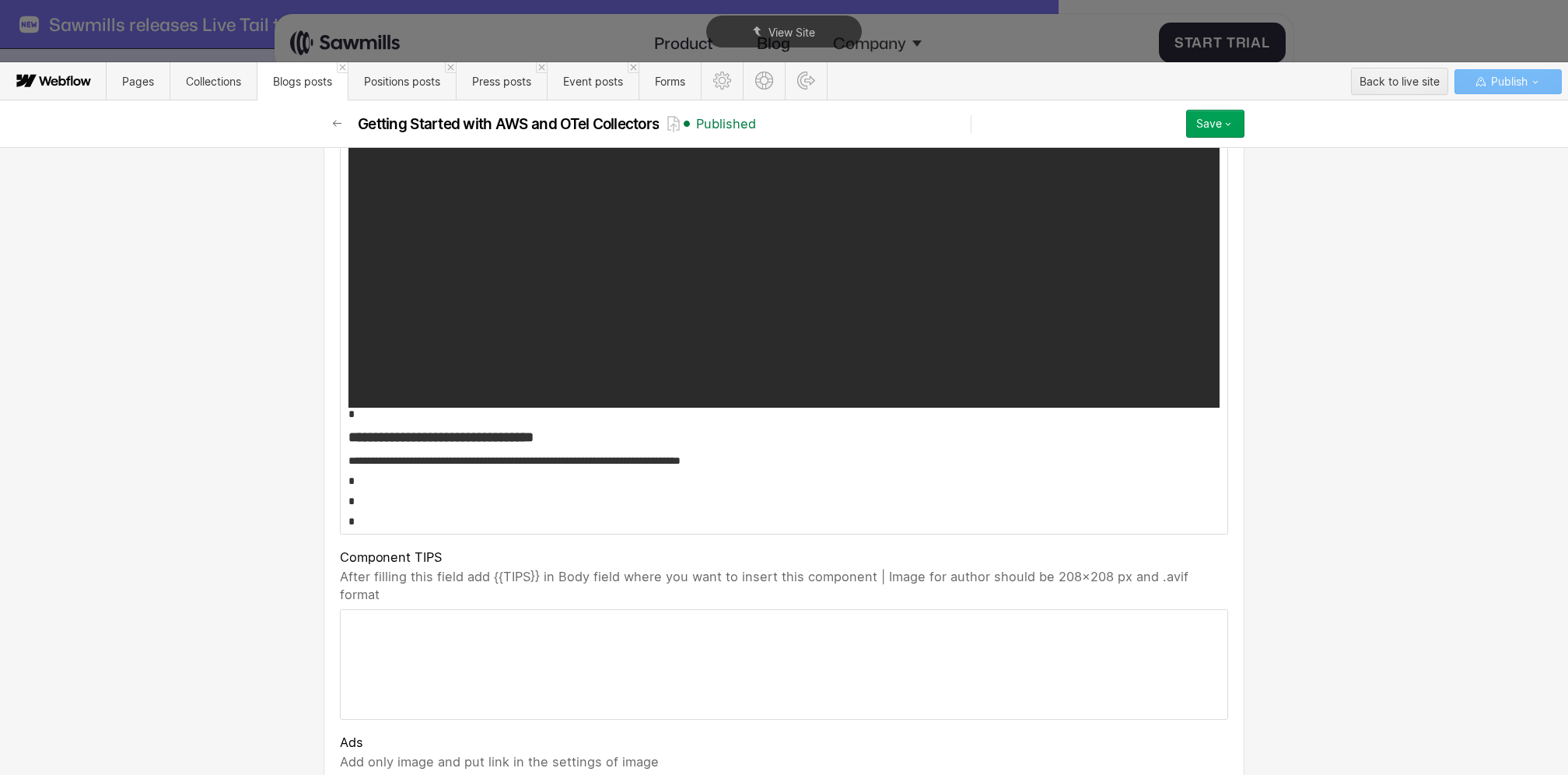 click on "*" at bounding box center [784, 481] 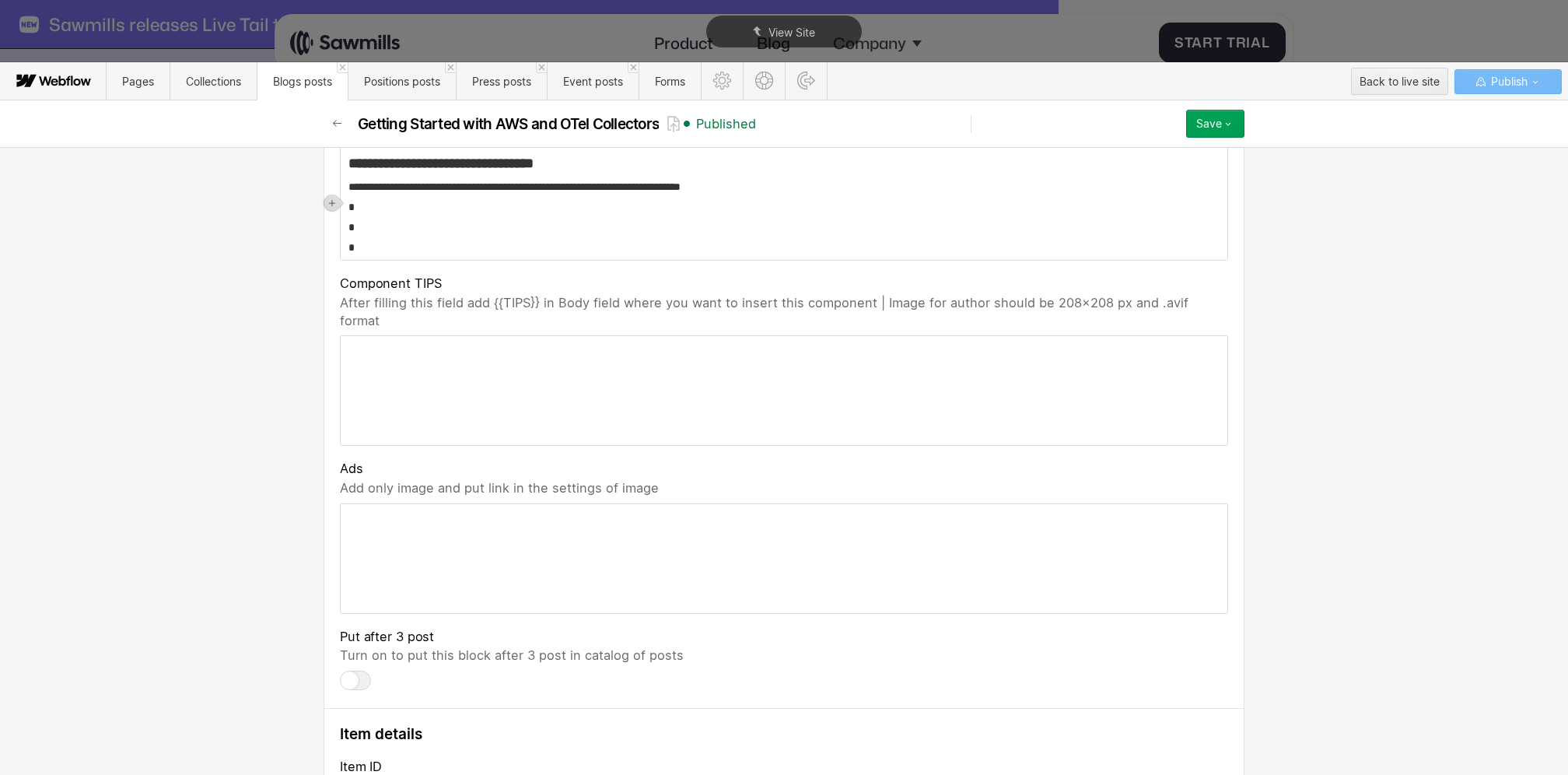 scroll, scrollTop: 6752, scrollLeft: 0, axis: vertical 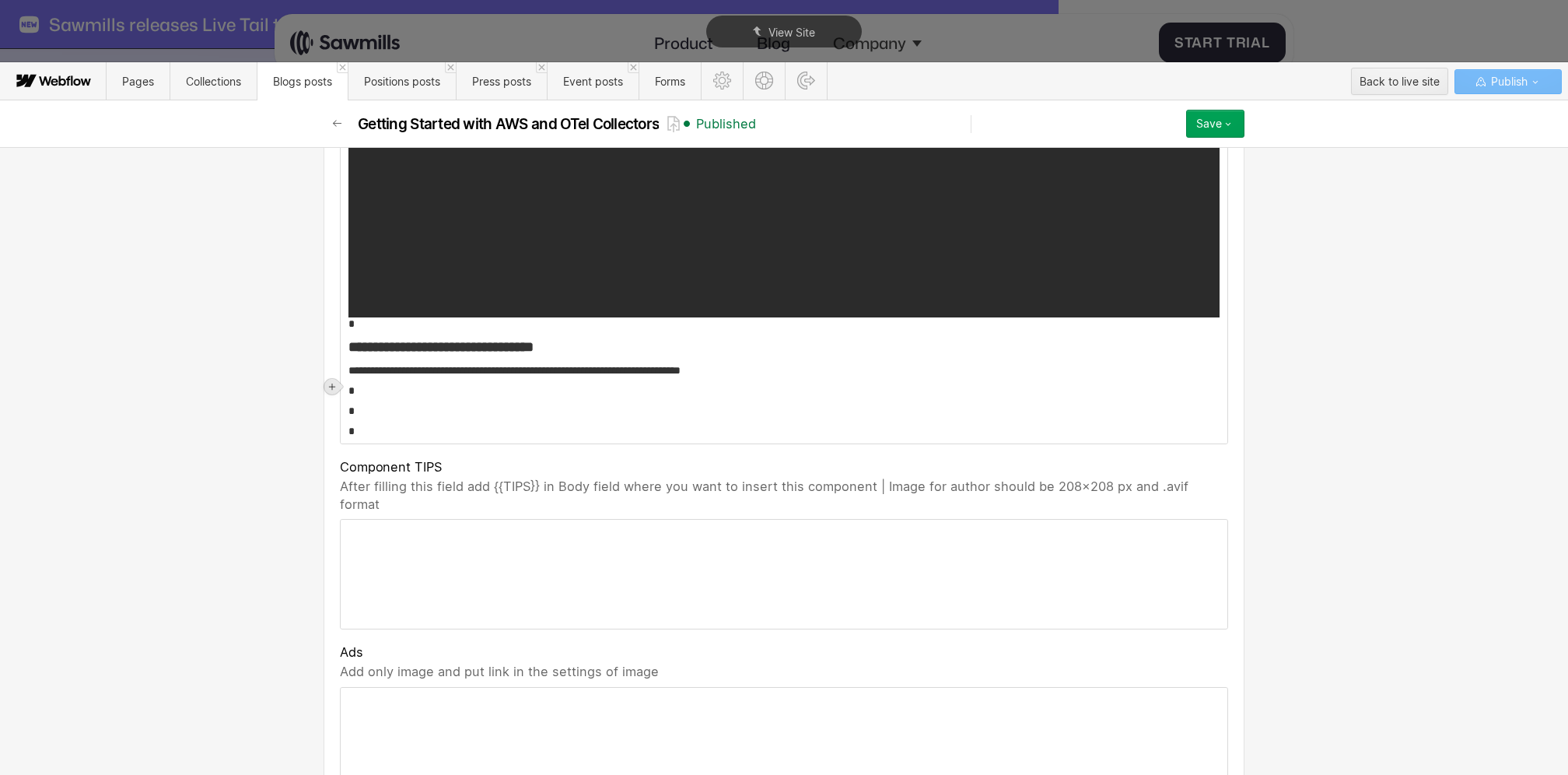 click 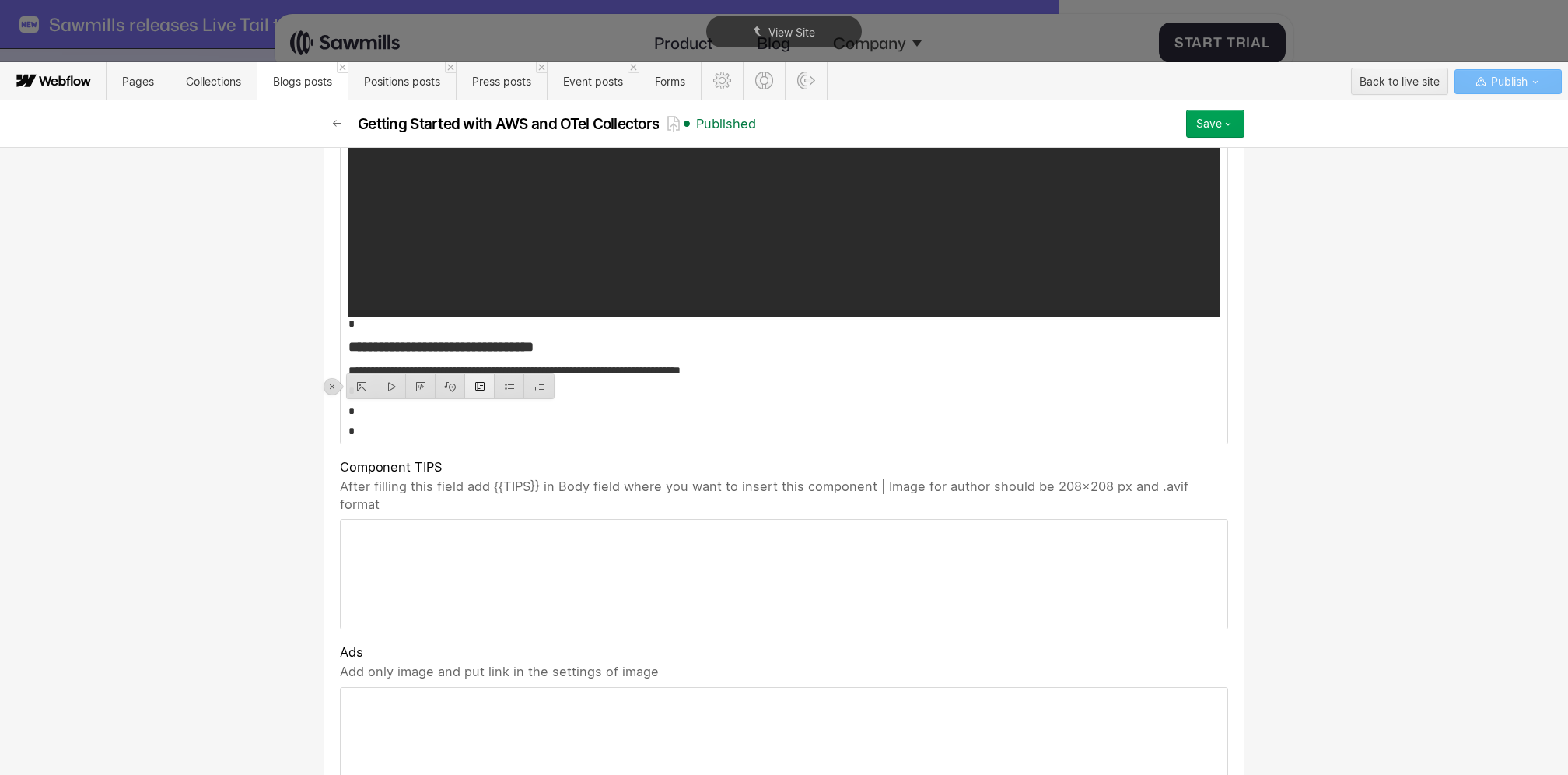 click at bounding box center (480, 386) 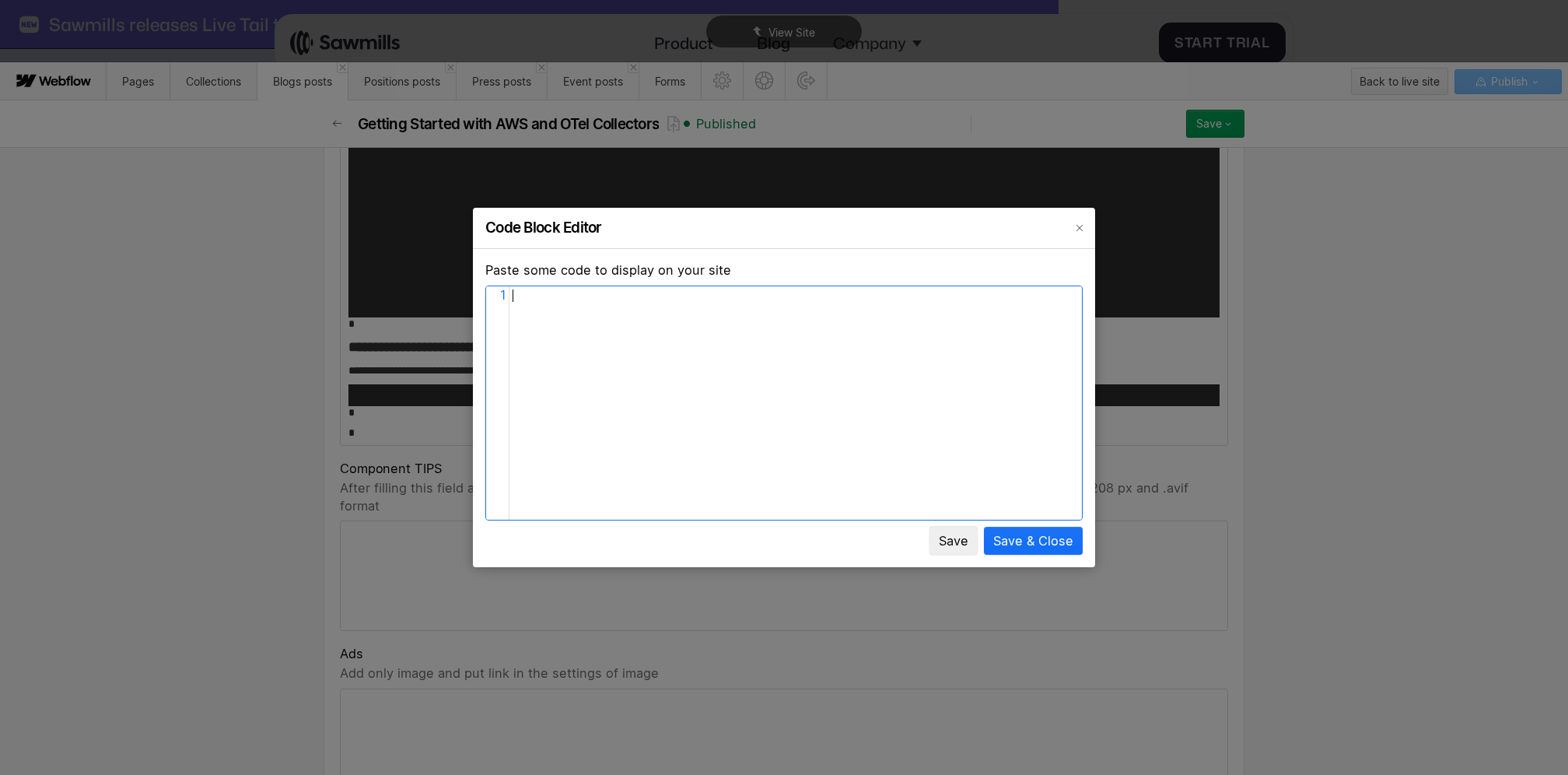scroll, scrollTop: 6, scrollLeft: 0, axis: vertical 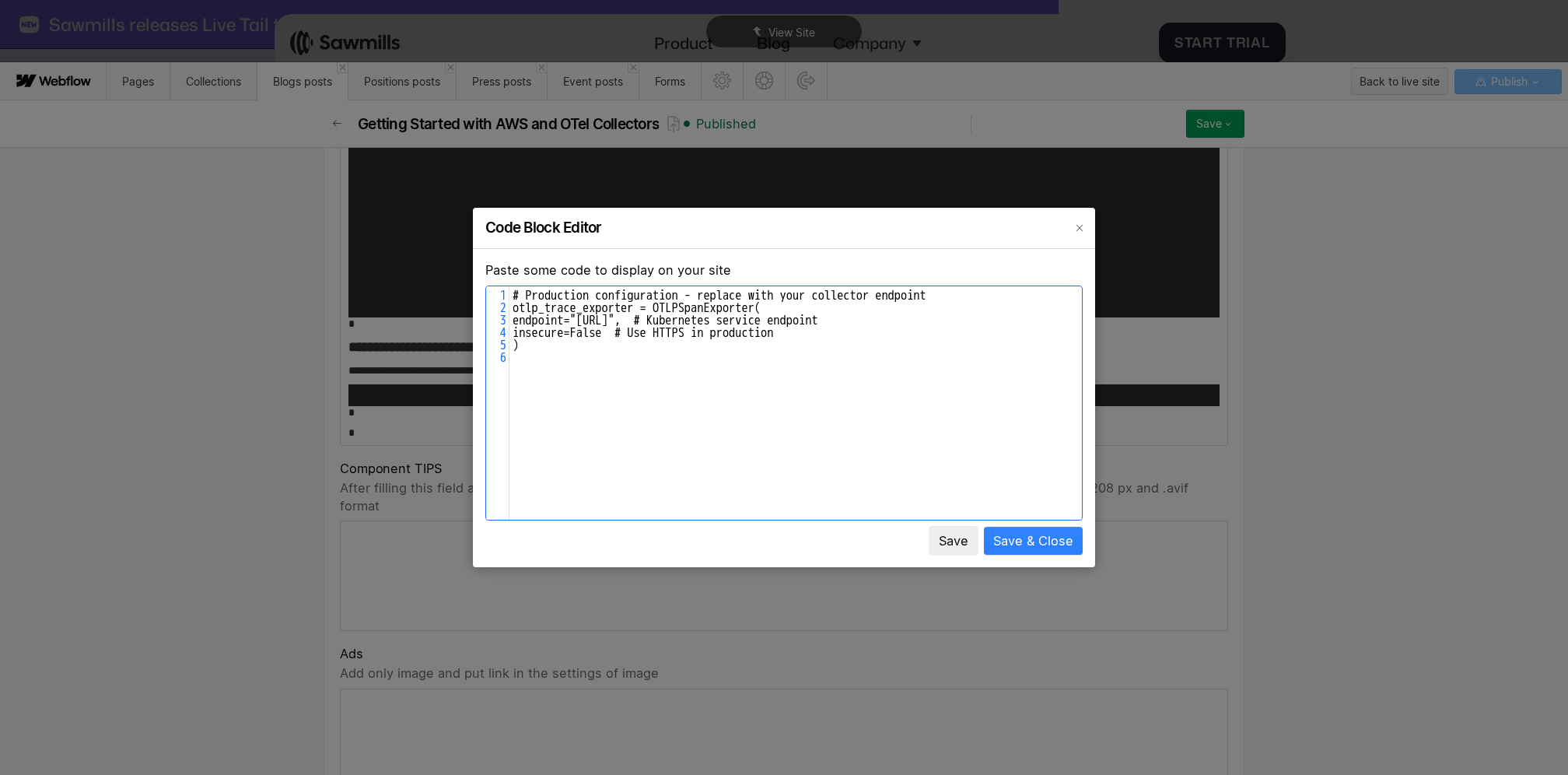 click on "Save & Close" at bounding box center [1033, 541] 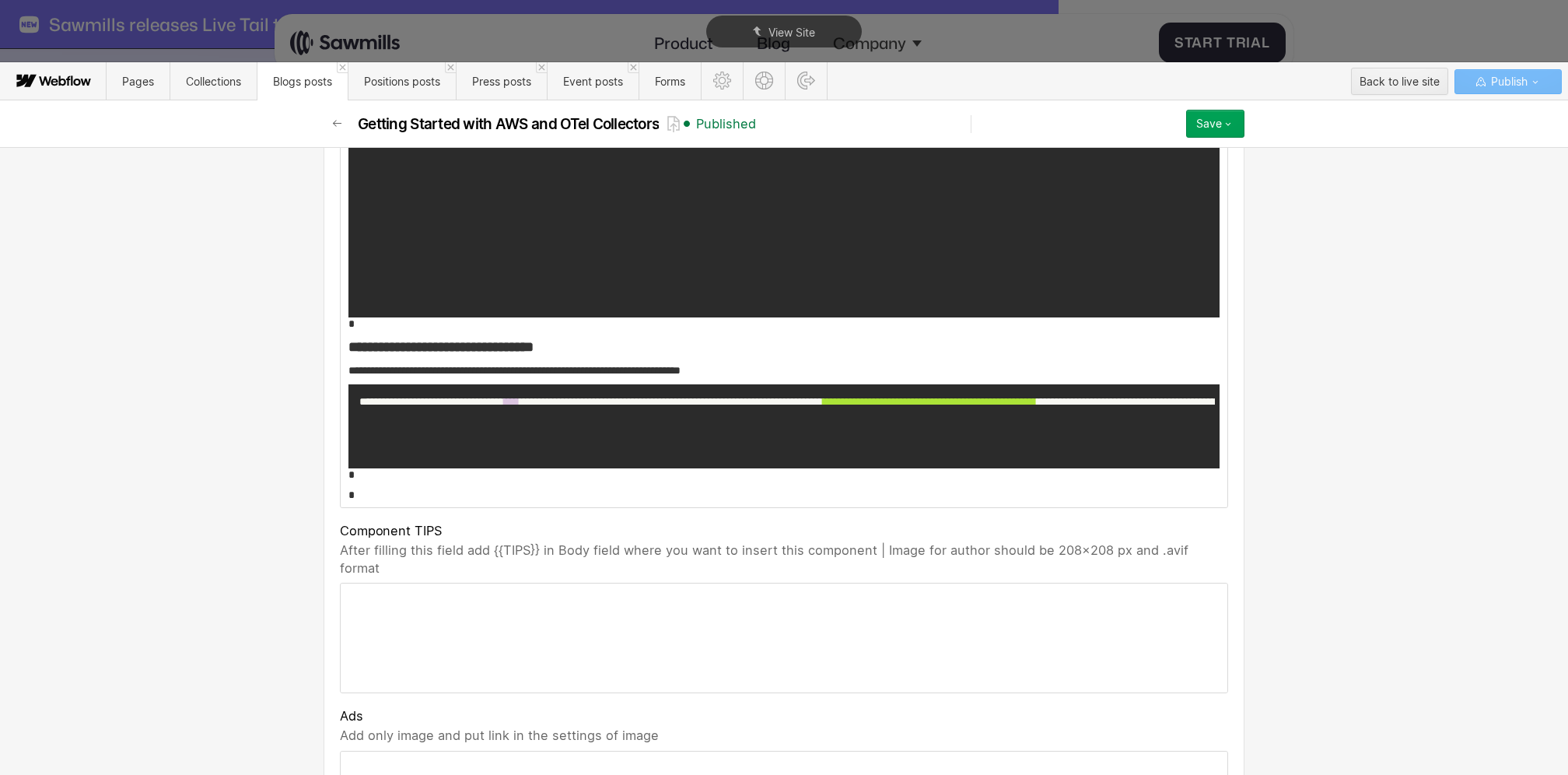 scroll, scrollTop: 6752, scrollLeft: 0, axis: vertical 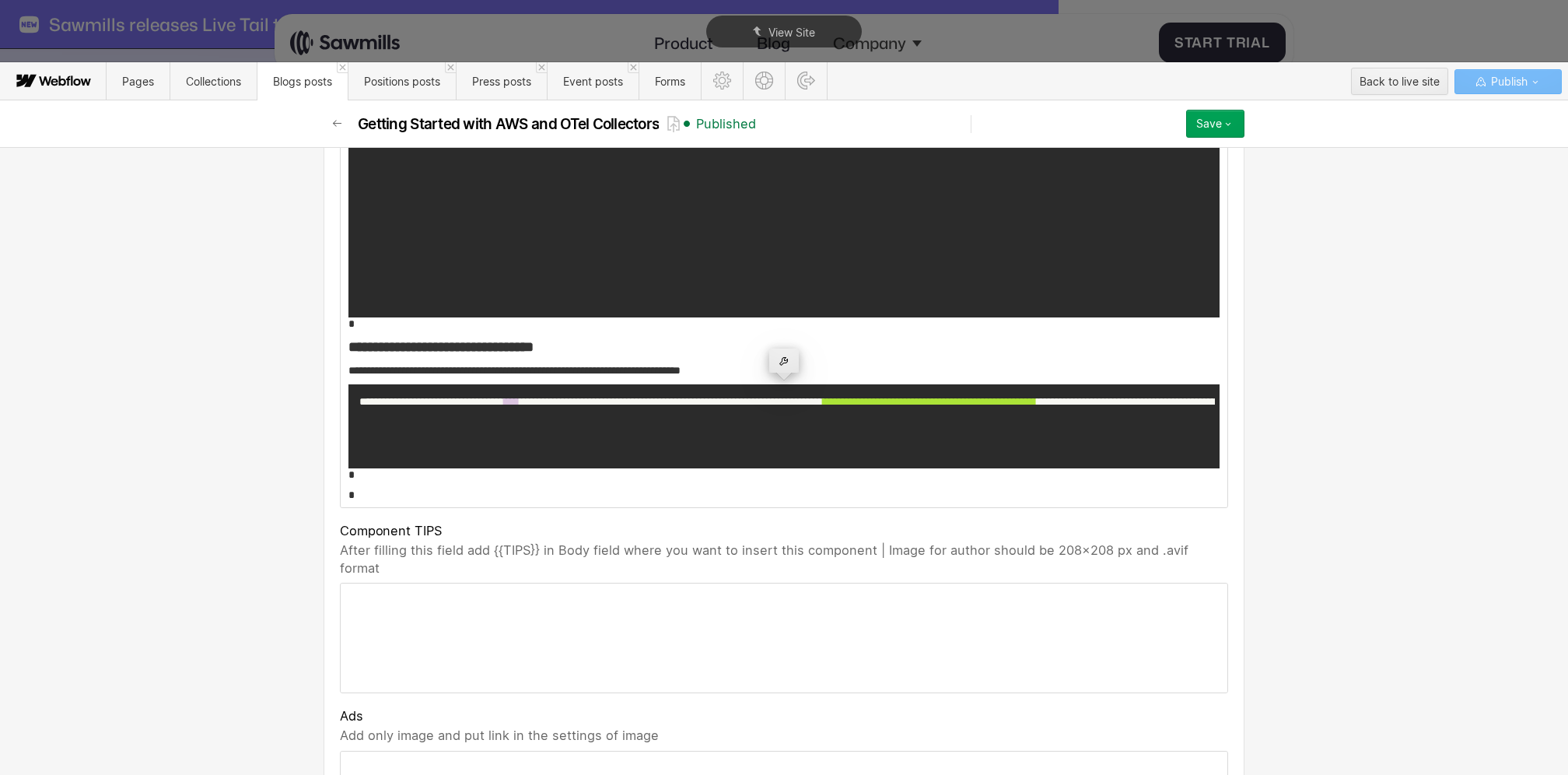 click at bounding box center (784, 360) 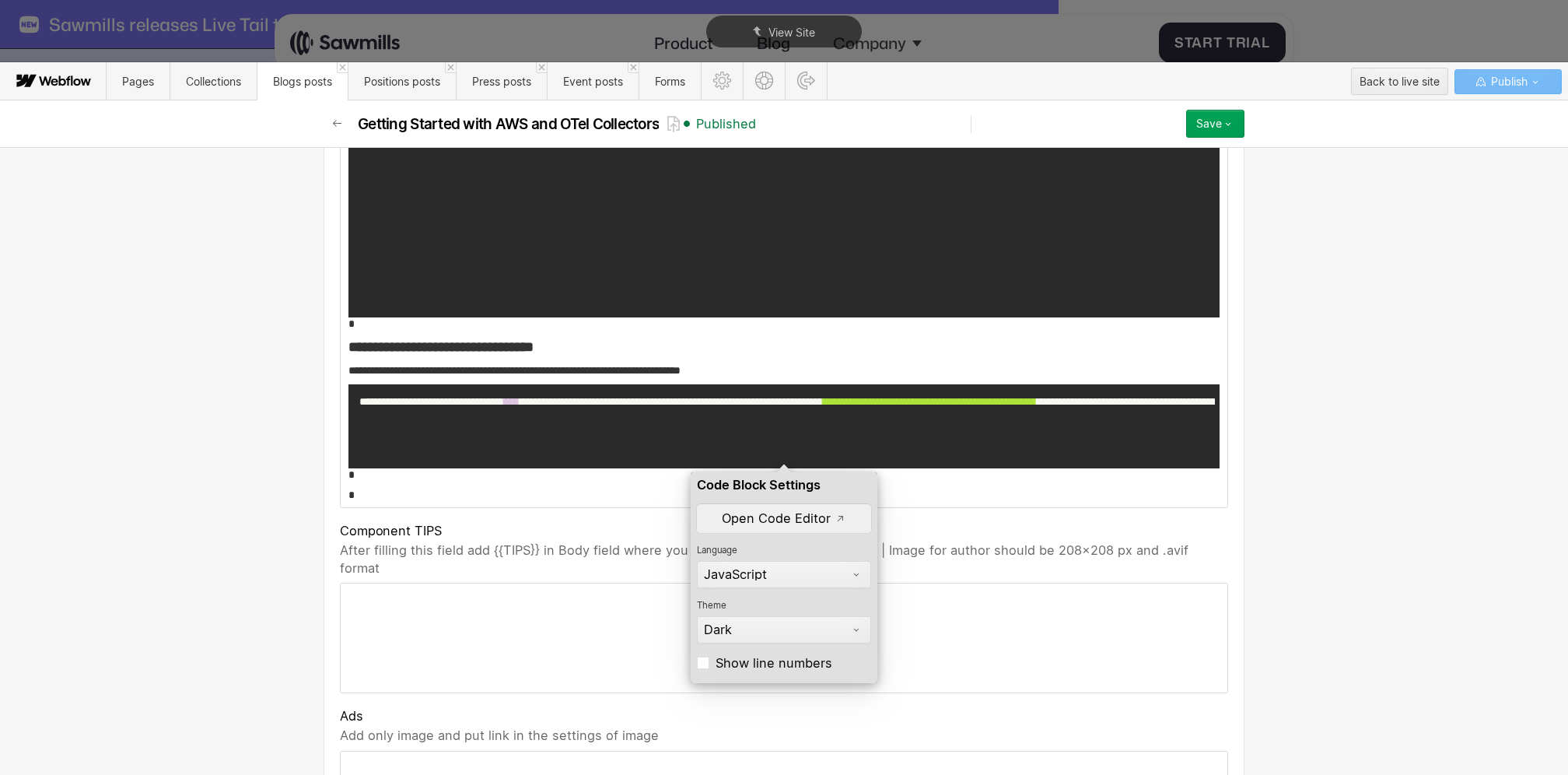 scroll, scrollTop: 6752, scrollLeft: 0, axis: vertical 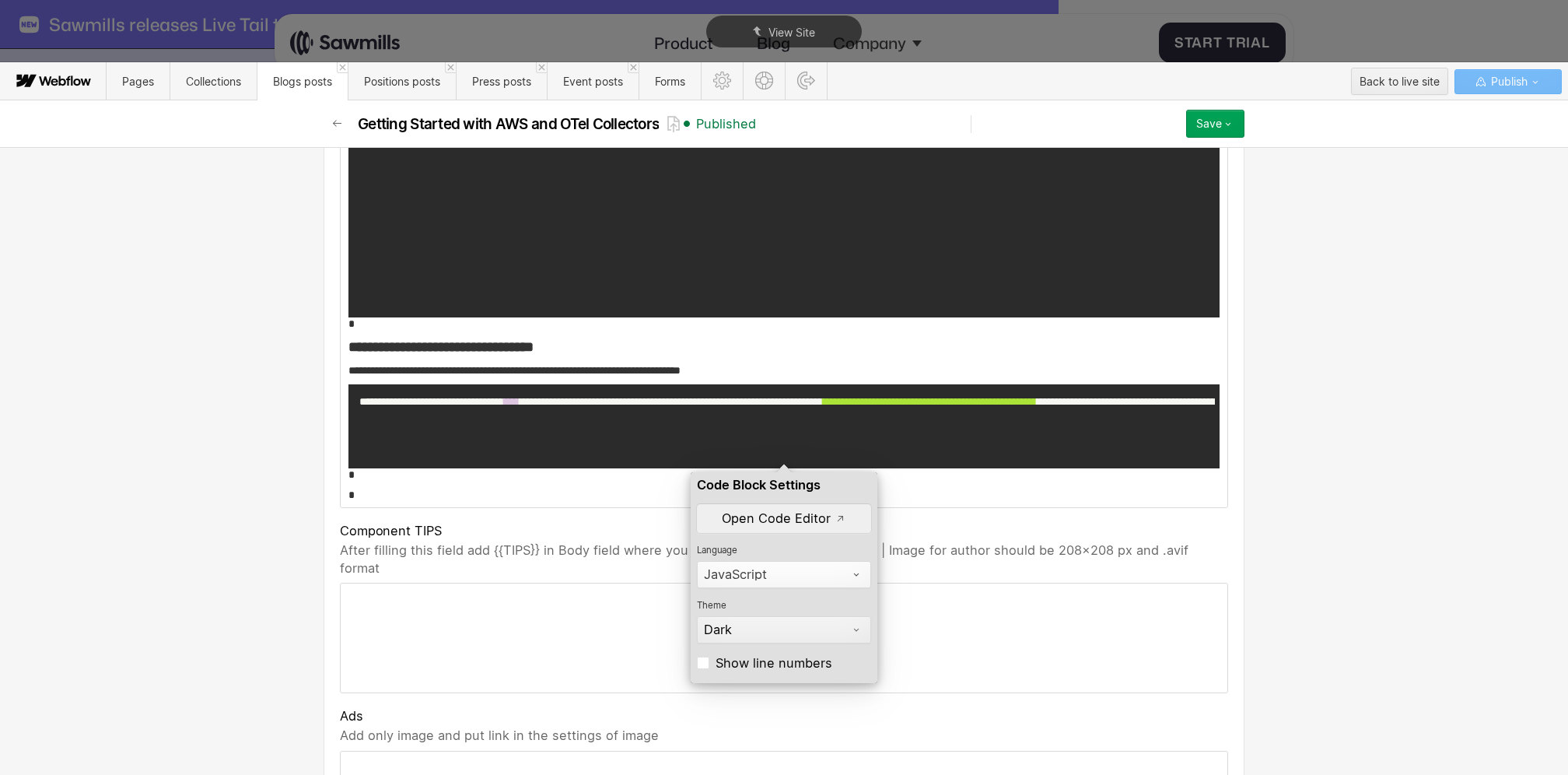 click on "JavaScript" at bounding box center [784, 574] 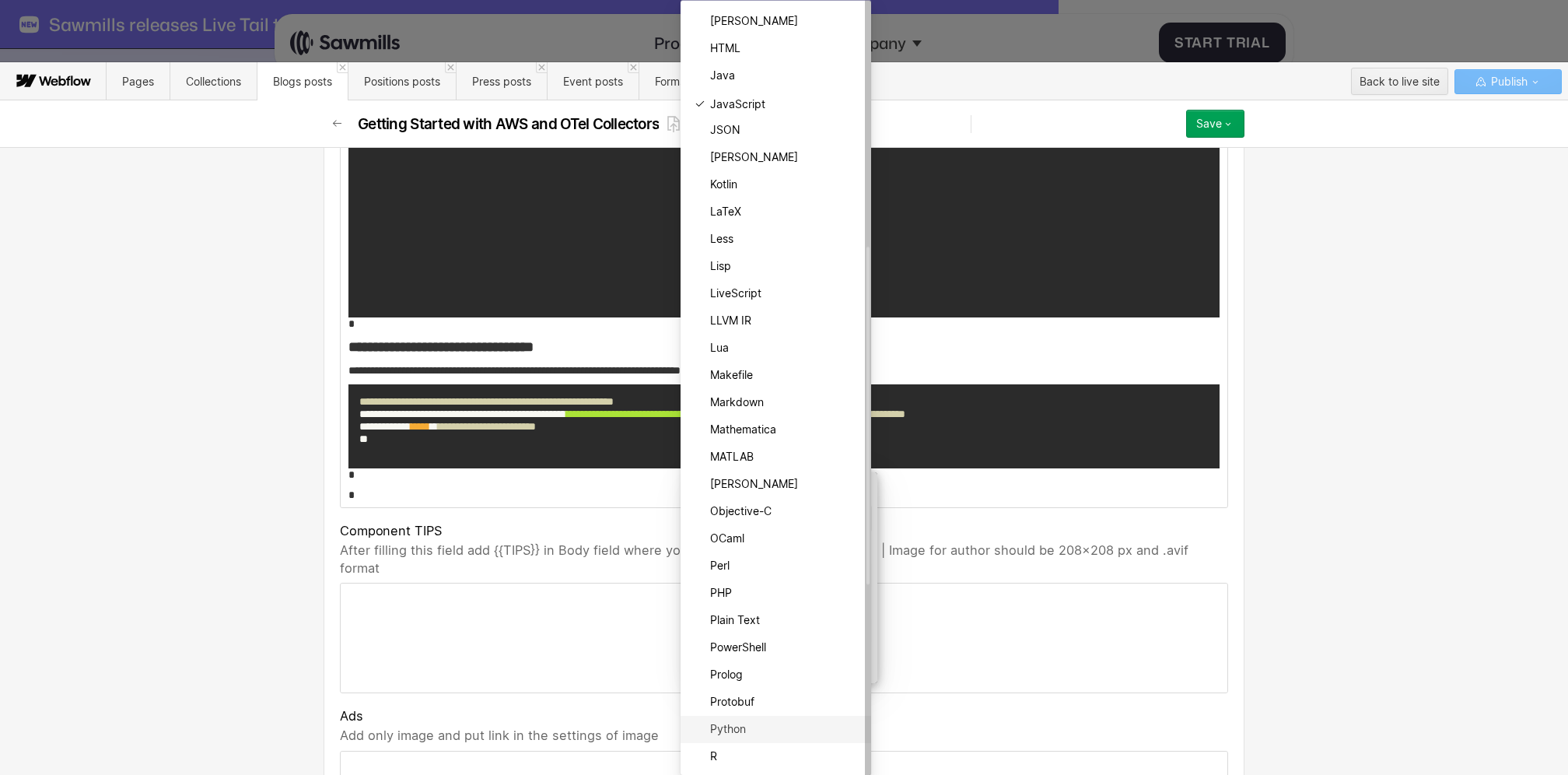click on "Python" at bounding box center [728, 728] 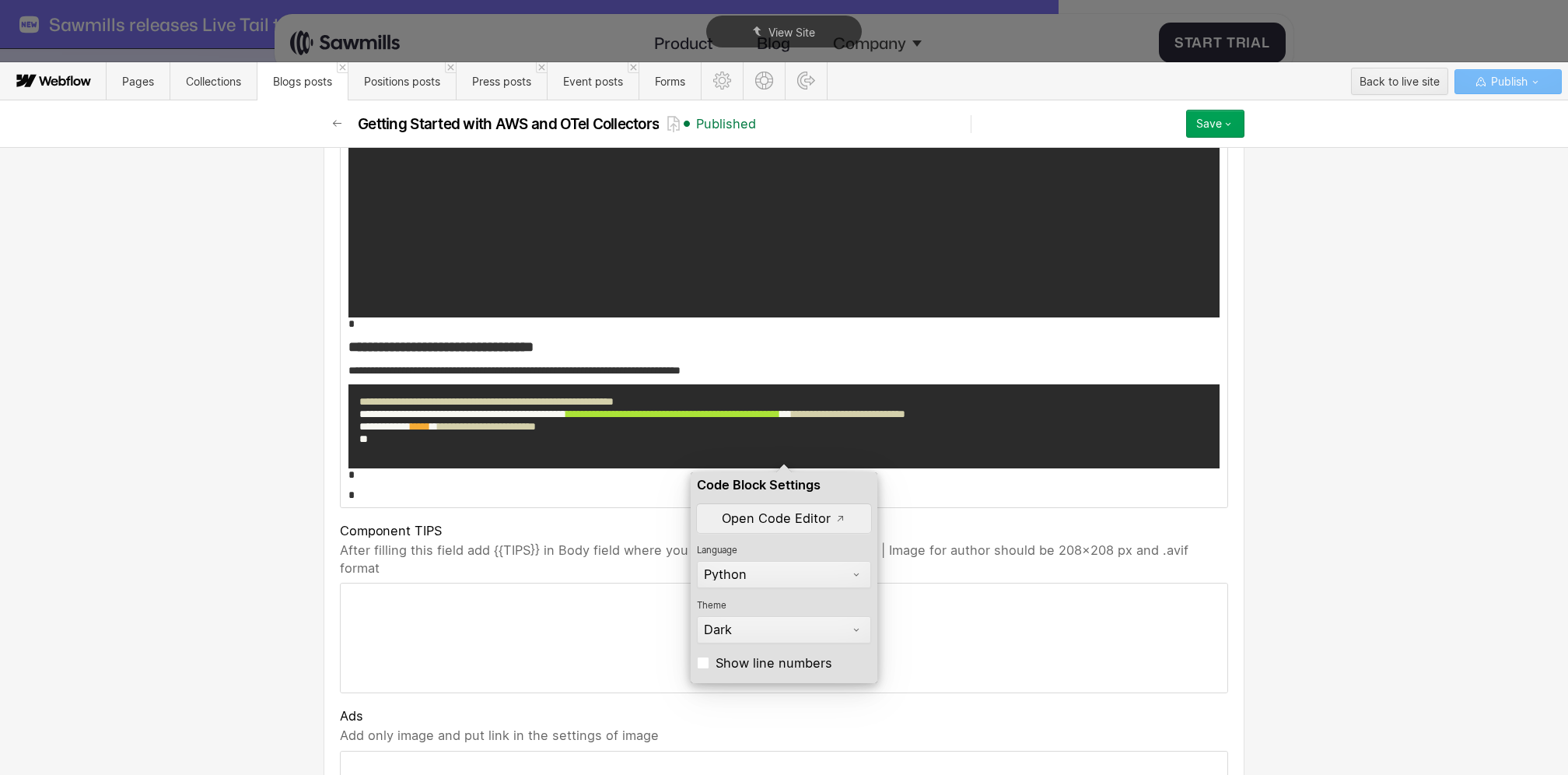 click on "*" at bounding box center [784, 495] 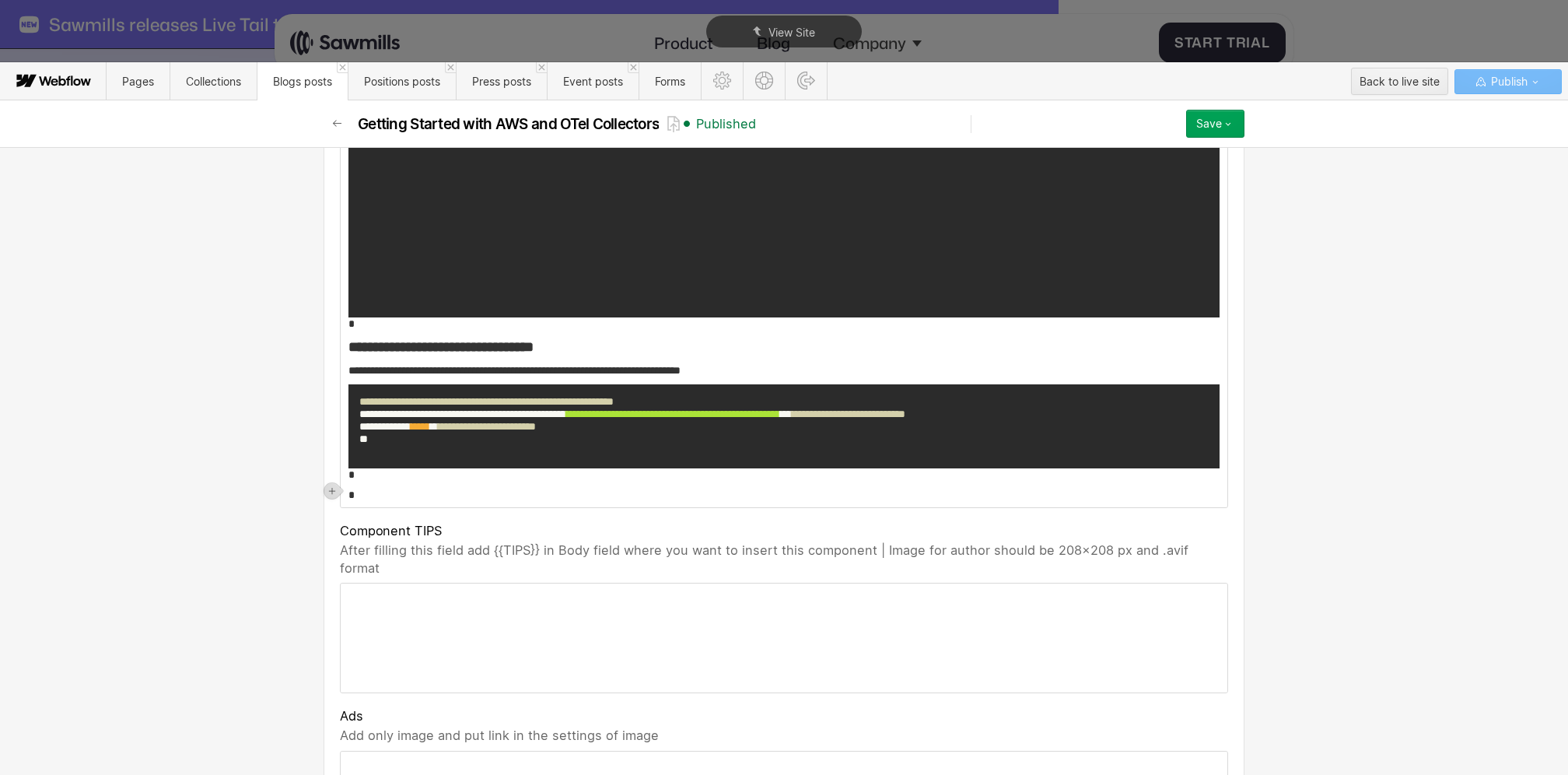 click on "*" at bounding box center [784, 475] 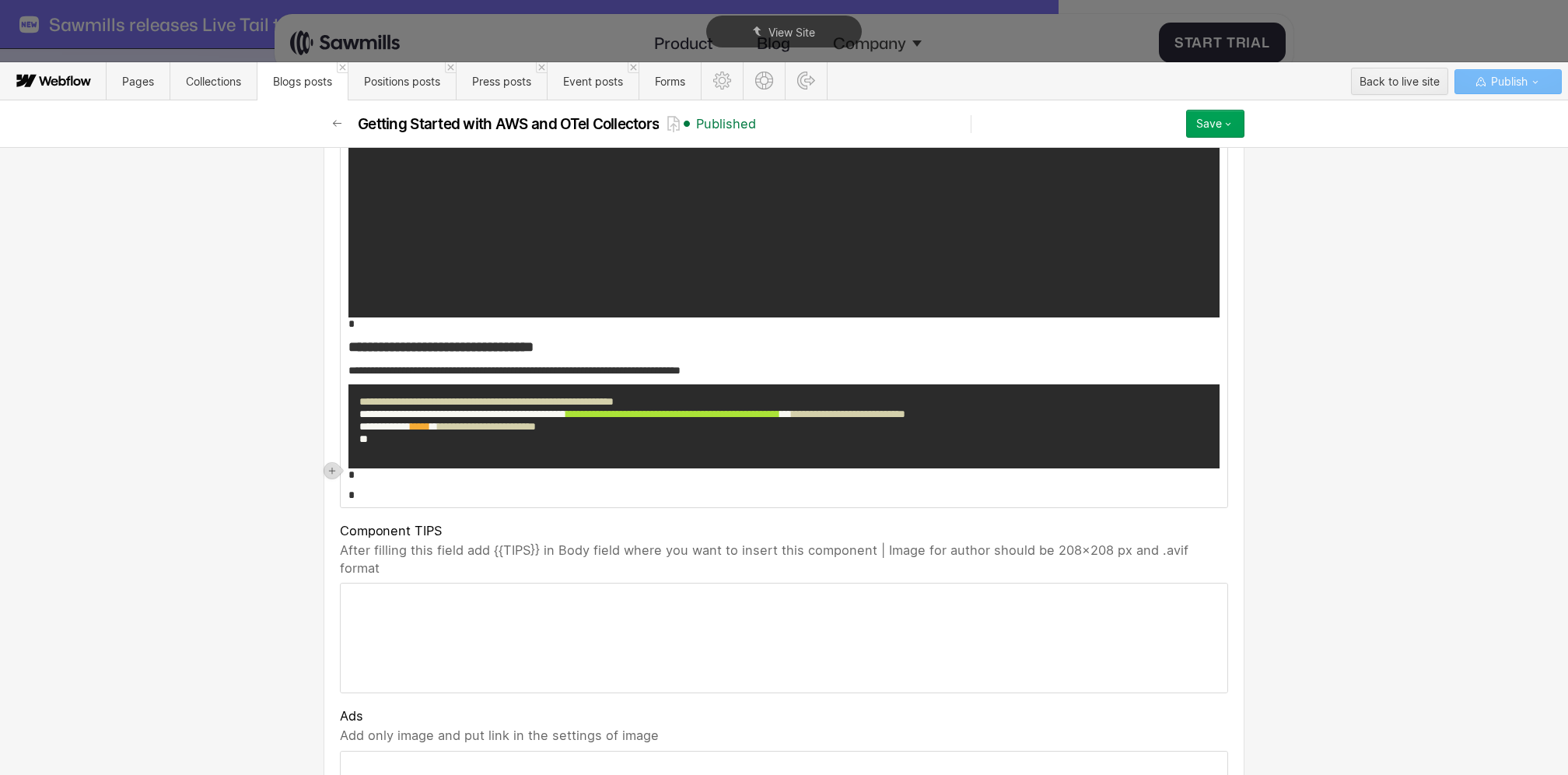 click on "**********" at bounding box center (784, -2499) 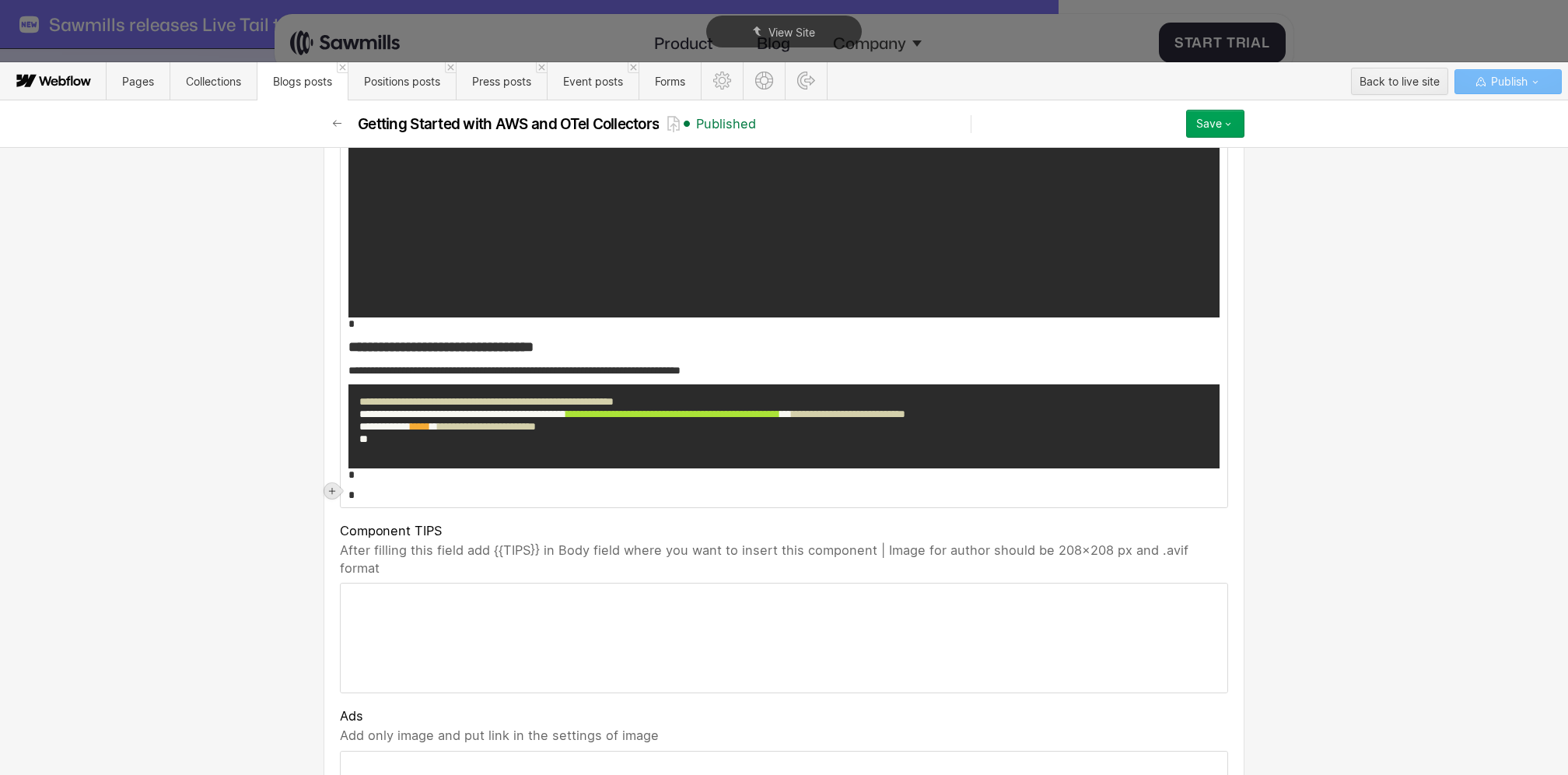 click 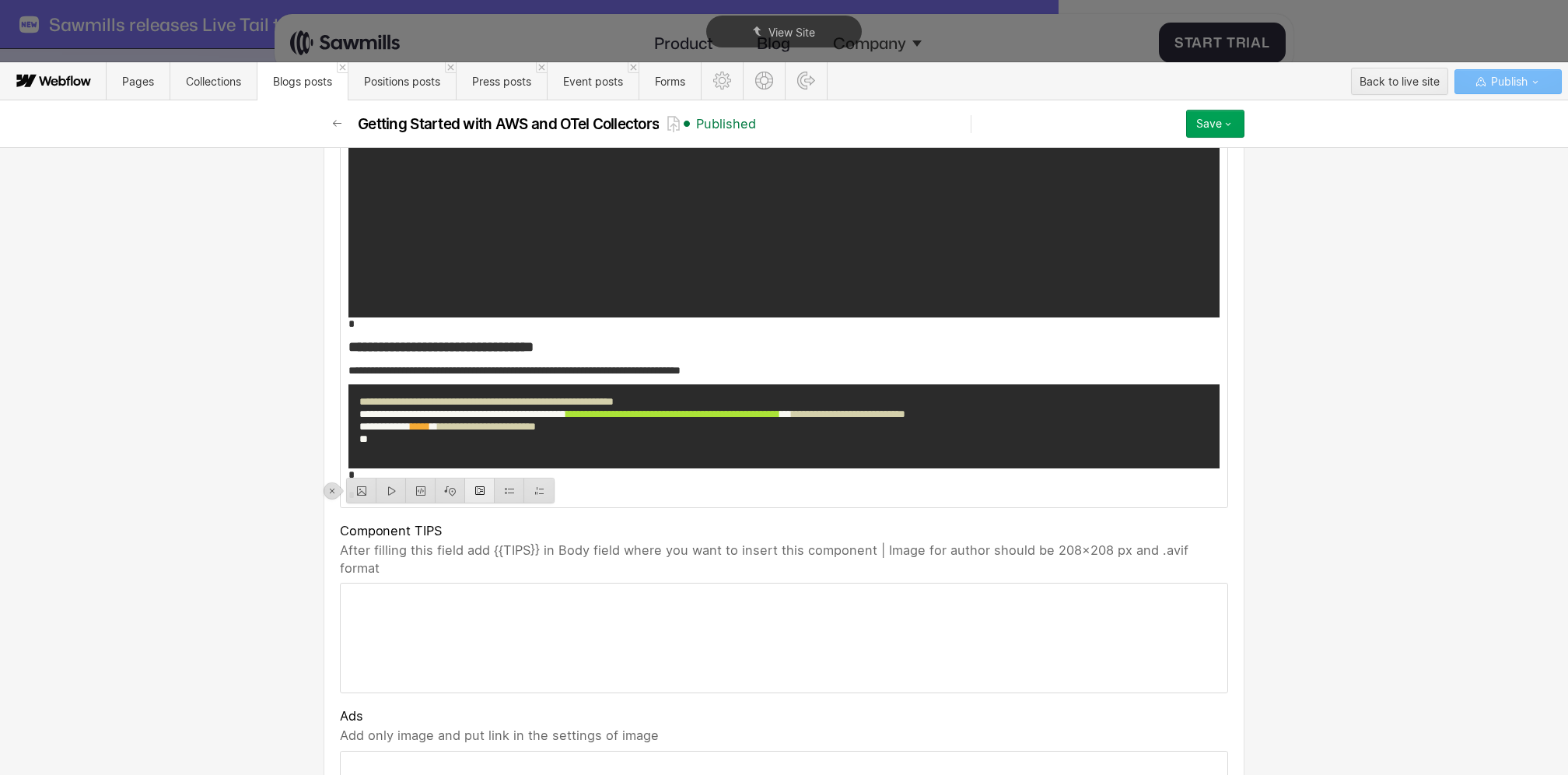 click at bounding box center [480, 490] 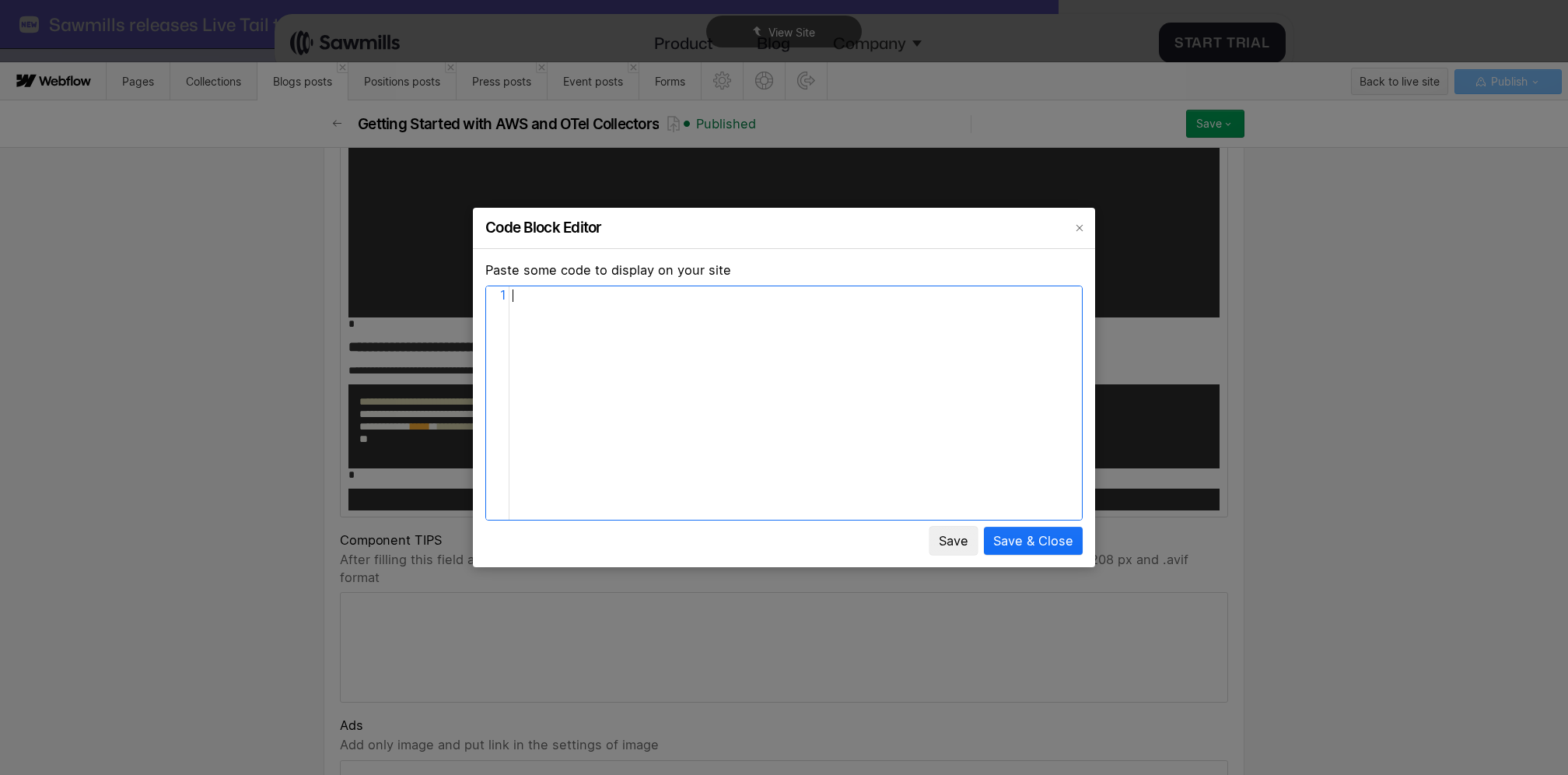 scroll, scrollTop: 6, scrollLeft: 0, axis: vertical 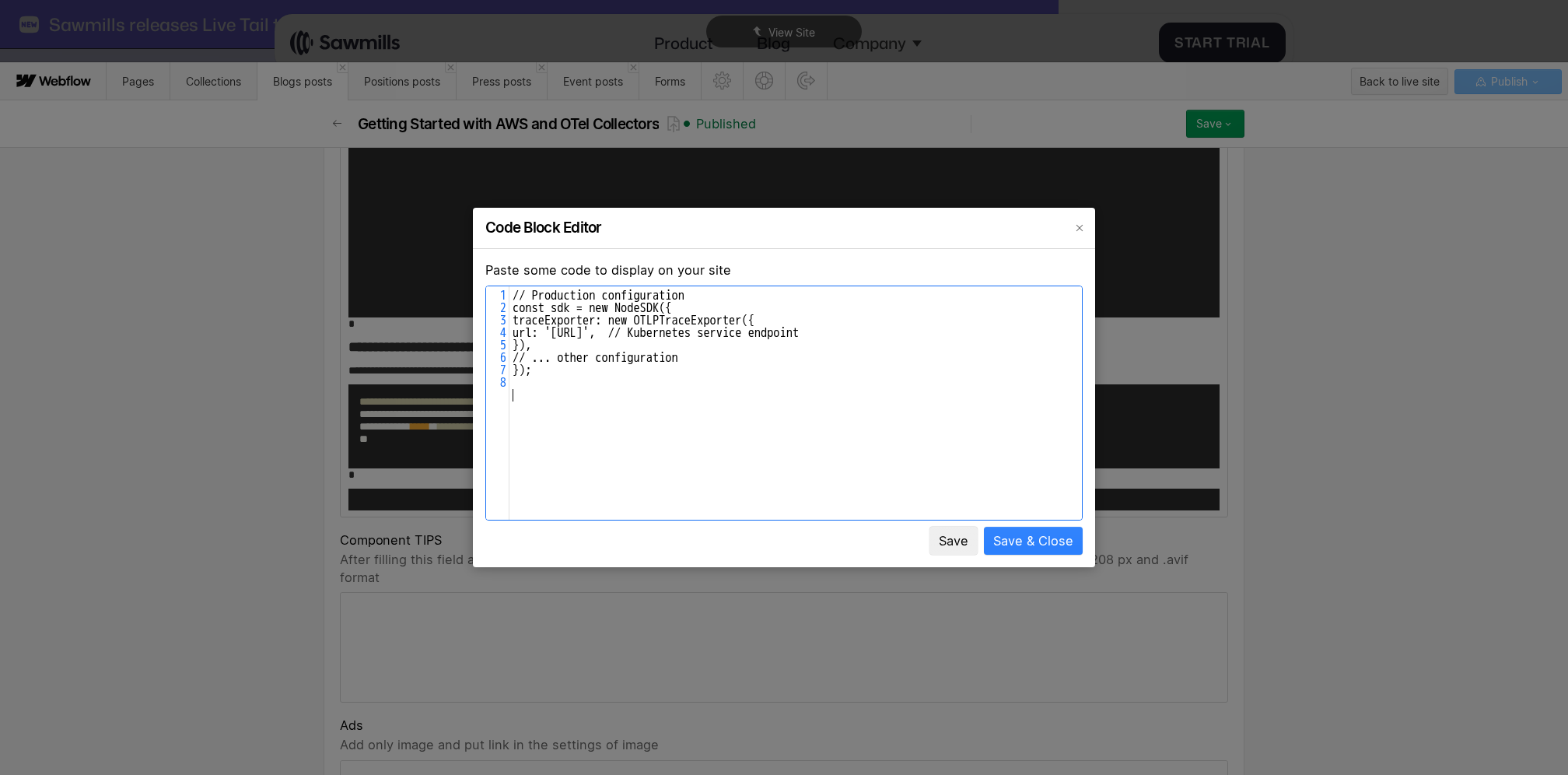 click on "Save & Close" at bounding box center [1033, 541] 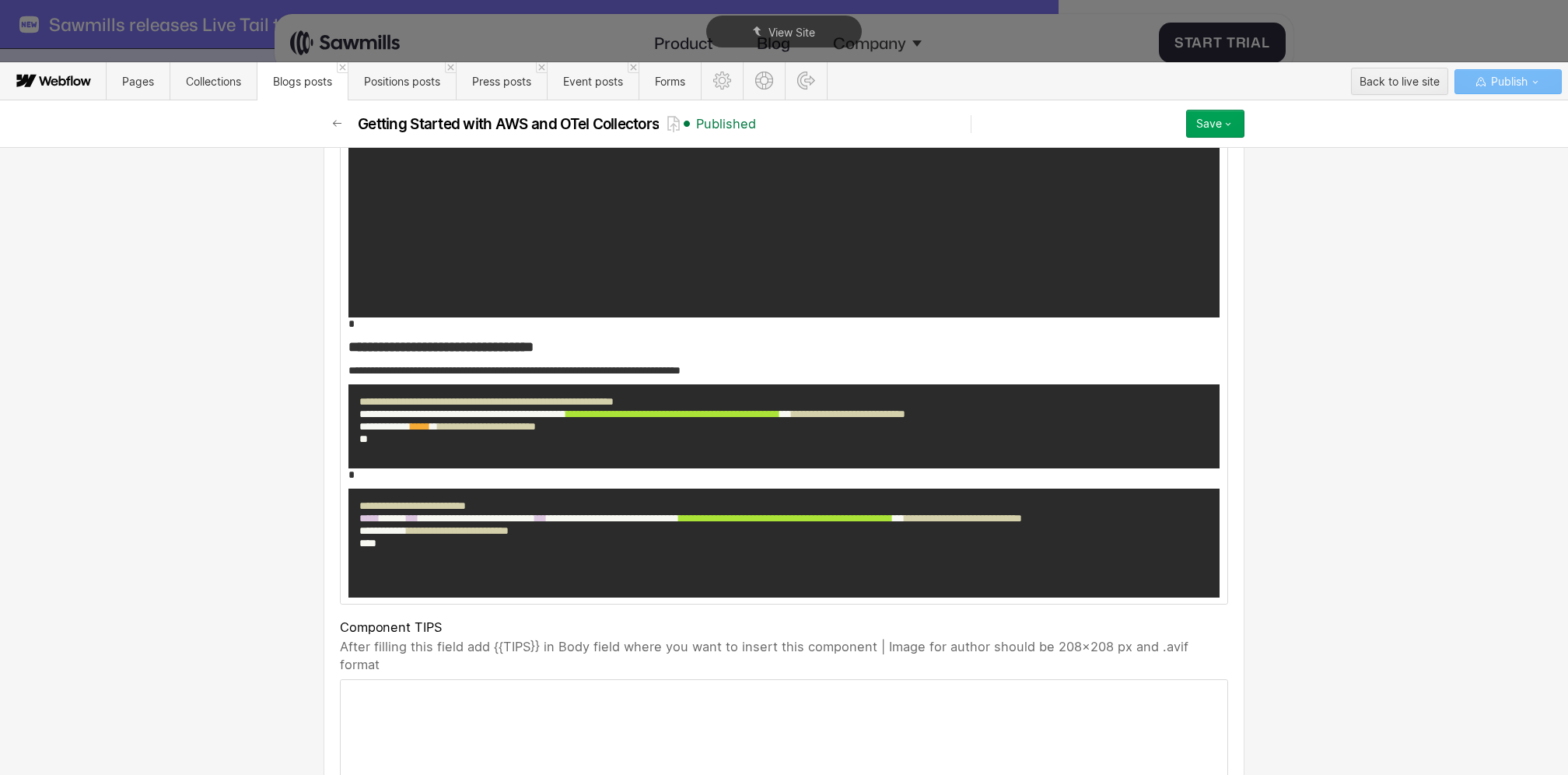 scroll, scrollTop: 6752, scrollLeft: 0, axis: vertical 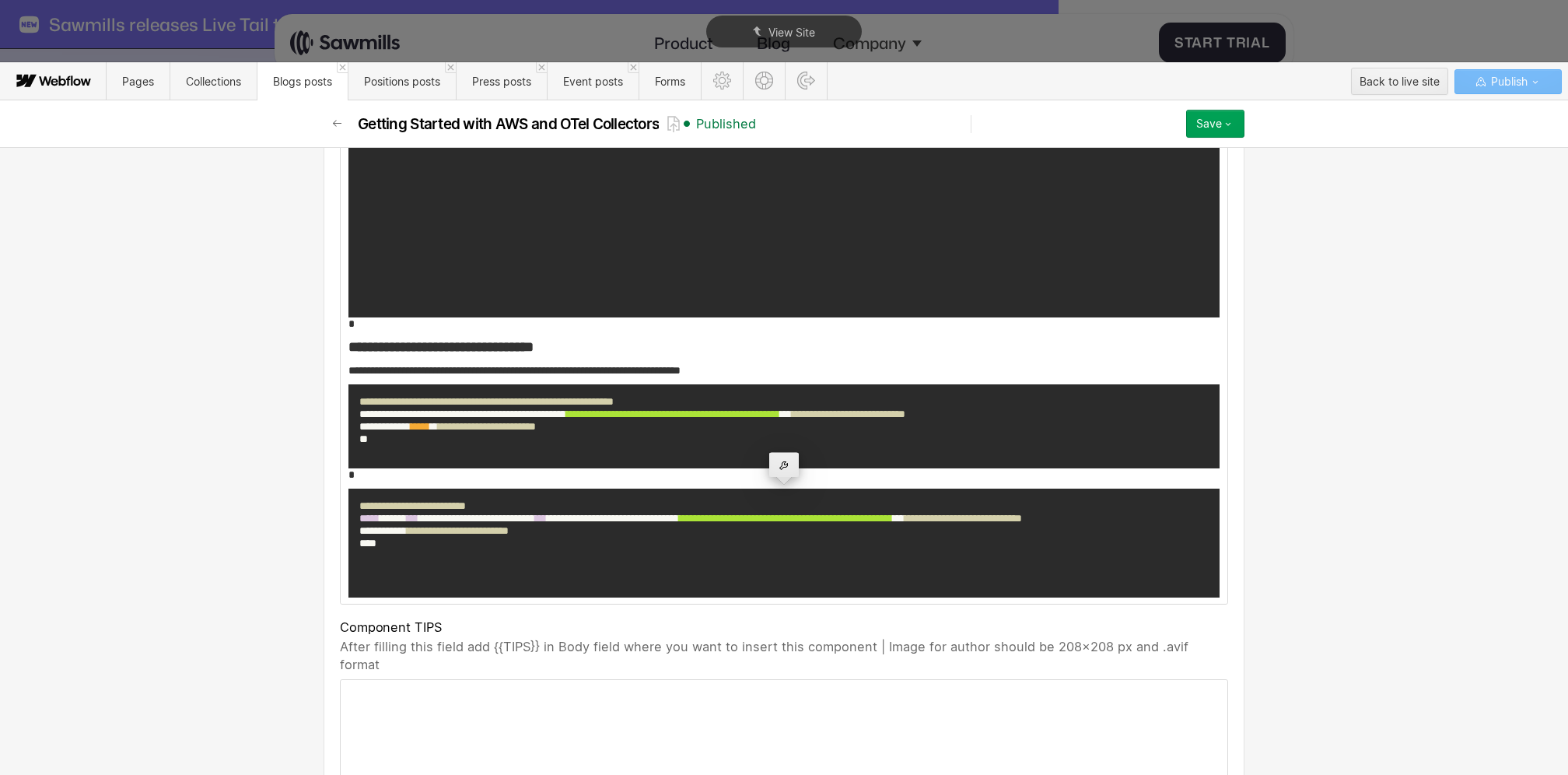 click at bounding box center (784, 465) 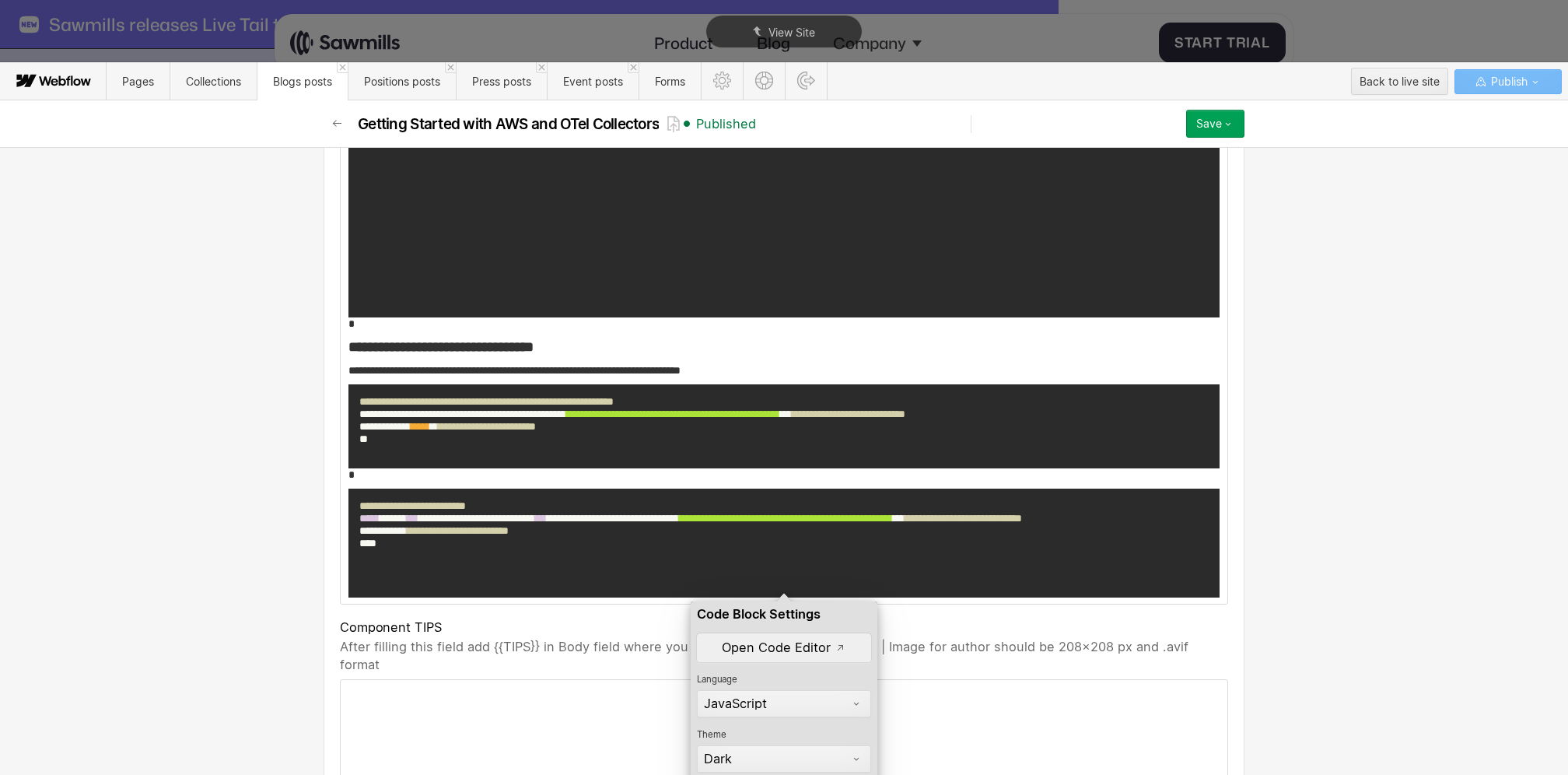 scroll, scrollTop: 6927, scrollLeft: 0, axis: vertical 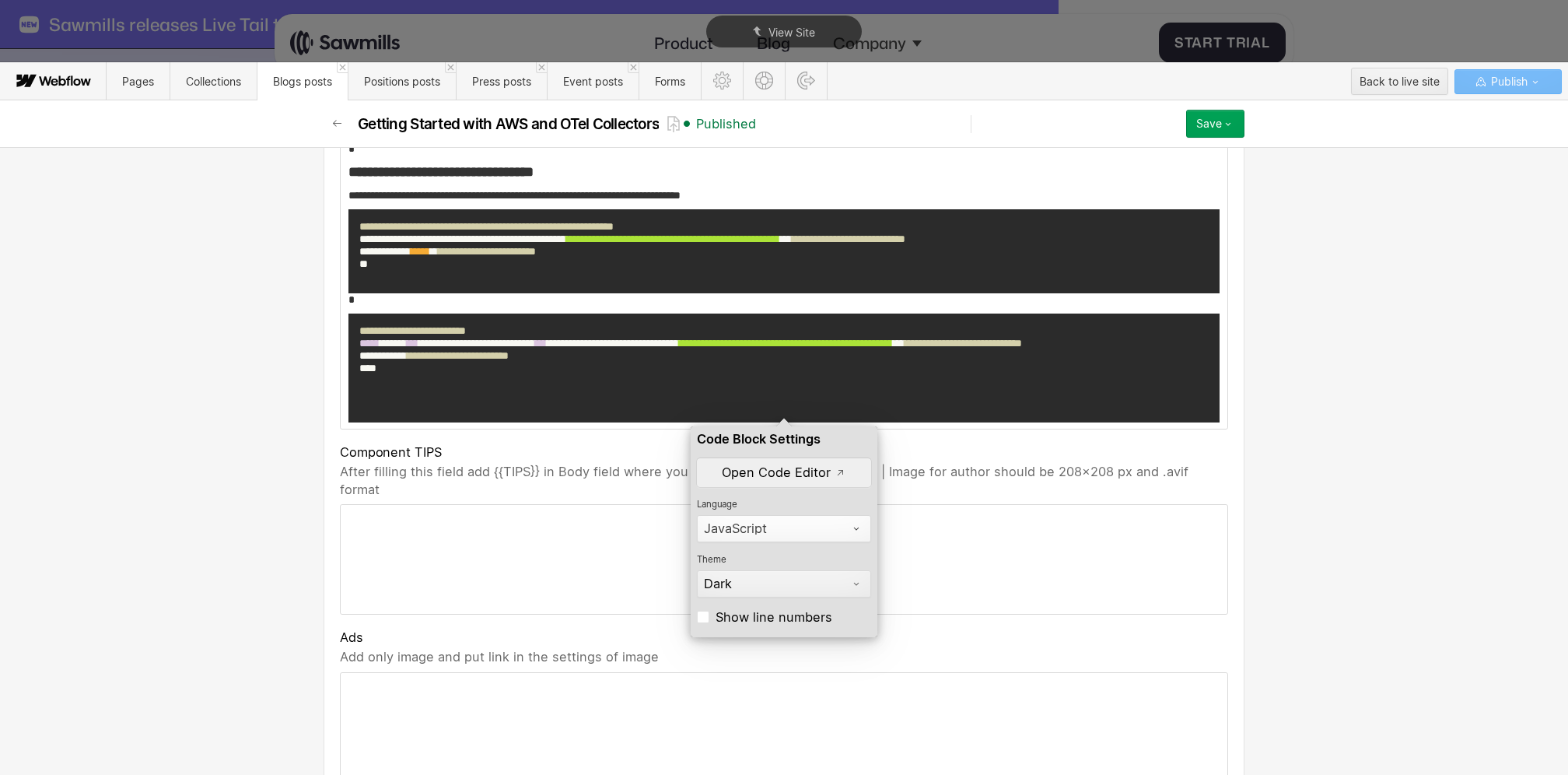 click on "JavaScript" at bounding box center [777, 528] 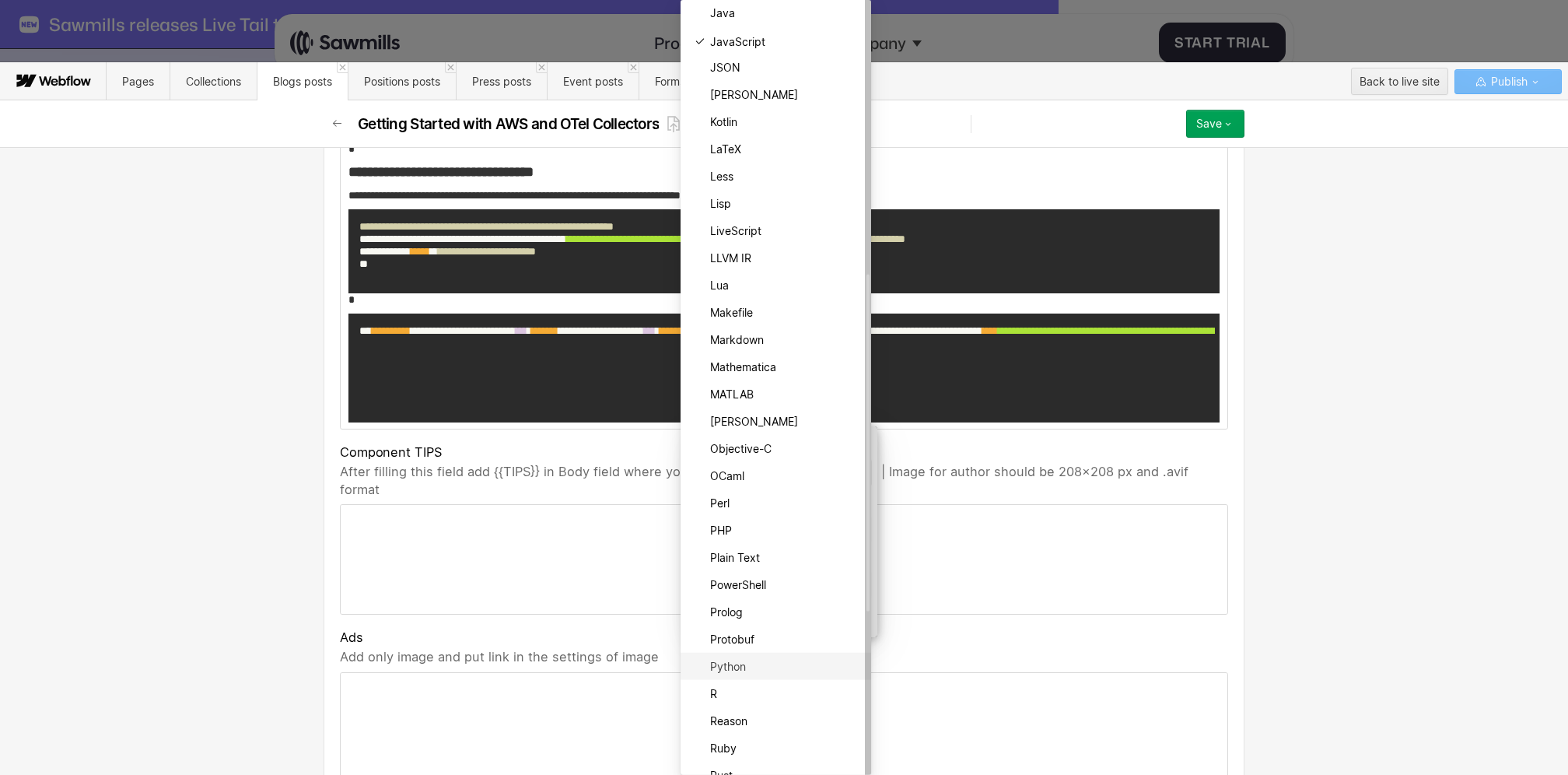 click on "Java JavaScript JSON Julia Kotlin LaTeX Less Lisp LiveScript LLVM IR Lua Makefile Markdown Mathematica MATLAB Nix Objective-C OCaml Perl PHP Plain Text PowerShell Prolog Protobuf Python R Reason Ruby Rust" at bounding box center [775, -629] 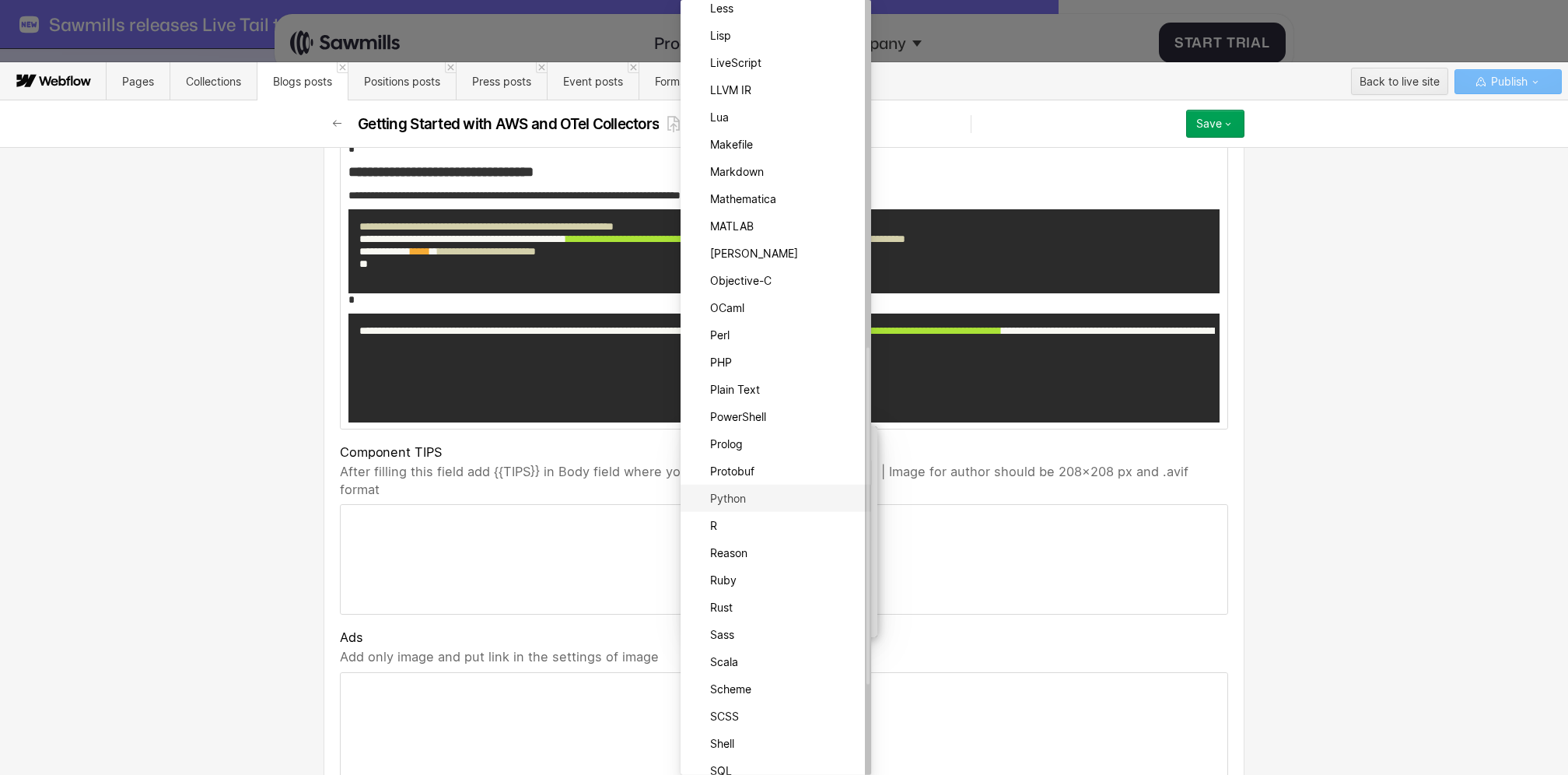 click on "Python" at bounding box center [786, 498] 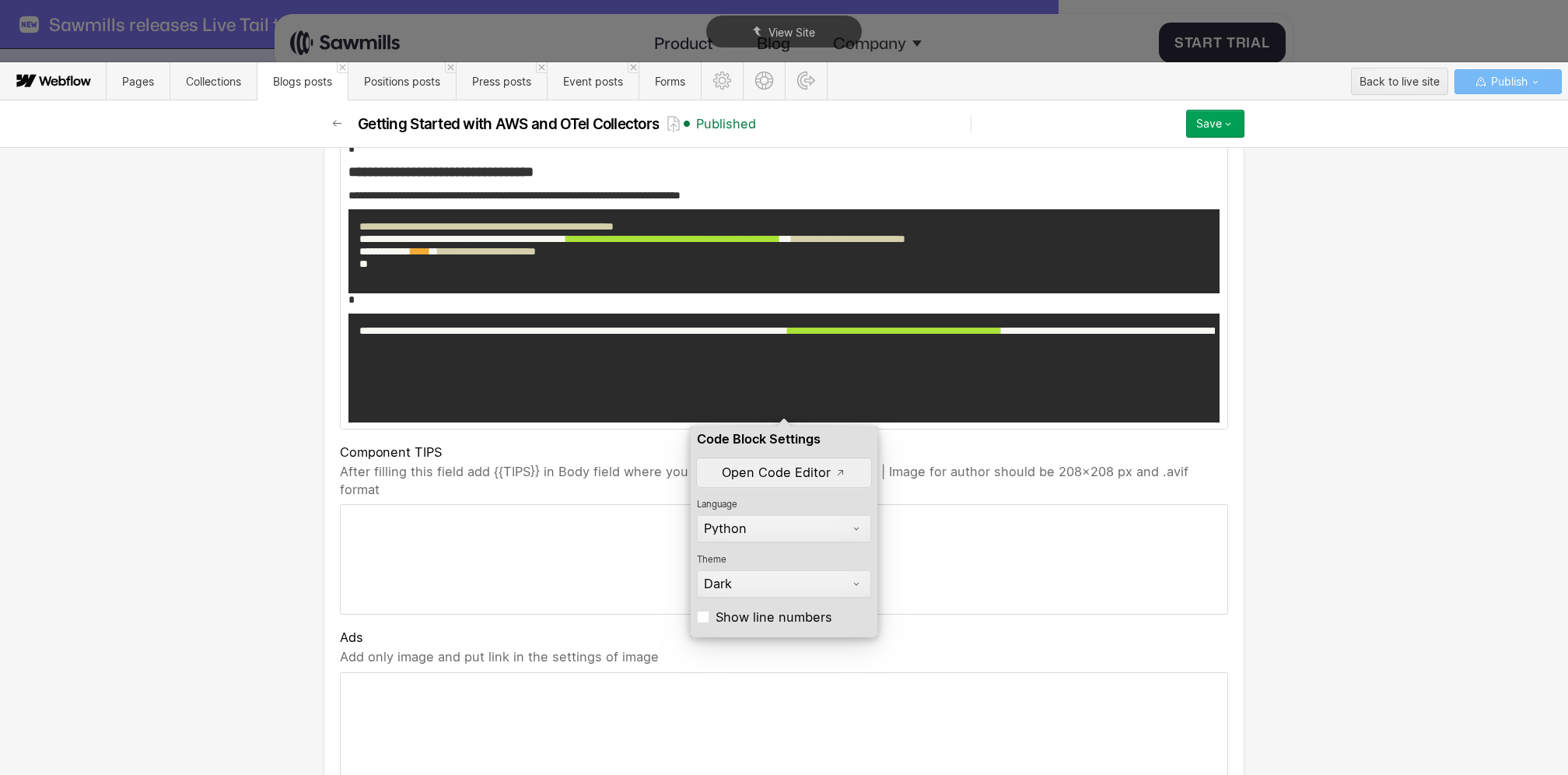 click on "**********" at bounding box center (784, -2626) 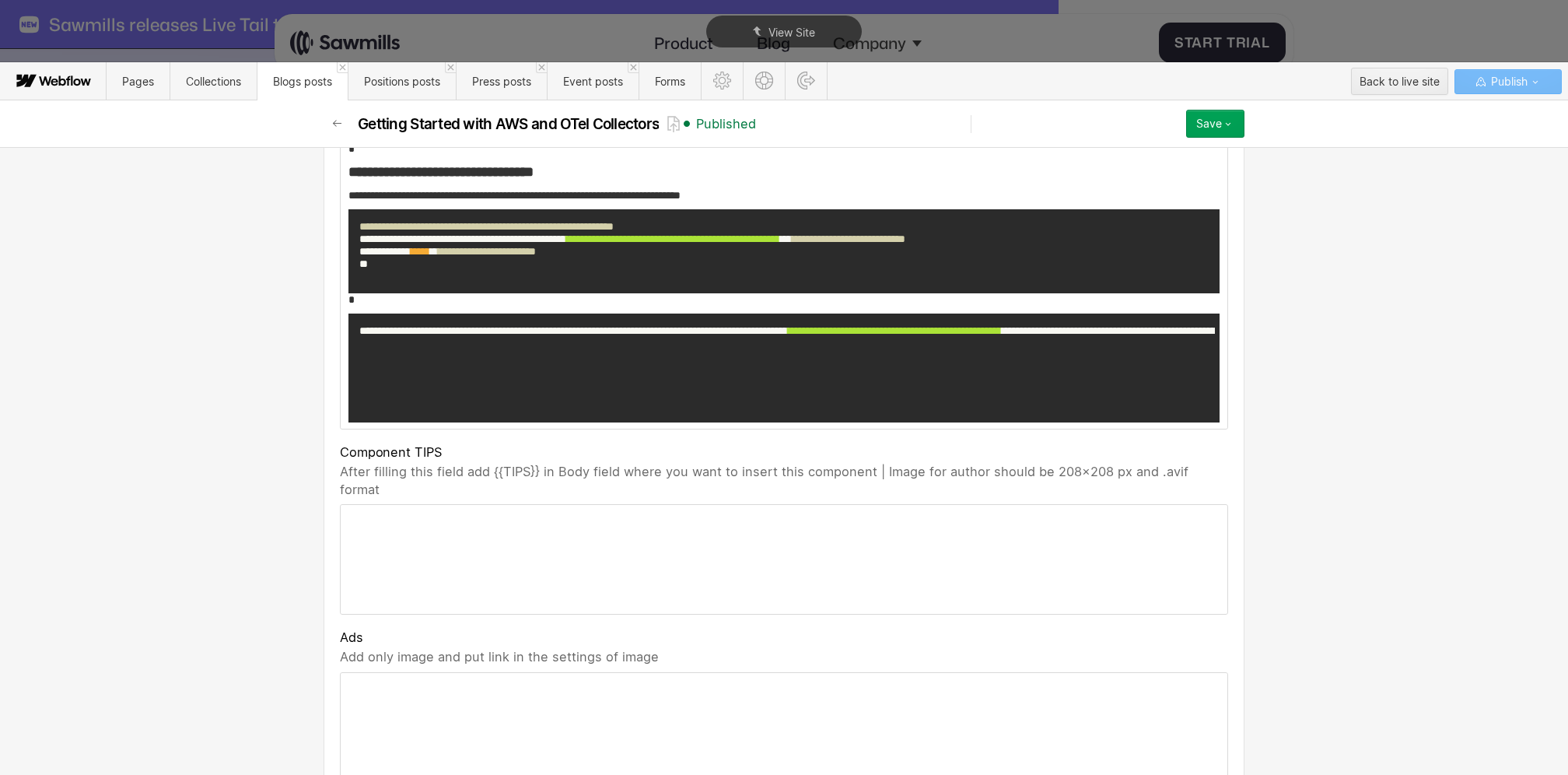 click on "**********" at bounding box center (784, -2626) 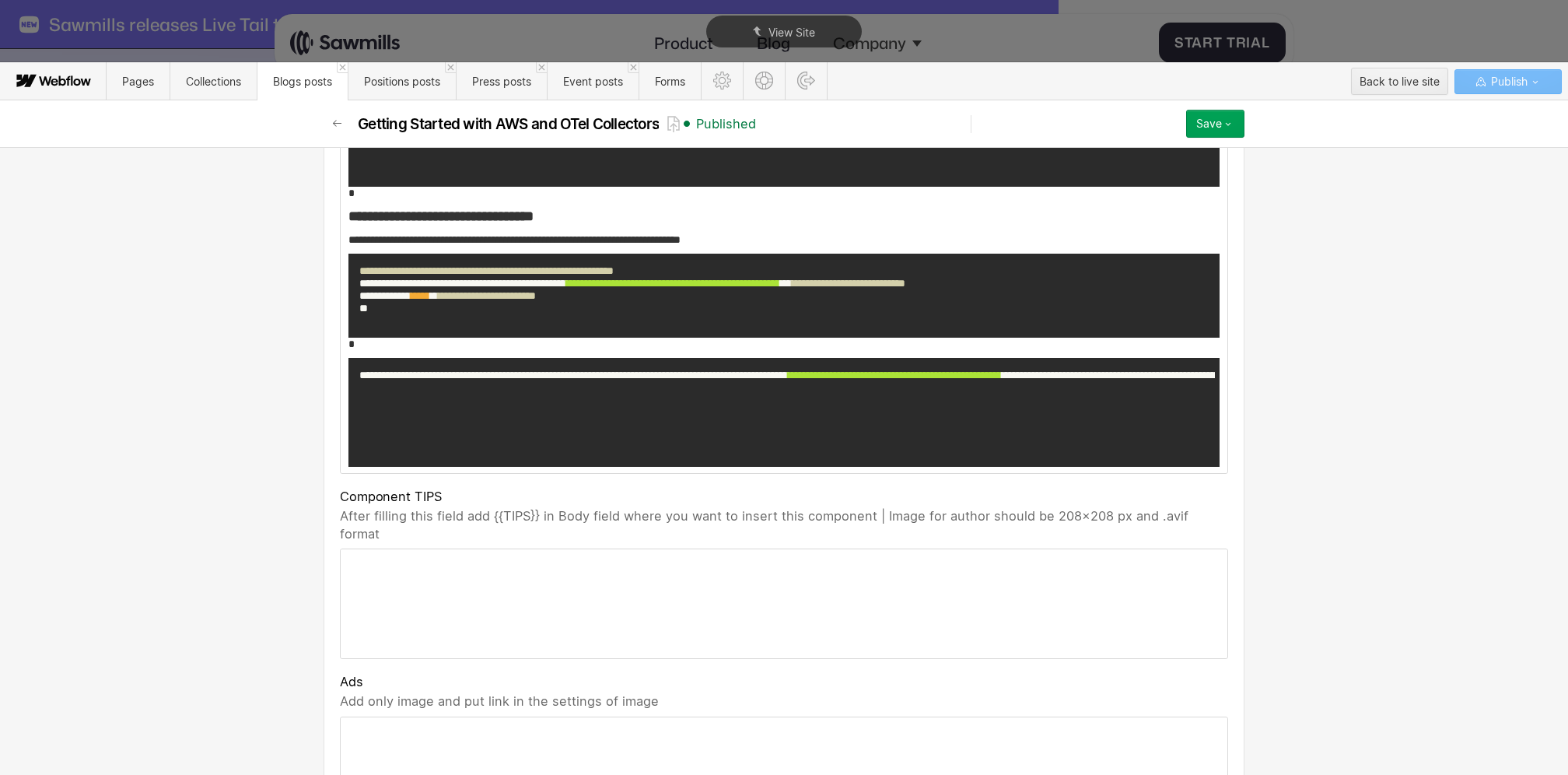 scroll, scrollTop: 6861, scrollLeft: 0, axis: vertical 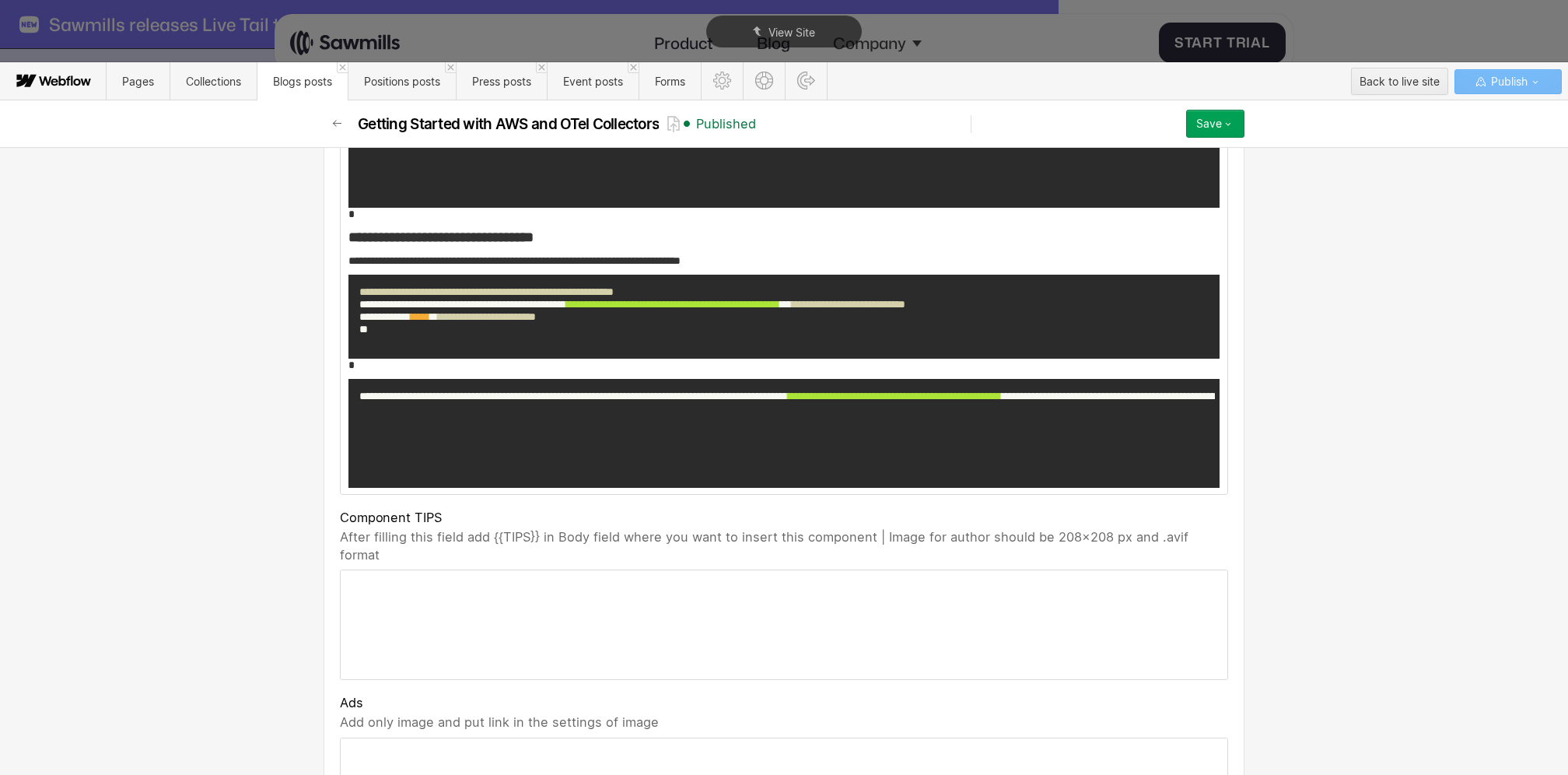 click on "**********" at bounding box center [784, -2561] 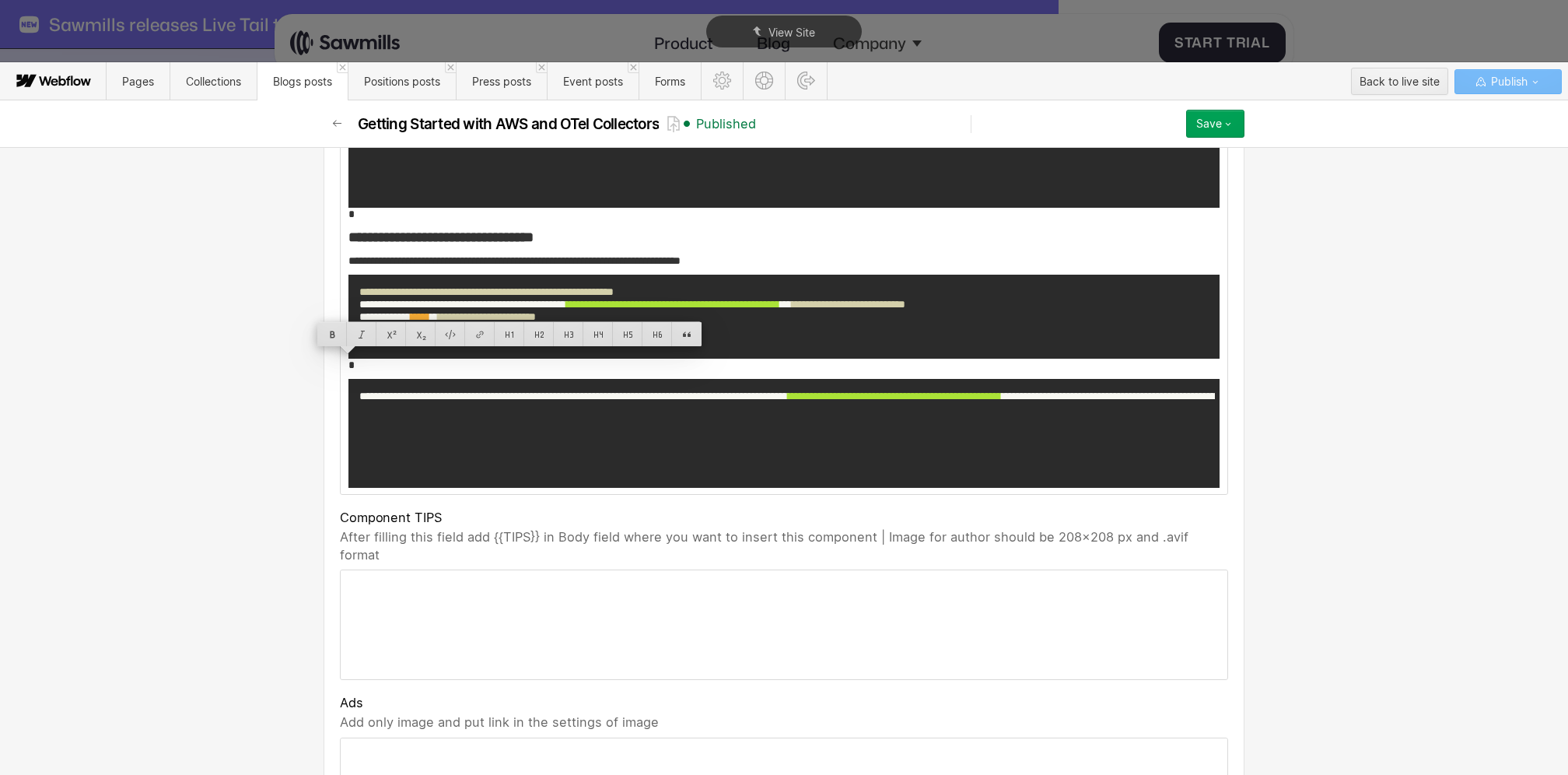 scroll, scrollTop: 6749, scrollLeft: 0, axis: vertical 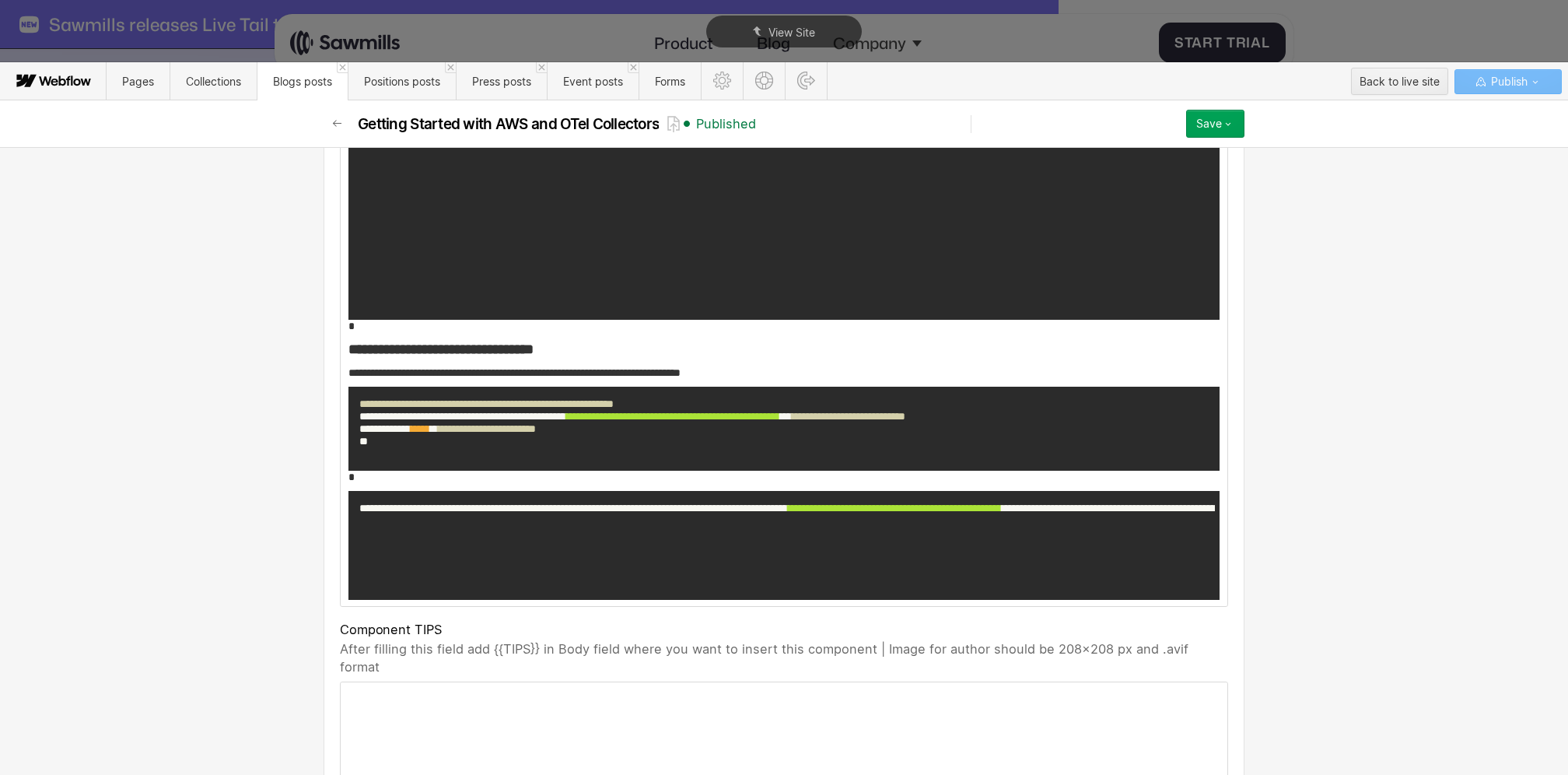 click on "*" at bounding box center (784, 326) 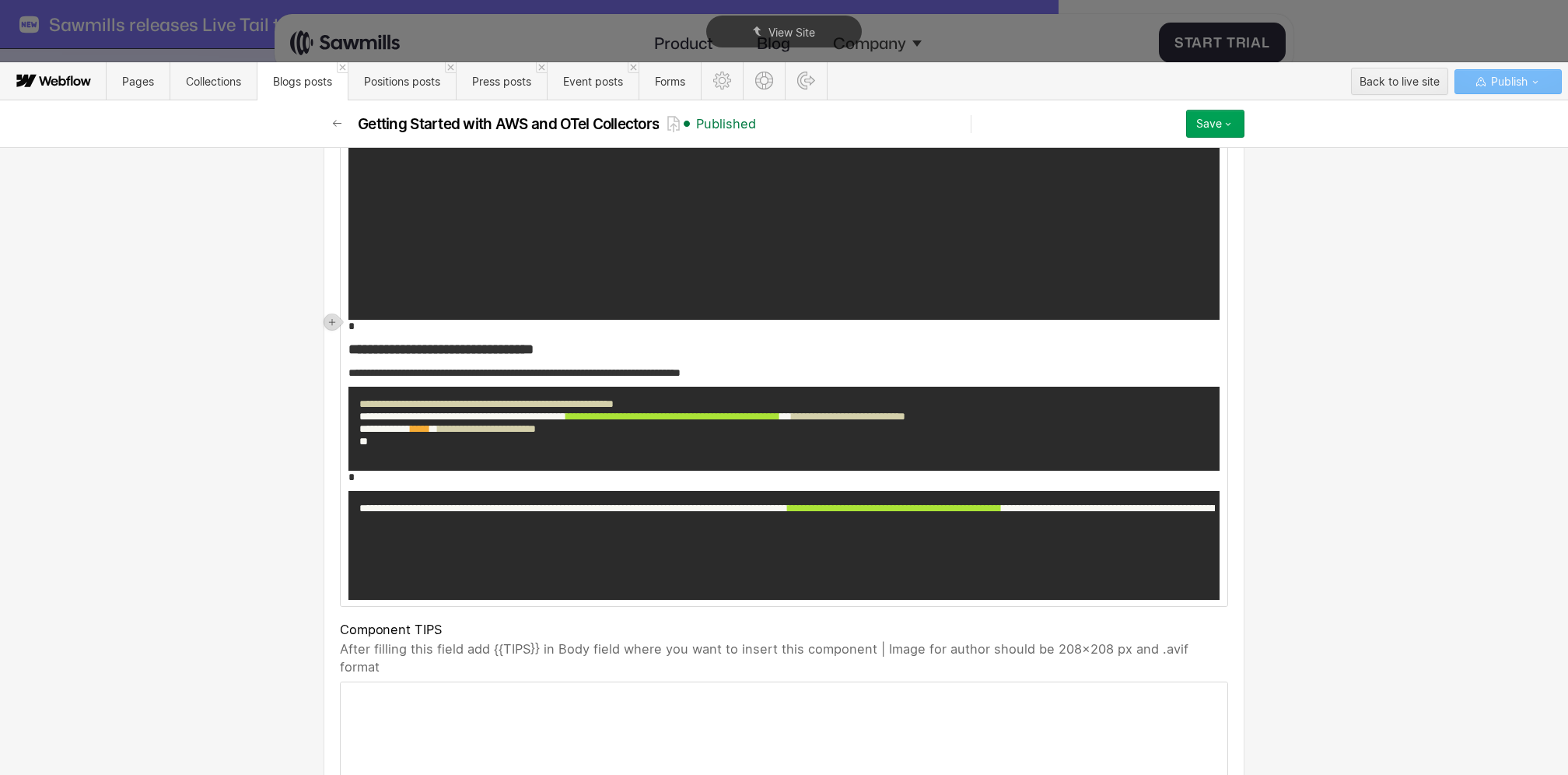 click on "**********" at bounding box center [784, -2449] 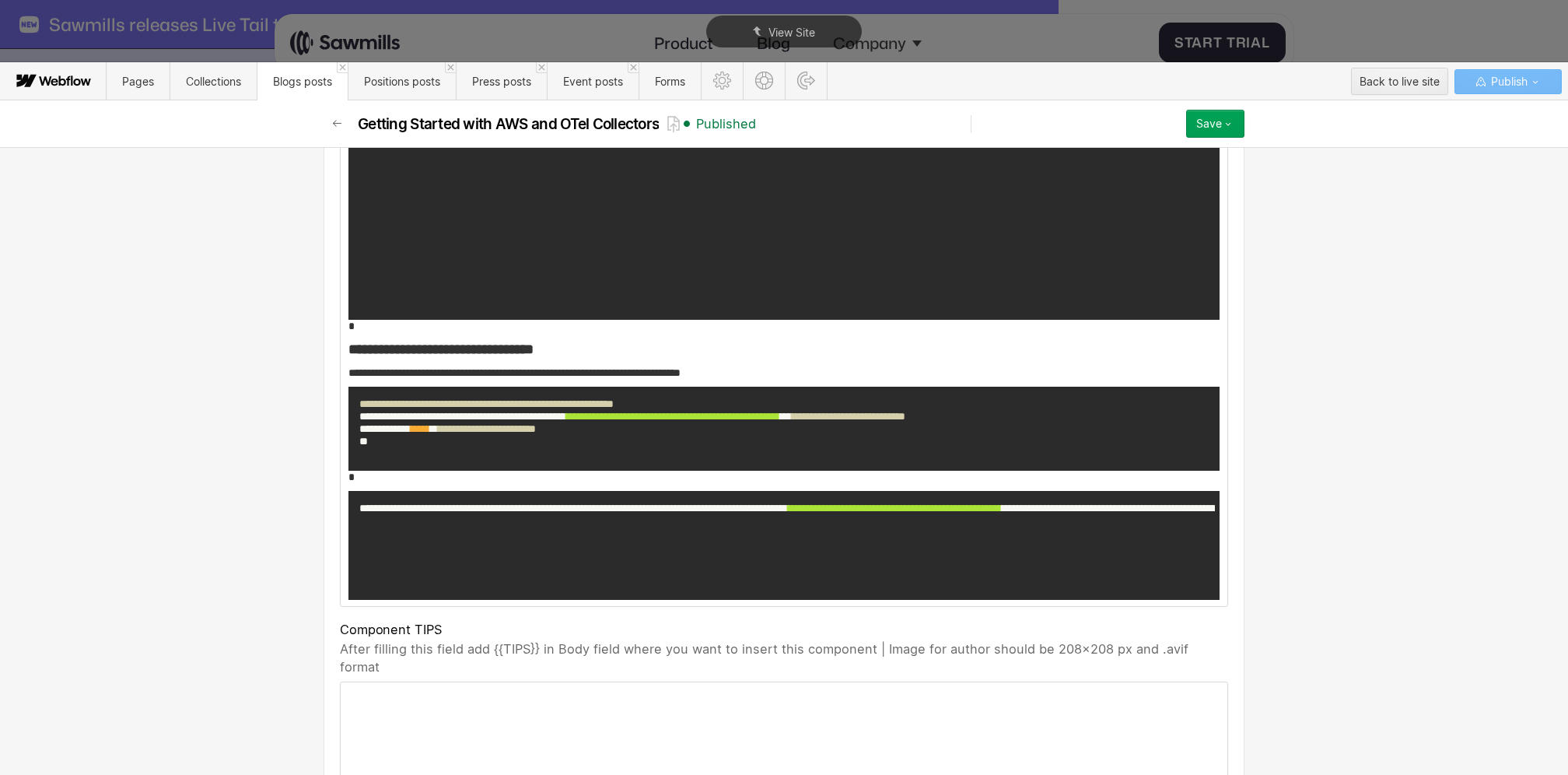 click on "**********" at bounding box center (784, -2449) 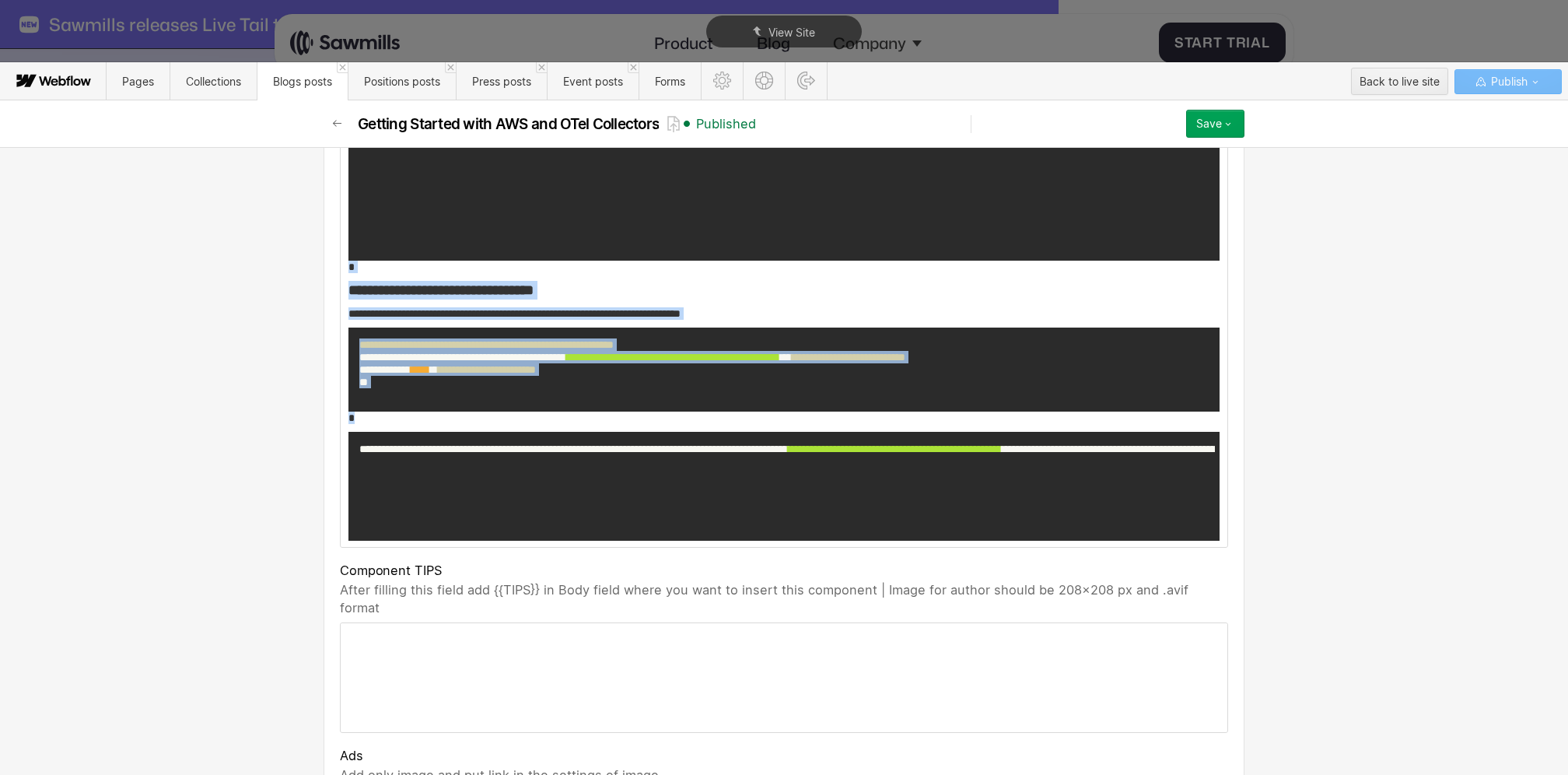 scroll, scrollTop: 6813, scrollLeft: 0, axis: vertical 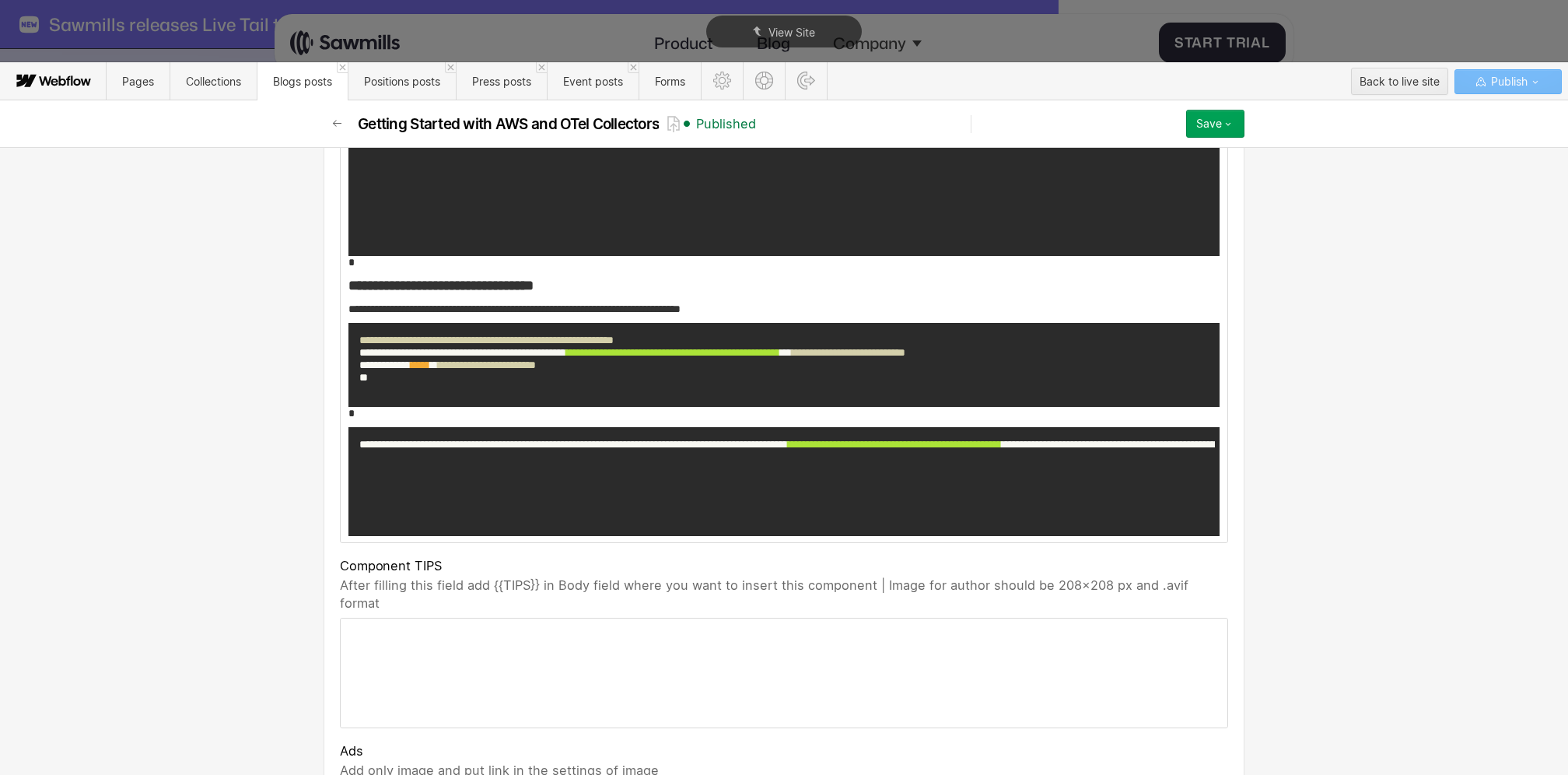 click on "**********" at bounding box center (784, -2513) 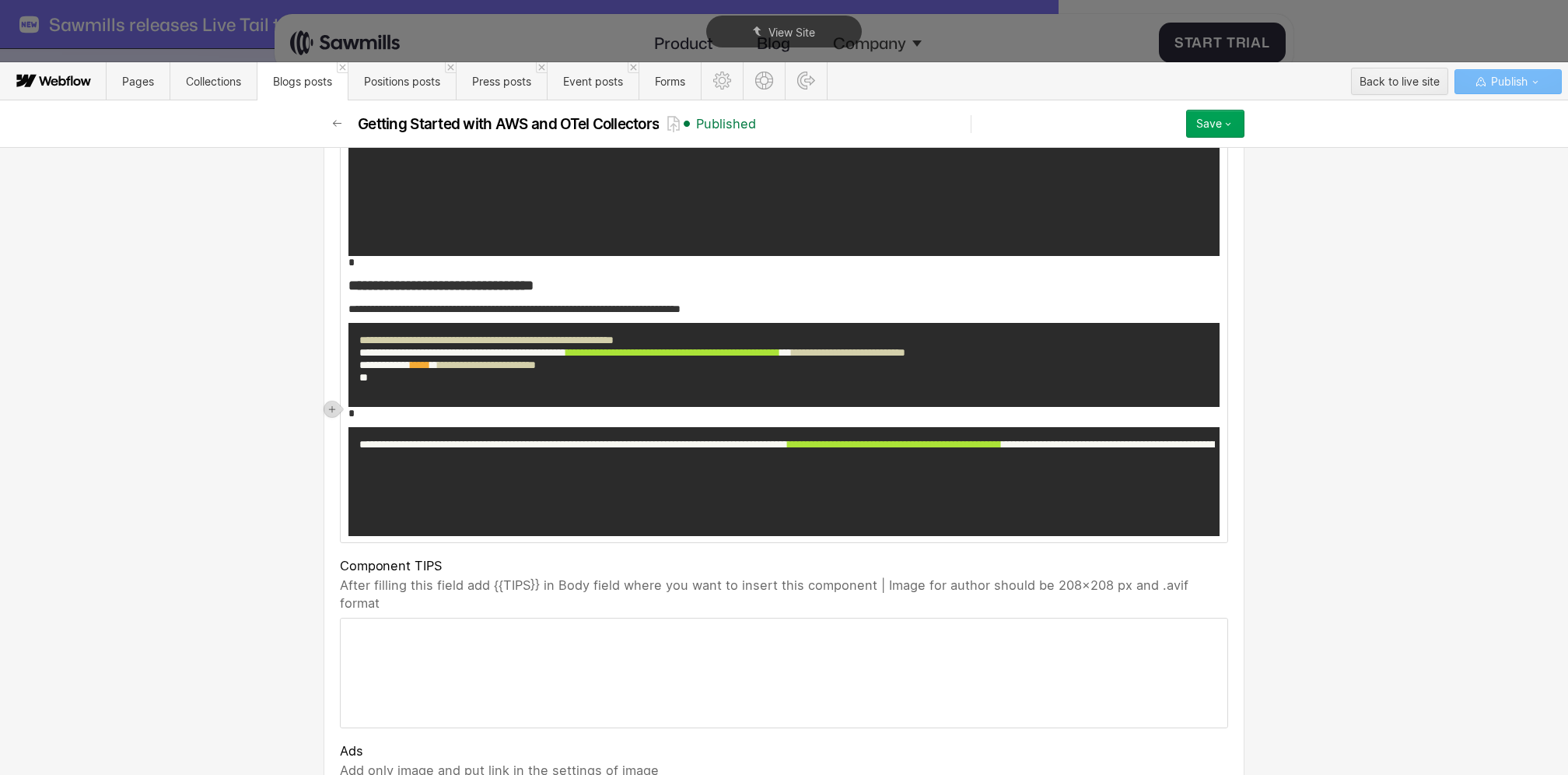 click on "**********" at bounding box center [784, -2513] 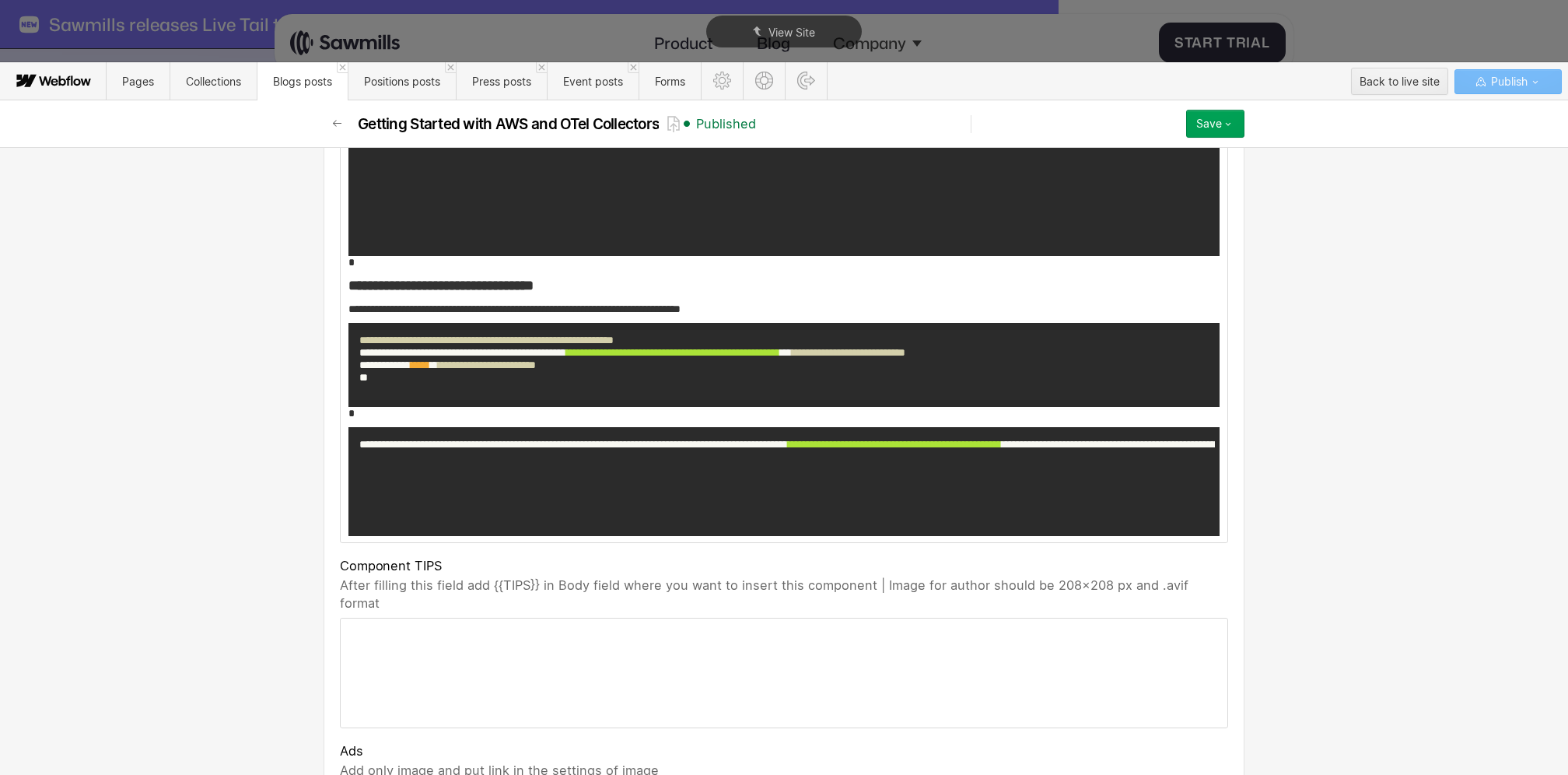 click on "**********" at bounding box center [784, -2513] 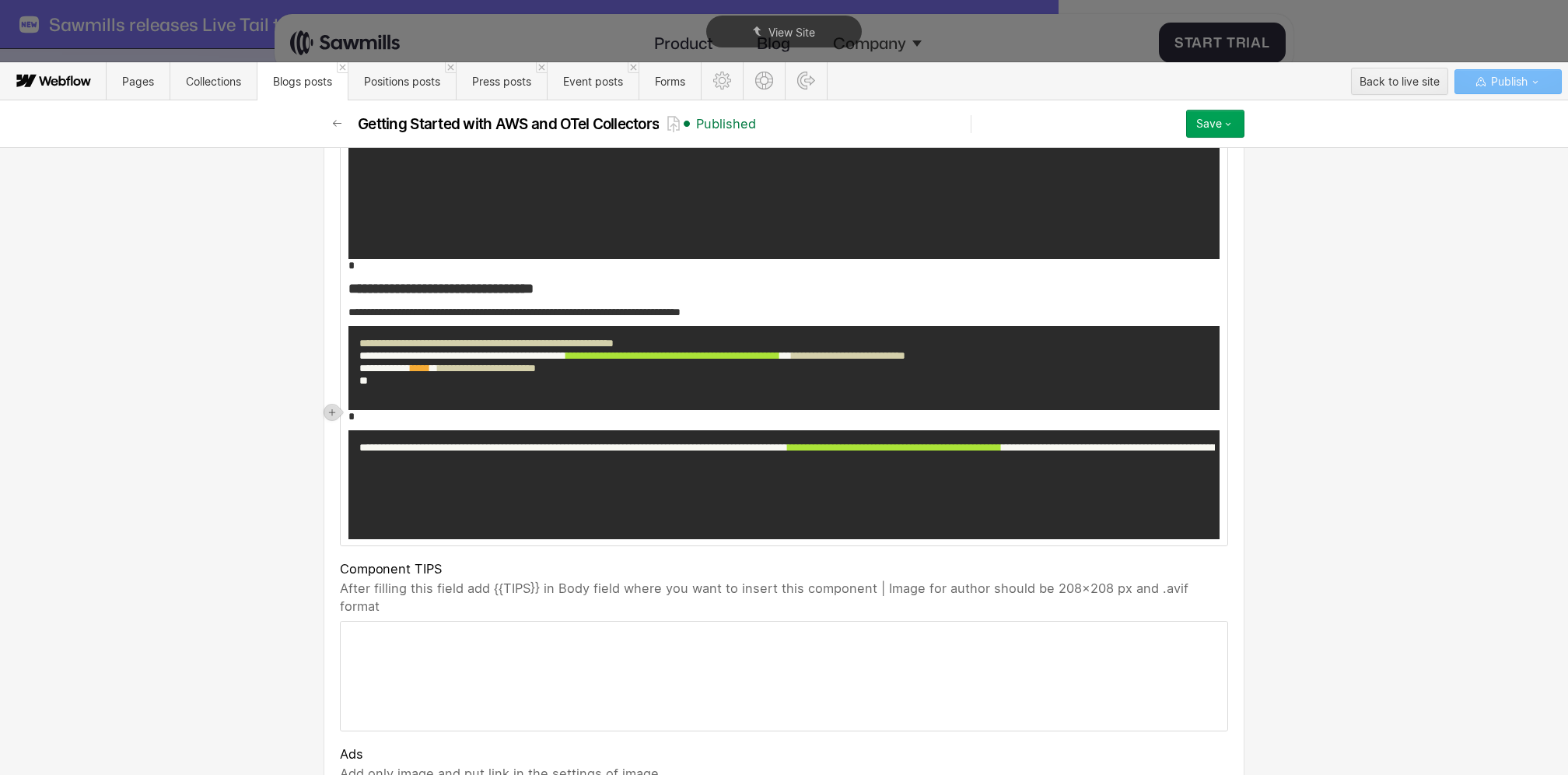 scroll, scrollTop: 6814, scrollLeft: 0, axis: vertical 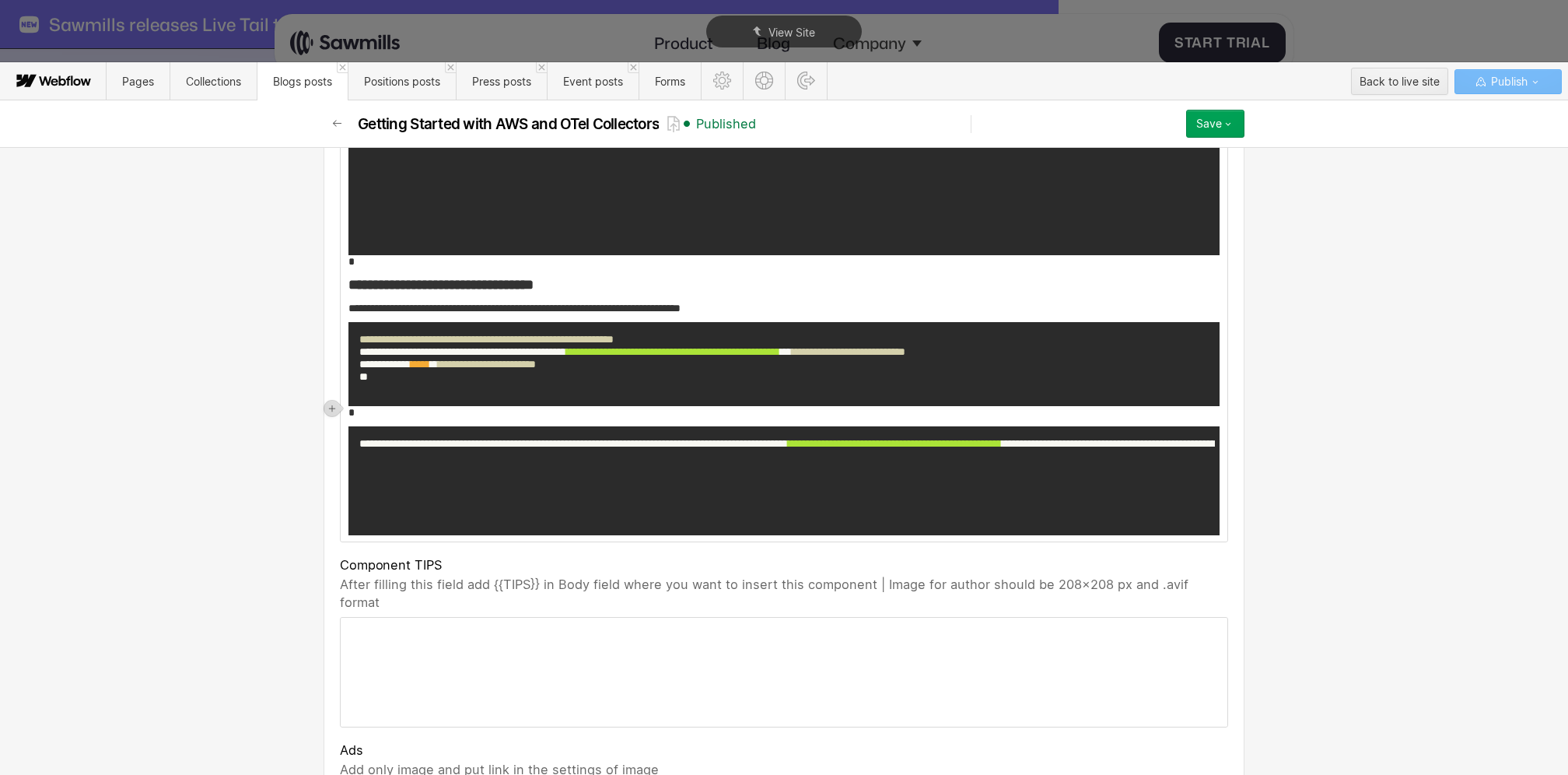 click on "**********" at bounding box center (784, 285) 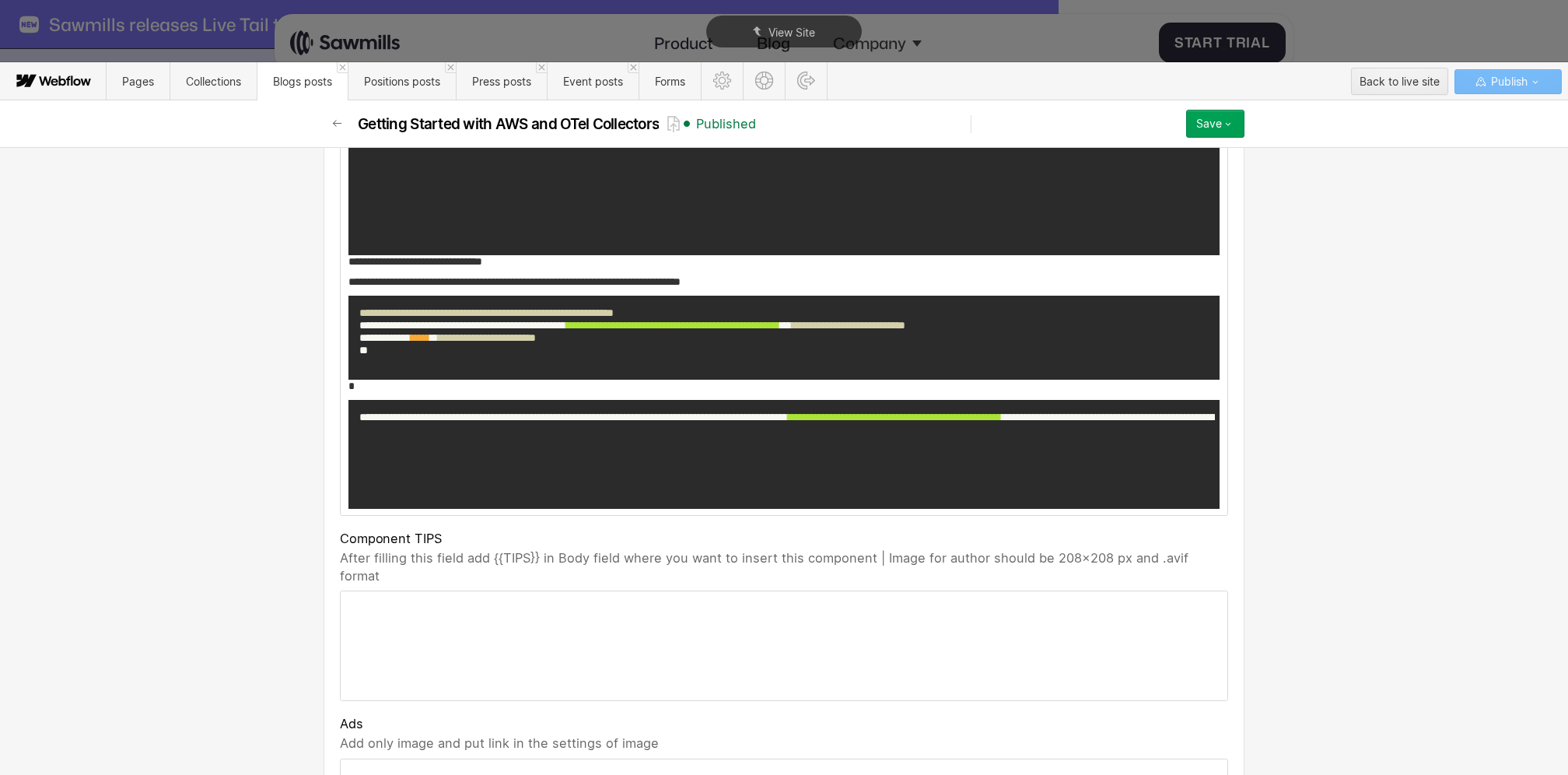click on "**********" at bounding box center (784, 454) 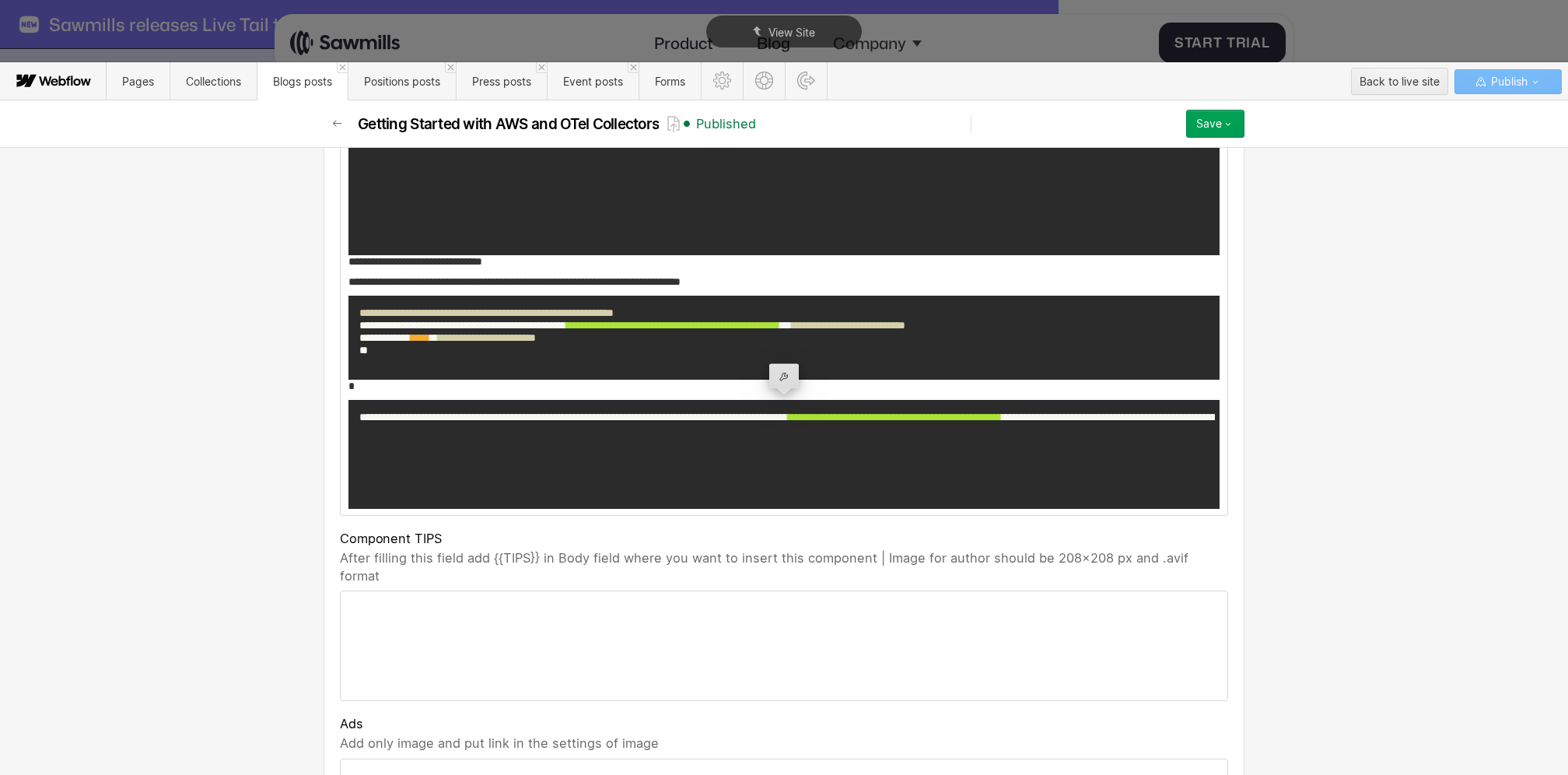 click on "**********" at bounding box center (784, 454) 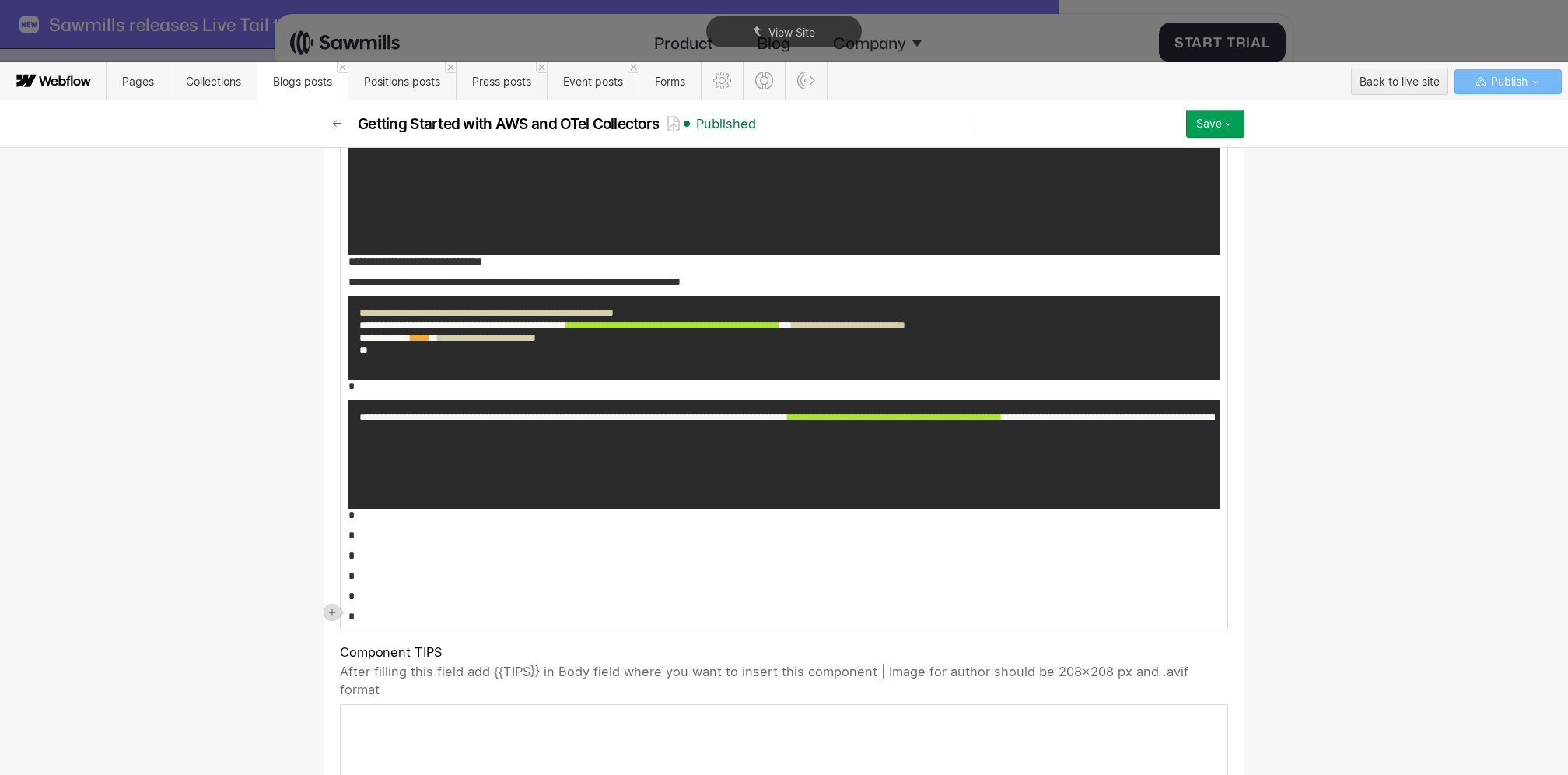 click on "**********" at bounding box center [784, 282] 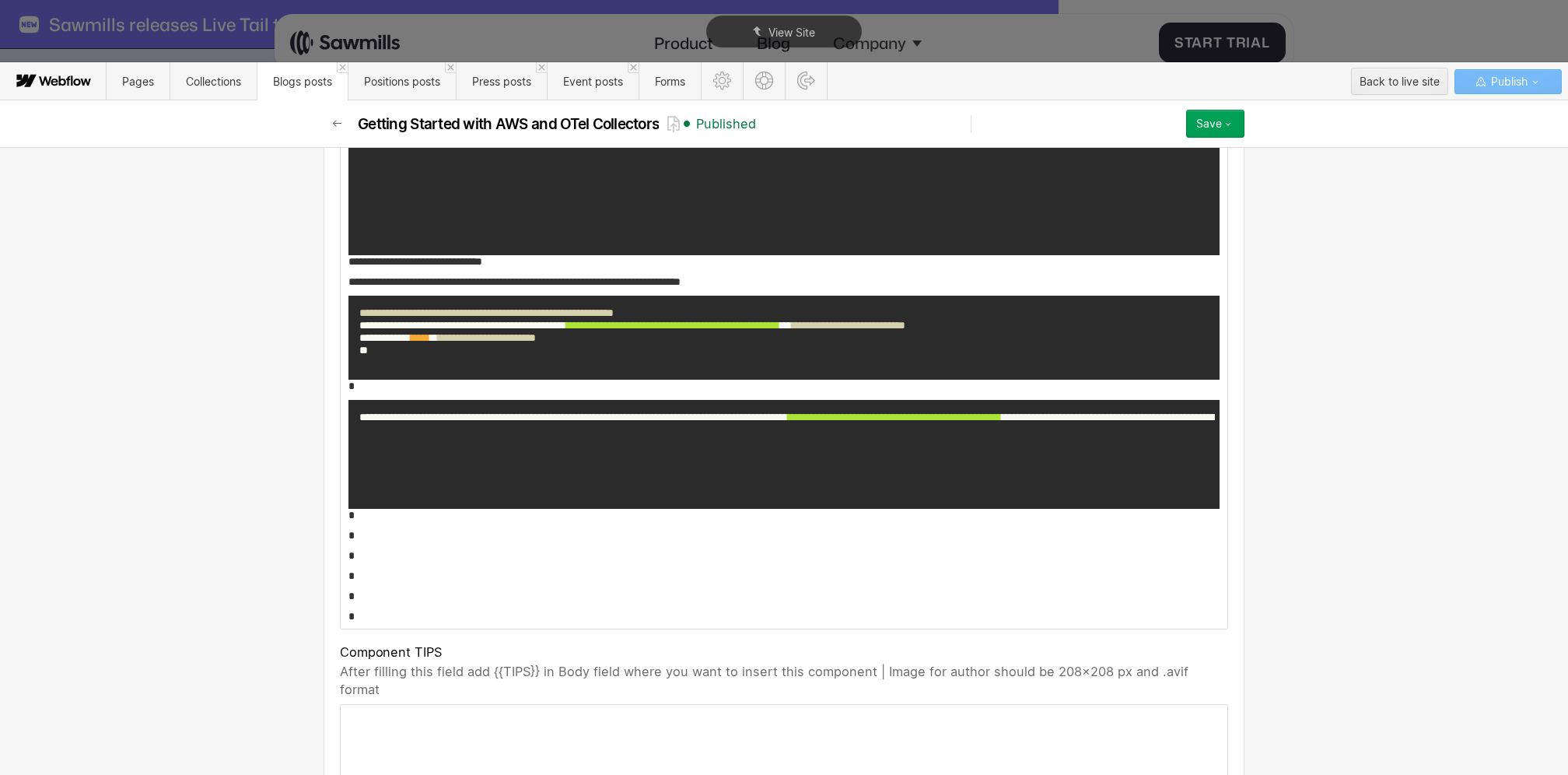 click on "**********" at bounding box center (784, 261) 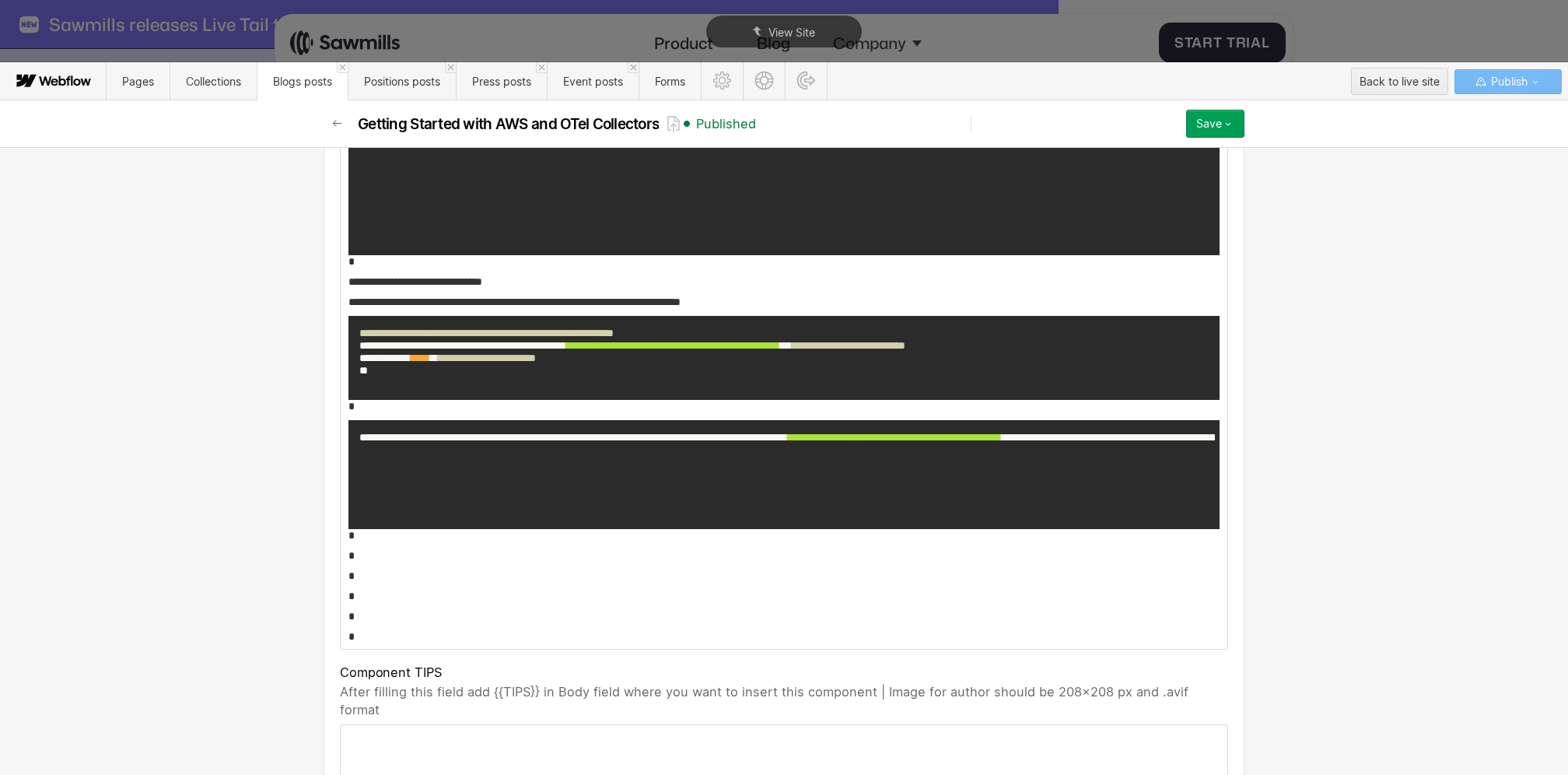 click on "**********" at bounding box center (784, 282) 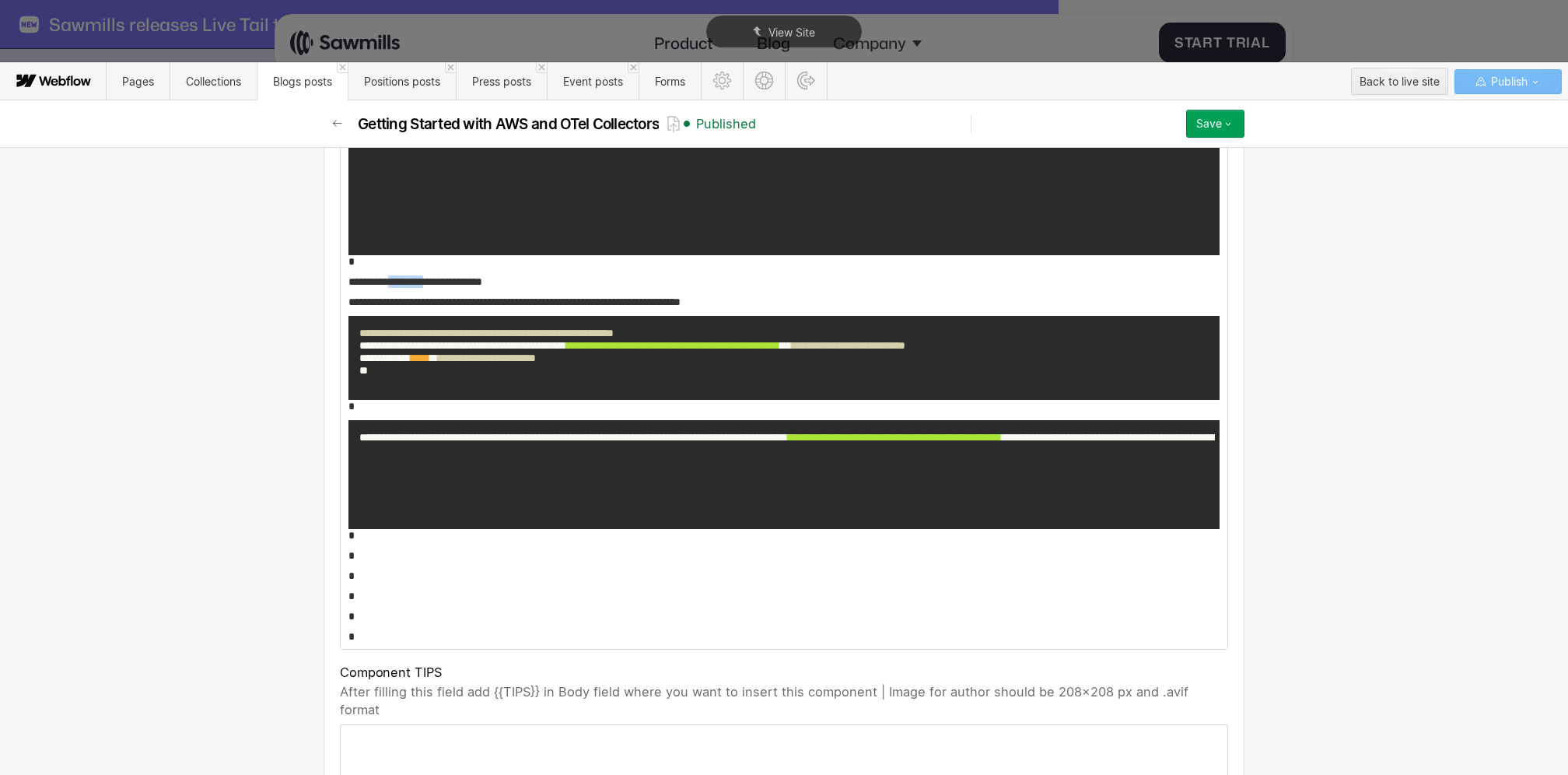click on "**********" at bounding box center [784, 282] 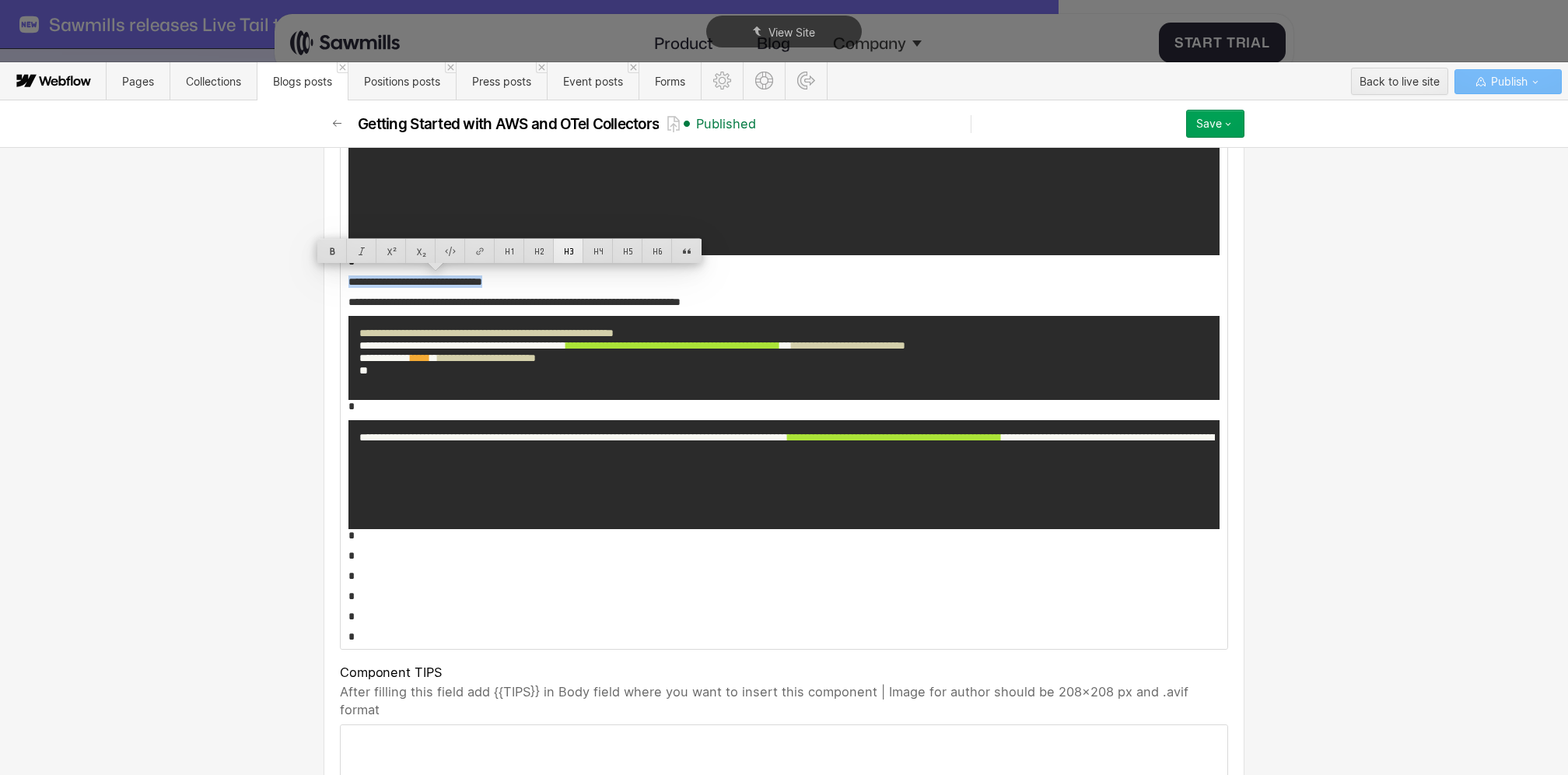 click at bounding box center [569, 251] 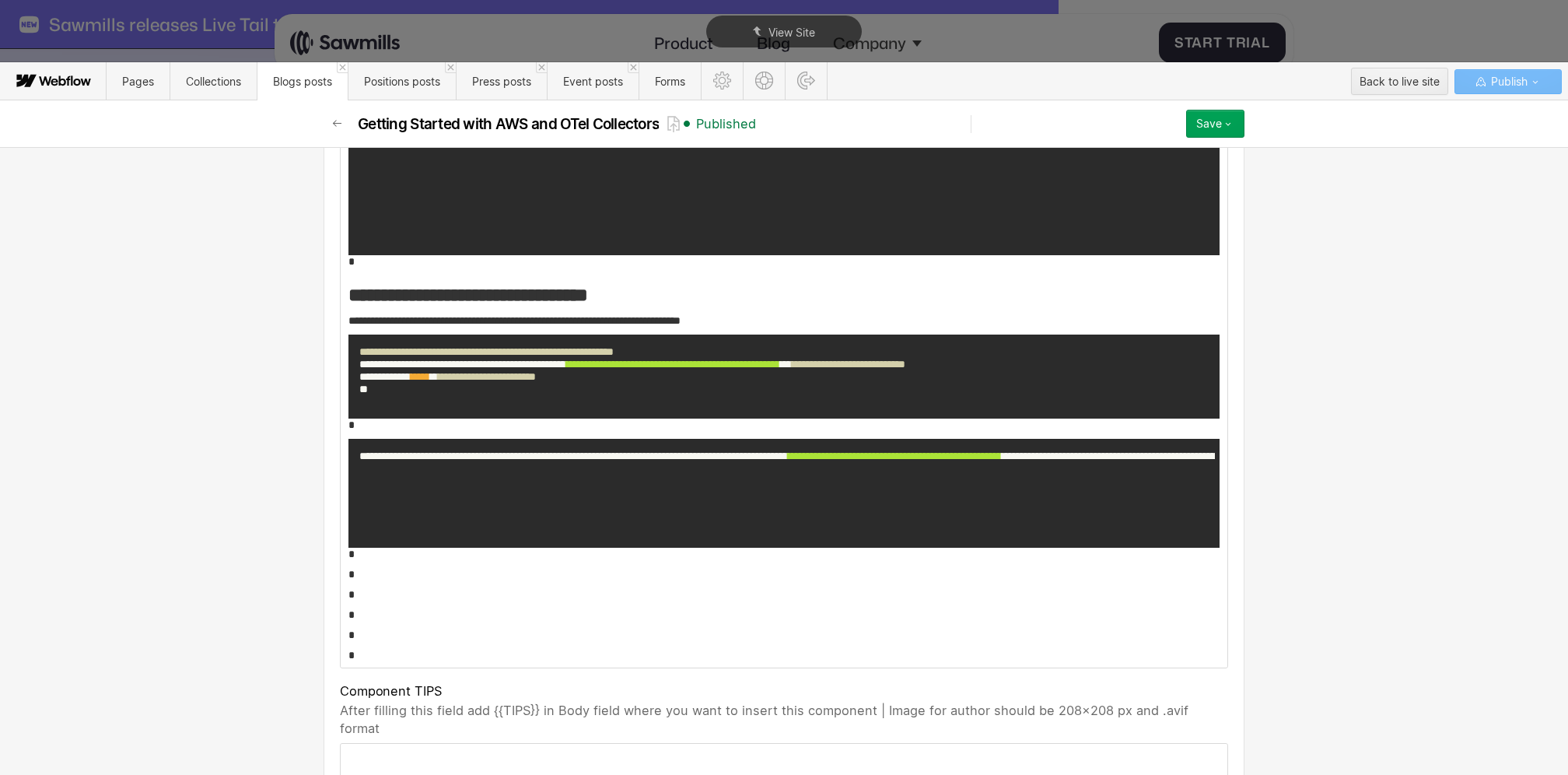 click on "**********" at bounding box center [784, -2450] 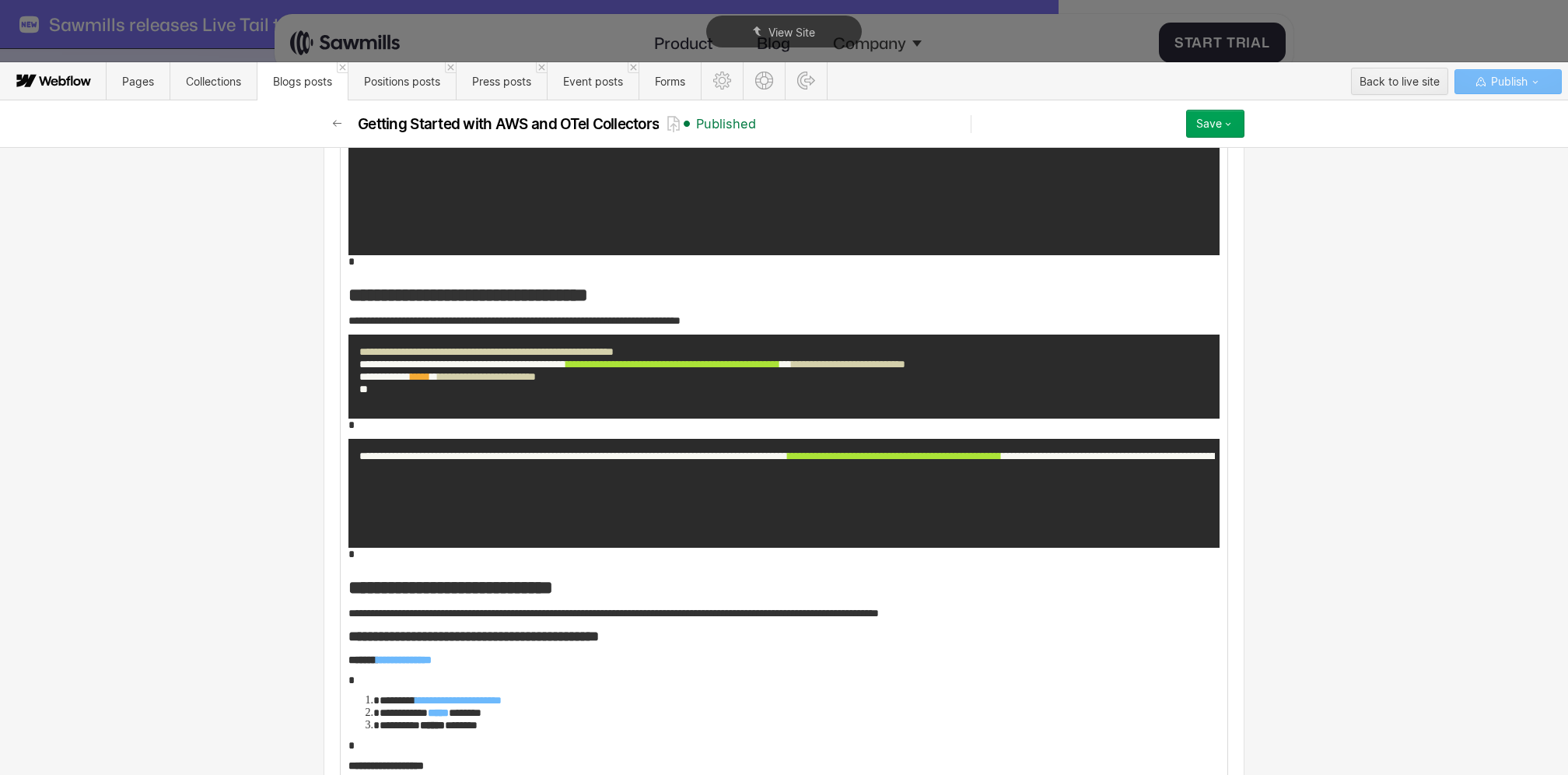 scroll, scrollTop: 7066, scrollLeft: 0, axis: vertical 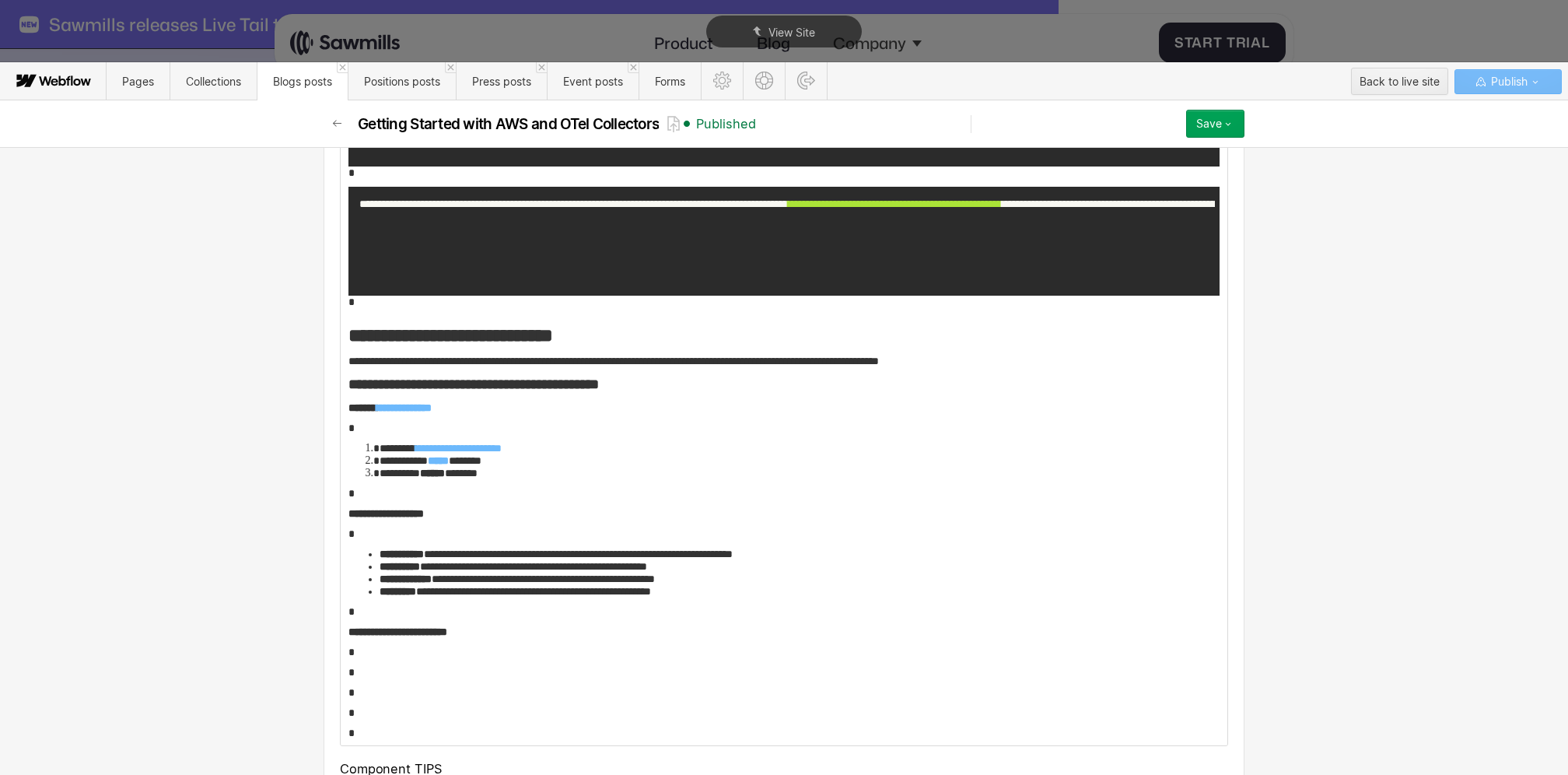 click on "*" at bounding box center [784, 534] 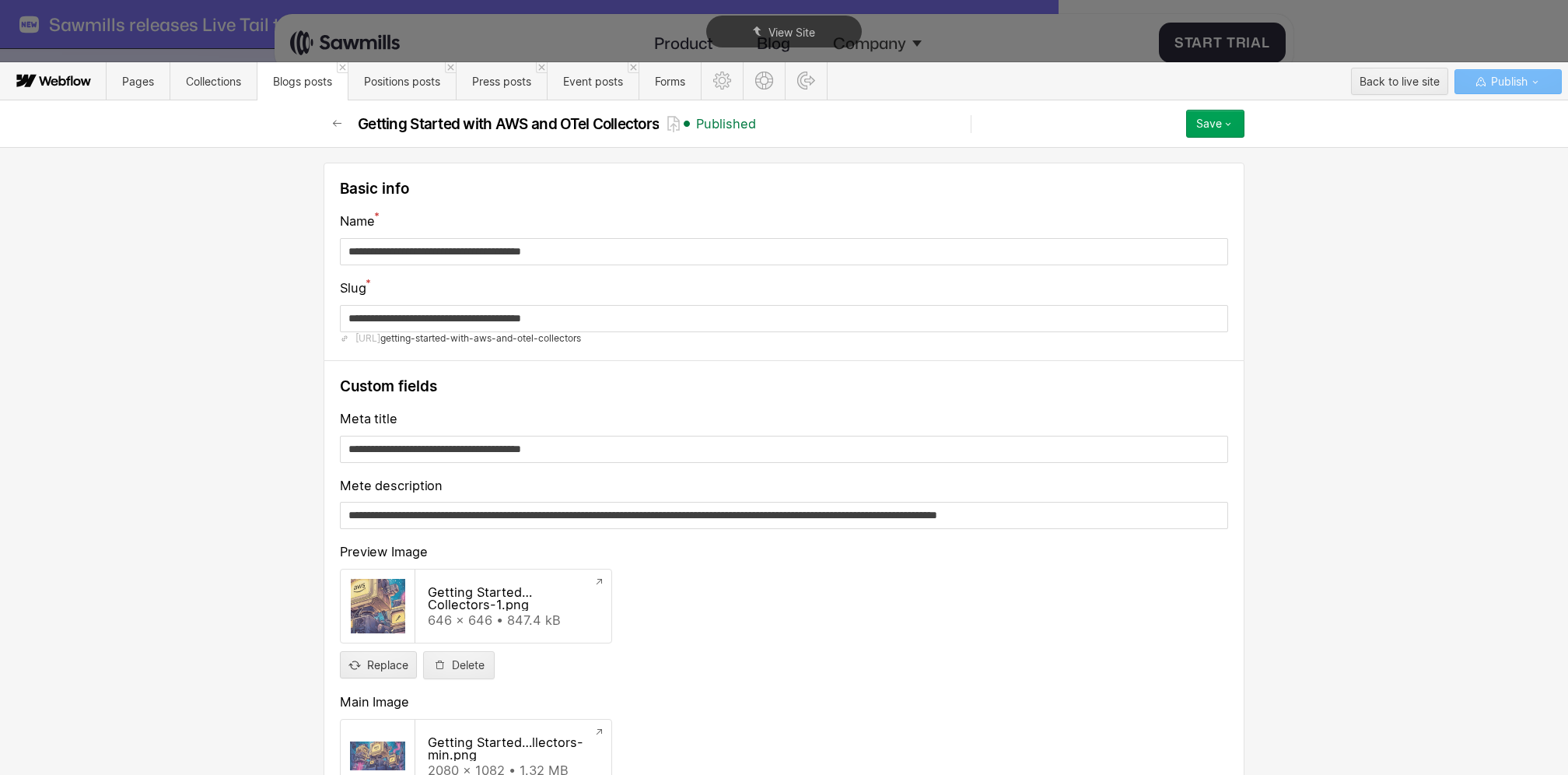 click on "*" at bounding box center (784, 7494) 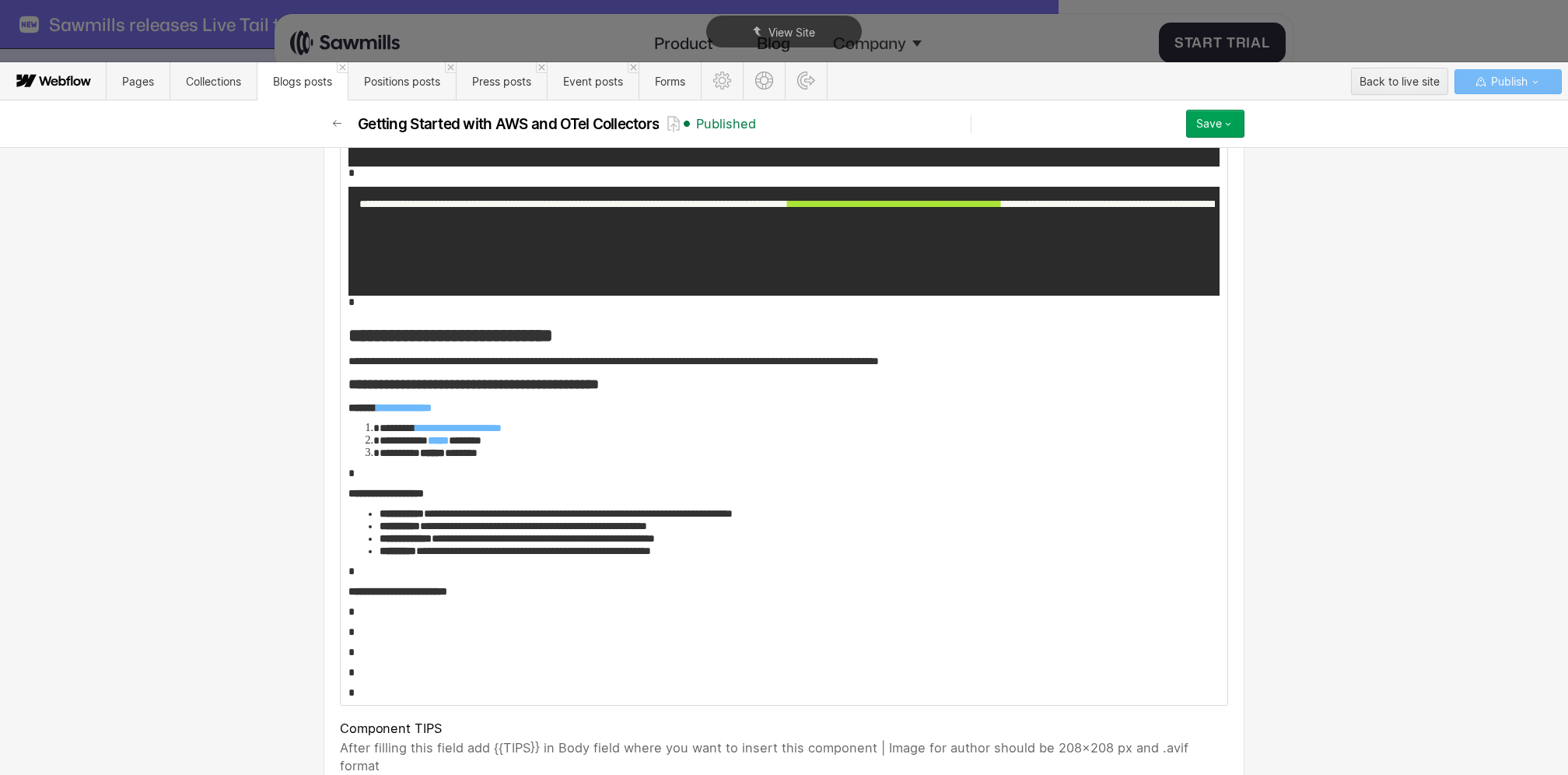 scroll, scrollTop: 7154, scrollLeft: 0, axis: vertical 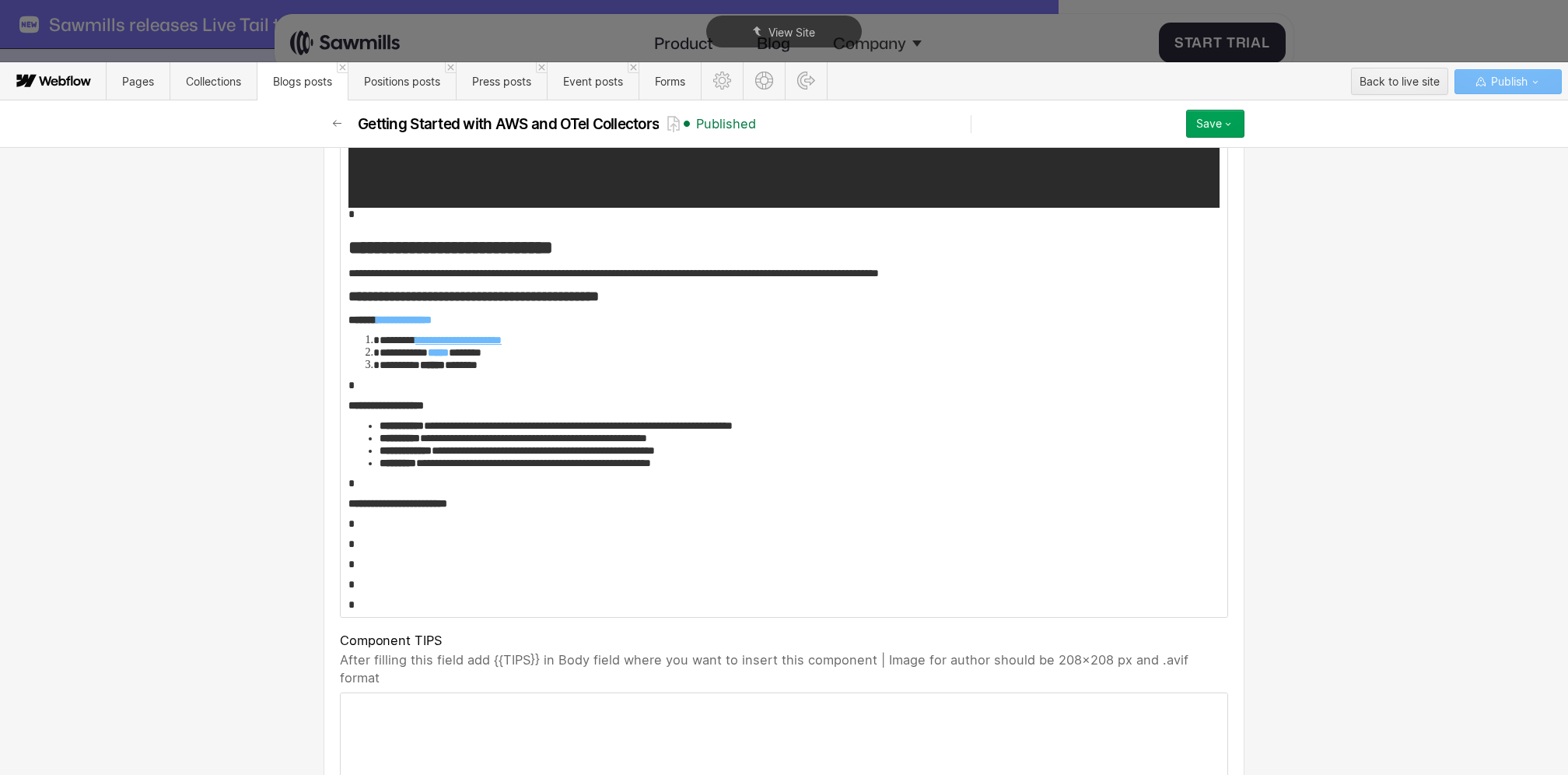 click on "**********" at bounding box center (458, 340) 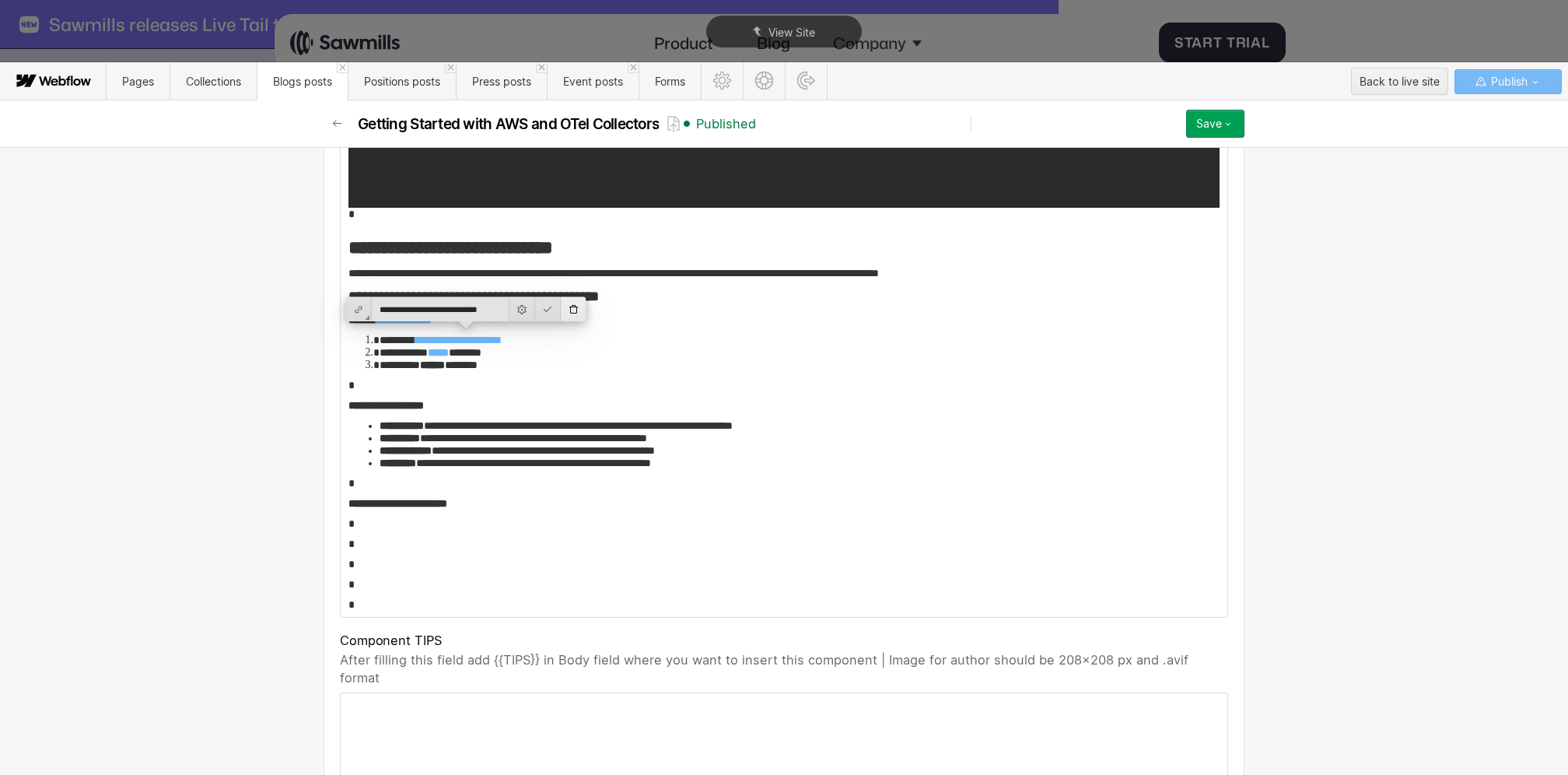 click at bounding box center [573, 309] 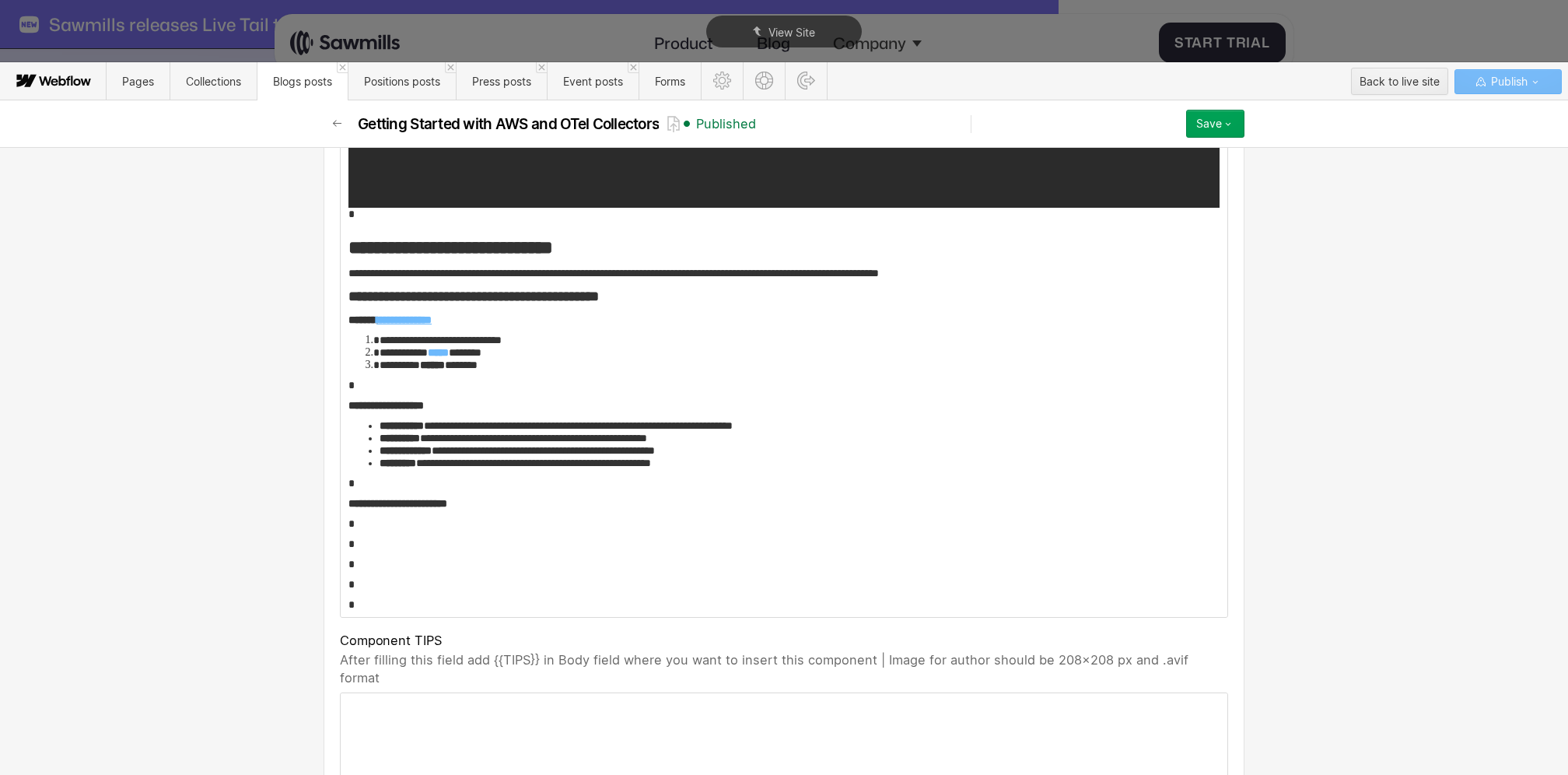 click on "**********" at bounding box center (404, 320) 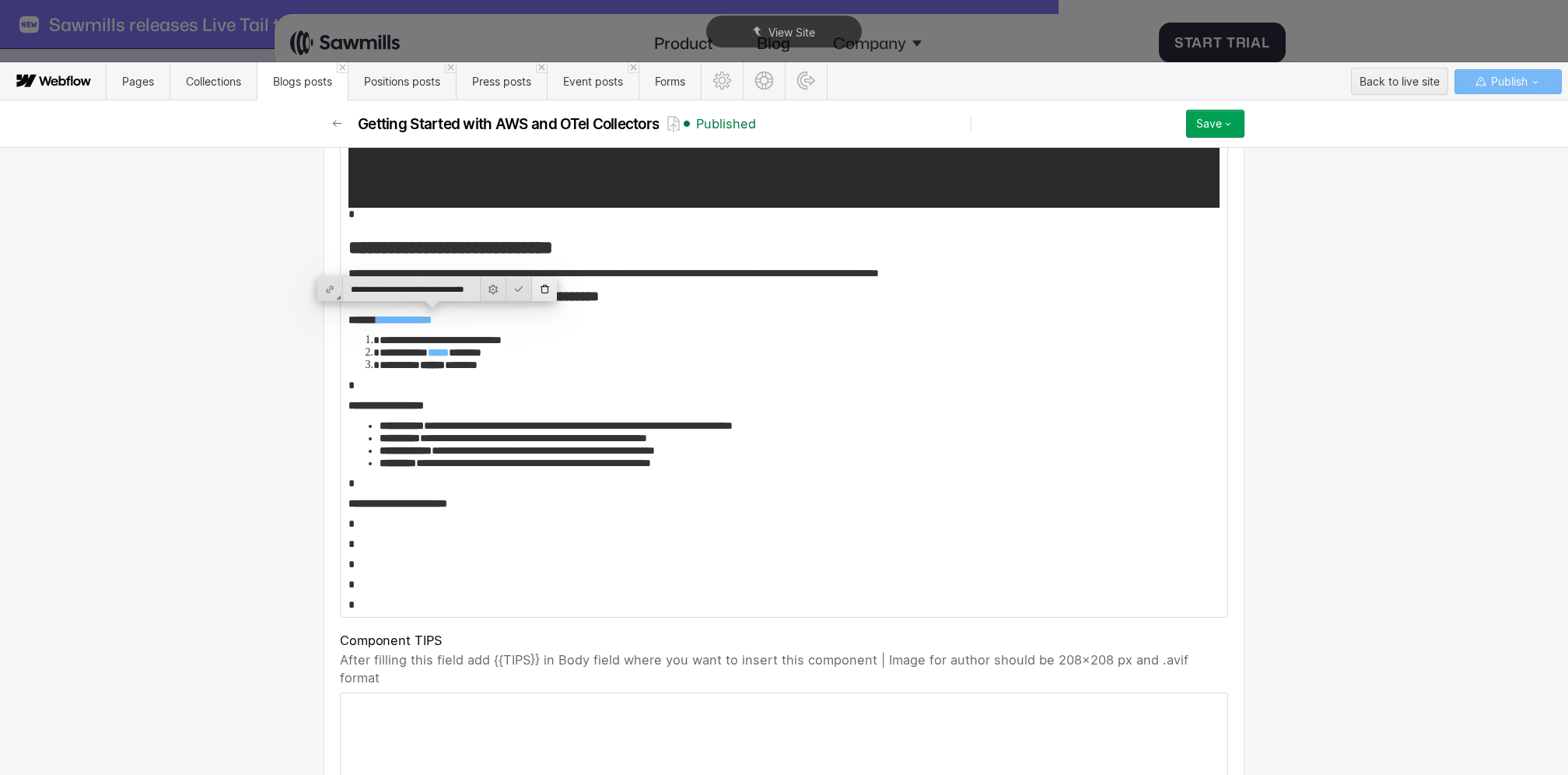 click at bounding box center [544, 289] 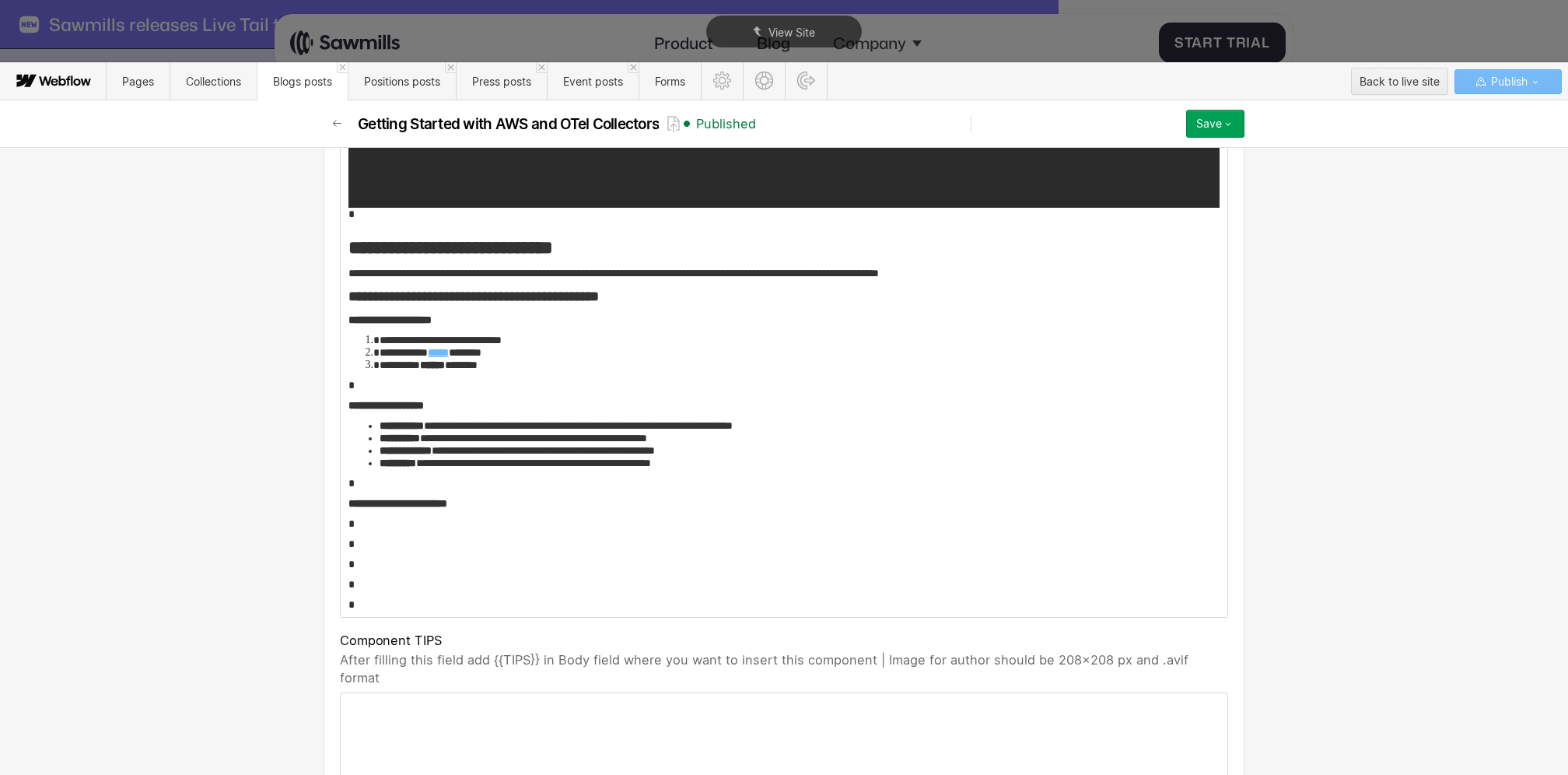 click on "*****" at bounding box center (438, 352) 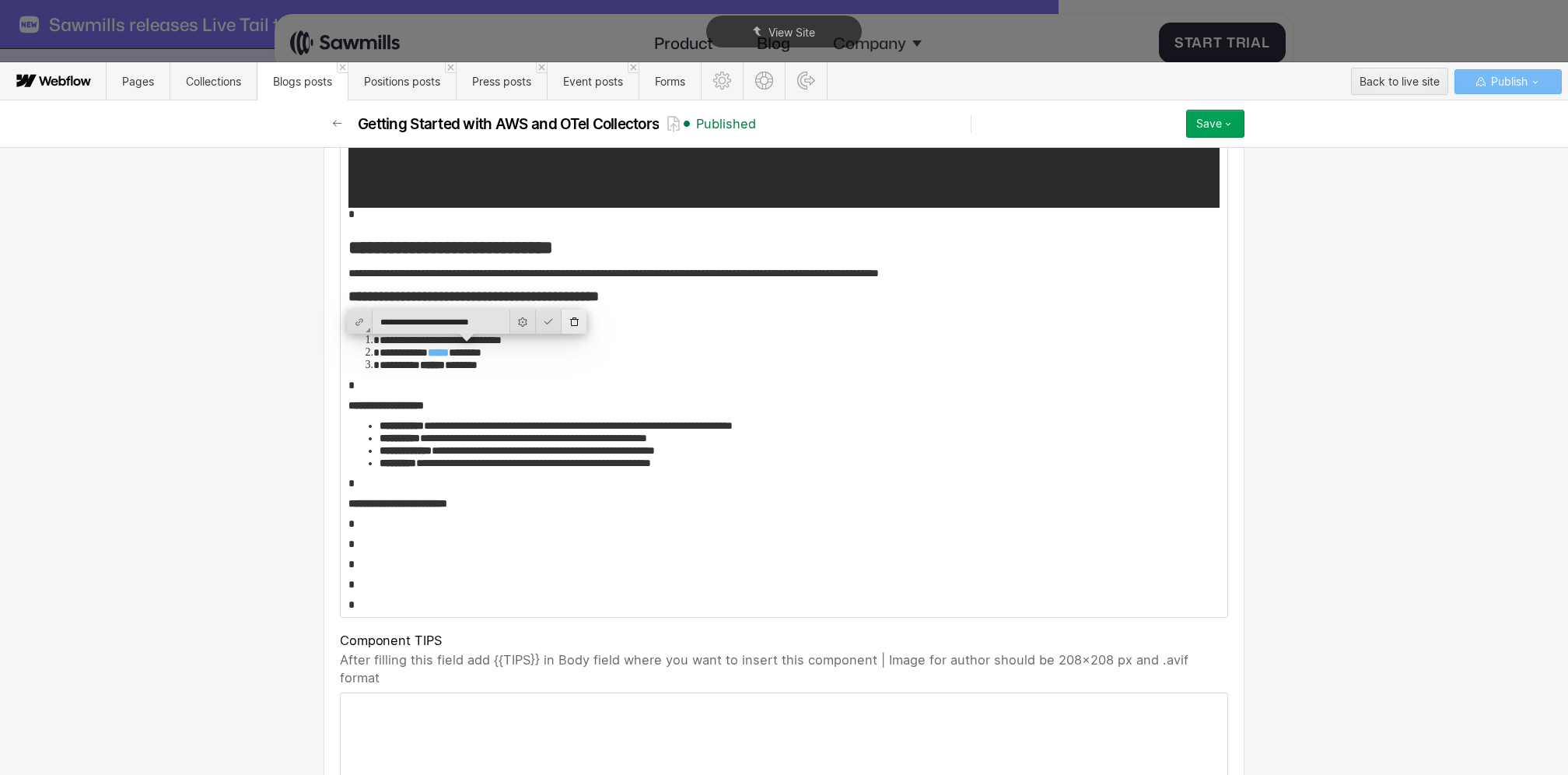 click at bounding box center [574, 321] 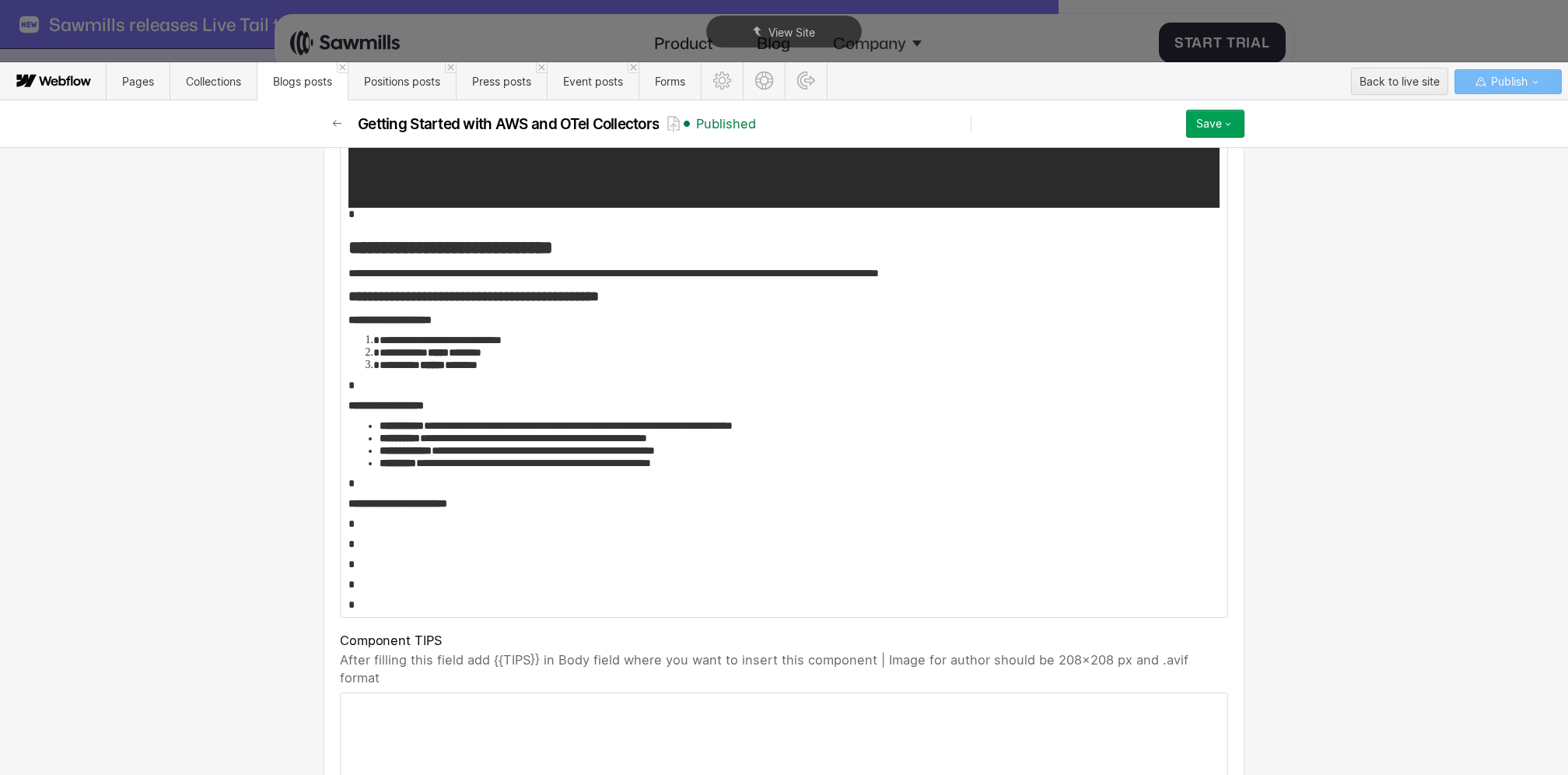 click on "********* ****** *******" at bounding box center (800, 365) 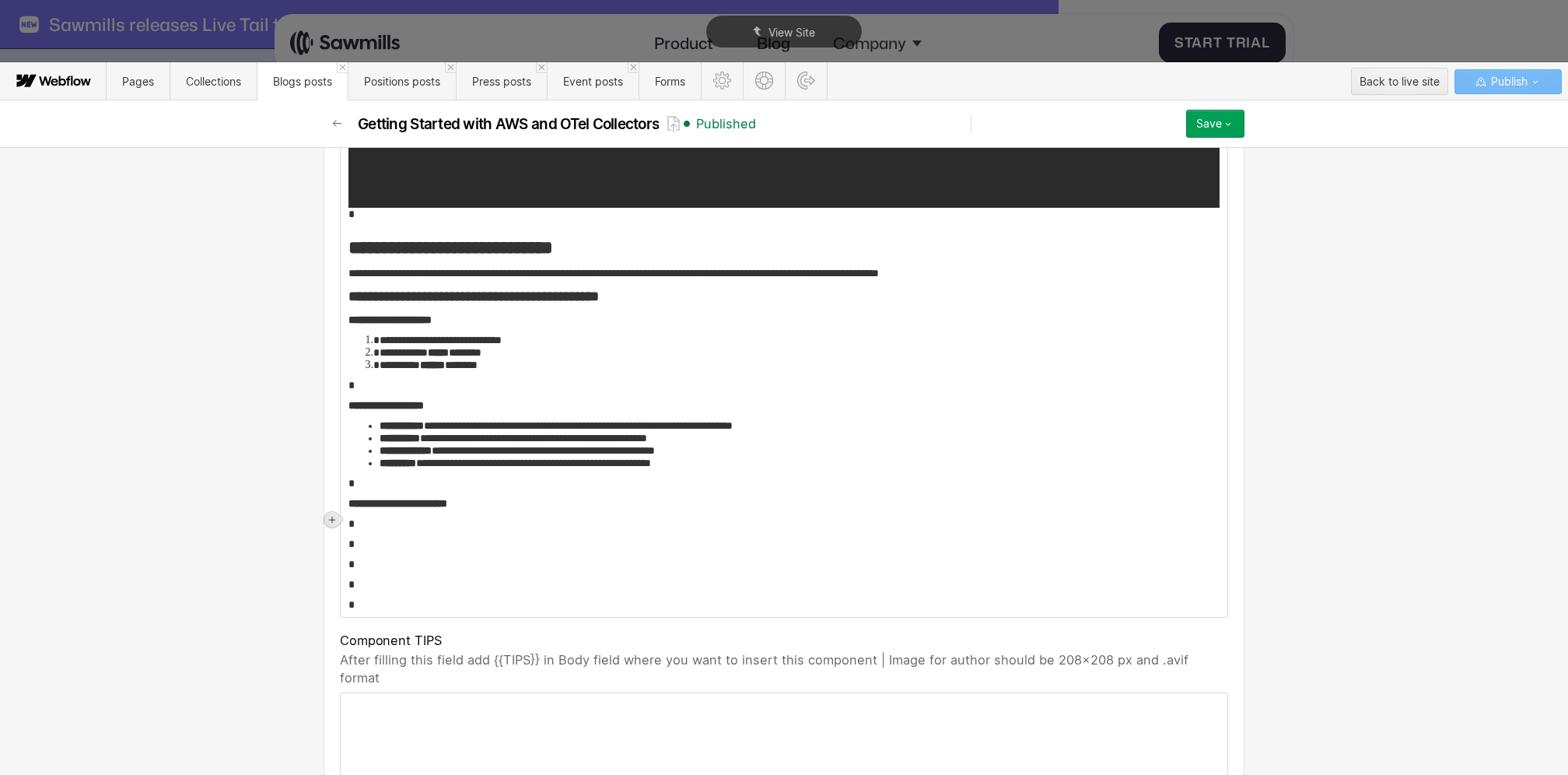 click 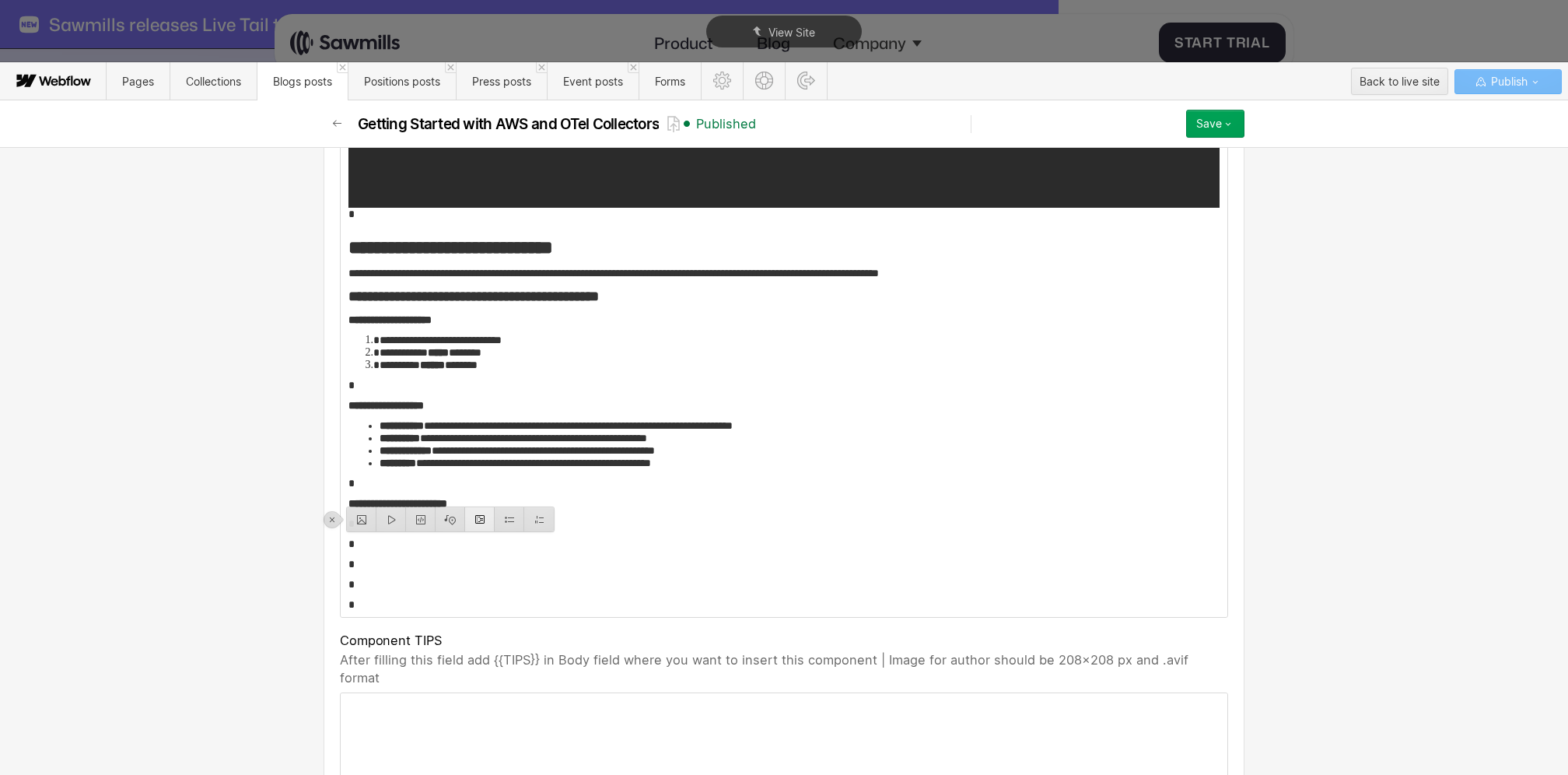 click at bounding box center (480, 519) 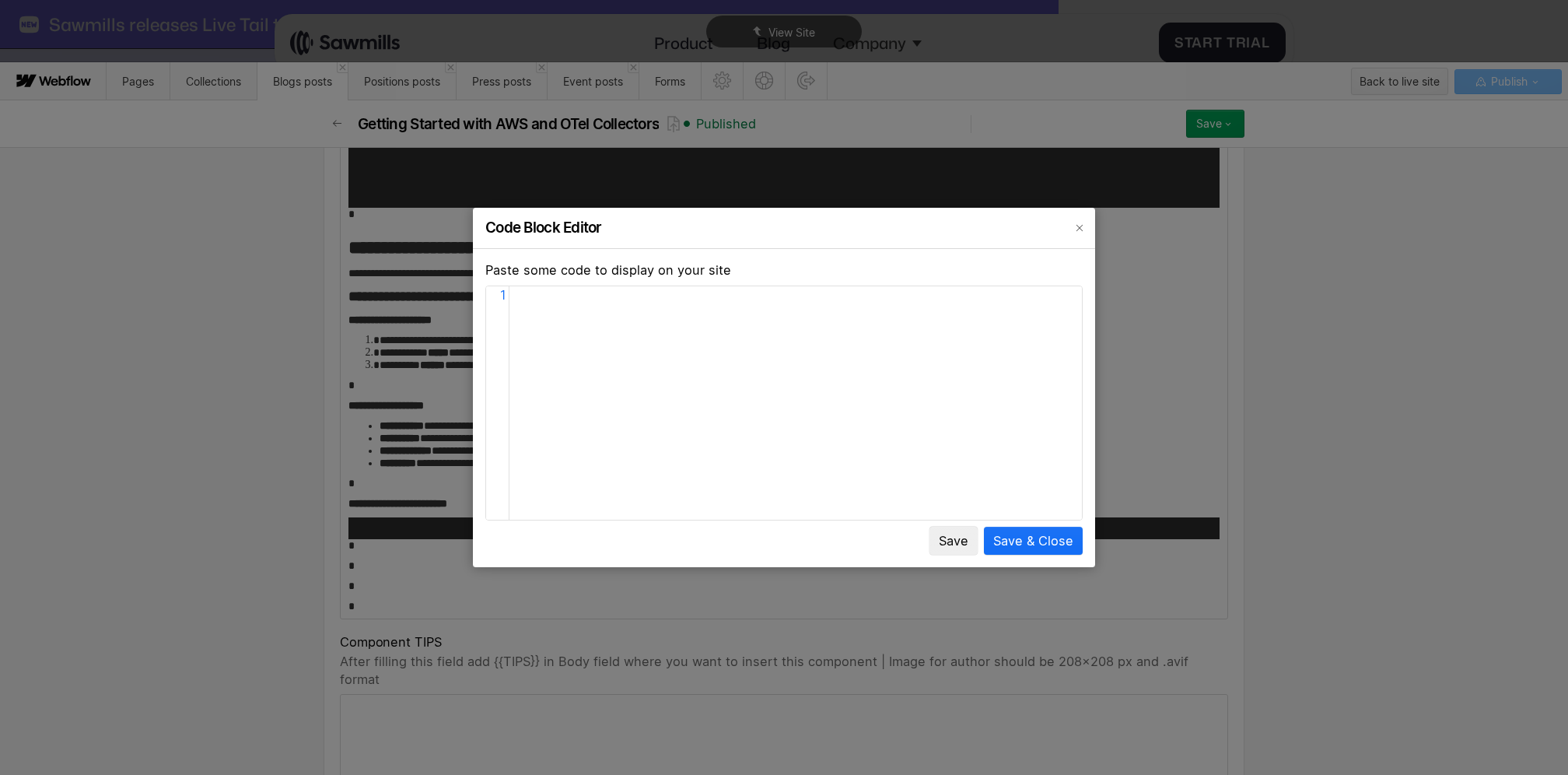 scroll, scrollTop: 6, scrollLeft: 0, axis: vertical 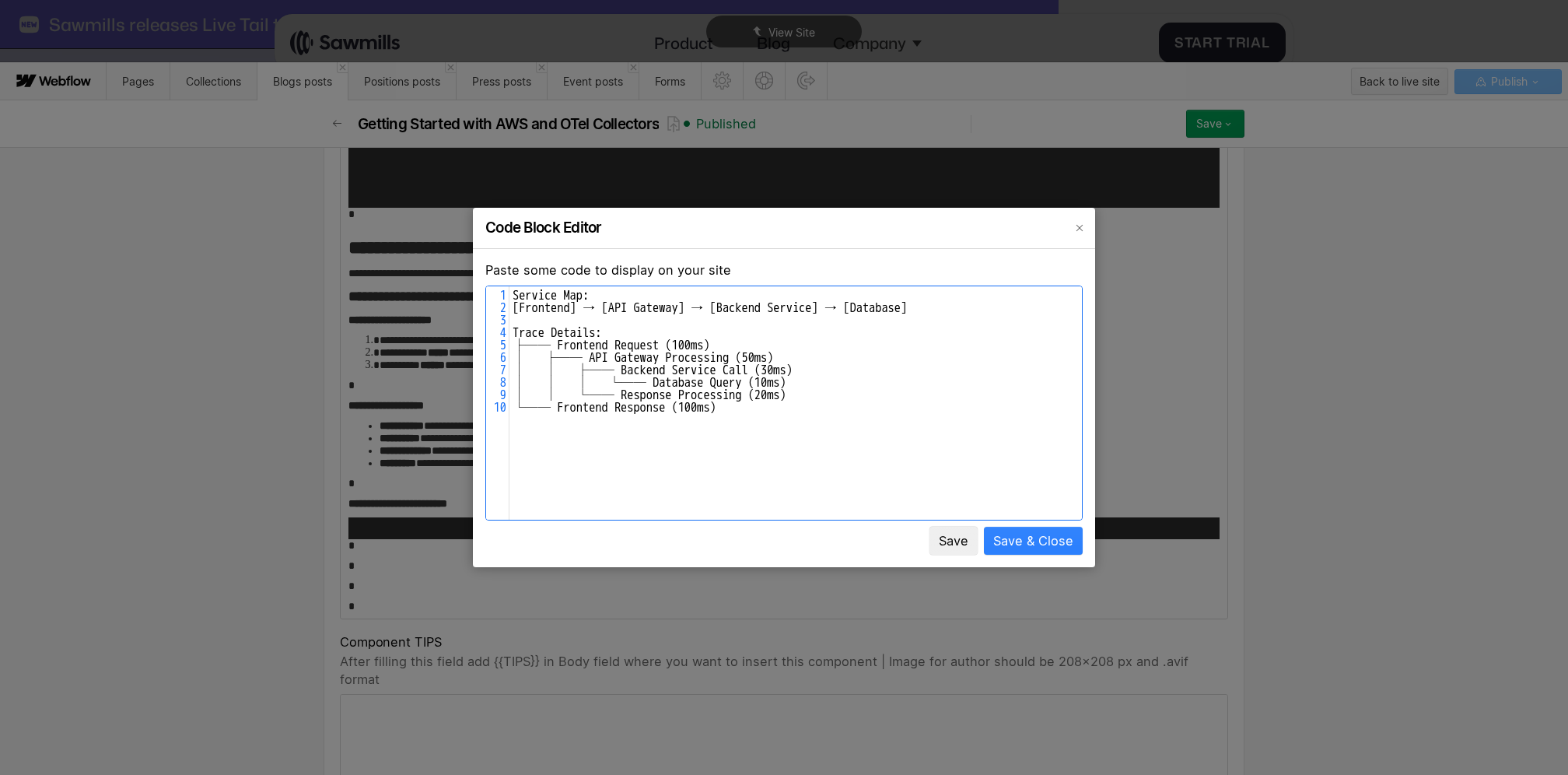 click on "Save & Close" at bounding box center (1033, 541) 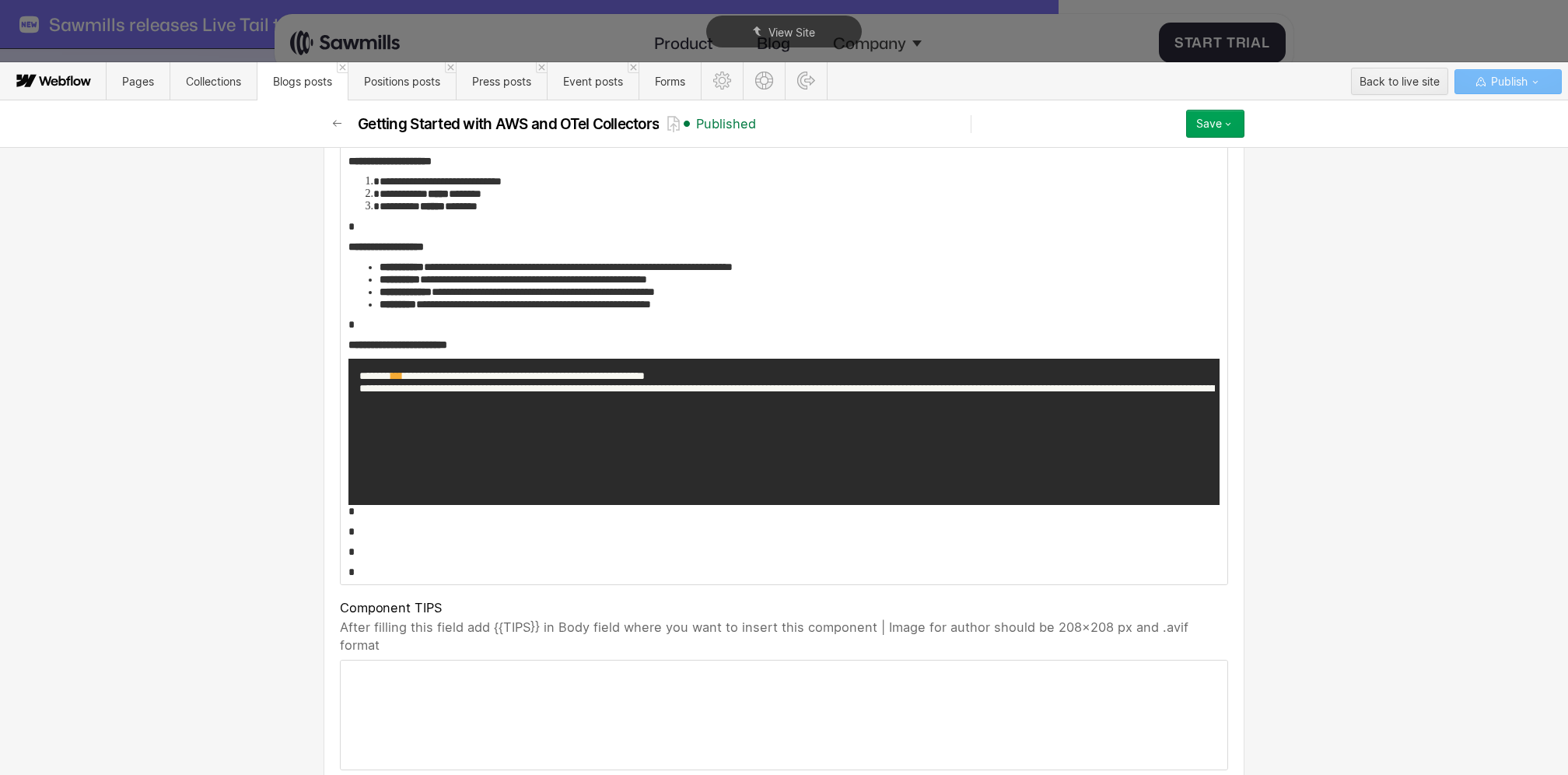 scroll, scrollTop: 7338, scrollLeft: 0, axis: vertical 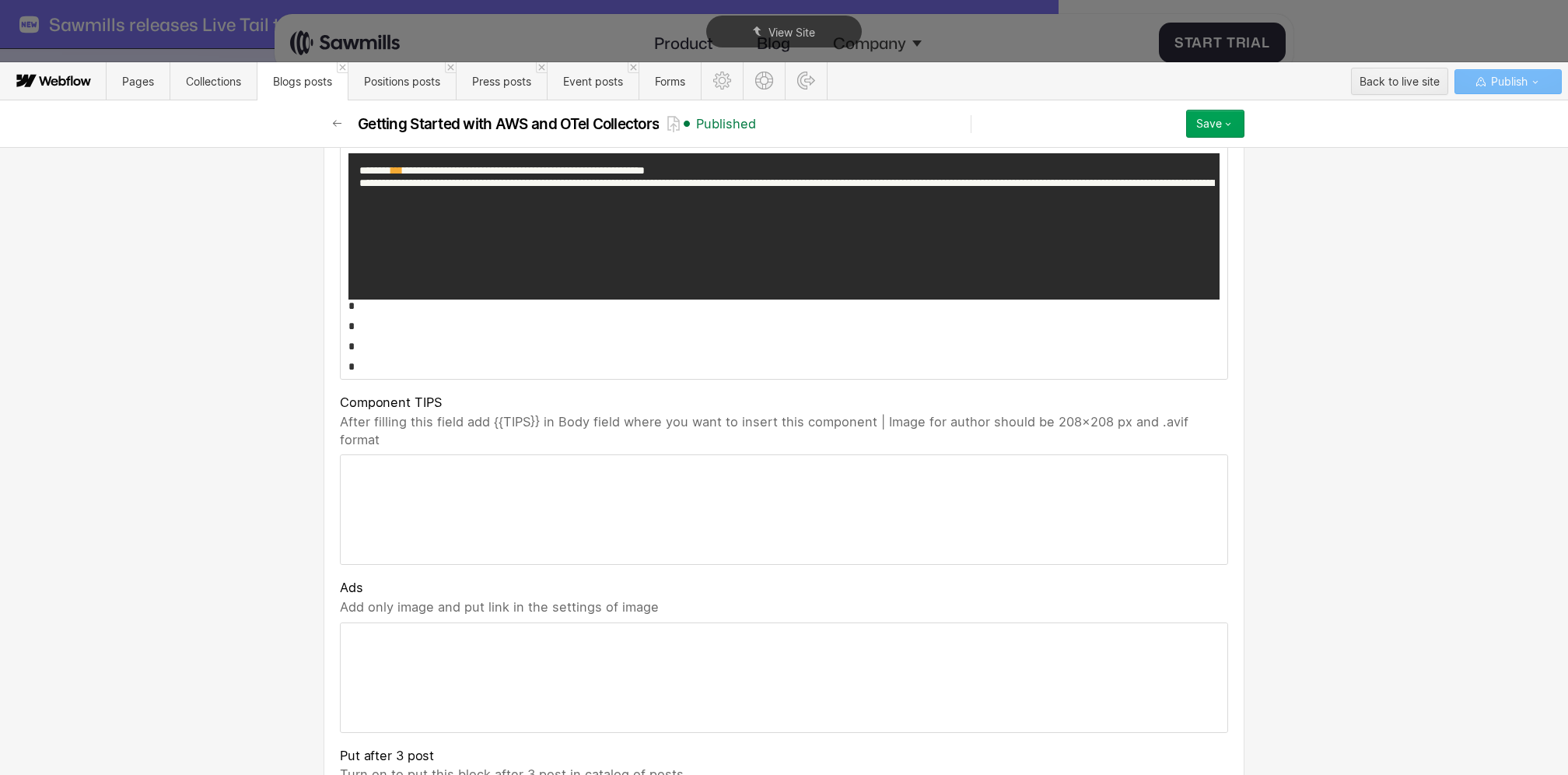 click on "**********" at bounding box center (784, -2947) 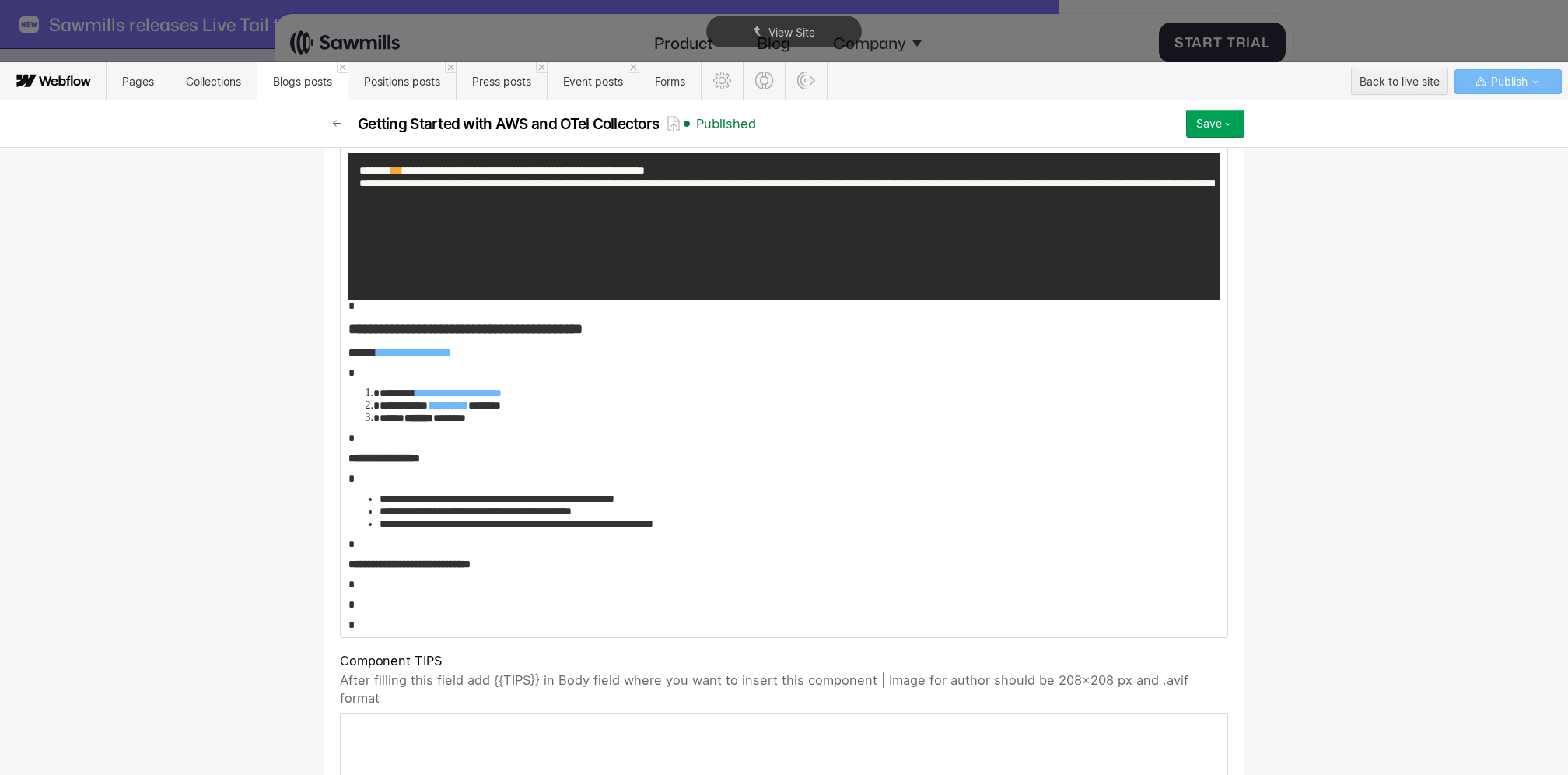 click on "*" at bounding box center (784, 373) 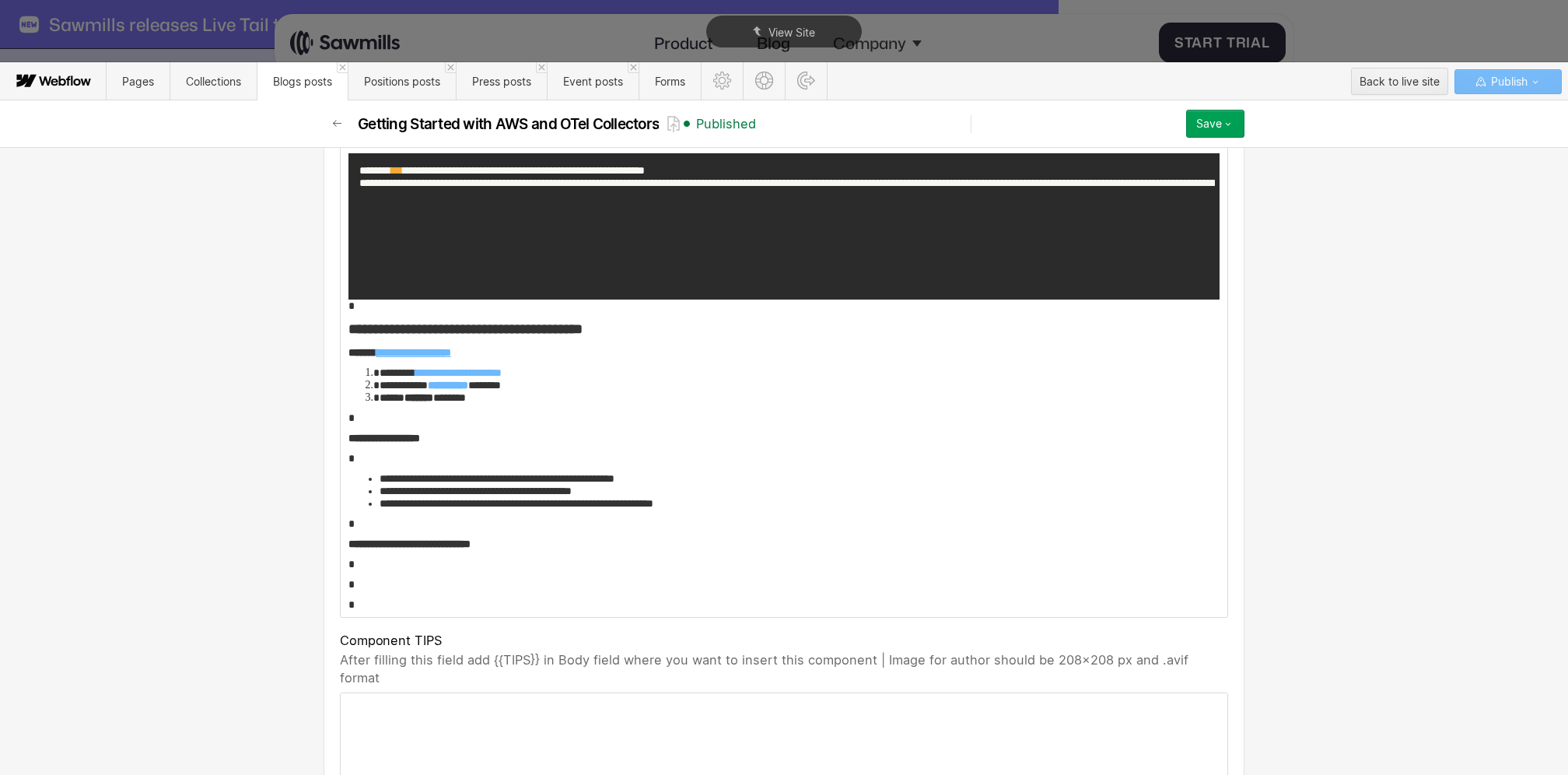 click on "**********" at bounding box center [414, 352] 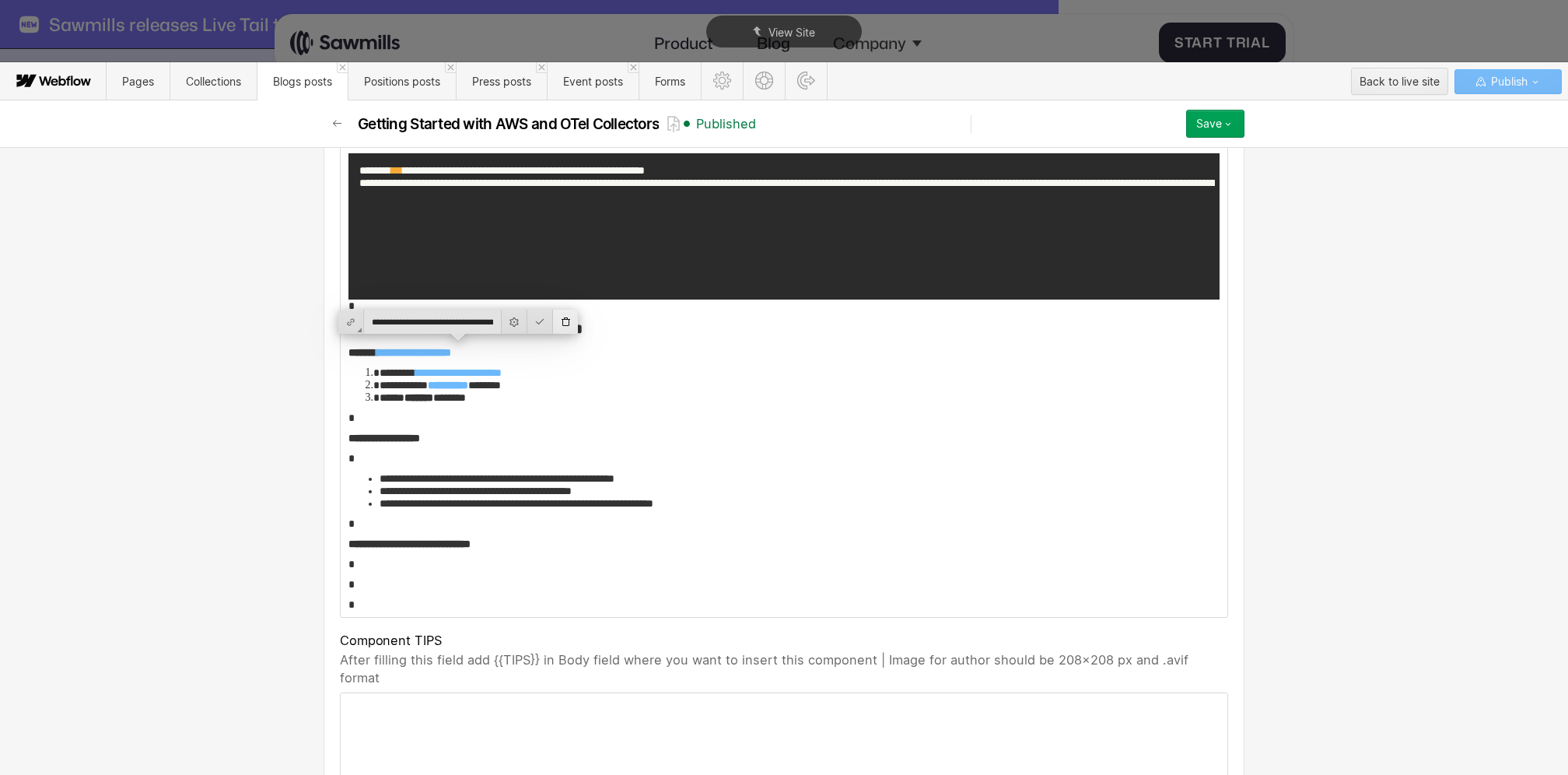 click at bounding box center [565, 321] 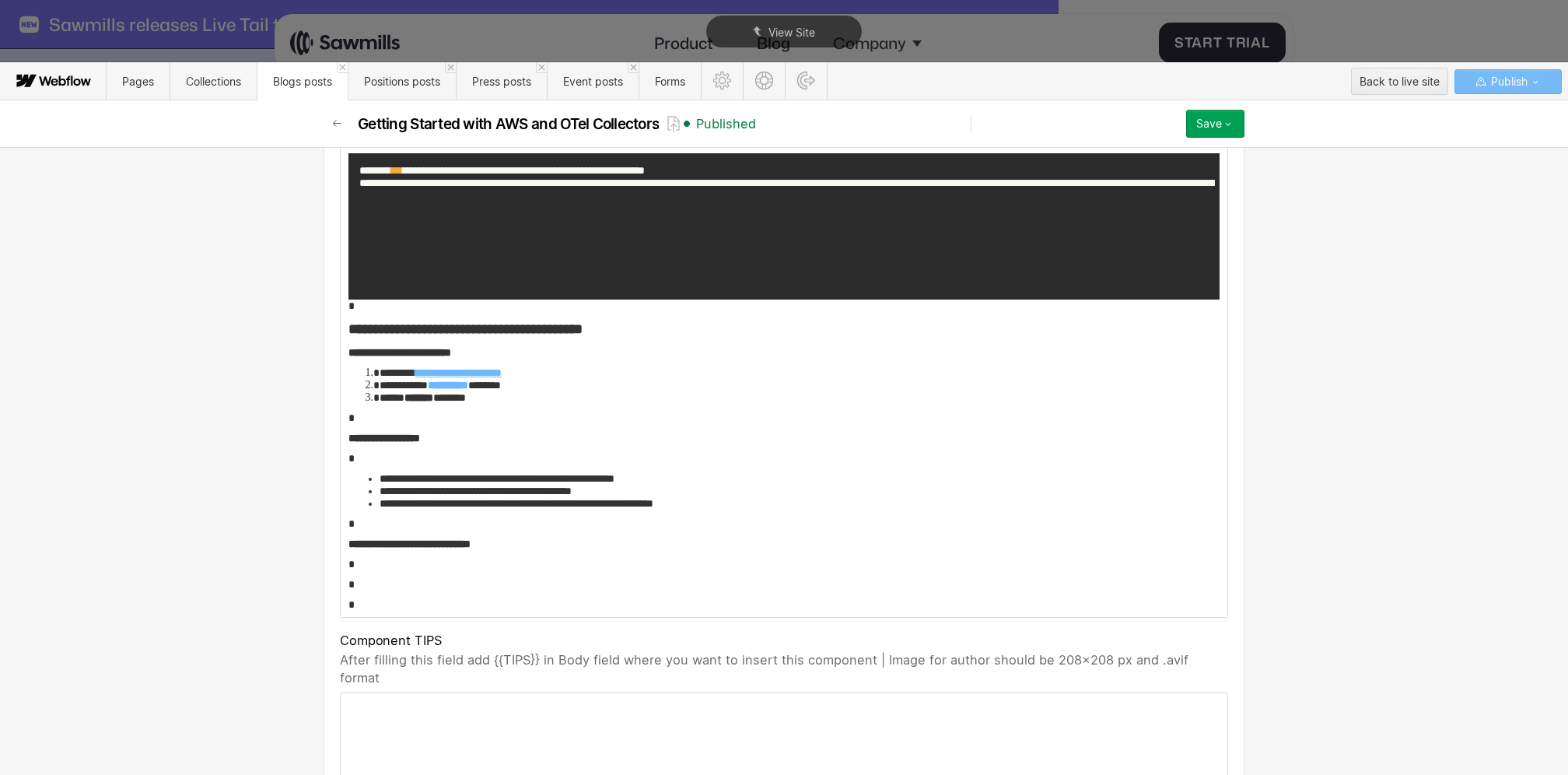 click on "**********" at bounding box center (458, 373) 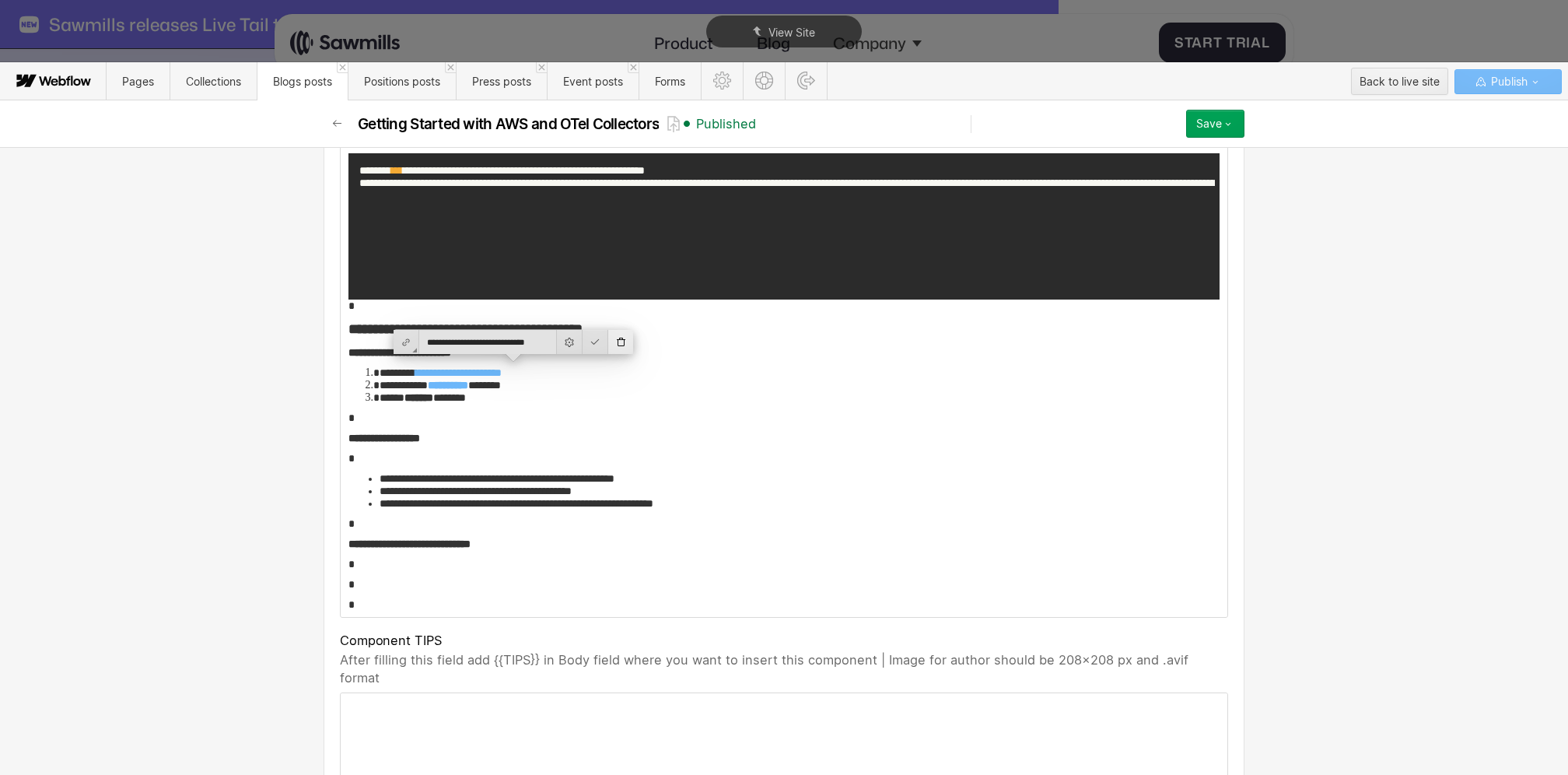 click at bounding box center (621, 342) 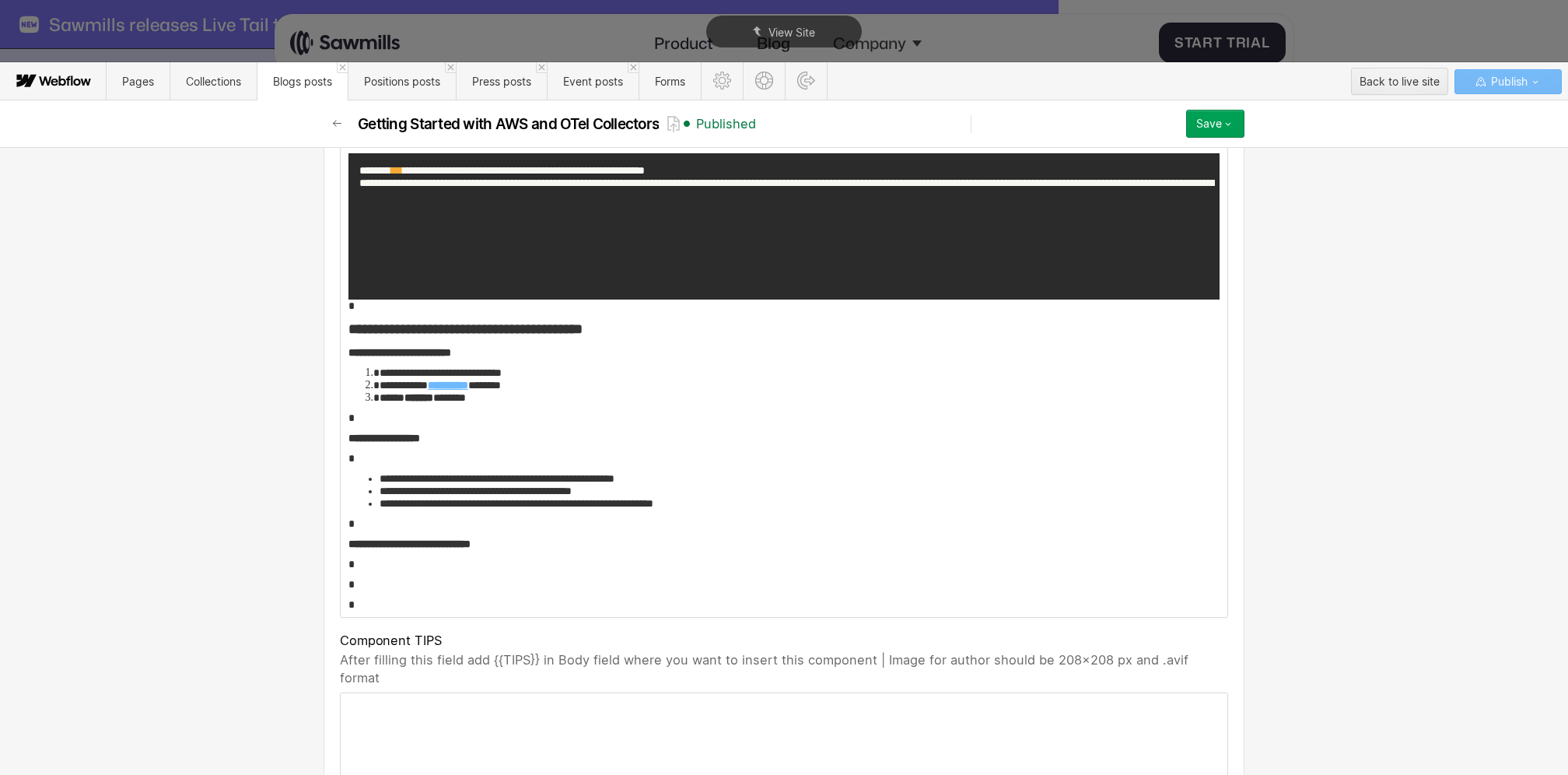 click on "**********" at bounding box center (448, 385) 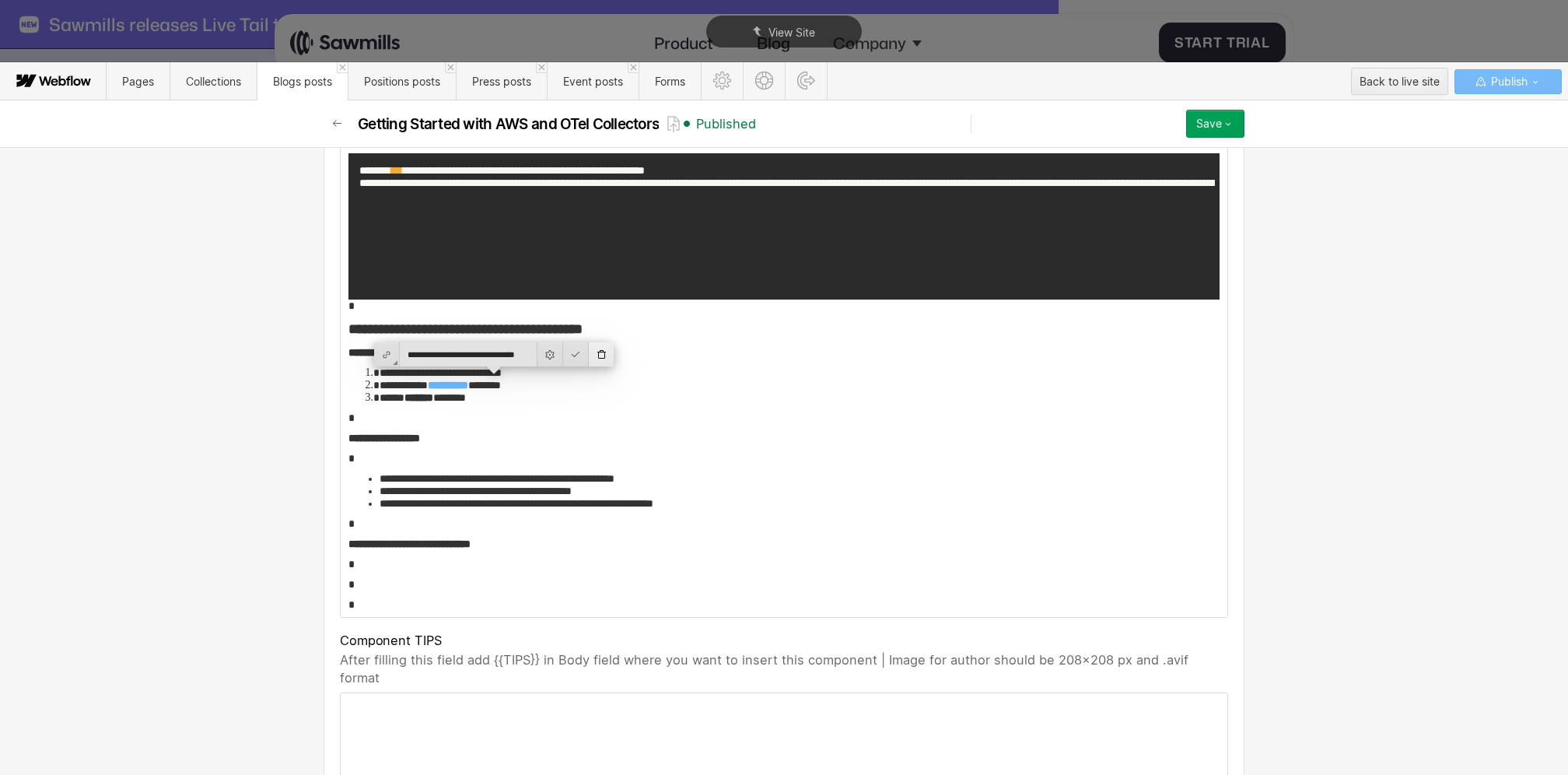 click at bounding box center [601, 354] 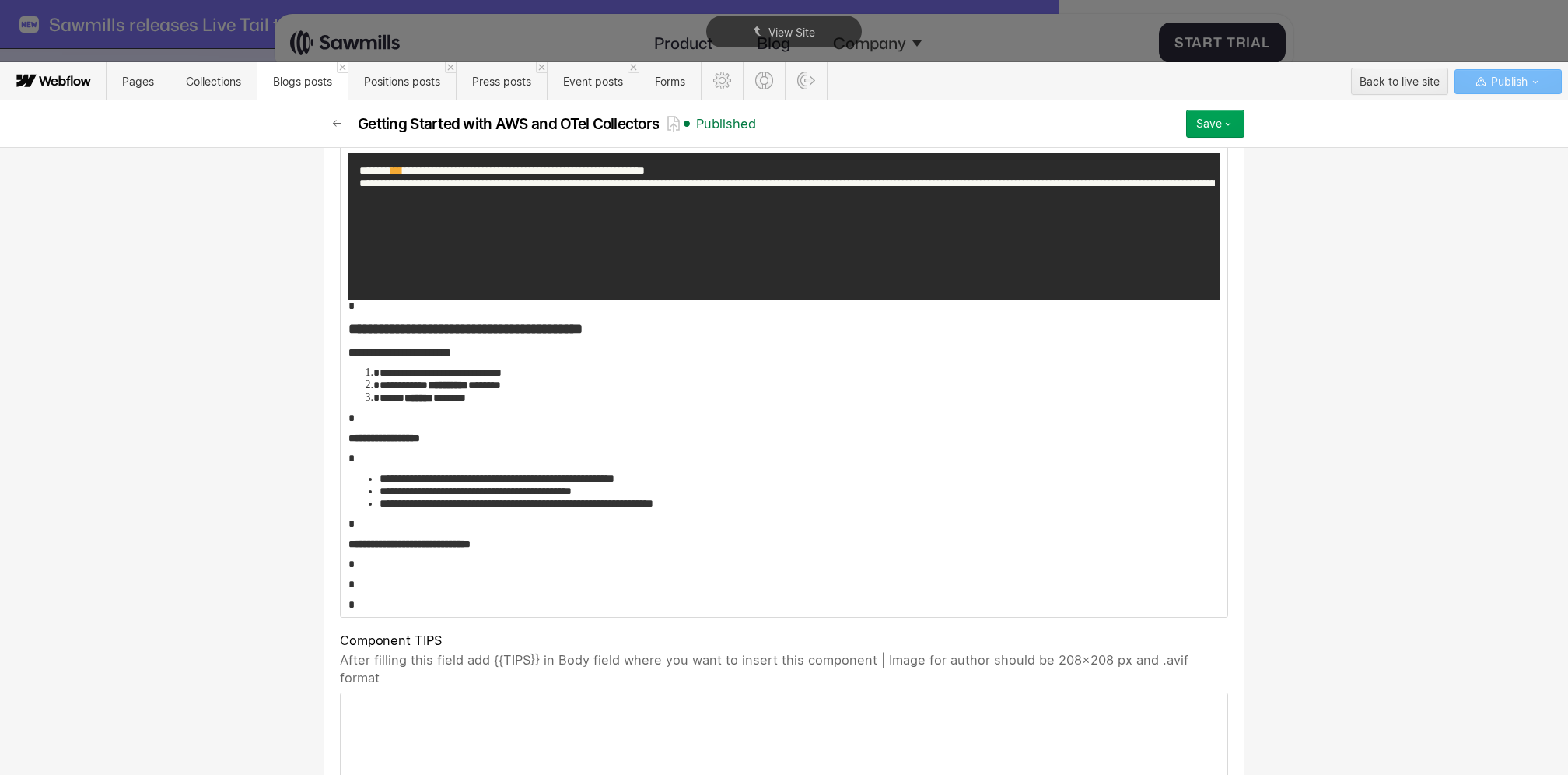 click on "***** ******* *******" at bounding box center [800, 398] 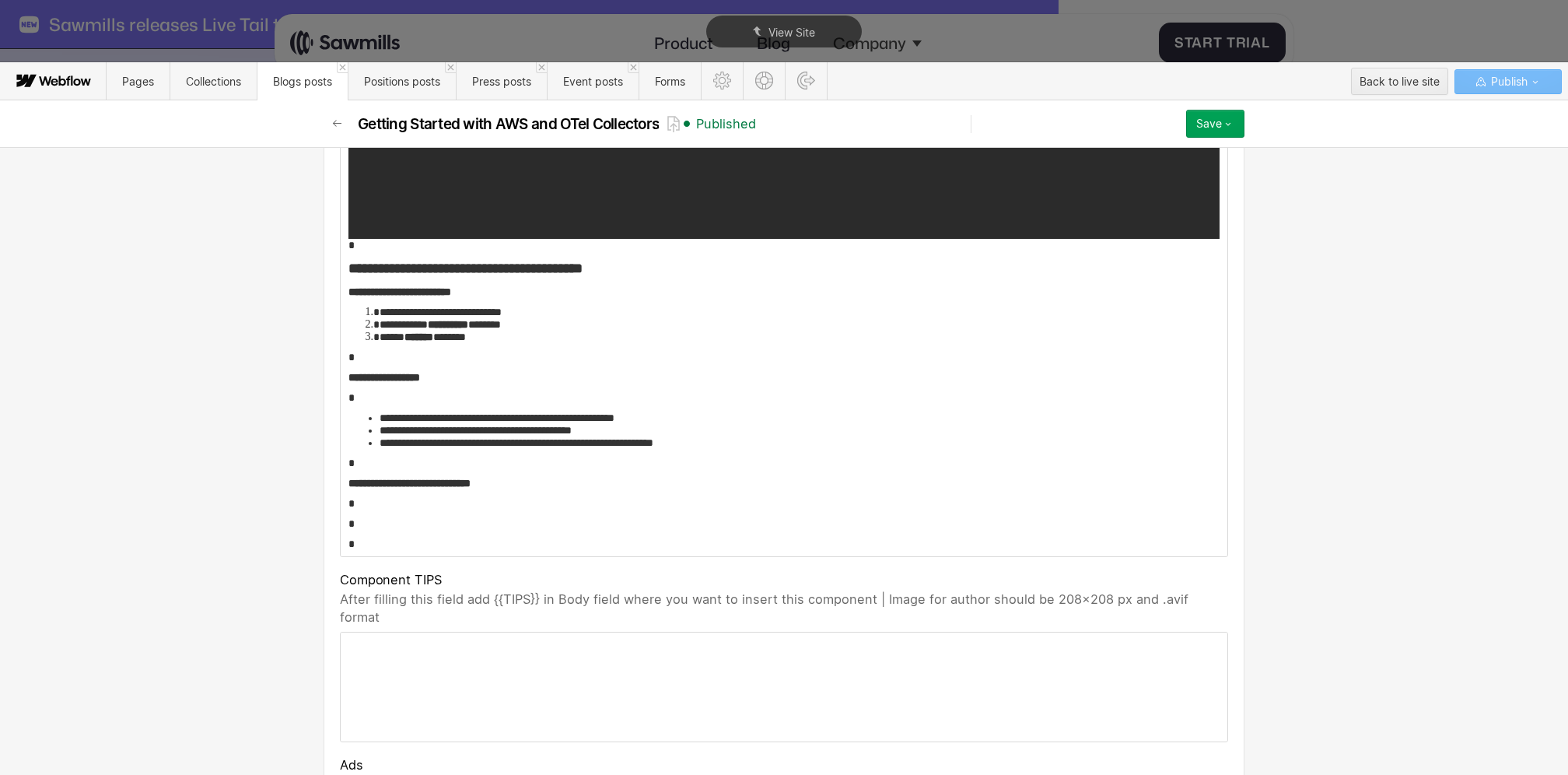 scroll, scrollTop: 7582, scrollLeft: 0, axis: vertical 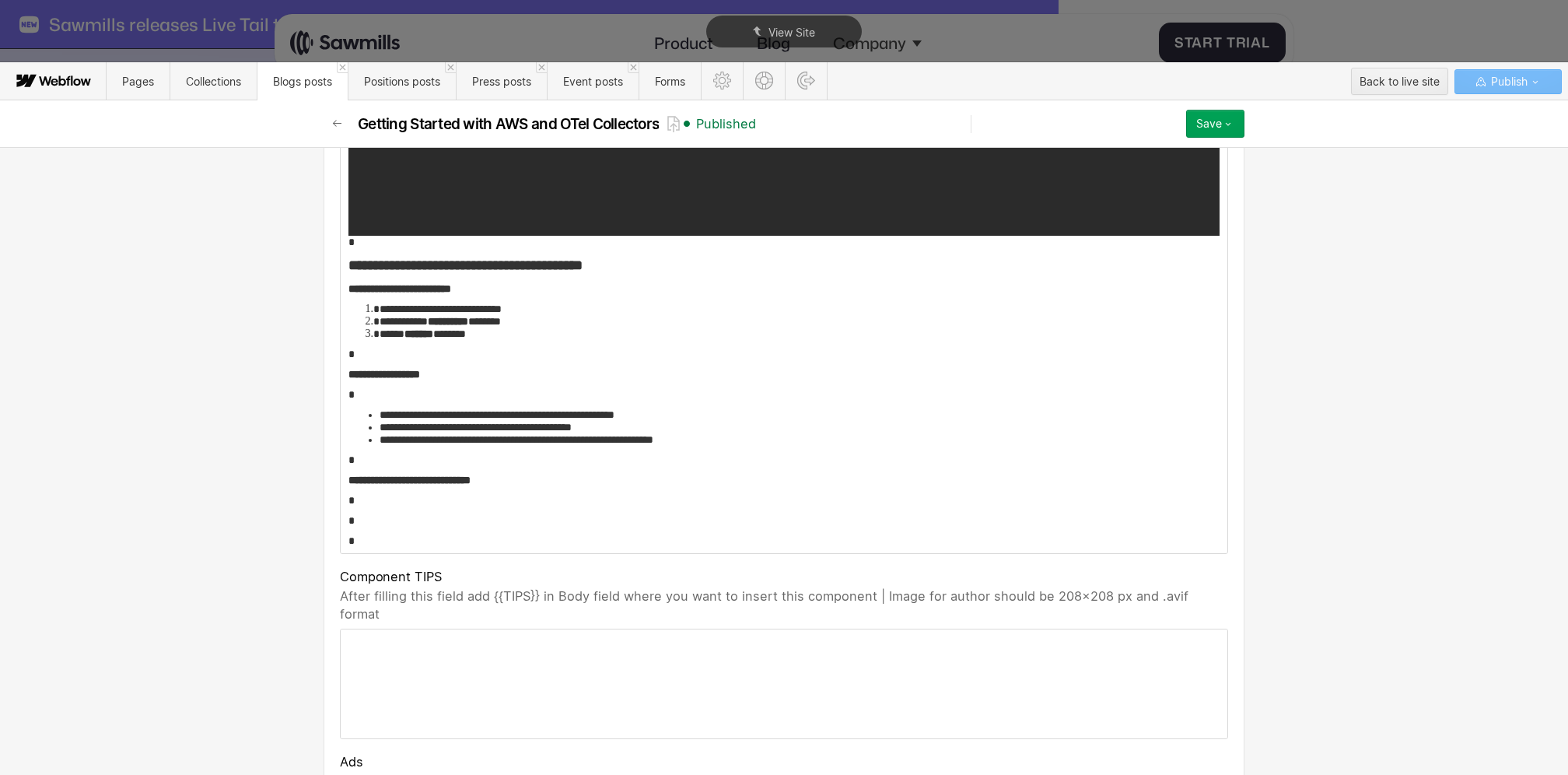 click on "*" at bounding box center (784, 354) 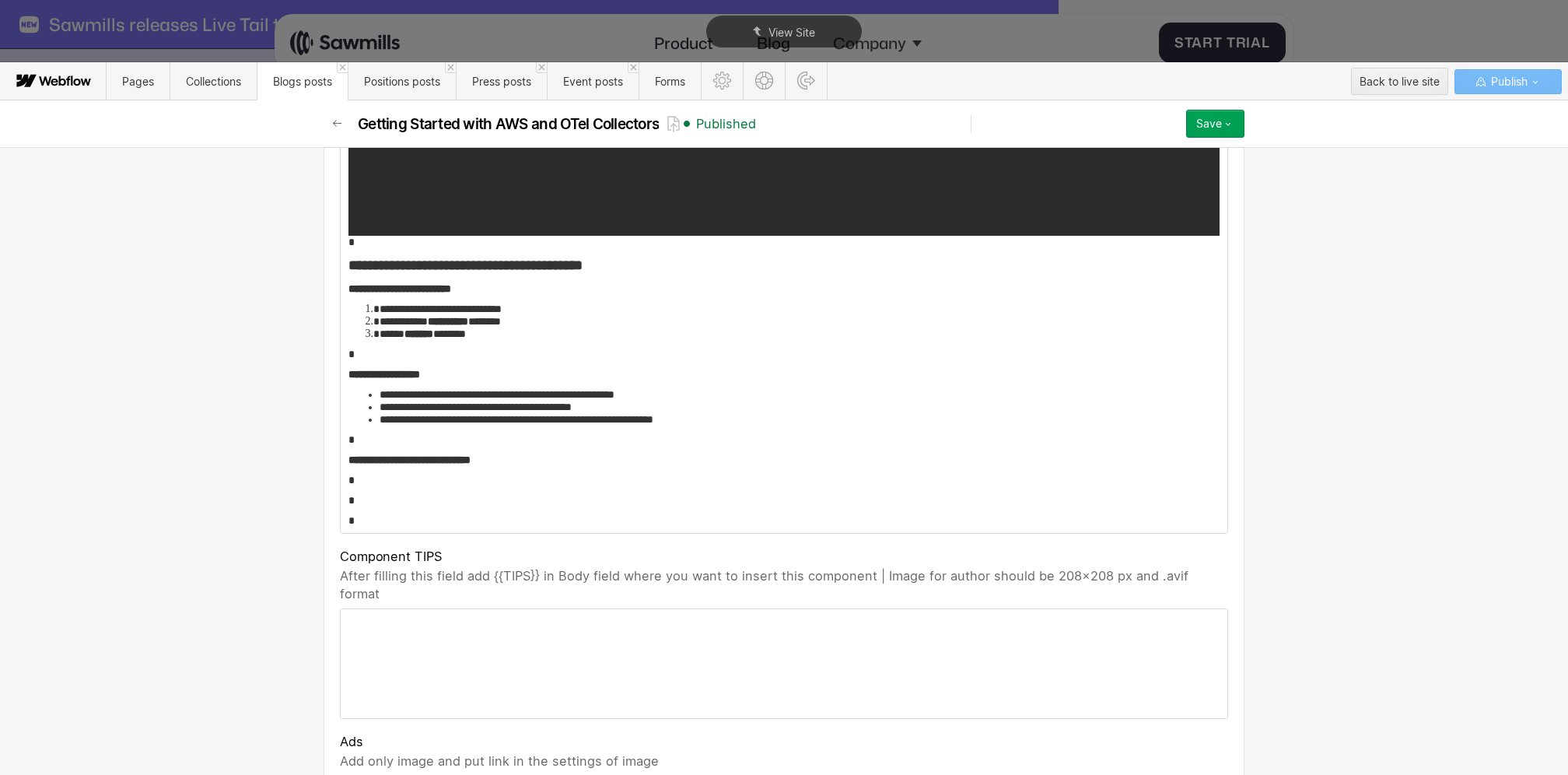 scroll, scrollTop: 7562, scrollLeft: 0, axis: vertical 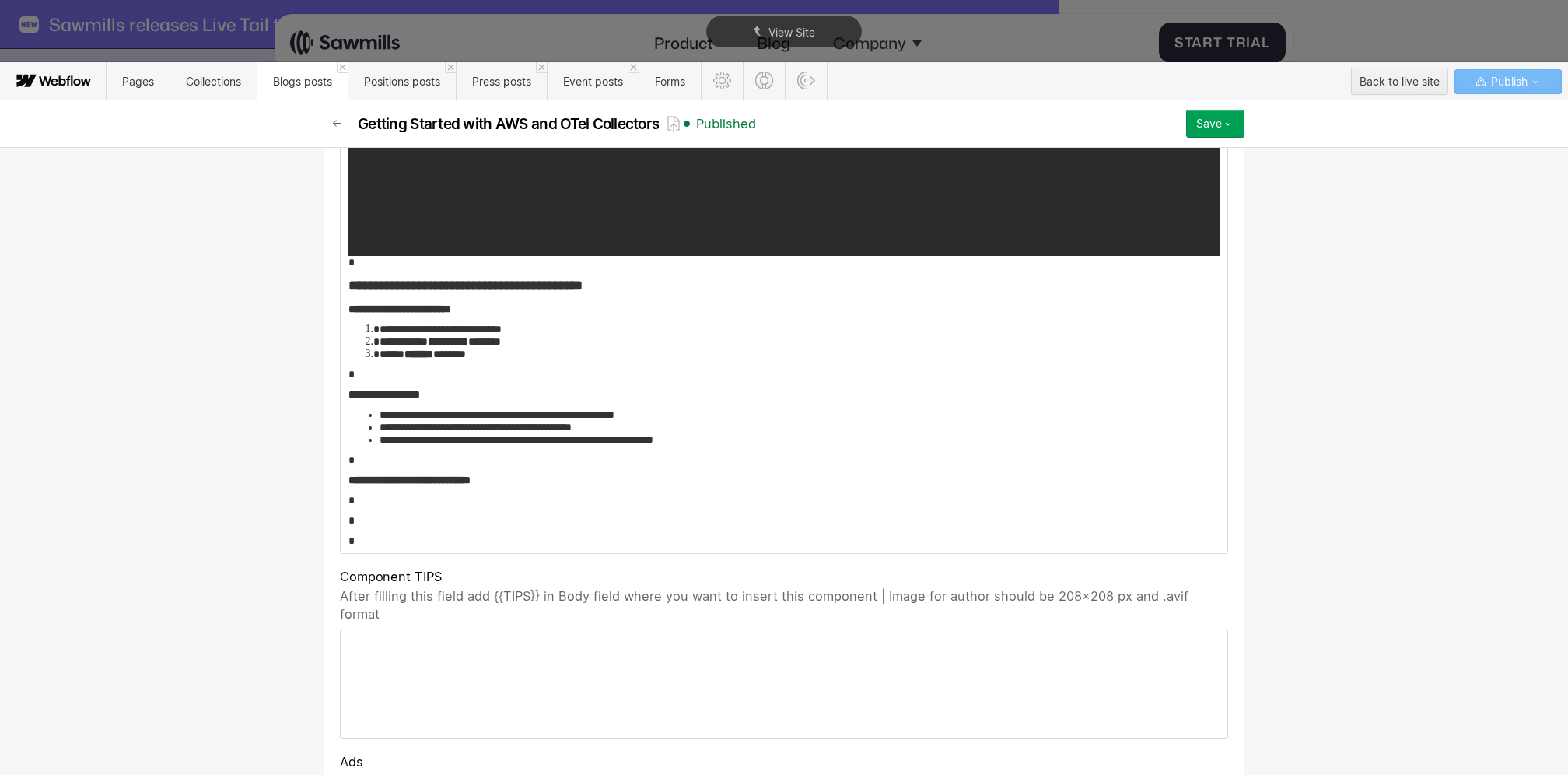 click on "*" at bounding box center [784, 500] 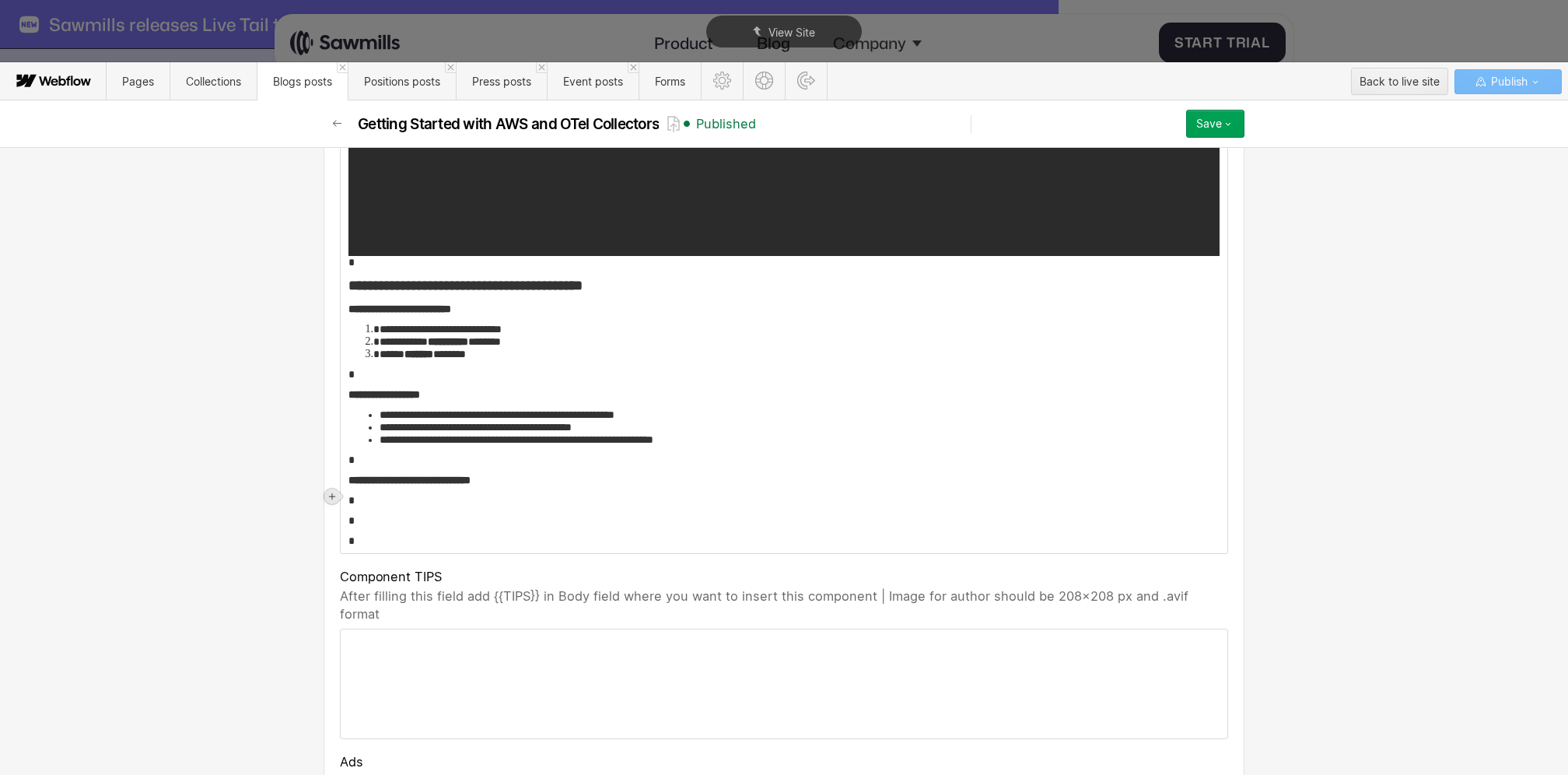 click at bounding box center [332, 496] 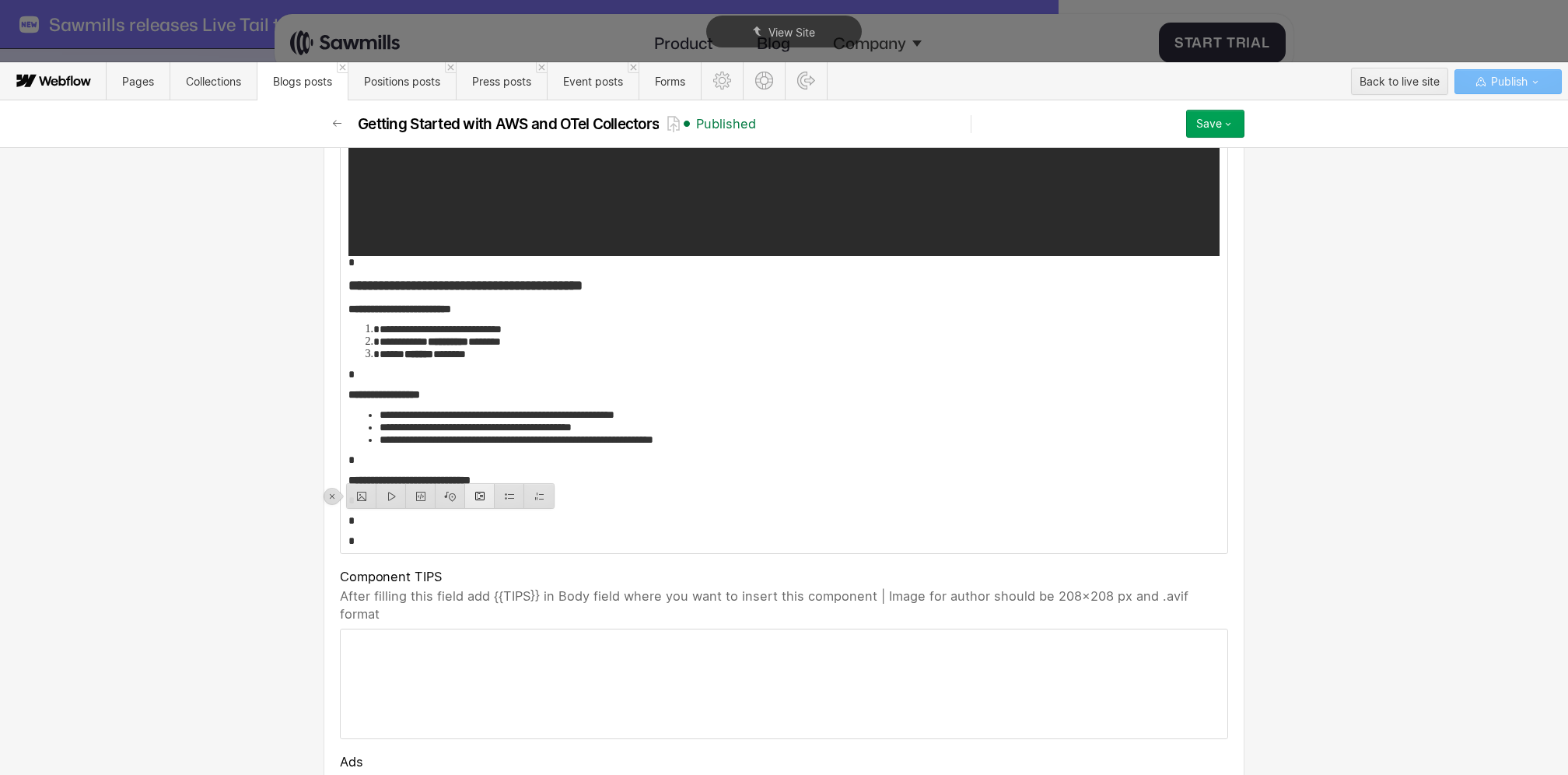 click at bounding box center (480, 496) 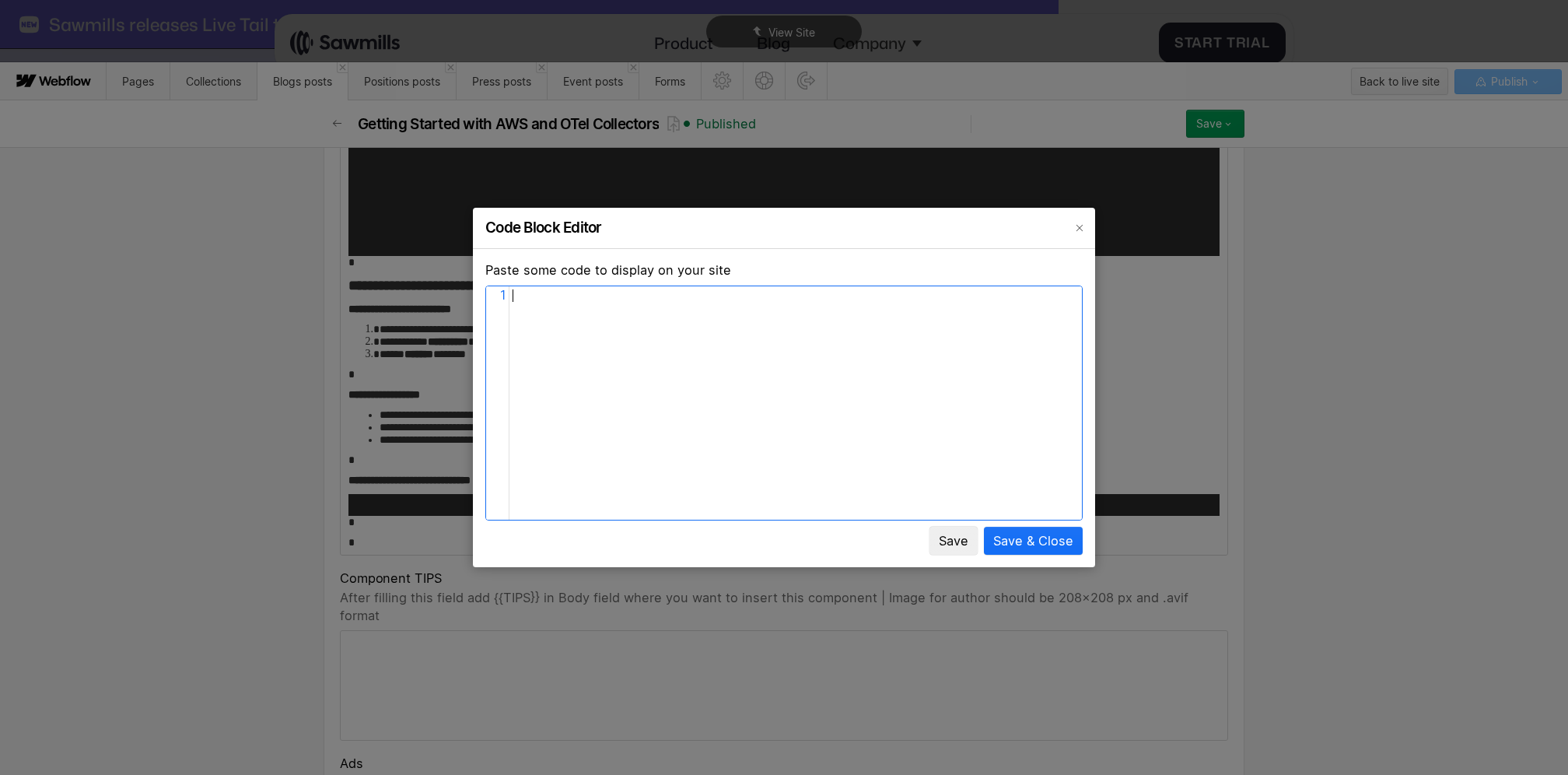 scroll, scrollTop: 6, scrollLeft: 0, axis: vertical 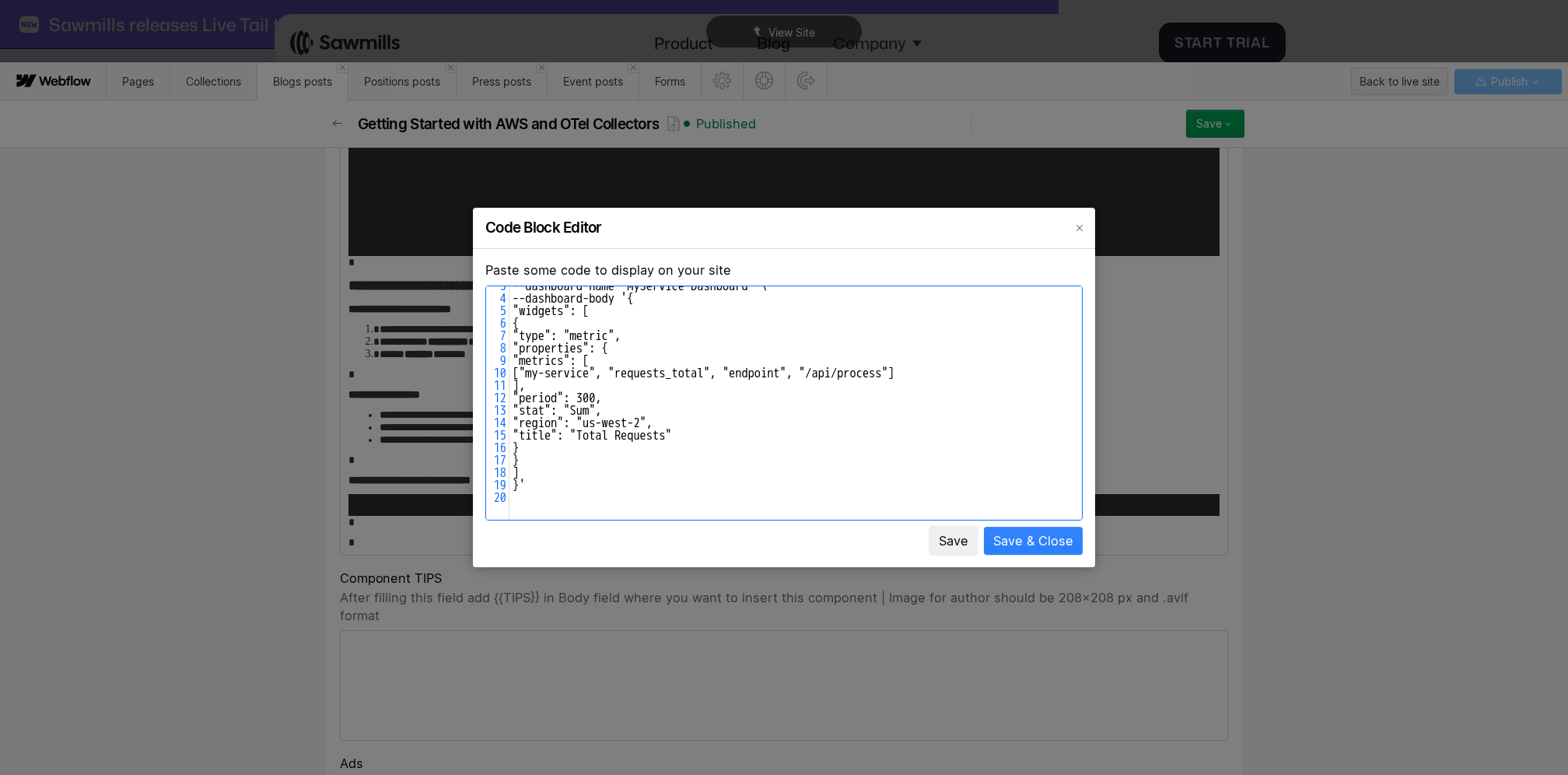 click on "Save & Close" at bounding box center [1033, 541] 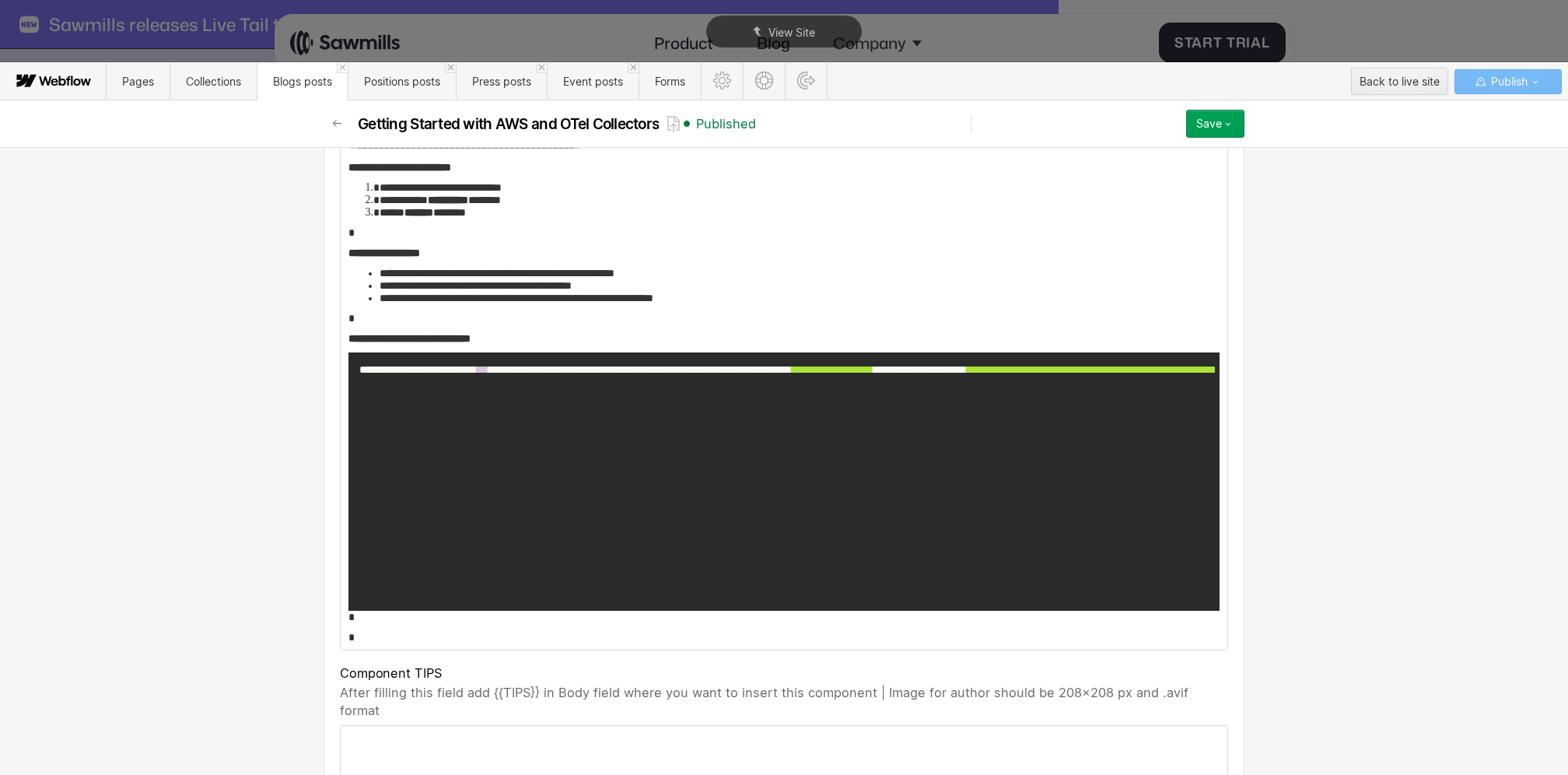 scroll, scrollTop: 7704, scrollLeft: 0, axis: vertical 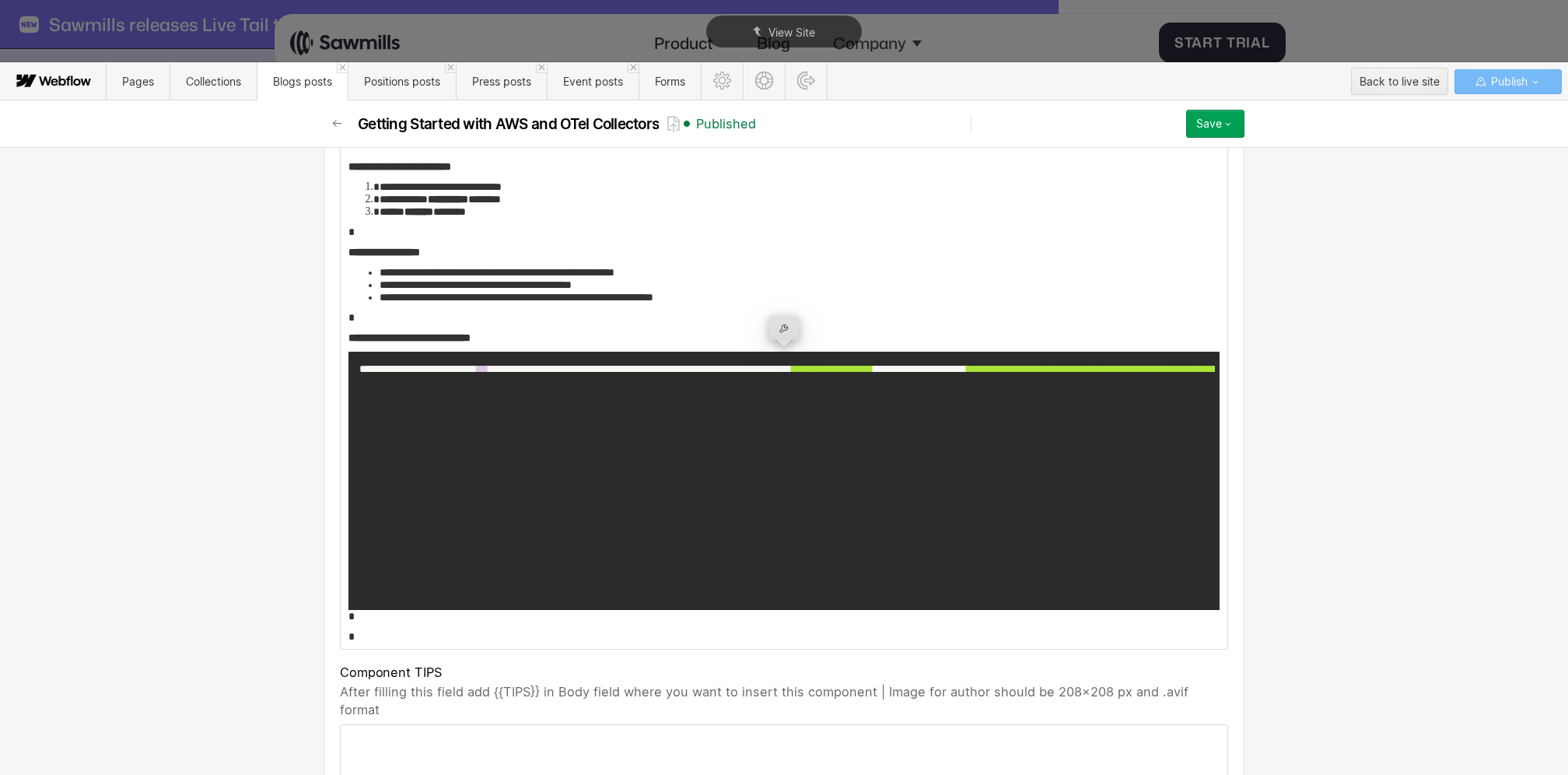 click on "**********" at bounding box center (784, 481) 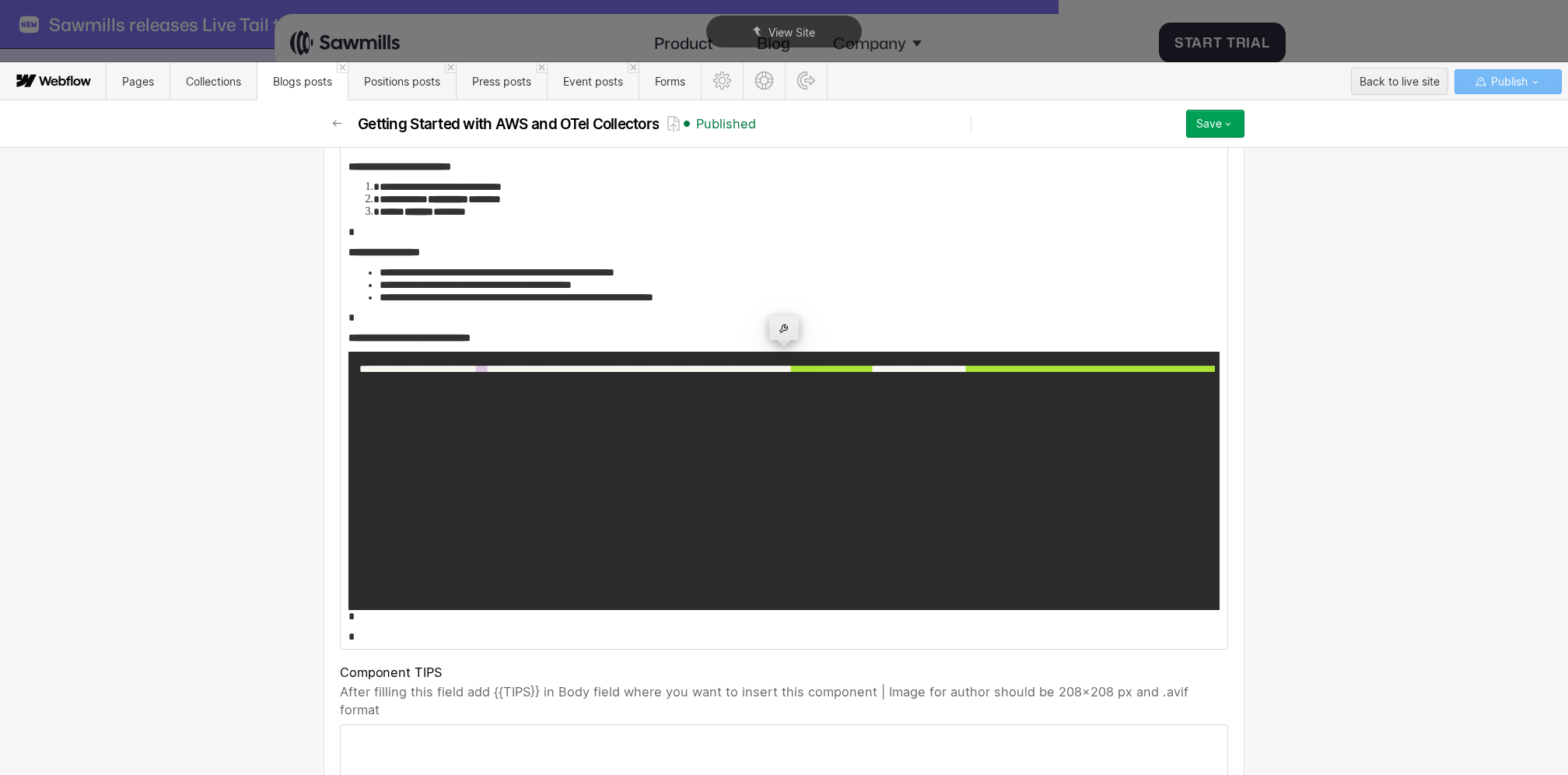 click at bounding box center (784, 328) 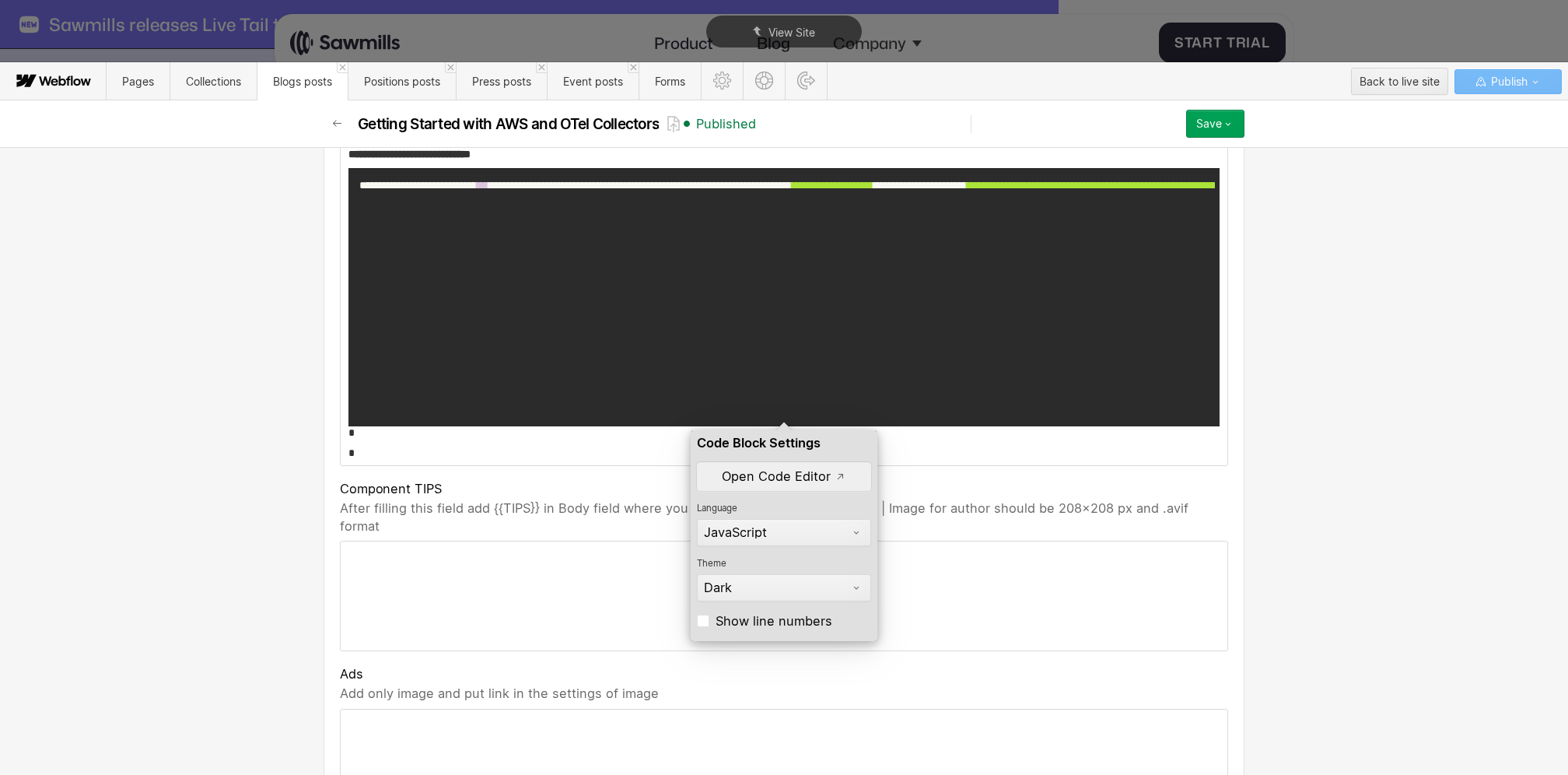 scroll, scrollTop: 7893, scrollLeft: 0, axis: vertical 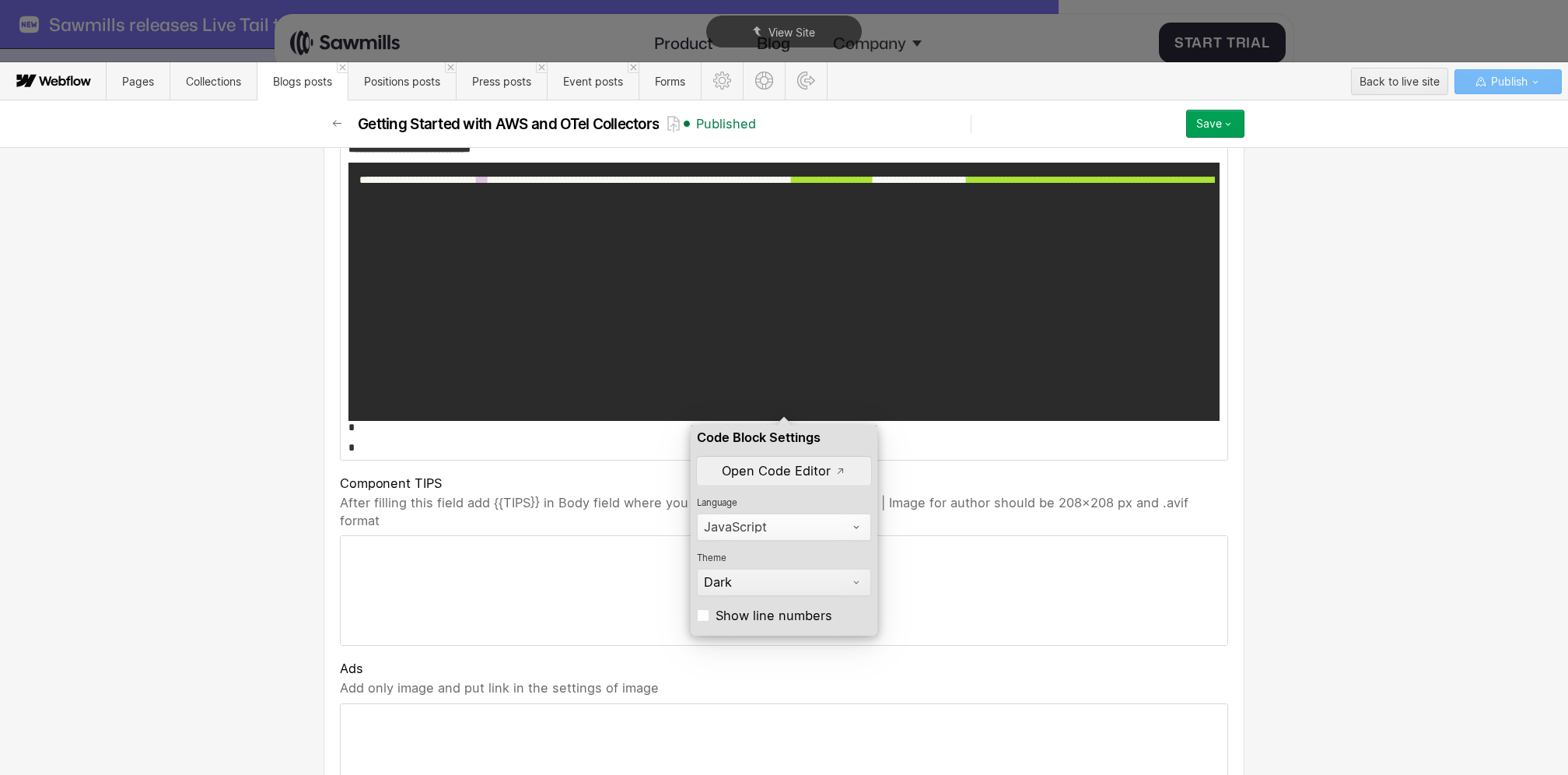 click on "JavaScript" at bounding box center [777, 527] 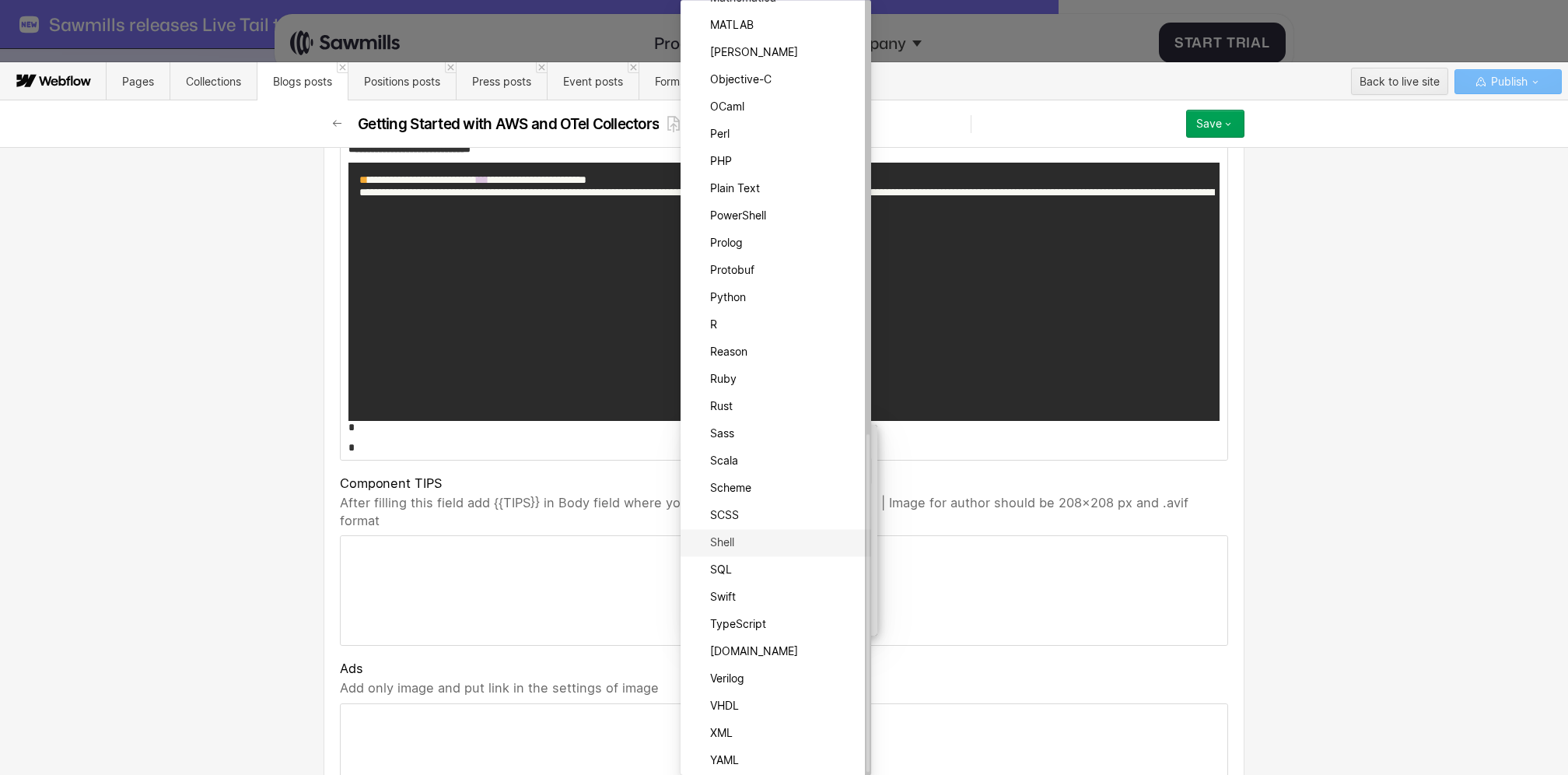 click on "Shell" at bounding box center [786, 543] 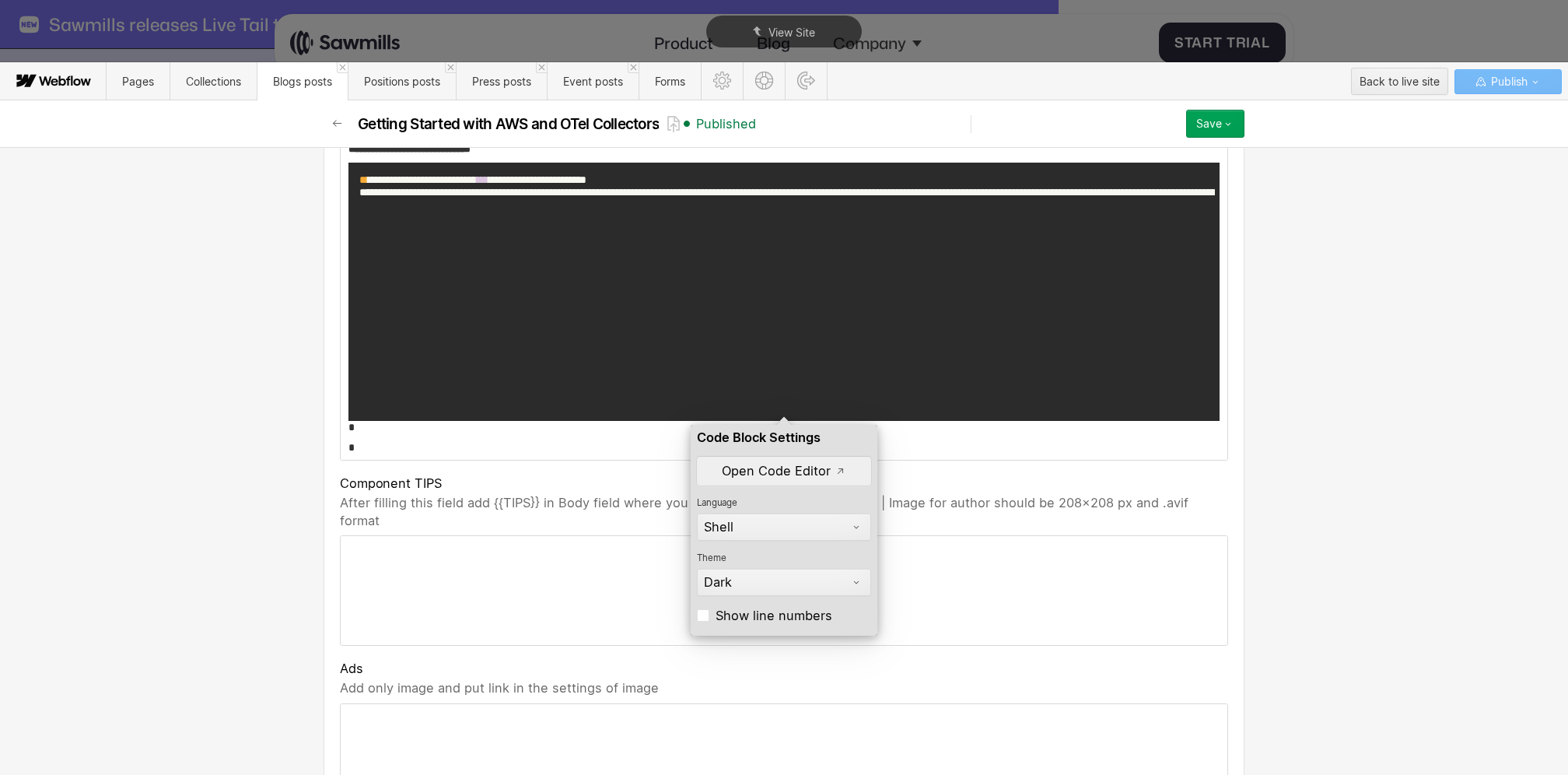 scroll, scrollTop: 7893, scrollLeft: 0, axis: vertical 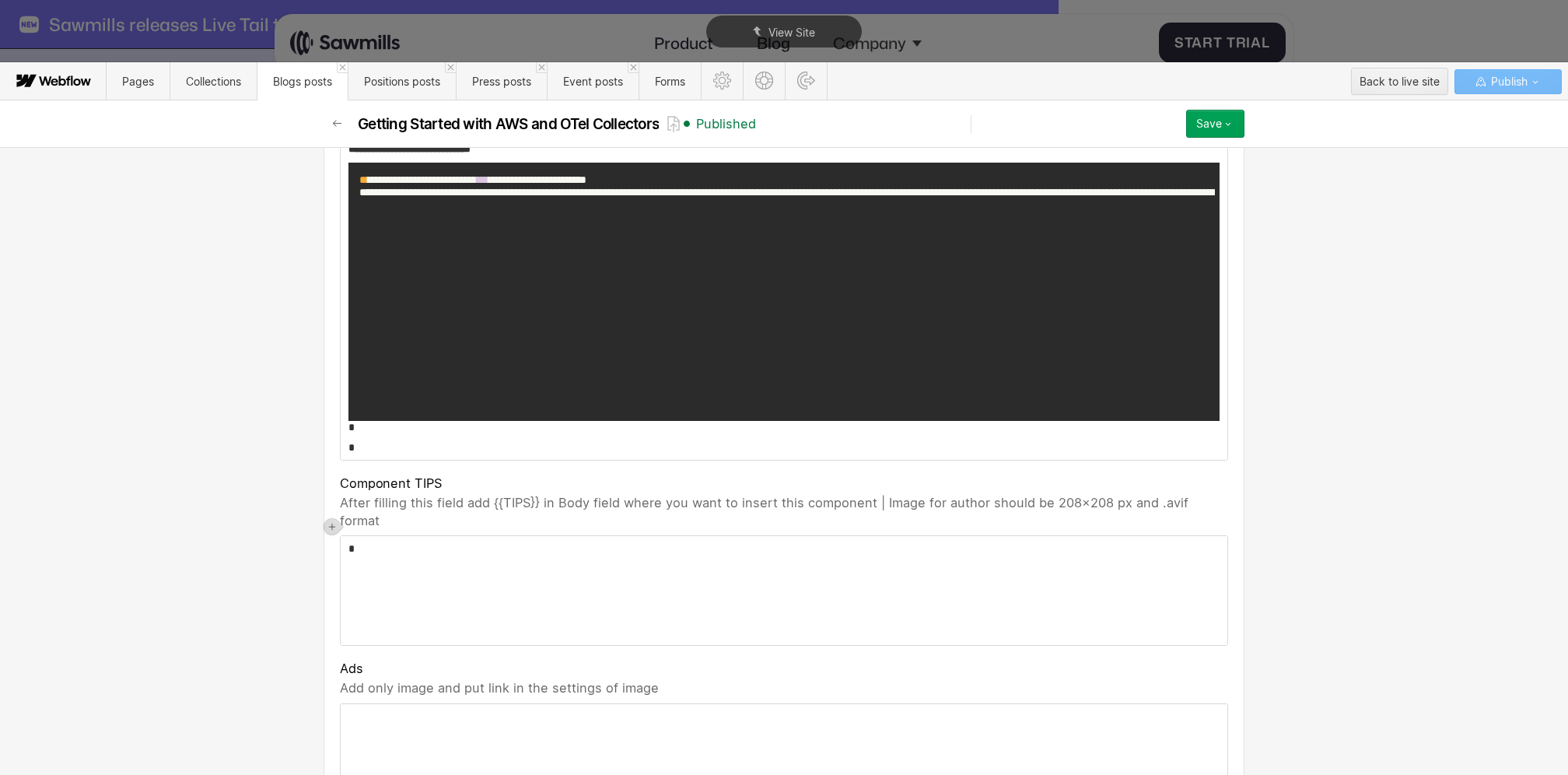 click on "**********" at bounding box center (784, -3094) 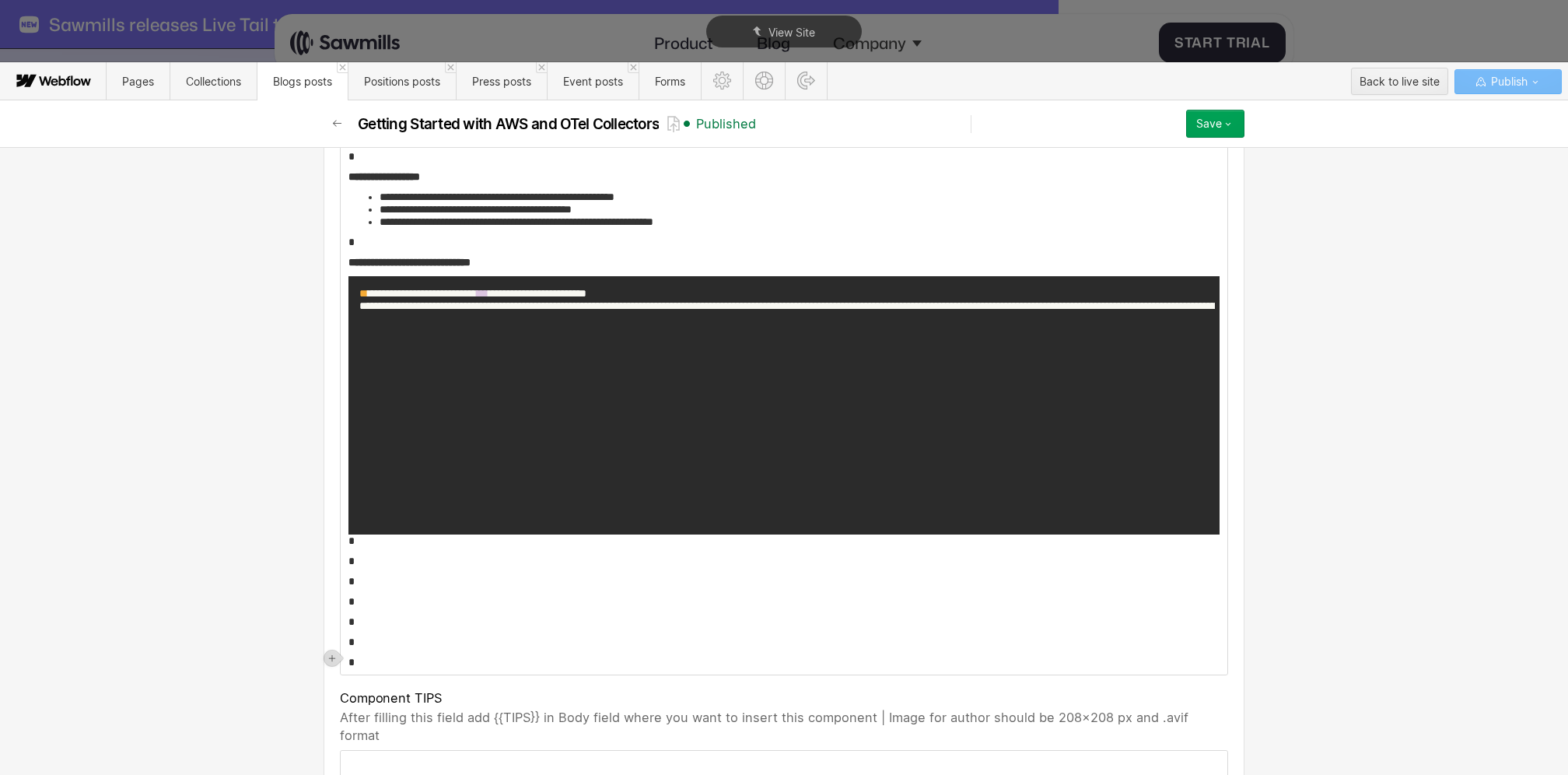 scroll, scrollTop: 7770, scrollLeft: 0, axis: vertical 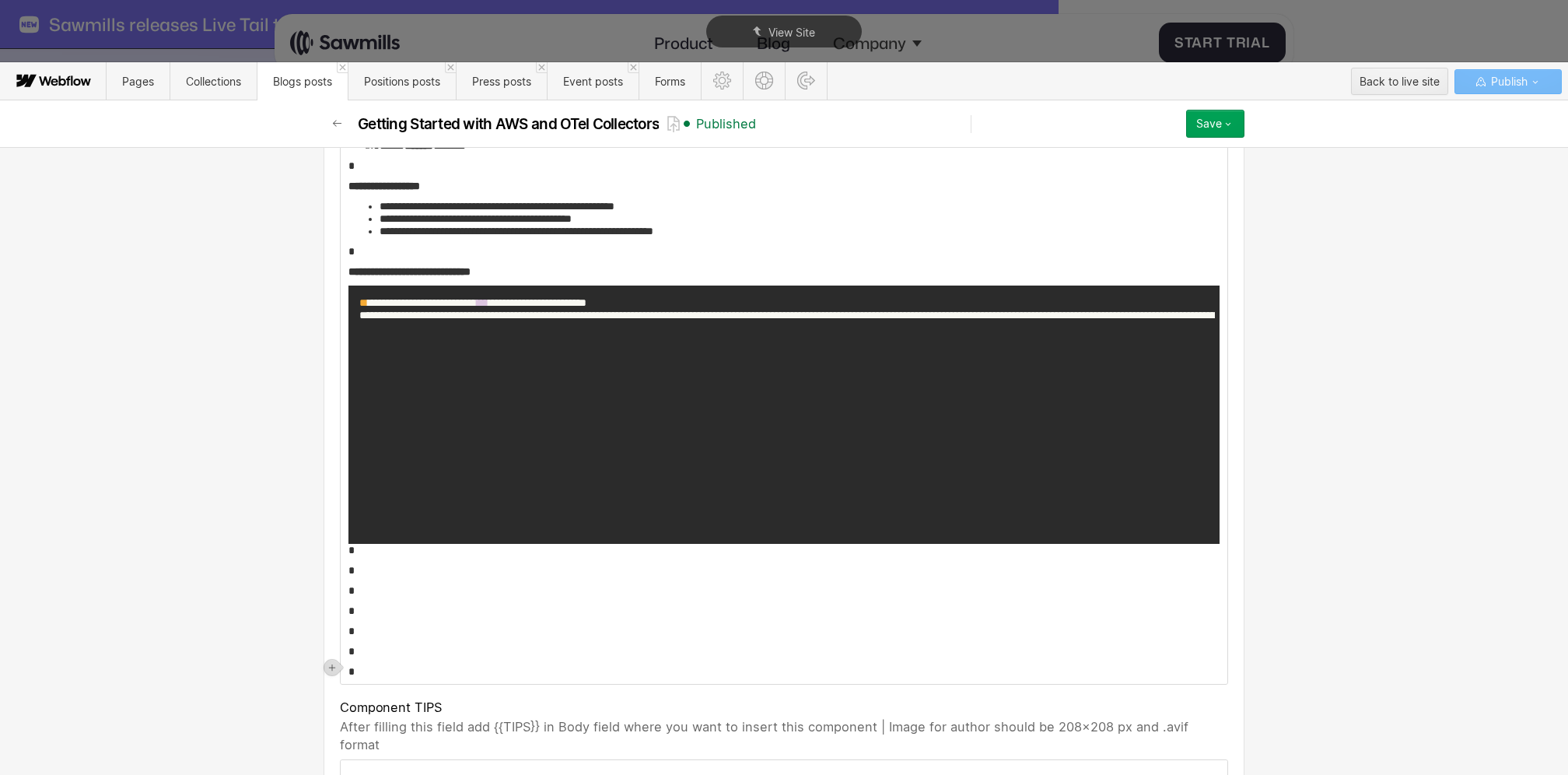 click on "*" at bounding box center [784, 570] 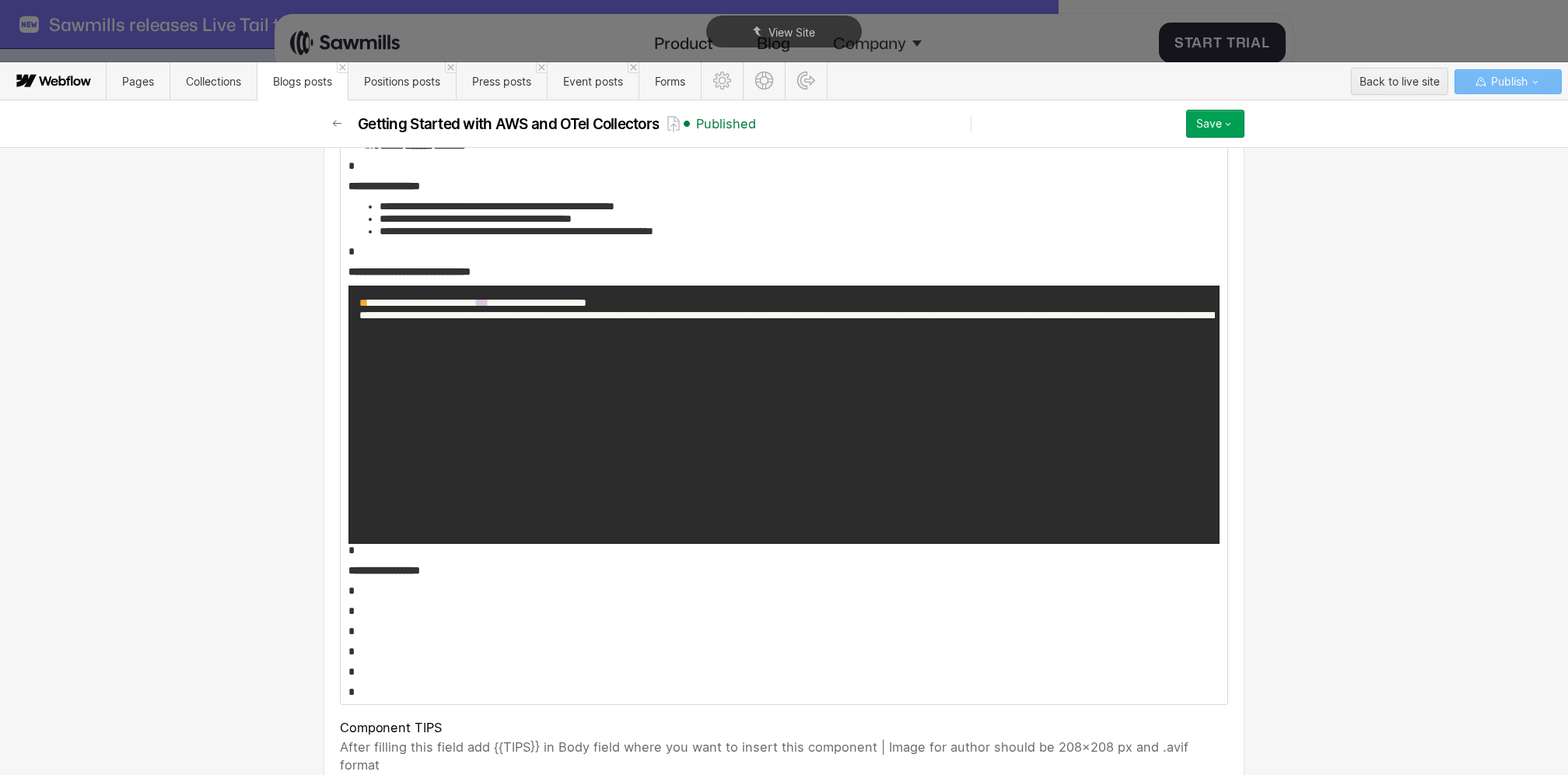 click on "**********" at bounding box center [784, -2910] 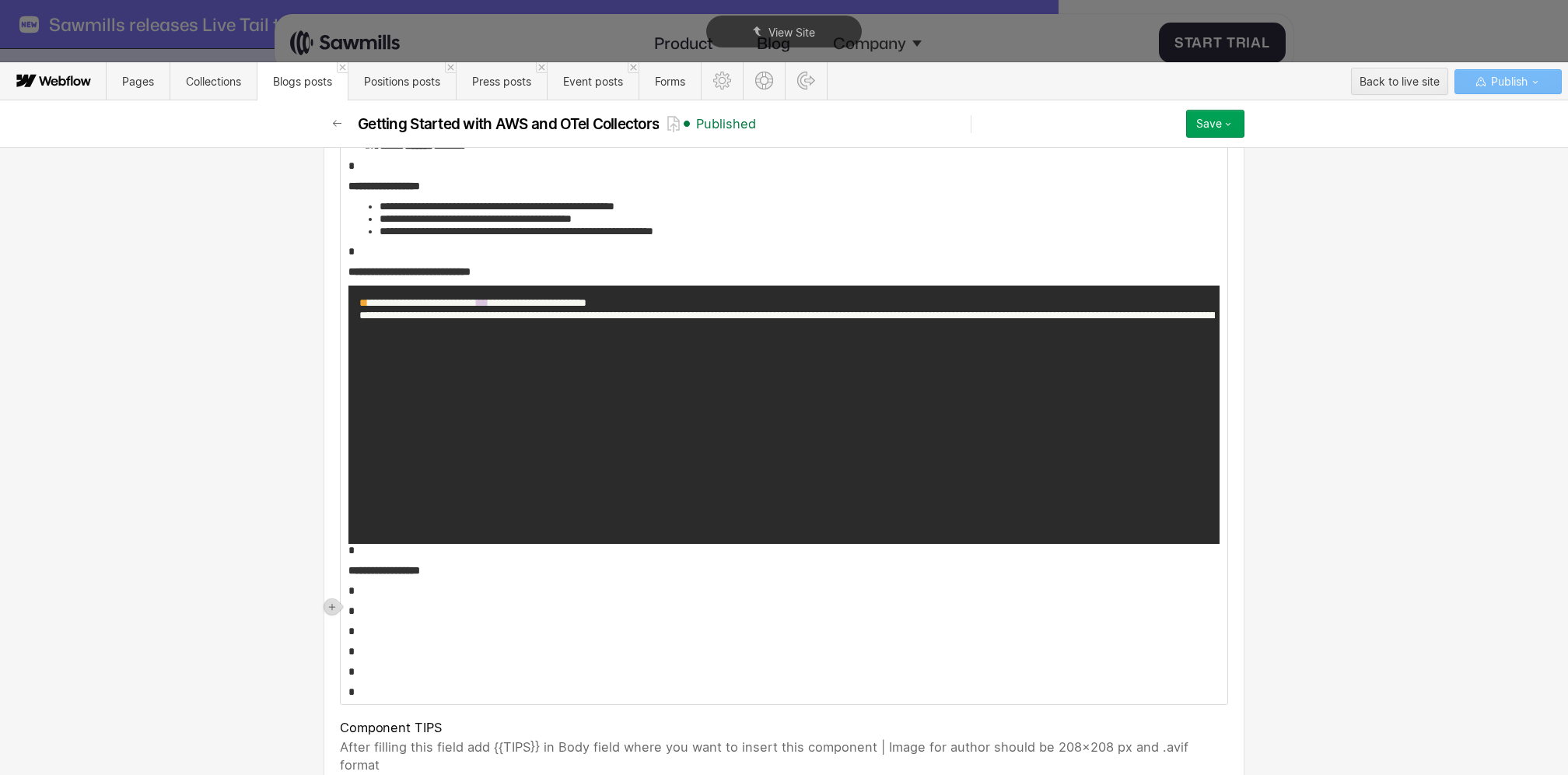 click on "*" at bounding box center (784, 591) 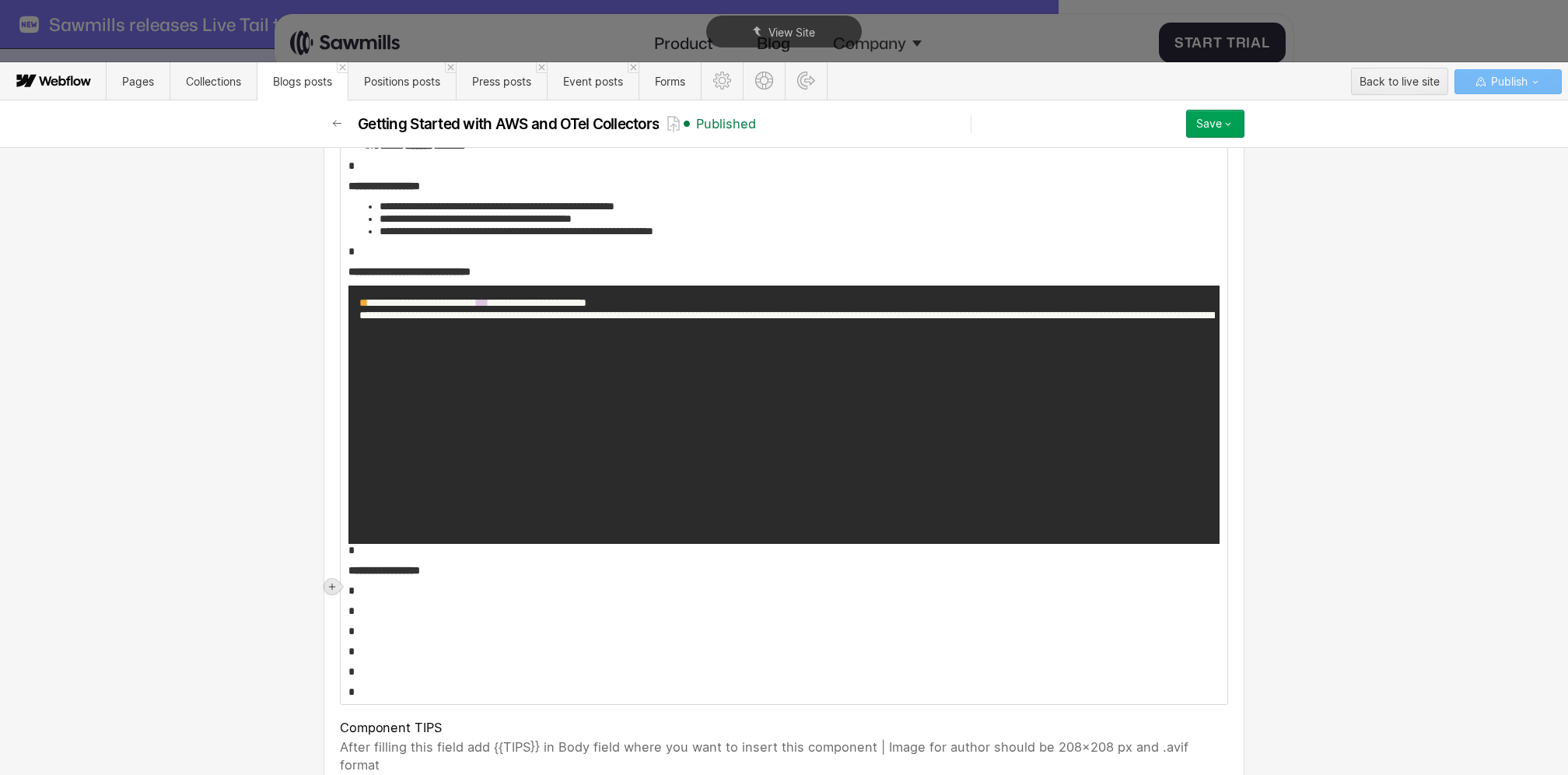 click at bounding box center (332, 587) 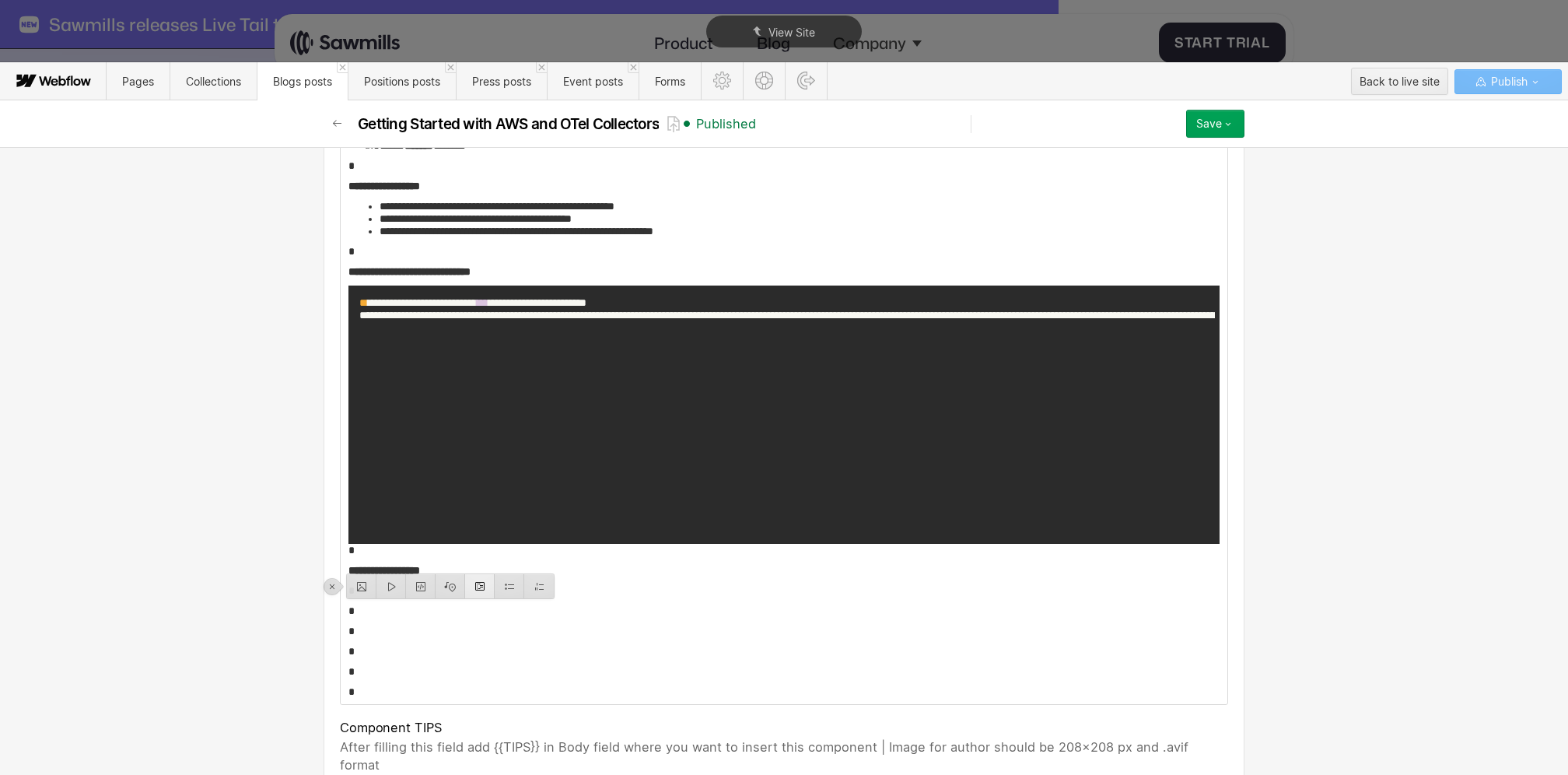 click at bounding box center [480, 586] 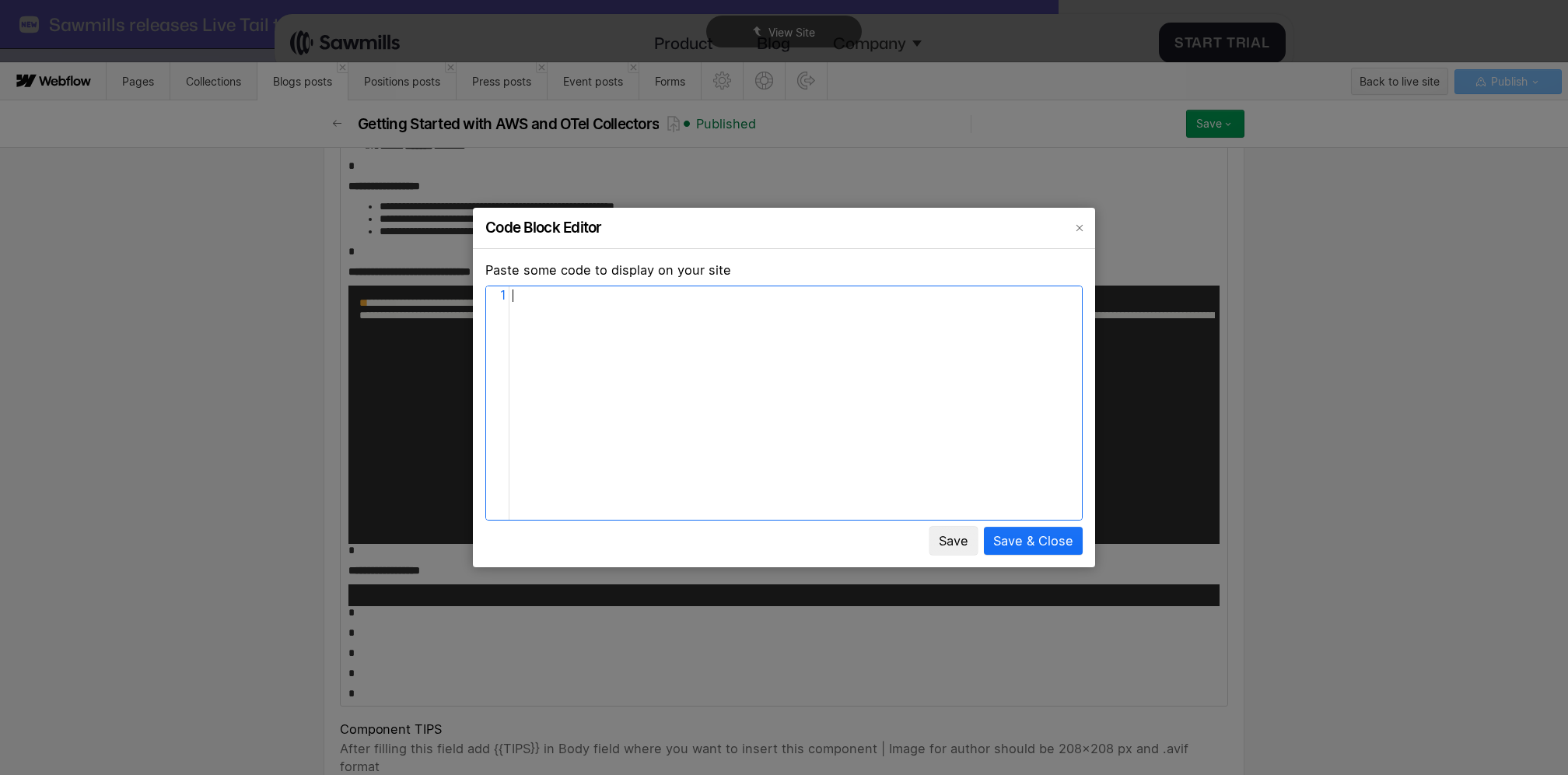 scroll, scrollTop: 6, scrollLeft: 0, axis: vertical 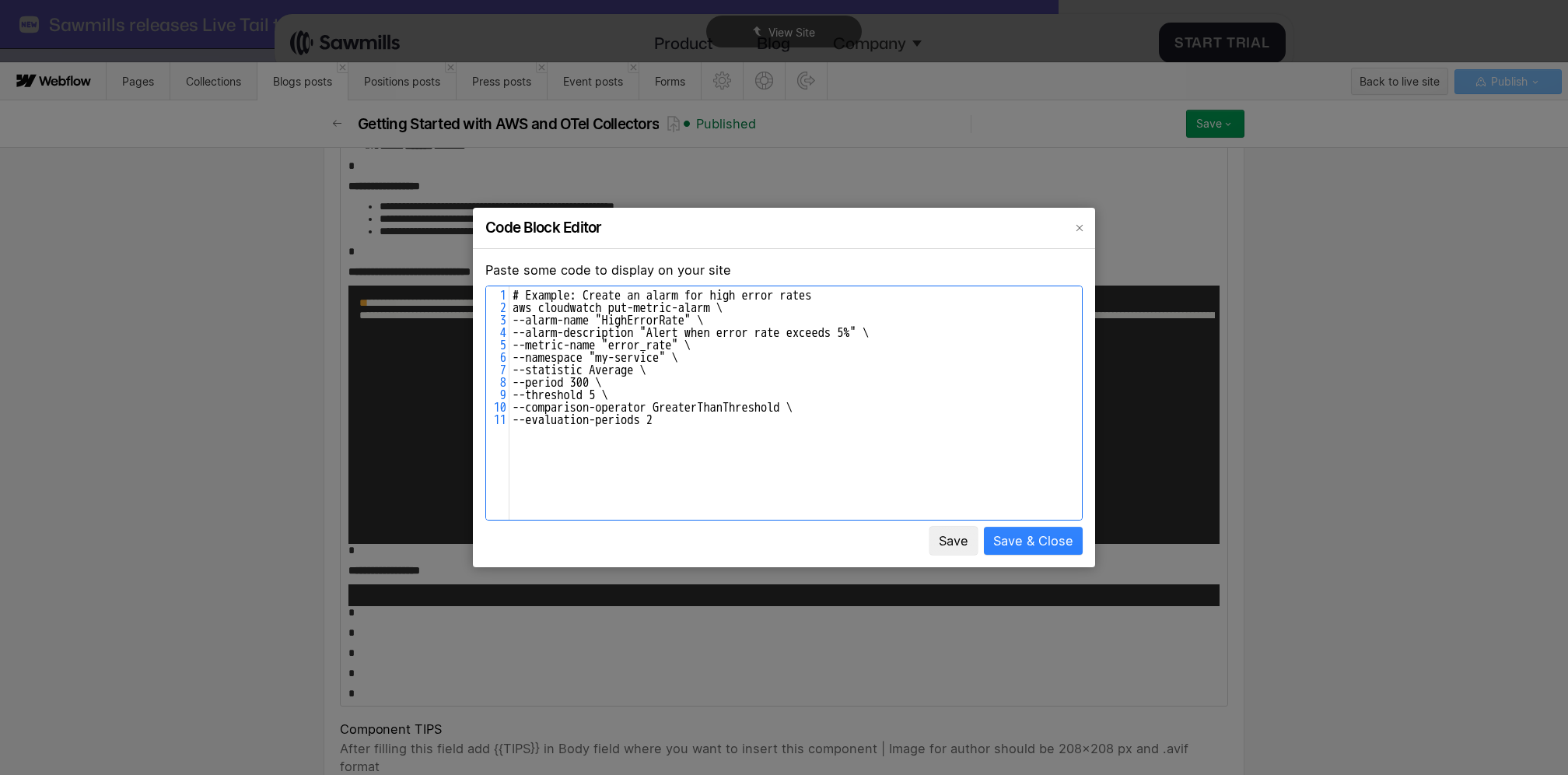 click on "Save & Close" at bounding box center [1033, 541] 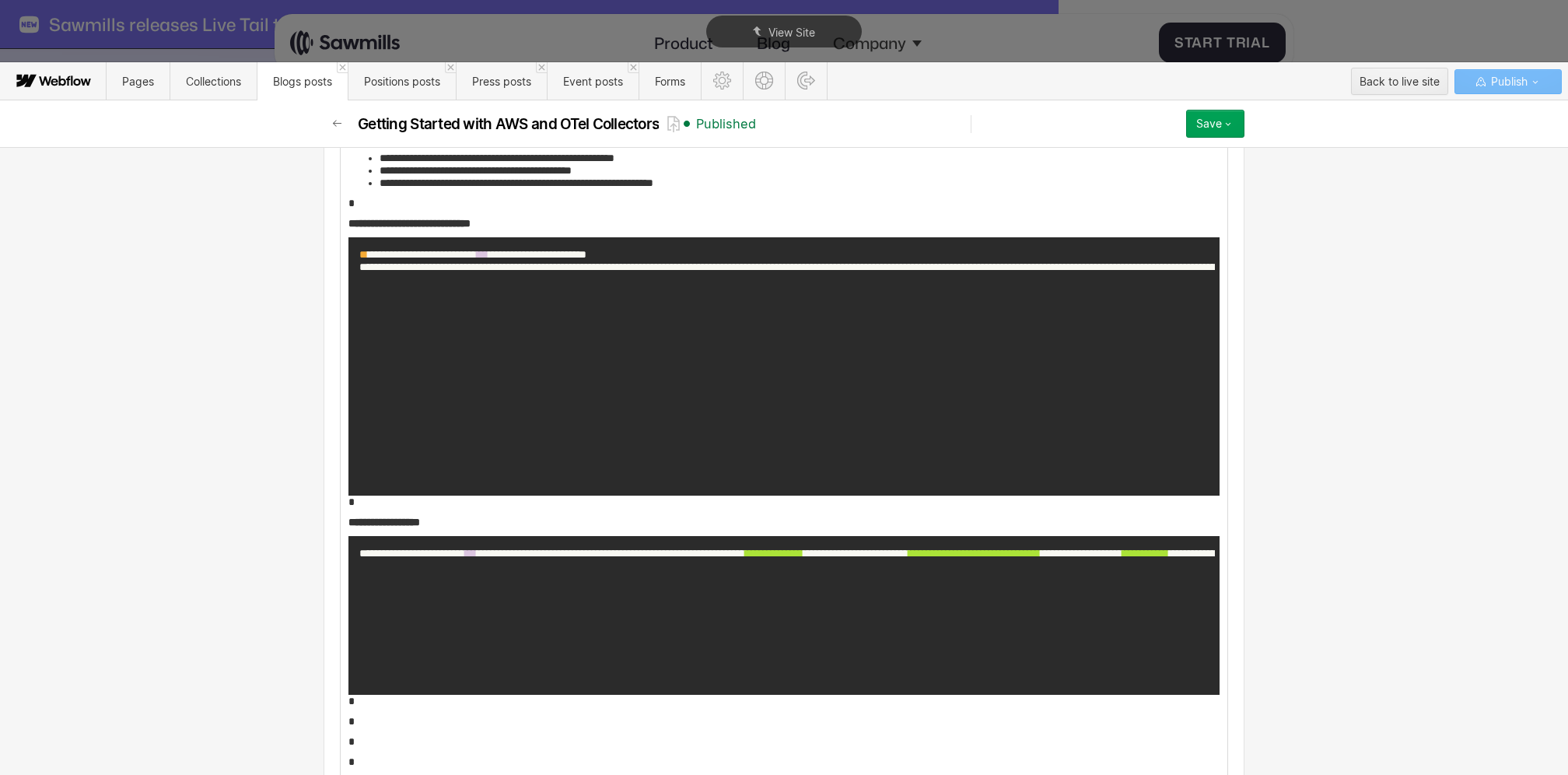 scroll, scrollTop: 7825, scrollLeft: 0, axis: vertical 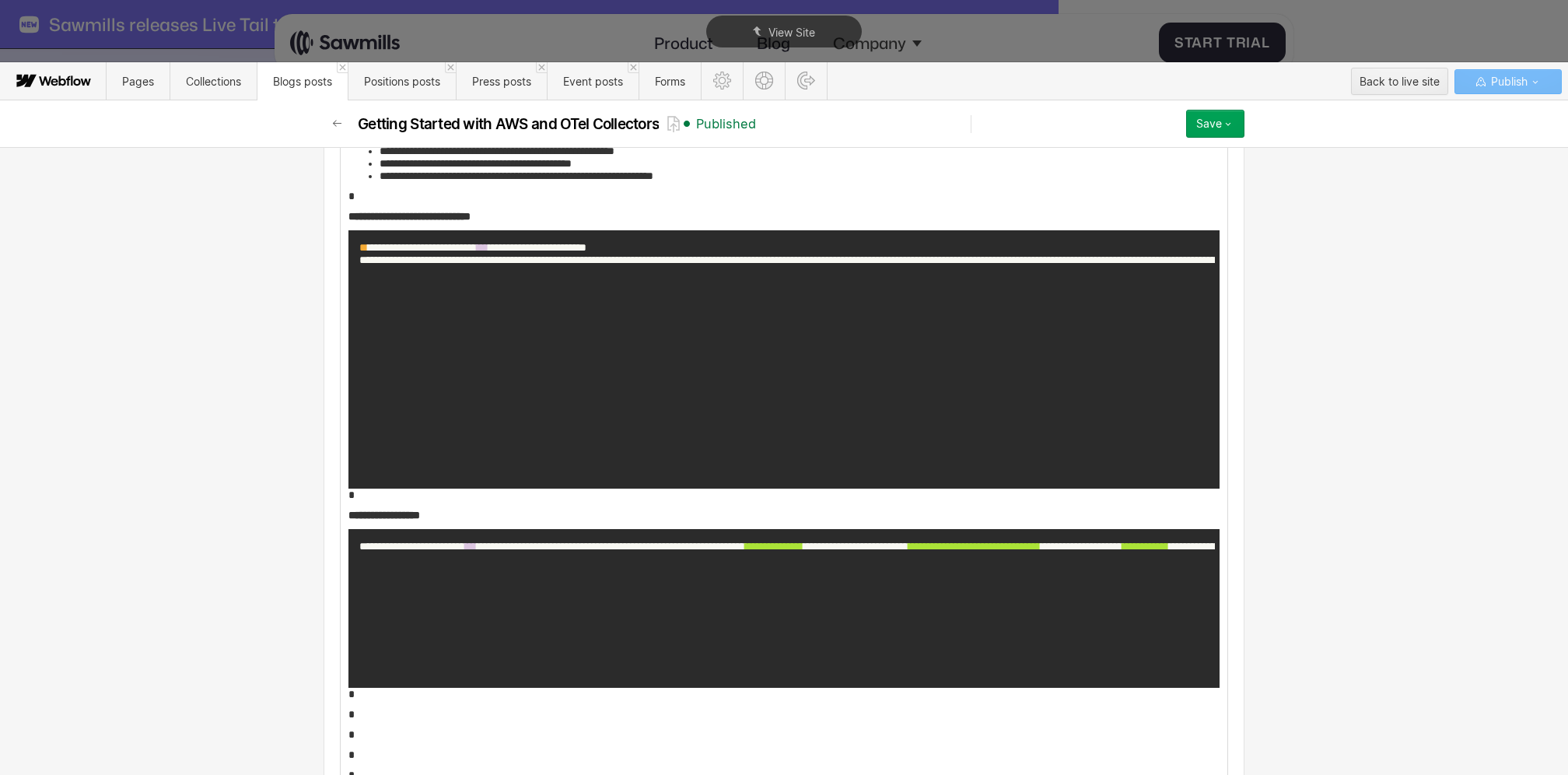 click on "**********" at bounding box center [784, 608] 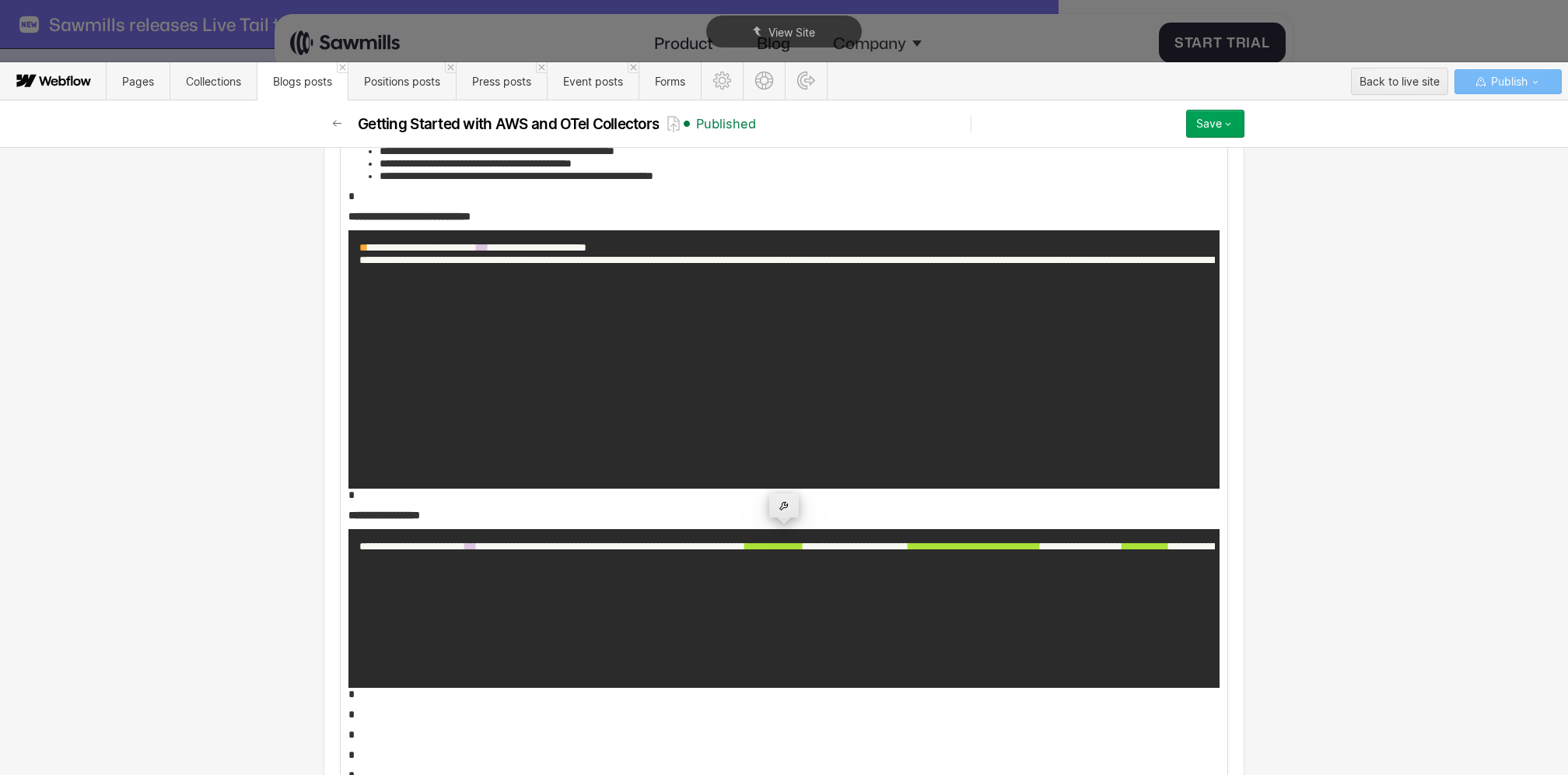 click at bounding box center [784, 505] 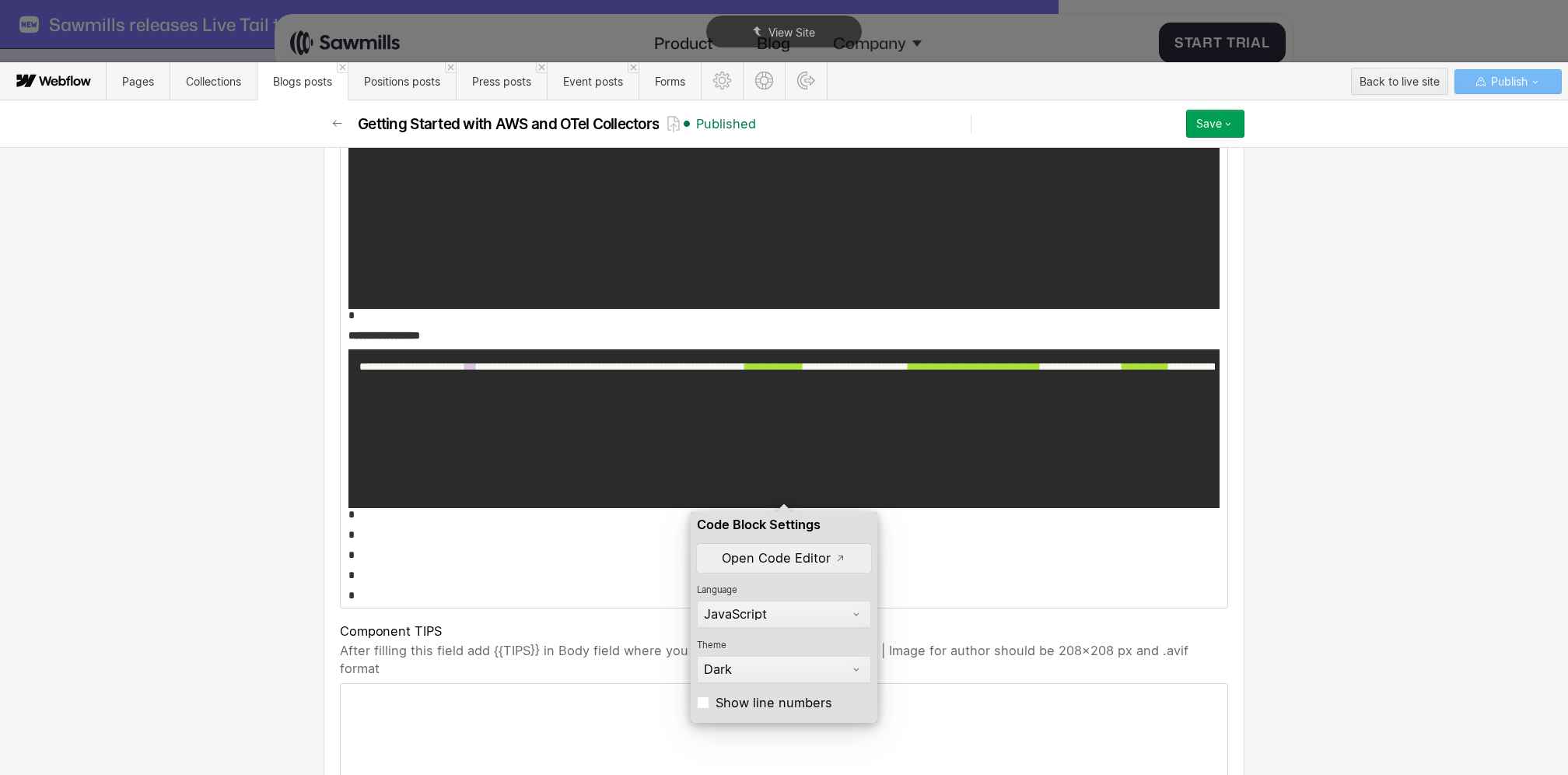 scroll, scrollTop: 8035, scrollLeft: 0, axis: vertical 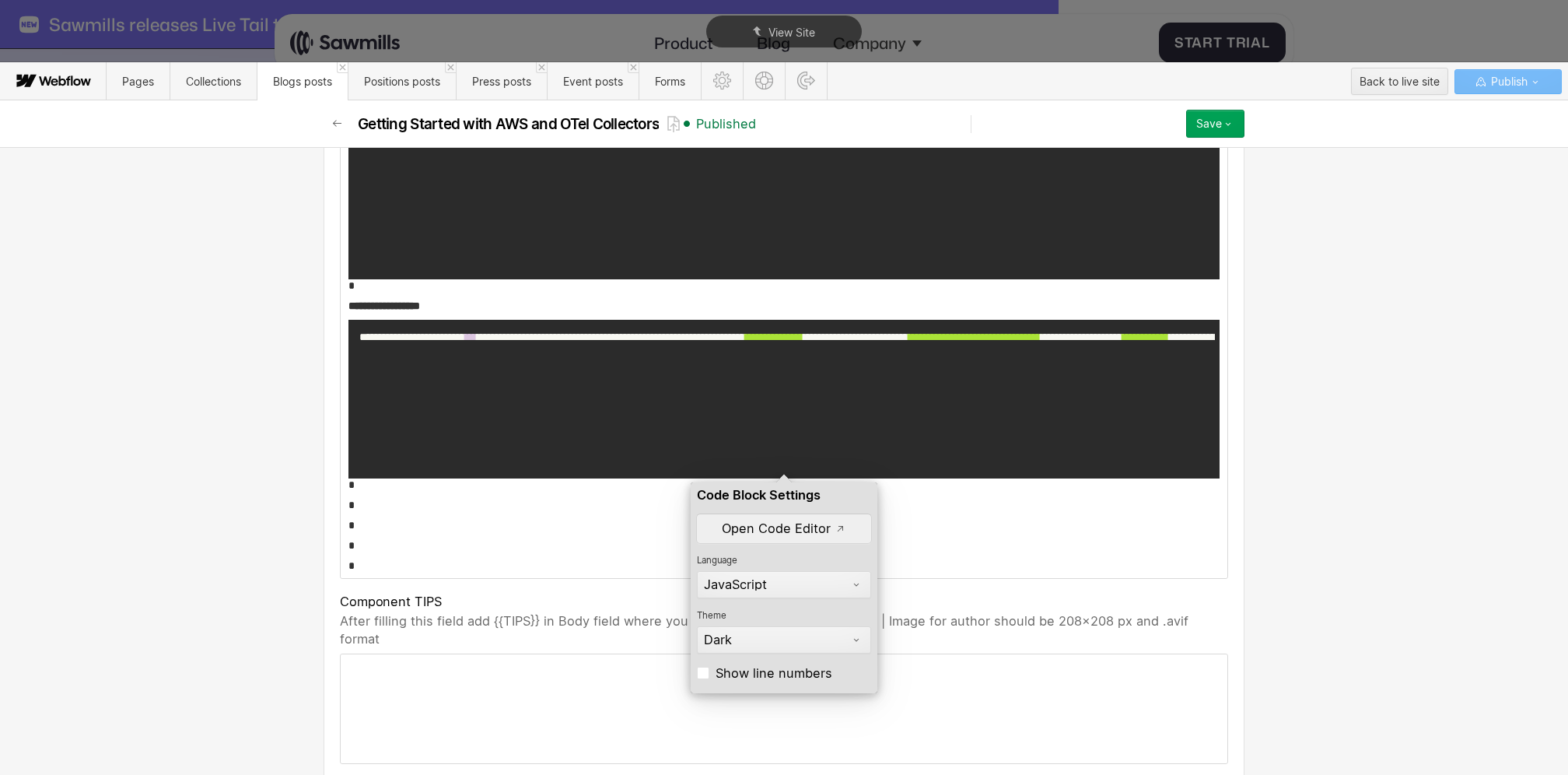 click on "JavaScript" at bounding box center [777, 584] 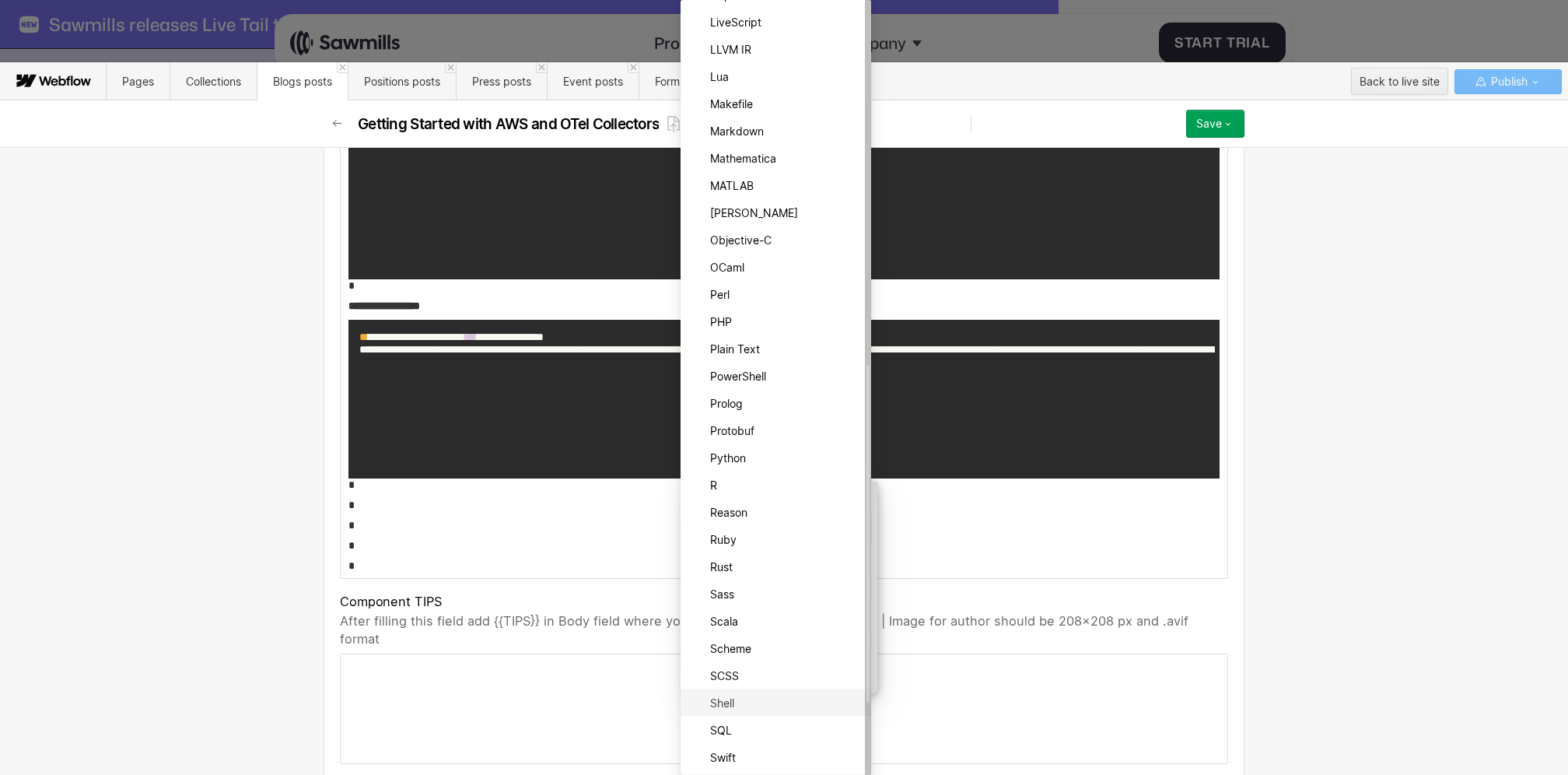 click on "Shell" at bounding box center (786, 703) 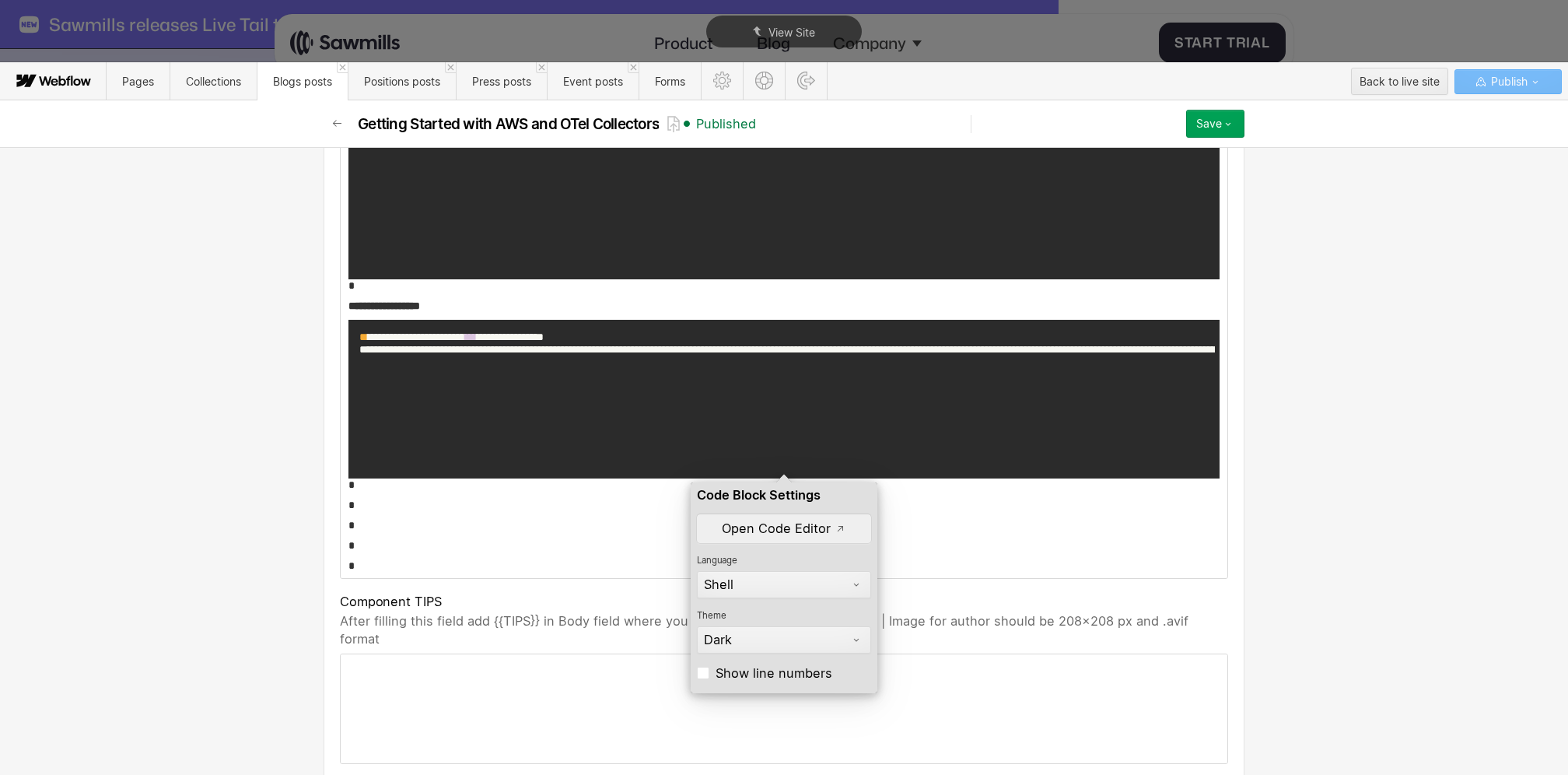 click on "*" at bounding box center [784, 566] 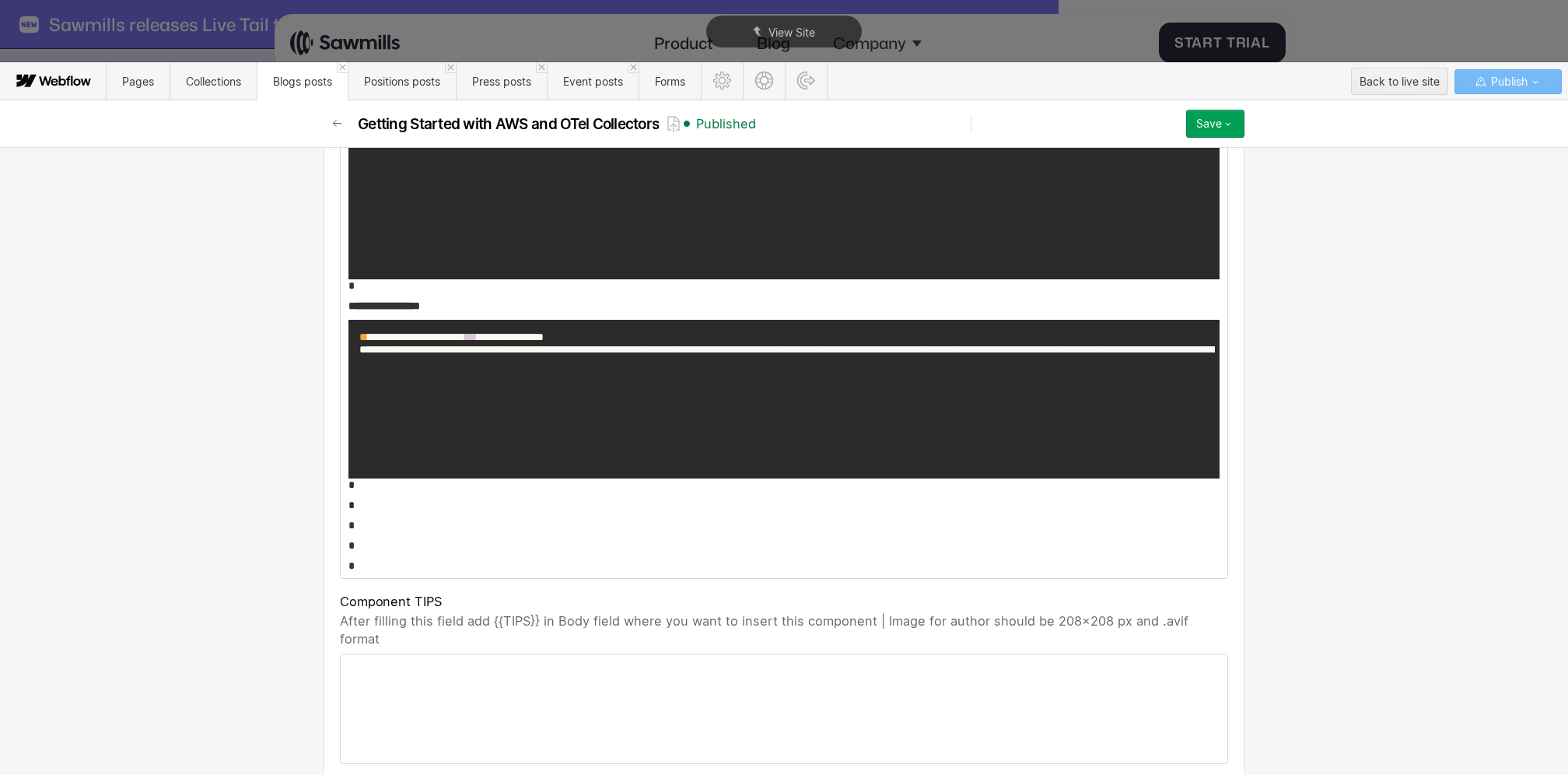 click on "**********" at bounding box center [784, -3105] 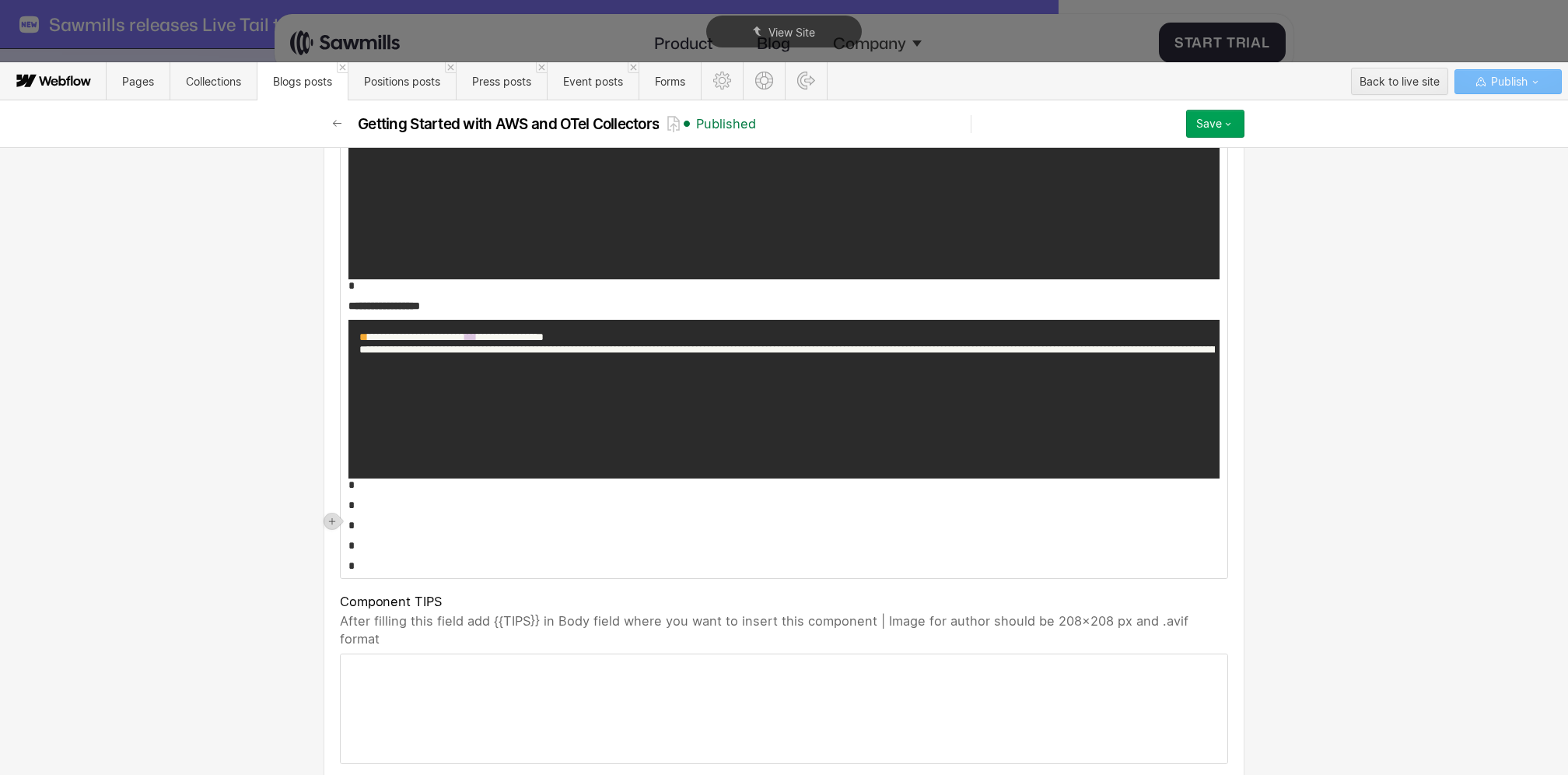 click on "*" at bounding box center (784, 505) 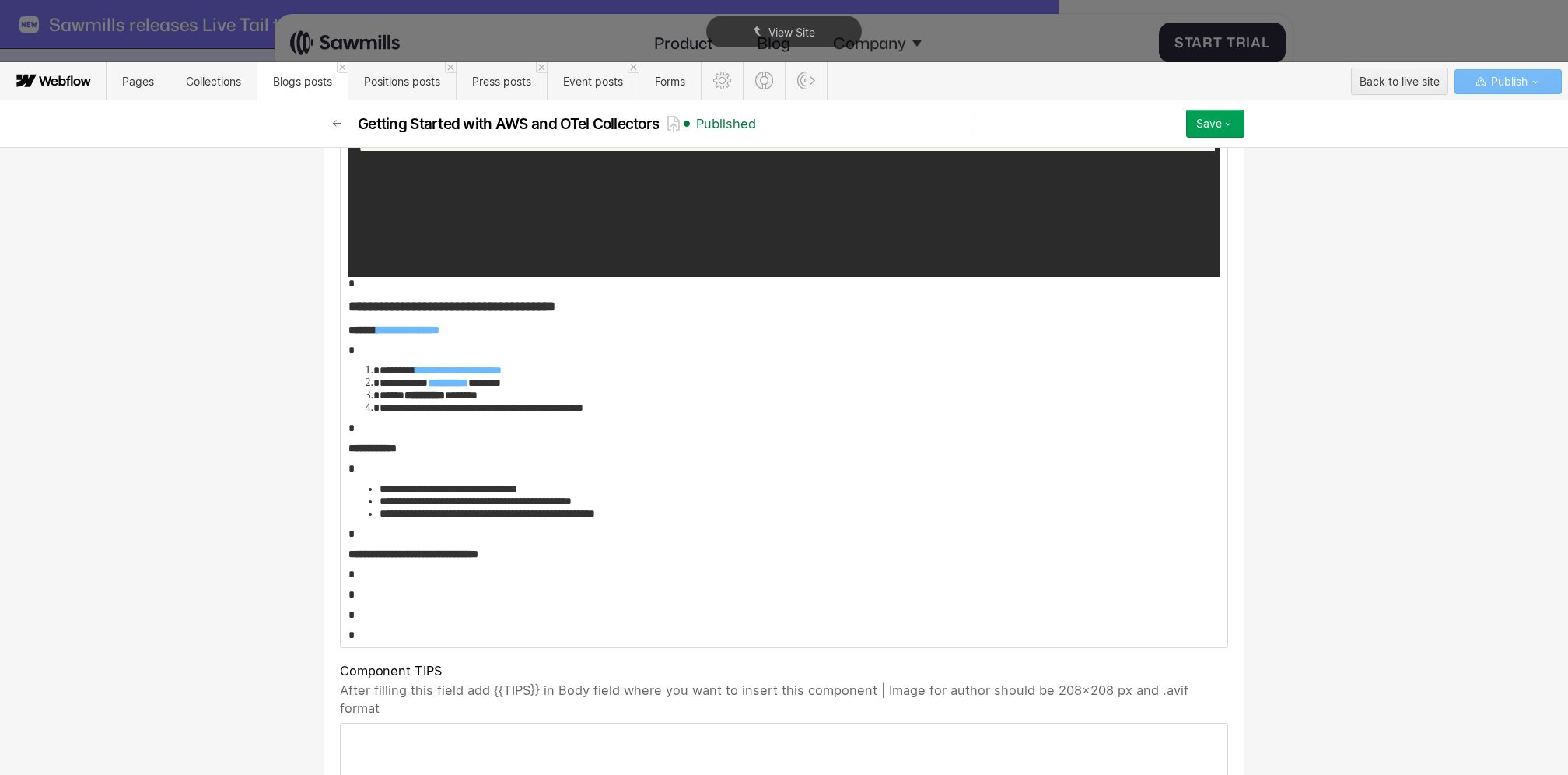 scroll, scrollTop: 8237, scrollLeft: 0, axis: vertical 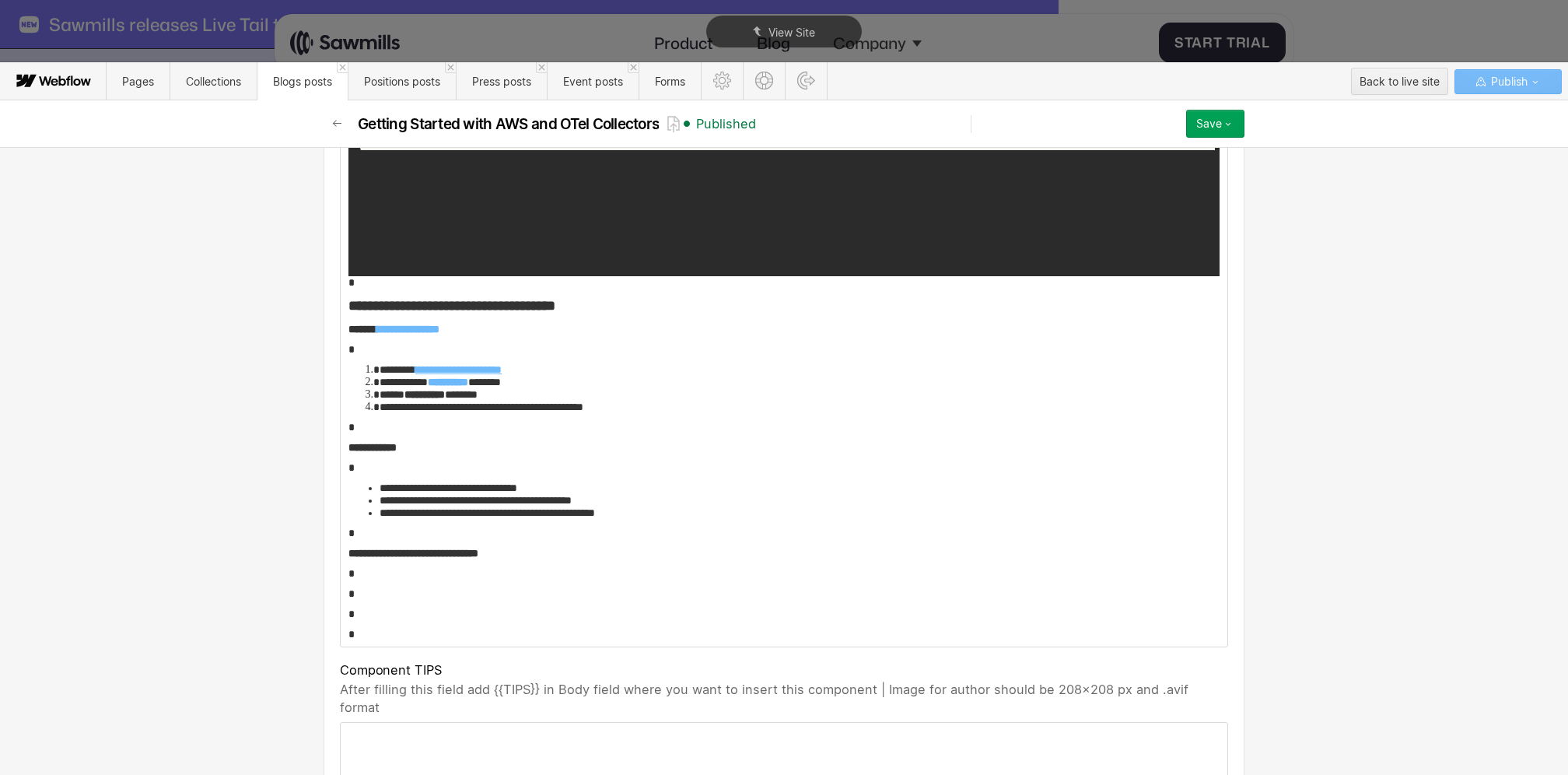 click on "**********" at bounding box center [458, 370] 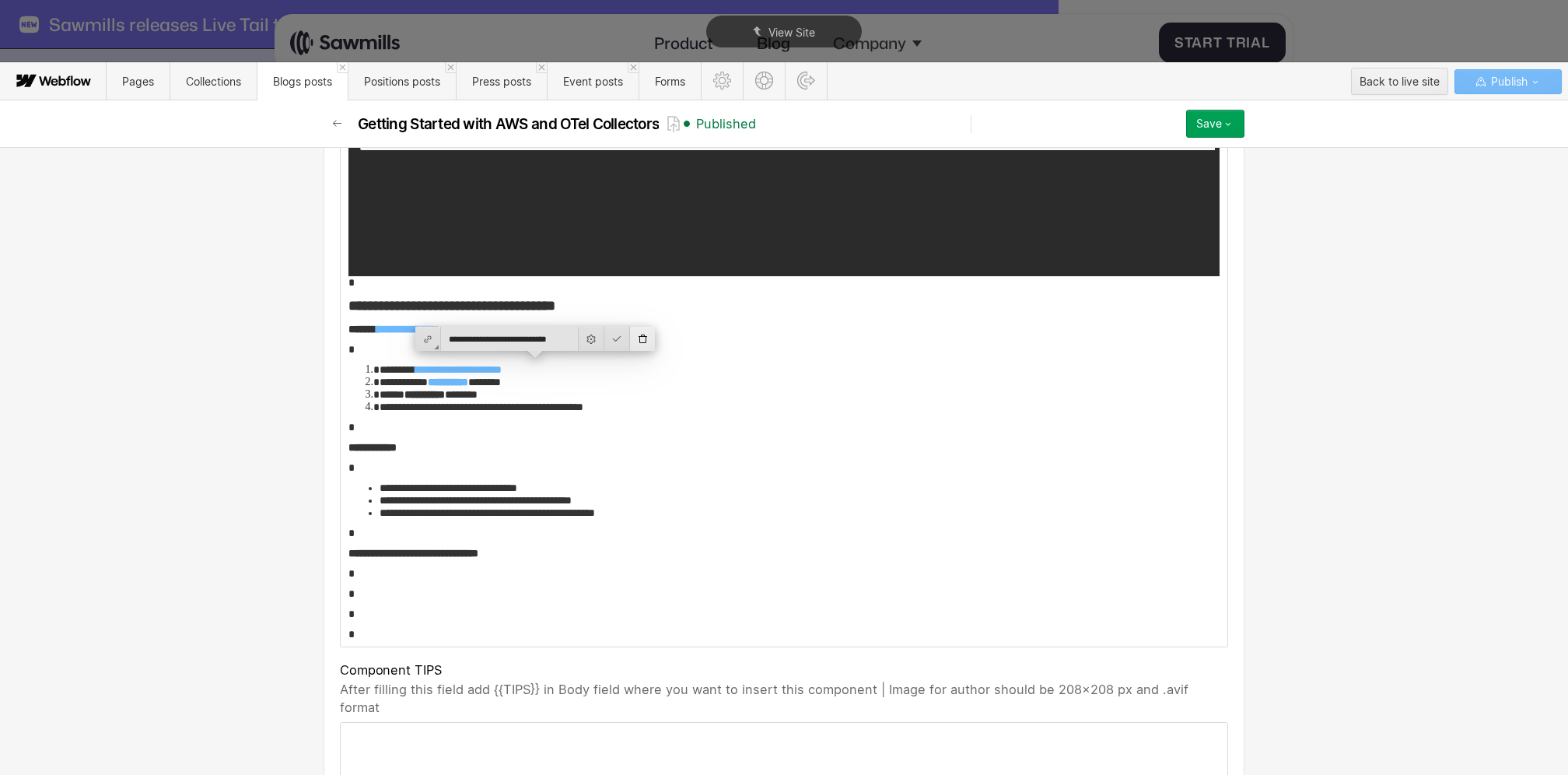 click at bounding box center (642, 338) 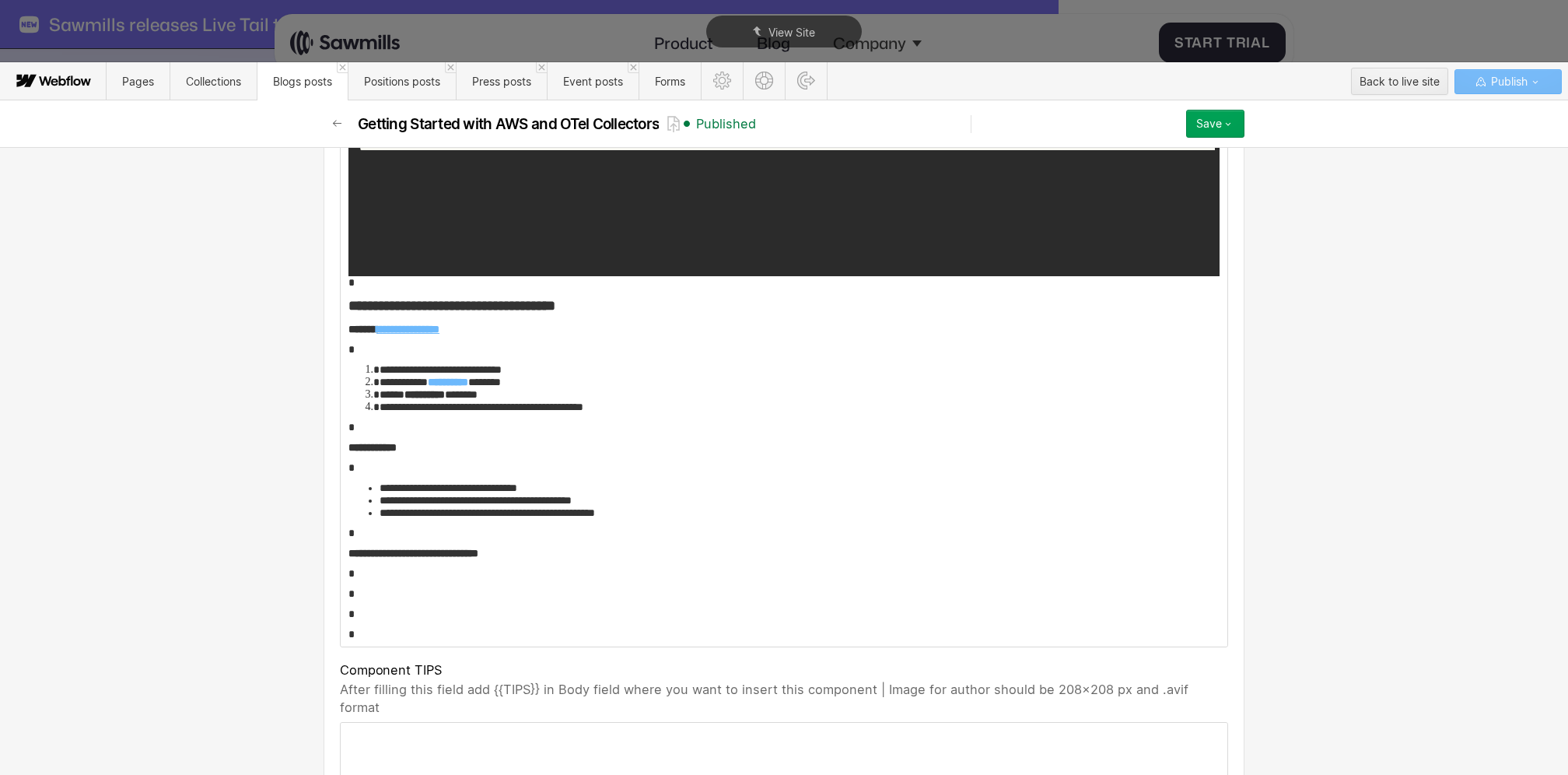 click on "**********" at bounding box center [408, 329] 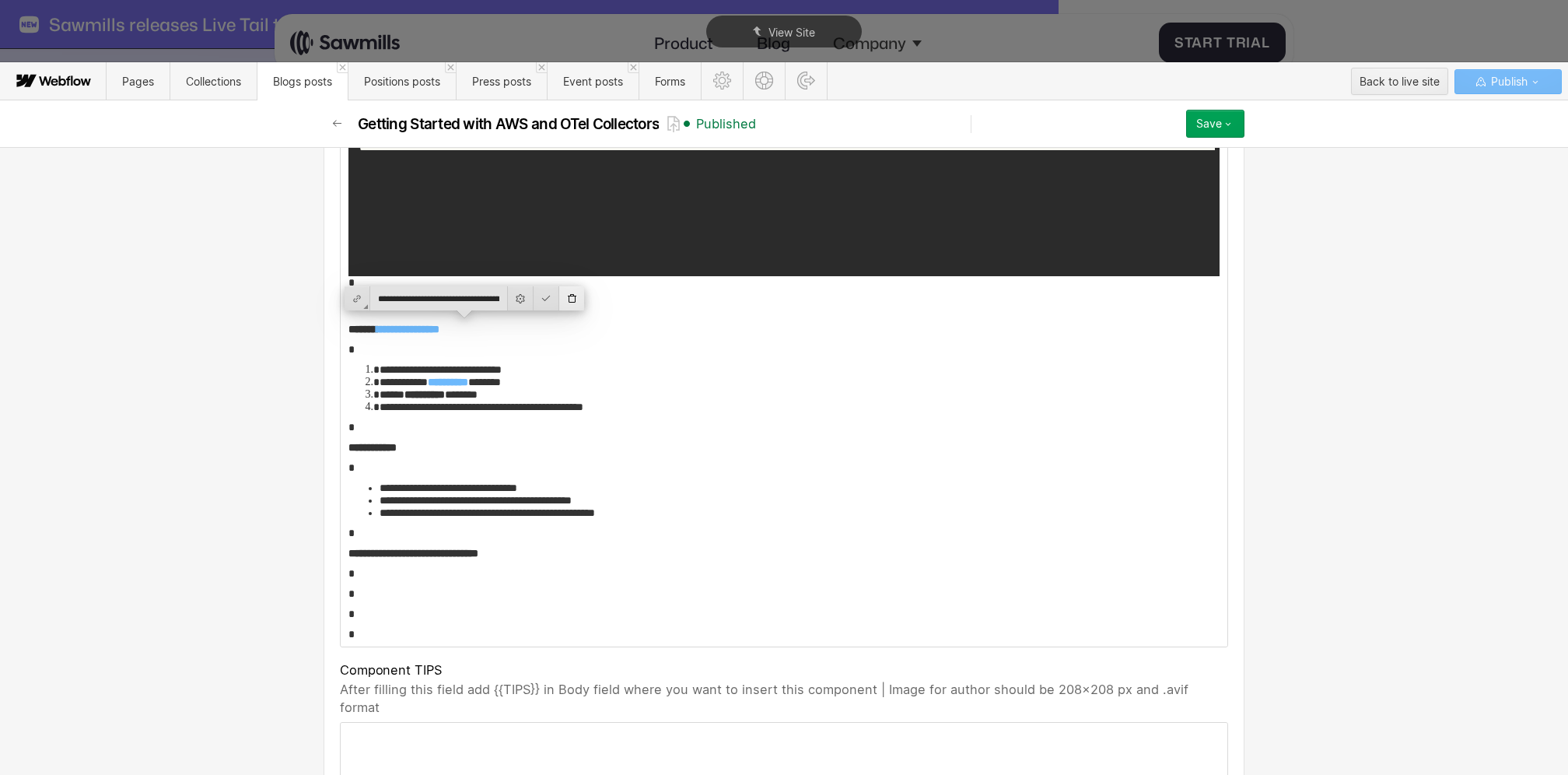 click at bounding box center (572, 298) 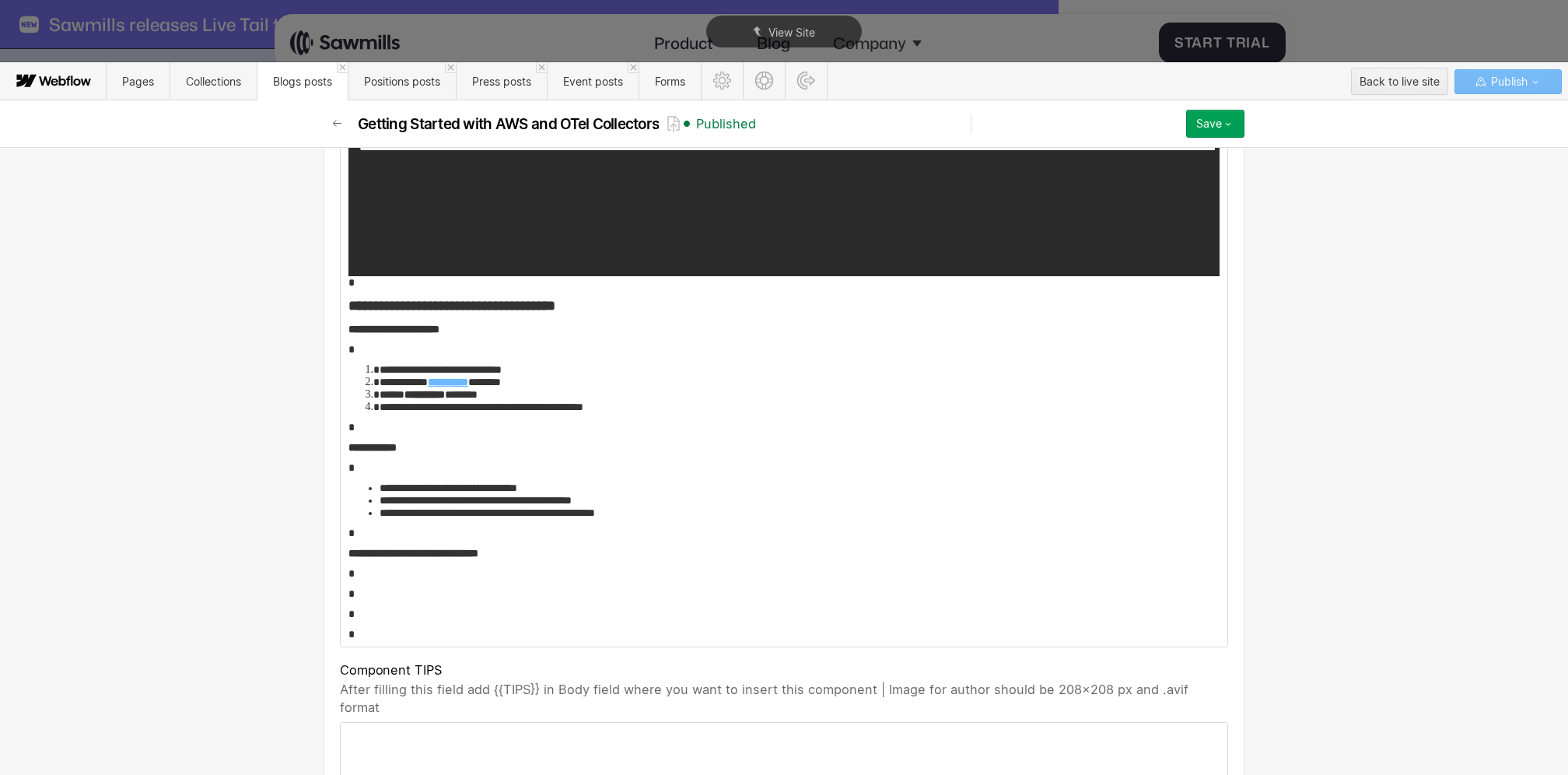 click on "**********" at bounding box center [448, 382] 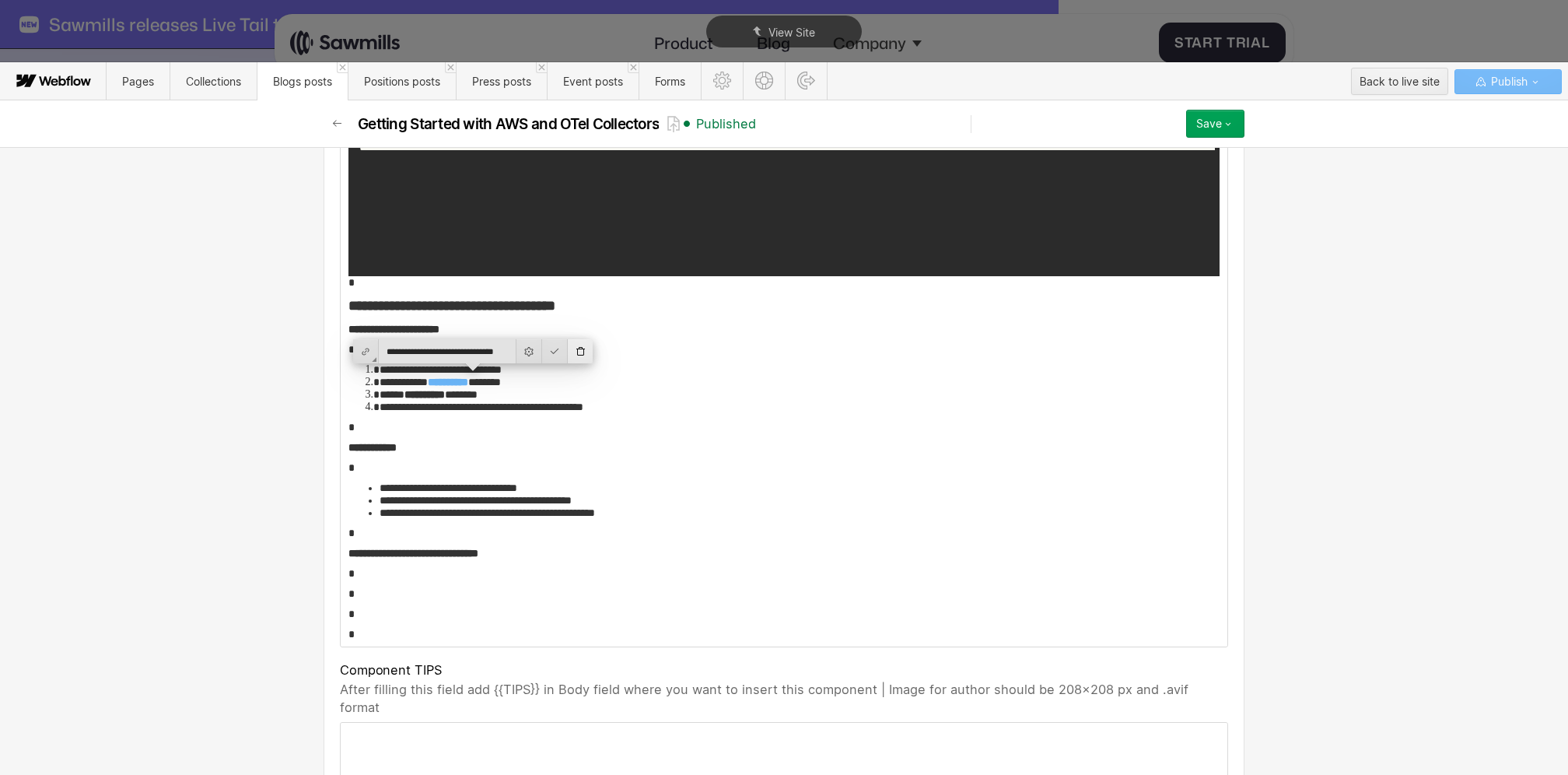 click at bounding box center (580, 351) 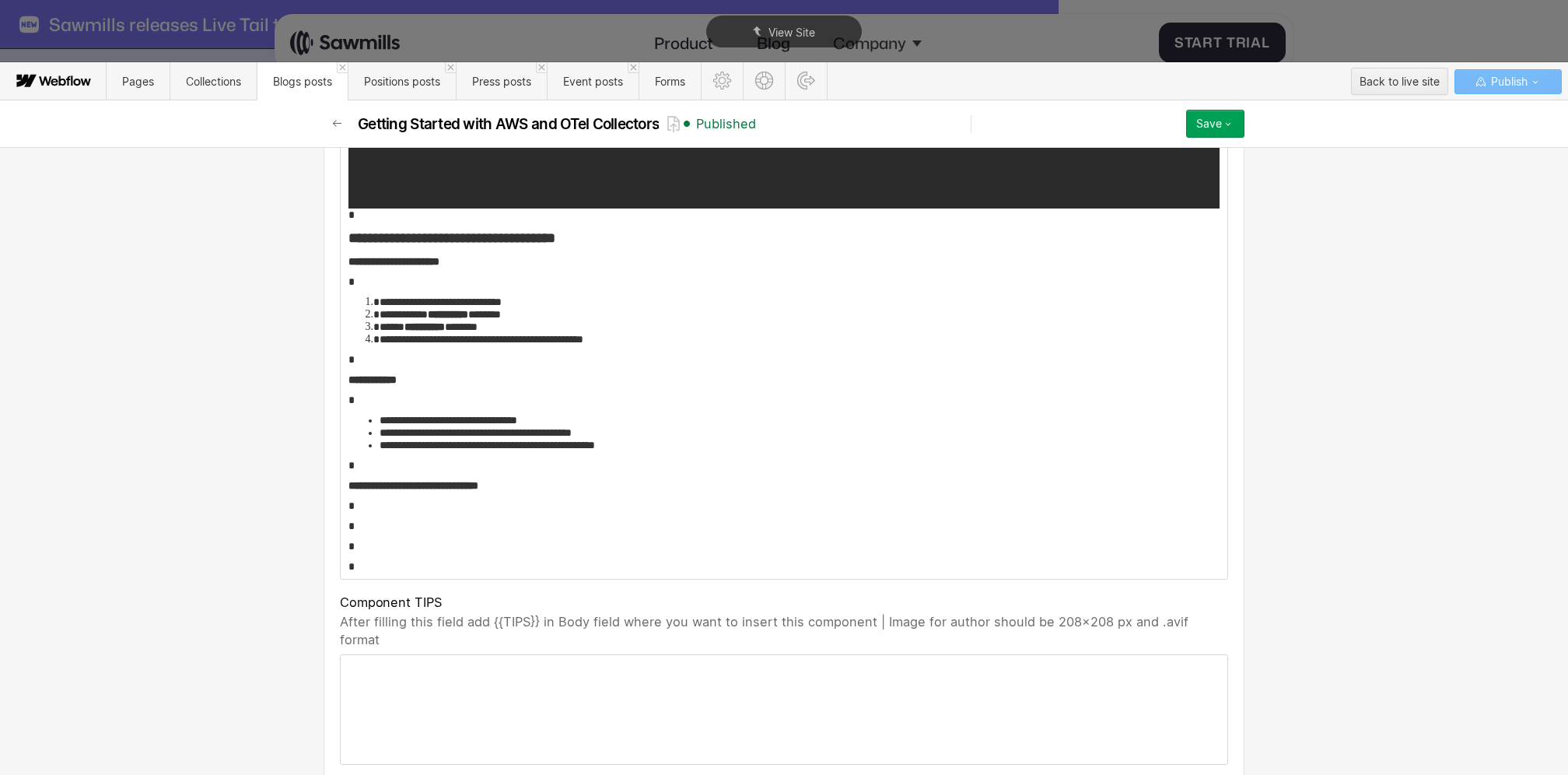 scroll, scrollTop: 8302, scrollLeft: 0, axis: vertical 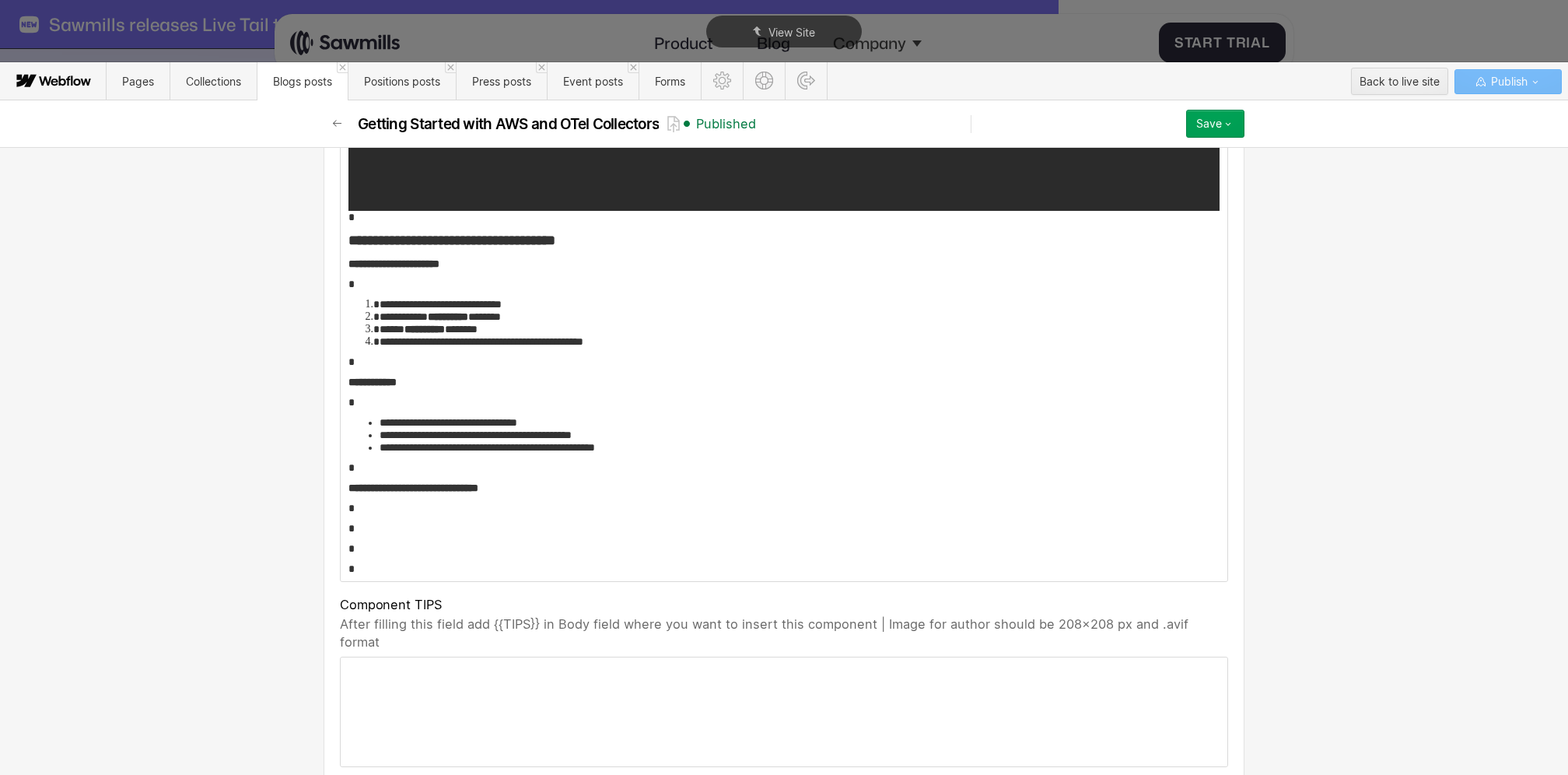 click on "*" at bounding box center [784, 402] 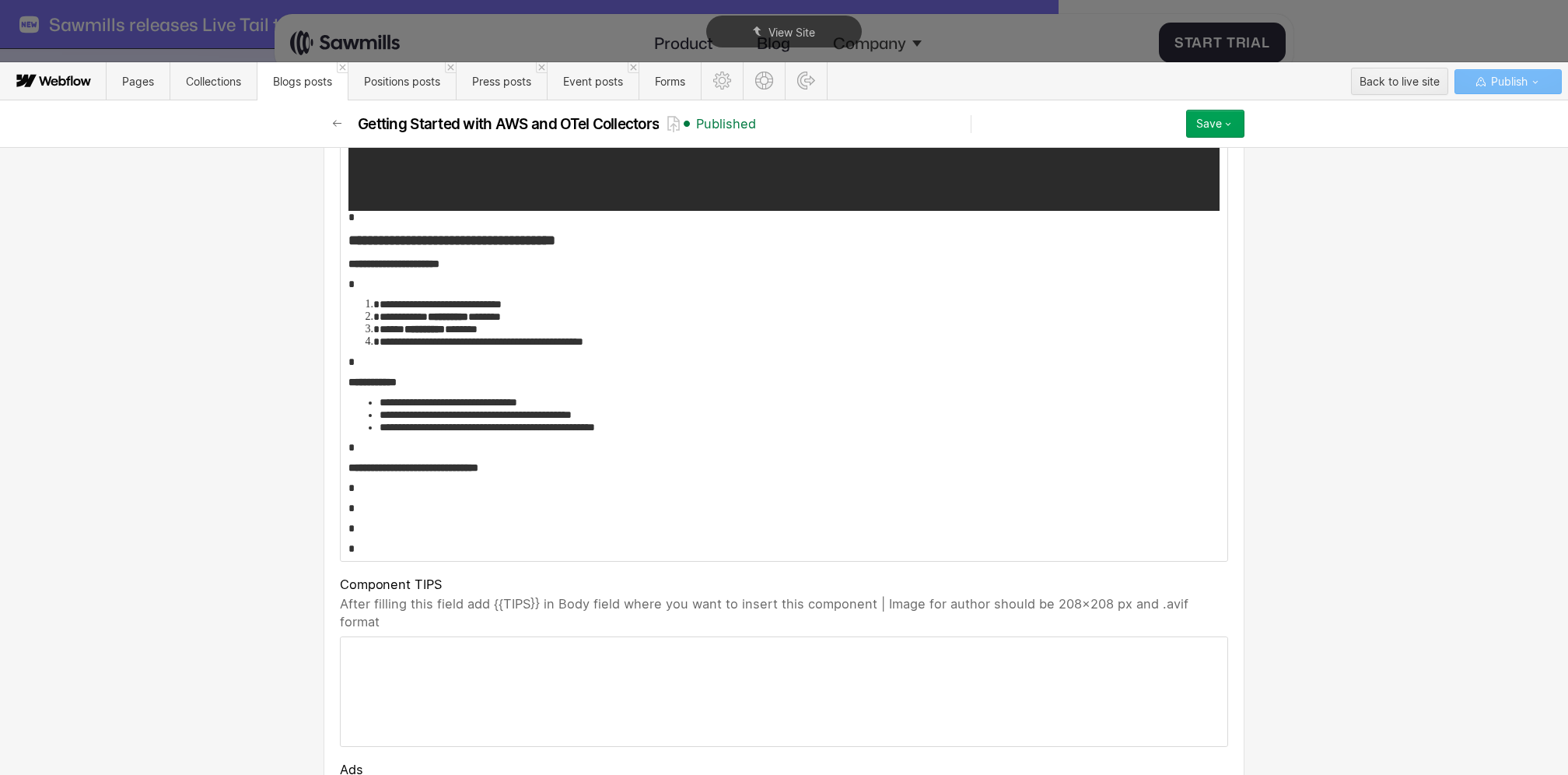 click on "*" at bounding box center [784, 284] 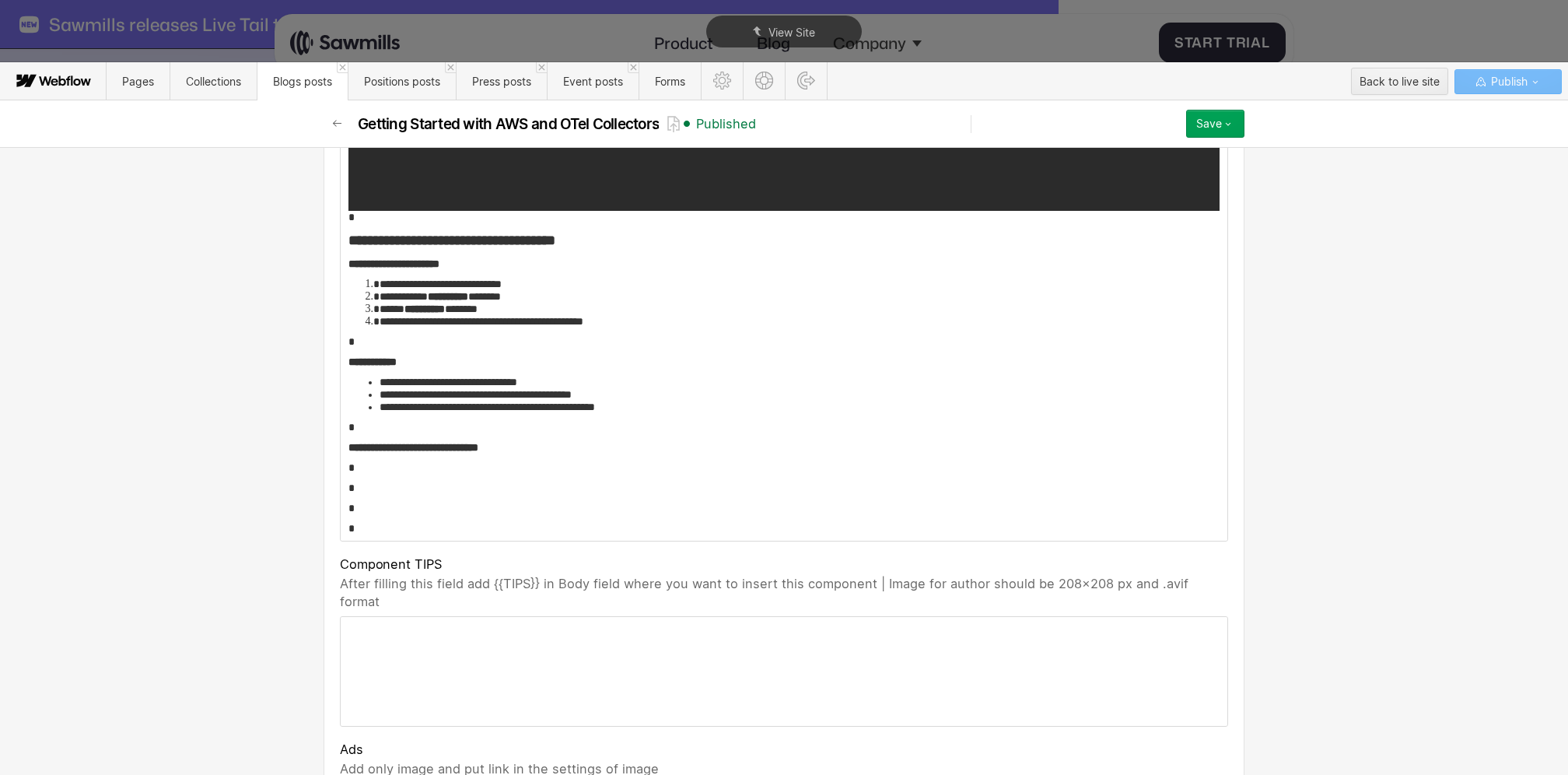 scroll, scrollTop: 8358, scrollLeft: 0, axis: vertical 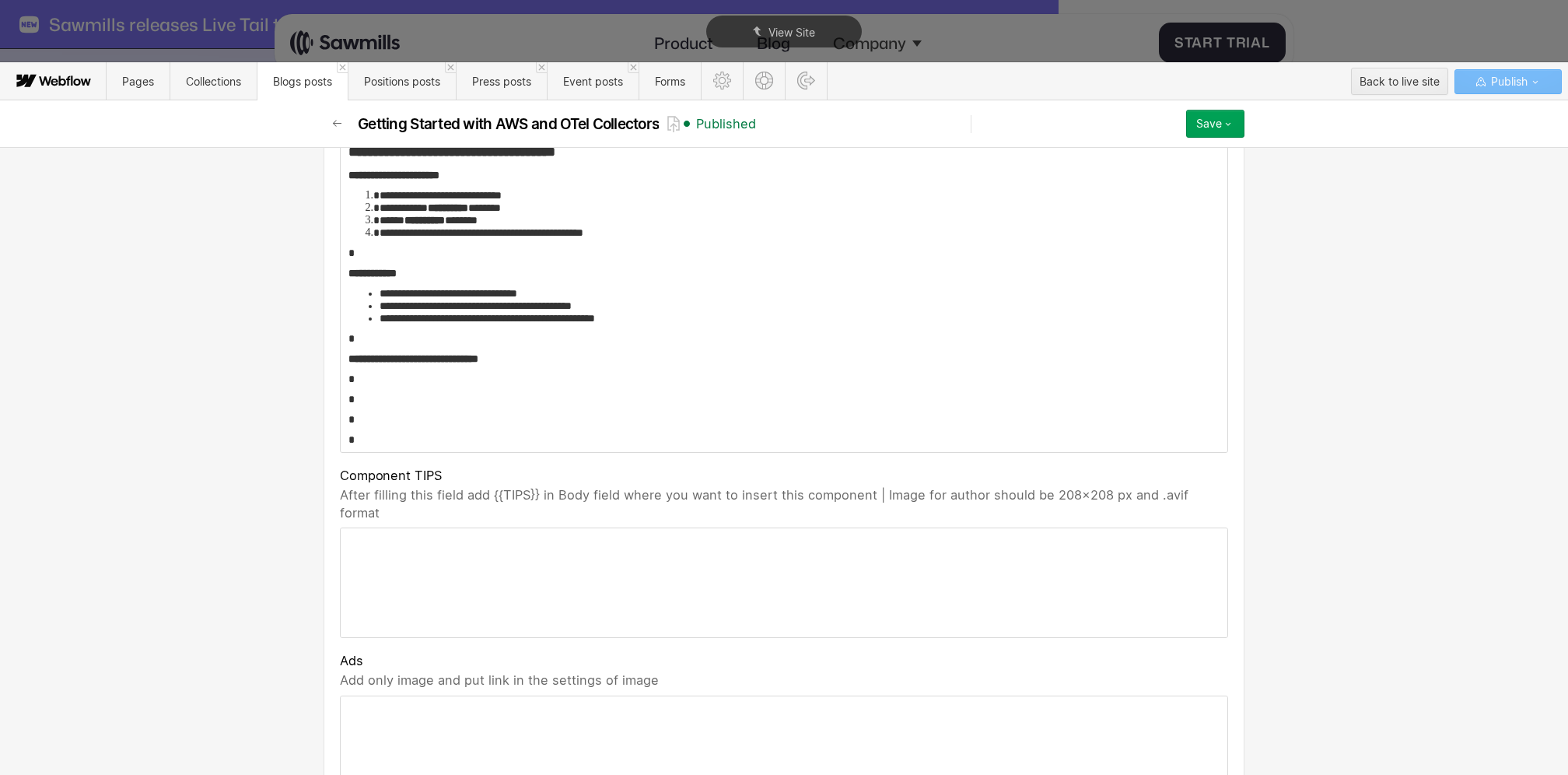 click on "*" at bounding box center [784, 399] 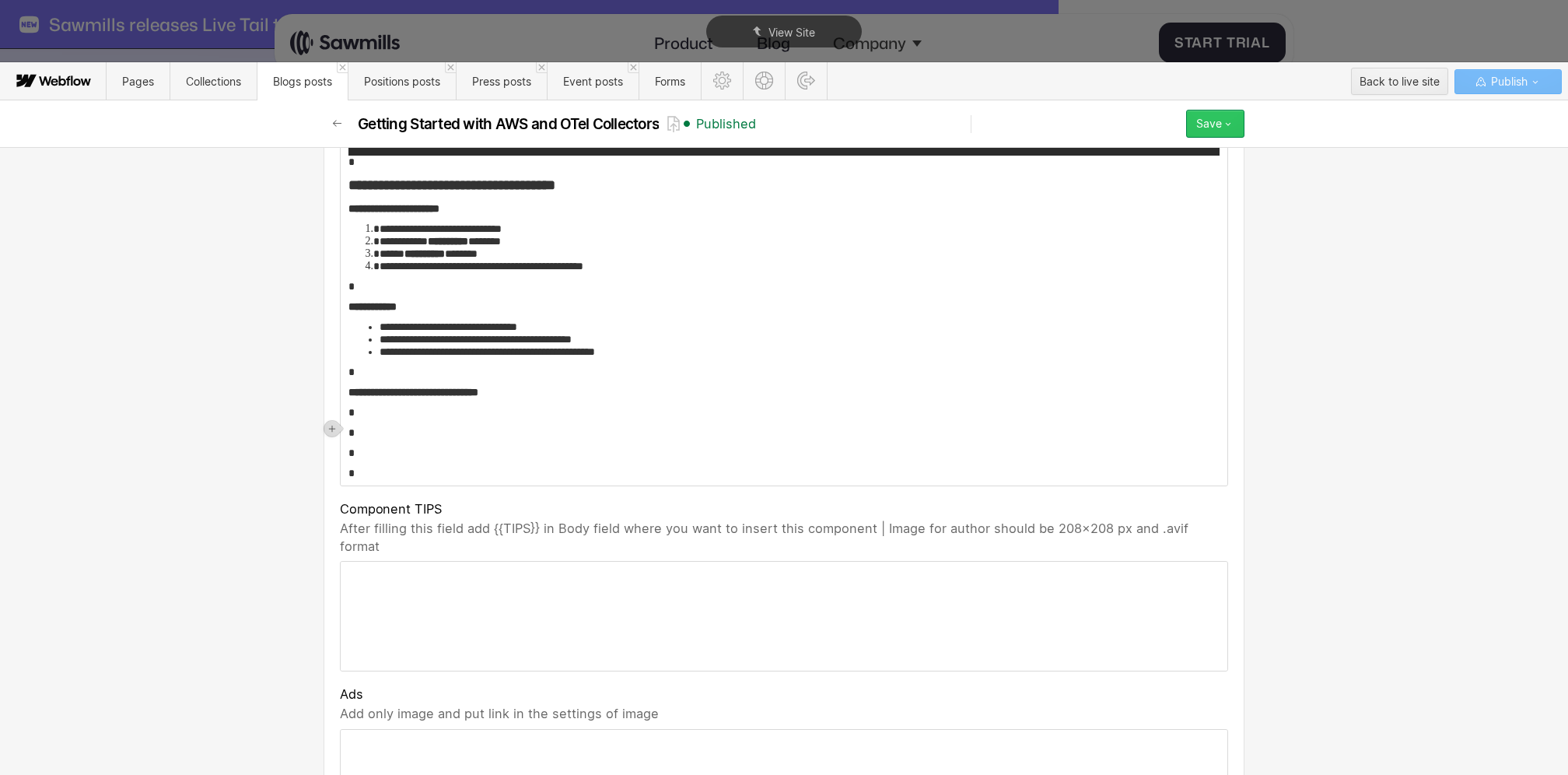 click 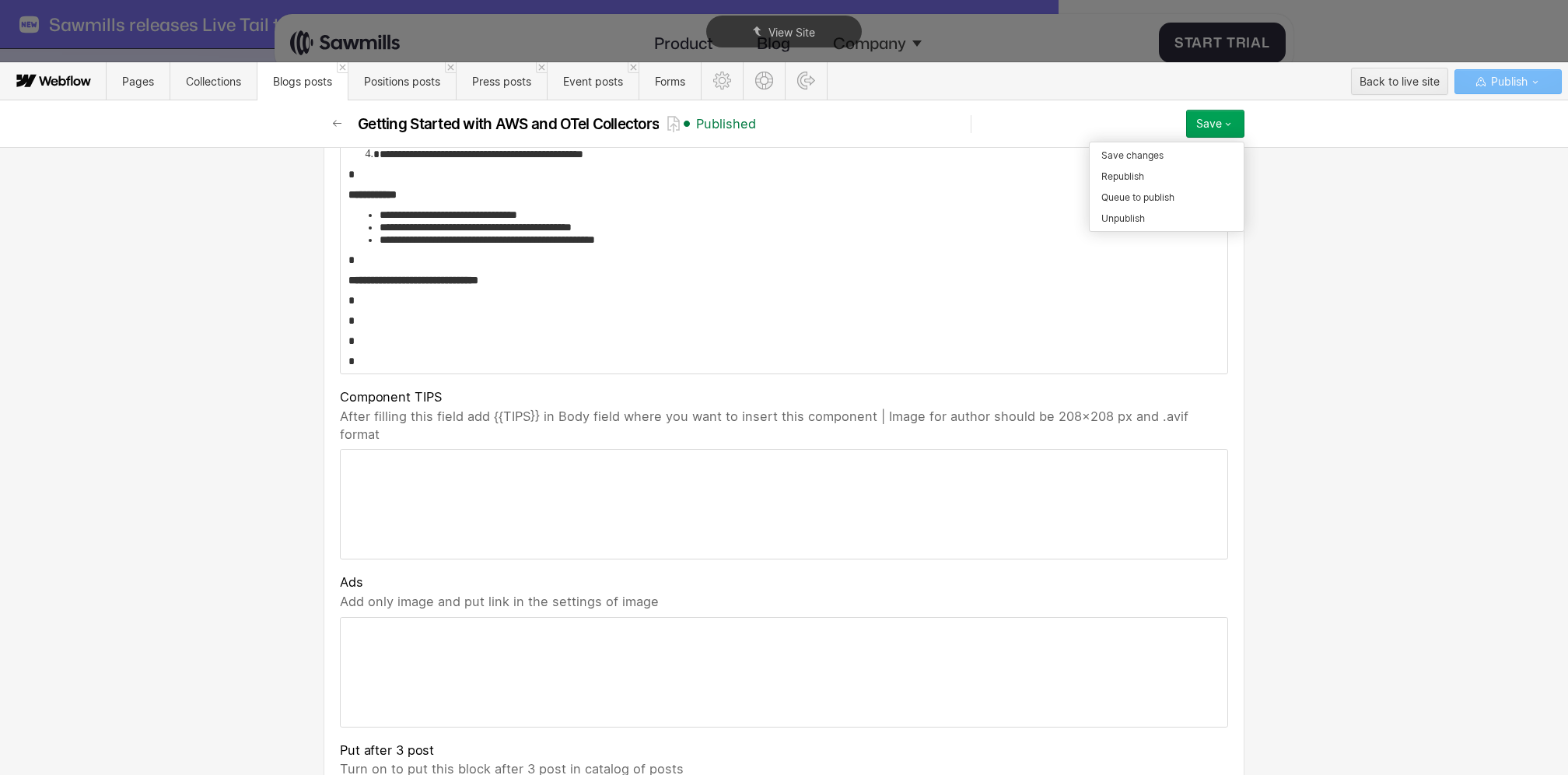 scroll, scrollTop: 8358, scrollLeft: 0, axis: vertical 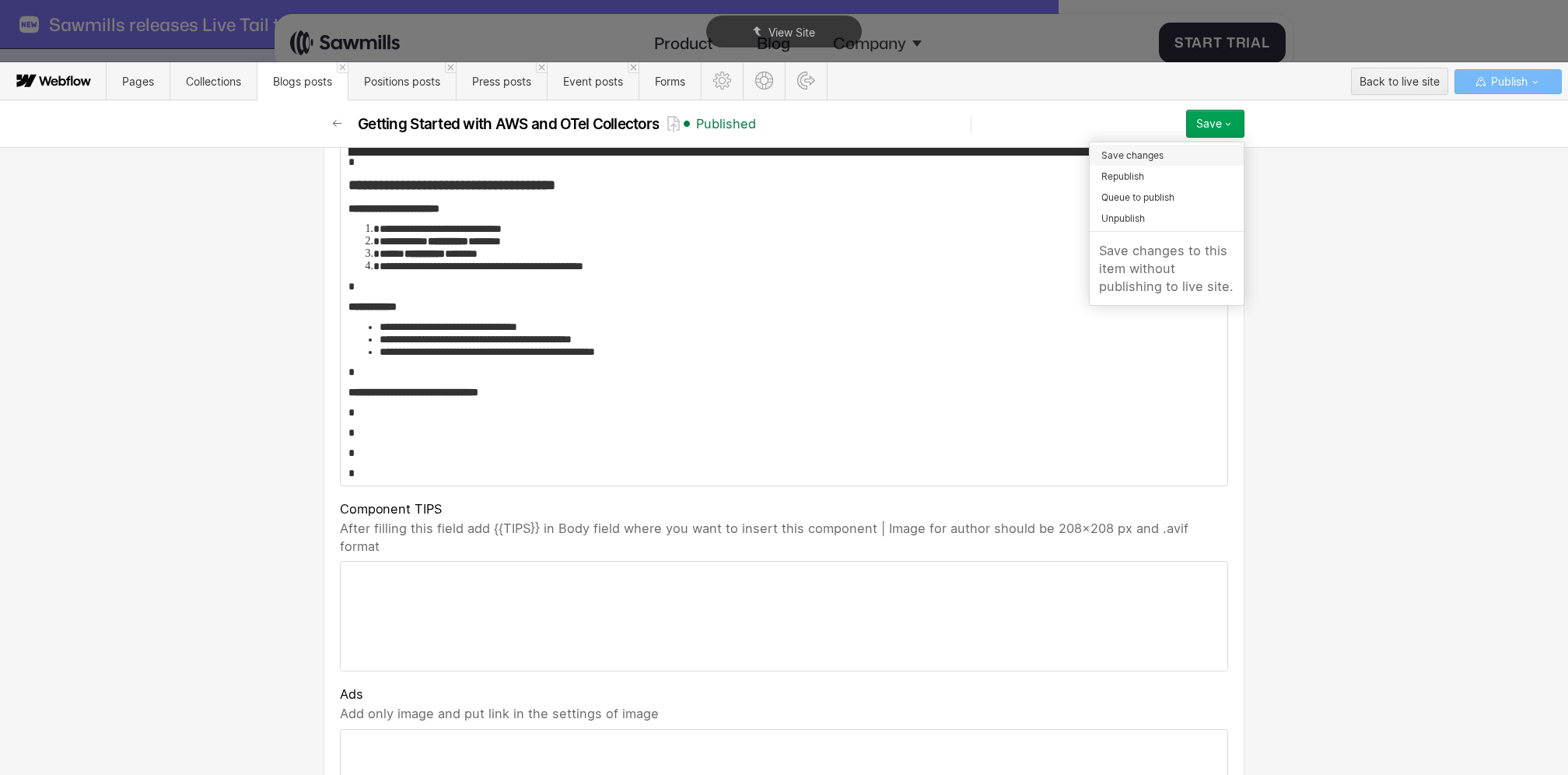click on "Save changes" at bounding box center [1167, 155] 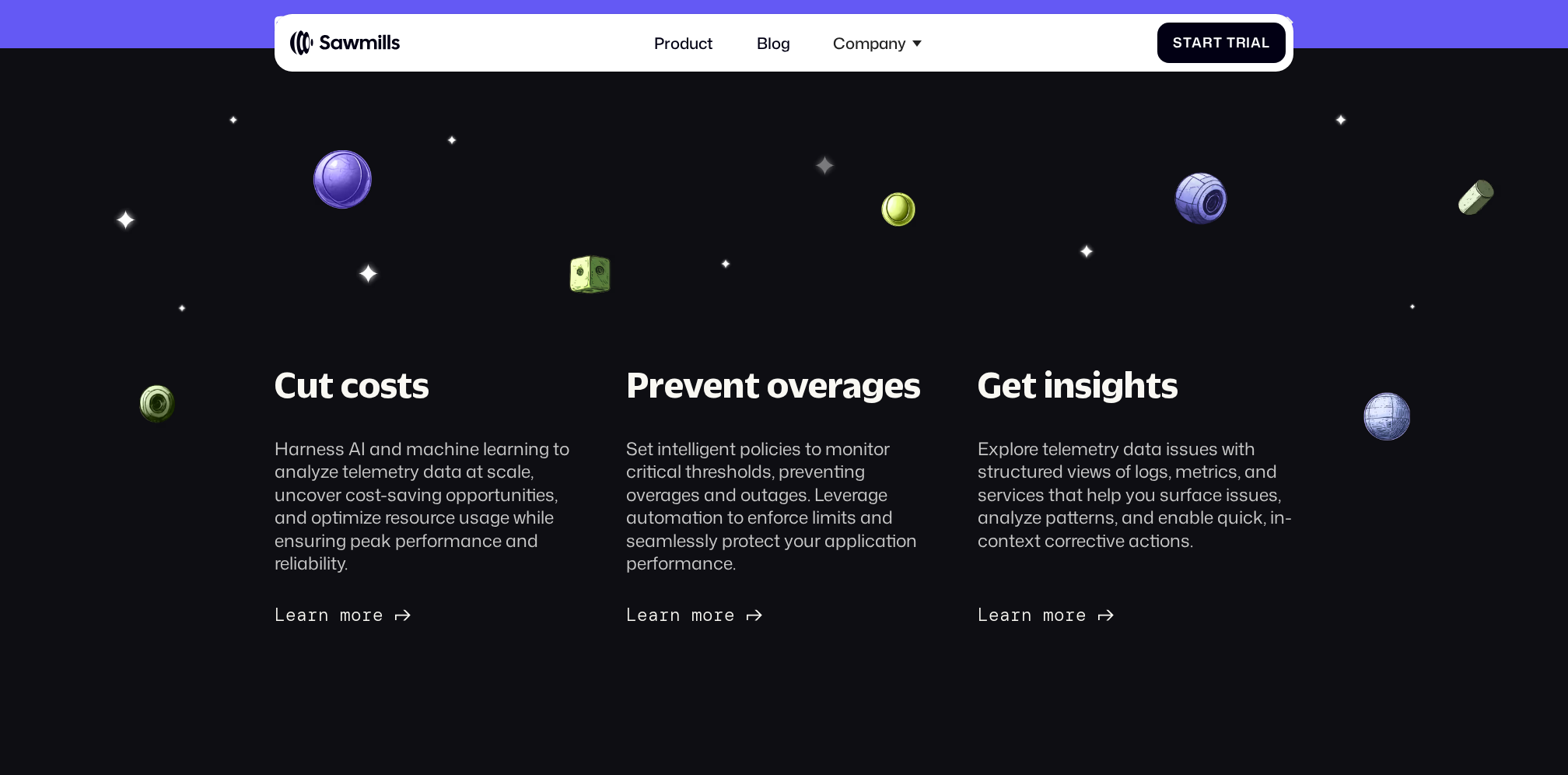 scroll, scrollTop: 426, scrollLeft: 0, axis: vertical 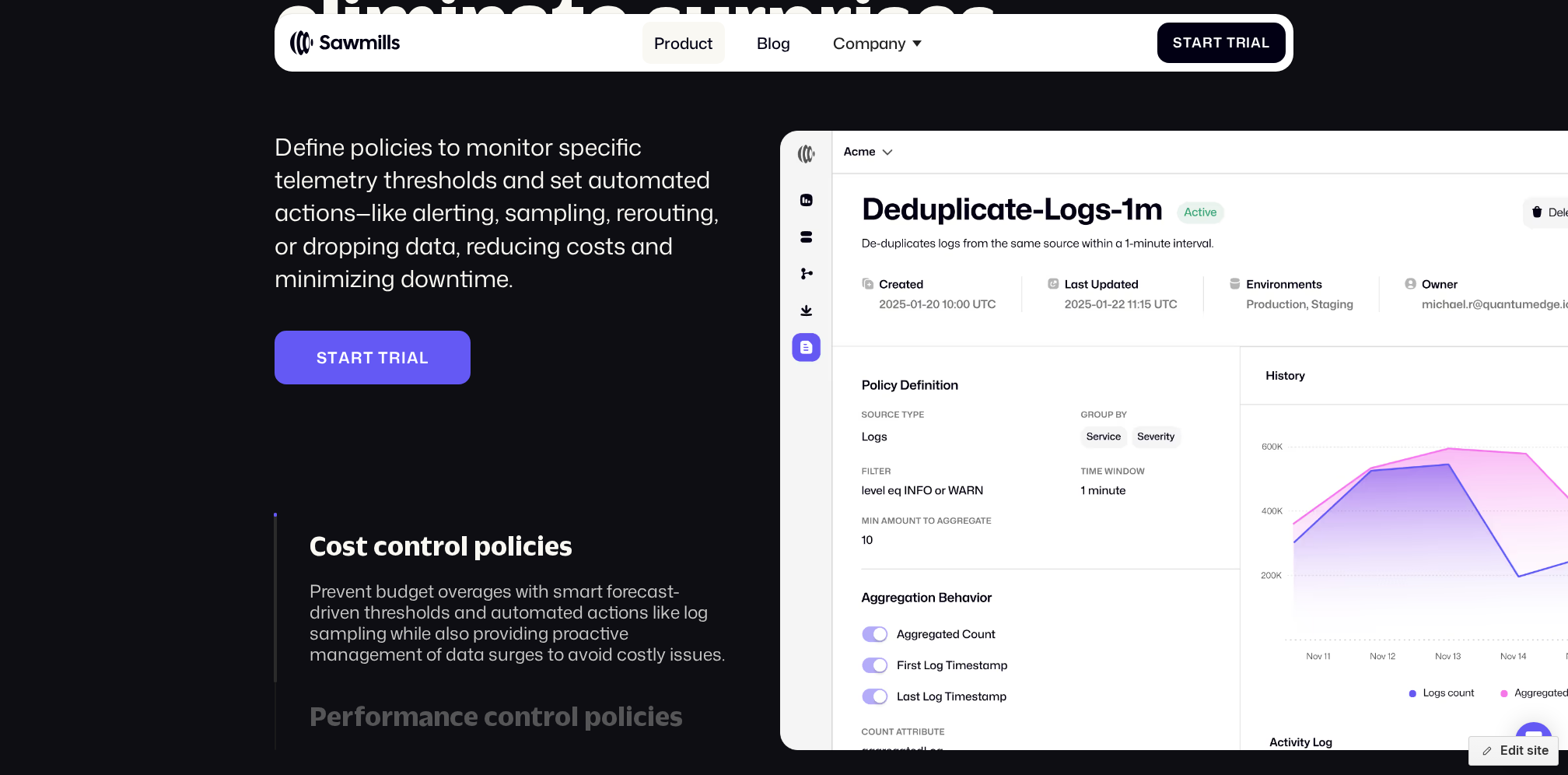 click on "Product" at bounding box center [684, 43] 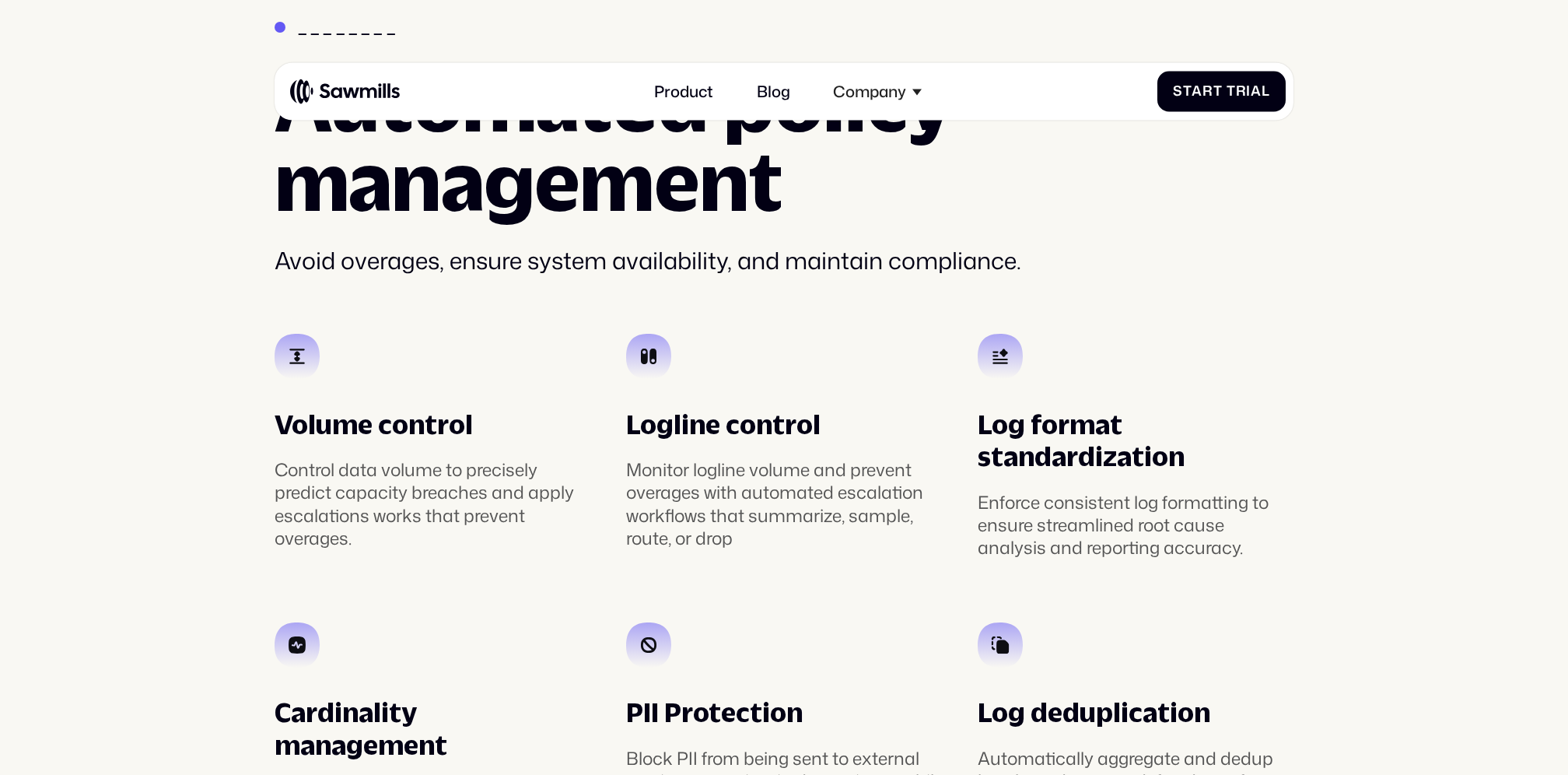 scroll, scrollTop: 0, scrollLeft: 0, axis: both 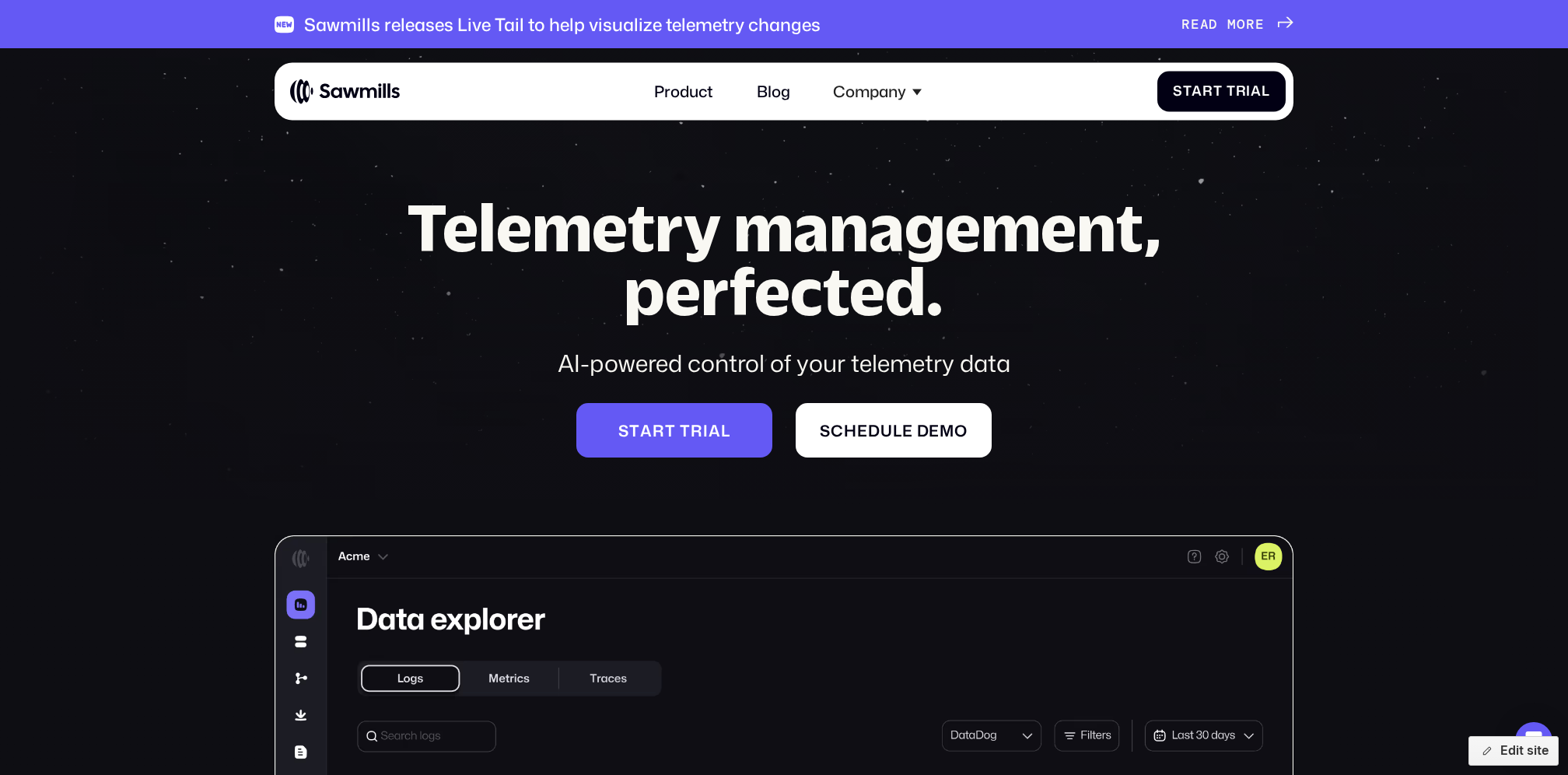 click at bounding box center (345, 91) 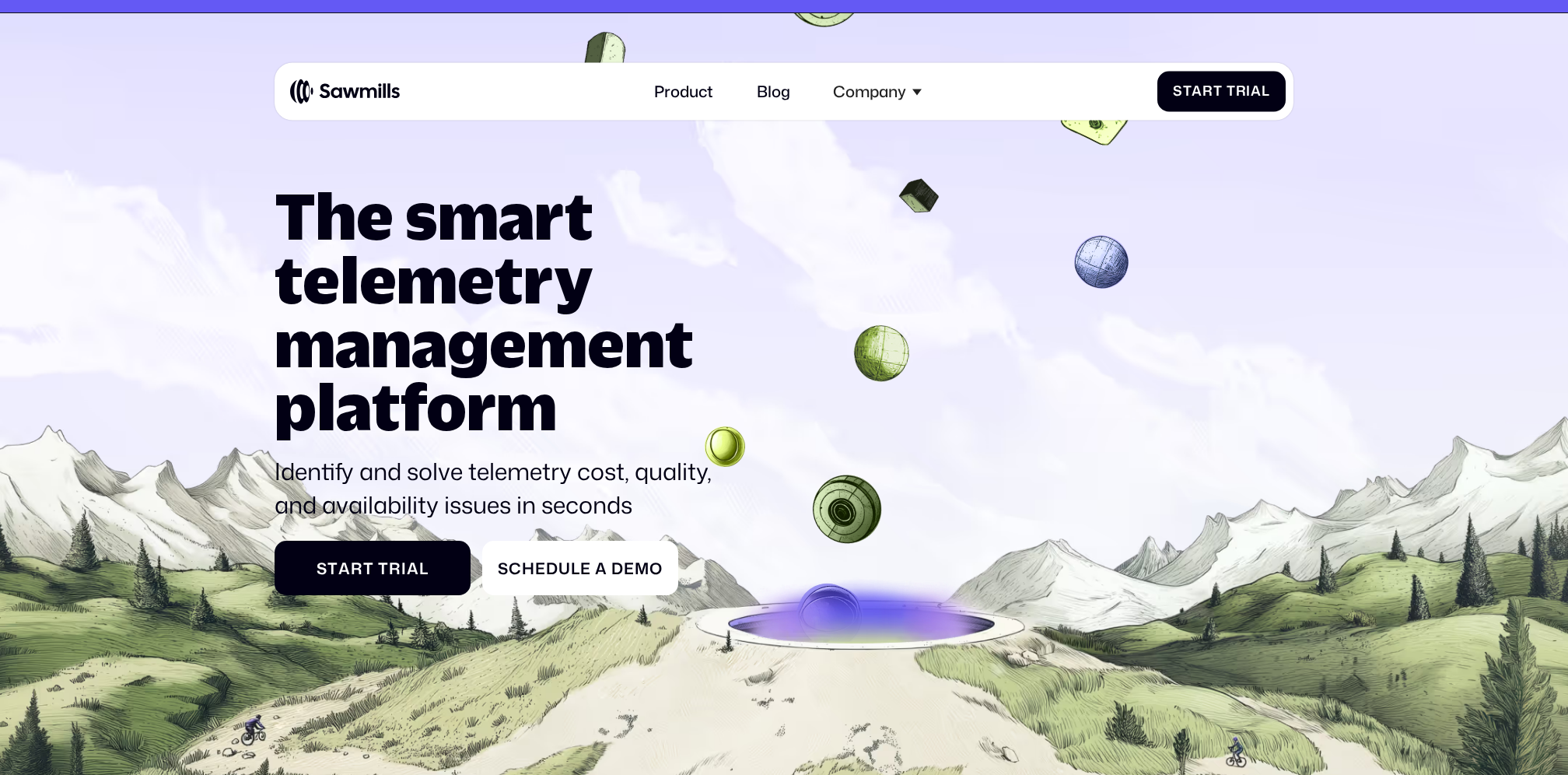 scroll, scrollTop: 36, scrollLeft: 0, axis: vertical 